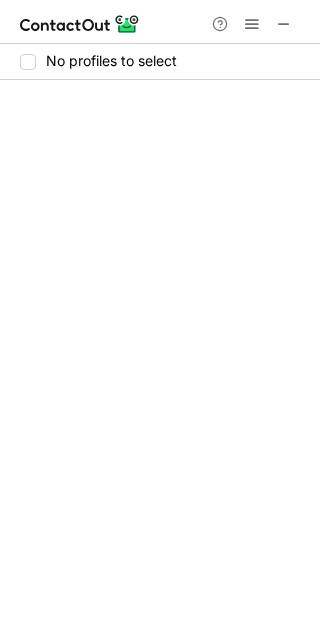 scroll, scrollTop: 0, scrollLeft: 0, axis: both 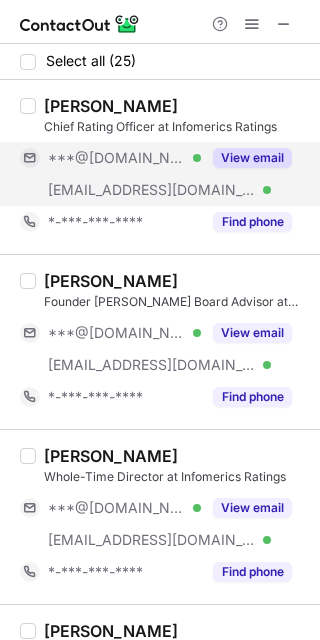 click on "[EMAIL_ADDRESS][DOMAIN_NAME] Verified" at bounding box center [110, 190] 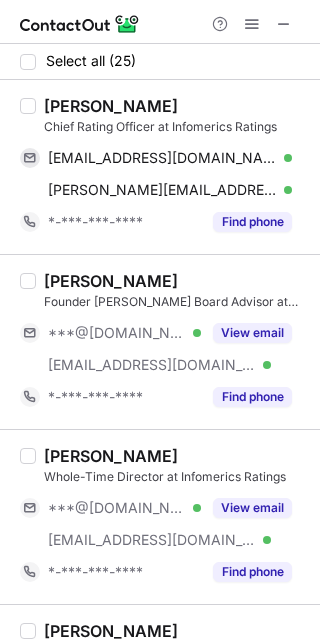 click on "[PERSON_NAME]" at bounding box center (111, 106) 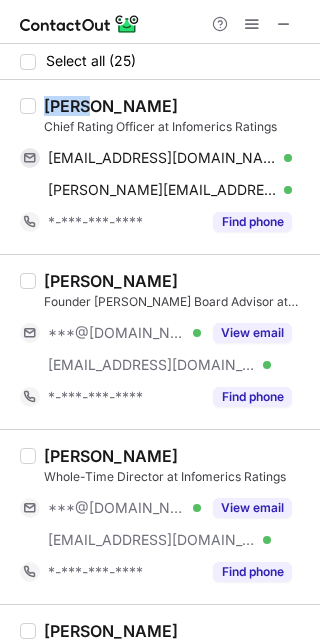 copy on "Amod" 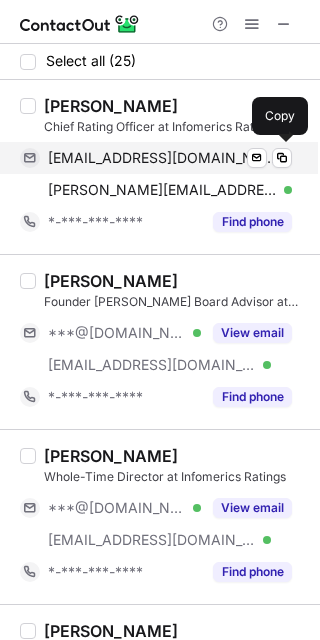 click on "akhanorkar@hotmail.com" at bounding box center [162, 158] 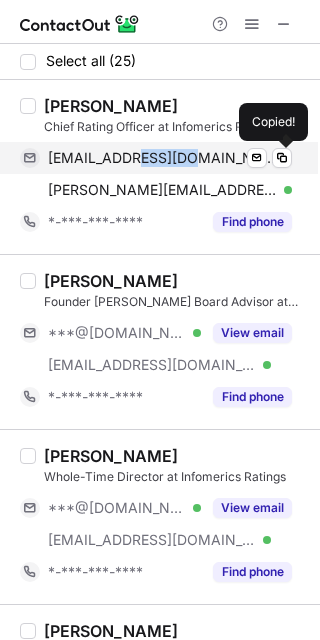click on "akhanorkar@hotmail.com" at bounding box center [162, 158] 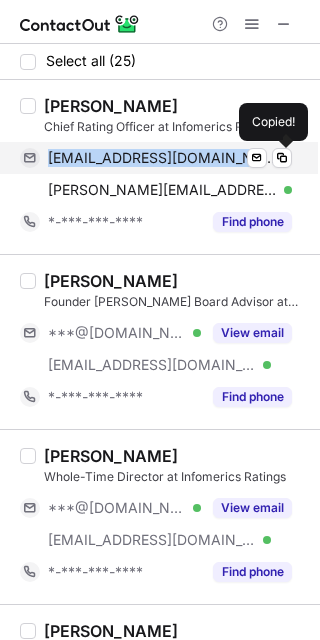 click on "akhanorkar@hotmail.com" at bounding box center (162, 158) 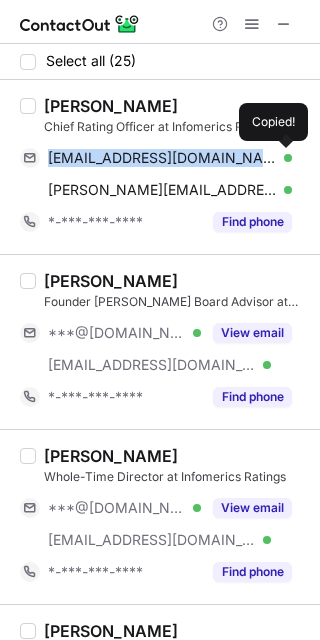 copy on "akhanorkar@hotmail.com" 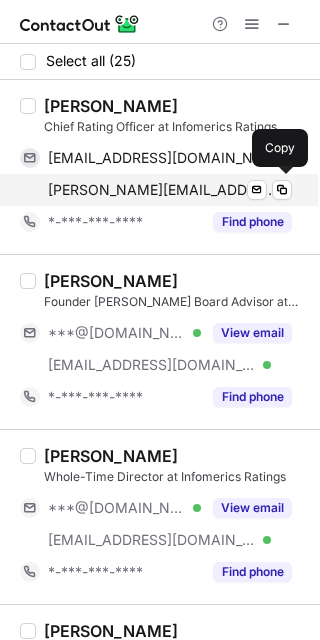 click on "amod.khanorkar@infomerics.com Verified Send email Copy" at bounding box center [156, 190] 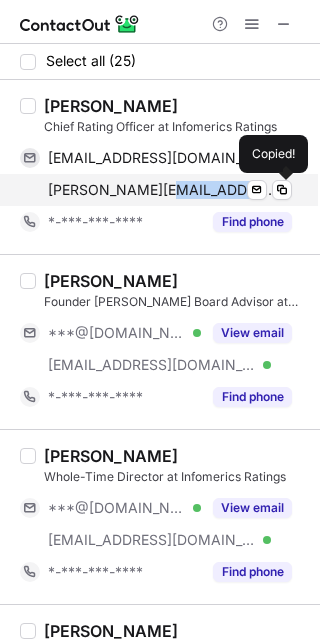 click on "amod.khanorkar@infomerics.com Verified Send email Copied!" at bounding box center [156, 190] 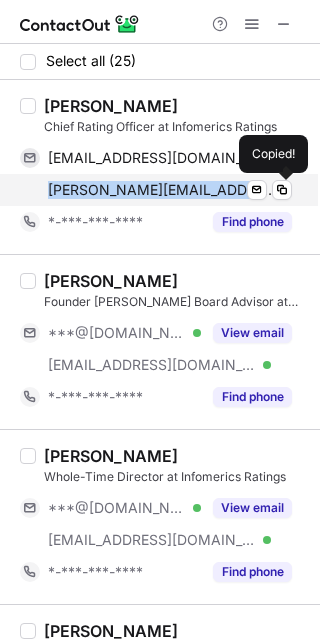 click on "amod.khanorkar@infomerics.com Verified Send email Copied!" at bounding box center [156, 190] 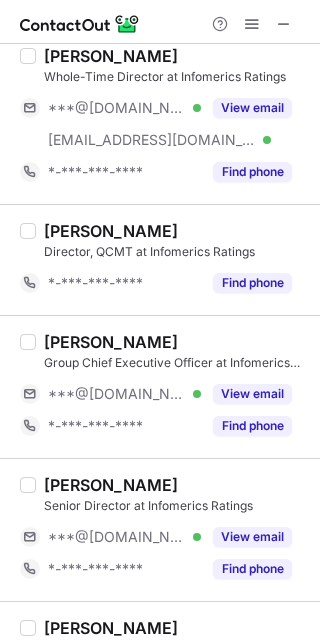 scroll, scrollTop: 533, scrollLeft: 0, axis: vertical 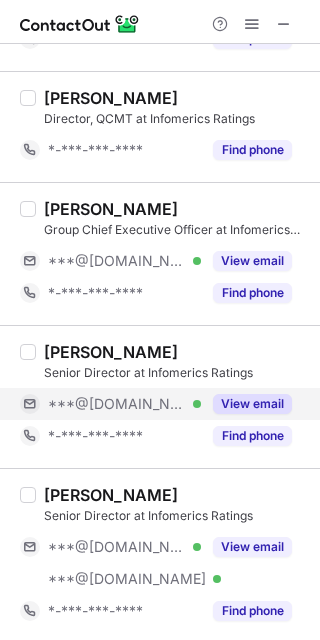 click on "***@[DOMAIN_NAME]" at bounding box center (117, 404) 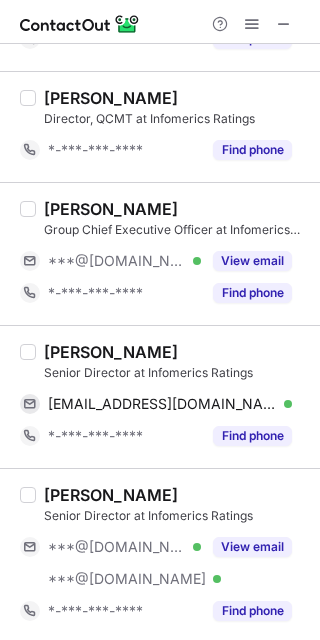 click on "Dheeraj Jaiswal" at bounding box center (111, 352) 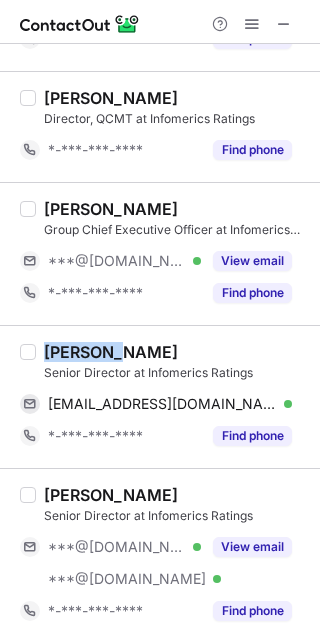 click on "Dheeraj Jaiswal" at bounding box center [111, 352] 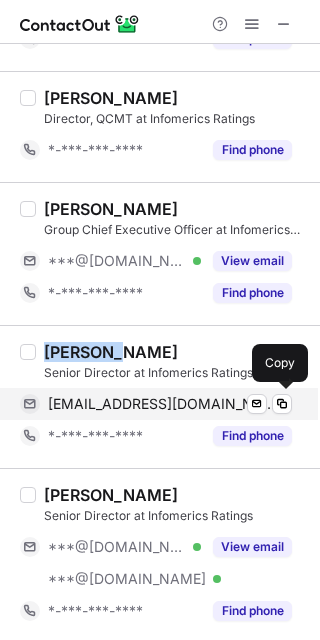 click on "kumardheeraj1982@gmail.com" at bounding box center [162, 404] 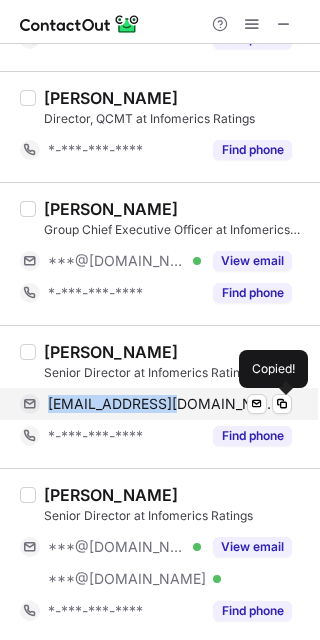 click on "kumardheeraj1982@gmail.com" at bounding box center [162, 404] 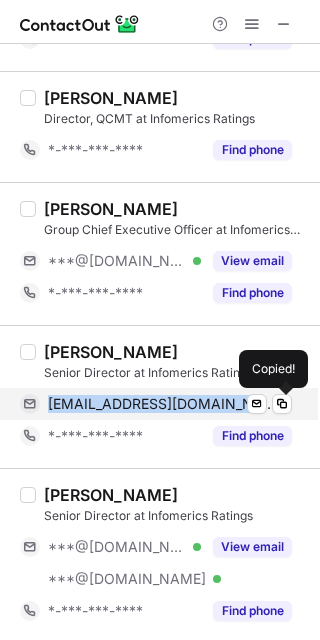 click on "kumardheeraj1982@gmail.com" at bounding box center [162, 404] 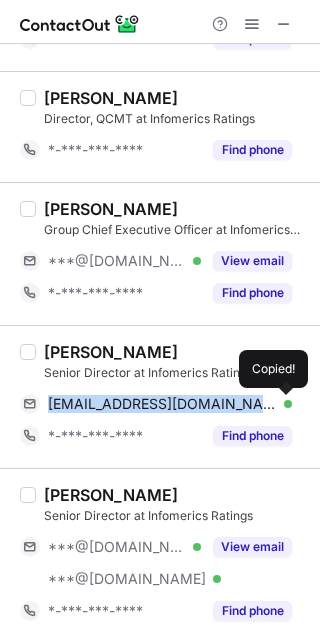 copy on "kumardheeraj1982@gmail.com" 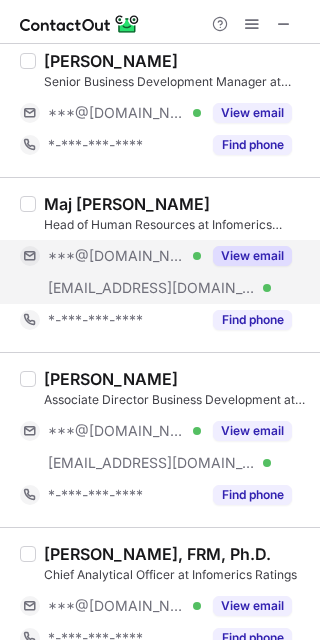 scroll, scrollTop: 1200, scrollLeft: 0, axis: vertical 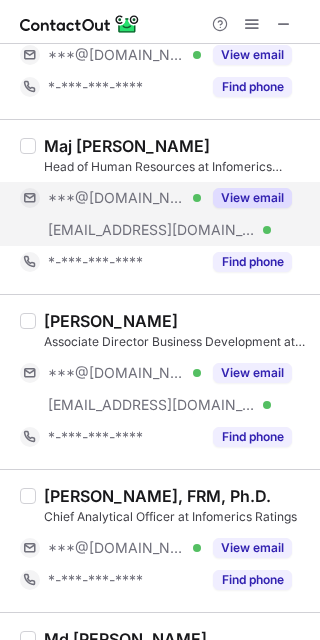 click on "***@infomerics.com" at bounding box center (152, 230) 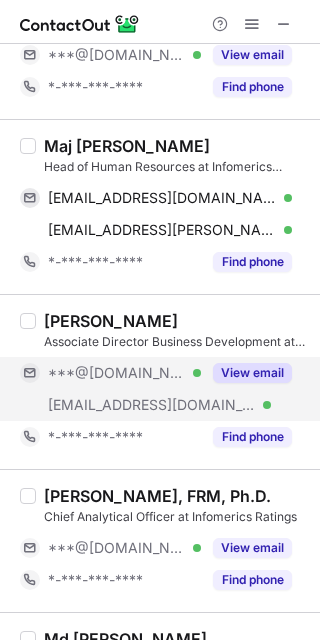 click on "***@infomerics.com Verified" at bounding box center (110, 405) 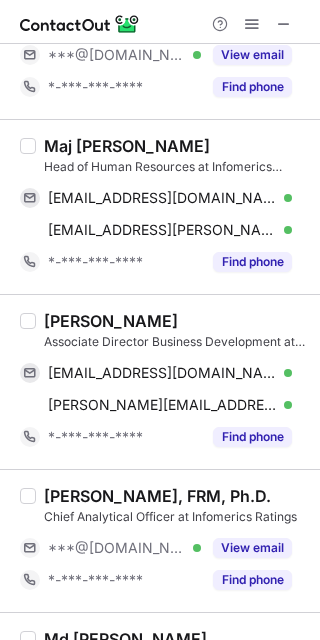 click on "Maj Sumeet Chhibber" at bounding box center (127, 146) 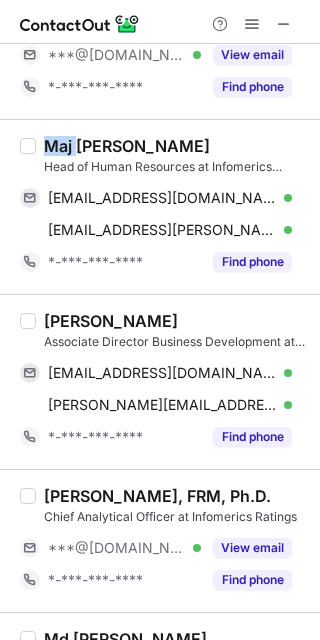 click on "Maj Sumeet Chhibber" at bounding box center [127, 146] 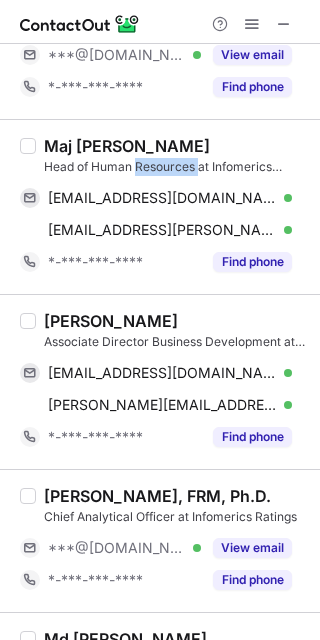 click on "Head of Human Resources at Infomerics Ratings" at bounding box center (176, 167) 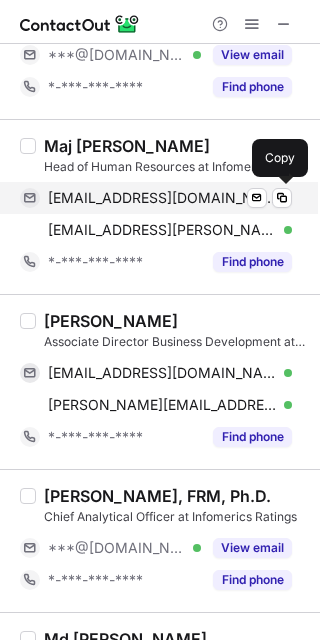 click on "majsumeetchhibber0312@gmail.com" at bounding box center (162, 198) 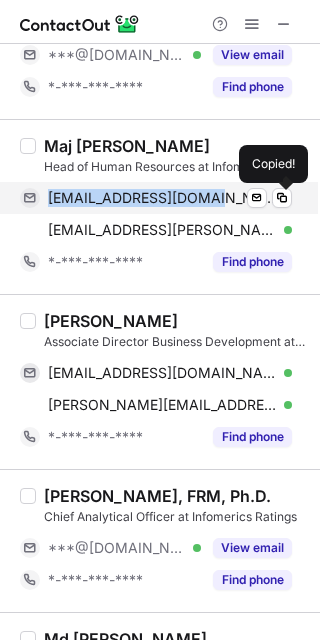 click on "majsumeetchhibber0312@gmail.com" at bounding box center [162, 198] 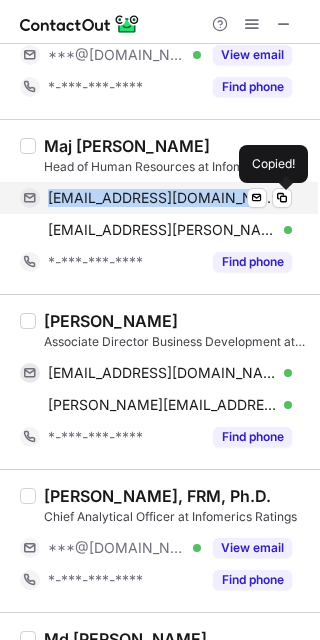 click on "majsumeetchhibber0312@gmail.com" at bounding box center (162, 198) 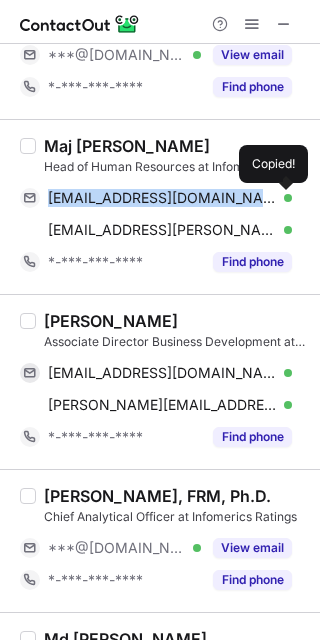 copy on "majsumeetchhibber0312@gmail.com" 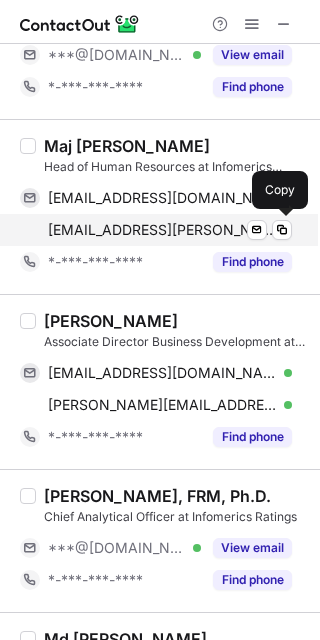 click on "maj.chhibber@infomerics.com Verified Send email Copy" at bounding box center (156, 230) 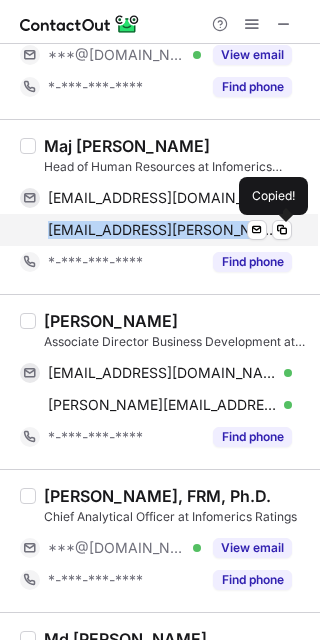 click on "maj.chhibber@infomerics.com Verified Send email Copied!" at bounding box center [156, 230] 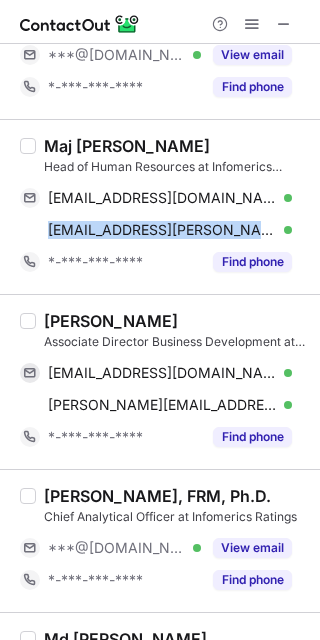 click on "Priti Thakur" at bounding box center [111, 321] 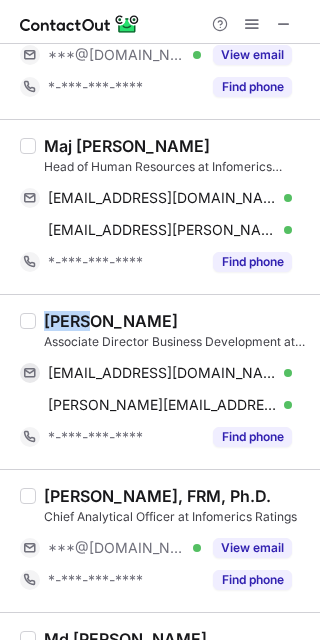 click on "Priti Thakur" at bounding box center [111, 321] 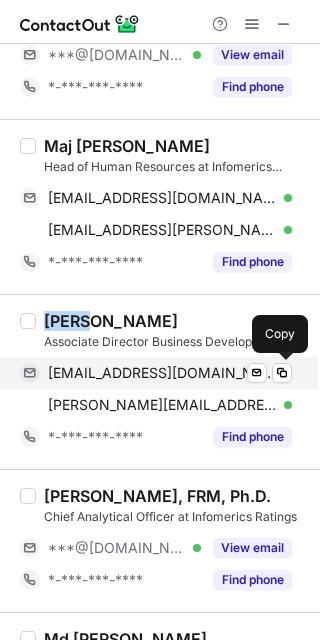 click on "priti_2209@yahoo.com" at bounding box center (162, 373) 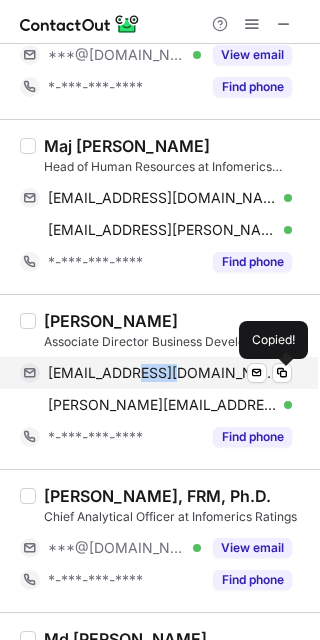click on "priti_2209@yahoo.com" at bounding box center (162, 373) 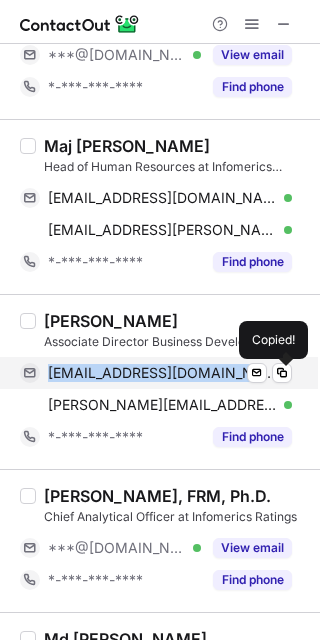 click on "priti_2209@yahoo.com" at bounding box center (162, 373) 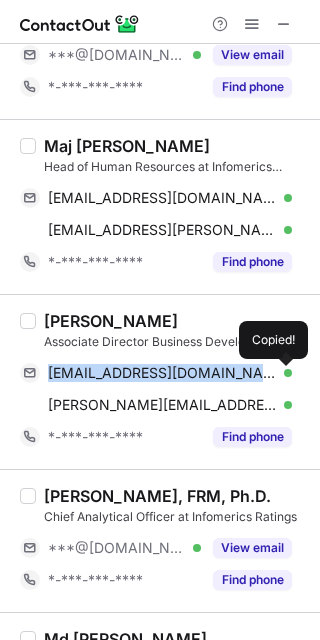 copy on "priti_2209@yahoo.com" 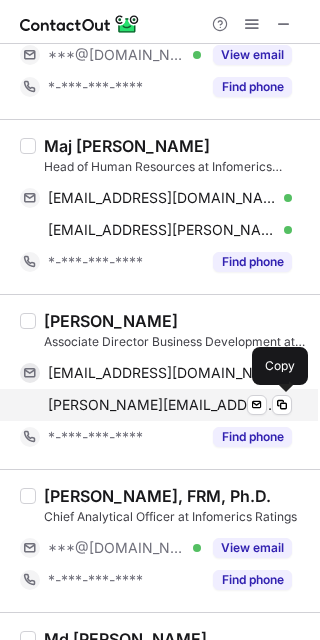 click on "priti.thakur@infomerics.com" at bounding box center [162, 405] 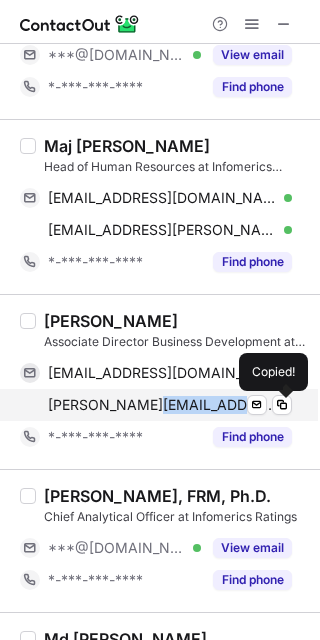 click on "priti.thakur@infomerics.com" at bounding box center (162, 405) 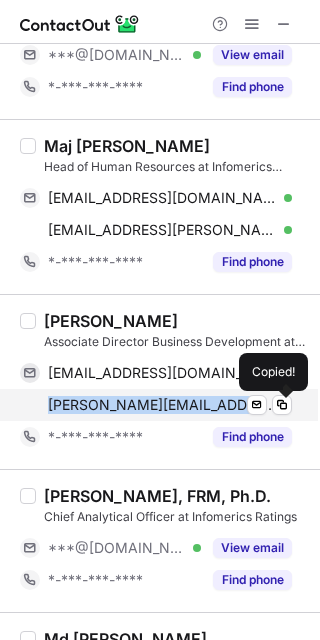 click on "priti.thakur@infomerics.com" at bounding box center [162, 405] 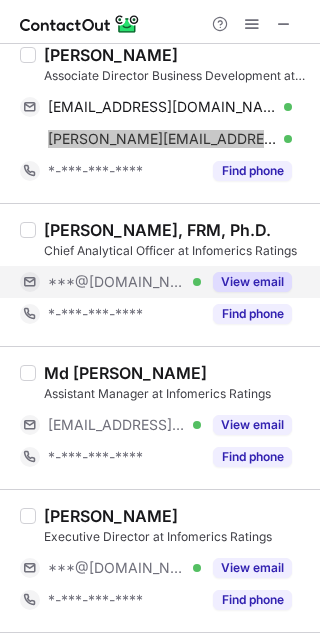 scroll, scrollTop: 1600, scrollLeft: 0, axis: vertical 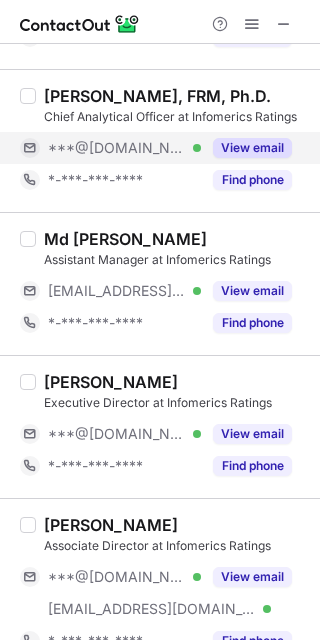 click on "***@[DOMAIN_NAME]" at bounding box center (117, 148) 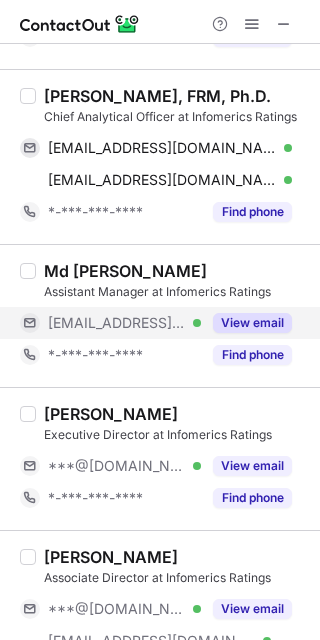 click on "***@infomerics.com" at bounding box center (117, 323) 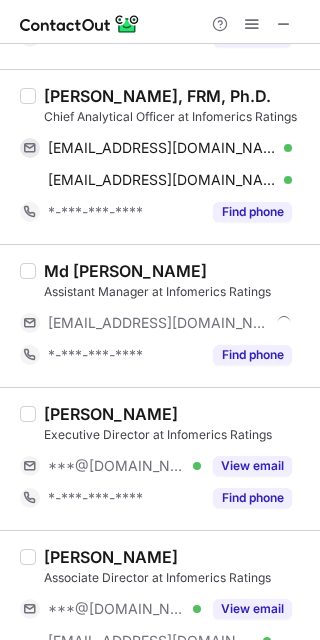 click on "Sarnambar Roy, FRM, Ph.D." at bounding box center [157, 96] 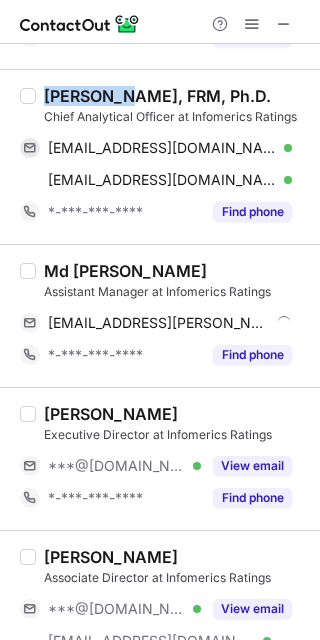 click on "Sarnambar Roy, FRM, Ph.D." at bounding box center (157, 96) 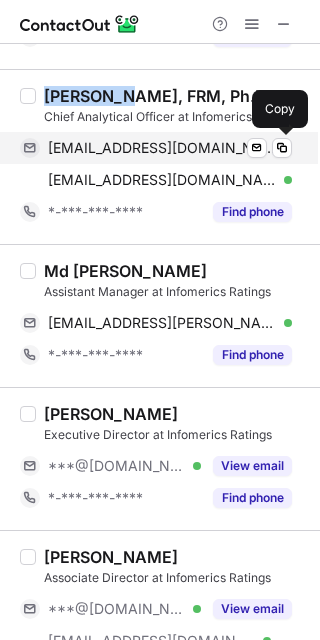 click on "sarnambar@gmail.com" at bounding box center (162, 148) 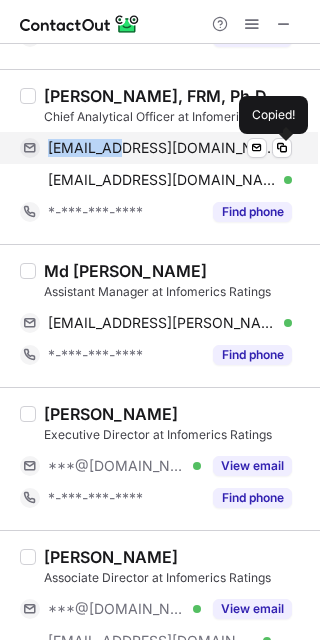 click on "sarnambar@gmail.com" at bounding box center [162, 148] 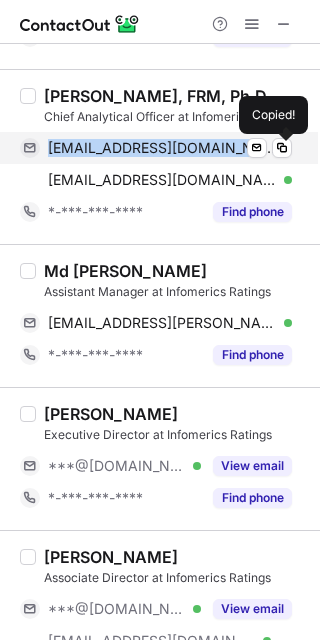 click on "sarnambar@gmail.com" at bounding box center (162, 148) 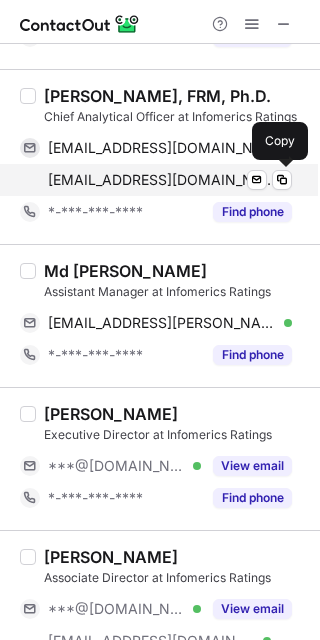 click on "sroy@infomerics.com" at bounding box center [162, 180] 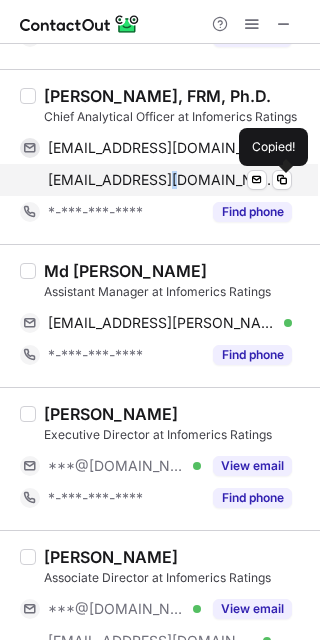 click on "sroy@infomerics.com" at bounding box center [162, 180] 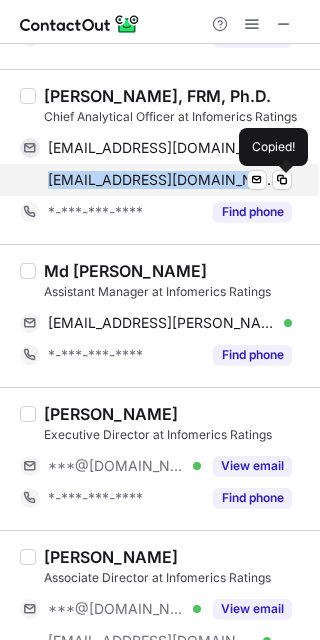 click on "sroy@infomerics.com" at bounding box center (162, 180) 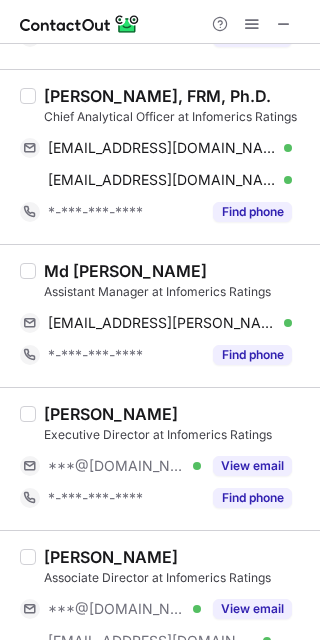 click on "Md Asad Rizvi" at bounding box center [125, 271] 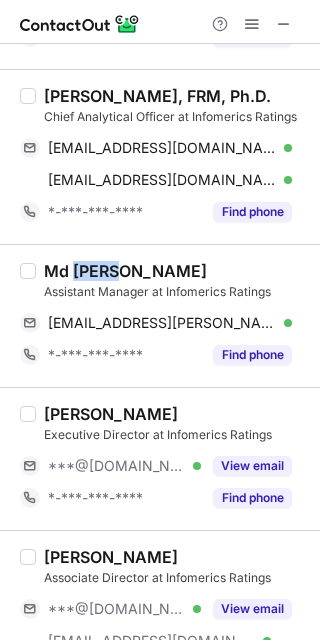 click on "Md Asad Rizvi" at bounding box center (125, 271) 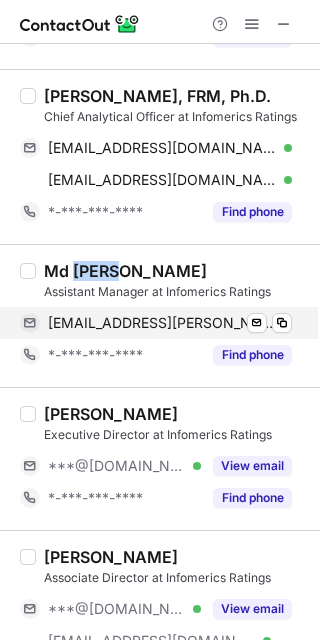 click on "asad.rizvi@infomerics.com" at bounding box center [162, 323] 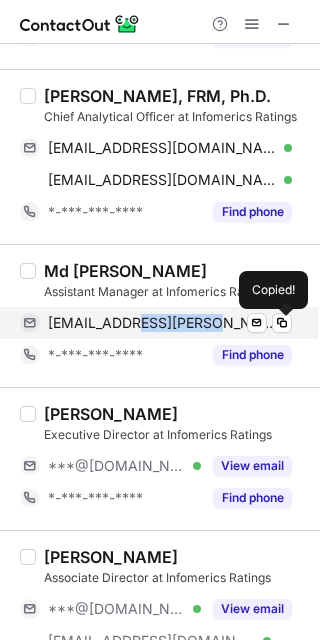 click on "asad.rizvi@infomerics.com" at bounding box center [162, 323] 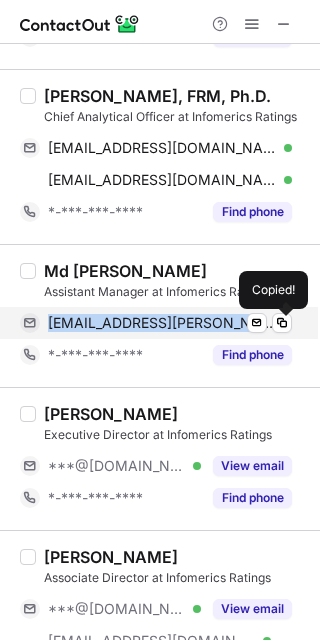 click on "asad.rizvi@infomerics.com" at bounding box center (162, 323) 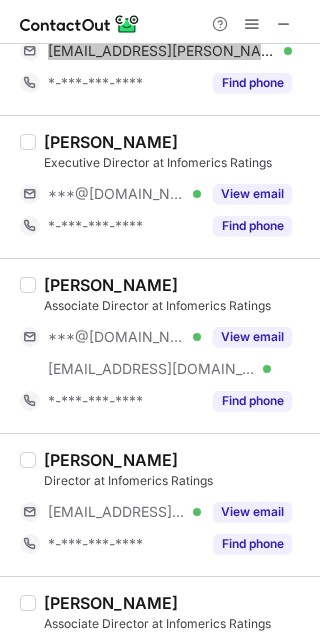 scroll, scrollTop: 1866, scrollLeft: 0, axis: vertical 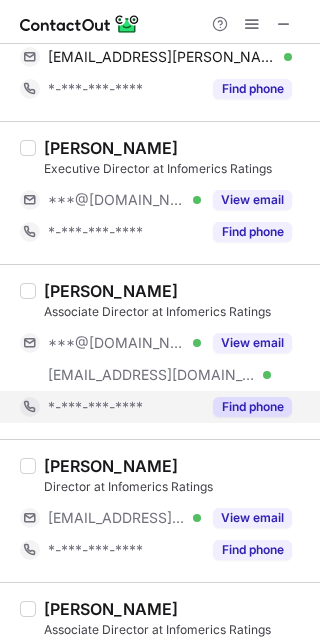 drag, startPoint x: 97, startPoint y: 349, endPoint x: 95, endPoint y: 401, distance: 52.03845 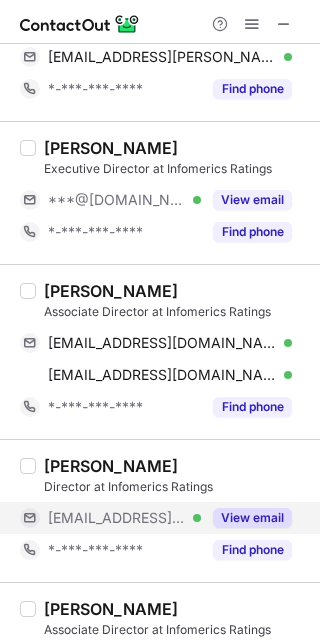 click on "***@infomerics.com" at bounding box center (117, 518) 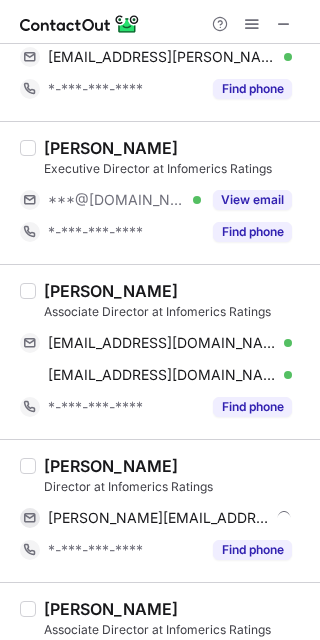 click on "Associate Director at Infomerics Ratings" at bounding box center [176, 312] 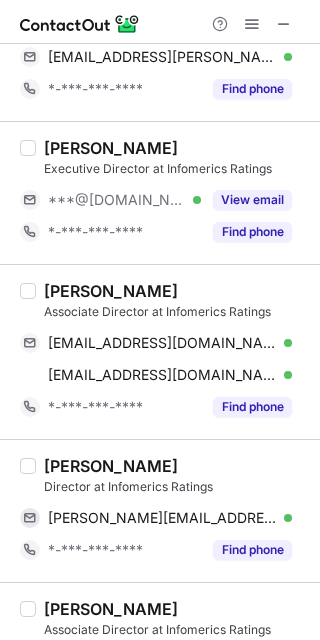 click on "Vikas Sharma" at bounding box center (111, 291) 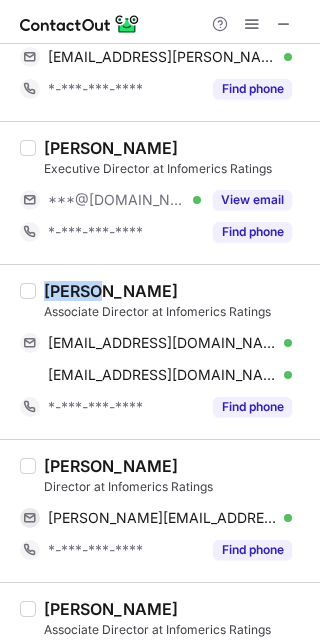 click on "Vikas Sharma" at bounding box center [111, 291] 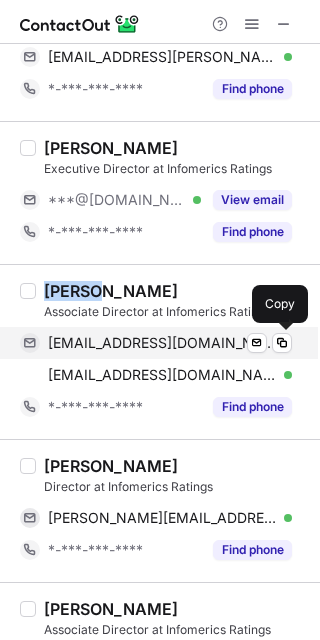 click on "vikas.sharma1@yahoo.com Verified Send email Copy" at bounding box center [156, 343] 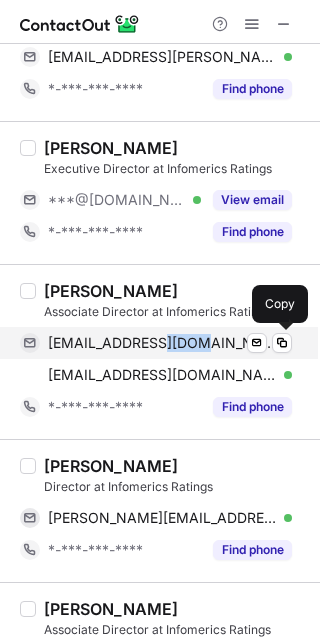 click on "vikas.sharma1@yahoo.com Verified Send email Copy" at bounding box center (156, 343) 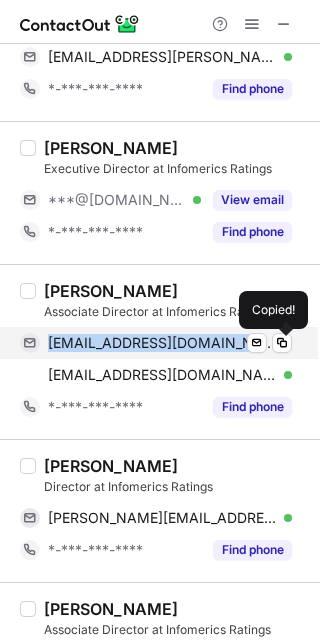 click on "vikas.sharma1@yahoo.com Verified Send email Copied!" at bounding box center (156, 343) 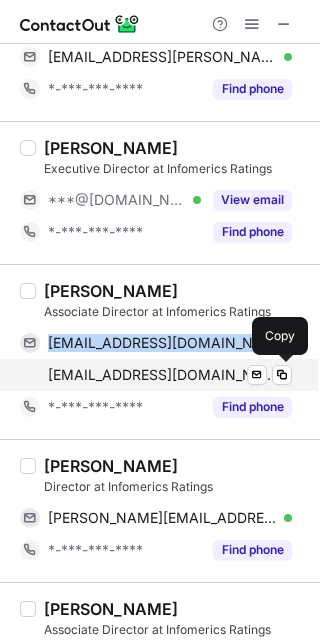 click on "vikas.sharma@infomerics.com" at bounding box center [162, 375] 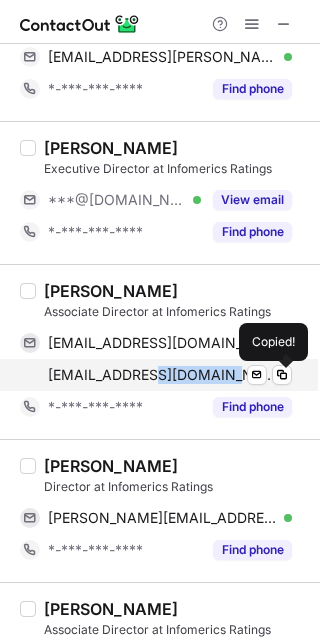 click on "vikas.sharma@infomerics.com" at bounding box center [162, 375] 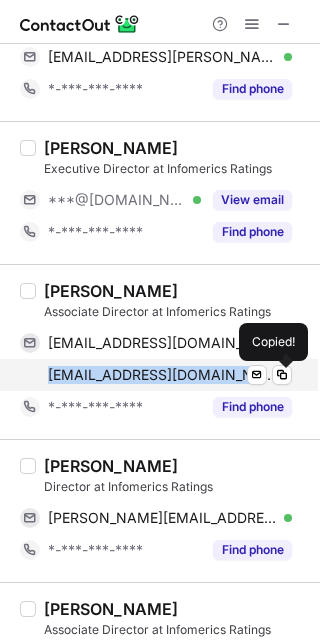 click on "vikas.sharma@infomerics.com" at bounding box center [162, 375] 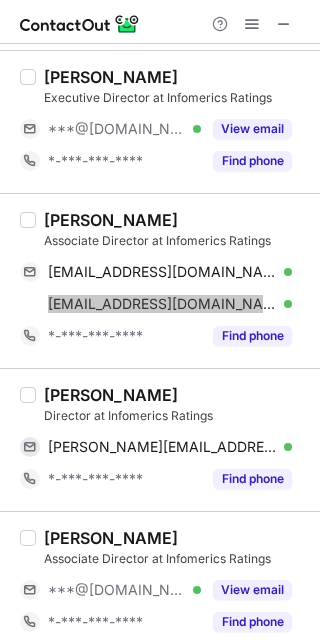 scroll, scrollTop: 2000, scrollLeft: 0, axis: vertical 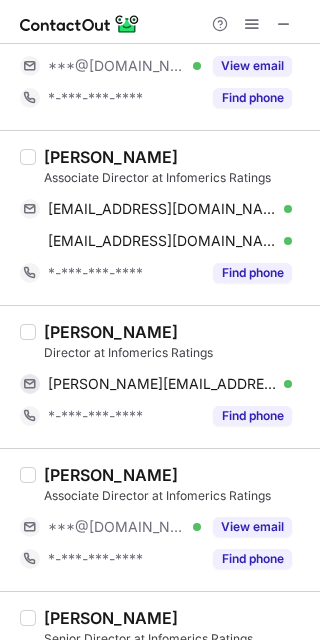click on "Ravinder Zutshi Director at Infomerics Ratings ravinder.zutshi@infomerics.com Verified Send email Copy *-***-***-**** Find phone" at bounding box center [160, 376] 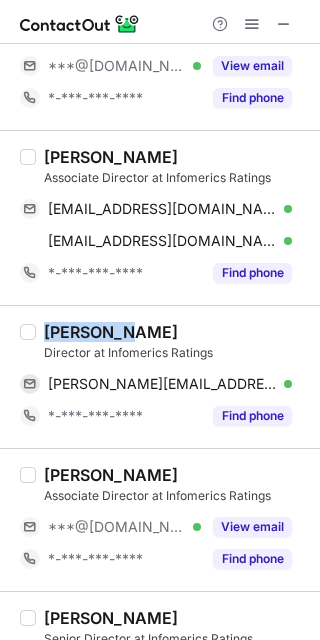 click on "Ravinder Zutshi Director at Infomerics Ratings ravinder.zutshi@infomerics.com Verified Send email Copy *-***-***-**** Find phone" at bounding box center [160, 376] 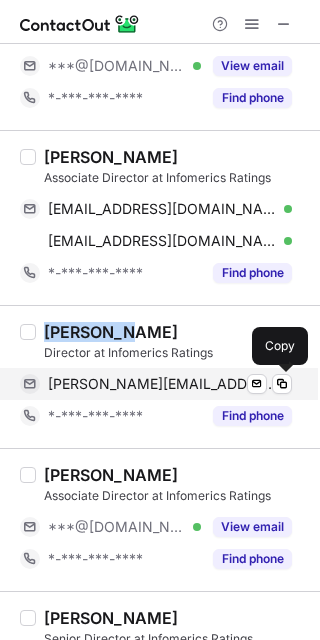 click on "ravinder.zutshi@infomerics.com" at bounding box center (162, 384) 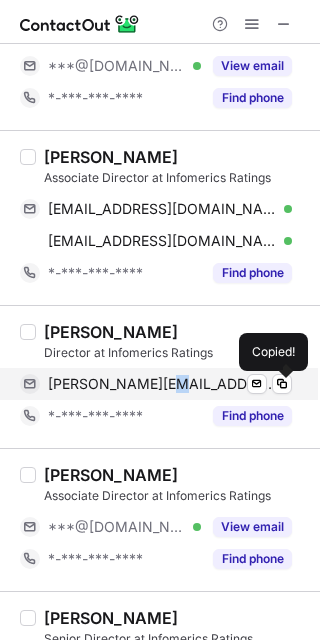 click on "ravinder.zutshi@infomerics.com" at bounding box center [162, 384] 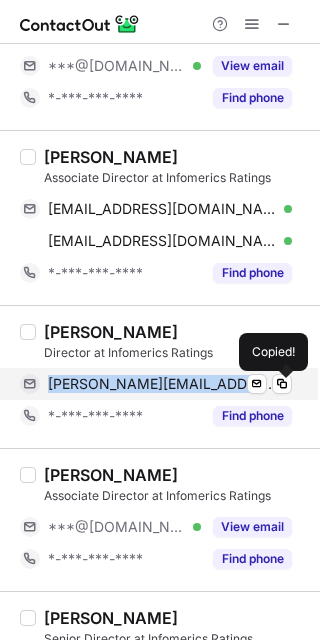 click on "ravinder.zutshi@infomerics.com" at bounding box center [162, 384] 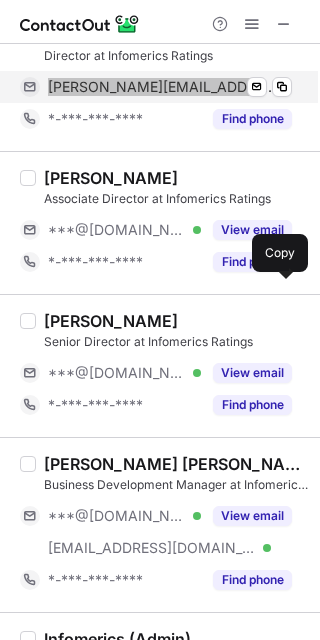 scroll, scrollTop: 2400, scrollLeft: 0, axis: vertical 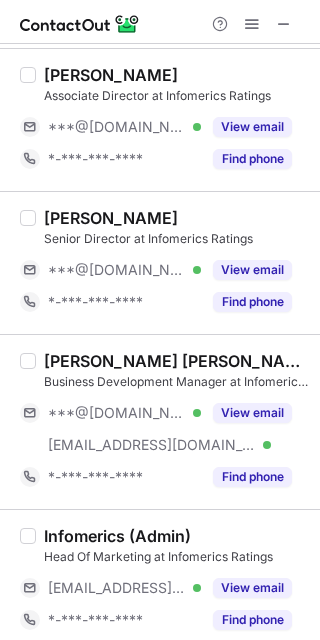 drag, startPoint x: 119, startPoint y: 133, endPoint x: 113, endPoint y: 205, distance: 72.249565 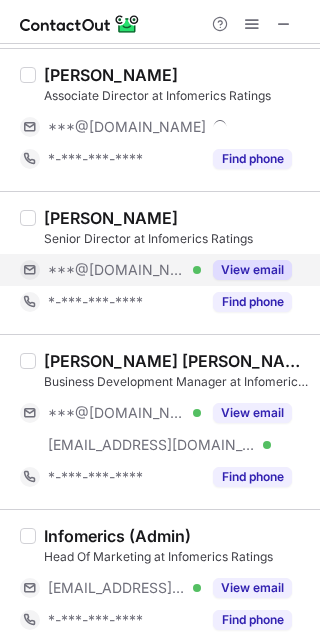 click on "***@[DOMAIN_NAME]" at bounding box center (117, 270) 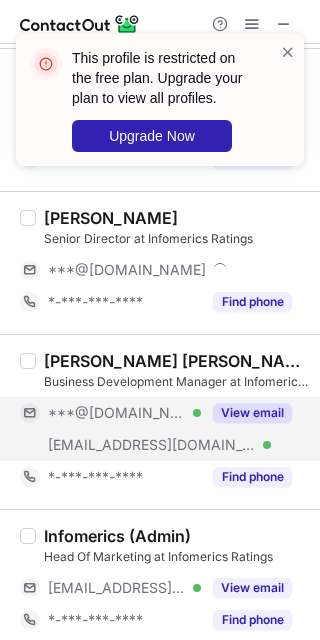 click on "***@[DOMAIN_NAME]" at bounding box center [117, 413] 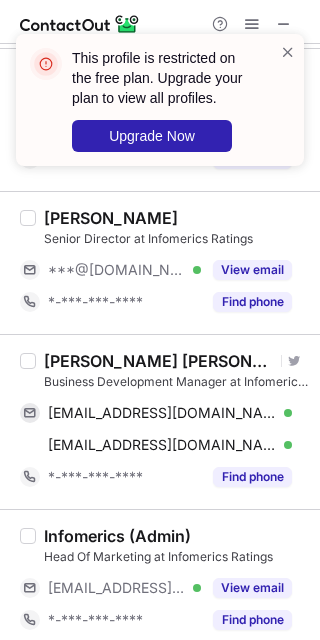 click on "RAJ KIRAN KUMAR" at bounding box center [159, 361] 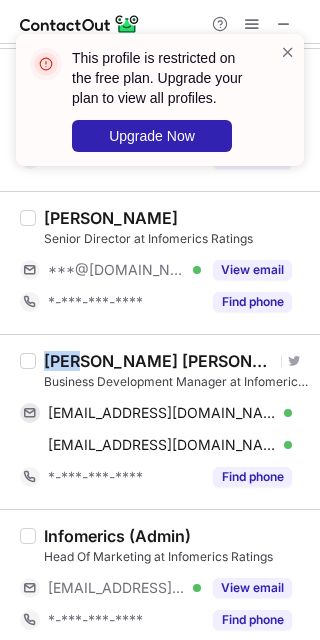 click on "RAJ KIRAN KUMAR" at bounding box center [159, 361] 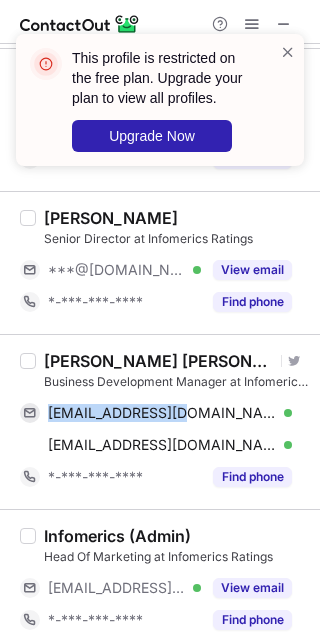 click on "RAJ KIRAN KUMAR Visit Twitter profile Business Development Manager at Infomerics Ratings rajkirankumar1408@gmail.com Verified Send email Copy raj.kumar@infomerics.com Verified Send email Copy *-***-***-**** Find phone" at bounding box center [172, 422] 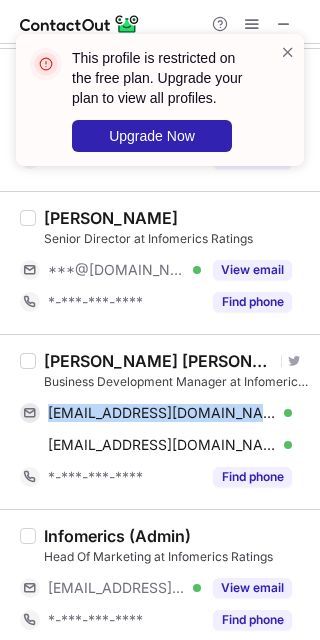 click on "RAJ KIRAN KUMAR Visit Twitter profile Business Development Manager at Infomerics Ratings rajkirankumar1408@gmail.com Verified Send email Copy raj.kumar@infomerics.com Verified Send email Copy *-***-***-**** Find phone" at bounding box center (172, 422) 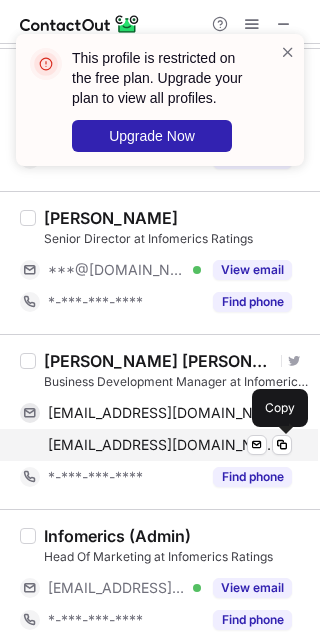 click on "raj.kumar@infomerics.com" at bounding box center [162, 445] 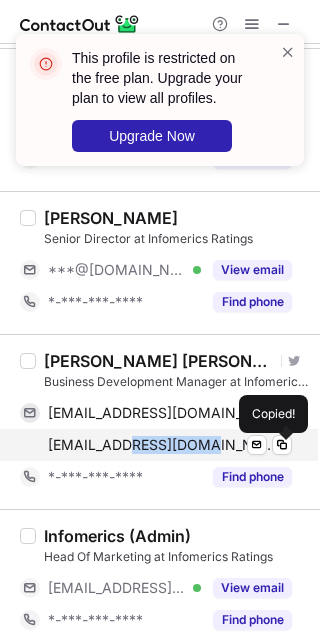 click on "raj.kumar@infomerics.com" at bounding box center [162, 445] 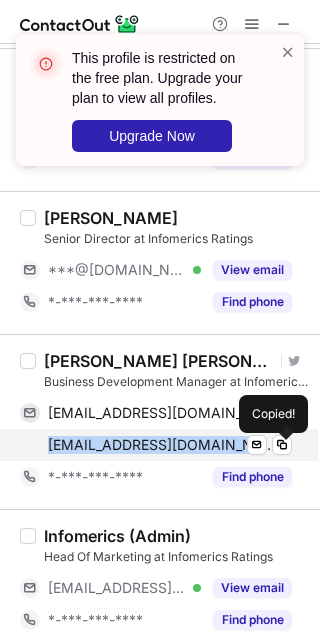 click on "raj.kumar@infomerics.com" at bounding box center [162, 445] 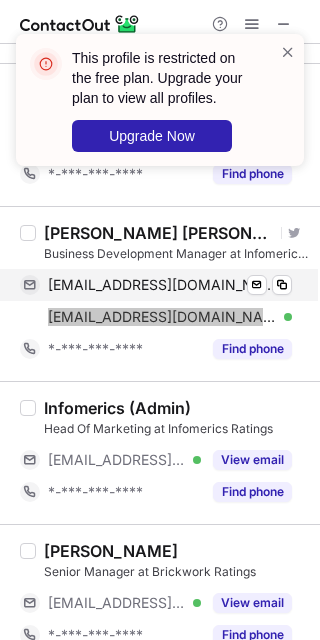 scroll, scrollTop: 2666, scrollLeft: 0, axis: vertical 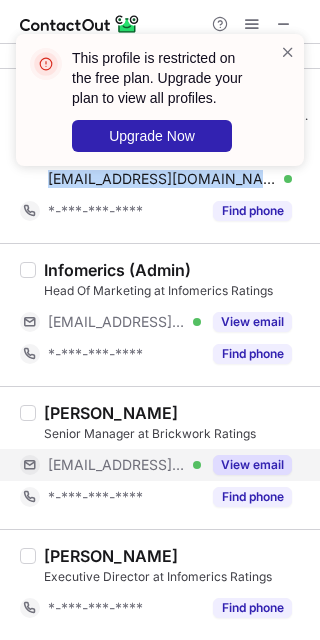 drag, startPoint x: 112, startPoint y: 471, endPoint x: 111, endPoint y: 367, distance: 104.00481 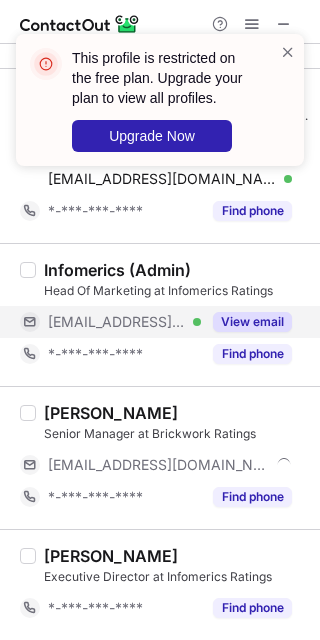 click on "***@infomerics.com" at bounding box center (117, 322) 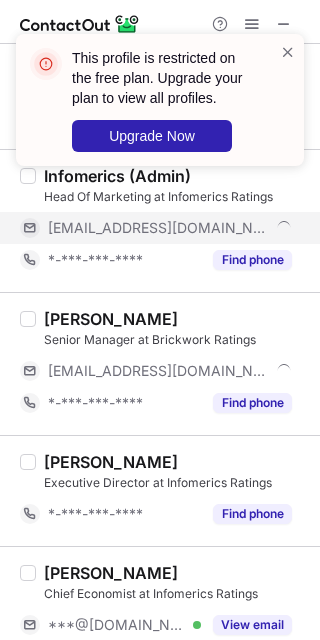 scroll, scrollTop: 2800, scrollLeft: 0, axis: vertical 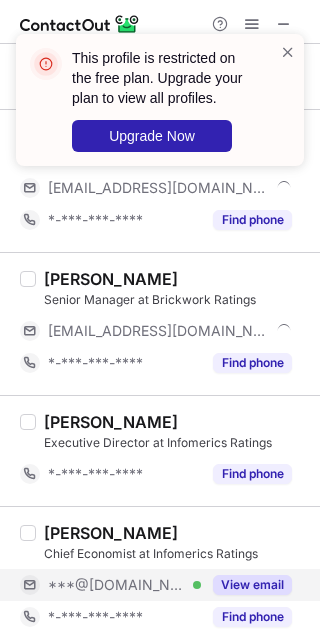 click on "***@[DOMAIN_NAME]" at bounding box center [117, 585] 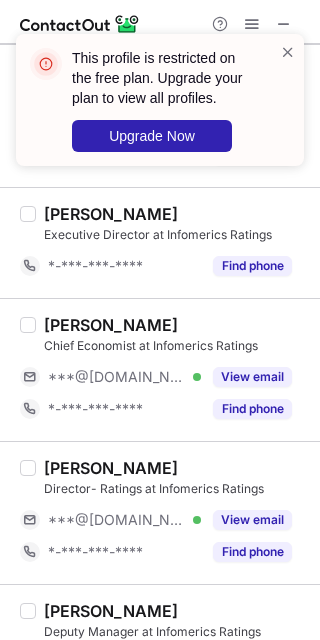 scroll, scrollTop: 3200, scrollLeft: 0, axis: vertical 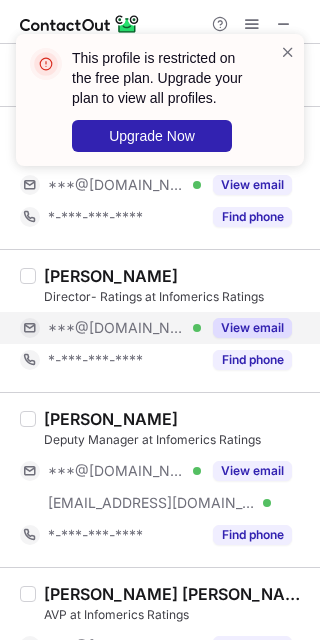 click on "***@[DOMAIN_NAME]" at bounding box center (117, 328) 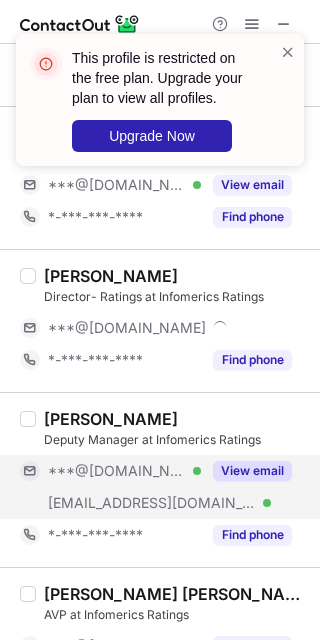 click on "***@[DOMAIN_NAME]" at bounding box center [117, 471] 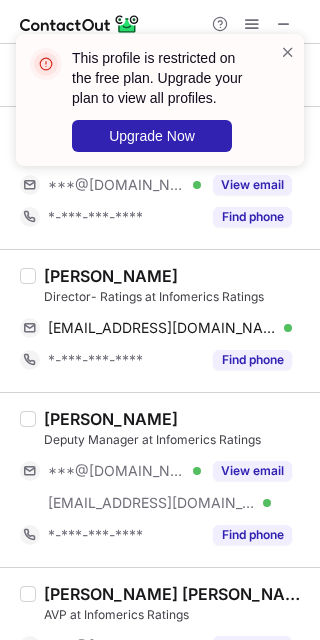 click on "Avik Podder" at bounding box center (111, 276) 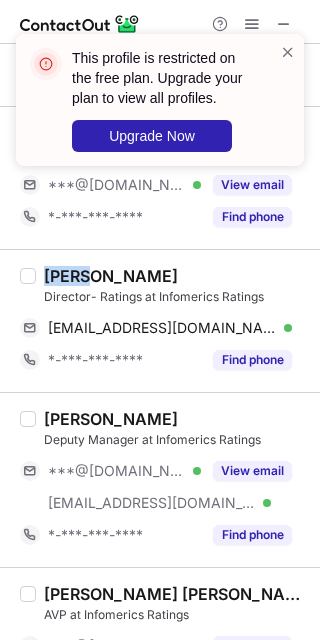 click on "Avik Podder" at bounding box center [111, 276] 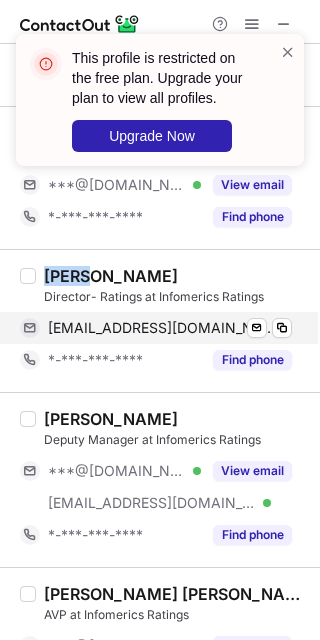 click on "avik2481@gmail.com" at bounding box center [162, 328] 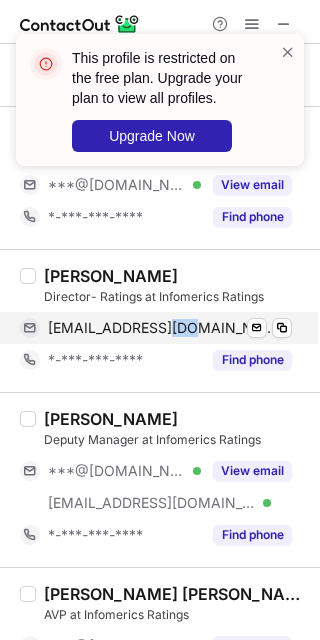 click on "avik2481@gmail.com" at bounding box center (162, 328) 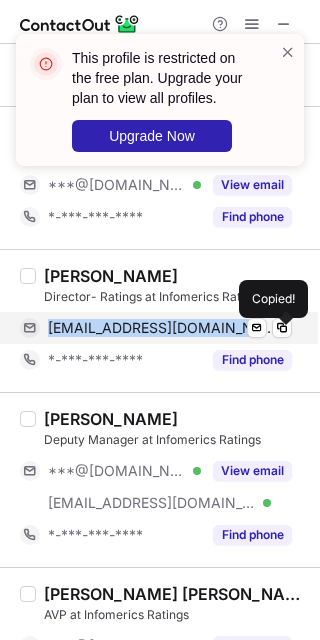 click on "avik2481@gmail.com" at bounding box center [162, 328] 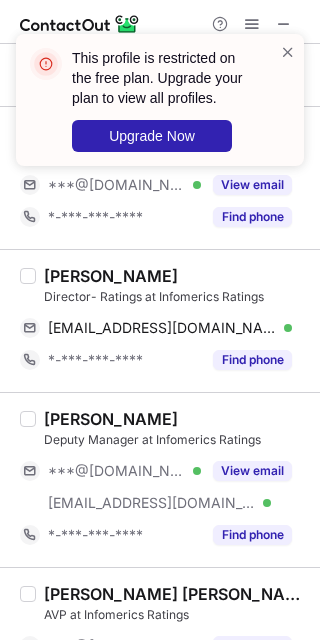 click on "Prasad Kolapate" at bounding box center [111, 419] 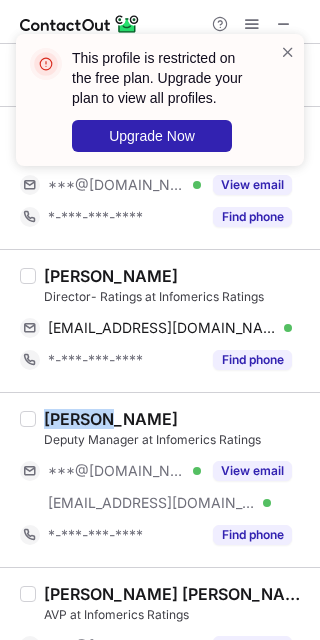 click on "Prasad Kolapate" at bounding box center (111, 419) 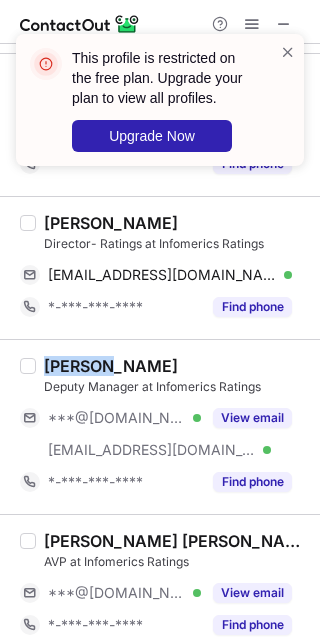 scroll, scrollTop: 3278, scrollLeft: 0, axis: vertical 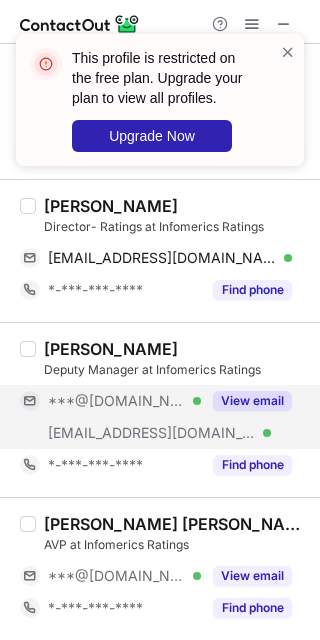 click on "***@infomerics.com" at bounding box center [152, 433] 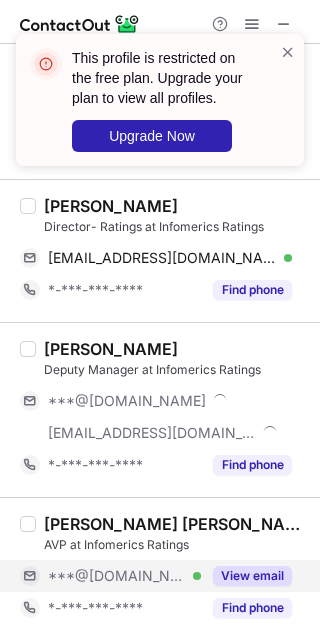 click on "***@[DOMAIN_NAME]" at bounding box center (117, 576) 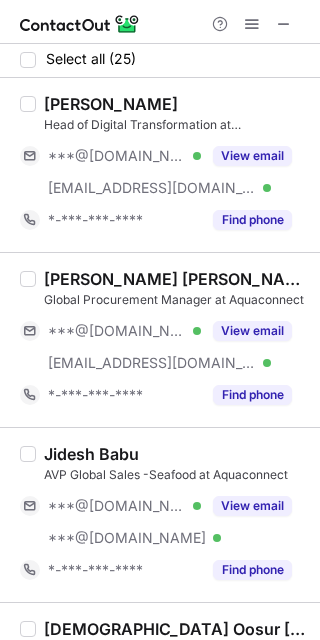scroll, scrollTop: 0, scrollLeft: 0, axis: both 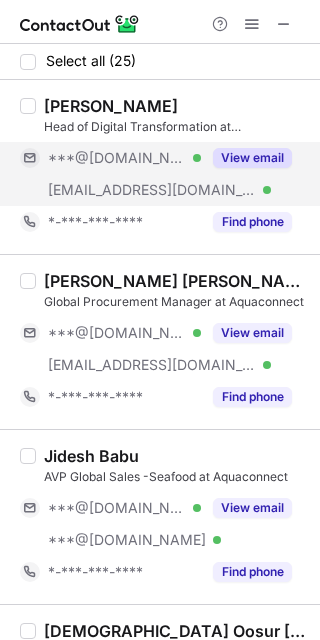 click on "***@aquaconnect.blue" at bounding box center [152, 190] 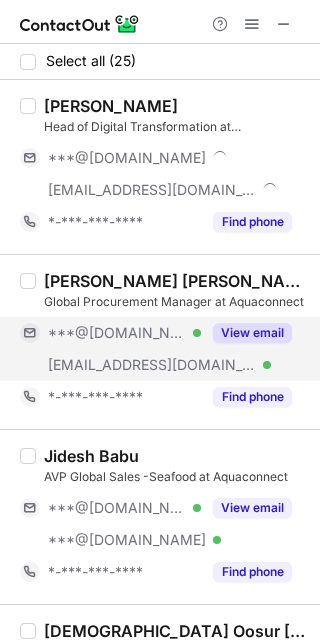 click on "***@[DOMAIN_NAME]" at bounding box center [117, 333] 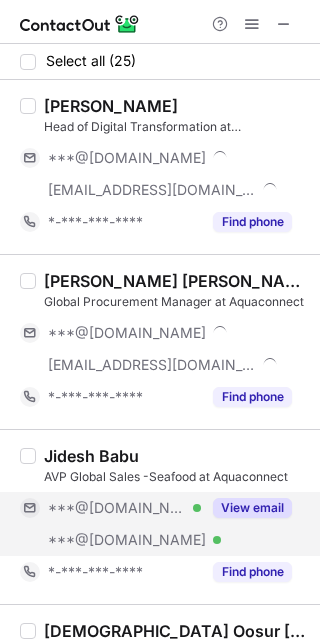click on "***@[DOMAIN_NAME]" at bounding box center [117, 508] 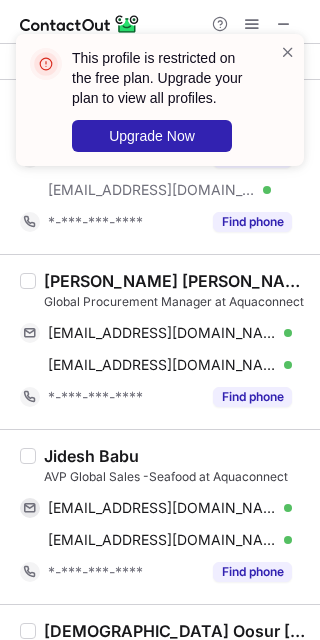 click on "Sai Krishna Talluri" at bounding box center (176, 281) 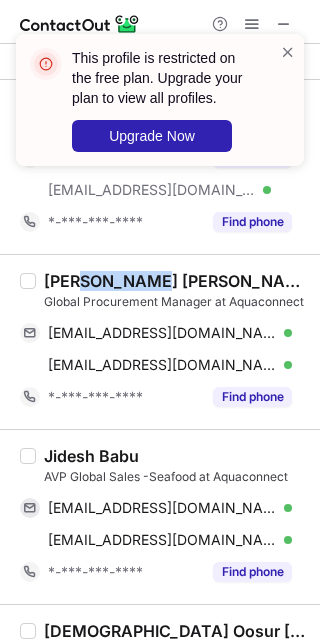 click on "Sai Krishna Talluri" at bounding box center [176, 281] 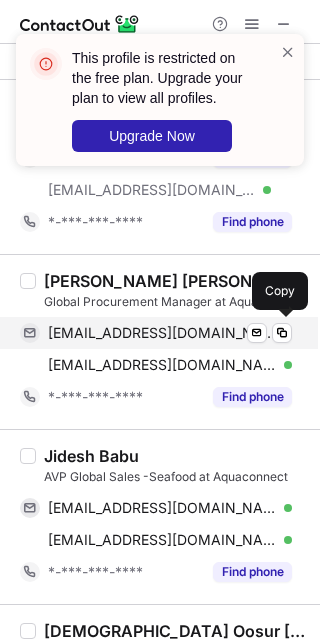 click on "sksweetkrishna@gmail.com" at bounding box center [162, 333] 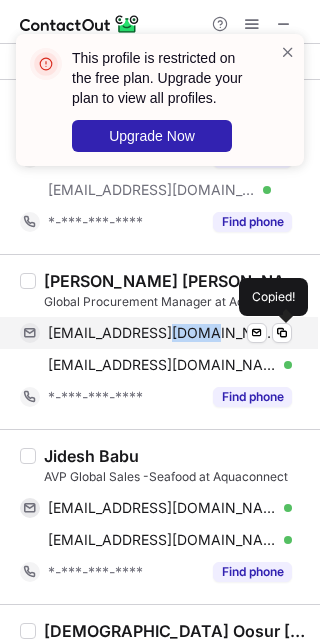 click on "sksweetkrishna@gmail.com" at bounding box center (162, 333) 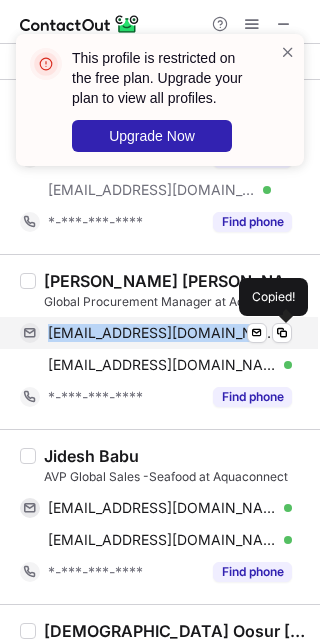 click on "sksweetkrishna@gmail.com" at bounding box center [162, 333] 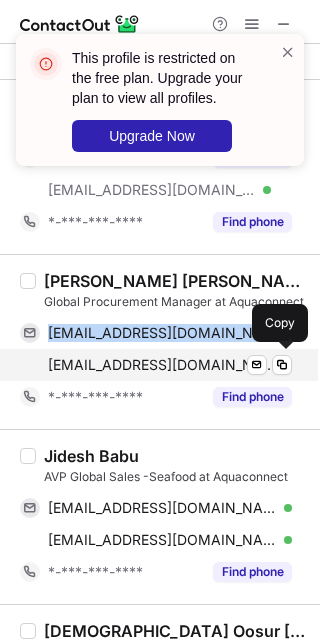 click on "sai@aquaconnect.blue Verified Send email Copy" at bounding box center [156, 365] 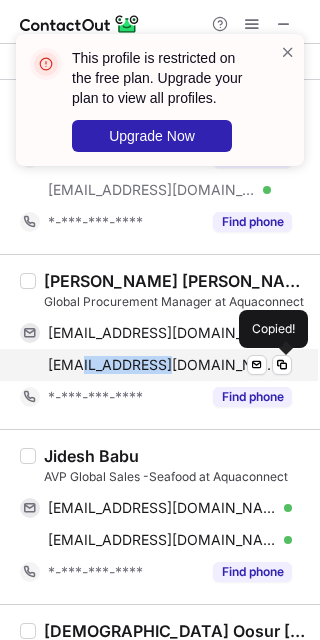 click on "sai@aquaconnect.blue Verified Send email Copied!" at bounding box center [156, 365] 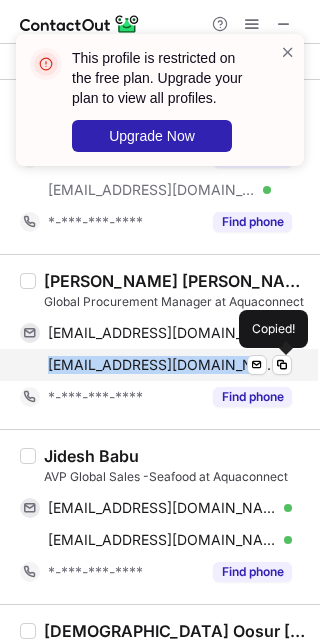 click on "sai@aquaconnect.blue Verified Send email Copied!" at bounding box center (156, 365) 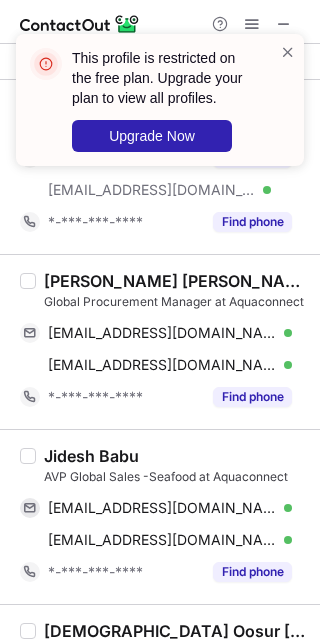 click on "Jidesh Babu AVP Global Sales -Seafood at Aquaconnect jideshbabu@gmail.com Verified Send email Copy jideshbabu@yahoo.com Verified Send email Copy *-***-***-**** Find phone" at bounding box center [160, 516] 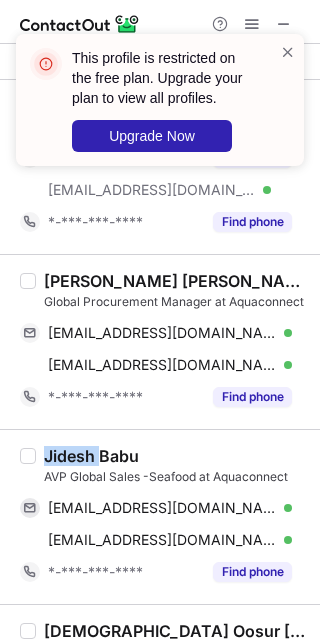 click on "Jidesh Babu AVP Global Sales -Seafood at Aquaconnect jideshbabu@gmail.com Verified Send email Copy jideshbabu@yahoo.com Verified Send email Copy *-***-***-**** Find phone" at bounding box center [160, 516] 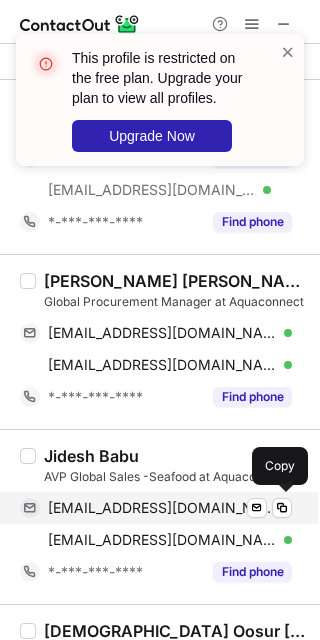 click on "jideshbabu@gmail.com" at bounding box center [162, 508] 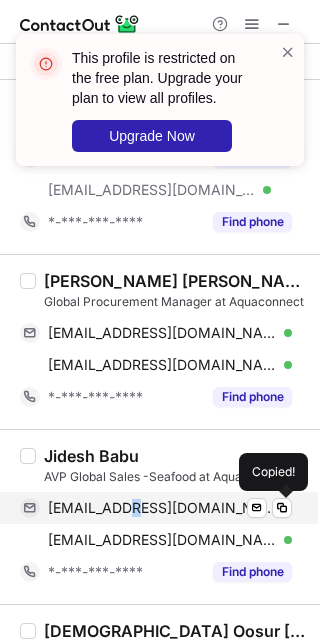 click on "jideshbabu@gmail.com" at bounding box center [162, 508] 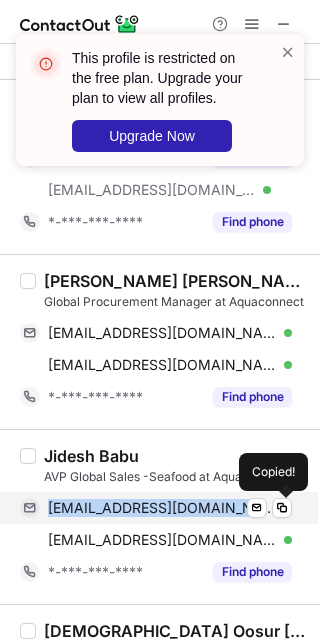 click on "jideshbabu@gmail.com" at bounding box center [162, 508] 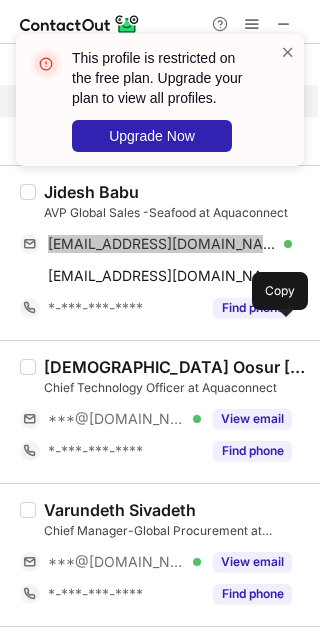 scroll, scrollTop: 266, scrollLeft: 0, axis: vertical 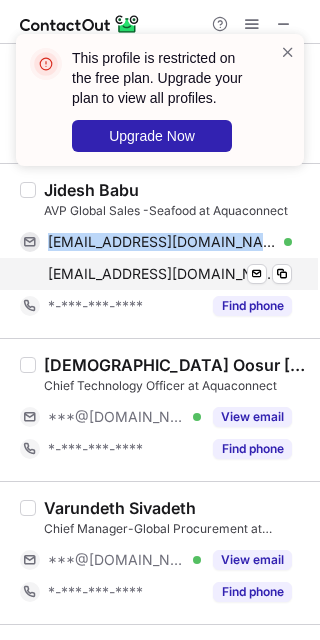 drag, startPoint x: 128, startPoint y: 289, endPoint x: 135, endPoint y: 281, distance: 10.630146 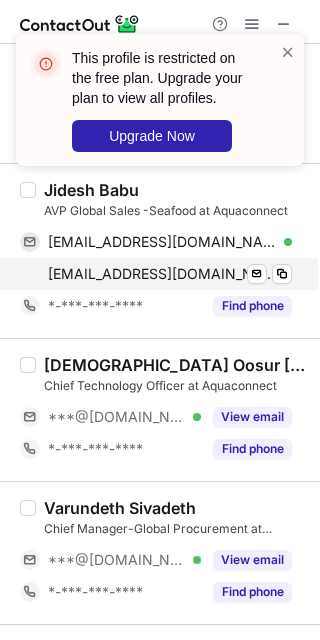 click on "jideshbabu@yahoo.com" at bounding box center [162, 274] 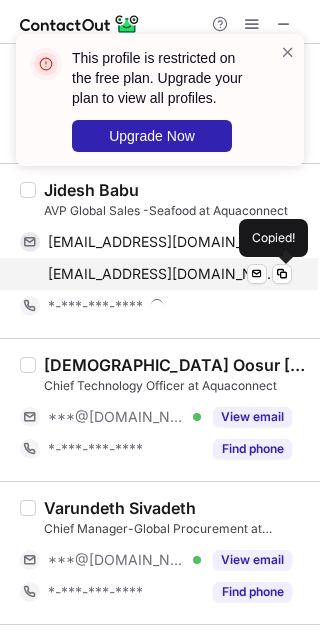 click on "jideshbabu@yahoo.com" at bounding box center [162, 274] 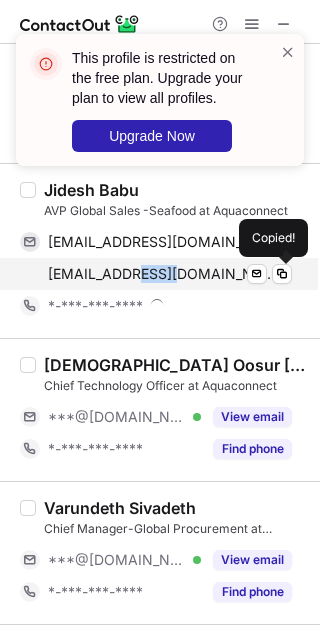 click on "jideshbabu@yahoo.com" at bounding box center (162, 274) 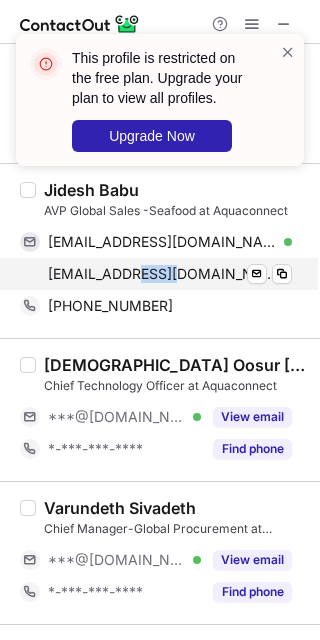 click on "jideshbabu@yahoo.com" at bounding box center [162, 274] 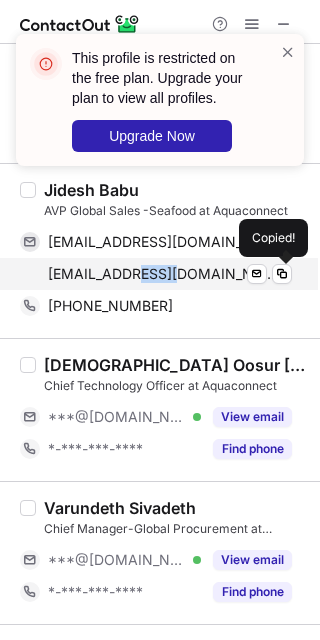 click on "jideshbabu@yahoo.com" at bounding box center [162, 274] 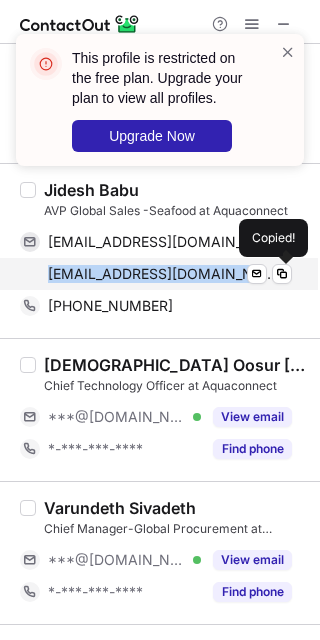 click on "jideshbabu@yahoo.com" at bounding box center (162, 274) 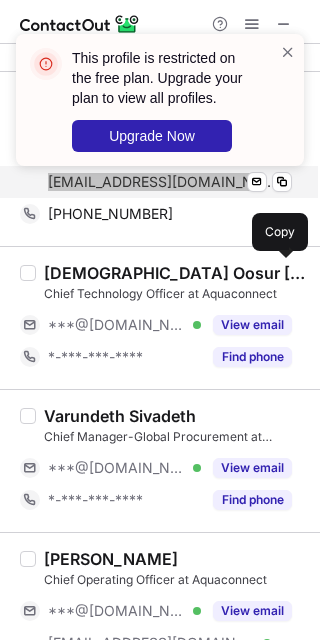 scroll, scrollTop: 400, scrollLeft: 0, axis: vertical 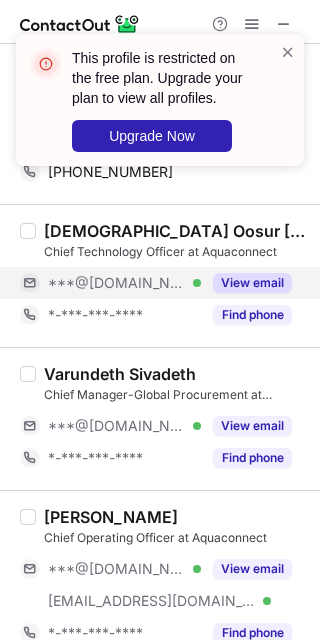 drag, startPoint x: 108, startPoint y: 277, endPoint x: 108, endPoint y: 358, distance: 81 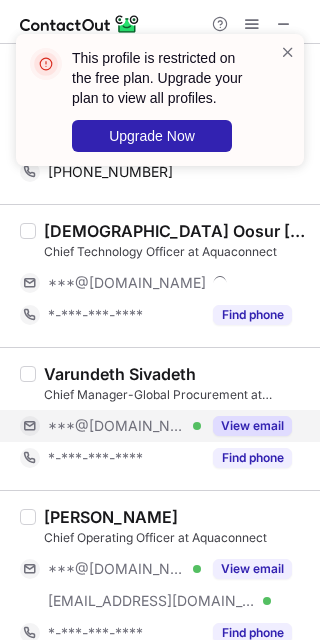click on "***@[DOMAIN_NAME]" at bounding box center [117, 426] 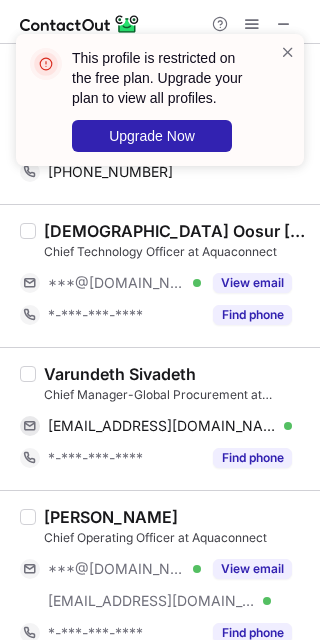 click on "Varundeth Sivadeth" at bounding box center [120, 374] 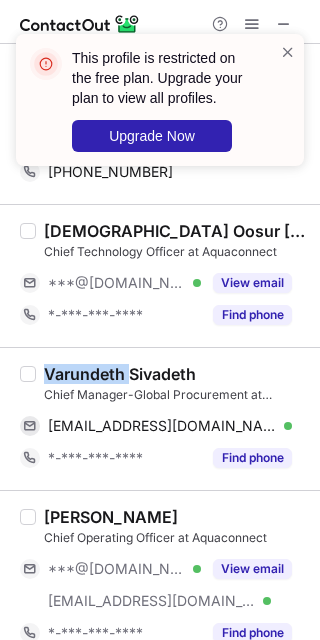 click on "Varundeth Sivadeth" at bounding box center (120, 374) 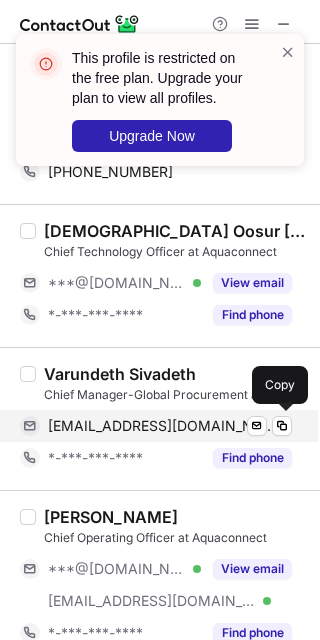 click on "varundeths@gmail.com" at bounding box center [162, 426] 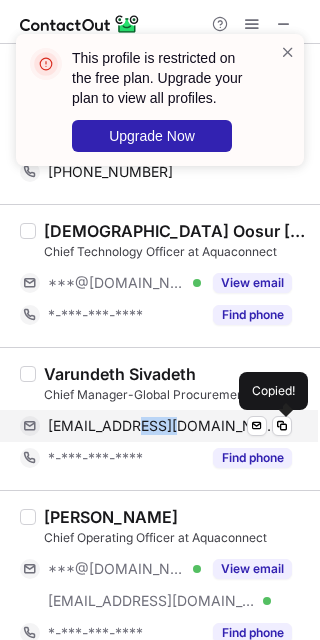 click on "varundeths@gmail.com" at bounding box center [162, 426] 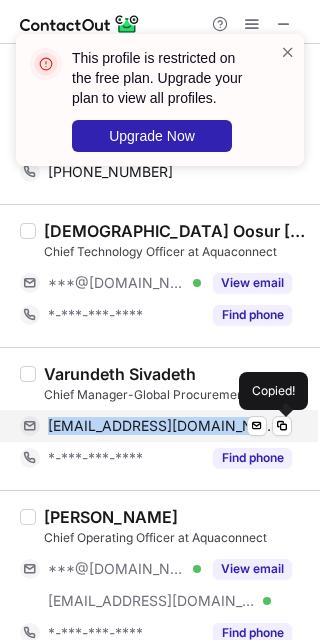 click on "varundeths@gmail.com" at bounding box center (162, 426) 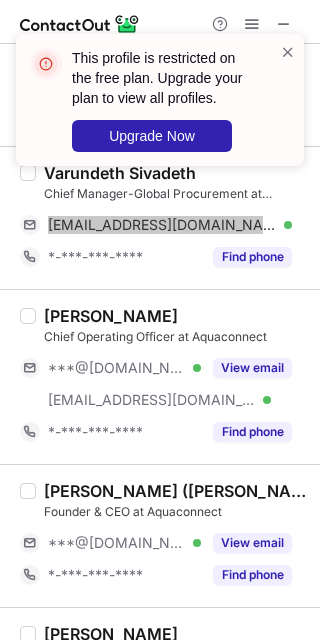 scroll, scrollTop: 666, scrollLeft: 0, axis: vertical 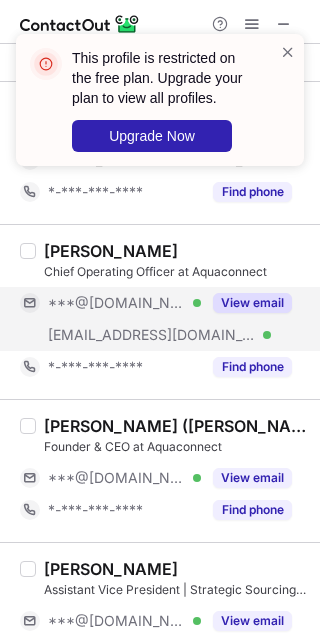 click on "***@[DOMAIN_NAME]" at bounding box center [117, 303] 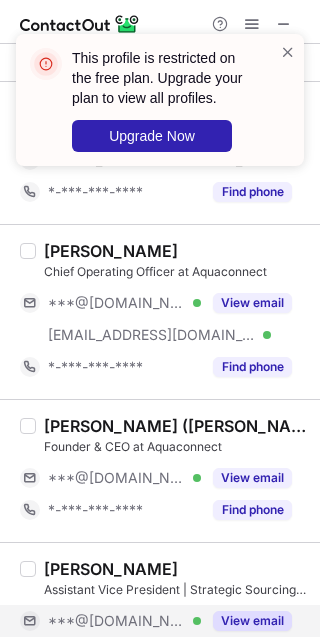 click on "***@[DOMAIN_NAME]" at bounding box center (117, 621) 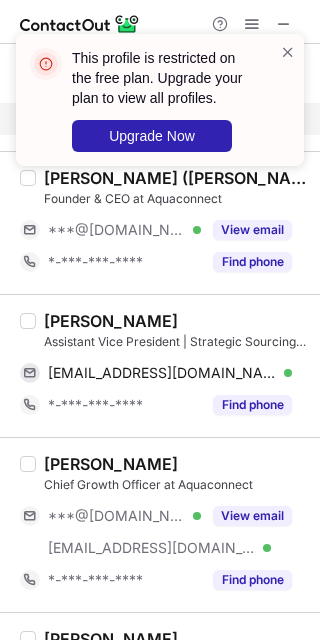 scroll, scrollTop: 933, scrollLeft: 0, axis: vertical 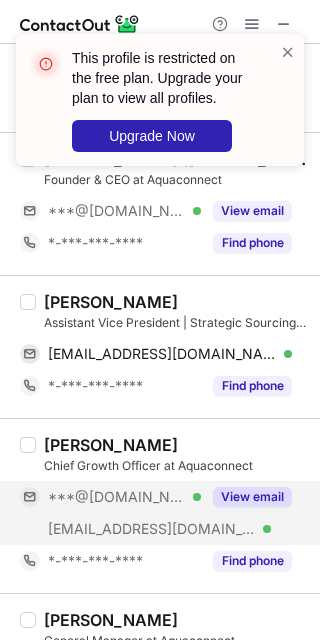 click on "***@[DOMAIN_NAME]" at bounding box center (117, 497) 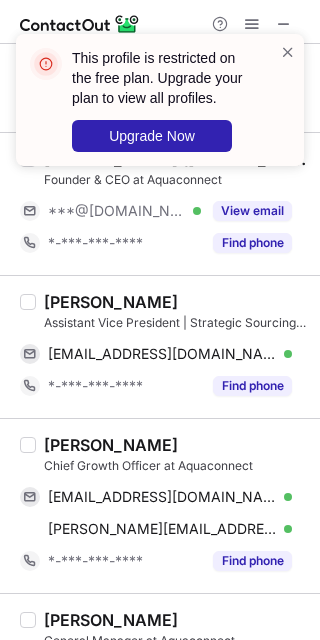 click on "Nishanth Senguttuvan" at bounding box center [111, 302] 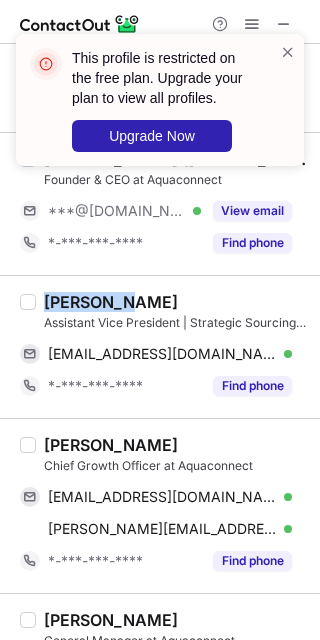 click on "Nishanth Senguttuvan" at bounding box center (111, 302) 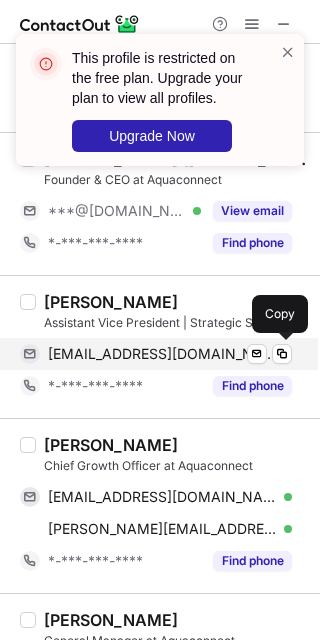 click on "nishanth2412@gmail.com" at bounding box center (162, 354) 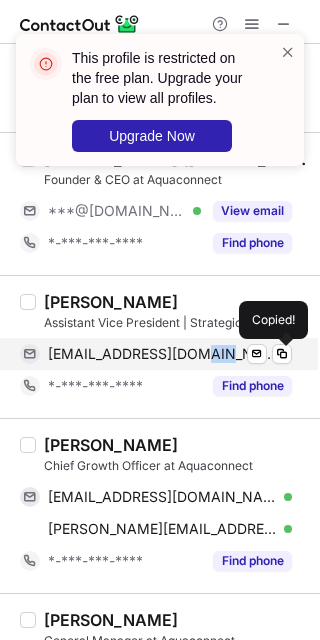 click on "nishanth2412@gmail.com" at bounding box center [162, 354] 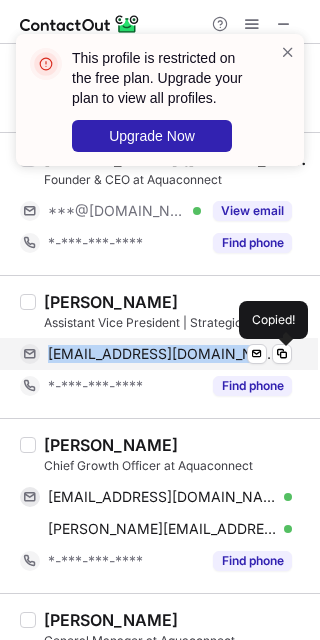 click on "nishanth2412@gmail.com" at bounding box center [162, 354] 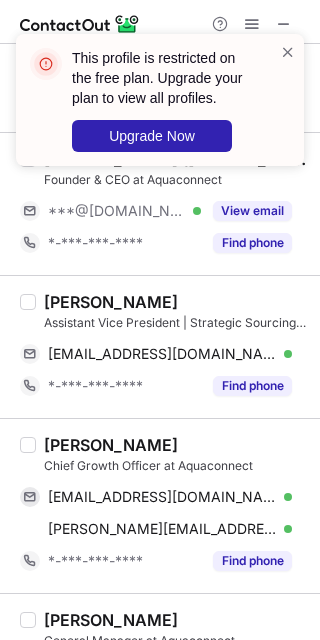 click on "Arpan Bhalerao" at bounding box center (111, 445) 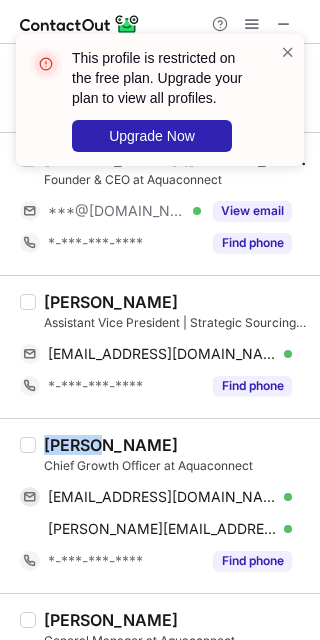 click on "Arpan Bhalerao" at bounding box center (111, 445) 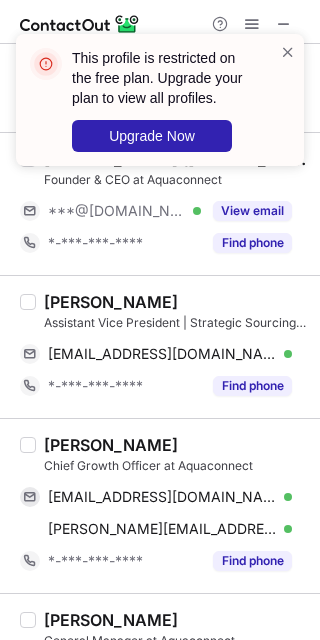 click on "Chief Growth Officer at Aquaconnect" at bounding box center [176, 466] 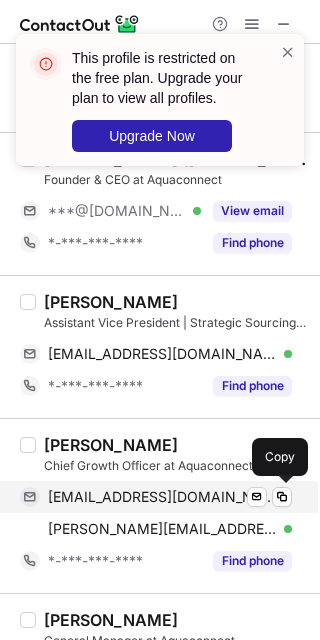 click on "arpanbhalerao@gmail.com" at bounding box center [162, 497] 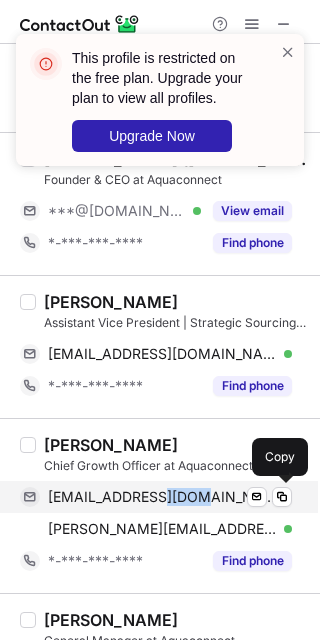 click on "arpanbhalerao@gmail.com" at bounding box center (162, 497) 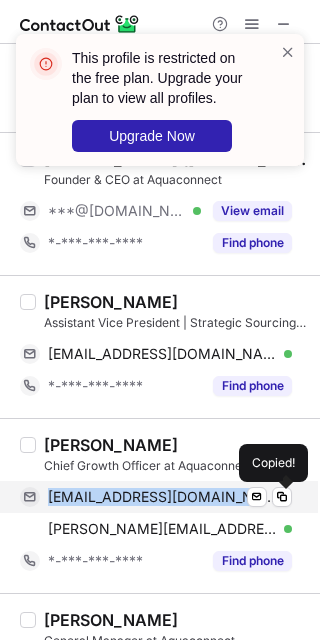 click on "arpanbhalerao@gmail.com" at bounding box center (162, 497) 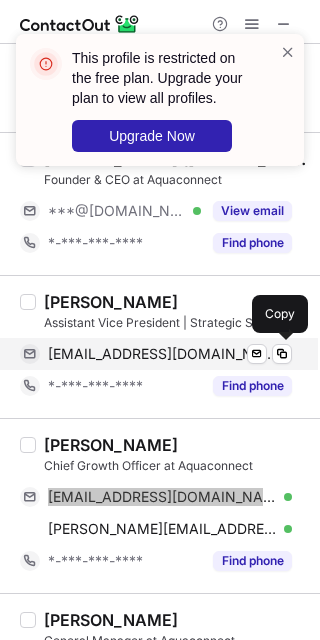 scroll, scrollTop: 1066, scrollLeft: 0, axis: vertical 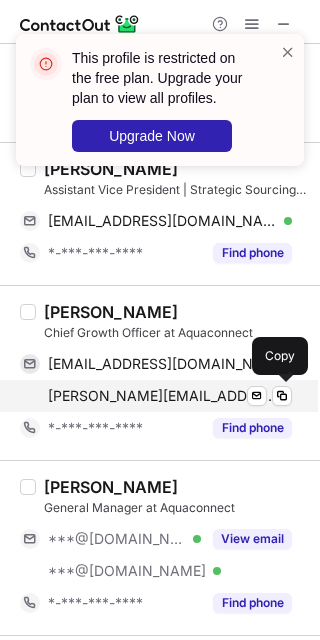 click on "arpan@aquaconnect.blue" at bounding box center [162, 396] 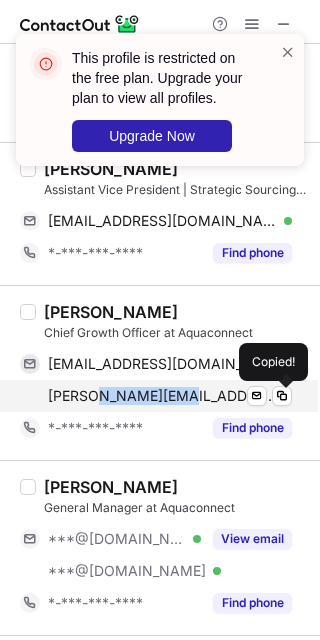click on "arpan@aquaconnect.blue" at bounding box center [162, 396] 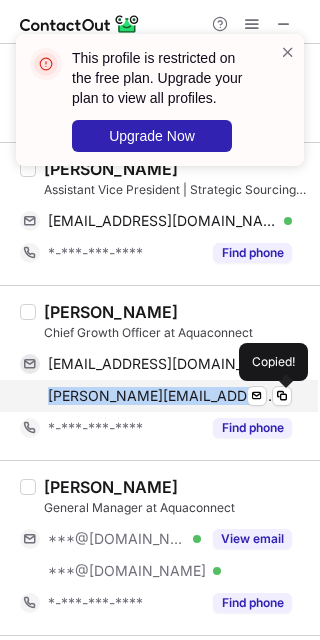 click on "arpan@aquaconnect.blue" at bounding box center (162, 396) 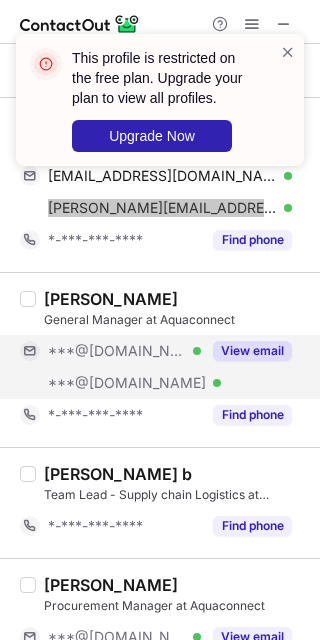 scroll, scrollTop: 1333, scrollLeft: 0, axis: vertical 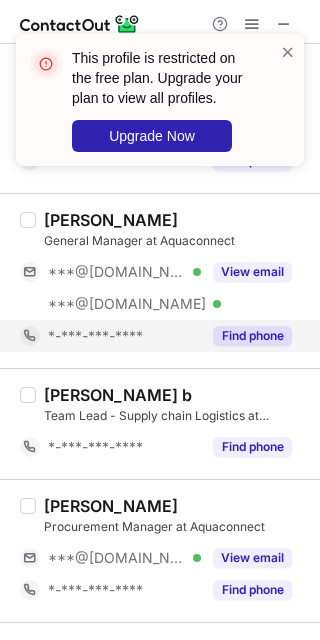 drag, startPoint x: 151, startPoint y: 279, endPoint x: 133, endPoint y: 351, distance: 74.215904 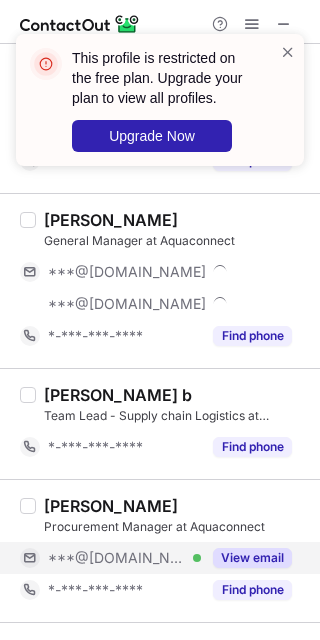click on "***@[DOMAIN_NAME]" at bounding box center [117, 558] 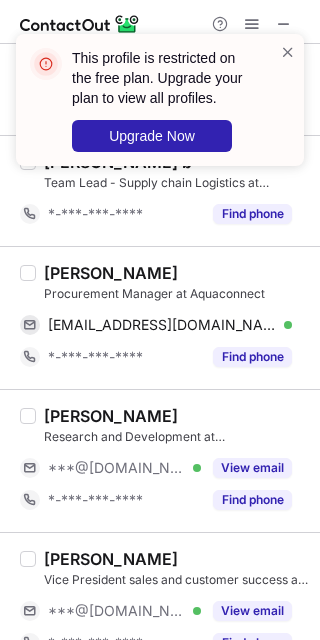 scroll, scrollTop: 1600, scrollLeft: 0, axis: vertical 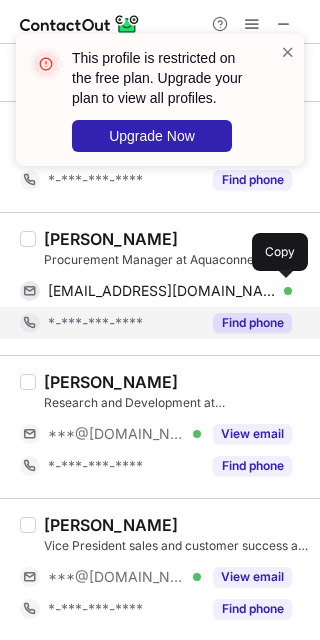 drag, startPoint x: 156, startPoint y: 283, endPoint x: 145, endPoint y: 322, distance: 40.5216 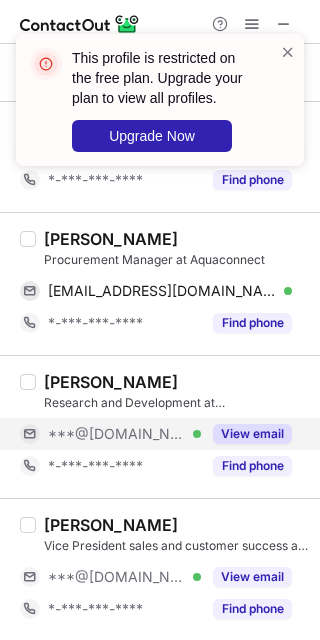 click on "***@[DOMAIN_NAME]" at bounding box center [117, 434] 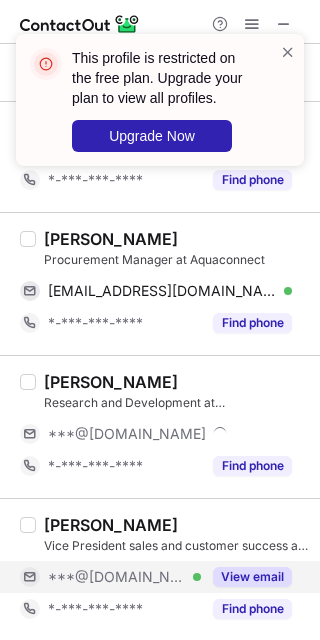 drag, startPoint x: 120, startPoint y: 582, endPoint x: 139, endPoint y: 522, distance: 62.936478 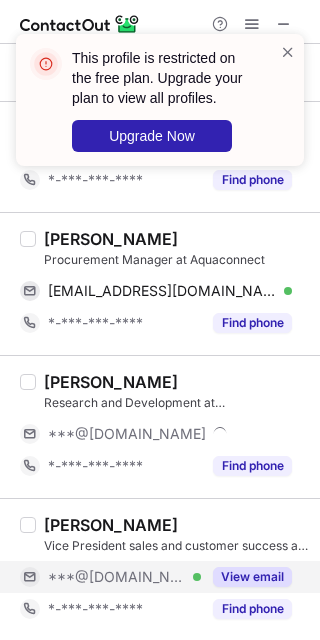 click on "***@[DOMAIN_NAME]" at bounding box center [117, 577] 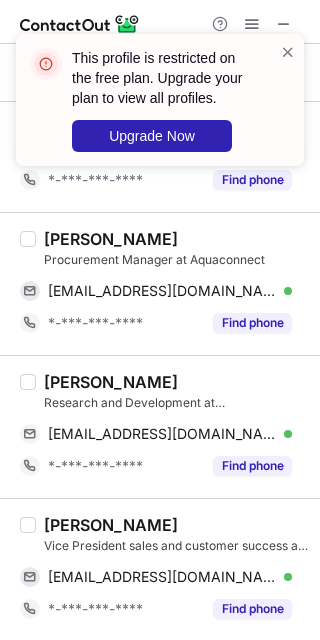 click on "Dr. Sudip Kumar sen" at bounding box center [111, 382] 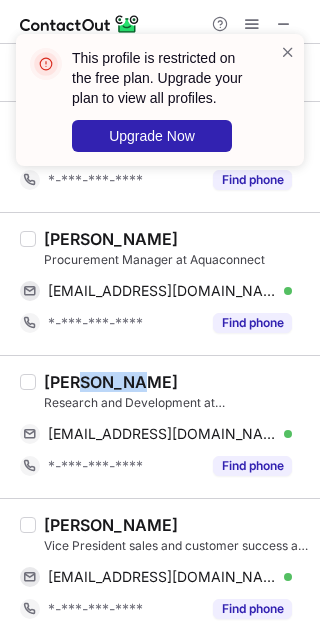 click on "Dr. Sudip Kumar sen" at bounding box center (111, 382) 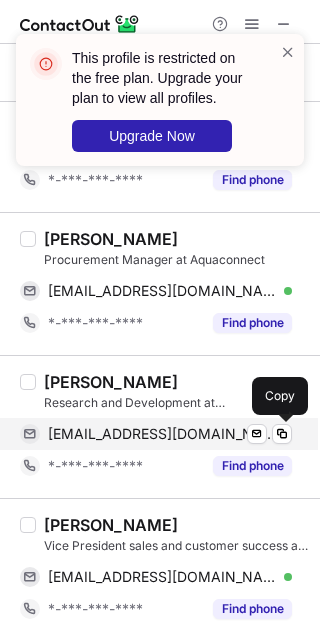 click on "sudipbio@gmail.com Verified Send email Copy" at bounding box center (156, 434) 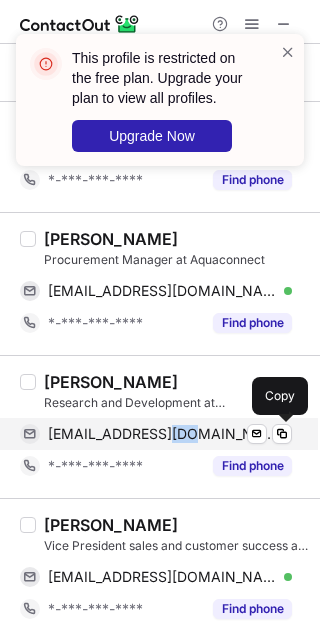 click on "sudipbio@gmail.com Verified Send email Copy" at bounding box center [156, 434] 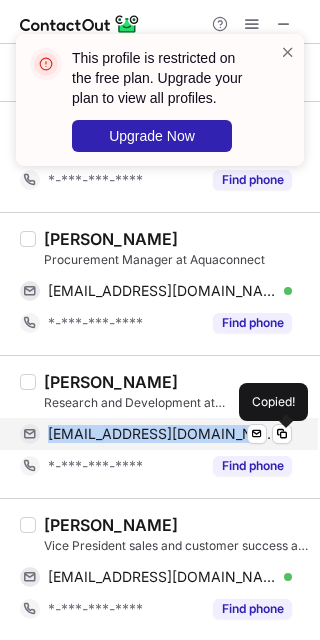 click on "sudipbio@gmail.com Verified Send email Copied!" at bounding box center [156, 434] 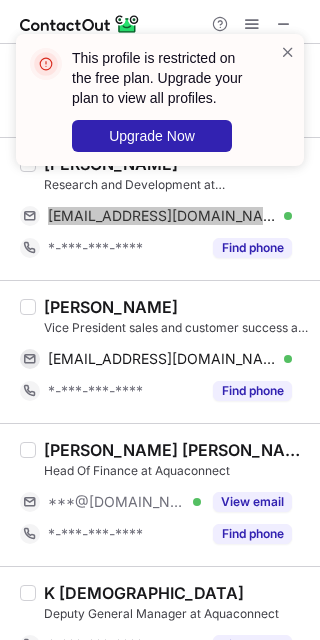 scroll, scrollTop: 1866, scrollLeft: 0, axis: vertical 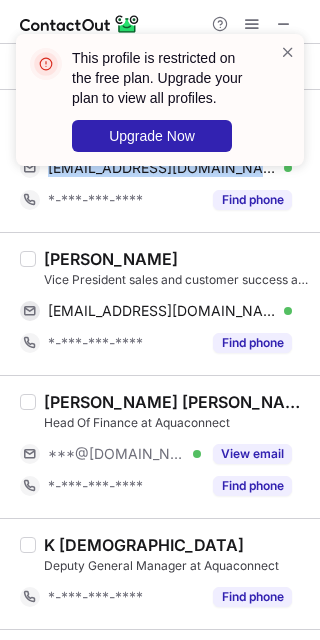 click on "Ravi Krishna" at bounding box center (111, 259) 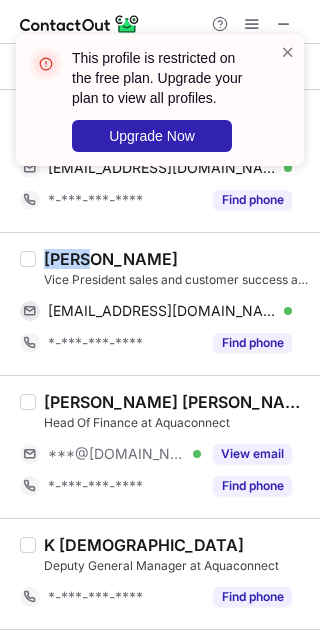 click on "Ravi Krishna" at bounding box center (111, 259) 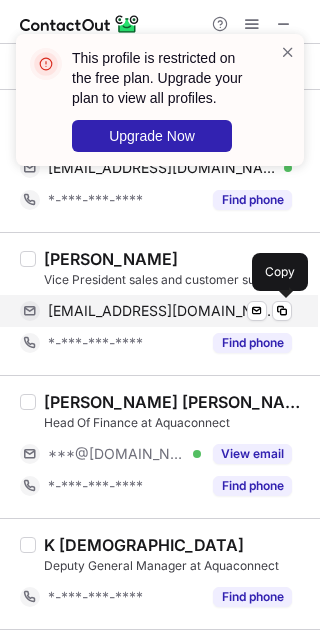click on "ravikrishnamanage@gmail.com" at bounding box center (162, 311) 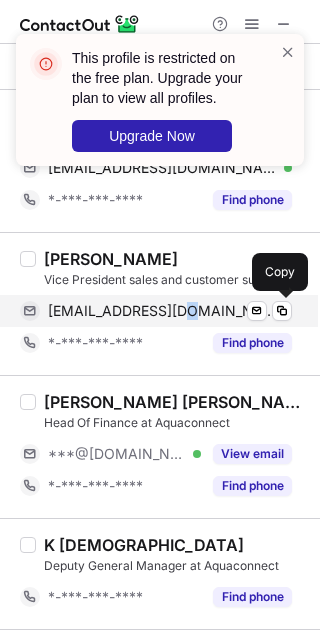 click on "ravikrishnamanage@gmail.com" at bounding box center [162, 311] 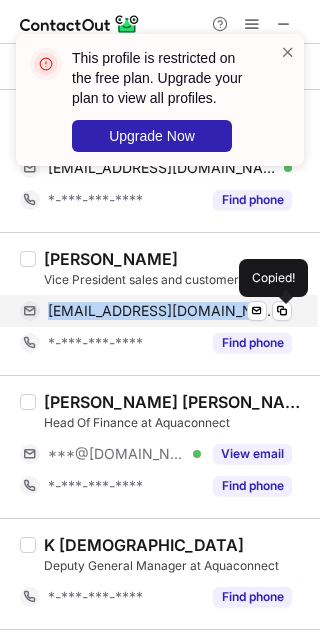 click on "ravikrishnamanage@gmail.com" at bounding box center (162, 311) 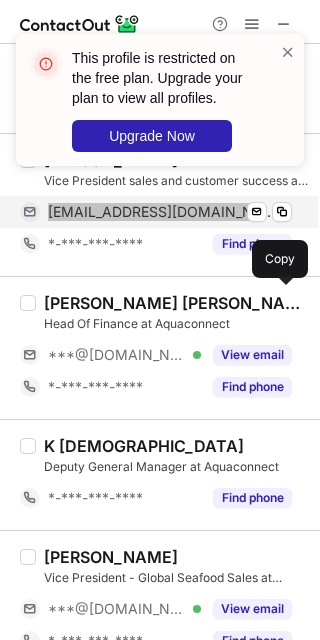 scroll, scrollTop: 2000, scrollLeft: 0, axis: vertical 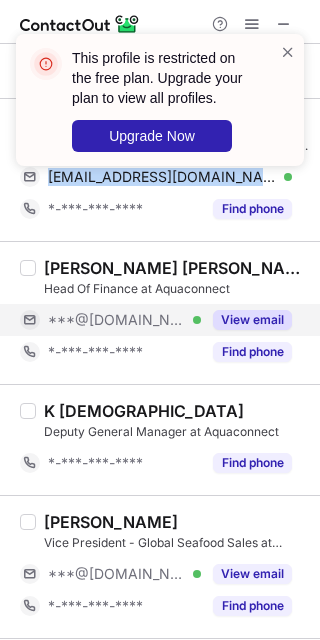 click on "***@[DOMAIN_NAME]" at bounding box center (117, 320) 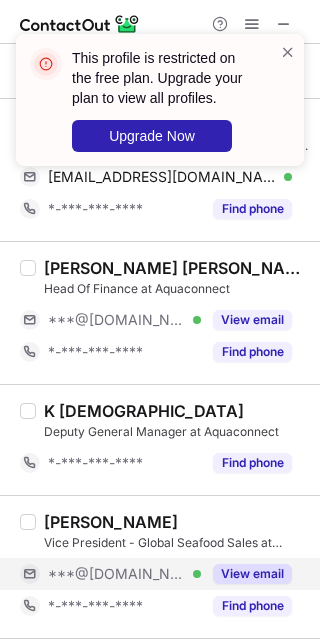 click on "***@yahoo.com Verified" at bounding box center [110, 574] 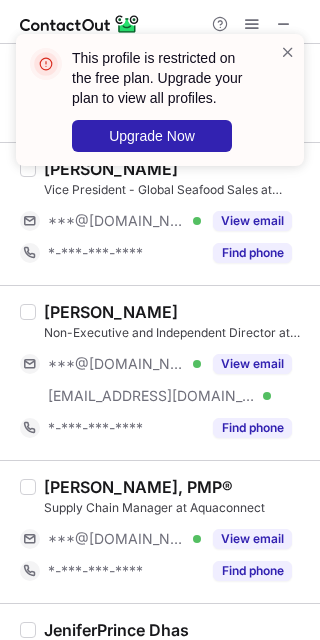 scroll, scrollTop: 2400, scrollLeft: 0, axis: vertical 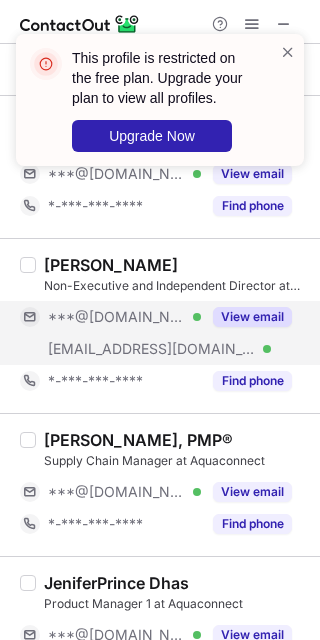 click on "***@aquaconnect.blue" at bounding box center (152, 349) 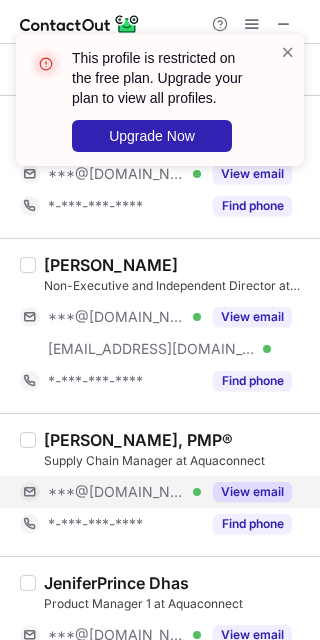 click on "***@[DOMAIN_NAME] Verified" at bounding box center [110, 492] 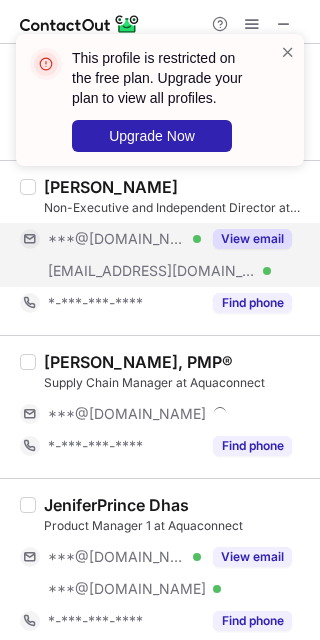 scroll, scrollTop: 2533, scrollLeft: 0, axis: vertical 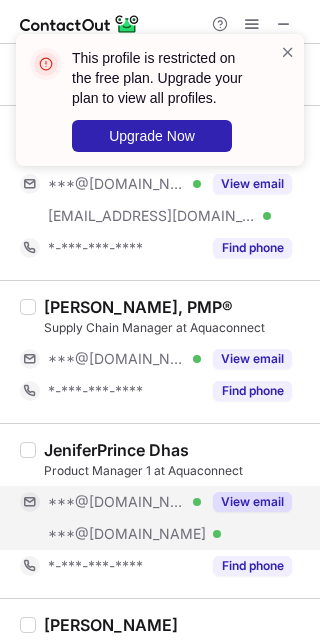 click on "***@[DOMAIN_NAME] Verified" at bounding box center (110, 502) 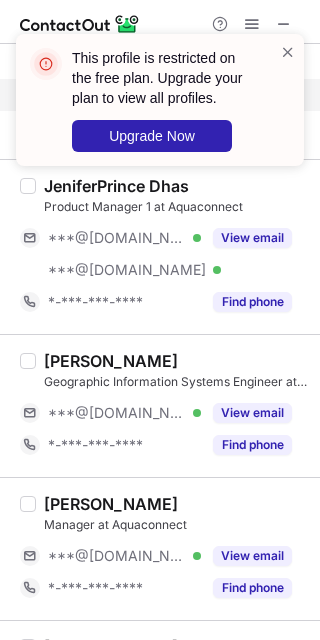 scroll, scrollTop: 2800, scrollLeft: 0, axis: vertical 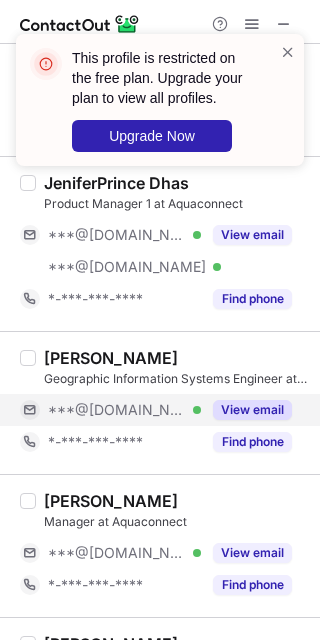 click on "***@[DOMAIN_NAME] Verified" at bounding box center [110, 410] 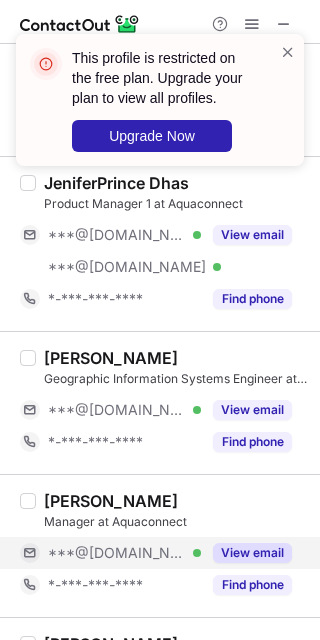 click on "***@[DOMAIN_NAME]" at bounding box center [117, 553] 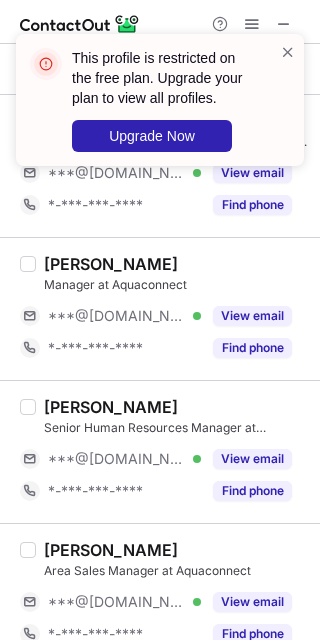 scroll, scrollTop: 3066, scrollLeft: 0, axis: vertical 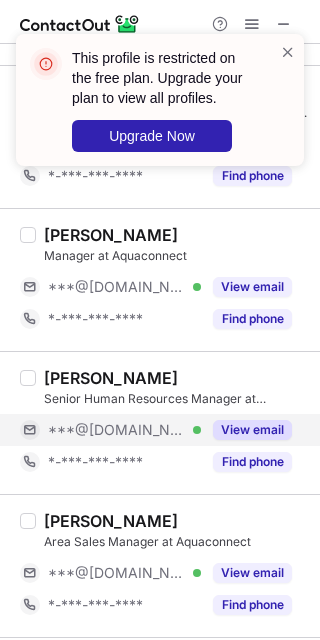 click on "***@[DOMAIN_NAME]" at bounding box center (117, 430) 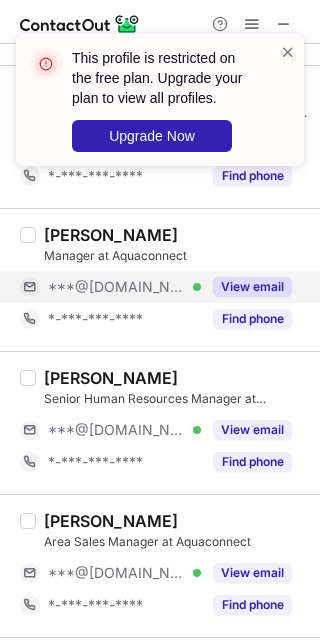 click on "***@[DOMAIN_NAME]" at bounding box center (117, 287) 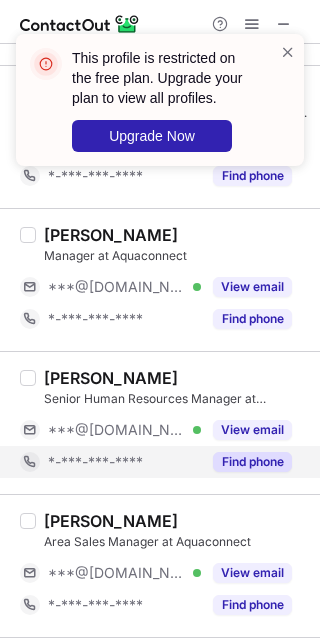 drag, startPoint x: 123, startPoint y: 587, endPoint x: 119, endPoint y: 483, distance: 104.0769 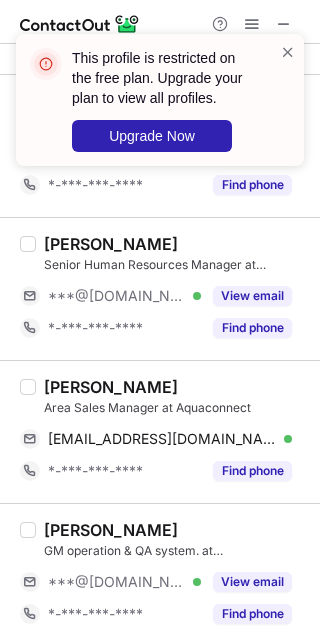 scroll, scrollTop: 3214, scrollLeft: 0, axis: vertical 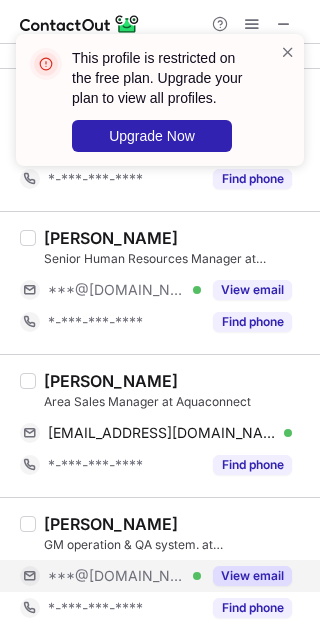click on "***@[DOMAIN_NAME] Verified" at bounding box center [110, 576] 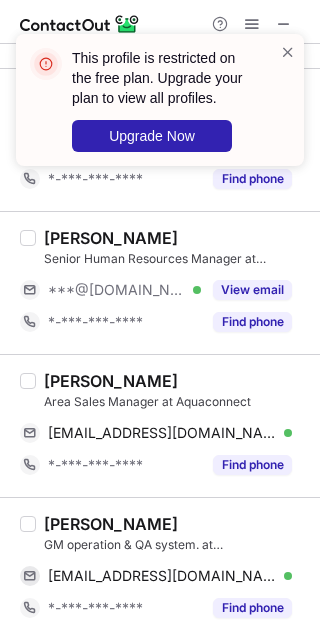 click on "Ganesh Nulu" at bounding box center (111, 381) 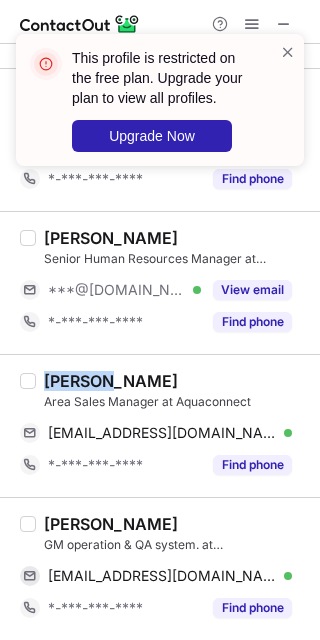 click on "Ganesh Nulu" at bounding box center (111, 381) 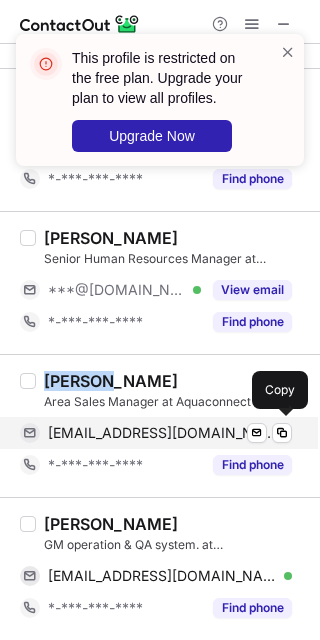 click on "ganeshnulu4@gmail.com" at bounding box center [162, 433] 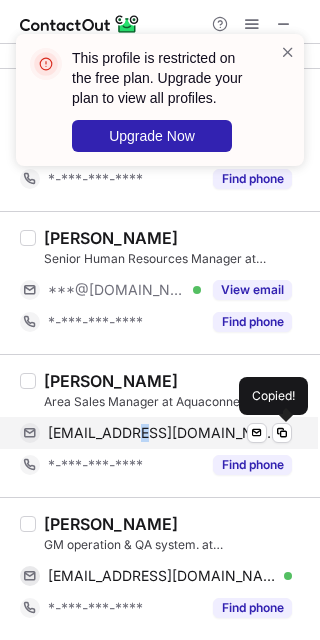 click on "ganeshnulu4@gmail.com" at bounding box center [162, 433] 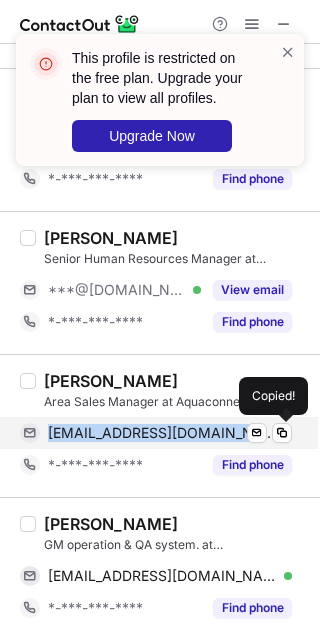 click on "ganeshnulu4@gmail.com" at bounding box center (162, 433) 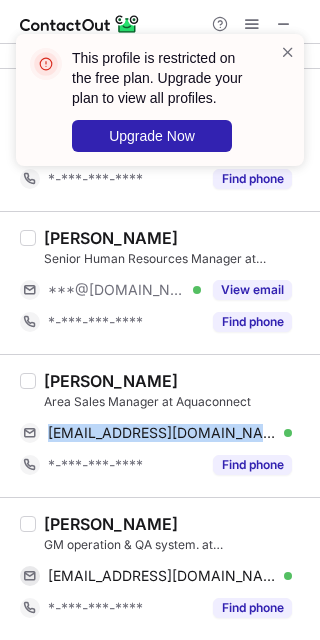 click on "Murugan Ramachandran" at bounding box center [111, 524] 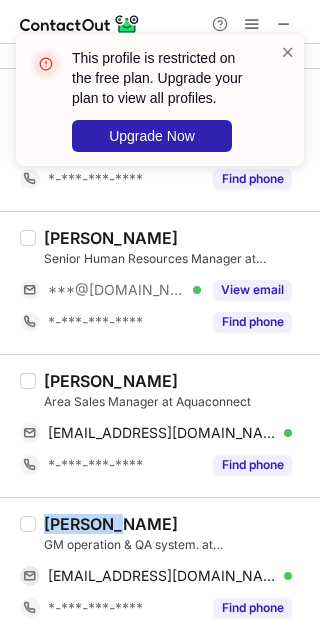 click on "Murugan Ramachandran" at bounding box center [111, 524] 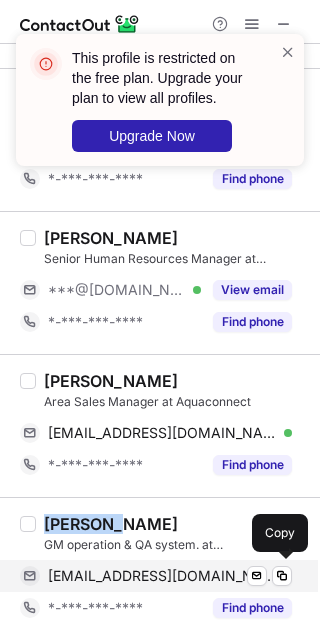 click on "muruprabhu99@gmail.com" at bounding box center (162, 576) 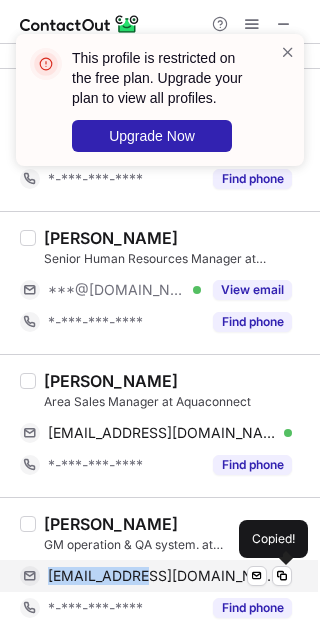 click on "muruprabhu99@gmail.com" at bounding box center (162, 576) 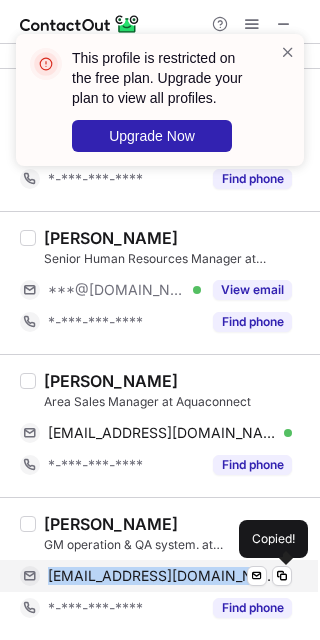 click on "muruprabhu99@gmail.com" at bounding box center [162, 576] 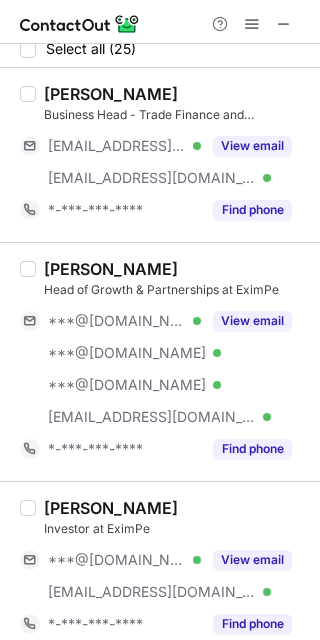 scroll, scrollTop: 0, scrollLeft: 0, axis: both 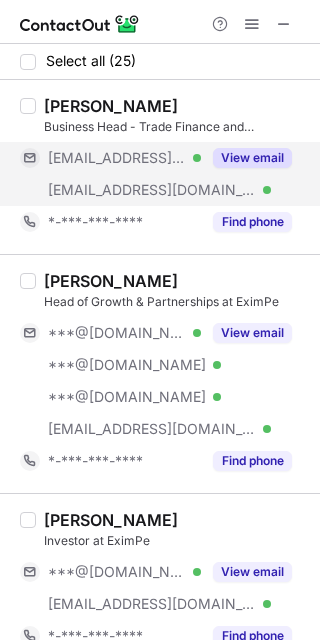 click on "***@rediffmail.com Verified" at bounding box center [110, 158] 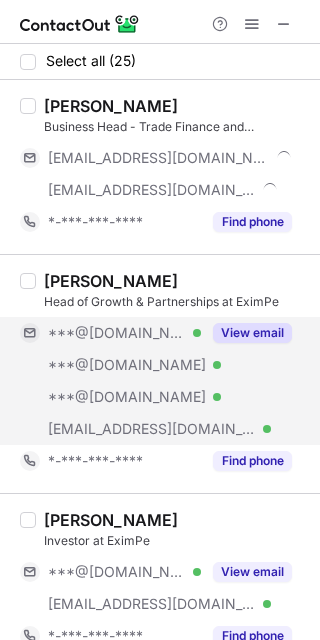 click on "***@outlook.com Verified" at bounding box center [110, 365] 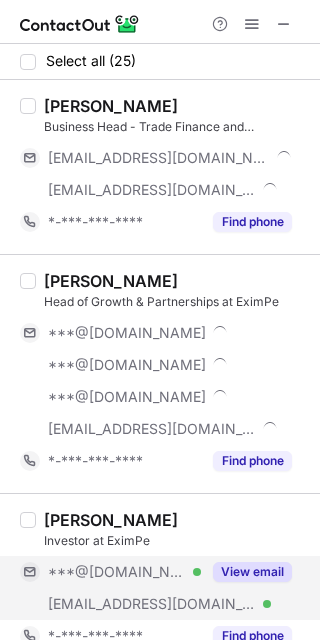 click on "***@[DOMAIN_NAME] Verified" at bounding box center (110, 572) 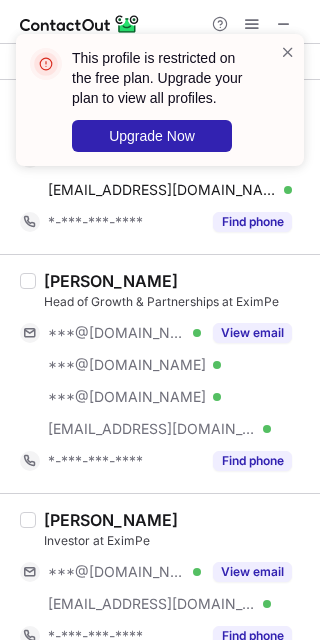click on "This profile is restricted on the free plan. Upgrade your plan to view all profiles. Upgrade Now" at bounding box center [152, 100] 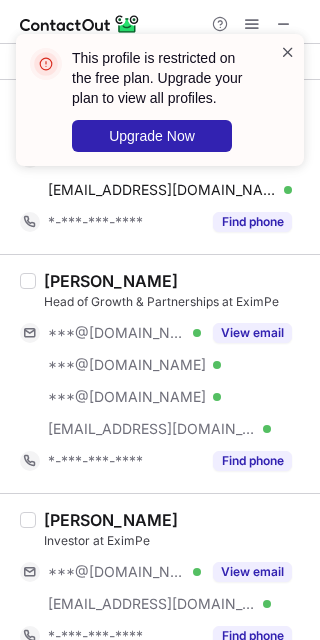 click at bounding box center [288, 52] 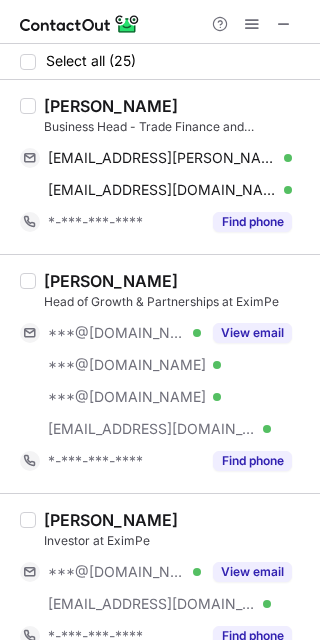 click on "Camillus Carvalho" at bounding box center [111, 106] 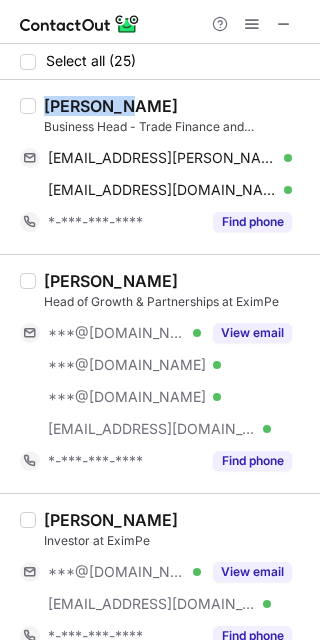 click on "Camillus Carvalho" at bounding box center [111, 106] 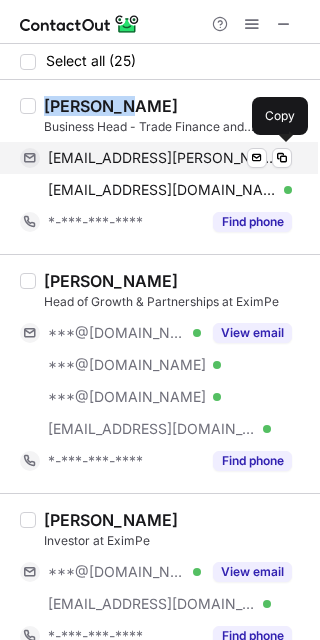 click on "camillus.carvalho@rediffmail.com" at bounding box center (162, 158) 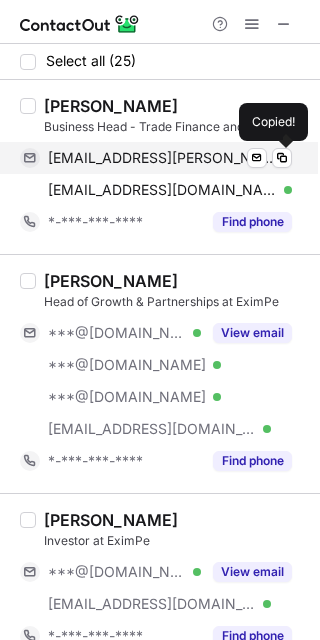 click on "camillus.carvalho@rediffmail.com" at bounding box center [162, 158] 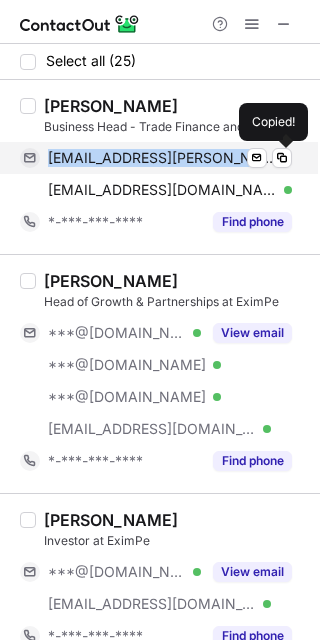 click on "camillus.carvalho@rediffmail.com" at bounding box center (162, 158) 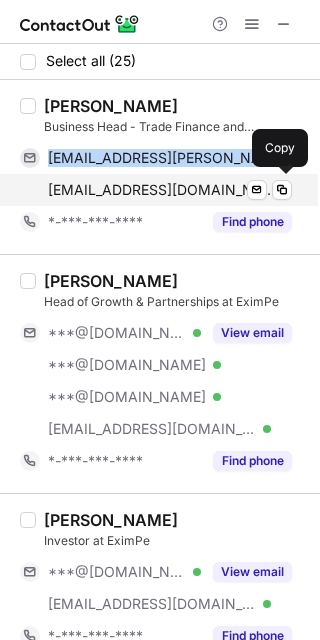 click on "camillus@eximpe.com" at bounding box center [162, 190] 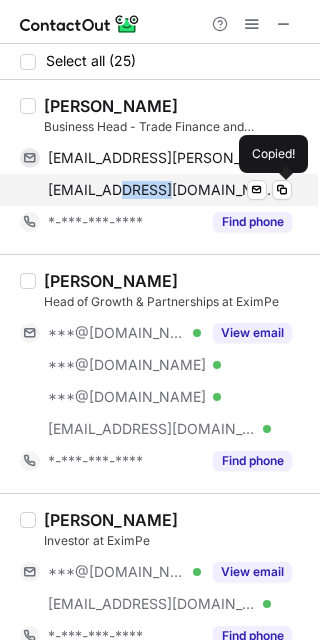 click on "camillus@eximpe.com" at bounding box center [162, 190] 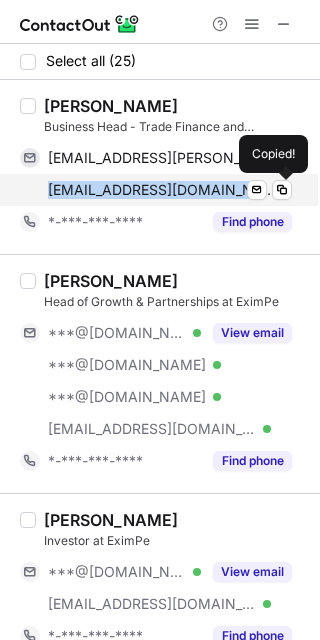 click on "camillus@eximpe.com" at bounding box center [162, 190] 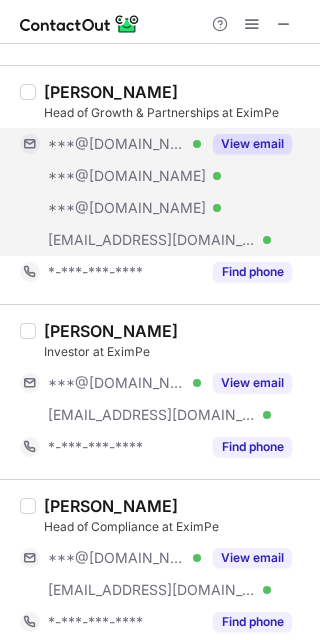 scroll, scrollTop: 266, scrollLeft: 0, axis: vertical 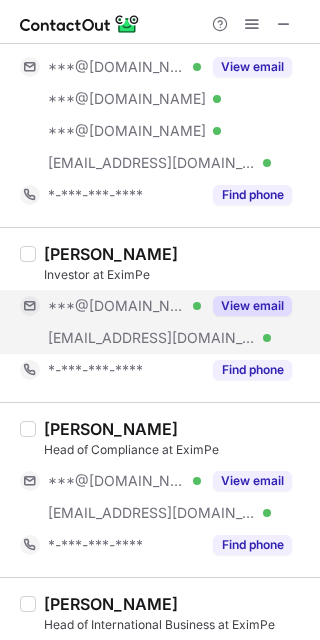 click on "***@[DOMAIN_NAME]" at bounding box center (117, 306) 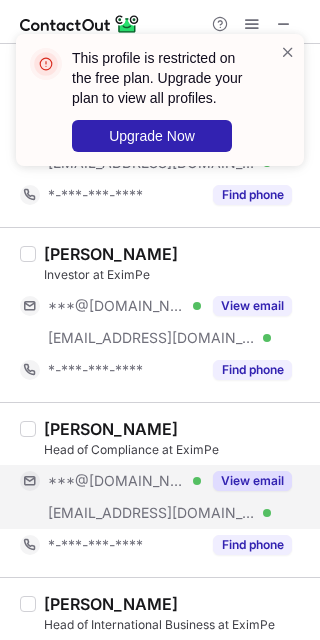 click on "***@[DOMAIN_NAME]" at bounding box center (117, 481) 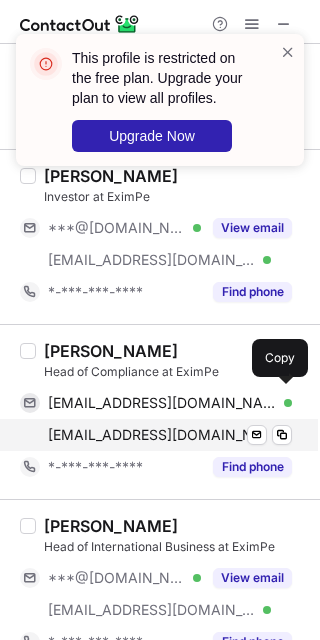 scroll, scrollTop: 400, scrollLeft: 0, axis: vertical 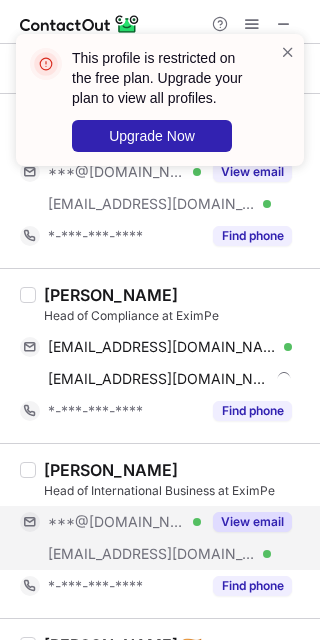 click on "***@[DOMAIN_NAME]" at bounding box center (117, 522) 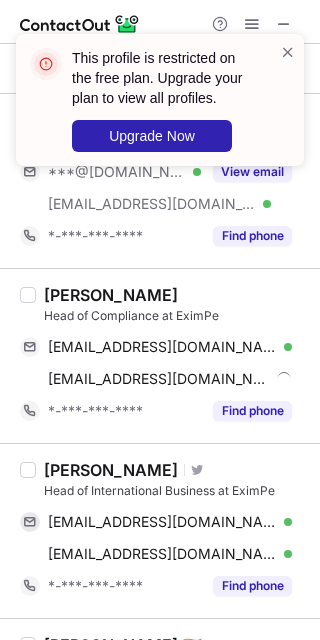 click on "Mohan Bhaktha" at bounding box center (111, 295) 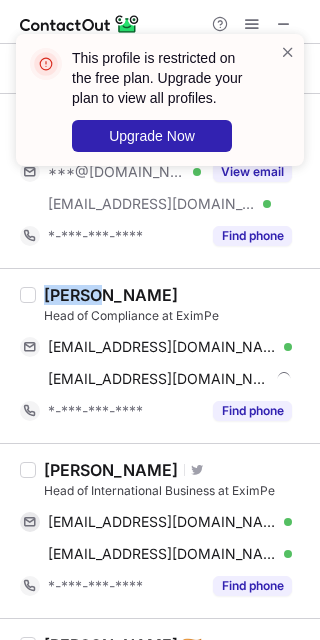 click on "Mohan Bhaktha" at bounding box center [111, 295] 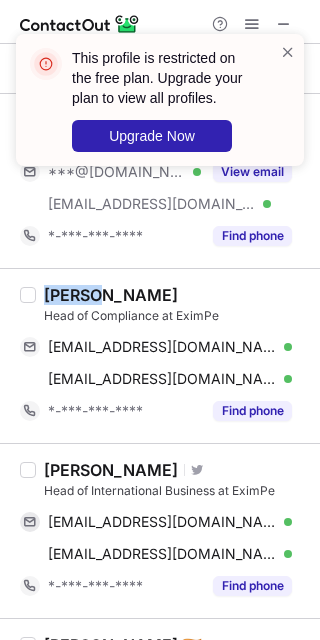click on "Mohan Bhaktha Head of Compliance at EximPe m_bhaktha@yahoo.com Verified Send email Copy mohan@eximpe.com Verified Send email Copy *-***-***-**** Find phone" at bounding box center [172, 356] 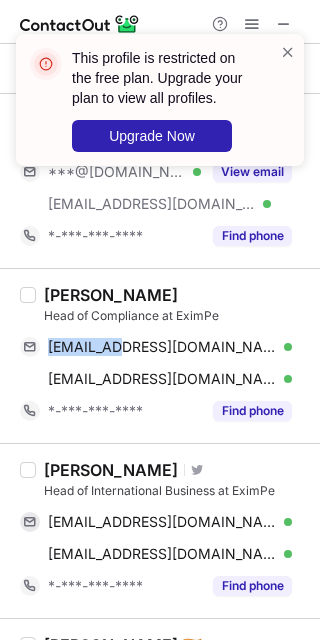 click on "Mohan Bhaktha Head of Compliance at EximPe m_bhaktha@yahoo.com Verified Send email Copy mohan@eximpe.com Verified Send email Copy *-***-***-**** Find phone" at bounding box center [172, 356] 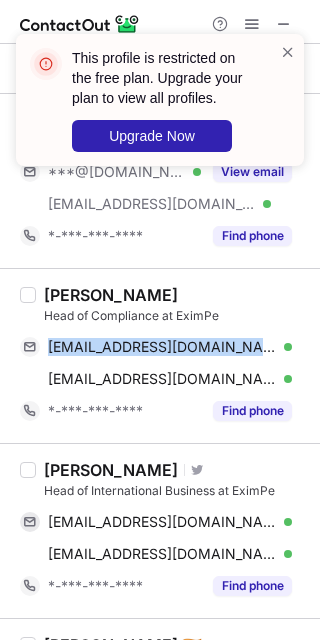 click on "Mohan Bhaktha Head of Compliance at EximPe m_bhaktha@yahoo.com Verified Send email Copy mohan@eximpe.com Verified Send email Copy *-***-***-**** Find phone" at bounding box center (172, 356) 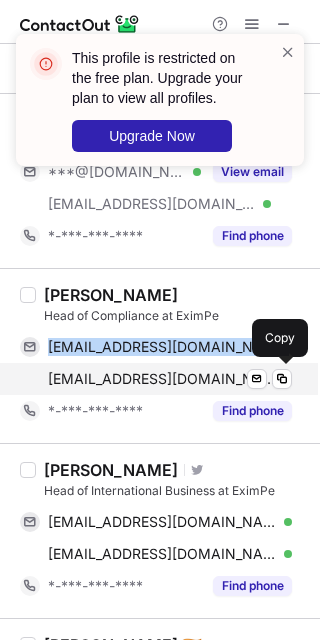 click on "mohan@eximpe.com" at bounding box center [162, 379] 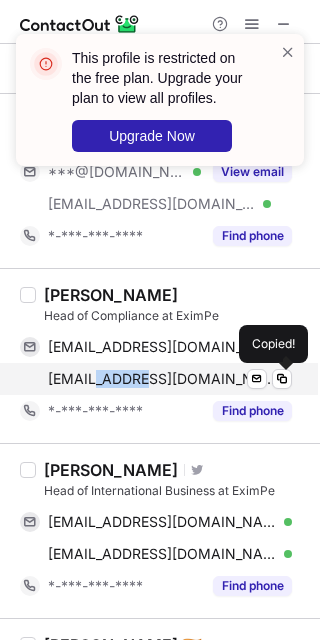 click on "mohan@eximpe.com" at bounding box center [162, 379] 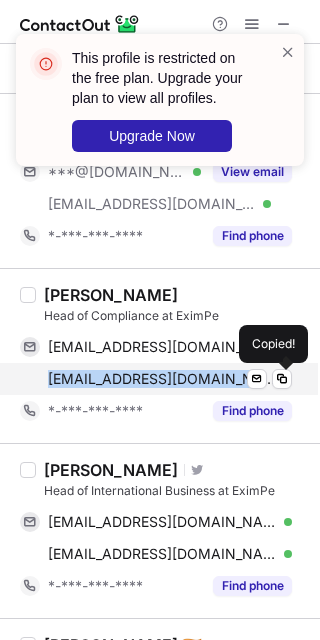 click on "mohan@eximpe.com" at bounding box center (162, 379) 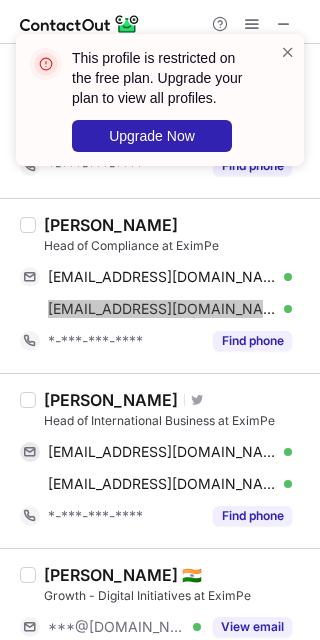 scroll, scrollTop: 533, scrollLeft: 0, axis: vertical 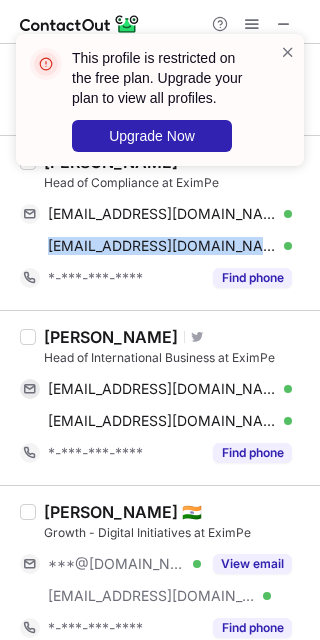 click on "Arun Raj Visit Twitter profile Head of International Business at EximPe arunrajconnect@gmail.com Verified Send email Copy arun@eximpe.com Verified Send email Copy *-***-***-**** Find phone" at bounding box center [160, 397] 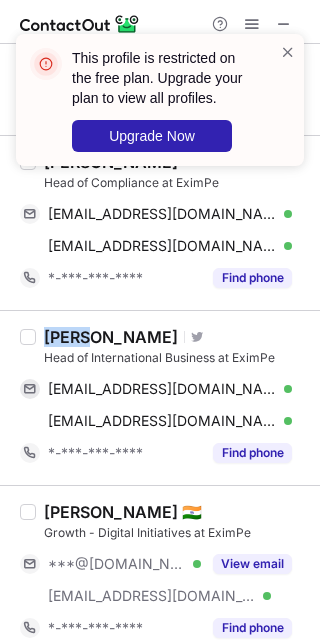 click on "Arun Raj Visit Twitter profile Head of International Business at EximPe arunrajconnect@gmail.com Verified Send email Copy arun@eximpe.com Verified Send email Copy *-***-***-**** Find phone" at bounding box center (160, 397) 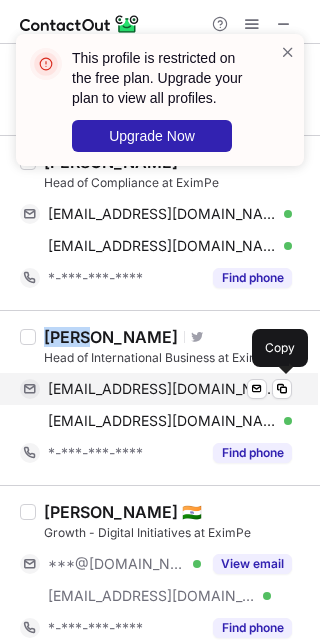 click on "arunrajconnect@gmail.com Verified Send email Copy" at bounding box center [156, 389] 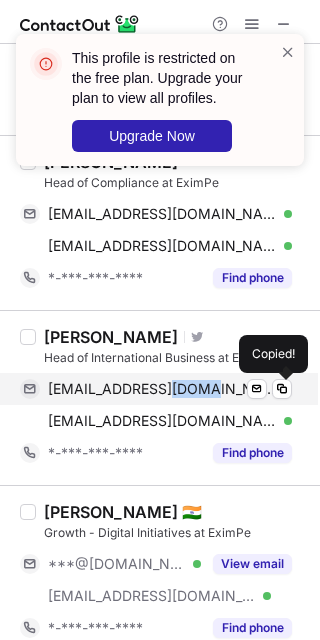 click on "arunrajconnect@gmail.com Verified Send email Copied!" at bounding box center [156, 389] 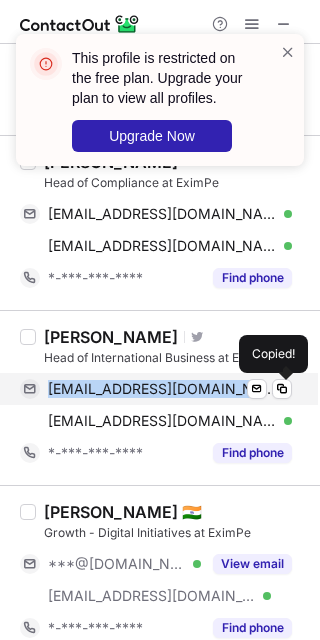 click on "arunrajconnect@gmail.com Verified Send email Copied!" at bounding box center (156, 389) 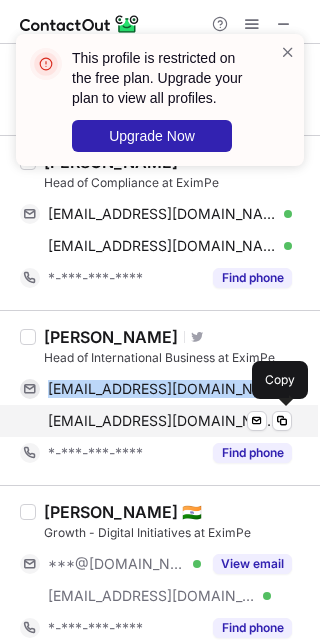 click on "arun@eximpe.com" at bounding box center (162, 421) 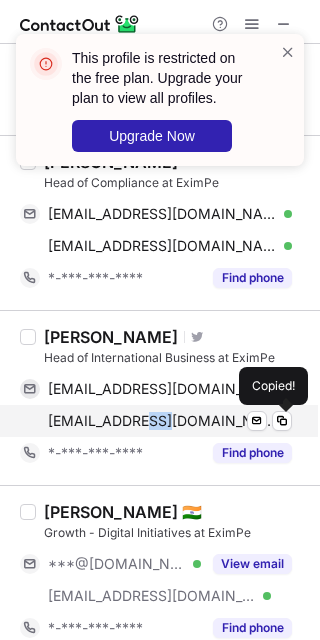 click on "arun@eximpe.com" at bounding box center (162, 421) 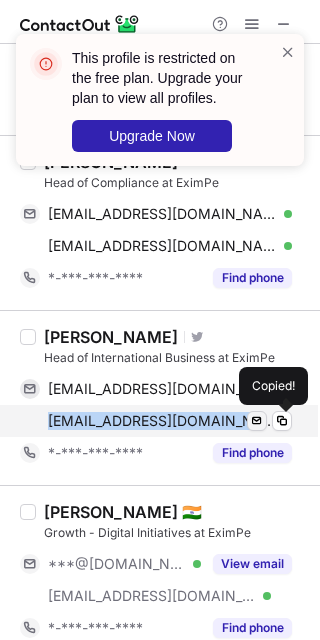 drag, startPoint x: 157, startPoint y: 415, endPoint x: 247, endPoint y: 413, distance: 90.02222 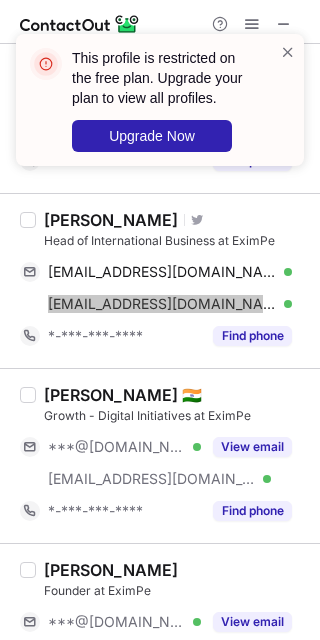 scroll, scrollTop: 800, scrollLeft: 0, axis: vertical 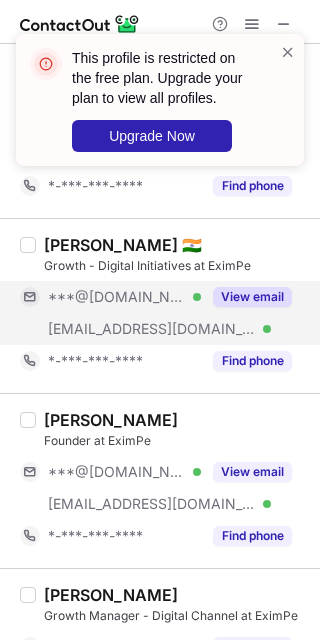 click on "***@[DOMAIN_NAME]" at bounding box center [117, 297] 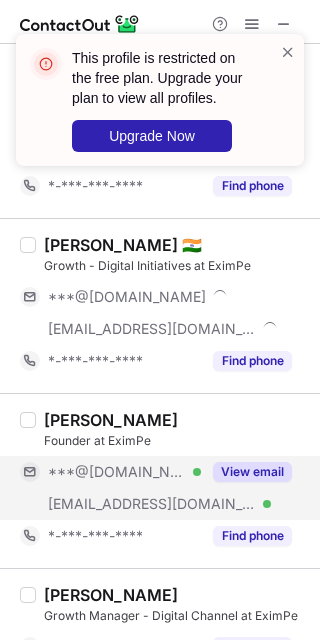 click on "***@[DOMAIN_NAME]" at bounding box center [117, 472] 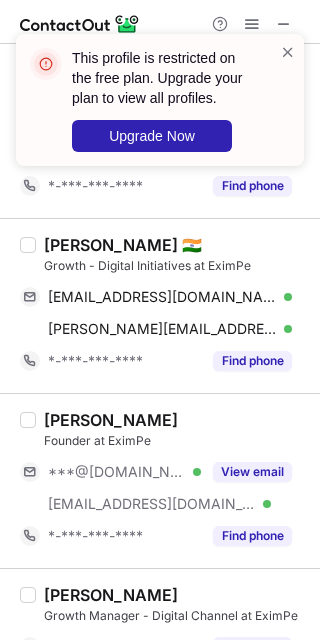 click on "Pareeth T A 🇮🇳" at bounding box center [123, 245] 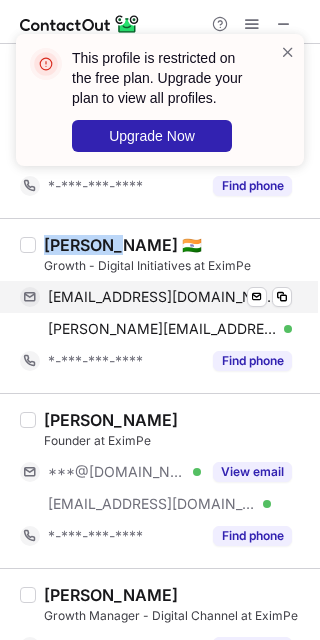 click on "fareedrahman433@gmail.com" at bounding box center (162, 297) 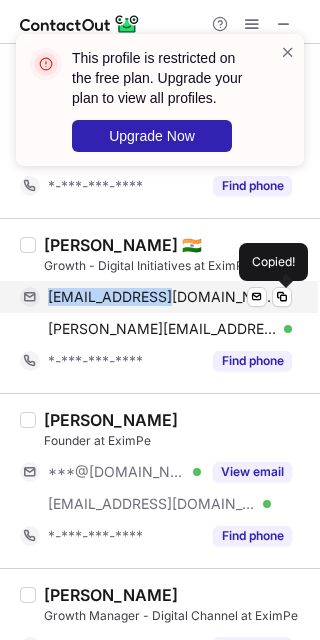 click on "fareedrahman433@gmail.com" at bounding box center [162, 297] 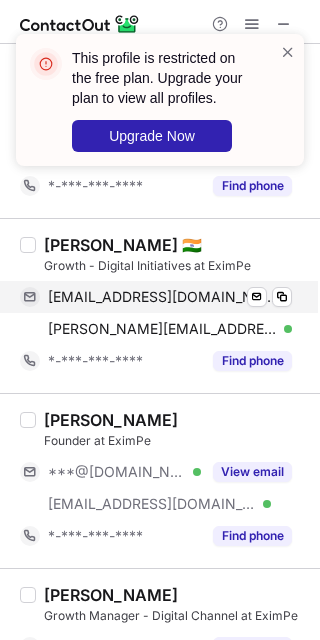 click on "fareedrahman433@gmail.com Verified Send email Copy" at bounding box center [156, 297] 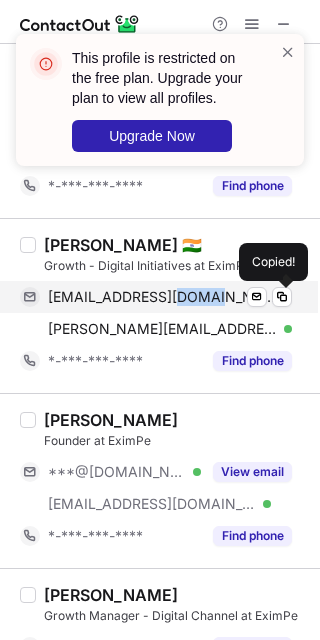 click on "fareedrahman433@gmail.com Verified Send email Copied!" at bounding box center [156, 297] 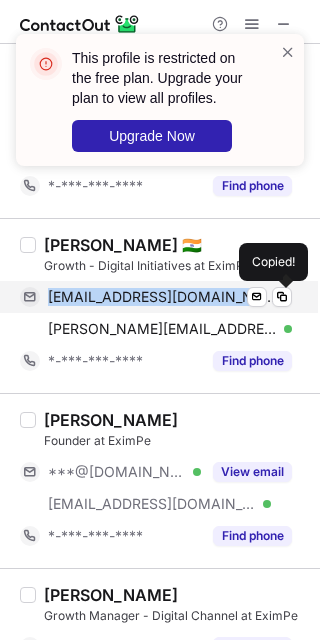 click on "fareedrahman433@gmail.com Verified Send email Copied!" at bounding box center [156, 297] 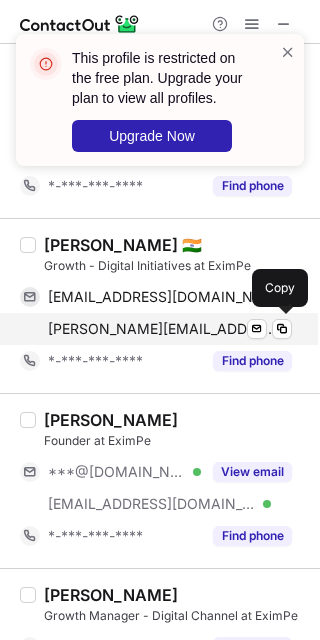 click on "pareeth@eximpe.com" at bounding box center [162, 329] 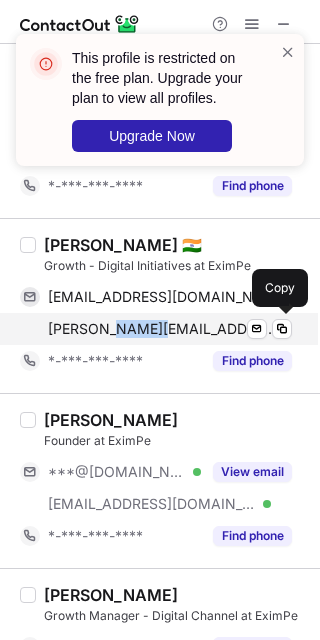 click on "pareeth@eximpe.com" at bounding box center (162, 329) 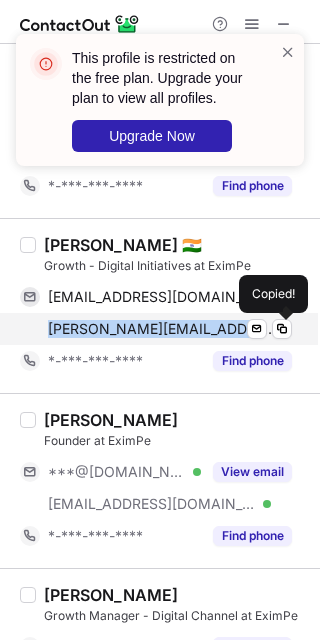 click on "pareeth@eximpe.com" at bounding box center (162, 329) 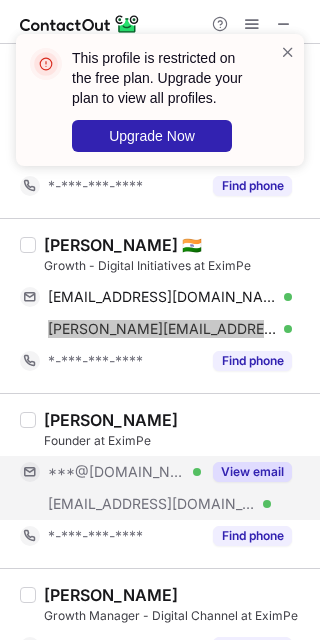 scroll, scrollTop: 1066, scrollLeft: 0, axis: vertical 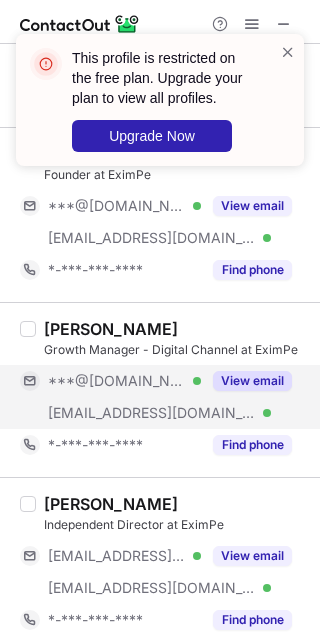 drag, startPoint x: 117, startPoint y: 382, endPoint x: 108, endPoint y: 445, distance: 63.63961 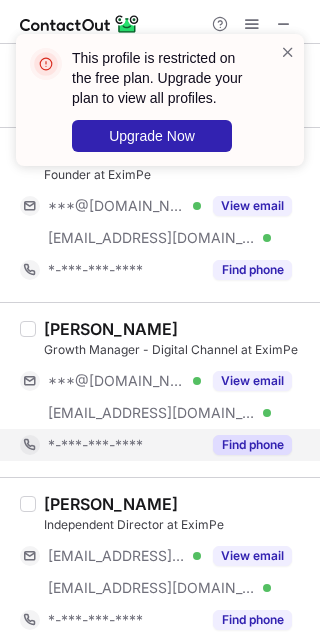 click on "***@[DOMAIN_NAME]" at bounding box center (117, 381) 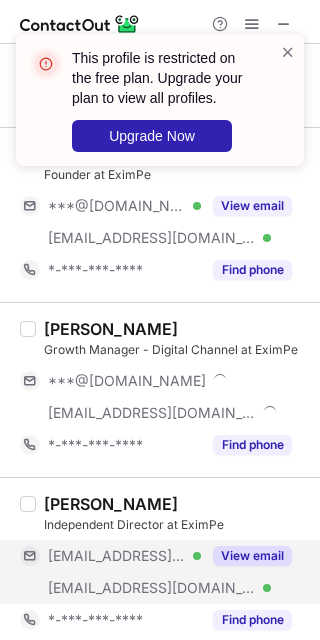 click on "***@rediffmail.com" at bounding box center [117, 556] 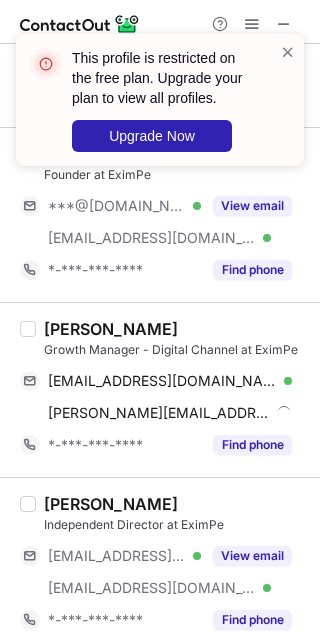 click on "Karthik Reddy" at bounding box center [111, 329] 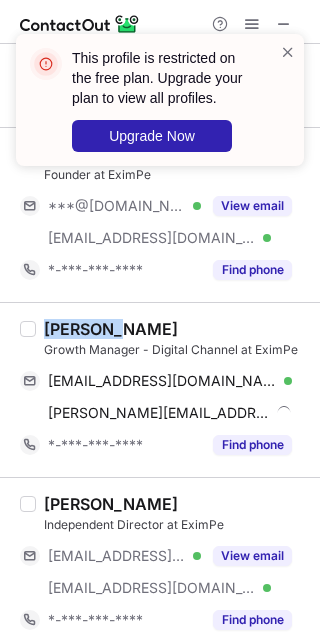 click on "Karthik Reddy" at bounding box center (111, 329) 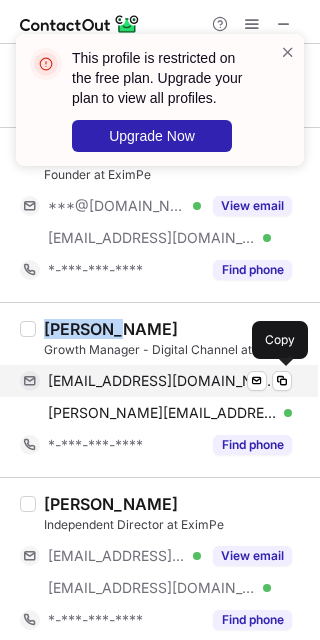 click on "karthikreddy7163@gmail.com Verified Send email Copy" at bounding box center [156, 381] 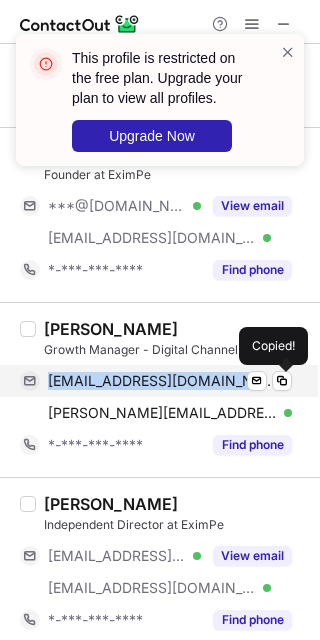 click on "karthikreddy7163@gmail.com Verified Send email Copied!" at bounding box center [156, 381] 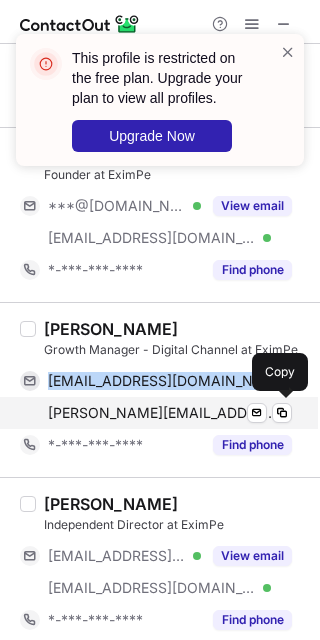click on "karthik@eximpe.com" at bounding box center (162, 413) 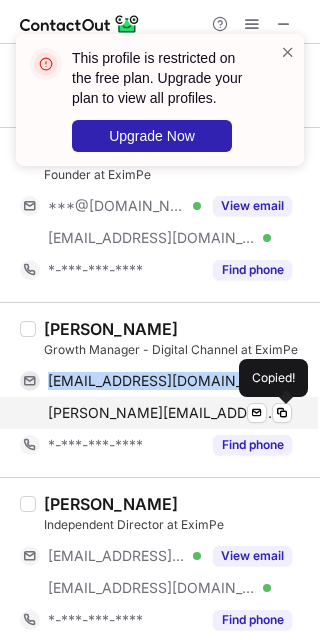click on "karthik@eximpe.com" at bounding box center (162, 413) 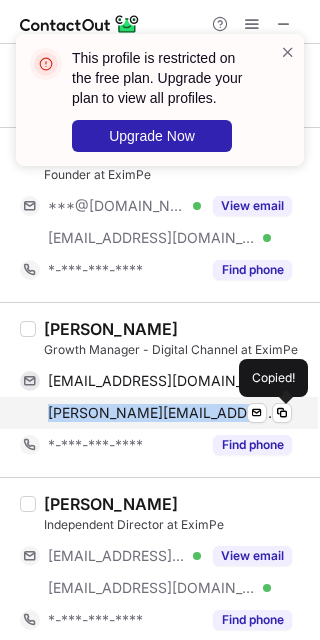 click on "karthik@eximpe.com" at bounding box center [162, 413] 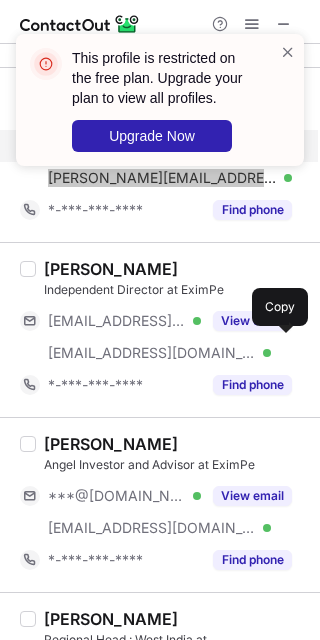 scroll, scrollTop: 1333, scrollLeft: 0, axis: vertical 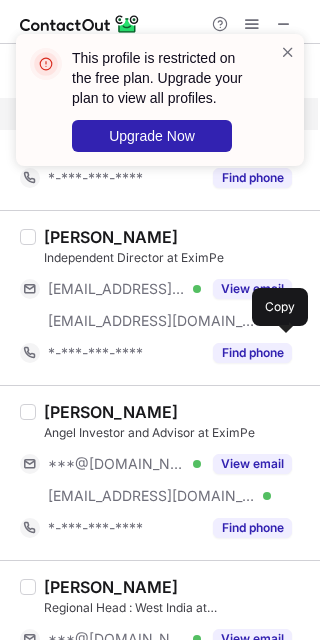drag, startPoint x: 160, startPoint y: 345, endPoint x: 165, endPoint y: 330, distance: 15.811388 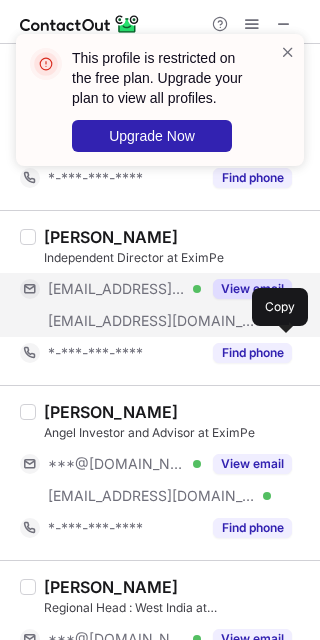 click on "*-***-***-****" at bounding box center (110, 353) 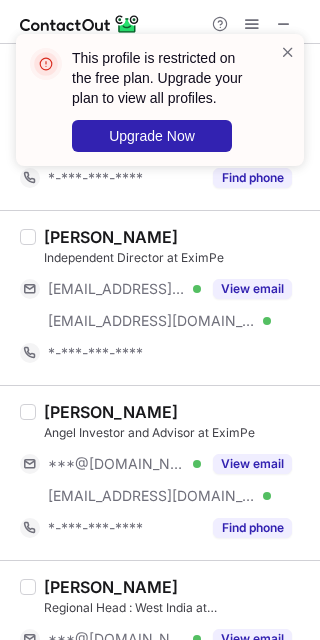 drag, startPoint x: 133, startPoint y: 291, endPoint x: 119, endPoint y: 411, distance: 120.8139 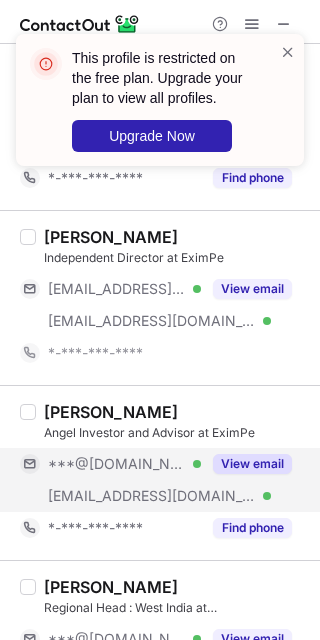 click on "***@[DOMAIN_NAME] Verified" at bounding box center (110, 464) 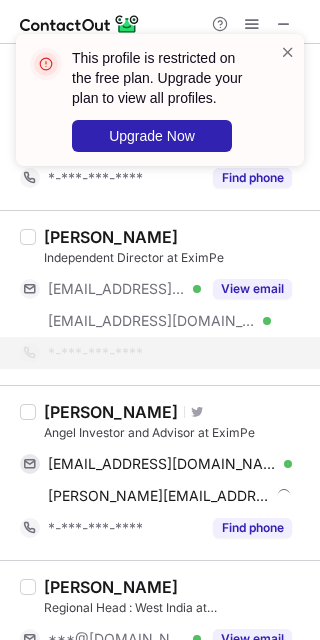 scroll, scrollTop: 1466, scrollLeft: 0, axis: vertical 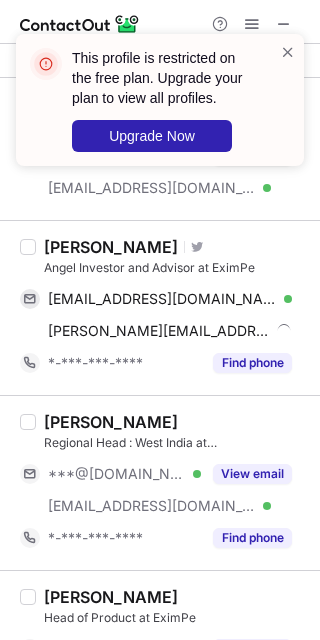 click on "Angel Investor and Advisor at EximPe" at bounding box center [176, 268] 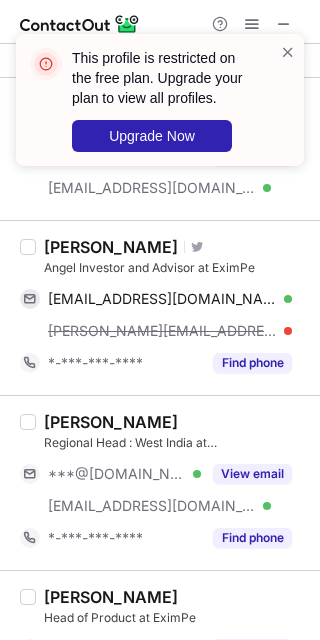 click on "Dushyant Sapre" at bounding box center (111, 247) 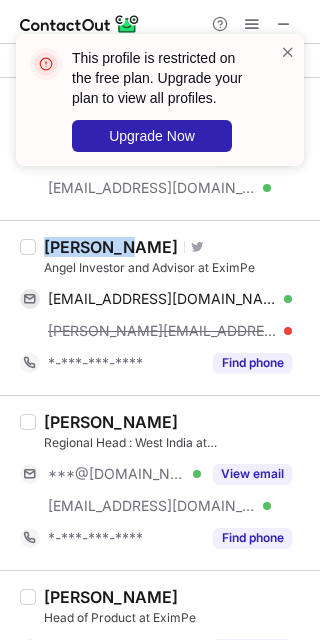 click on "Dushyant Sapre" at bounding box center (111, 247) 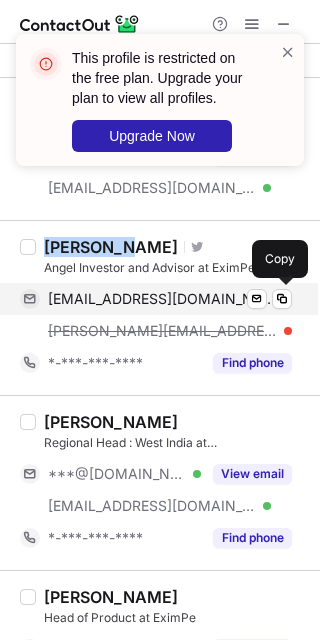 click on "dushyantsapre@gmail.com Verified Send email Copy" at bounding box center (156, 299) 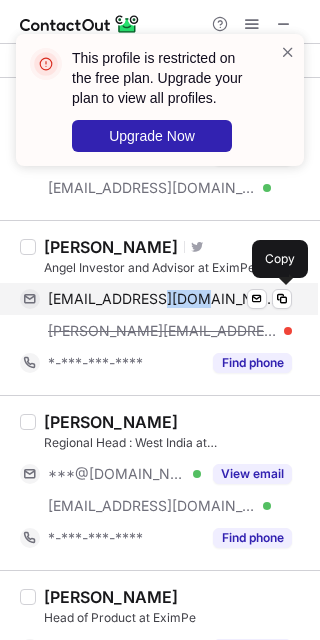 click on "dushyantsapre@gmail.com Verified Send email Copy" at bounding box center (156, 299) 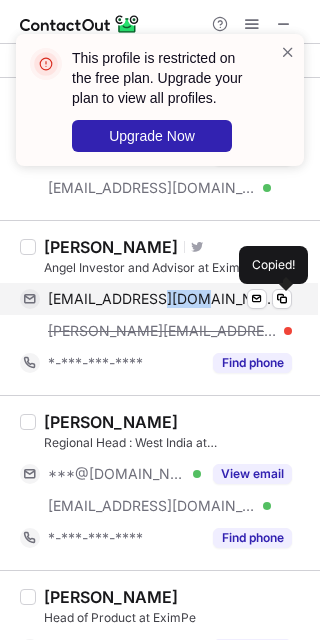 click on "dushyantsapre@gmail.com Verified Send email Copied!" at bounding box center (156, 299) 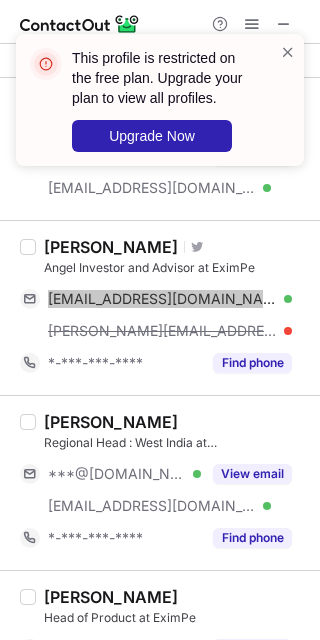 scroll, scrollTop: 1733, scrollLeft: 0, axis: vertical 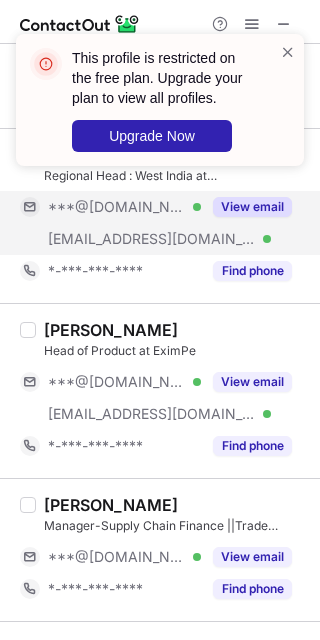 click on "***@[DOMAIN_NAME]" at bounding box center [117, 207] 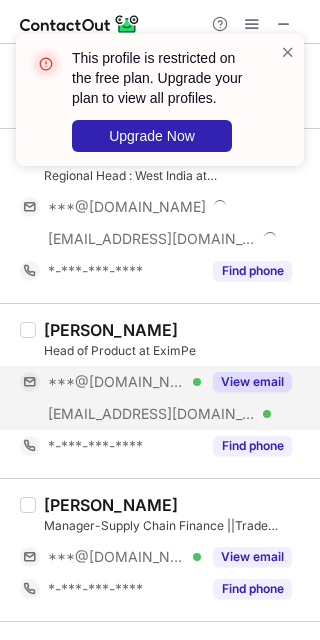 click on "***@eximpe.com" at bounding box center (152, 414) 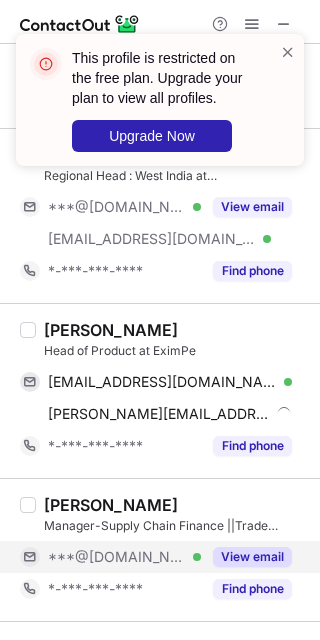 click on "***@[DOMAIN_NAME]" at bounding box center (117, 557) 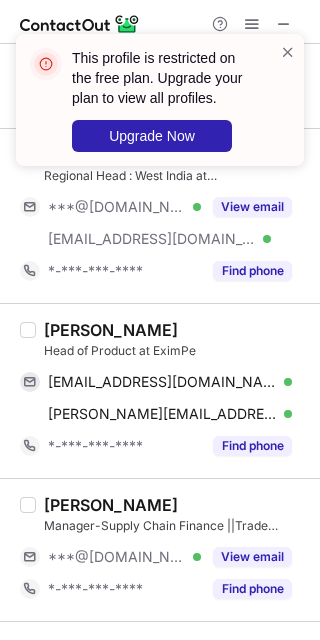 click on "John Peter" at bounding box center (111, 330) 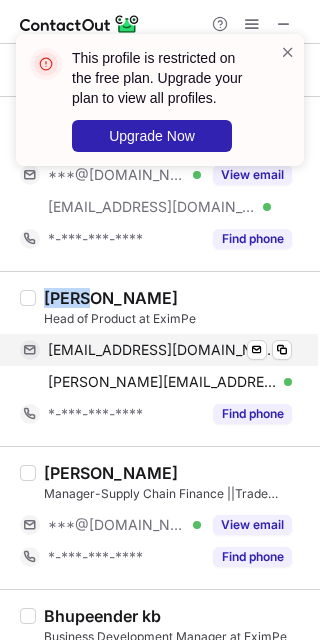 click on "jonptr16@gmail.com Verified Send email Copy" at bounding box center (156, 350) 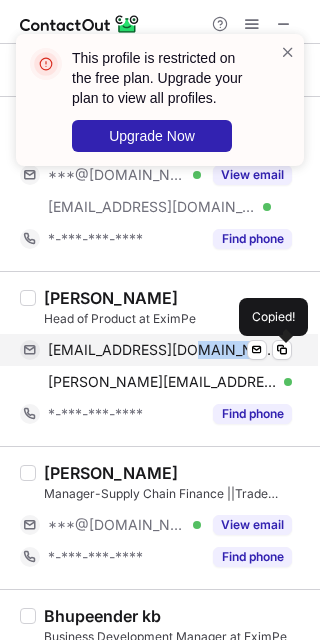 click on "jonptr16@gmail.com Verified Send email Copied!" at bounding box center [156, 350] 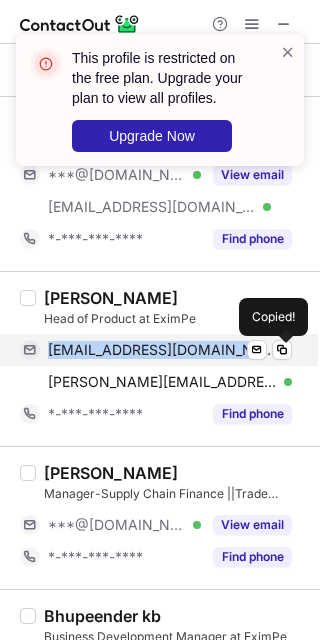 click on "jonptr16@gmail.com Verified Send email Copied!" at bounding box center [156, 350] 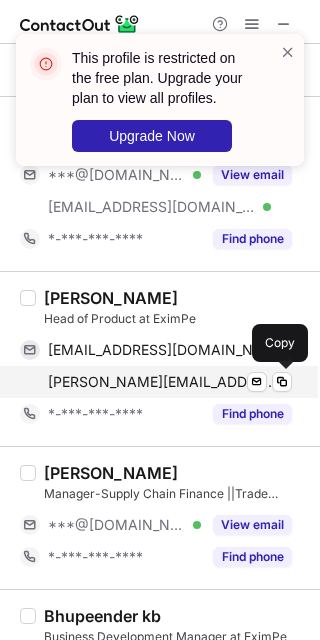 click on "john@eximpe.com" at bounding box center (162, 382) 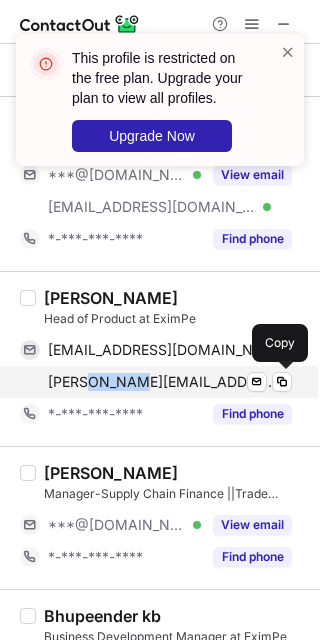 click on "john@eximpe.com" at bounding box center [162, 382] 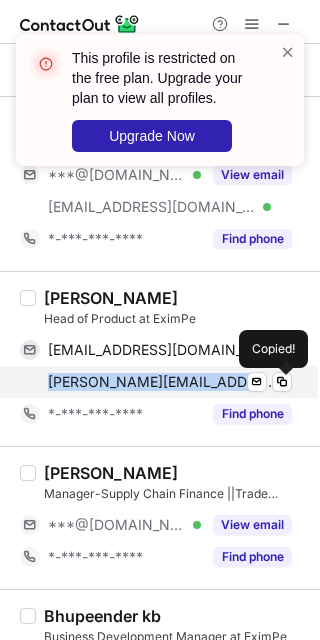 click on "john@eximpe.com" at bounding box center (162, 382) 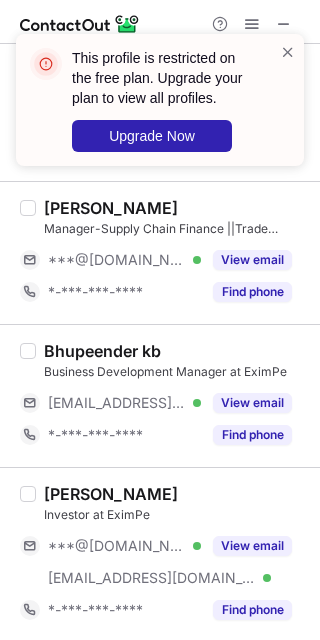 scroll, scrollTop: 2000, scrollLeft: 0, axis: vertical 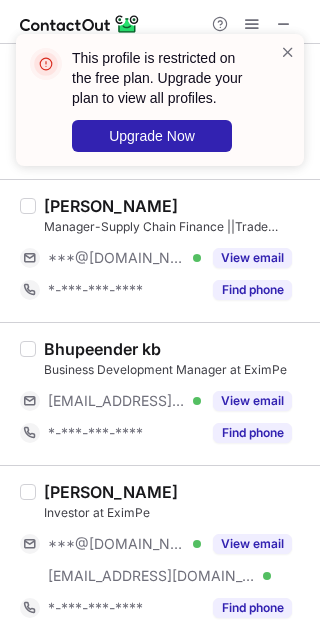 click on "Manager-Supply Chain Finance ||Trade Finance||Cross Border Trade|| Fintech IlCorporate Credit Rating at EximPe" at bounding box center [176, 227] 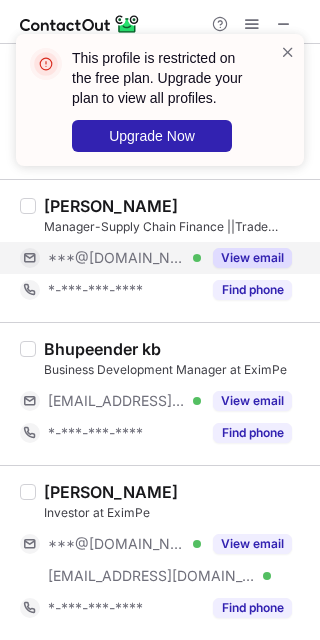 click on "***@[DOMAIN_NAME]" at bounding box center [117, 258] 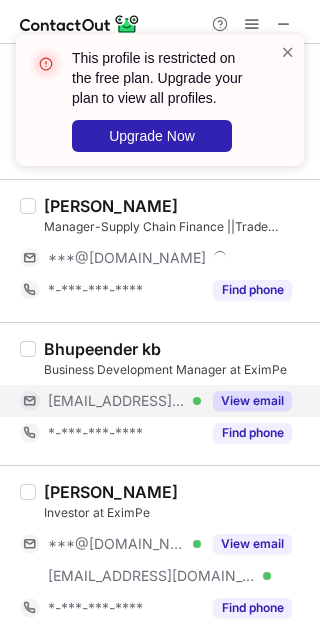 click on "***@eximpe.com" at bounding box center (117, 401) 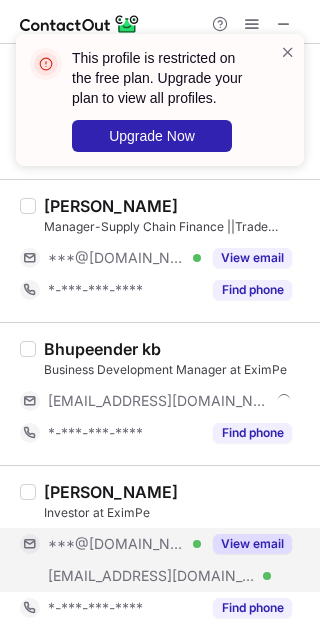 click on "***@eximpe.com" at bounding box center [152, 576] 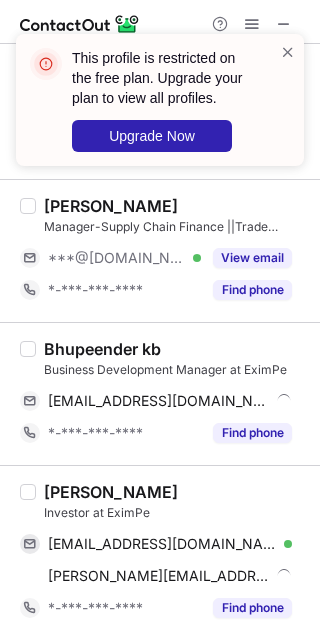 click on "Bhupeender kb" at bounding box center [102, 349] 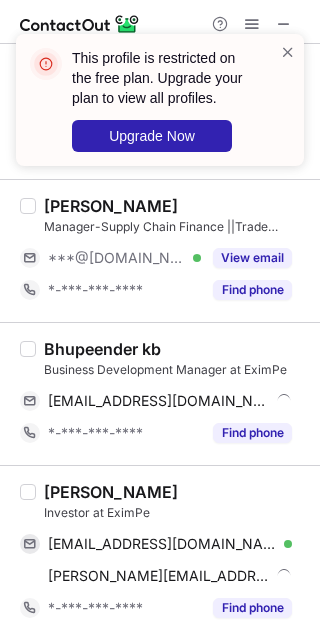 click on "Bhupeender kb" at bounding box center [102, 349] 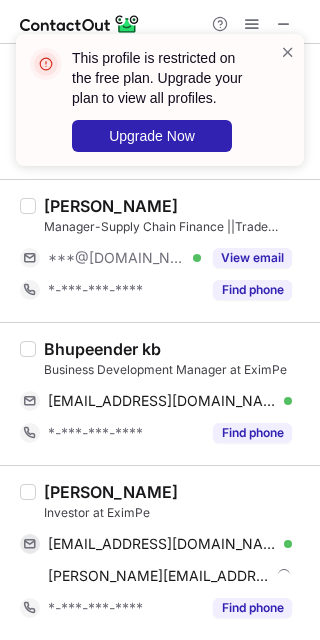 click on "Bhupeender kb" at bounding box center [102, 349] 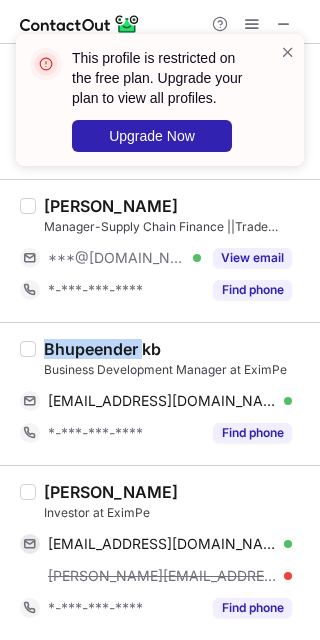 click on "Bhupeender kb" at bounding box center [102, 349] 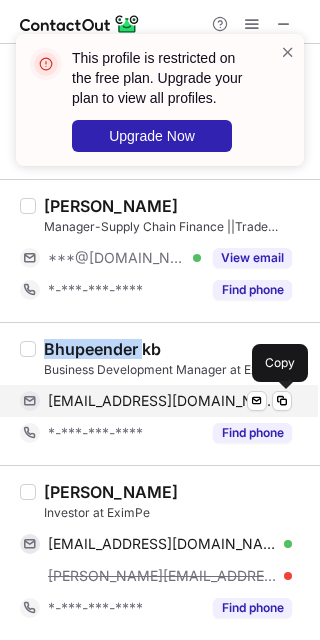 click on "bhupeender@eximpe.com" at bounding box center (162, 401) 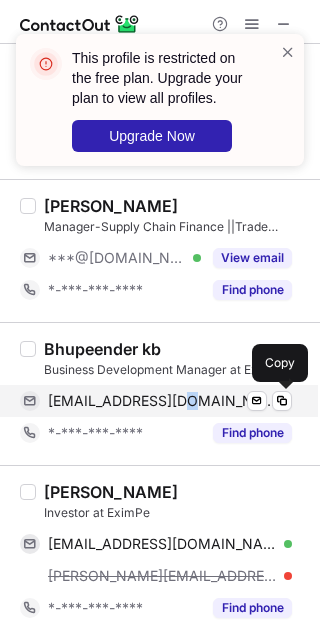 click on "bhupeender@eximpe.com" at bounding box center [162, 401] 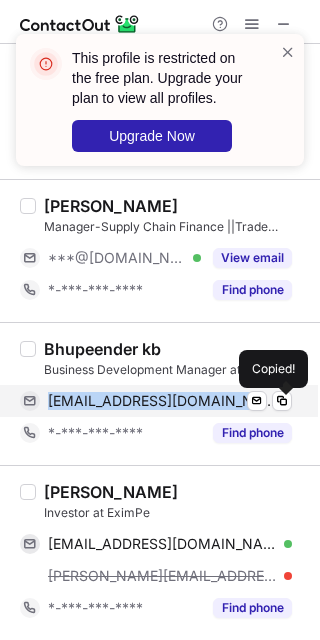 click on "bhupeender@eximpe.com" at bounding box center (162, 401) 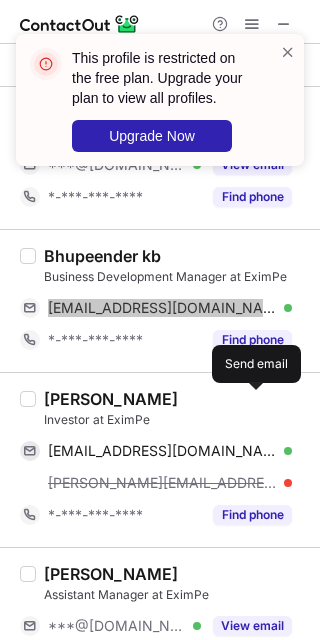 scroll, scrollTop: 2133, scrollLeft: 0, axis: vertical 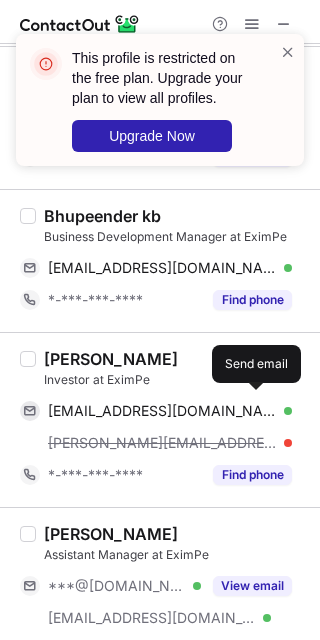 click on "Giridhar Malpani Investor at EximPe giridharmalpani@gmail.com Verified Send email Copy giridhar@eximpe.com *-***-***-**** Find phone" at bounding box center (160, 419) 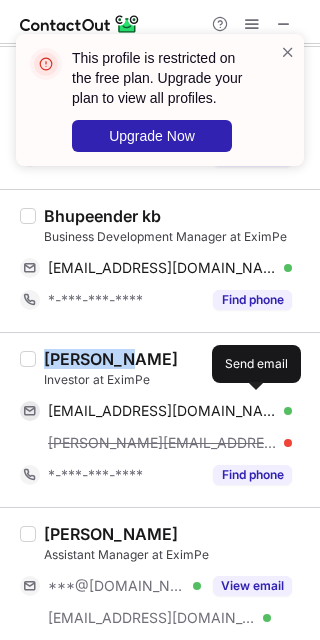 click on "Giridhar Malpani Investor at EximPe giridharmalpani@gmail.com Verified Send email Copy giridhar@eximpe.com *-***-***-**** Find phone" at bounding box center [160, 419] 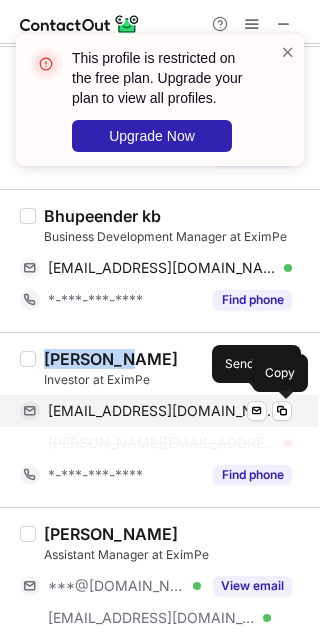 click on "giridharmalpani@gmail.com Verified Send email Copy" at bounding box center (156, 411) 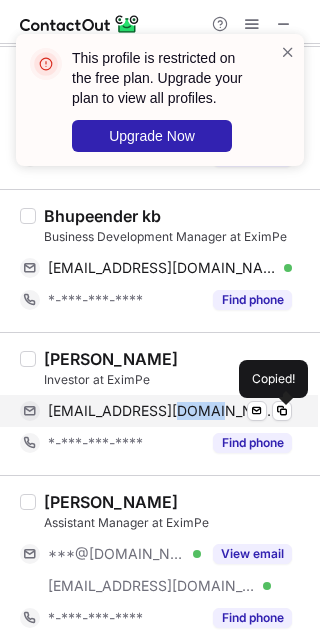 click on "giridharmalpani@gmail.com Verified Send email Copied!" at bounding box center [156, 411] 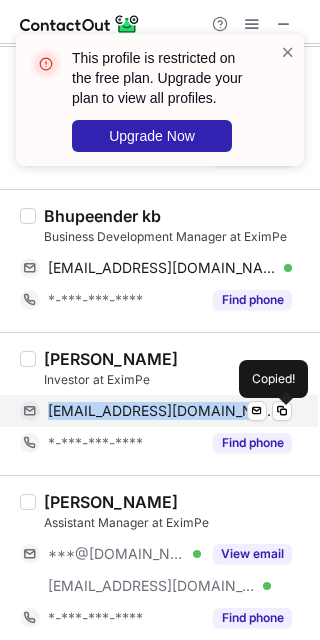 click on "giridharmalpani@gmail.com Verified Send email Copied!" at bounding box center (156, 411) 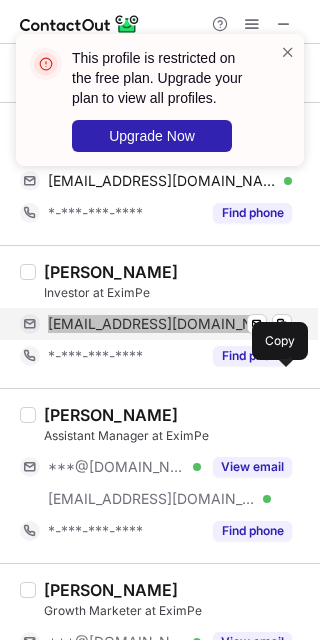 scroll, scrollTop: 2266, scrollLeft: 0, axis: vertical 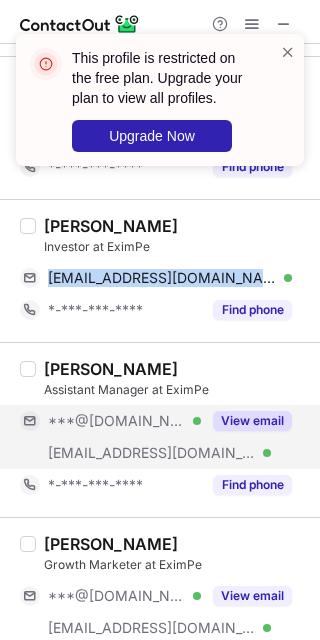 click on "***@[DOMAIN_NAME]" at bounding box center [117, 421] 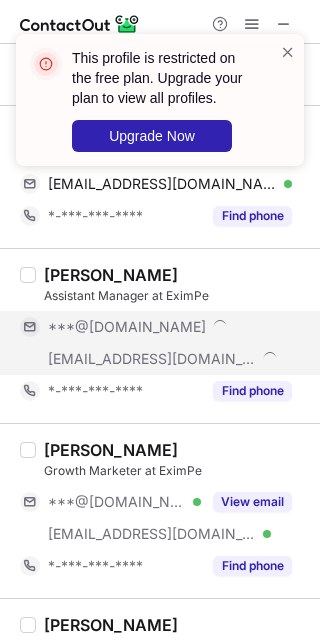 scroll, scrollTop: 2400, scrollLeft: 0, axis: vertical 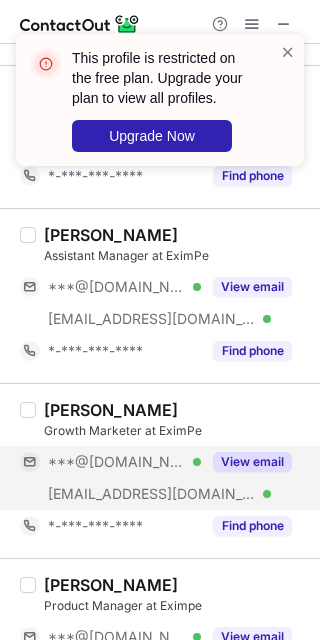click on "***@[DOMAIN_NAME]" at bounding box center (117, 462) 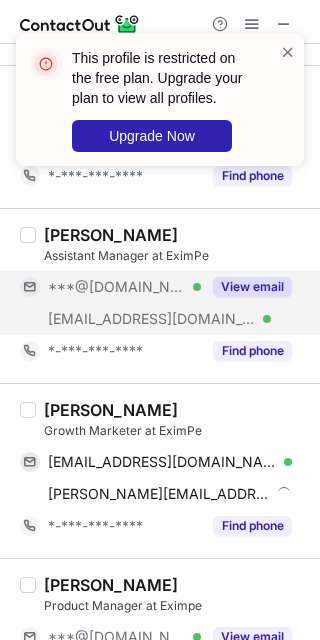 scroll, scrollTop: 2533, scrollLeft: 0, axis: vertical 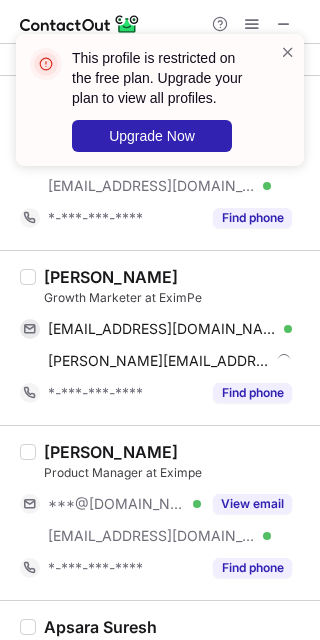 click on "Dipankar Biswas Growth Marketer at EximPe businessdipankar@gmail.com Verified Send email Copy dipankar@eximpe.com Send email Copy *-***-***-**** Find phone" at bounding box center (160, 337) 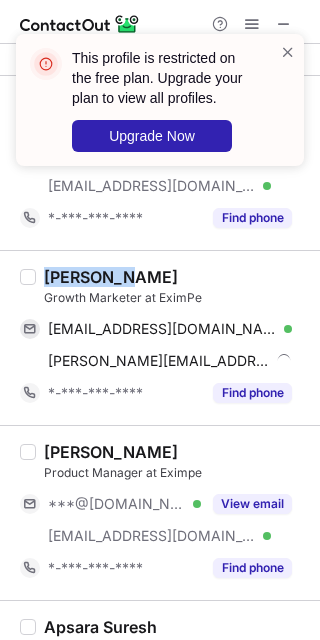 click on "Dipankar Biswas Growth Marketer at EximPe businessdipankar@gmail.com Verified Send email Copy dipankar@eximpe.com Send email Copy *-***-***-**** Find phone" at bounding box center [160, 337] 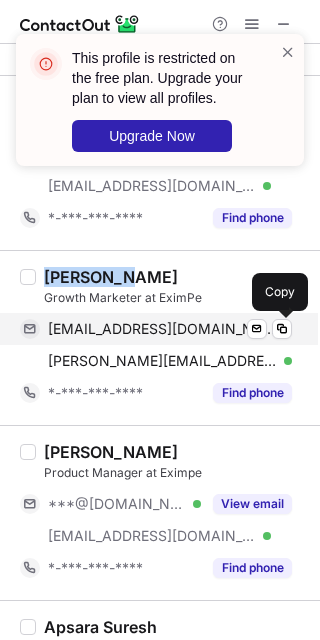 click on "businessdipankar@gmail.com" at bounding box center (162, 329) 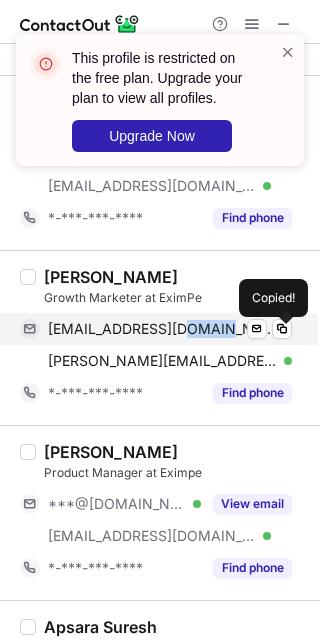 click on "businessdipankar@gmail.com" at bounding box center (162, 329) 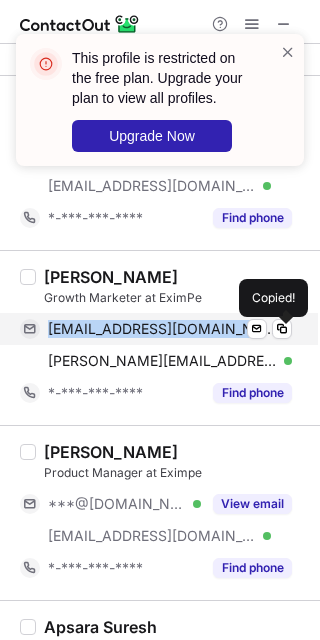 click on "businessdipankar@gmail.com" at bounding box center (162, 329) 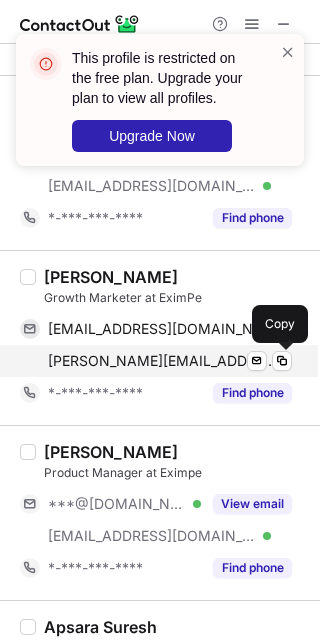 click on "dipankar@eximpe.com" at bounding box center [162, 361] 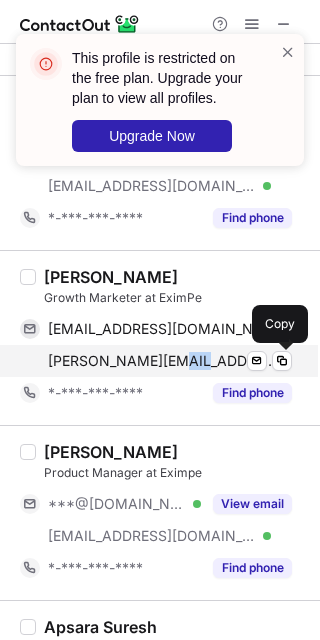 click on "dipankar@eximpe.com" at bounding box center [162, 361] 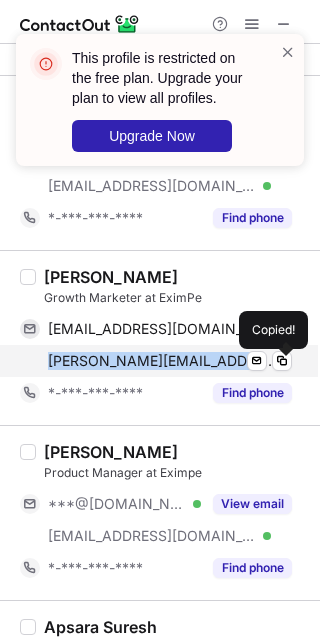 click on "dipankar@eximpe.com" at bounding box center (162, 361) 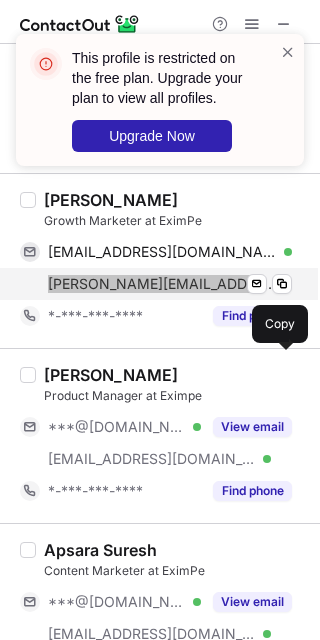 scroll, scrollTop: 2666, scrollLeft: 0, axis: vertical 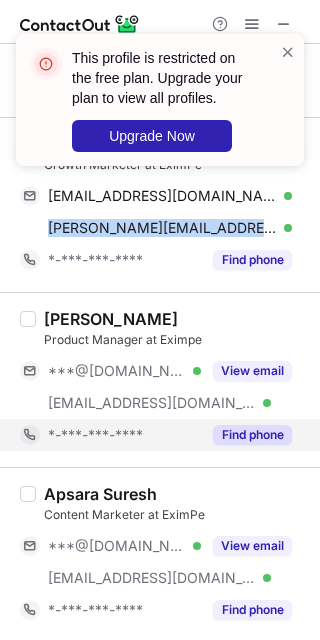 drag, startPoint x: 127, startPoint y: 389, endPoint x: 124, endPoint y: 423, distance: 34.132095 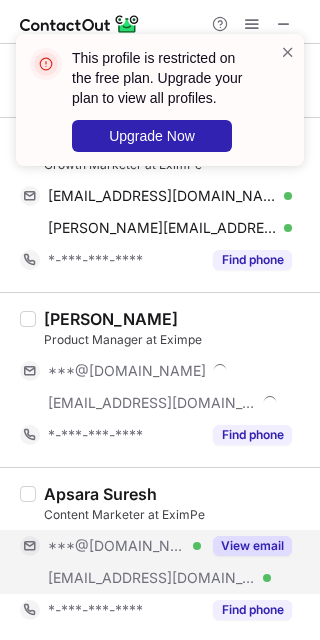 click on "***@eximpe.com Verified" at bounding box center [110, 578] 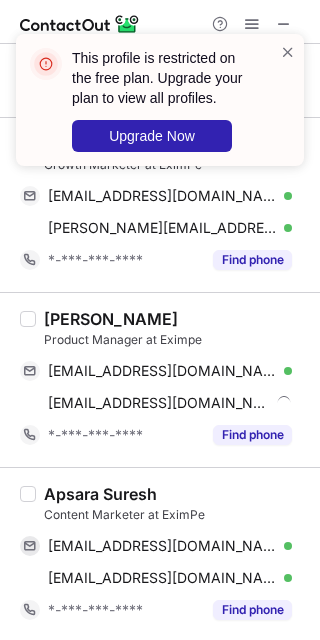 click on "Anil Vignesh" at bounding box center [111, 319] 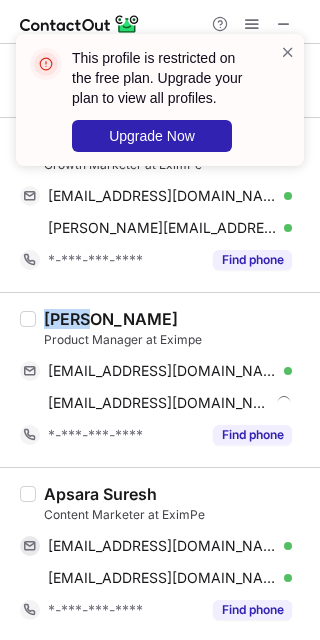 click on "Anil Vignesh" at bounding box center [111, 319] 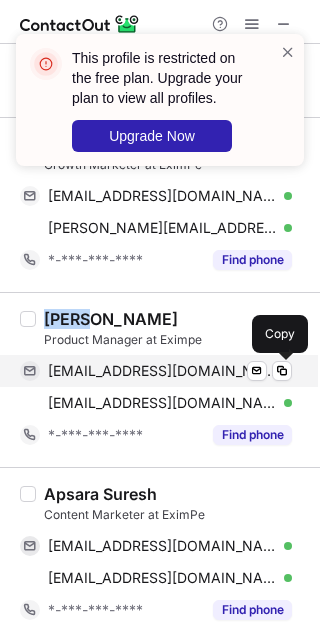 click on "anilvigneshmec@gmail.com" at bounding box center (162, 371) 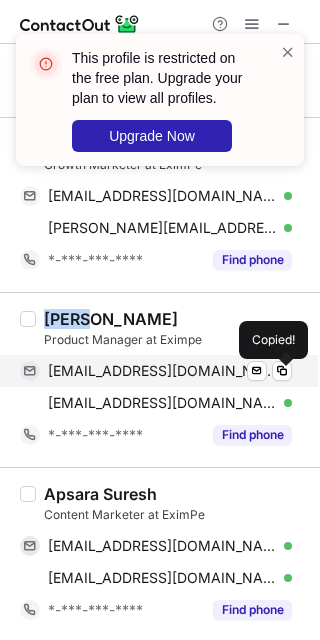 click on "anilvigneshmec@gmail.com" at bounding box center [162, 371] 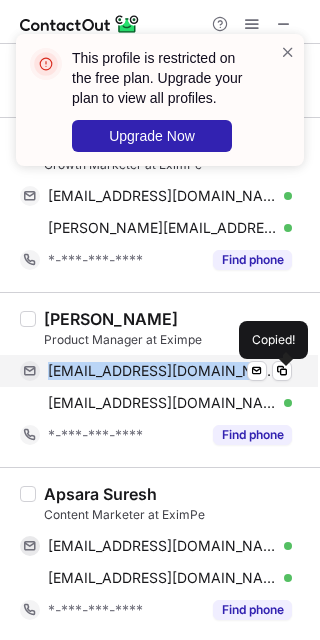 click on "anilvigneshmec@gmail.com" at bounding box center (162, 371) 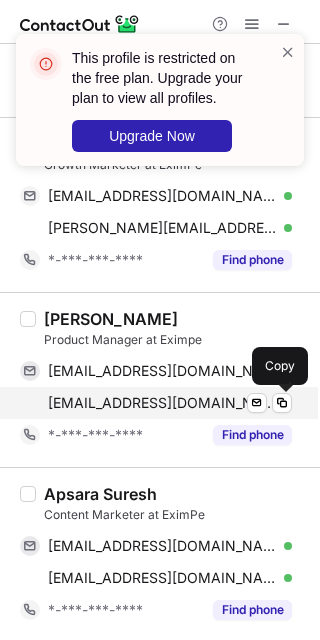 click on "anil@eximpe.com" at bounding box center [162, 403] 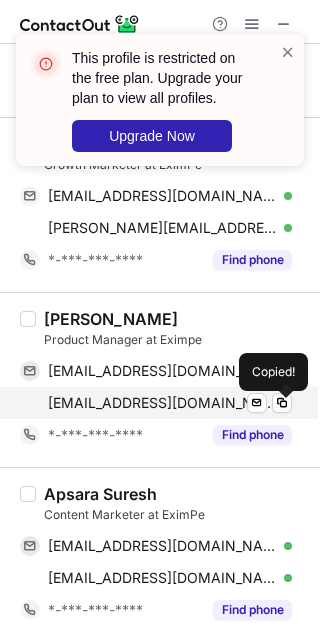 click on "anil@eximpe.com" at bounding box center (162, 403) 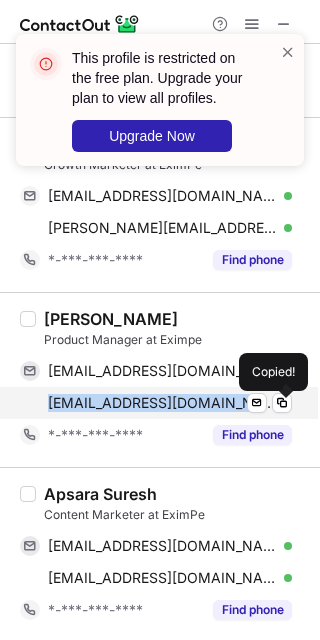 click on "anil@eximpe.com" at bounding box center (162, 403) 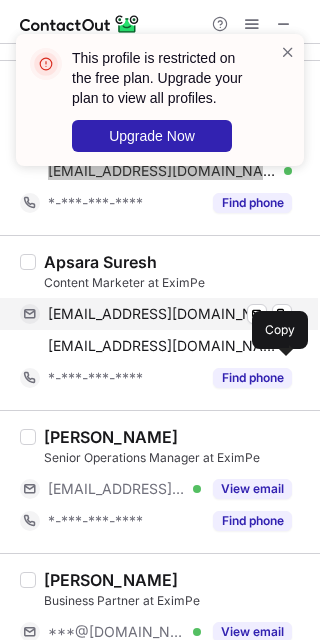 scroll, scrollTop: 2933, scrollLeft: 0, axis: vertical 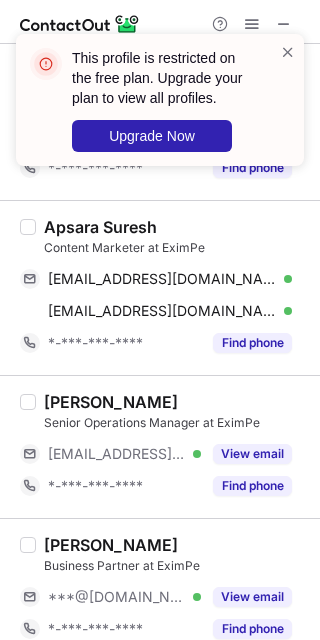 click on "Apsara Suresh" at bounding box center (100, 227) 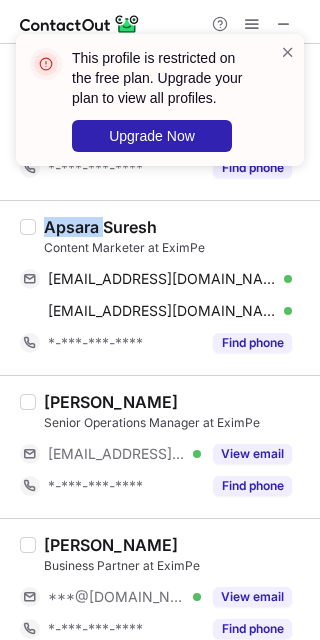 click on "Apsara Suresh" at bounding box center (100, 227) 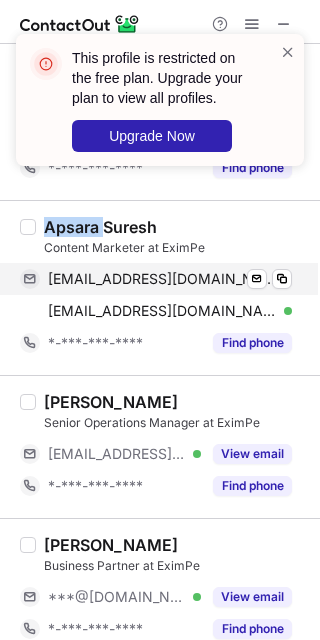 click on "apsaraspoorthi@gmail.com" at bounding box center [162, 279] 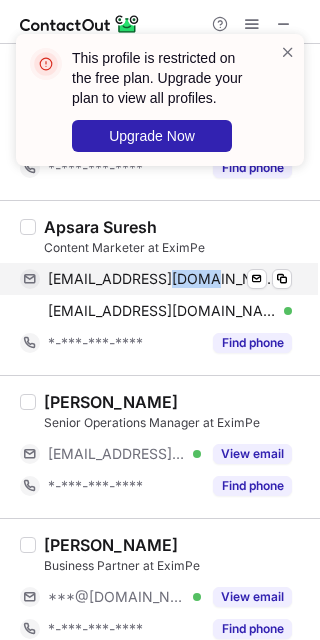 click on "apsaraspoorthi@gmail.com" at bounding box center (162, 279) 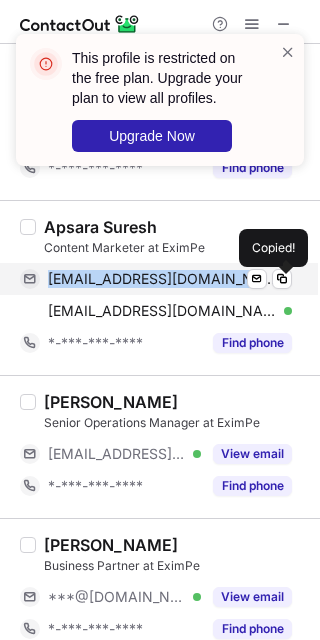 click on "apsaraspoorthi@gmail.com" at bounding box center (162, 279) 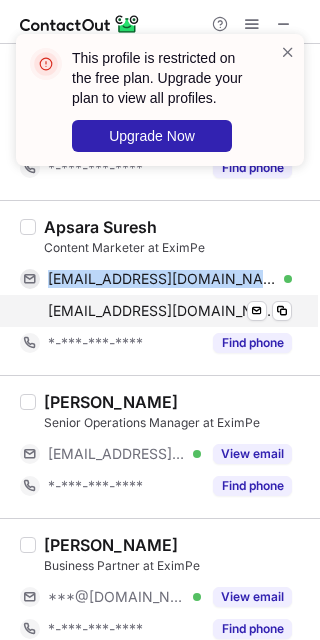 click on "apsara@eximpe.com" at bounding box center (162, 311) 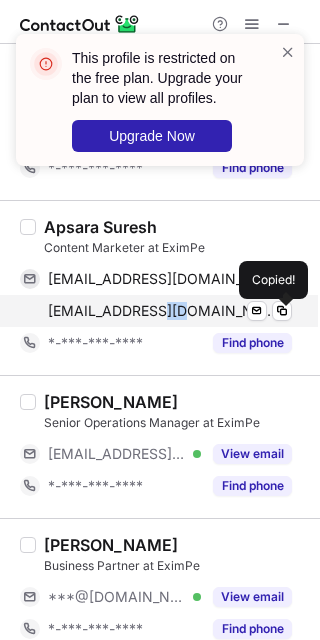 click on "apsara@eximpe.com" at bounding box center (162, 311) 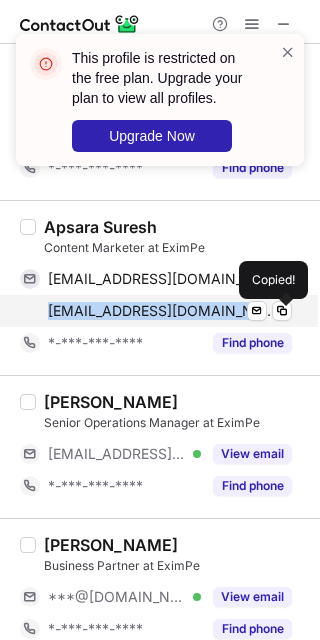 click on "apsara@eximpe.com" at bounding box center [162, 311] 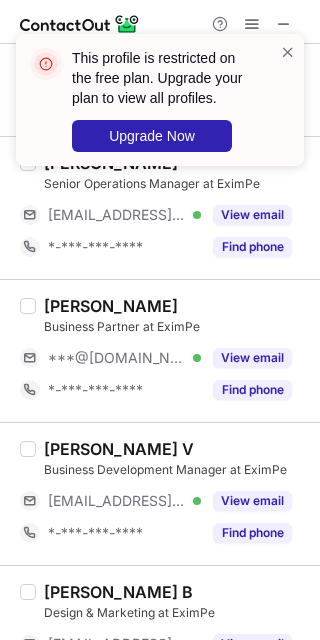 scroll, scrollTop: 3200, scrollLeft: 0, axis: vertical 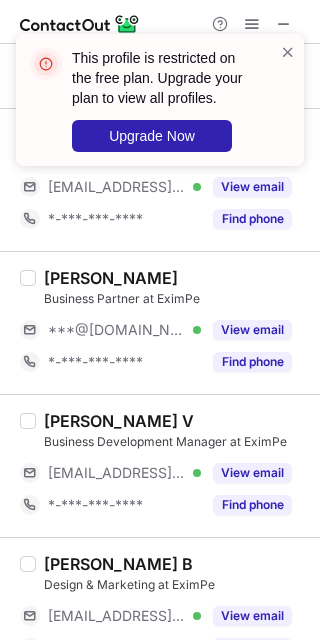 click on "This profile is restricted on the free plan. Upgrade your plan to view all profiles. Upgrade Now" at bounding box center [160, 108] 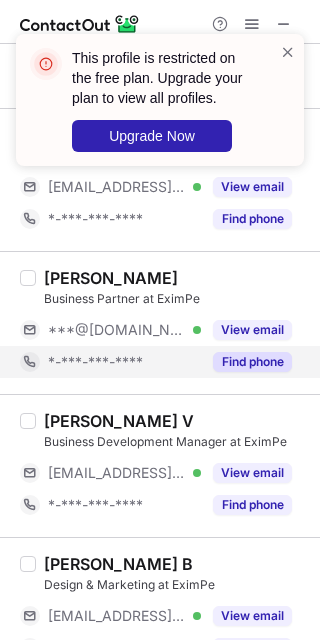 scroll, scrollTop: 3066, scrollLeft: 0, axis: vertical 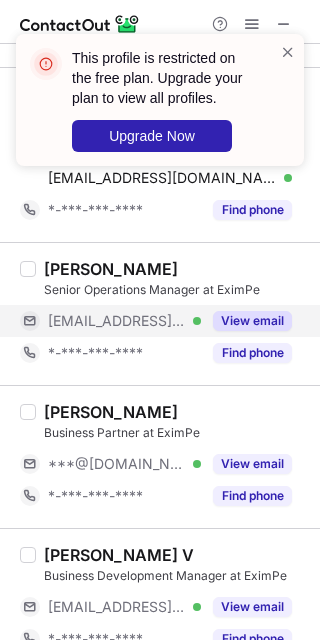 click on "***@eximpe.com" at bounding box center (117, 321) 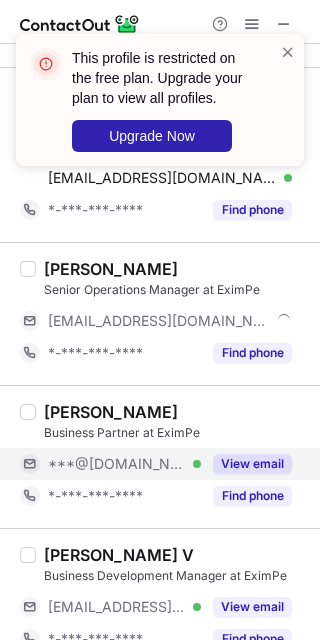 click on "***@[DOMAIN_NAME]" at bounding box center (117, 464) 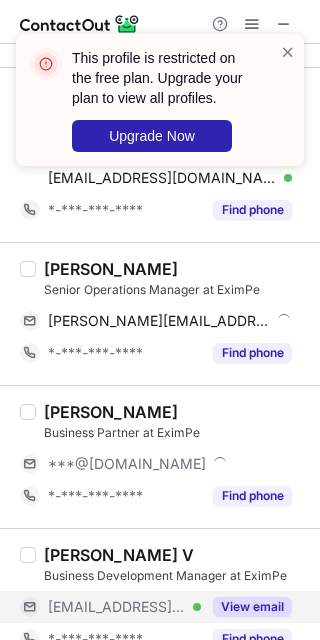 click on "***@eximpe.com" at bounding box center (117, 607) 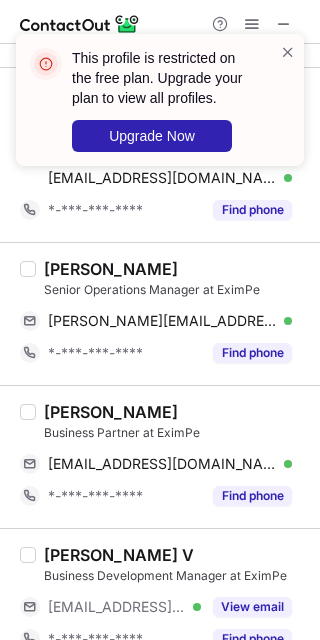 click on "Manohar Mazumdar" at bounding box center (111, 412) 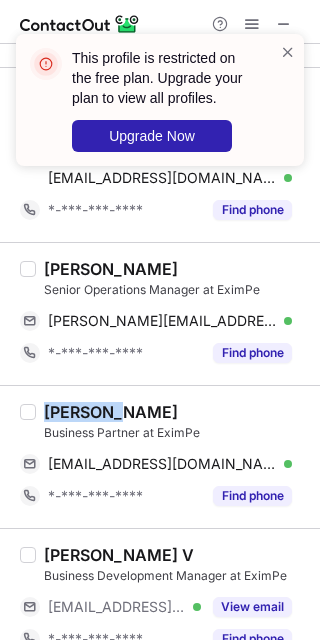 click on "Manohar Mazumdar" at bounding box center [111, 412] 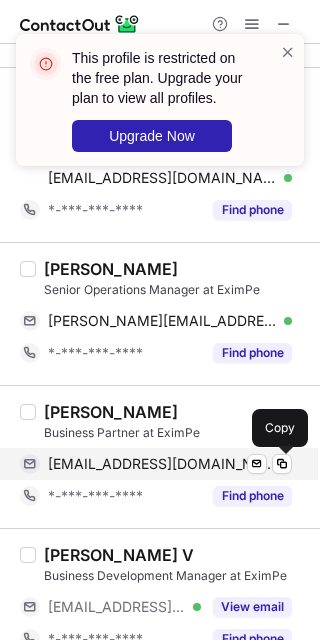 click on "manoharmazumdar@gmail.com" at bounding box center (162, 464) 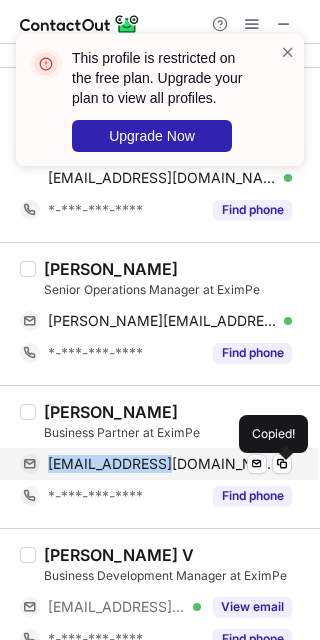 click on "manoharmazumdar@gmail.com" at bounding box center [162, 464] 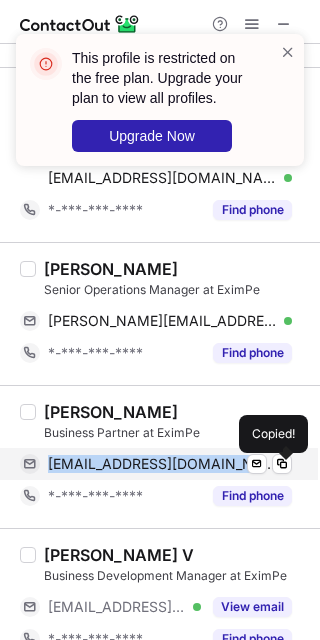 click on "manoharmazumdar@gmail.com" at bounding box center [162, 464] 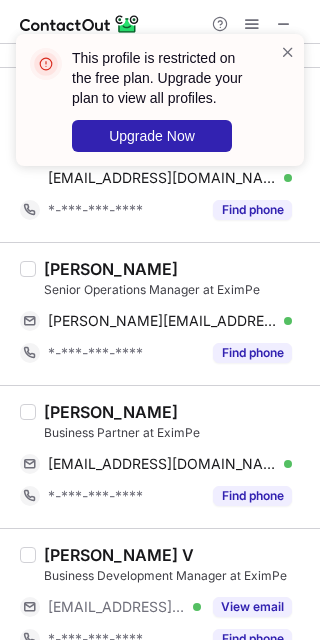 click on "Batul Rampurawala" at bounding box center (111, 269) 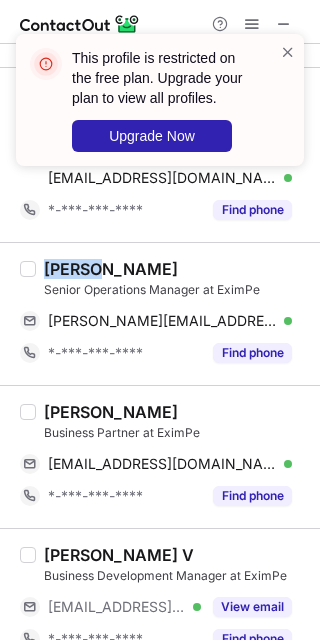 click on "Batul Rampurawala" at bounding box center [111, 269] 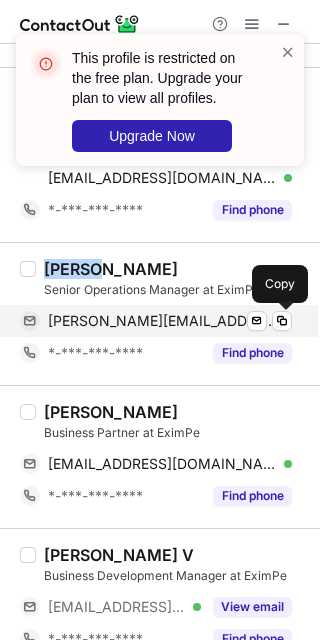 click on "batul@eximpe.com" at bounding box center [162, 321] 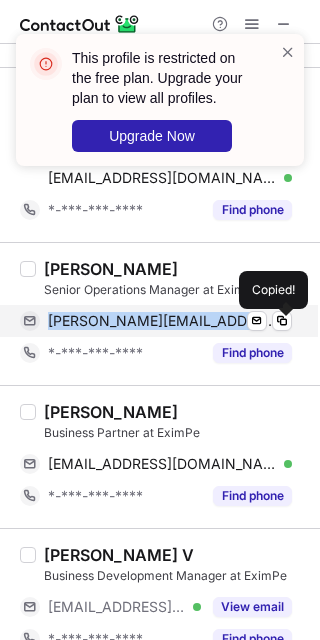 click on "batul@eximpe.com Verified Send email Copied!" at bounding box center [156, 321] 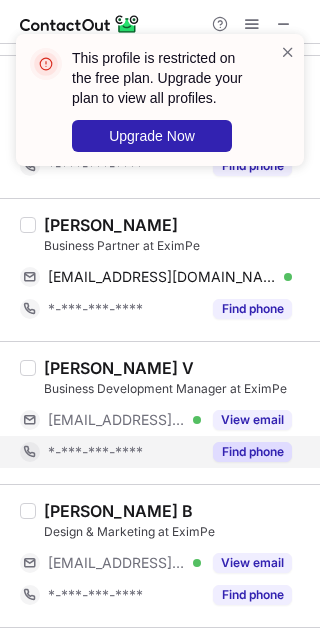 scroll, scrollTop: 3333, scrollLeft: 0, axis: vertical 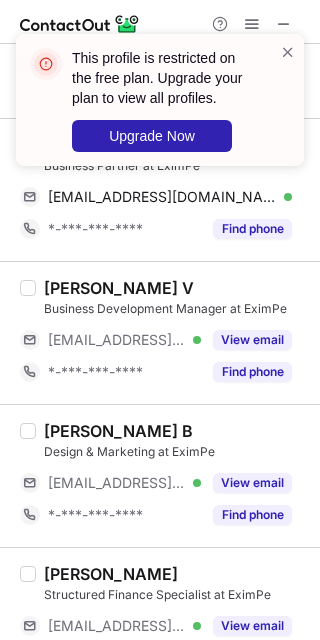click on "Design & Marketing at EximPe" at bounding box center [176, 452] 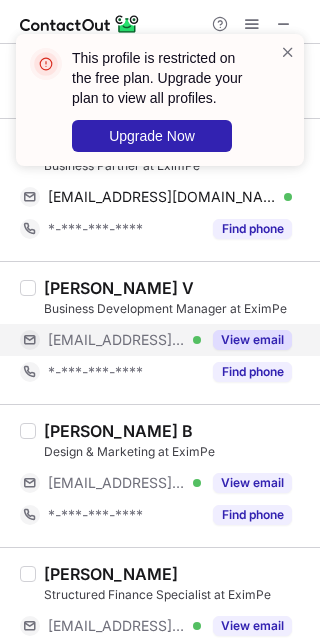 click on "***@eximpe.com" at bounding box center [117, 340] 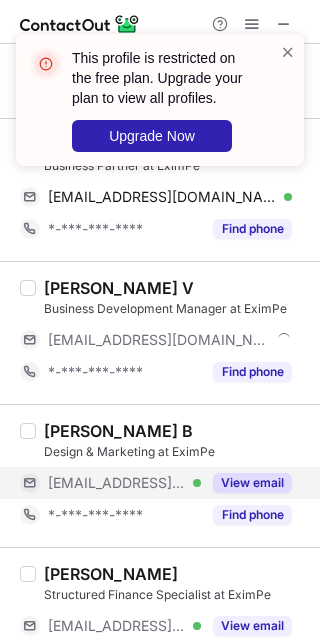 click on "***@eximpe.com Verified" at bounding box center (110, 483) 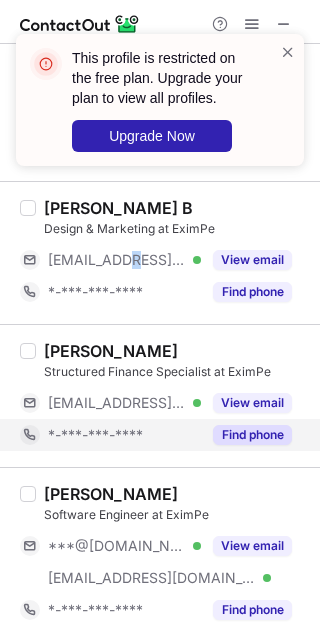 scroll, scrollTop: 3566, scrollLeft: 0, axis: vertical 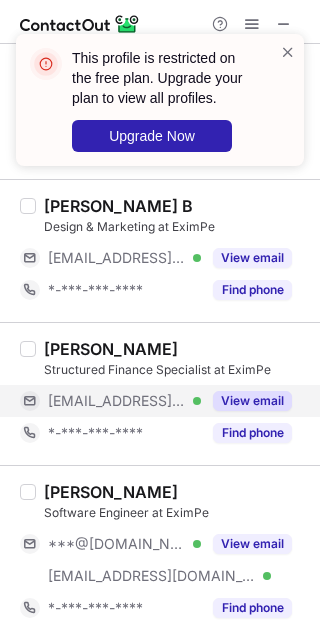 click on "***@eximpe.com" at bounding box center (117, 401) 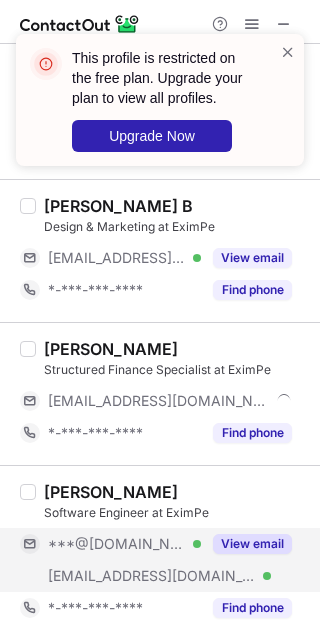 click on "***@[DOMAIN_NAME] Verified" at bounding box center (110, 544) 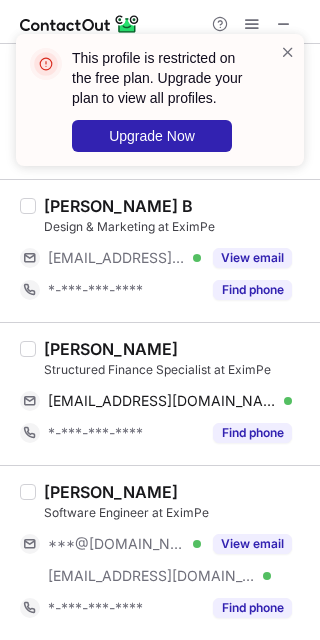 click on "Yogesh Revandkar" at bounding box center (111, 349) 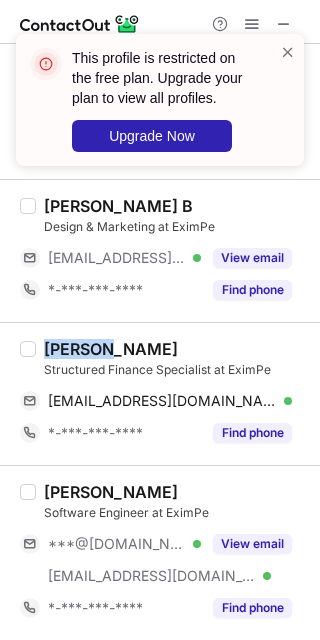 click on "Yogesh Revandkar" at bounding box center (111, 349) 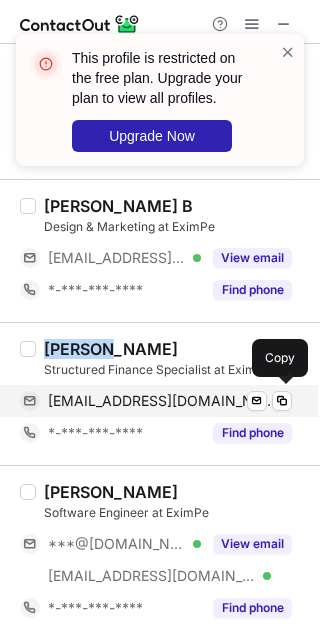 click on "yogesh@eximpe.com Verified Send email Copy" at bounding box center [156, 401] 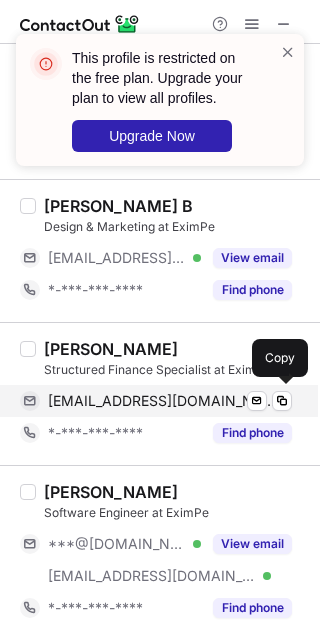 click on "yogesh@eximpe.com Verified Send email Copy" at bounding box center [156, 401] 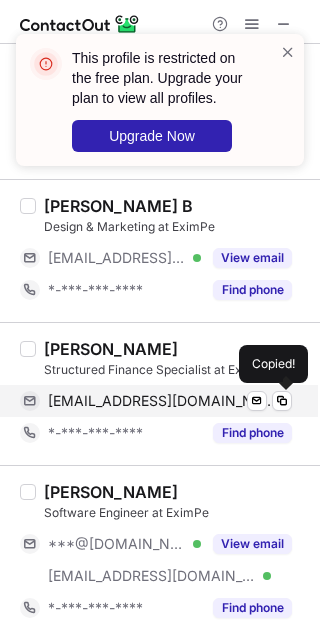 click on "yogesh@eximpe.com Verified Send email Copied!" at bounding box center [156, 401] 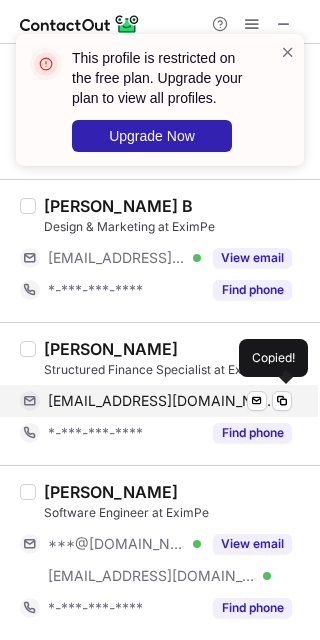 click on "yogesh@eximpe.com Verified Send email Copied!" at bounding box center (156, 401) 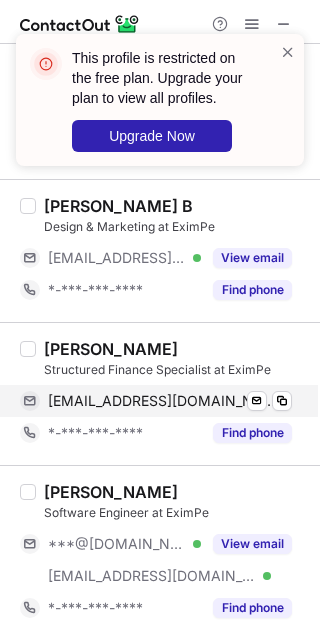 click on "yogesh@eximpe.com" at bounding box center [162, 401] 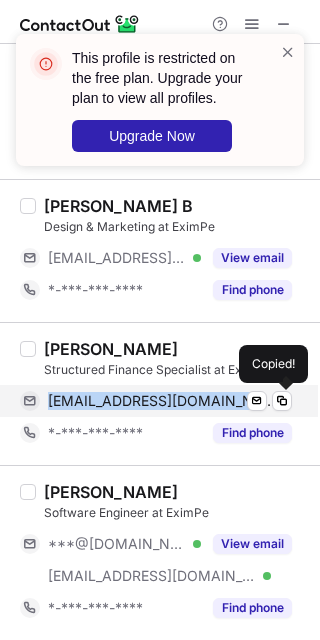 click on "yogesh@eximpe.com" at bounding box center [162, 401] 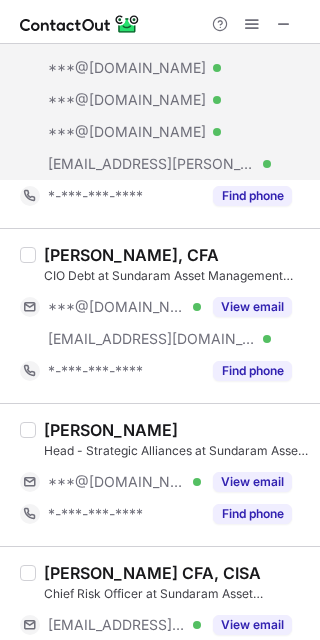 scroll, scrollTop: 266, scrollLeft: 0, axis: vertical 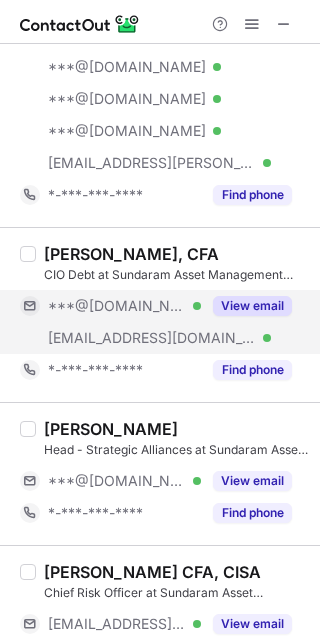 click on "***@[DOMAIN_NAME]" at bounding box center (117, 306) 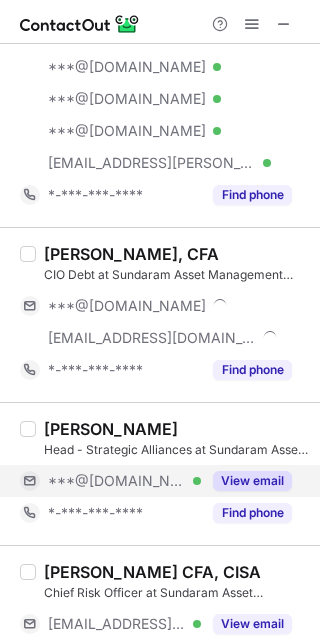 click on "***@yahoo.co.uk" at bounding box center [117, 481] 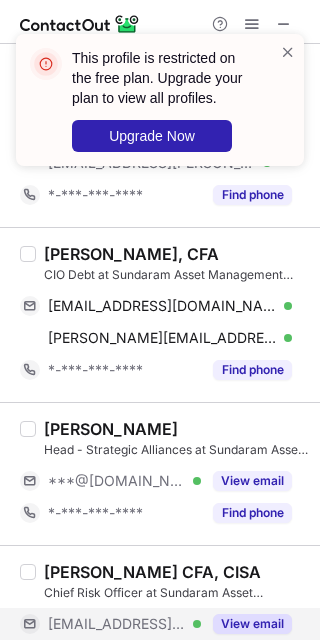 click on "***@sundarambnpparibas.in" at bounding box center (117, 624) 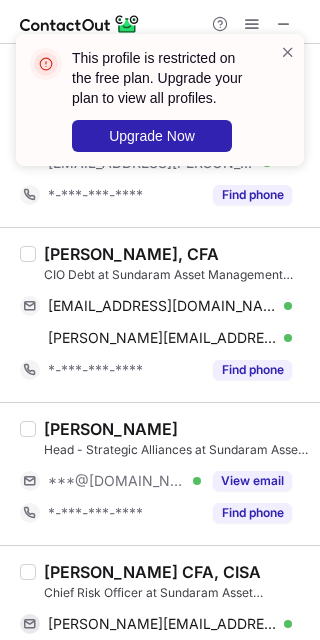 click on "Dwijendra Srivastava, CFA CIO Debt at Sundaram Asset Management Company Limited dwijendras@gmail.com Verified Send email Copy dwijendra@sundarammutual.com Verified Send email Copy *-***-***-**** Find phone" at bounding box center (160, 314) 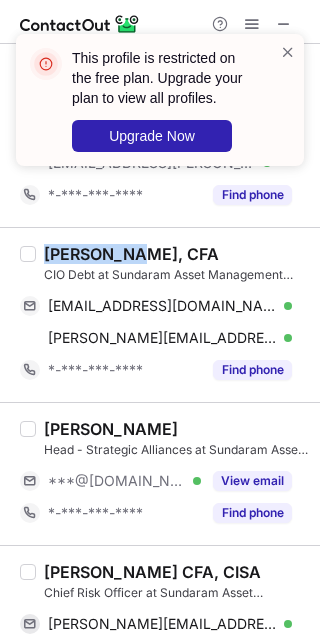 click on "Dwijendra Srivastava, CFA CIO Debt at Sundaram Asset Management Company Limited dwijendras@gmail.com Verified Send email Copy dwijendra@sundarammutual.com Verified Send email Copy *-***-***-**** Find phone" at bounding box center (160, 314) 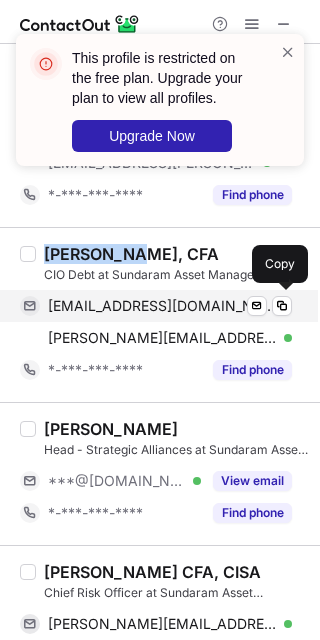 click on "dwijendras@gmail.com" at bounding box center (162, 306) 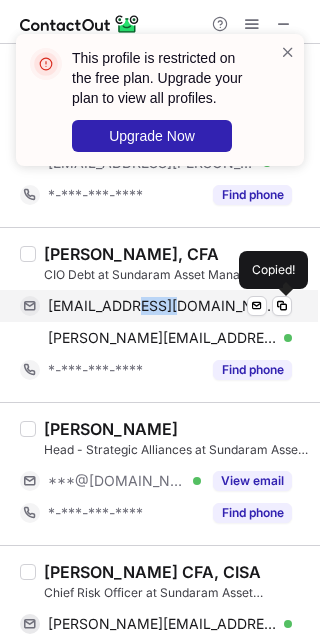 click on "dwijendras@gmail.com" at bounding box center [162, 306] 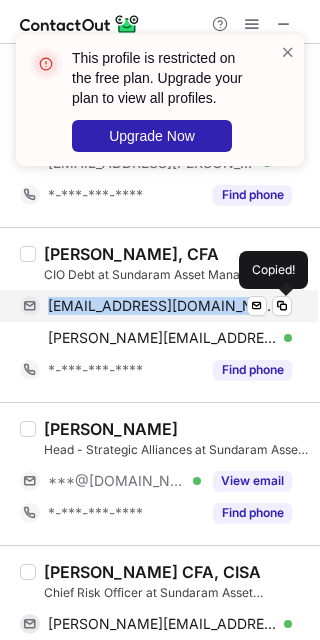 click on "dwijendras@gmail.com" at bounding box center (162, 306) 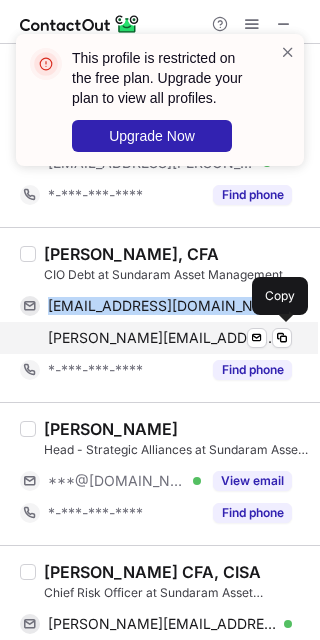 click on "dwijendra@sundarammutual.com" at bounding box center (162, 338) 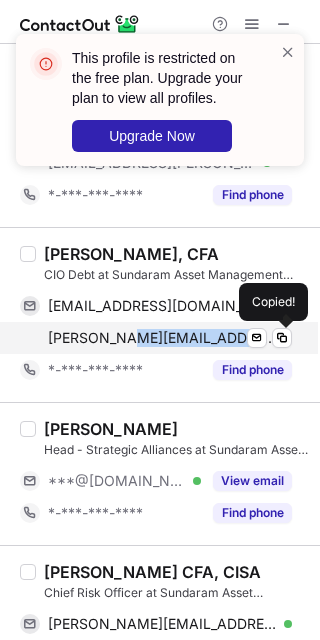 click on "dwijendra@sundarammutual.com" at bounding box center (162, 338) 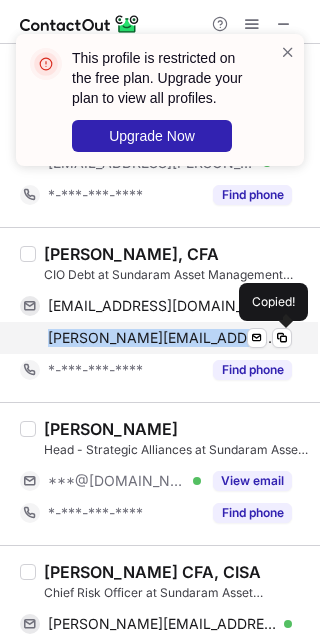 click on "dwijendra@sundarammutual.com" at bounding box center (162, 338) 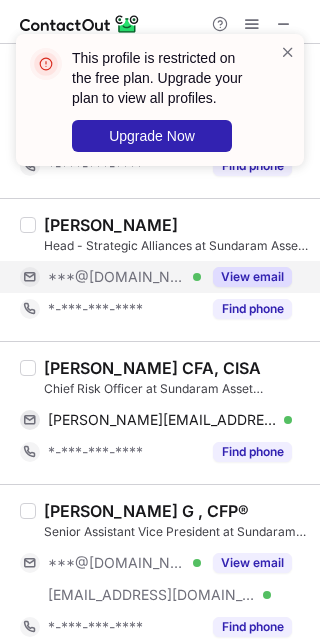 scroll, scrollTop: 533, scrollLeft: 0, axis: vertical 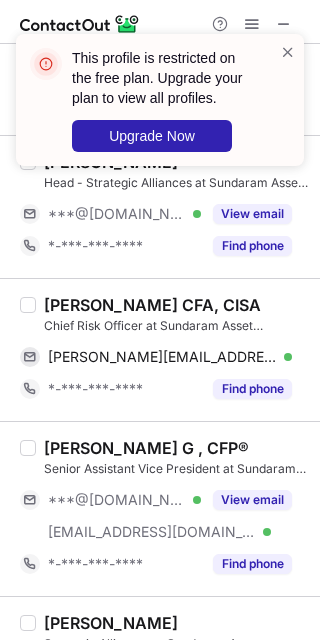 click on "Anand Dayanandam CFA, CISA" at bounding box center (152, 305) 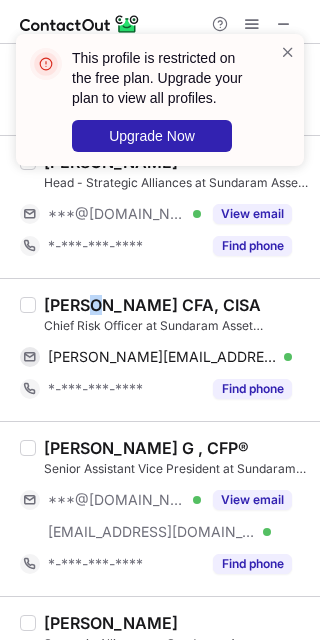 click on "Anand Dayanandam CFA, CISA" at bounding box center (152, 305) 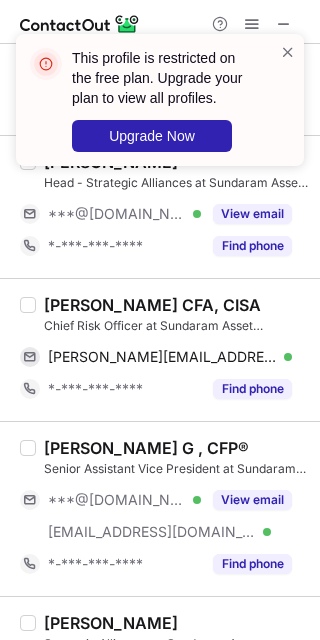 click on "Anand Dayanandam CFA, CISA" at bounding box center (152, 305) 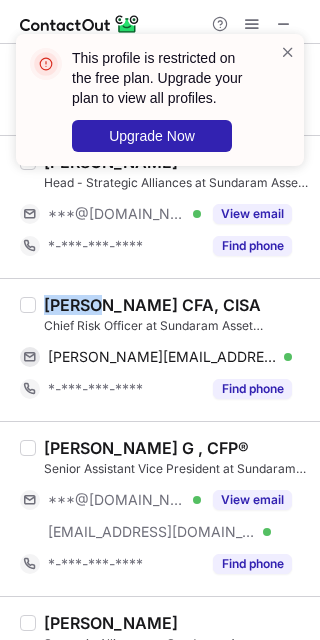 click on "Anand Dayanandam CFA, CISA" at bounding box center [152, 305] 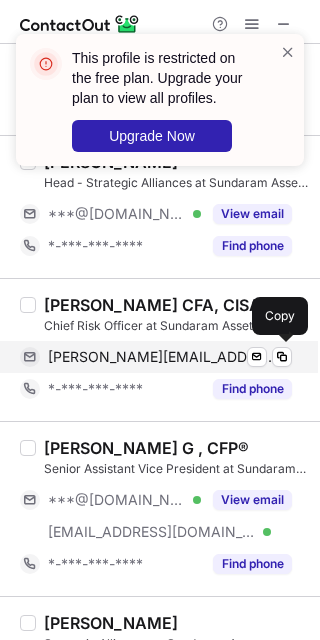 click on "muruganandam@sundarambnpparibas.in Verified Send email Copy" at bounding box center (156, 357) 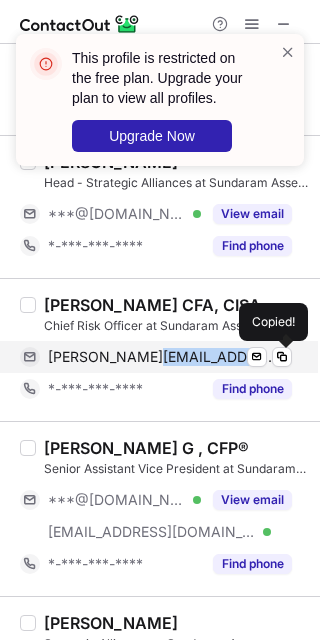 click on "muruganandam@sundarambnpparibas.in Verified Send email Copied!" at bounding box center [156, 357] 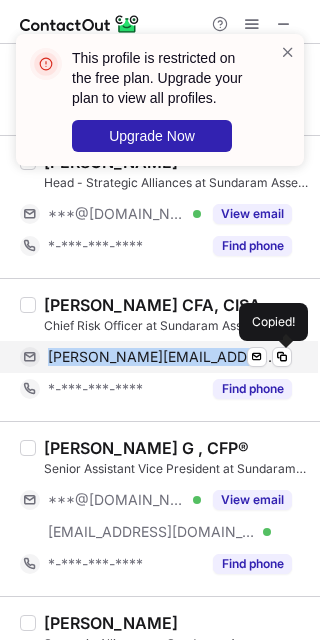 click on "muruganandam@sundarambnpparibas.in Verified Send email Copied!" at bounding box center [156, 357] 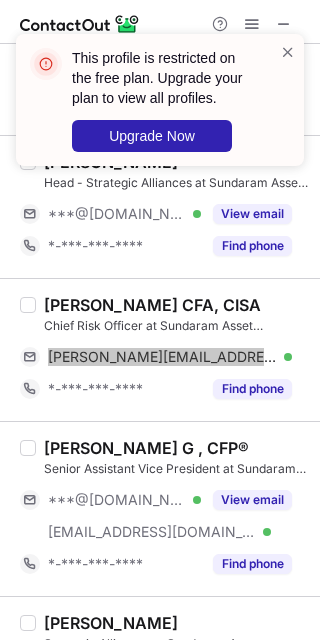 scroll, scrollTop: 666, scrollLeft: 0, axis: vertical 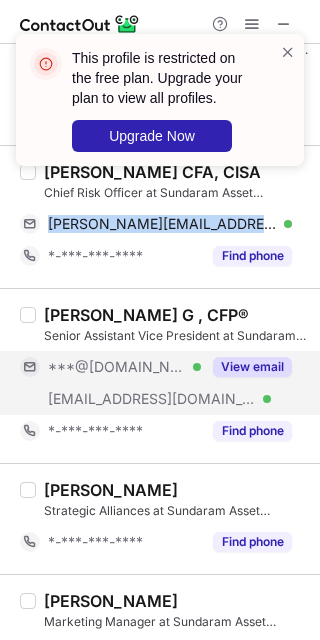 click on "***@[DOMAIN_NAME]" at bounding box center (117, 367) 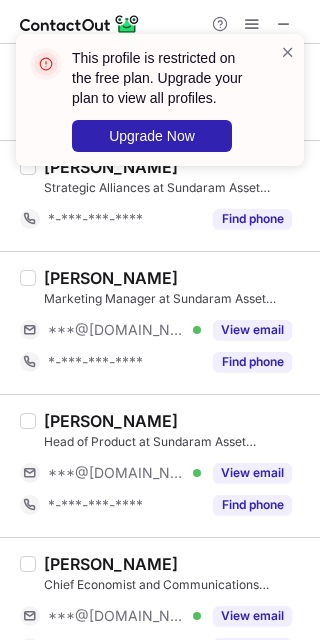 scroll, scrollTop: 1066, scrollLeft: 0, axis: vertical 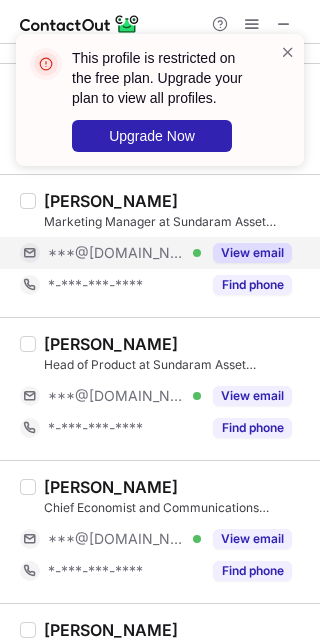 click on "***@[DOMAIN_NAME]" at bounding box center [117, 253] 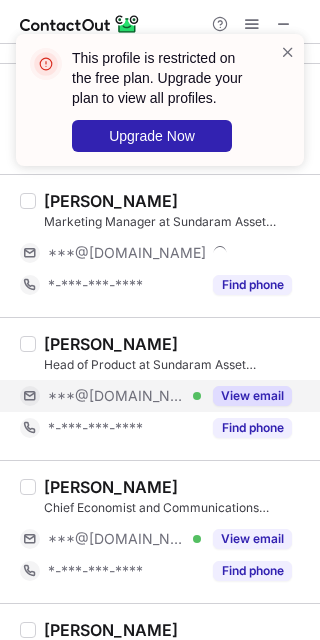 click on "***@[DOMAIN_NAME]" at bounding box center [117, 396] 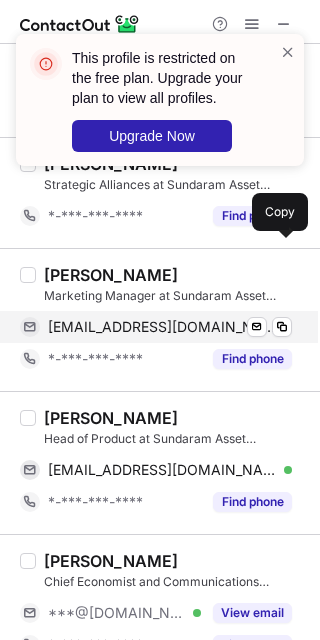 scroll, scrollTop: 933, scrollLeft: 0, axis: vertical 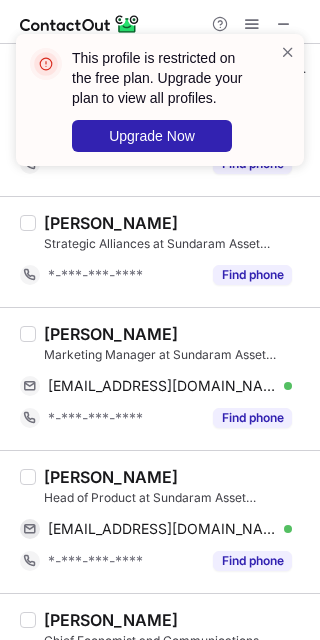 click on "Akash Kiran Balram" at bounding box center (111, 334) 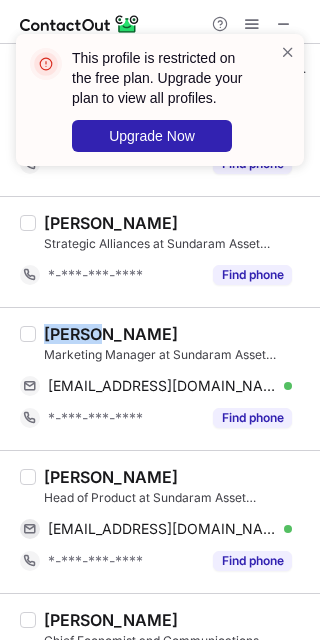 click on "Akash Kiran Balram" at bounding box center (111, 334) 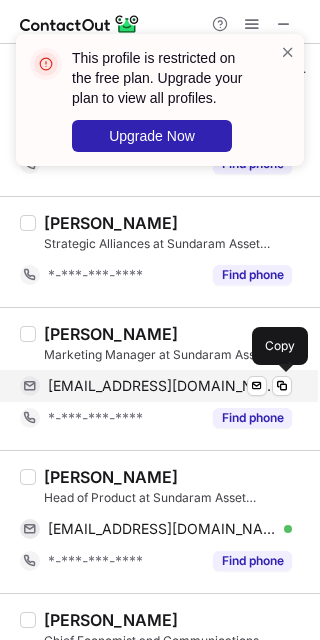 click on "akashkiranbalram@gmail.com" at bounding box center [162, 386] 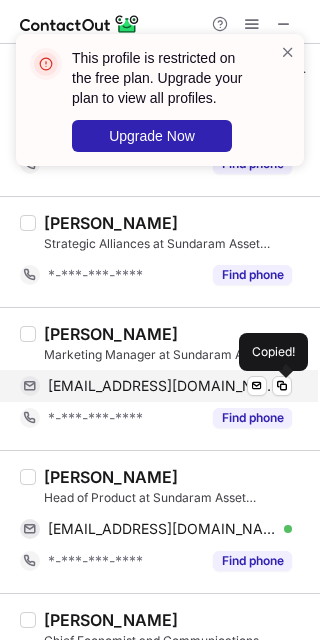 click on "akashkiranbalram@gmail.com" at bounding box center (162, 386) 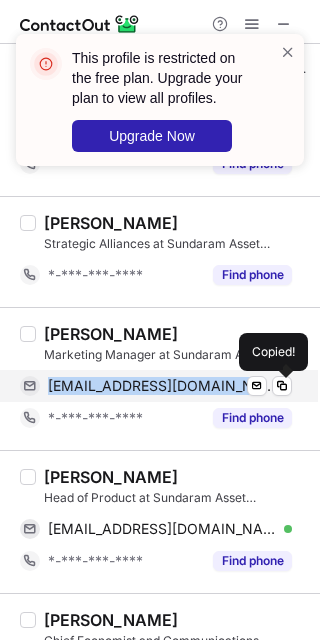 click on "akashkiranbalram@gmail.com" at bounding box center (162, 386) 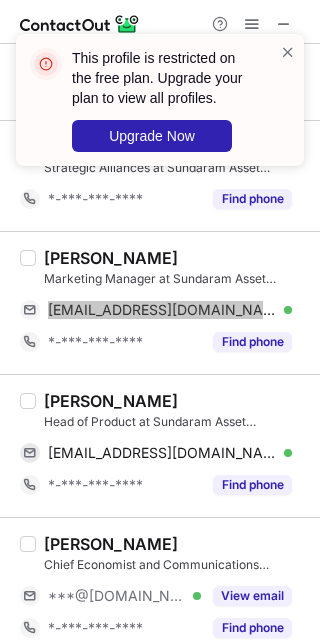 scroll, scrollTop: 1066, scrollLeft: 0, axis: vertical 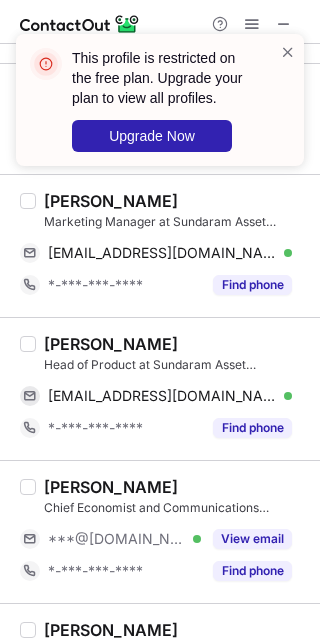 click on "RITWIK SINHA" at bounding box center [111, 344] 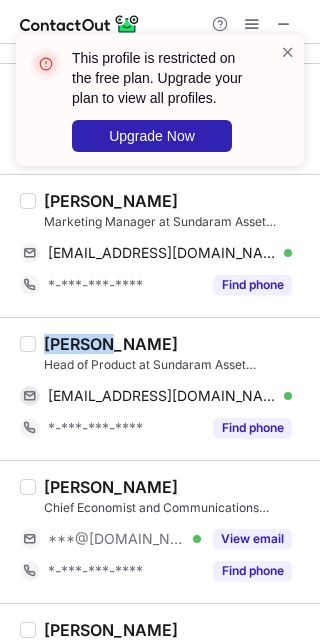 click on "RITWIK SINHA" at bounding box center [111, 344] 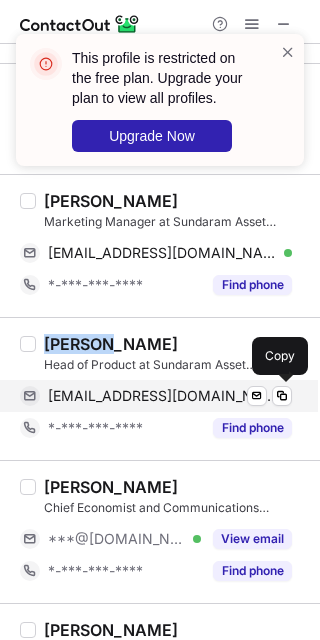 click on "sinharitwik83@gmail.com" at bounding box center [162, 396] 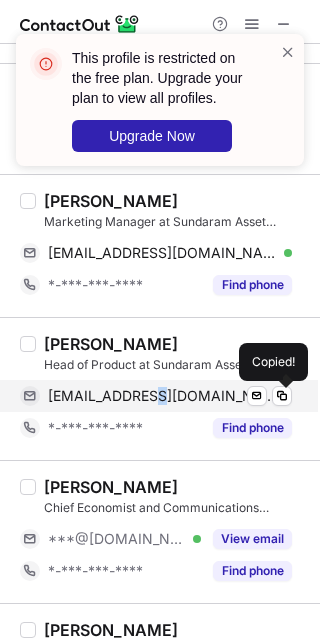 click on "sinharitwik83@gmail.com" at bounding box center (162, 396) 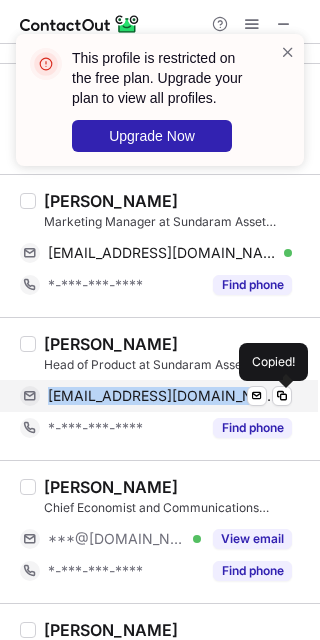 click on "sinharitwik83@gmail.com" at bounding box center [162, 396] 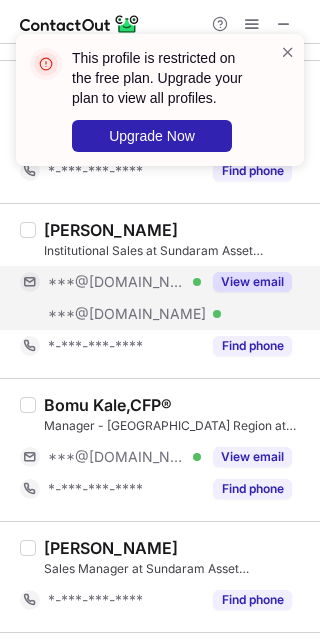 scroll, scrollTop: 1333, scrollLeft: 0, axis: vertical 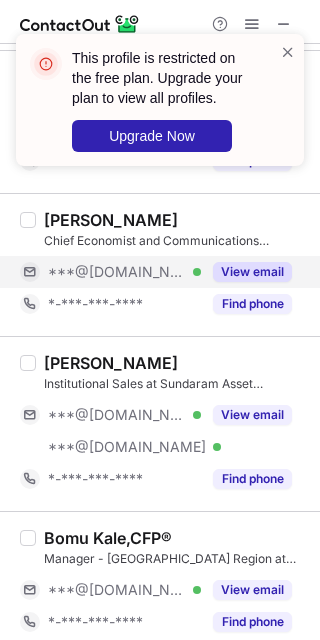 click on "***@[DOMAIN_NAME]" at bounding box center (117, 272) 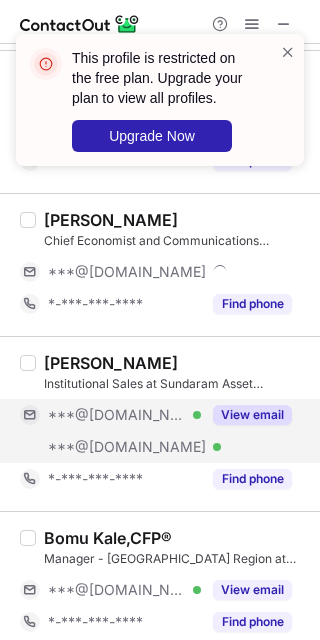 click on "***@[DOMAIN_NAME]" at bounding box center [117, 415] 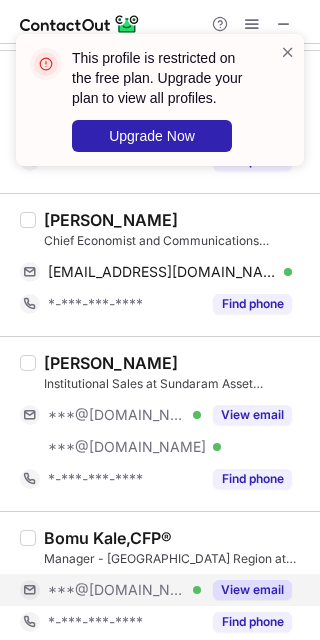 click on "***@[DOMAIN_NAME]" at bounding box center (117, 590) 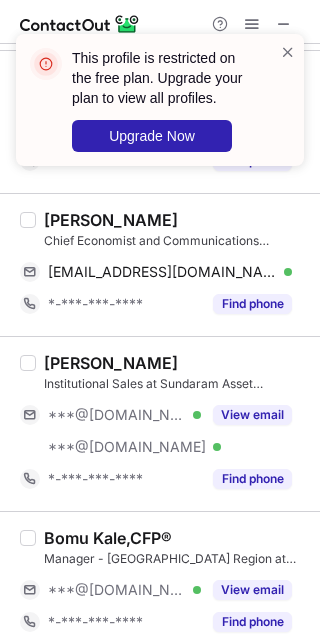 click on "Arjun G. Nagarajan" at bounding box center (111, 220) 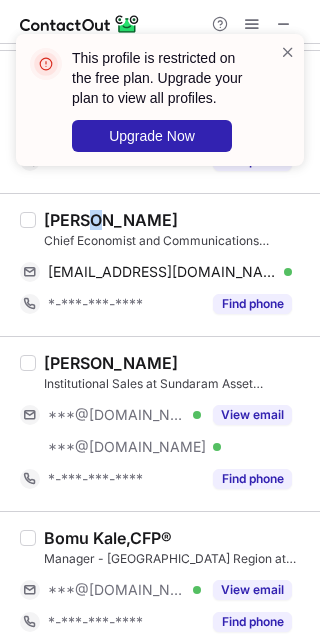 click on "Arjun G. Nagarajan" at bounding box center [111, 220] 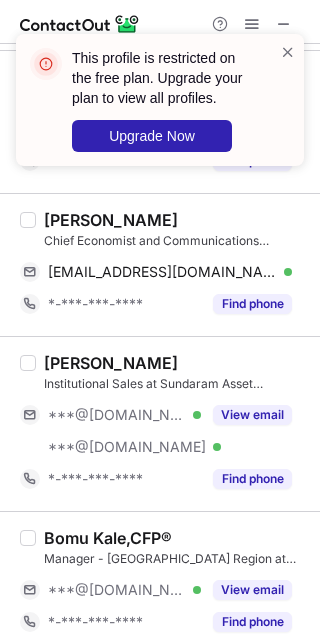 click on "Arjun G. Nagarajan" at bounding box center (111, 220) 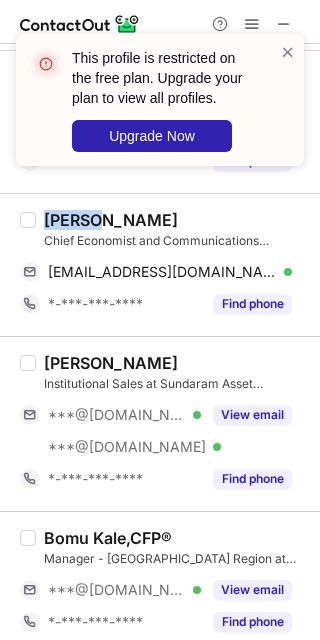 click on "Arjun G. Nagarajan" at bounding box center (111, 220) 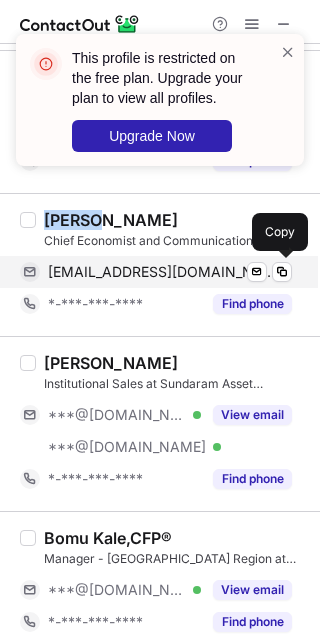 click on "arjungn@gmail.com Verified Send email Copy" at bounding box center [156, 272] 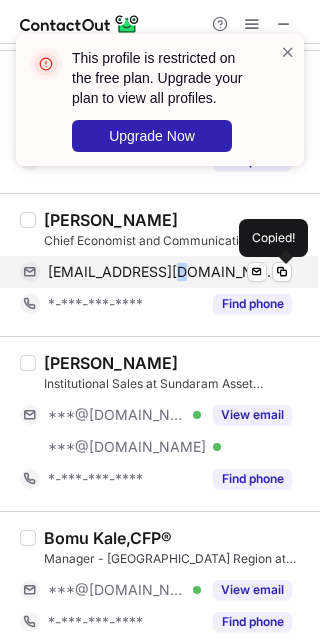 click on "arjungn@gmail.com Verified Send email Copied!" at bounding box center (156, 272) 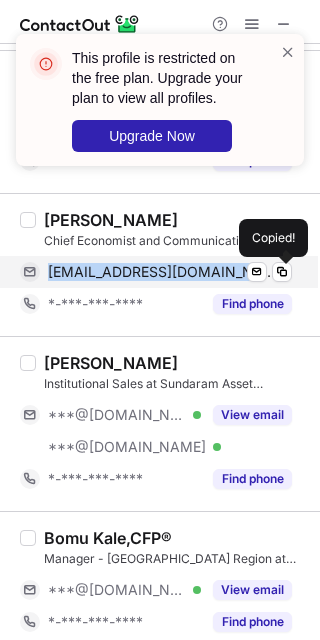 click on "arjungn@gmail.com Verified Send email Copied!" at bounding box center [156, 272] 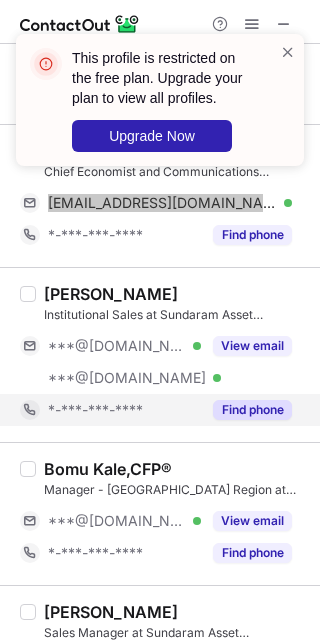 scroll, scrollTop: 1466, scrollLeft: 0, axis: vertical 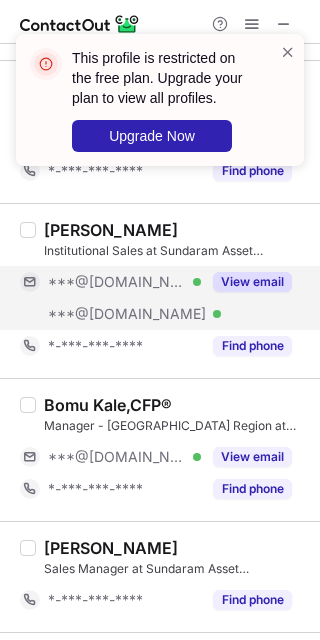 click on "***@[DOMAIN_NAME] Verified" at bounding box center (110, 282) 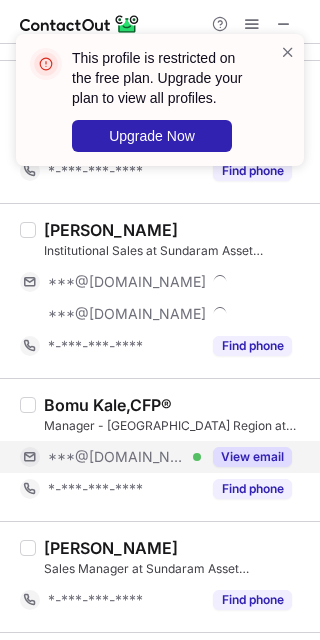 click on "***@[DOMAIN_NAME]" at bounding box center [117, 457] 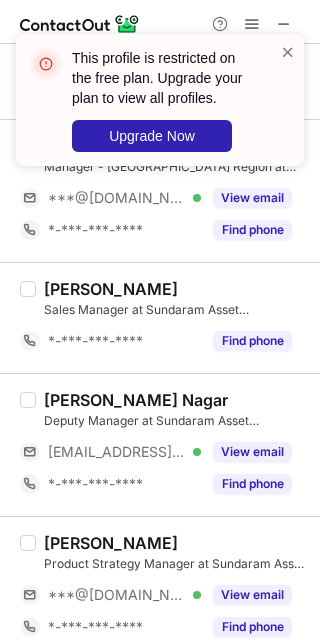 scroll, scrollTop: 1733, scrollLeft: 0, axis: vertical 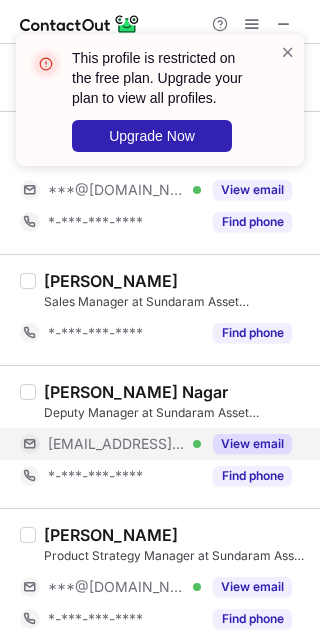 click on "***@rediffmail.com Verified" at bounding box center (110, 444) 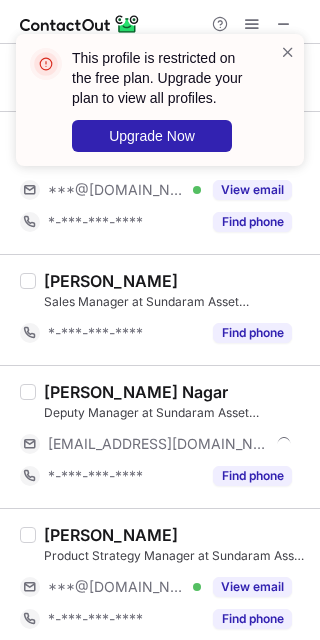 scroll, scrollTop: 1866, scrollLeft: 0, axis: vertical 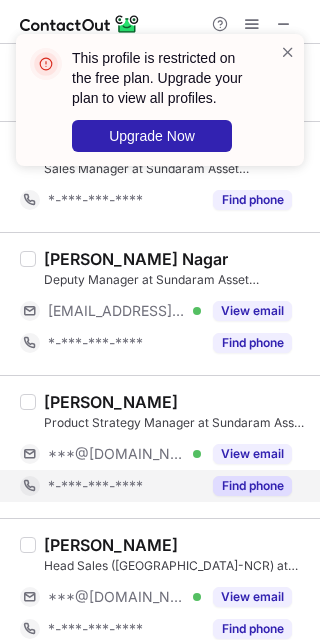 drag, startPoint x: 135, startPoint y: 454, endPoint x: 125, endPoint y: 493, distance: 40.261642 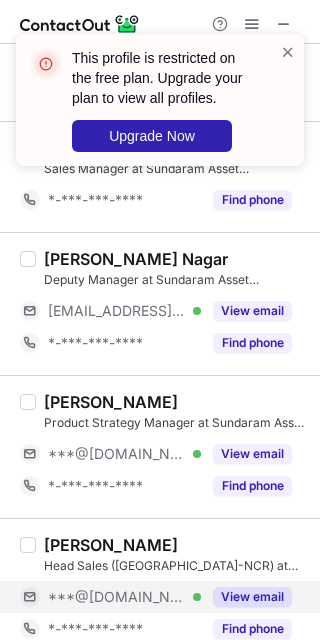 click on "***@[DOMAIN_NAME]" at bounding box center (117, 597) 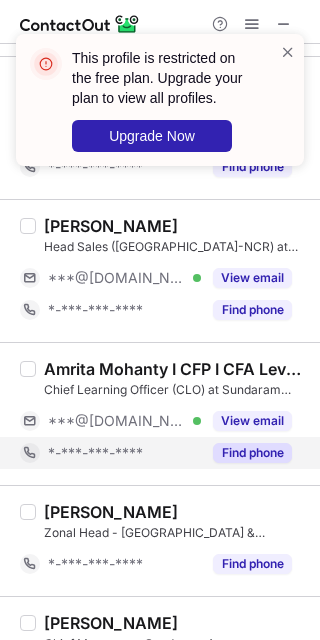 scroll, scrollTop: 2266, scrollLeft: 0, axis: vertical 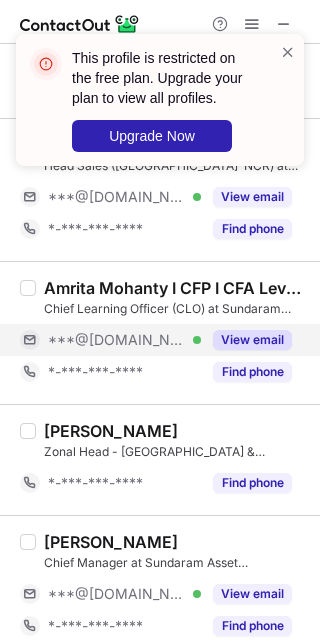 click on "***@[DOMAIN_NAME]" at bounding box center (117, 340) 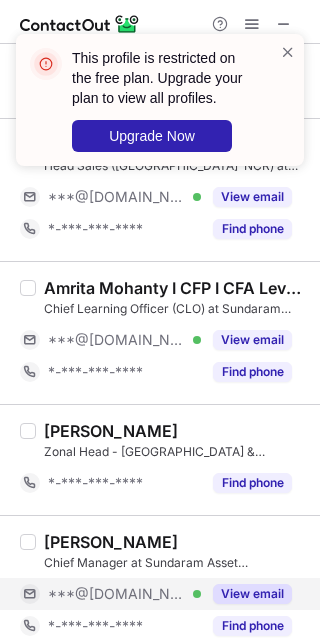 click on "***@[DOMAIN_NAME]" at bounding box center [117, 594] 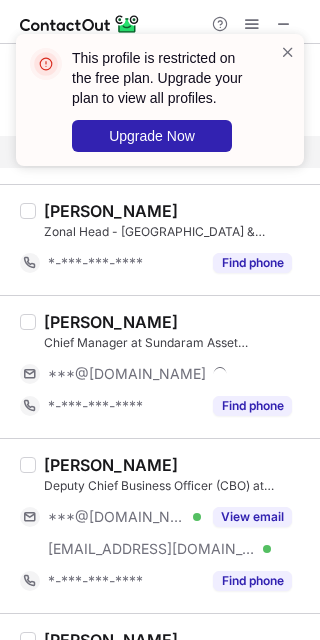 scroll, scrollTop: 2533, scrollLeft: 0, axis: vertical 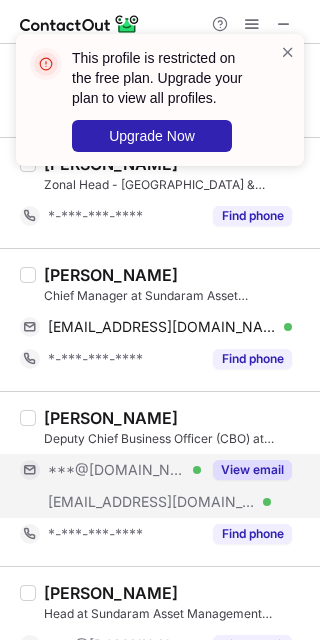 click on "***@inbox.com" at bounding box center [152, 502] 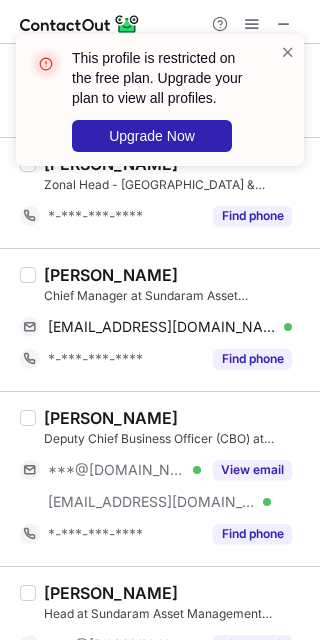 click on "Nandini Mohan Rao" at bounding box center (111, 275) 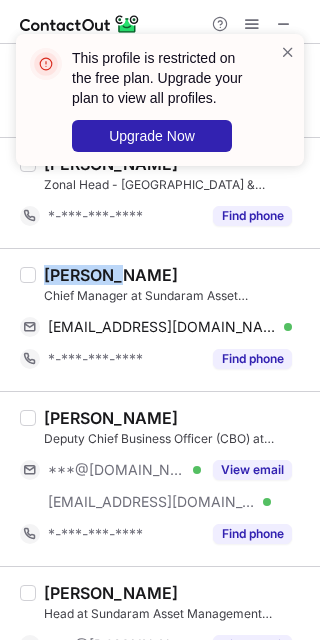 click on "Nandini Mohan Rao" at bounding box center [111, 275] 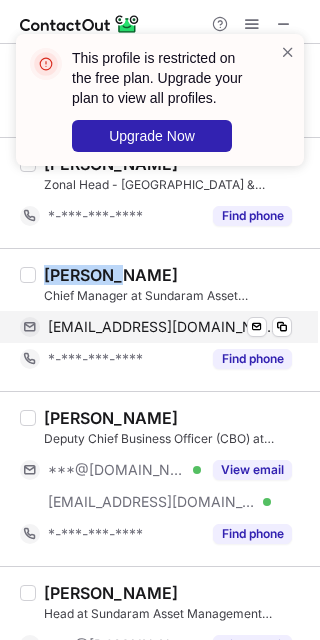 click on "nandinimohanrao@gmail.com" at bounding box center (162, 327) 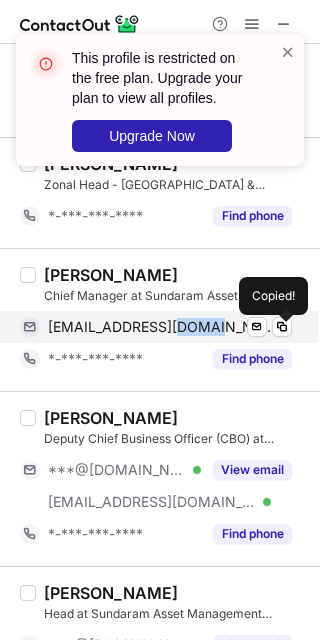 click on "nandinimohanrao@gmail.com" at bounding box center [162, 327] 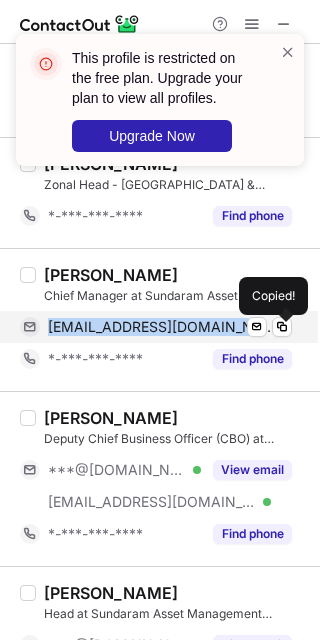 click on "nandinimohanrao@gmail.com" at bounding box center [162, 327] 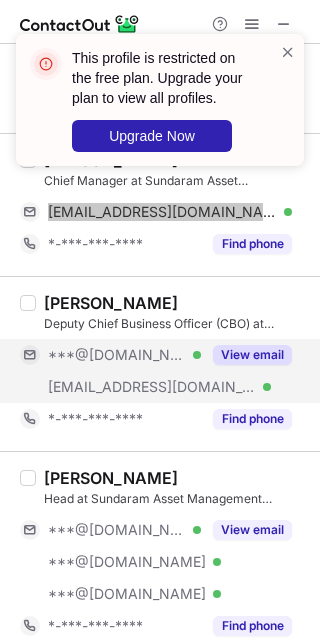 scroll, scrollTop: 2666, scrollLeft: 0, axis: vertical 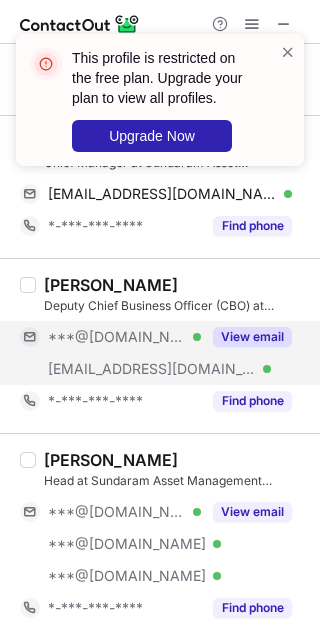 click on "***@[DOMAIN_NAME] Verified" at bounding box center (110, 337) 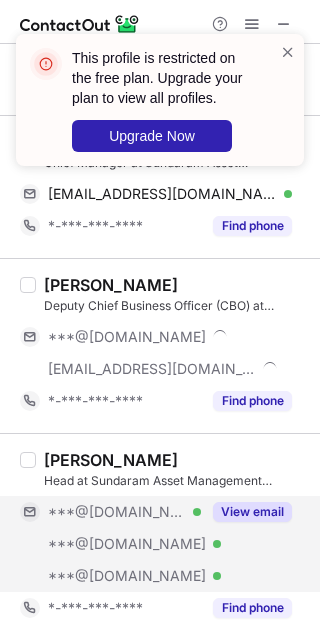 drag, startPoint x: 116, startPoint y: 533, endPoint x: 112, endPoint y: 510, distance: 23.345236 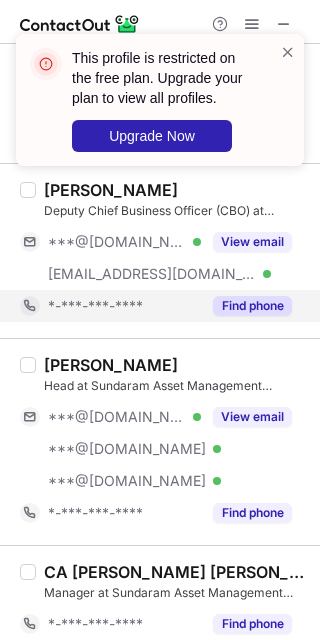 scroll, scrollTop: 2933, scrollLeft: 0, axis: vertical 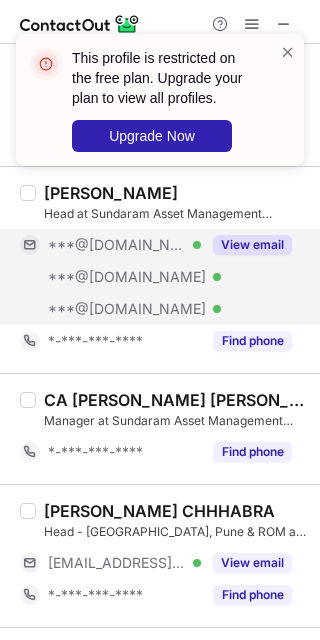 click on "***@[DOMAIN_NAME]" at bounding box center [127, 309] 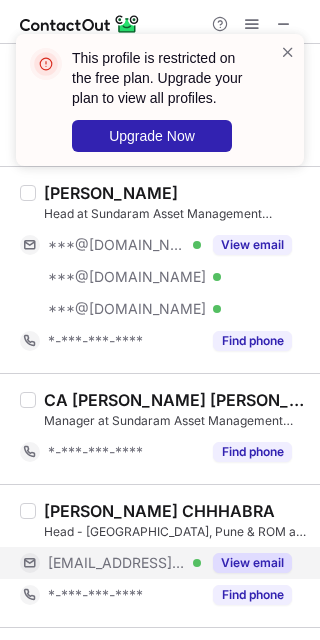 drag, startPoint x: 115, startPoint y: 563, endPoint x: 140, endPoint y: 454, distance: 111.83023 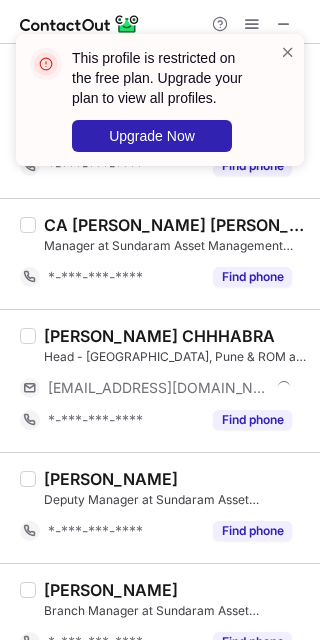 scroll, scrollTop: 3150, scrollLeft: 0, axis: vertical 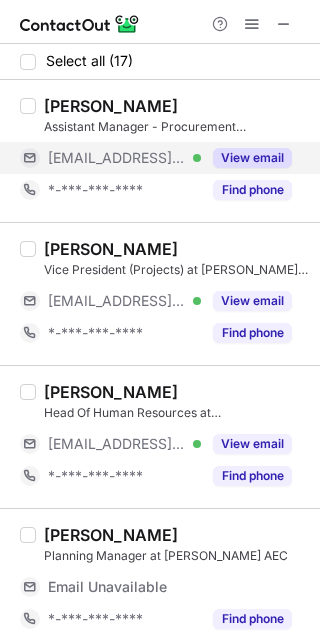 click on "[EMAIL_ADDRESS][PERSON_NAME][DOMAIN_NAME]" at bounding box center (117, 158) 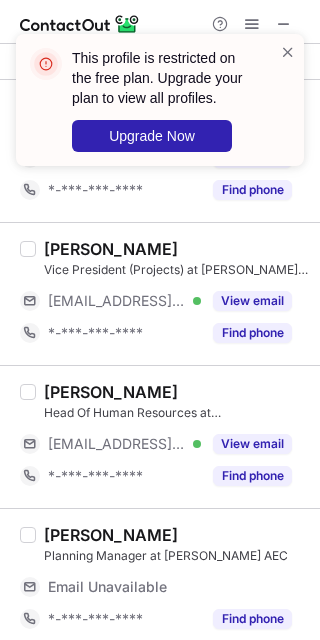 click on "Kamlesh Motwani Vice President (Projects) at VYOM AEC ***@vyom.in Verified View email *-***-***-**** Find phone" at bounding box center [172, 294] 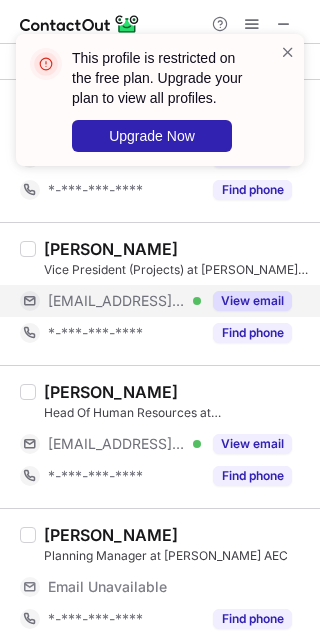 click on "***@vyom.in" at bounding box center (117, 301) 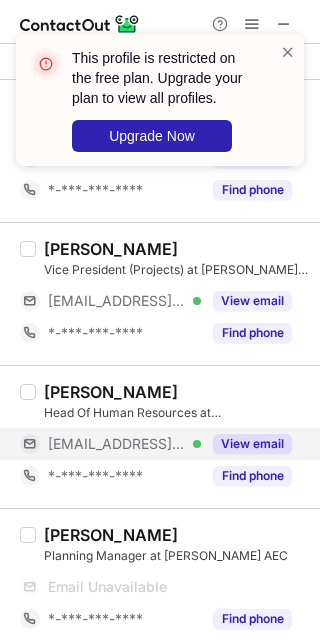 click on "***@vyom.in" at bounding box center (117, 444) 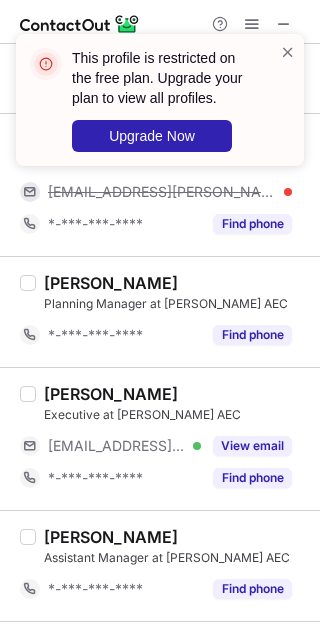 scroll, scrollTop: 266, scrollLeft: 0, axis: vertical 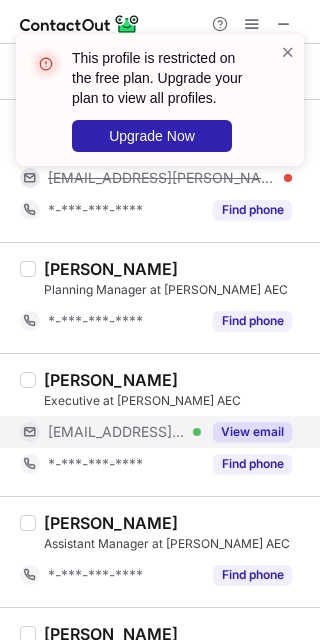 click on "***@vyom.in" at bounding box center (117, 432) 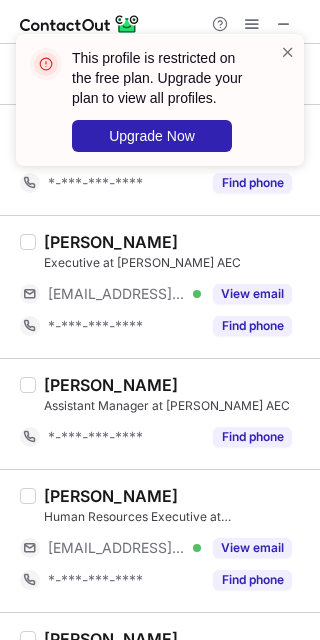 scroll, scrollTop: 533, scrollLeft: 0, axis: vertical 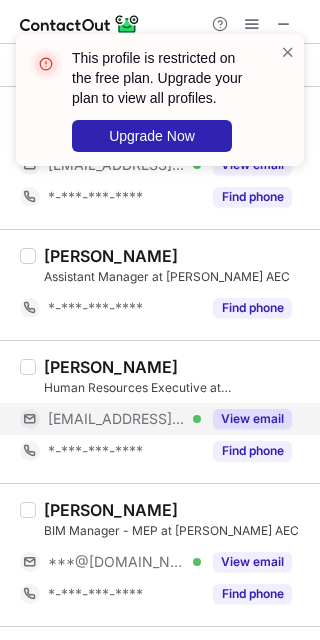 click on "***@vyom.in" at bounding box center (117, 419) 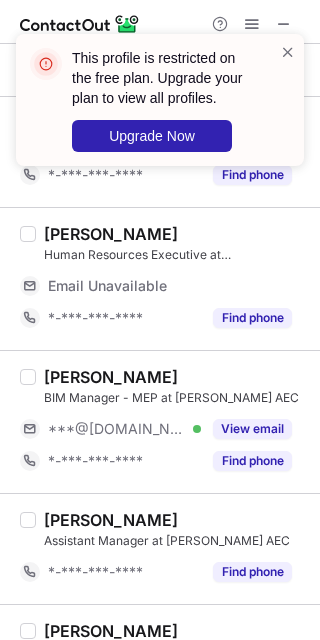 scroll, scrollTop: 800, scrollLeft: 0, axis: vertical 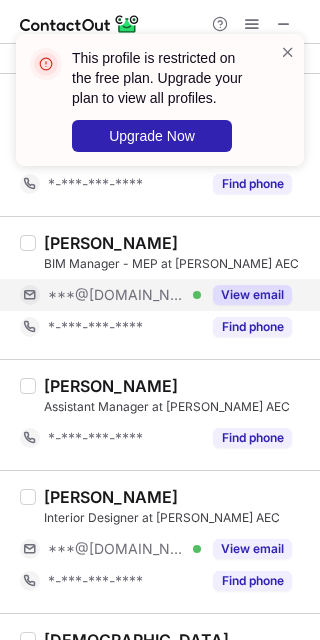 click on "***@[DOMAIN_NAME]" at bounding box center (117, 295) 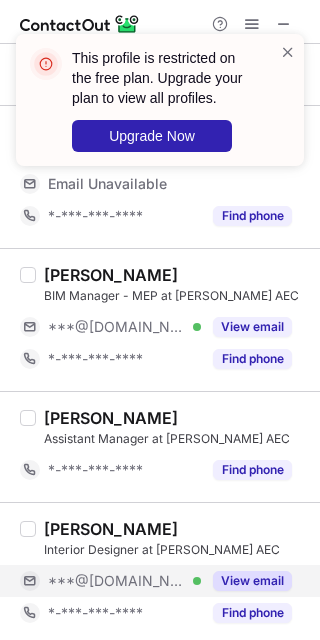 click on "***@[DOMAIN_NAME] Verified" at bounding box center [110, 581] 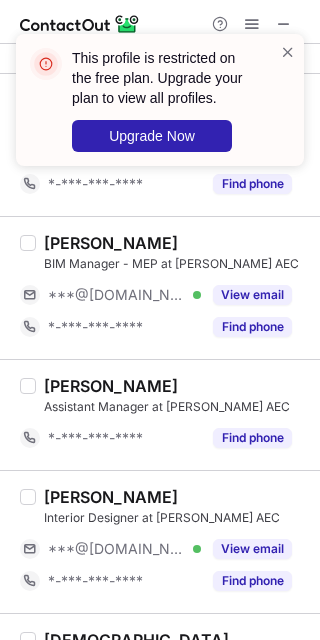 scroll, scrollTop: 1034, scrollLeft: 0, axis: vertical 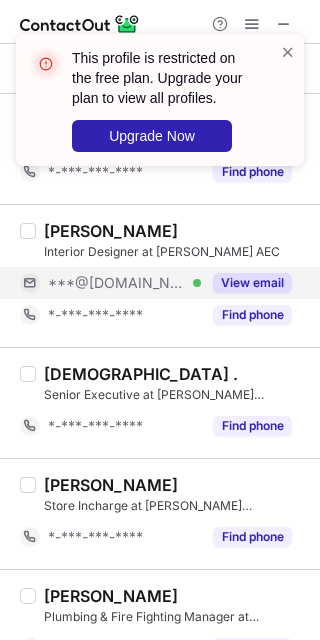 click on "***@[DOMAIN_NAME]" at bounding box center [117, 283] 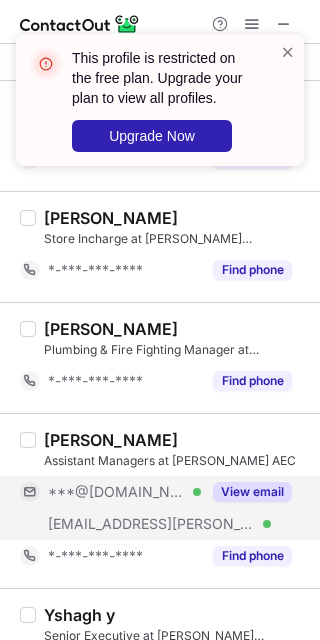 scroll, scrollTop: 1402, scrollLeft: 0, axis: vertical 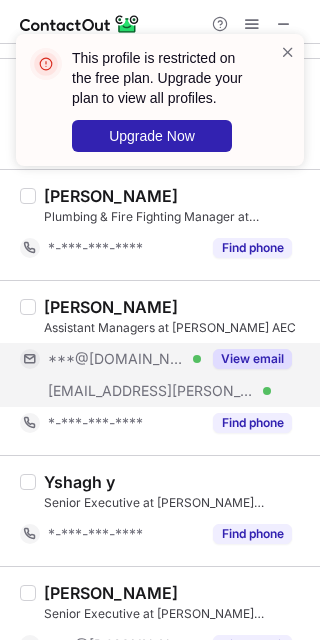 click on "***@vyom.in Verified" at bounding box center (110, 391) 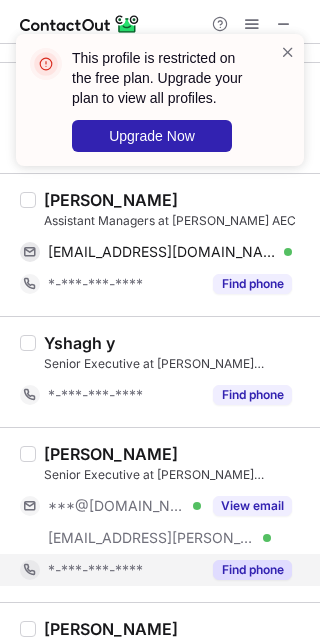 scroll, scrollTop: 1620, scrollLeft: 0, axis: vertical 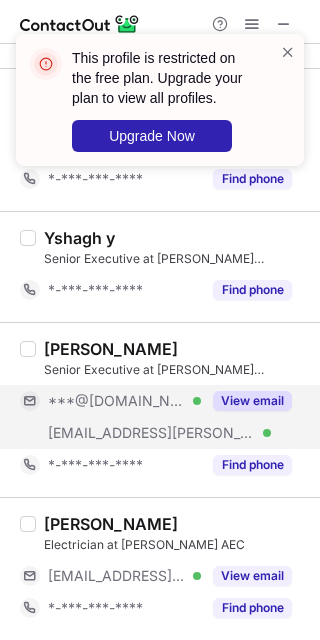 click on "***@vyom.in Verified" at bounding box center [110, 433] 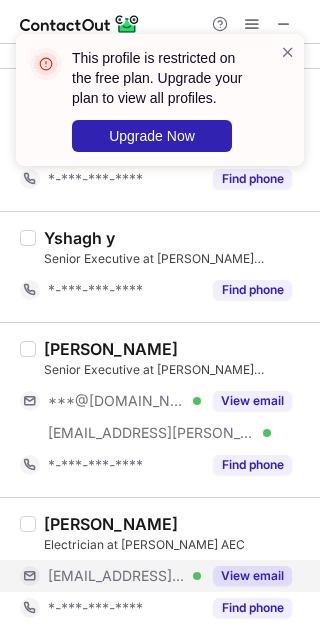 click on "***@vyom.in" at bounding box center [117, 576] 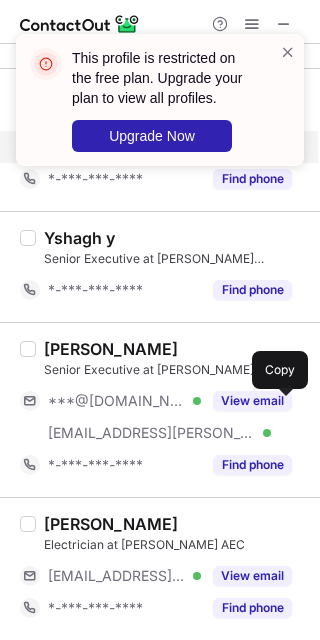 scroll, scrollTop: 1620, scrollLeft: 0, axis: vertical 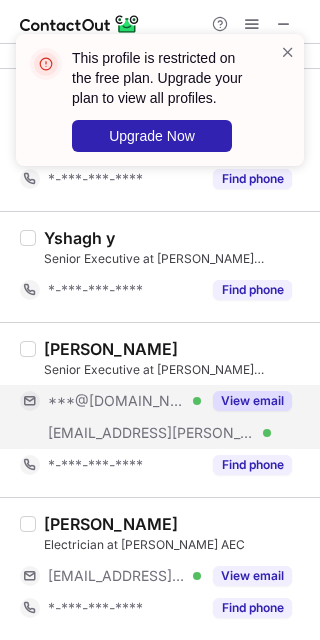 click on "***@[DOMAIN_NAME] Verified" at bounding box center (110, 401) 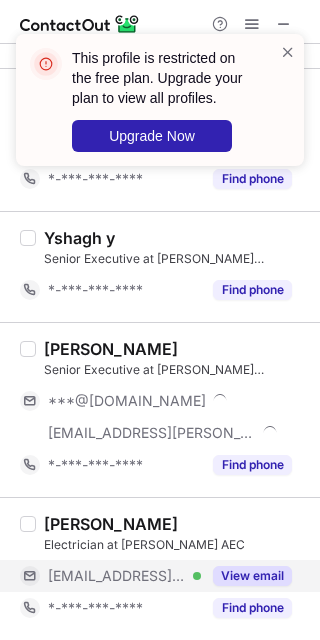 click on "***@vyom.in" at bounding box center [117, 576] 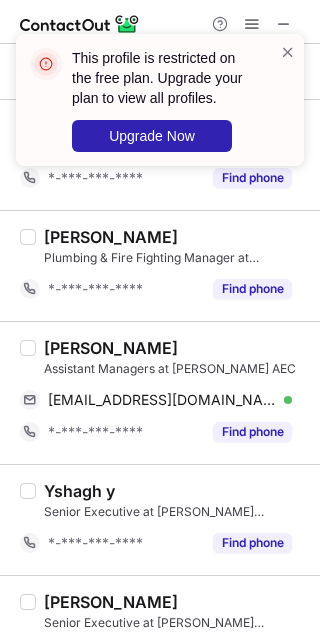 scroll, scrollTop: 1353, scrollLeft: 0, axis: vertical 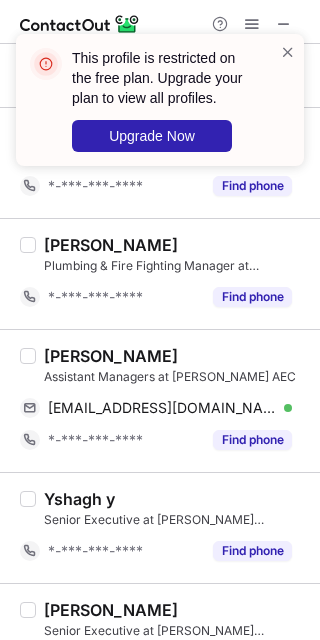 click on "iqbal ahuja" at bounding box center [111, 356] 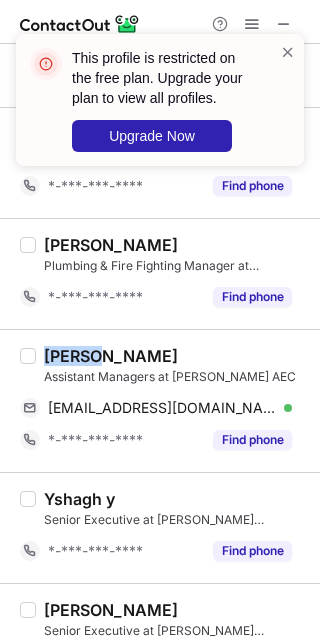 click on "iqbal ahuja Assistant Managers at VYOM AEC ahujaiqbal@gmail.com Verified Send email Copy *-***-***-**** Find phone" at bounding box center (160, 400) 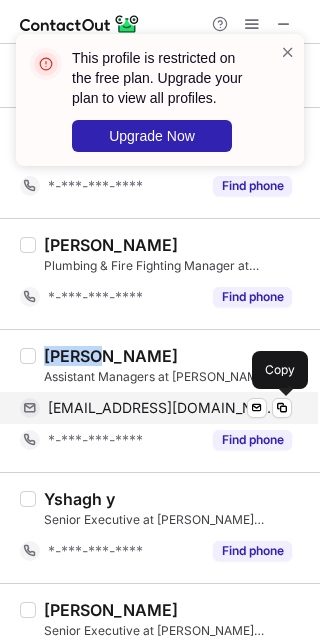 click on "ahujaiqbal@gmail.com Verified Send email Copy" at bounding box center [156, 408] 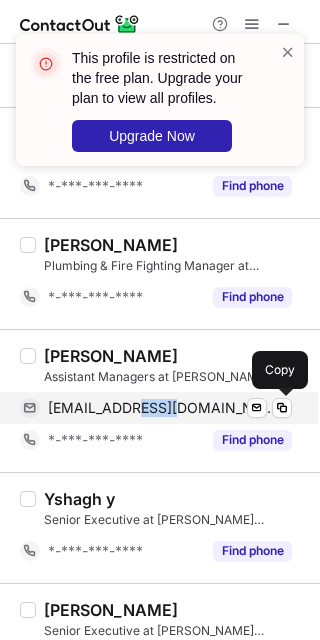 click on "ahujaiqbal@gmail.com Verified Send email Copy" at bounding box center (156, 408) 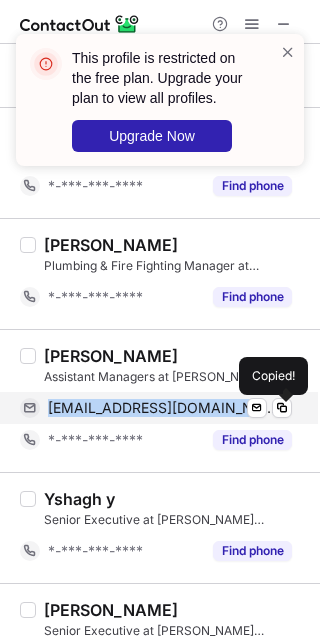 click on "ahujaiqbal@gmail.com Verified Send email Copied!" at bounding box center [156, 408] 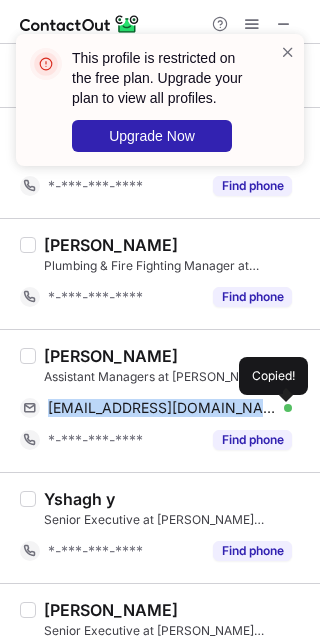 copy on "ahujaiqbal@gmail.com" 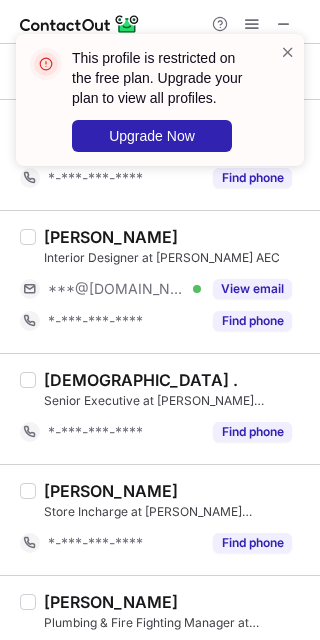 scroll, scrollTop: 953, scrollLeft: 0, axis: vertical 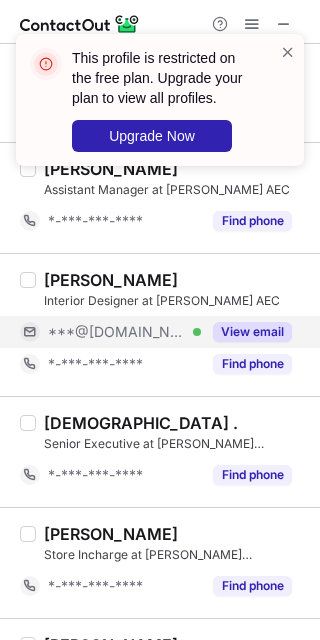 click on "***@[DOMAIN_NAME]" at bounding box center (117, 332) 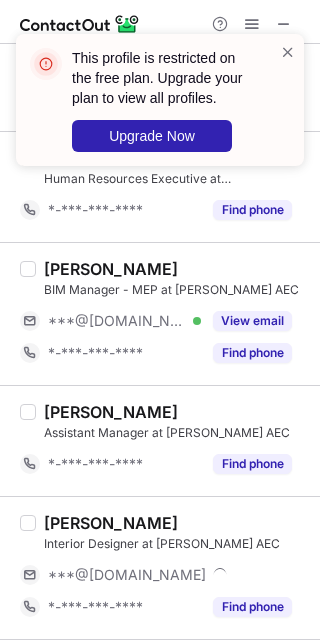 scroll, scrollTop: 686, scrollLeft: 0, axis: vertical 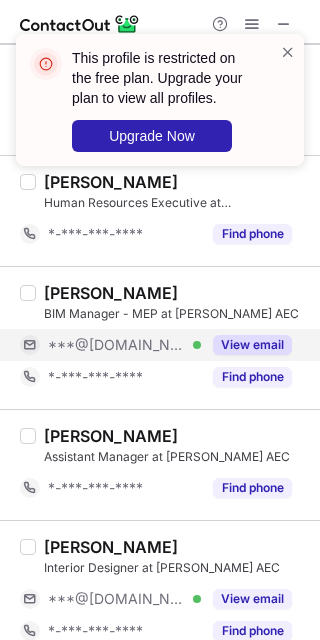 click on "***@[DOMAIN_NAME]" at bounding box center [117, 345] 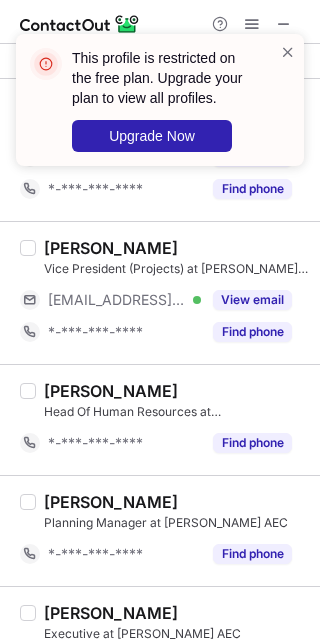 scroll, scrollTop: 0, scrollLeft: 0, axis: both 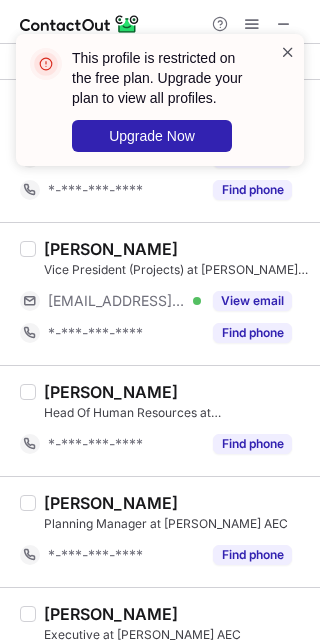 click at bounding box center (288, 52) 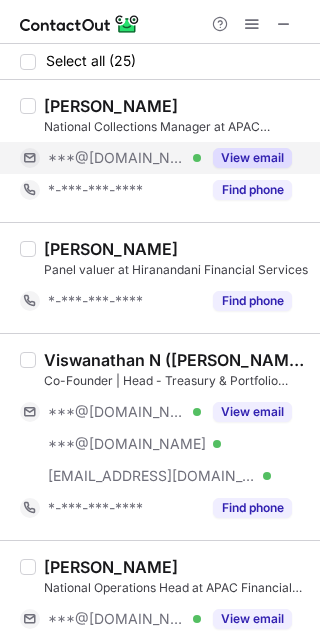 click on "***@[DOMAIN_NAME]" at bounding box center (117, 158) 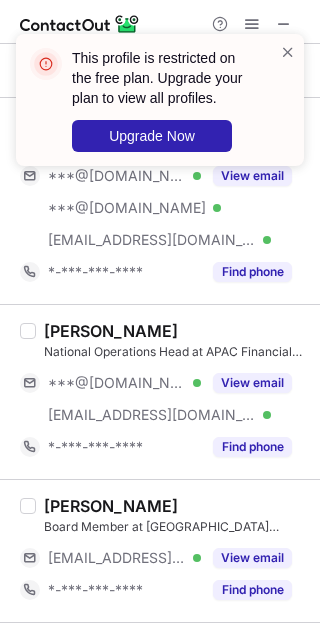 scroll, scrollTop: 266, scrollLeft: 0, axis: vertical 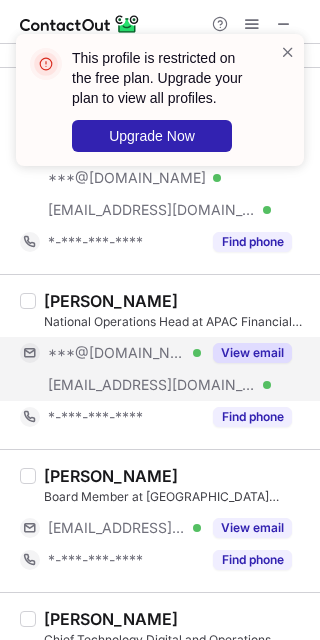 click on "***@[DOMAIN_NAME]" at bounding box center (117, 353) 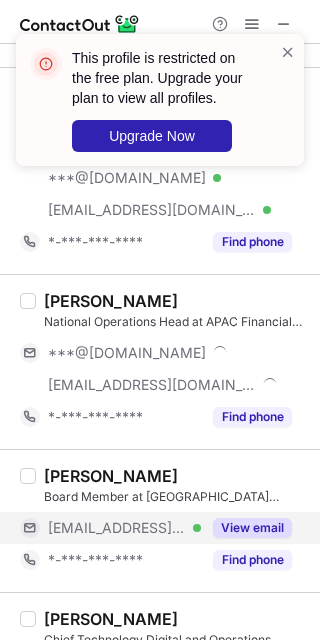 click on "***@kogta.in" at bounding box center (117, 528) 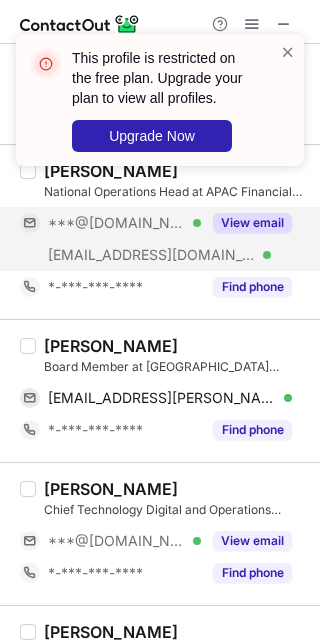 scroll, scrollTop: 400, scrollLeft: 0, axis: vertical 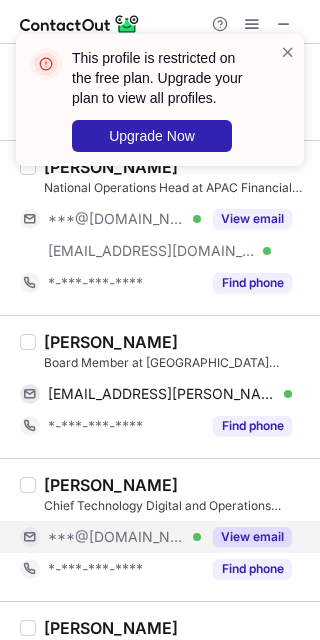 click on "***@[DOMAIN_NAME]" at bounding box center [117, 537] 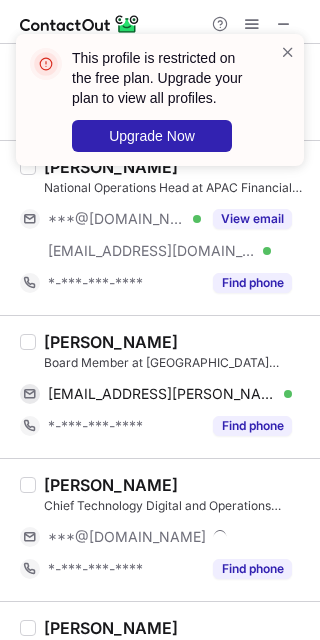 click on "Nithya Easwaran" at bounding box center [111, 342] 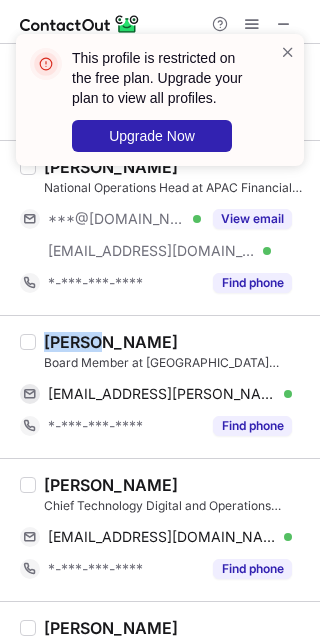 click on "Nithya Easwaran" at bounding box center [111, 342] 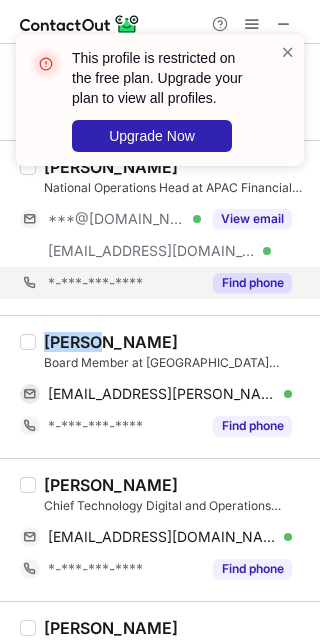 copy on "Nithya" 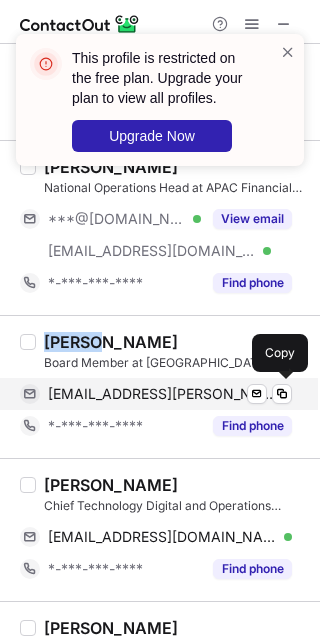 click on "nithya.easwaran@kogta.in" at bounding box center (162, 394) 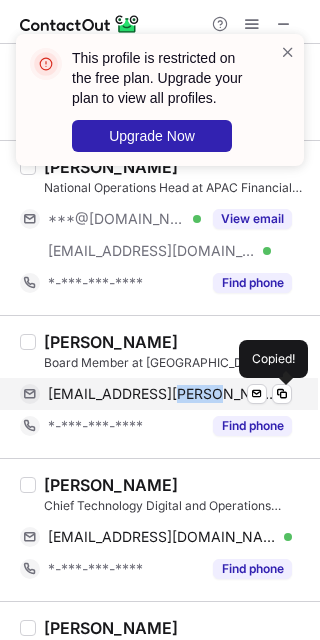click on "nithya.easwaran@kogta.in" at bounding box center (162, 394) 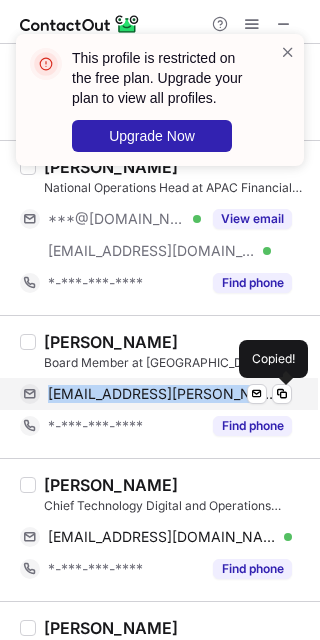 click on "nithya.easwaran@kogta.in" at bounding box center [162, 394] 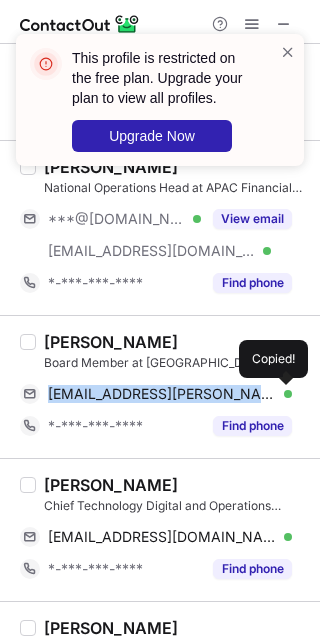 copy on "nithya.easwaran@kogta.in" 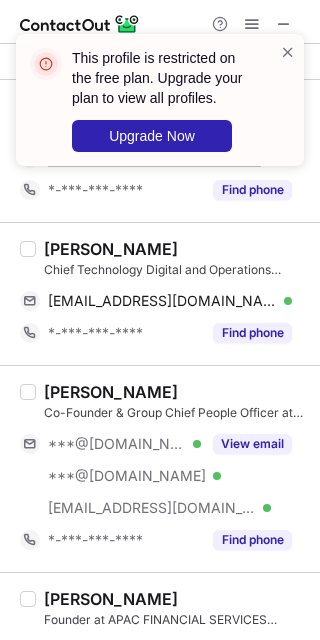 scroll, scrollTop: 666, scrollLeft: 0, axis: vertical 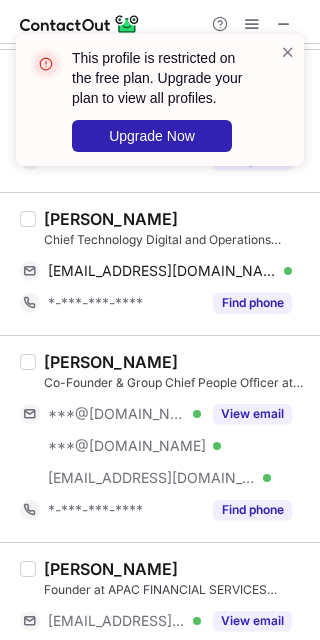 click on "Nikhil Bandi" at bounding box center (111, 219) 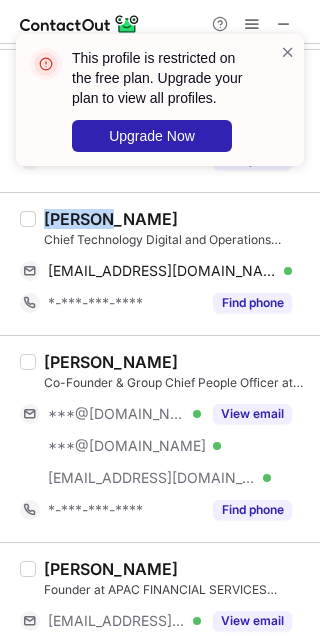 click on "Nikhil Bandi" at bounding box center (111, 219) 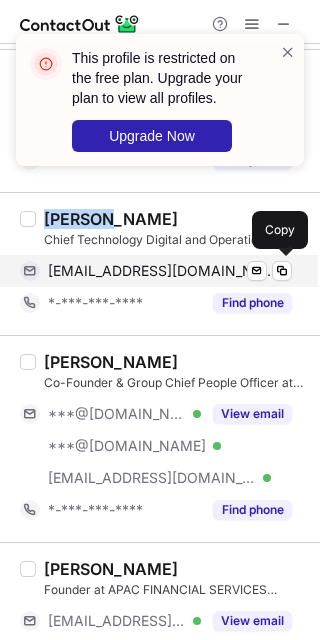 click on "nikhilbandi@gmail.com Verified Send email Copy" at bounding box center (156, 271) 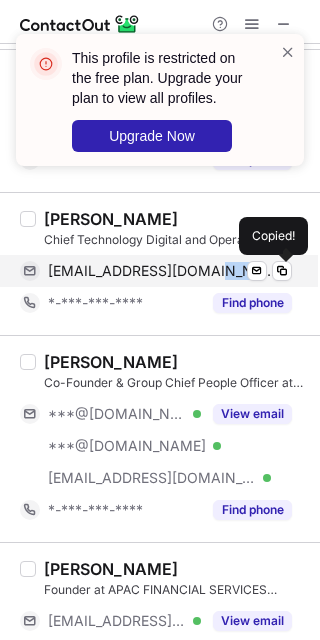 click on "nikhilbandi@gmail.com Verified Send email Copied!" at bounding box center [156, 271] 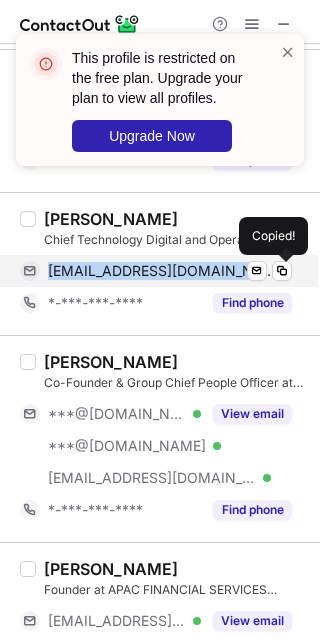 click on "nikhilbandi@gmail.com Verified Send email Copied!" at bounding box center [156, 271] 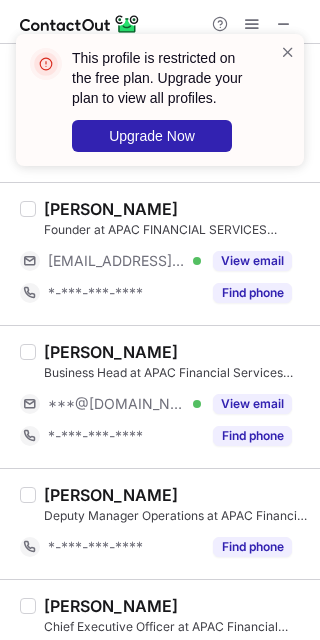 scroll, scrollTop: 1066, scrollLeft: 0, axis: vertical 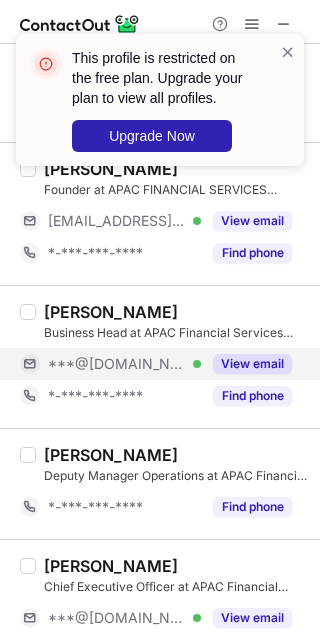 click on "***@[DOMAIN_NAME]" at bounding box center (117, 364) 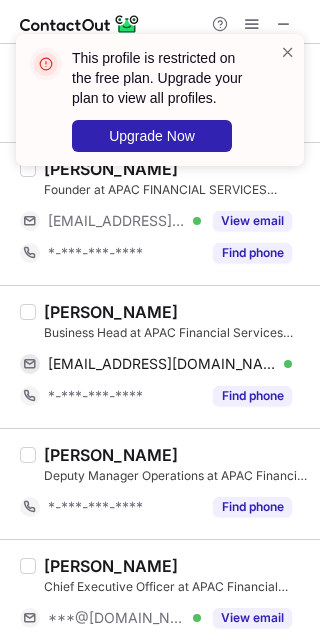 click on "Naveen Manchikanti" at bounding box center (111, 312) 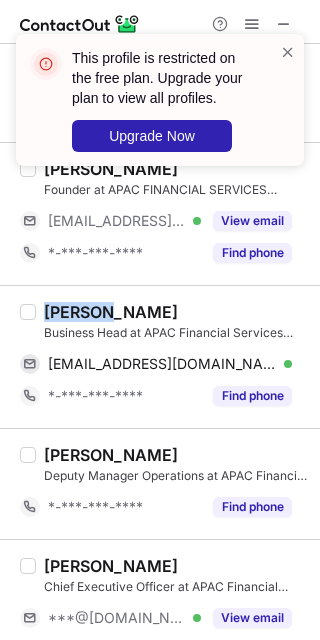 click on "Naveen Manchikanti" at bounding box center (111, 312) 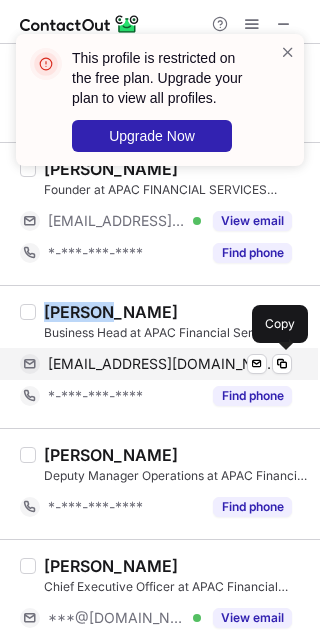 click on "mnaveen09@gmail.com Verified Send email Copy" at bounding box center (156, 364) 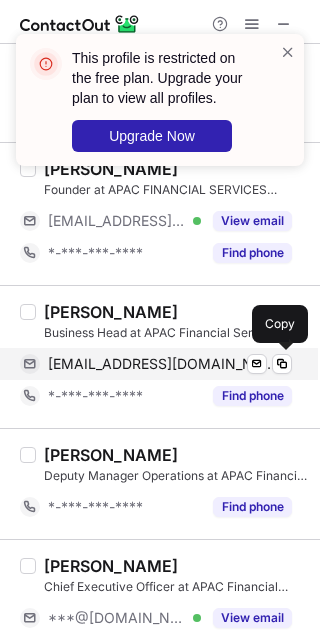 click on "mnaveen09@gmail.com Verified Send email Copy" at bounding box center (156, 364) 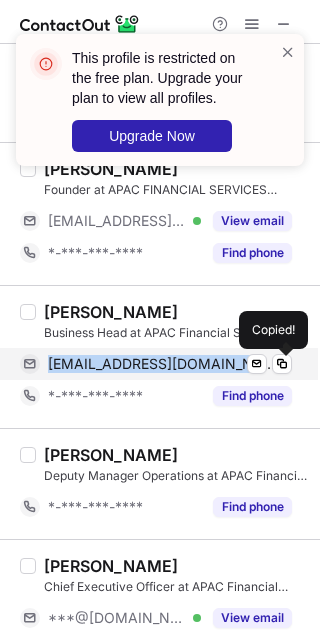 click on "mnaveen09@gmail.com Verified Send email Copied!" at bounding box center (156, 364) 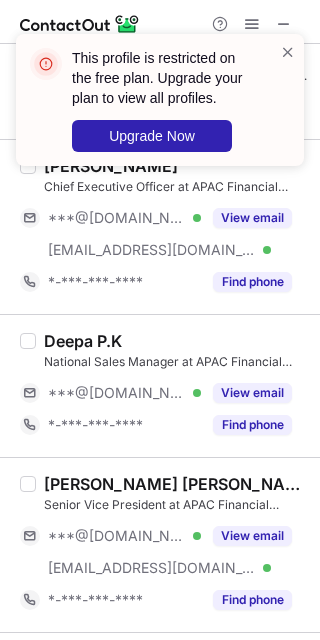 scroll, scrollTop: 1600, scrollLeft: 0, axis: vertical 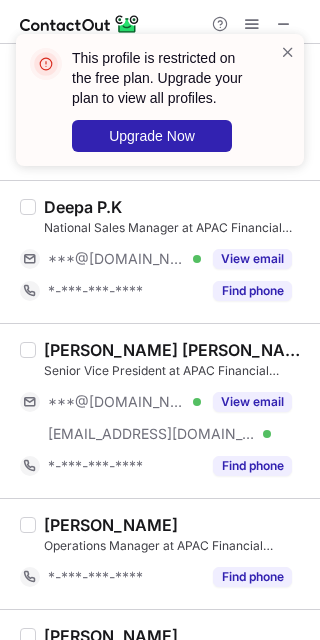 drag, startPoint x: 131, startPoint y: 270, endPoint x: 135, endPoint y: 321, distance: 51.156624 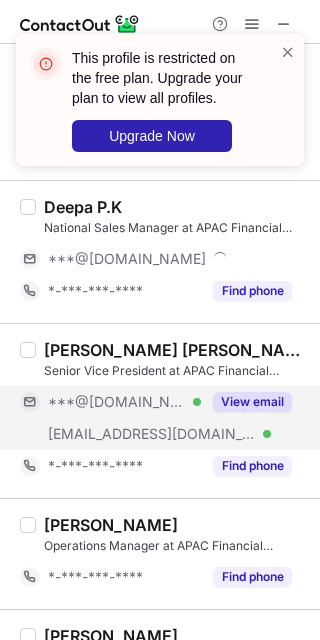 click on "***@apacfin.com Verified" at bounding box center (110, 434) 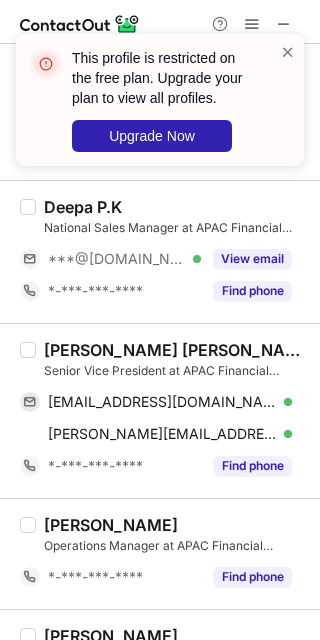 click on "Mehak Chadha Jatia Senior Vice President at APAC Financial Services Private Limited mehakchadha31@gmail.com Verified Send email Copy mehak.jatia@apacfin.com Verified Send email Copy *-***-***-**** Find phone" at bounding box center (160, 410) 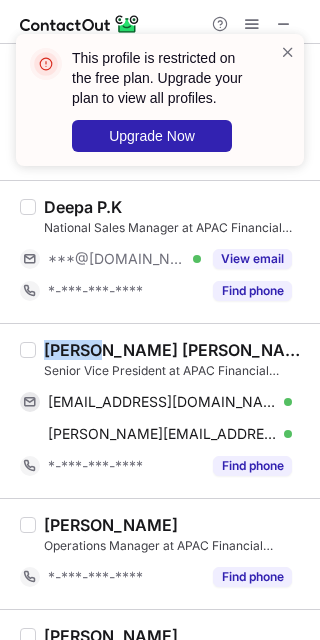 click on "Mehak Chadha Jatia Senior Vice President at APAC Financial Services Private Limited mehakchadha31@gmail.com Verified Send email Copy mehak.jatia@apacfin.com Verified Send email Copy *-***-***-**** Find phone" at bounding box center [160, 410] 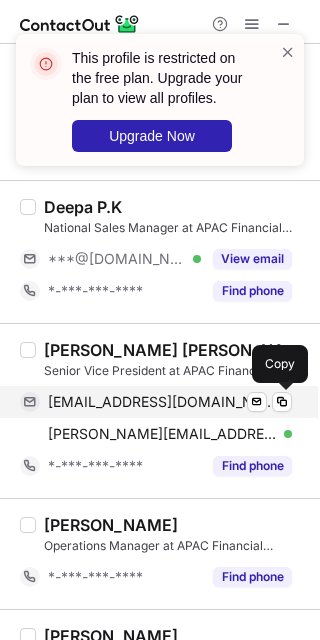 click on "mehakchadha31@gmail.com" at bounding box center (162, 402) 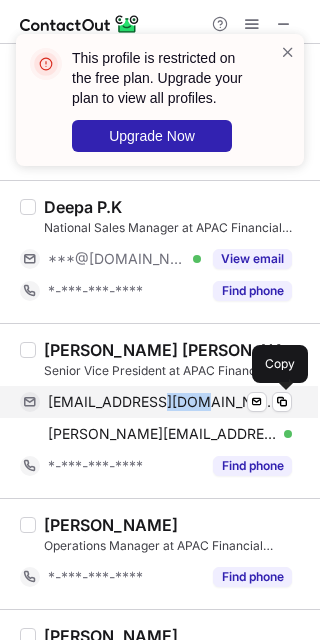 click on "mehakchadha31@gmail.com" at bounding box center (162, 402) 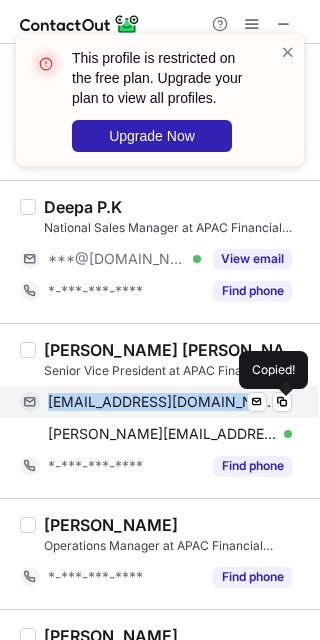 click on "mehakchadha31@gmail.com" at bounding box center [162, 402] 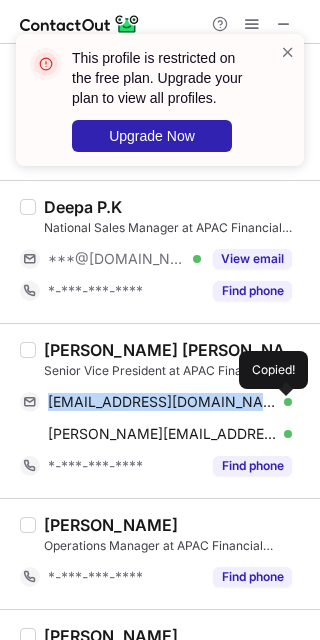 copy on "mehakchadha31@gmail.com" 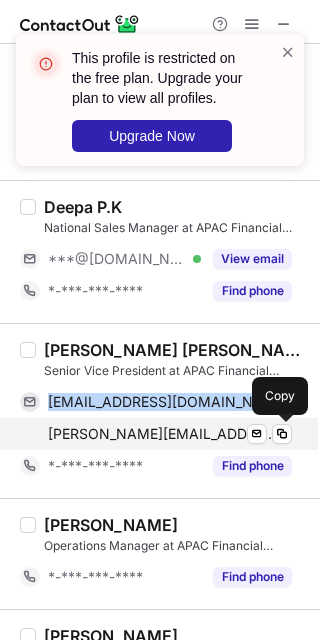 click on "mehak.jatia@apacfin.com Verified Send email Copy" at bounding box center [156, 434] 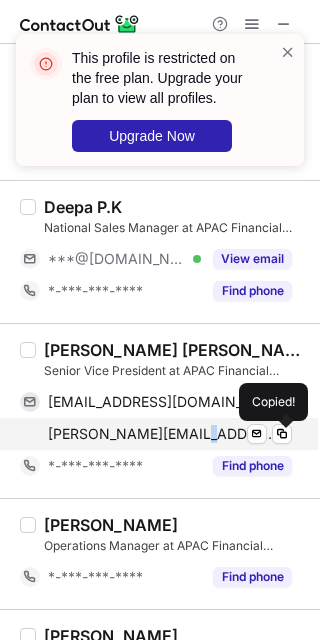 click on "mehak.jatia@apacfin.com Verified Send email Copied!" at bounding box center [156, 434] 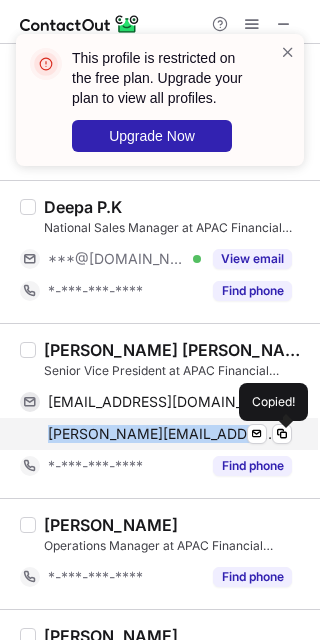 click on "mehak.jatia@apacfin.com Verified Send email Copied!" at bounding box center (156, 434) 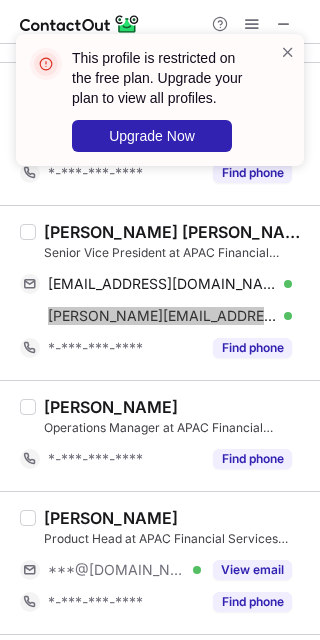 scroll, scrollTop: 2000, scrollLeft: 0, axis: vertical 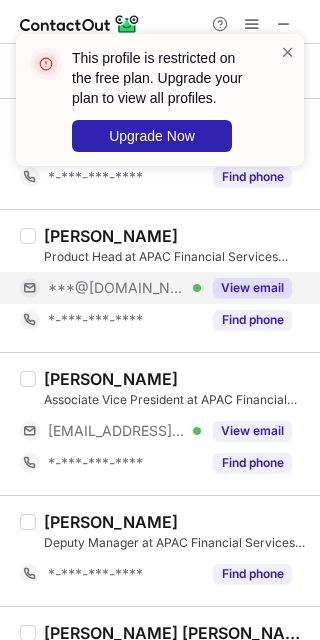 click on "***@[DOMAIN_NAME]" at bounding box center [117, 288] 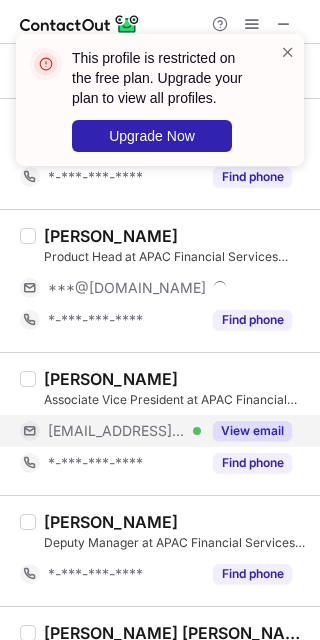 click on "***@apacfin.com" at bounding box center [117, 431] 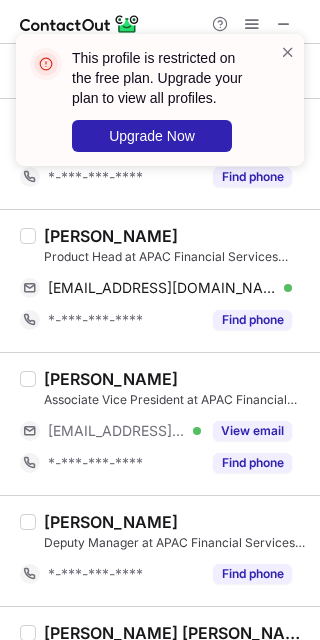 click on "Prashant Hegde" at bounding box center [111, 236] 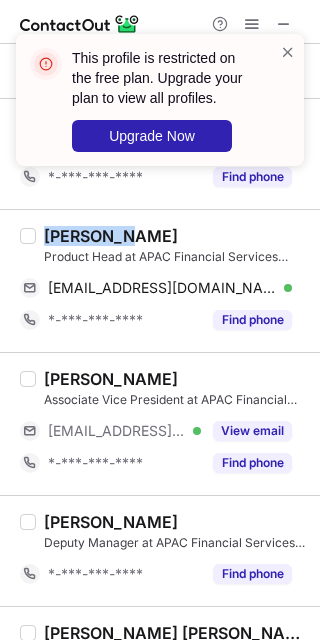 click on "Prashant Hegde" at bounding box center [111, 236] 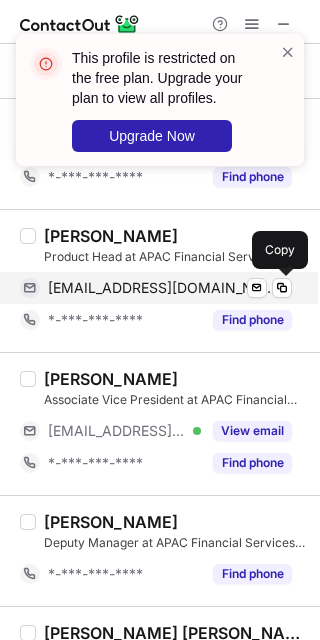 click on "hegdeirma@gmail.com" at bounding box center [162, 288] 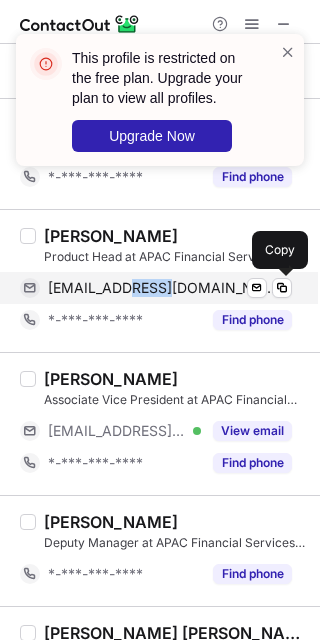 click on "hegdeirma@gmail.com" at bounding box center [162, 288] 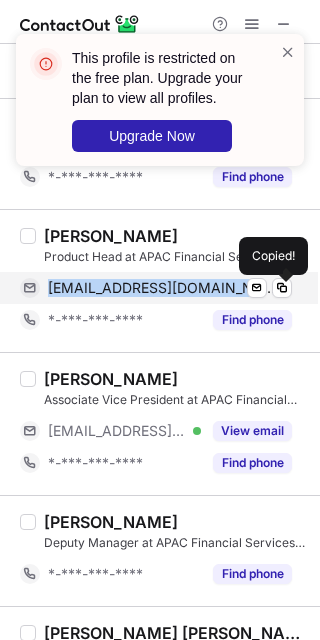 click on "hegdeirma@gmail.com" at bounding box center (162, 288) 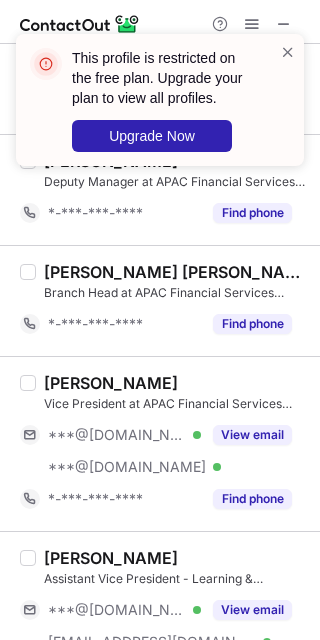 scroll, scrollTop: 2400, scrollLeft: 0, axis: vertical 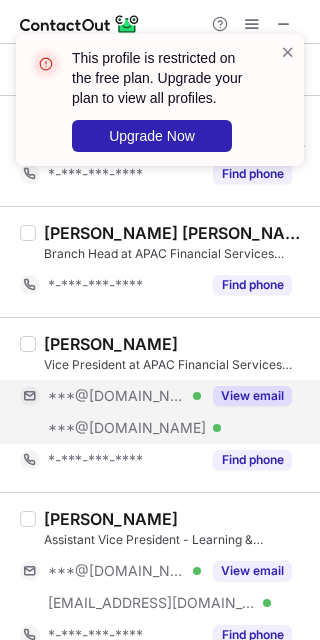 drag, startPoint x: 113, startPoint y: 395, endPoint x: 113, endPoint y: 407, distance: 12 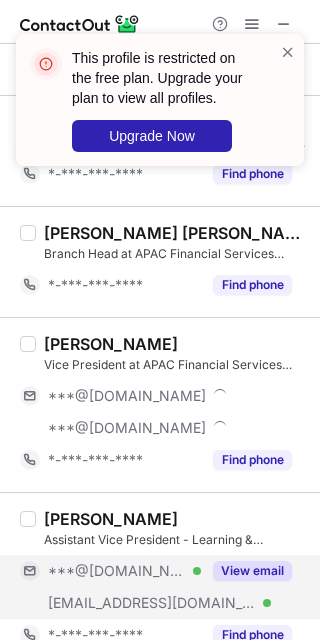 click on "***@[DOMAIN_NAME]" at bounding box center [117, 571] 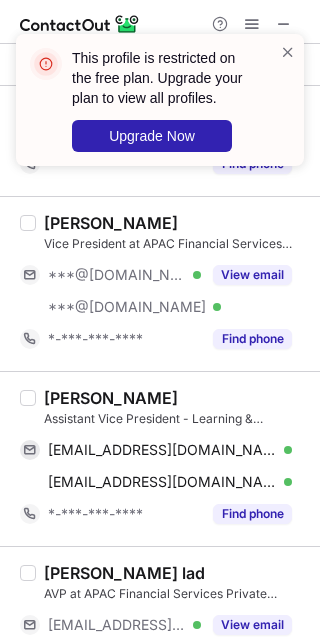 scroll, scrollTop: 2533, scrollLeft: 0, axis: vertical 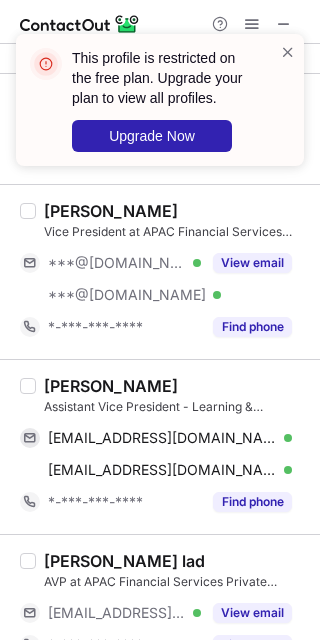 click on "Sandeep Pillai" at bounding box center [111, 386] 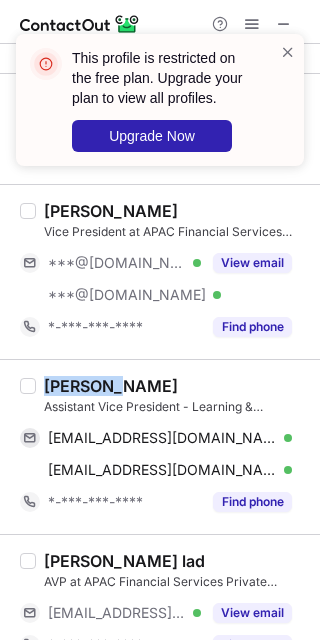 click on "Sandeep Pillai" at bounding box center [111, 386] 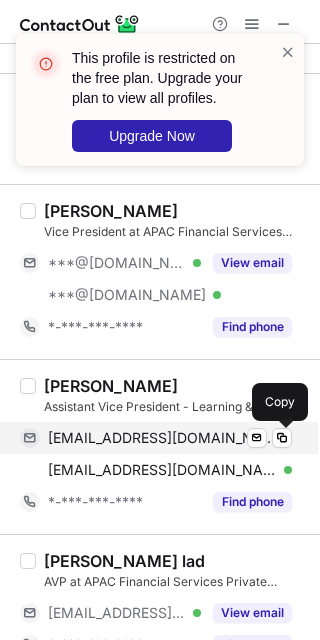 click on "sspillai90@gmail.com Verified Send email Copy" at bounding box center (156, 438) 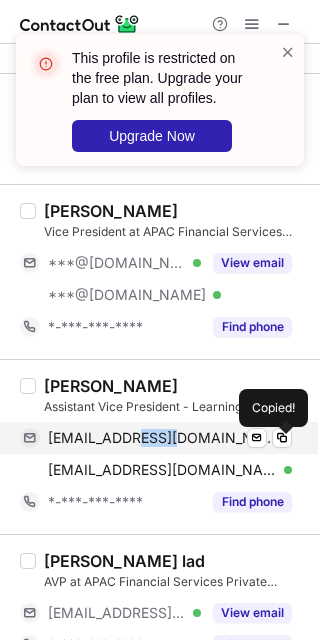 click on "sspillai90@gmail.com Verified Send email Copied!" at bounding box center (156, 438) 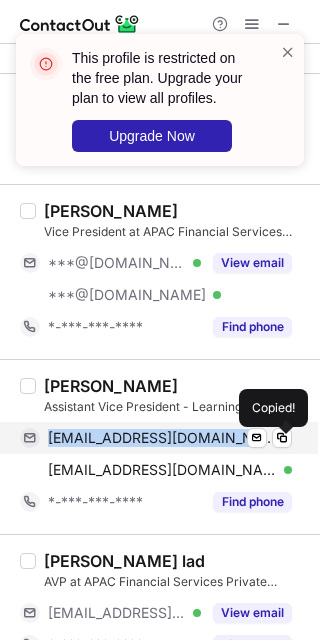click on "sspillai90@gmail.com Verified Send email Copied!" at bounding box center [156, 438] 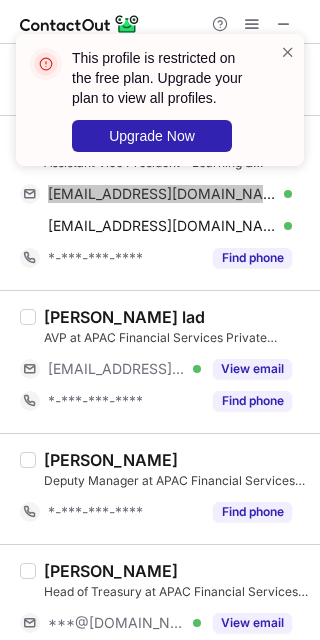 scroll, scrollTop: 2800, scrollLeft: 0, axis: vertical 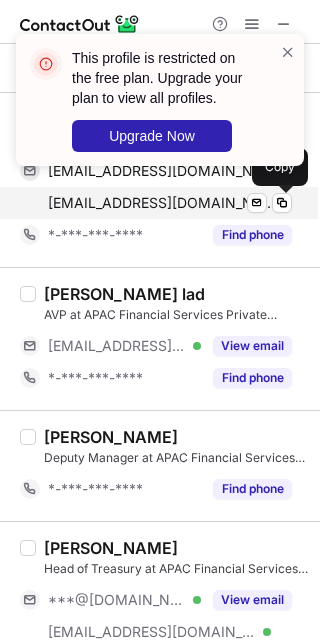 click on "sandeep.pillai@apacfin.com" at bounding box center (162, 203) 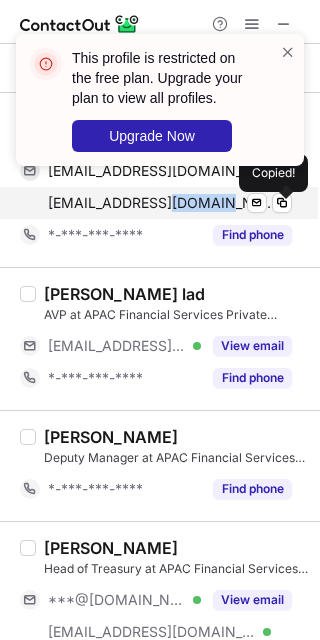 click on "sandeep.pillai@apacfin.com" at bounding box center (162, 203) 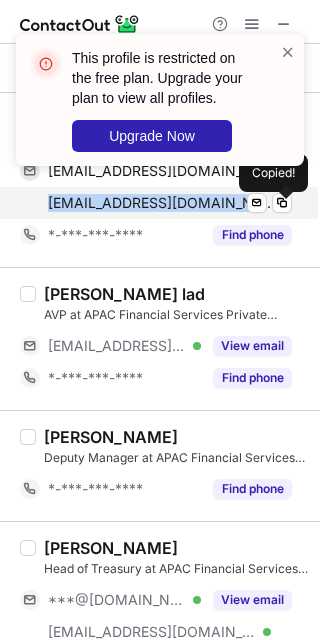 click on "sandeep.pillai@apacfin.com" at bounding box center [162, 203] 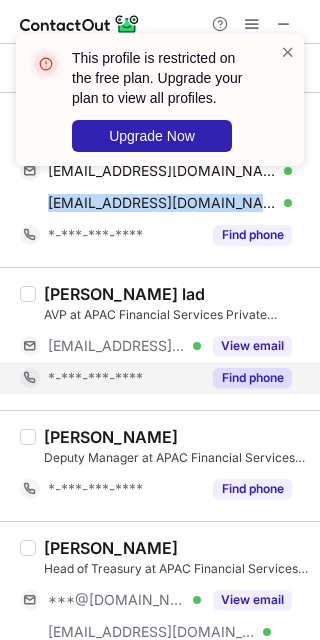 drag, startPoint x: 95, startPoint y: 345, endPoint x: 91, endPoint y: 375, distance: 30.265491 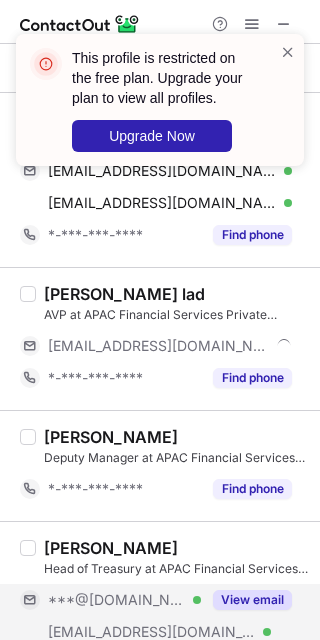click on "***@[DOMAIN_NAME]" at bounding box center (117, 600) 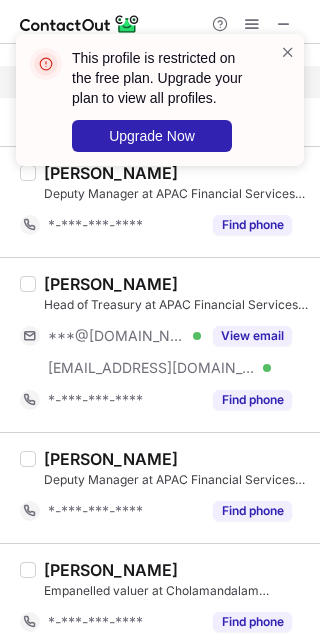 scroll, scrollTop: 3066, scrollLeft: 0, axis: vertical 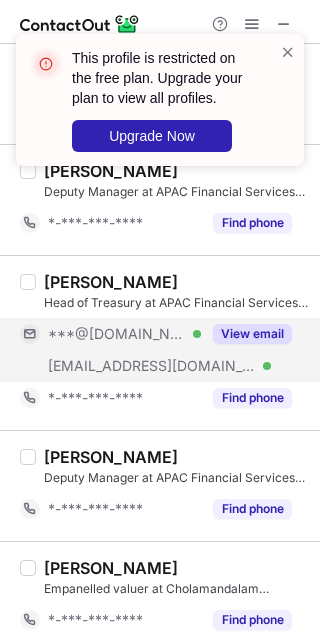 click on "***@apacfin.com Verified" at bounding box center [110, 366] 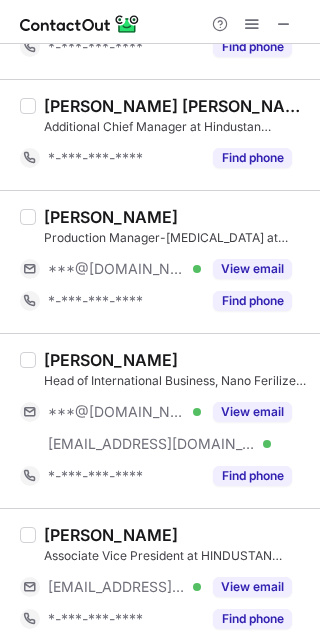 scroll, scrollTop: 0, scrollLeft: 0, axis: both 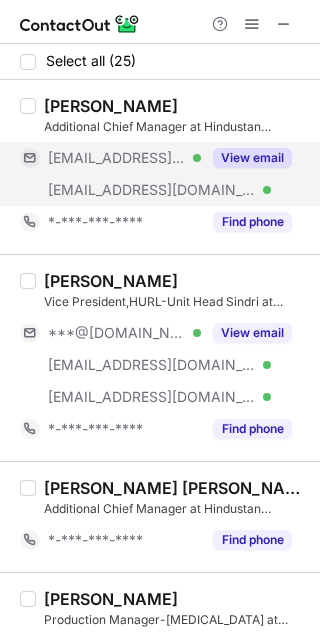 click on "***@rediffmail.com Verified" at bounding box center [110, 158] 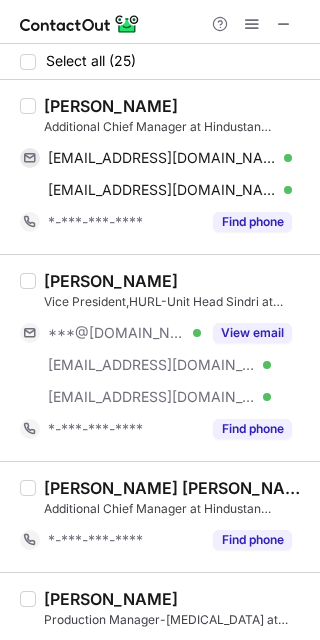 click on "Vishnu Kumar Pandey" at bounding box center [111, 106] 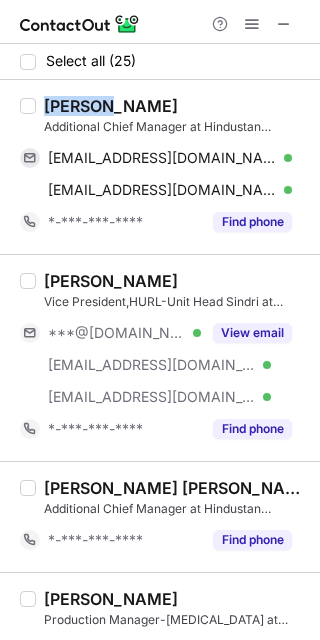 click on "Vishnu Kumar Pandey" at bounding box center (111, 106) 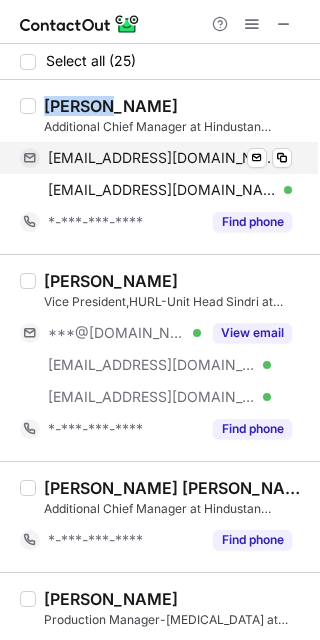 click on "pandeyvishnu@rediffmail.com" at bounding box center (162, 158) 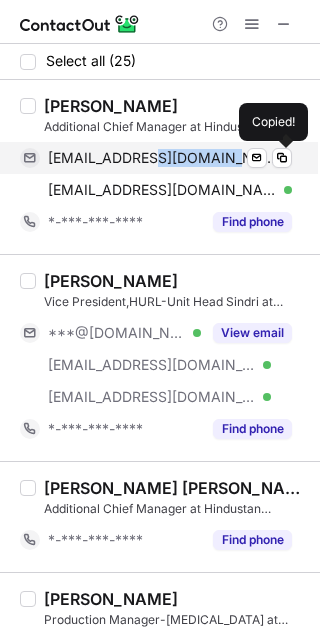 click on "pandeyvishnu@rediffmail.com" at bounding box center (162, 158) 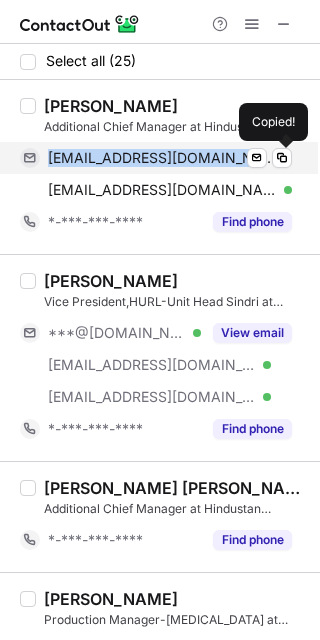 click on "pandeyvishnu@rediffmail.com" at bounding box center [162, 158] 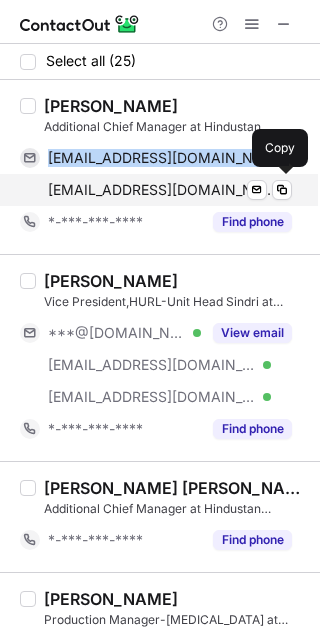 click on "vishnupandey@hurl.net.in" at bounding box center [162, 190] 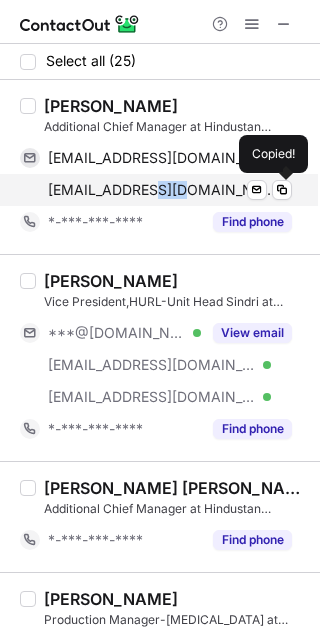 click on "vishnupandey@hurl.net.in" at bounding box center (162, 190) 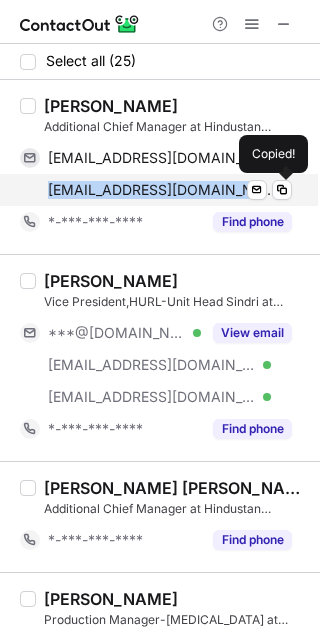 click on "vishnupandey@hurl.net.in" at bounding box center [162, 190] 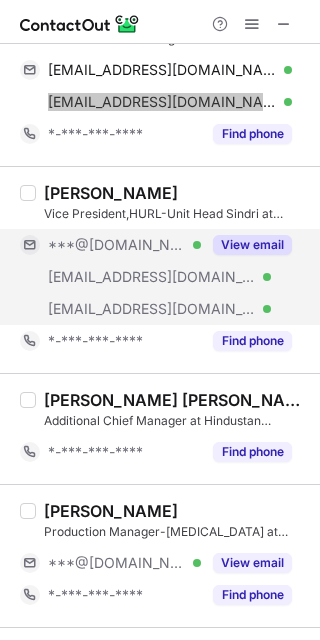 scroll, scrollTop: 133, scrollLeft: 0, axis: vertical 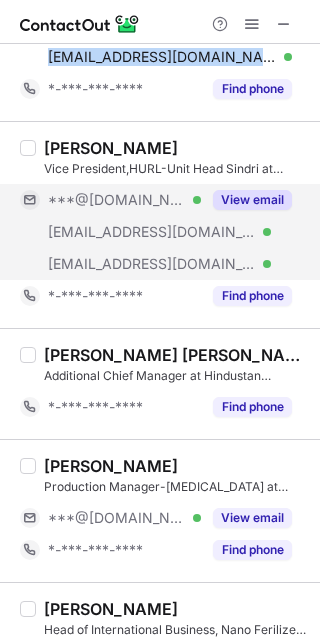 click on "***@indiatimes.com" at bounding box center (152, 232) 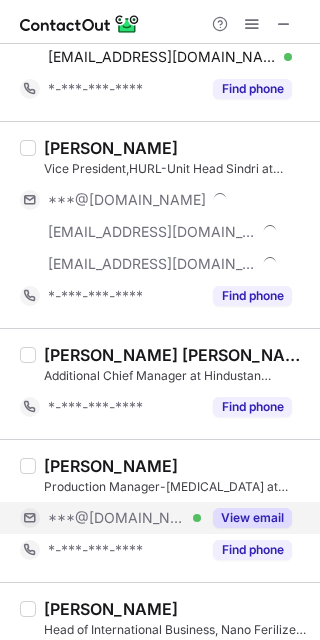 click on "***@[DOMAIN_NAME]" at bounding box center [117, 518] 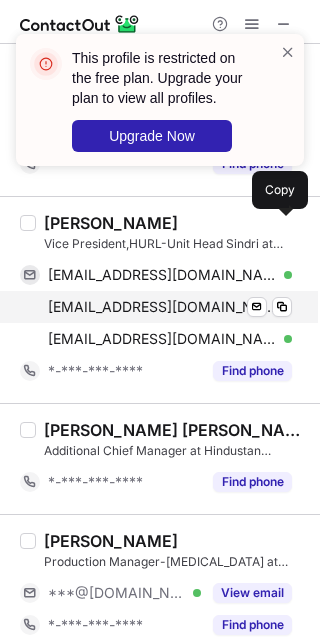 scroll, scrollTop: 0, scrollLeft: 0, axis: both 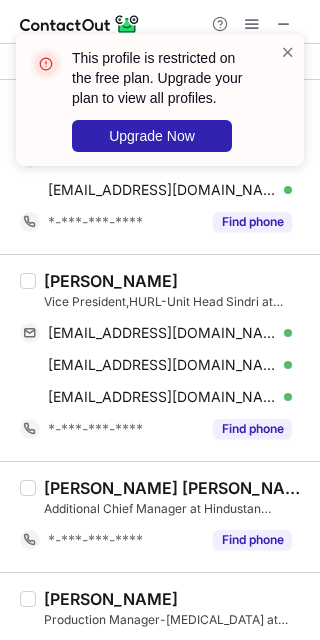click on "Goutam Majee" at bounding box center (111, 281) 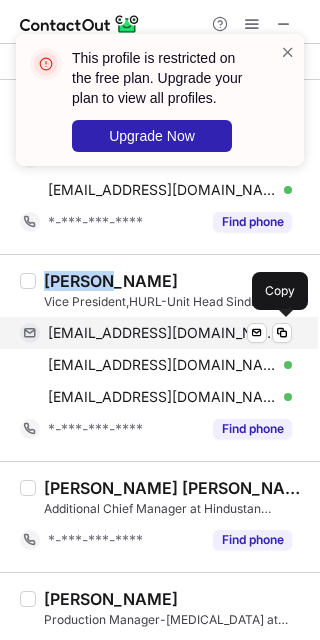 click on "goutamajee@gmail.com" at bounding box center (162, 333) 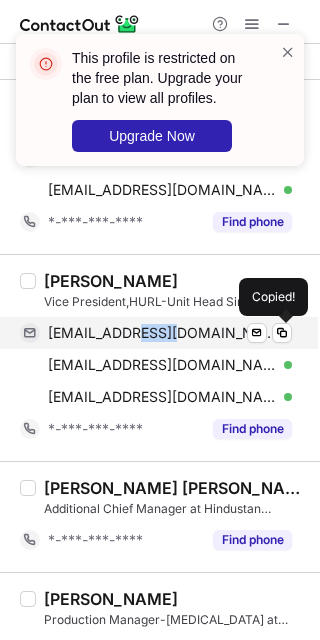 click on "goutamajee@gmail.com" at bounding box center (162, 333) 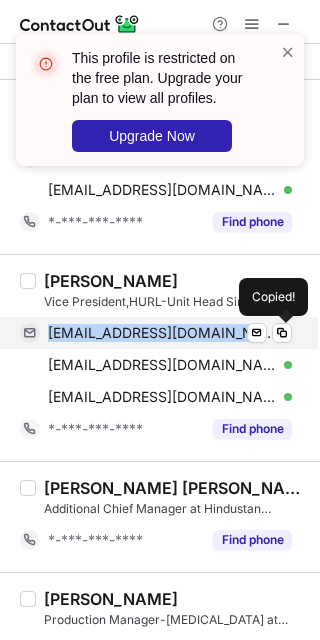 click on "goutamajee@gmail.com" at bounding box center (162, 333) 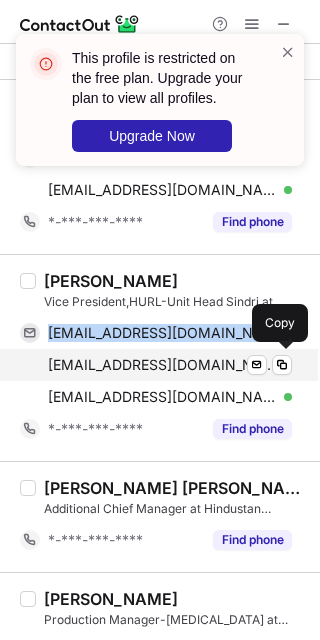 click on "goutam_majee@indiatimes.com Verified Send email Copy" at bounding box center (156, 365) 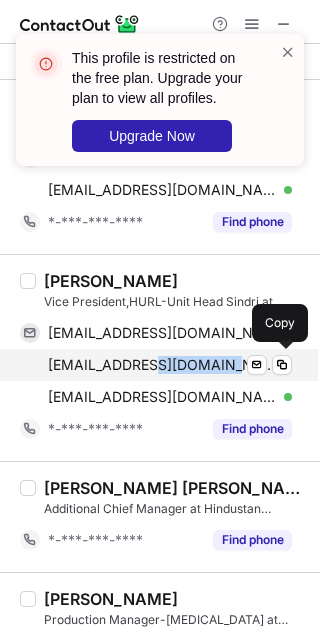 click on "goutam_majee@indiatimes.com Verified Send email Copy" at bounding box center (156, 365) 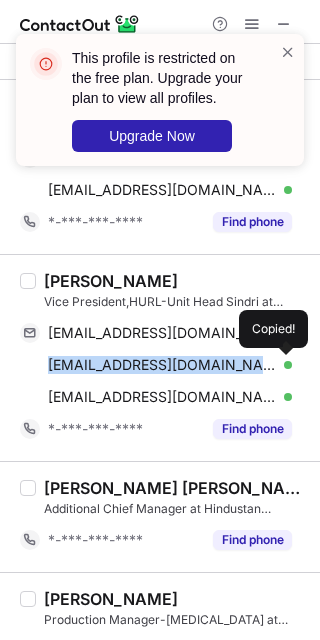 drag, startPoint x: 155, startPoint y: 375, endPoint x: 315, endPoint y: 322, distance: 168.5497 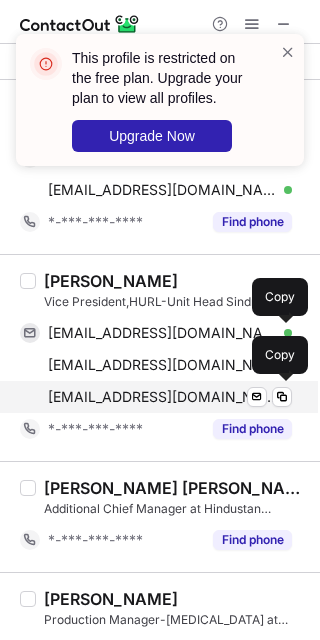 click on "goutammajee@hurl.net.in" at bounding box center [162, 397] 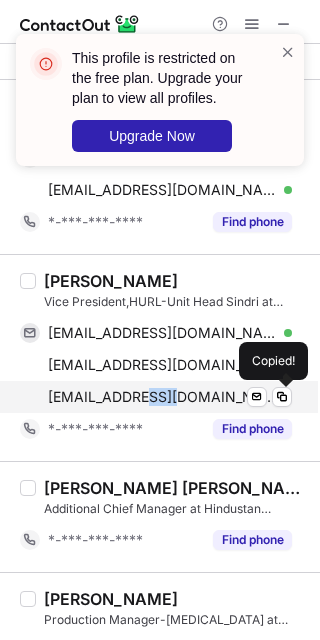 click on "goutammajee@hurl.net.in" at bounding box center (162, 397) 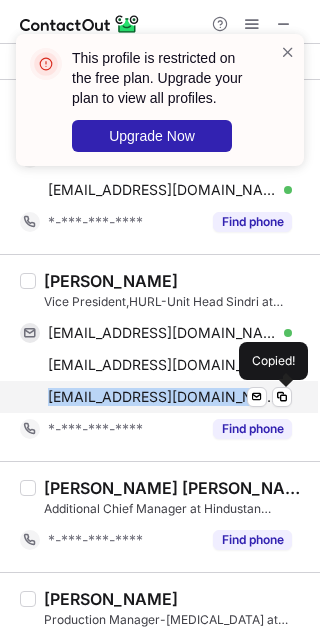 click on "goutammajee@hurl.net.in" at bounding box center (162, 397) 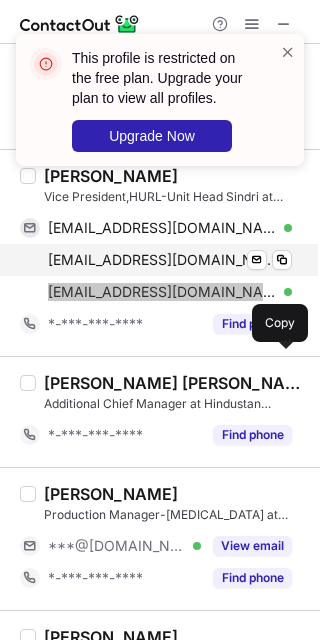 scroll, scrollTop: 266, scrollLeft: 0, axis: vertical 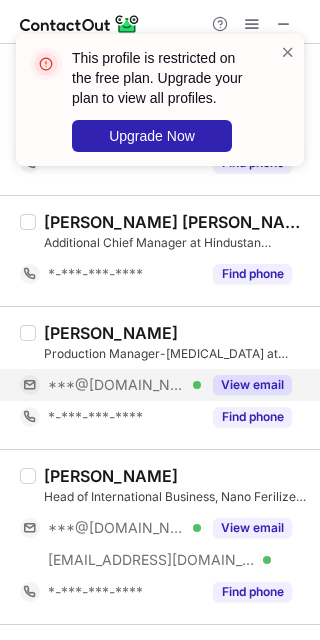 click on "***@[DOMAIN_NAME]" at bounding box center [117, 385] 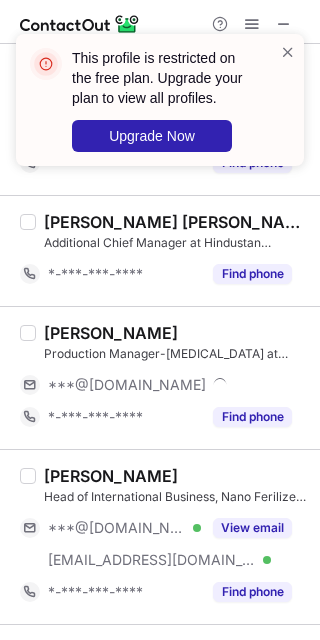 drag, startPoint x: 119, startPoint y: 541, endPoint x: 124, endPoint y: 495, distance: 46.270943 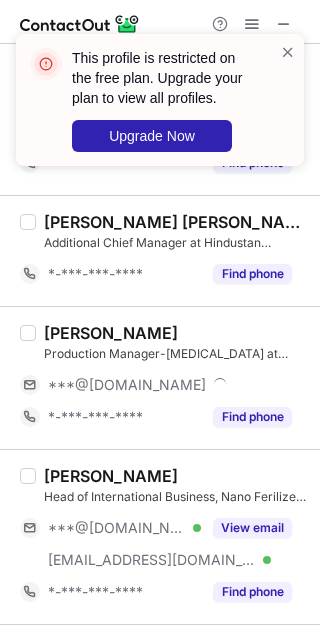 click on "***@[DOMAIN_NAME] Verified" at bounding box center [110, 528] 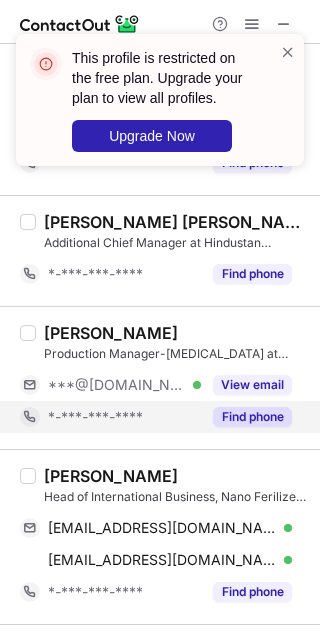scroll, scrollTop: 400, scrollLeft: 0, axis: vertical 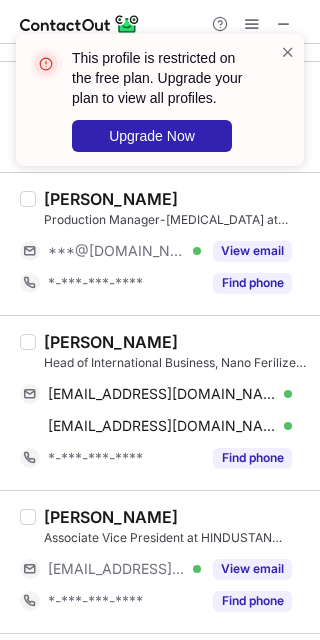 click on "Dr. Ramendra Singh" at bounding box center [111, 342] 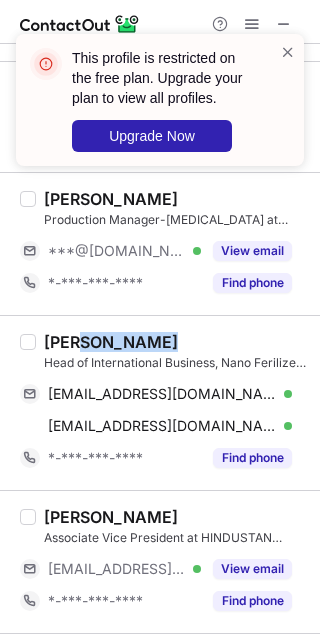click on "Dr. Ramendra Singh" at bounding box center (111, 342) 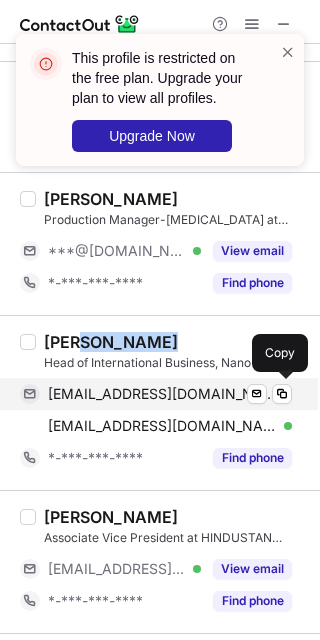 click on "ramendraksingh@gmail.com" at bounding box center (162, 394) 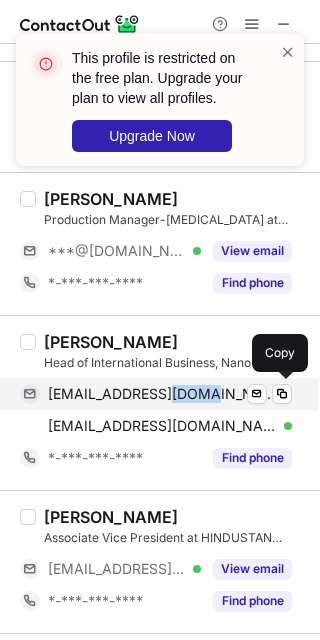 click on "ramendraksingh@gmail.com" at bounding box center [162, 394] 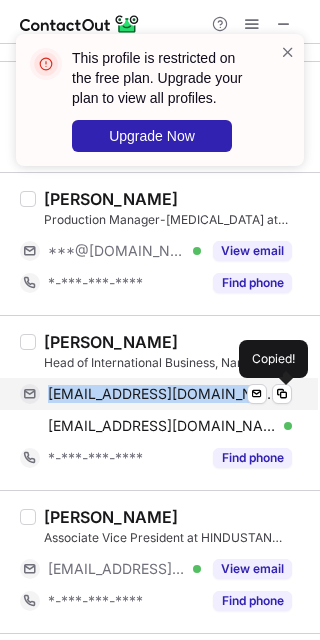 click on "ramendraksingh@gmail.com" at bounding box center (162, 394) 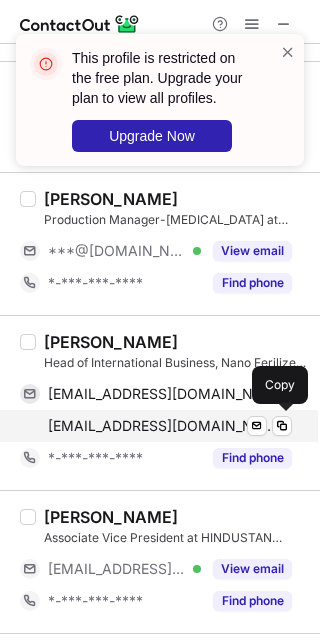 click on "ramendrasingh@hurl.net.in Verified Send email Copy" at bounding box center [156, 426] 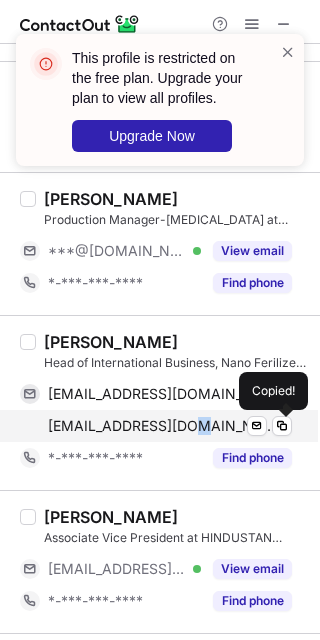click on "ramendrasingh@hurl.net.in Verified Send email Copied!" at bounding box center (156, 426) 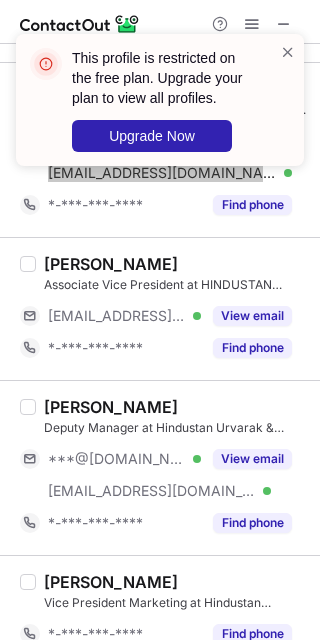 scroll, scrollTop: 666, scrollLeft: 0, axis: vertical 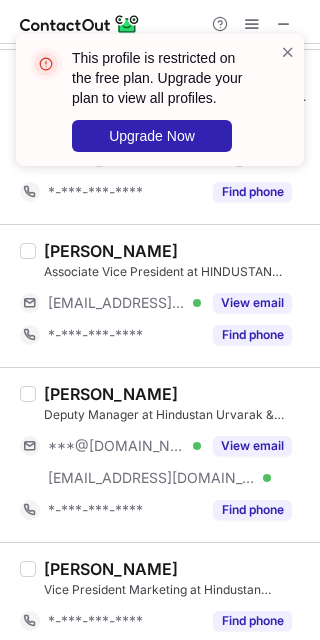drag, startPoint x: 149, startPoint y: 305, endPoint x: 133, endPoint y: 386, distance: 82.565125 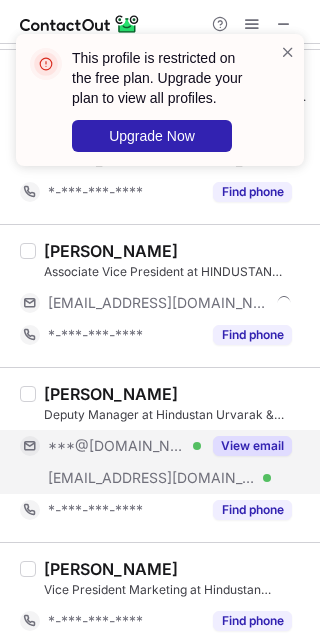 click on "***@hurl.net.in Verified" at bounding box center [110, 478] 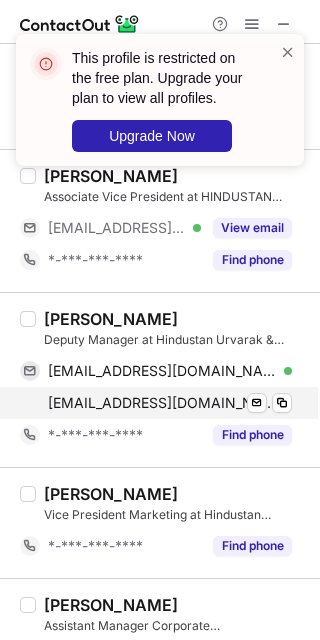 scroll, scrollTop: 800, scrollLeft: 0, axis: vertical 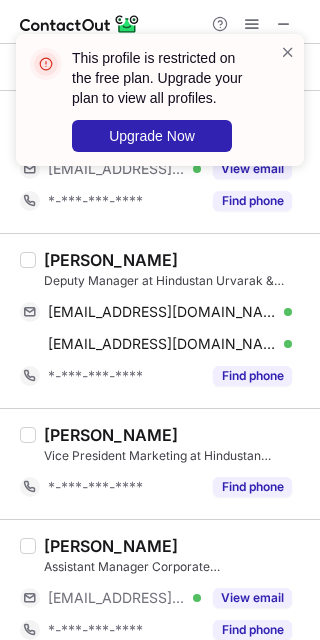 click on "Abhishek Kumar" at bounding box center [111, 260] 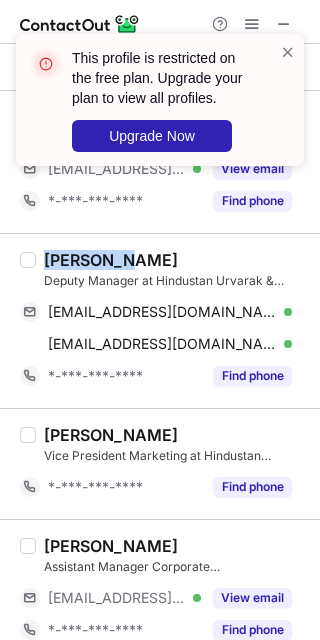 click on "Abhishek Kumar" at bounding box center [111, 260] 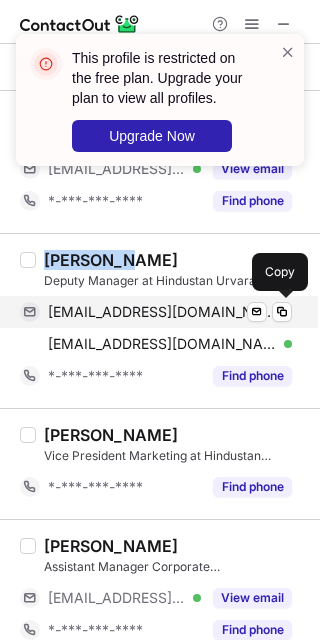 click on "kumarabhishek811@gmail.com Verified Send email Copy" at bounding box center (156, 312) 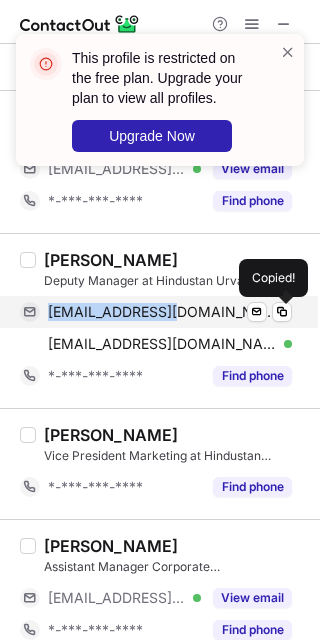 click on "kumarabhishek811@gmail.com Verified Send email Copied!" at bounding box center [156, 312] 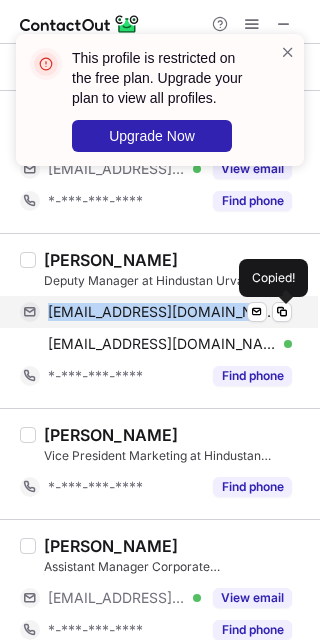 click on "kumarabhishek811@gmail.com Verified Send email Copied!" at bounding box center [156, 312] 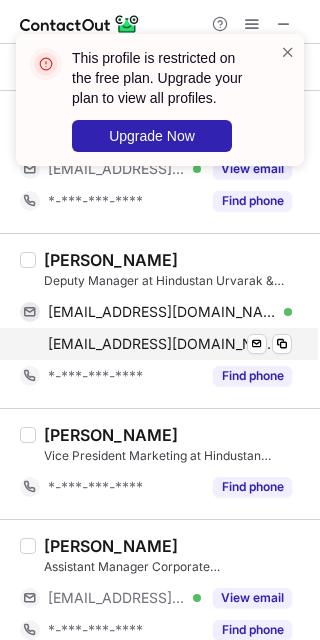 click on "abhishek.kumar@hurl.net.in" at bounding box center [162, 344] 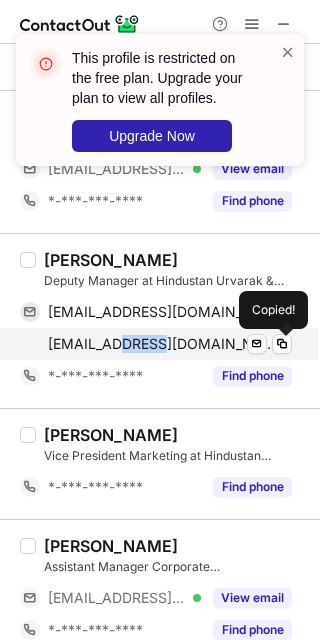 click on "abhishek.kumar@hurl.net.in" at bounding box center [162, 344] 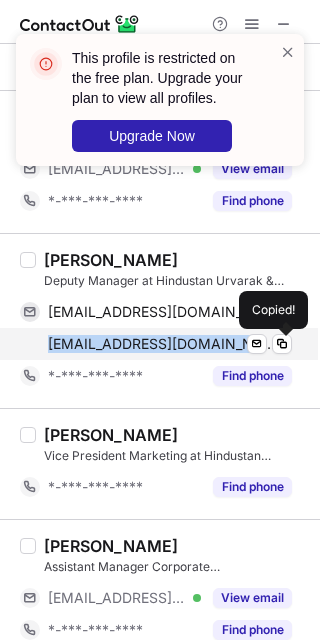 click on "abhishek.kumar@hurl.net.in" at bounding box center [162, 344] 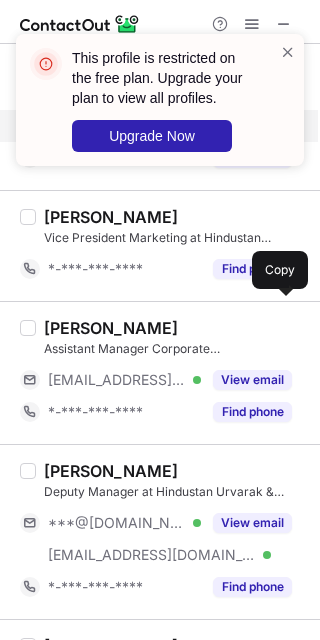 scroll, scrollTop: 1066, scrollLeft: 0, axis: vertical 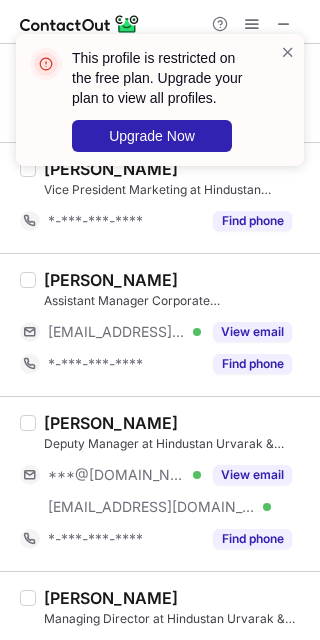 drag, startPoint x: 111, startPoint y: 329, endPoint x: 120, endPoint y: 398, distance: 69.58448 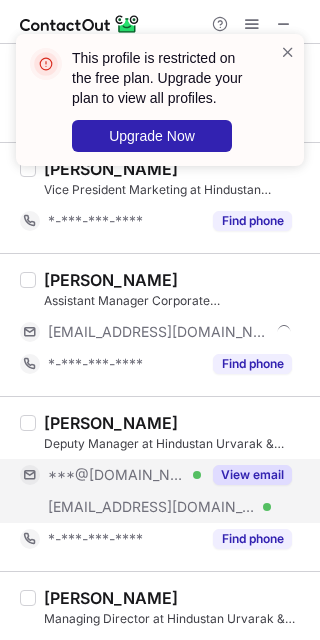 click on "***@[DOMAIN_NAME]" at bounding box center [117, 475] 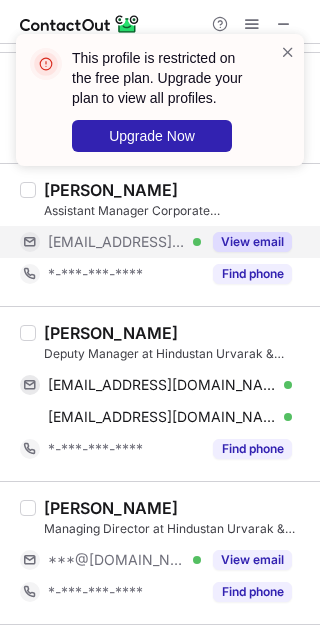 scroll, scrollTop: 1200, scrollLeft: 0, axis: vertical 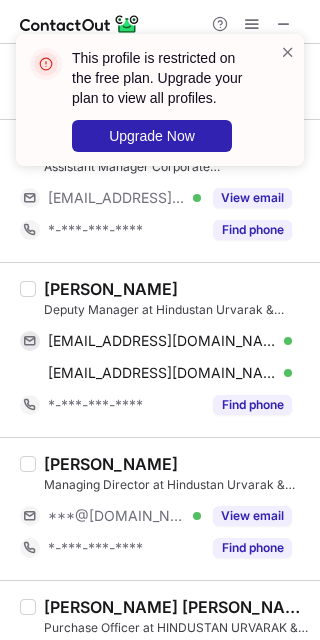 click on "Avik Bhattacharya" at bounding box center [111, 289] 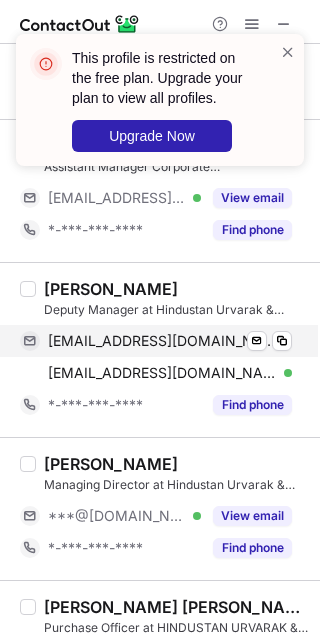 click on "avikcool03@gmail.com" at bounding box center [162, 341] 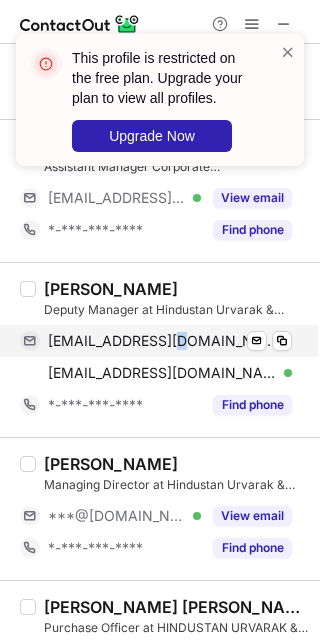 click on "avikcool03@gmail.com" at bounding box center [162, 341] 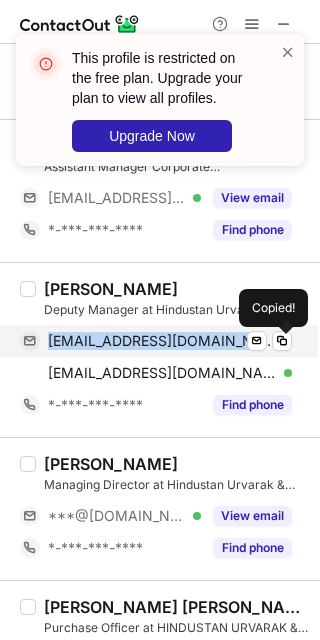 click on "avikcool03@gmail.com" at bounding box center (162, 341) 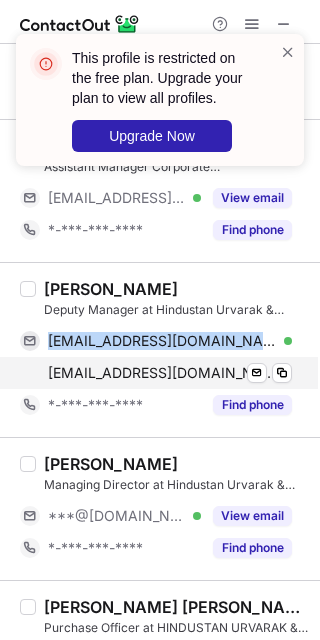 click on "avikbhattacharya@hurl.net.in" at bounding box center (162, 373) 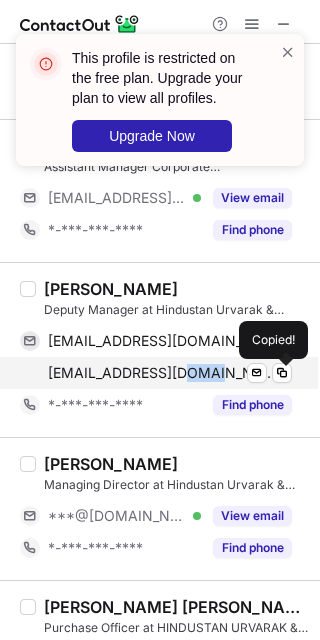 click on "avikbhattacharya@hurl.net.in" at bounding box center [162, 373] 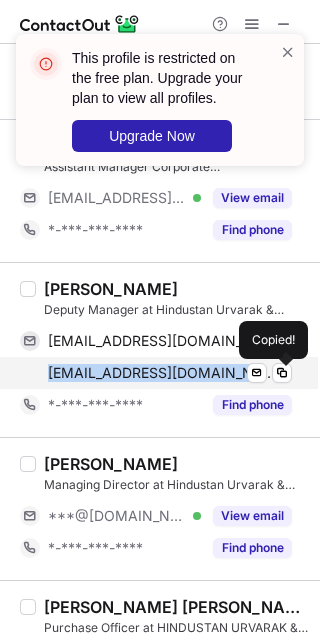 click on "avikbhattacharya@hurl.net.in" at bounding box center [162, 373] 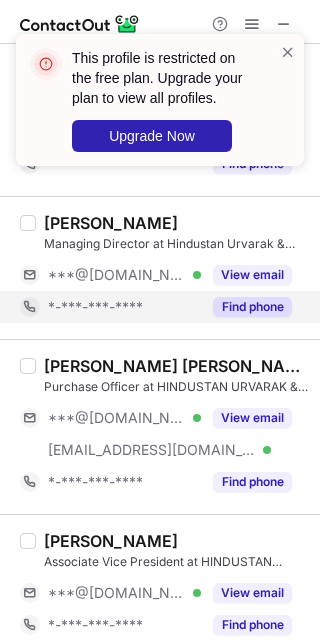 scroll, scrollTop: 1466, scrollLeft: 0, axis: vertical 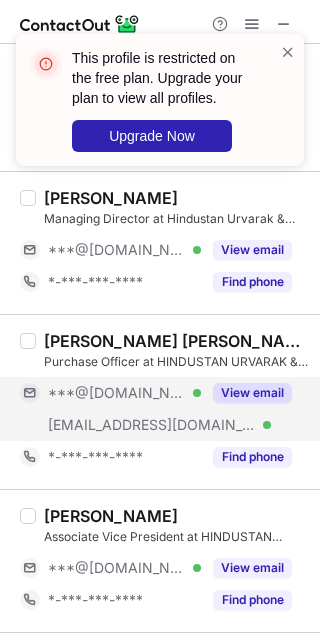click on "***@[DOMAIN_NAME] Verified" at bounding box center [110, 393] 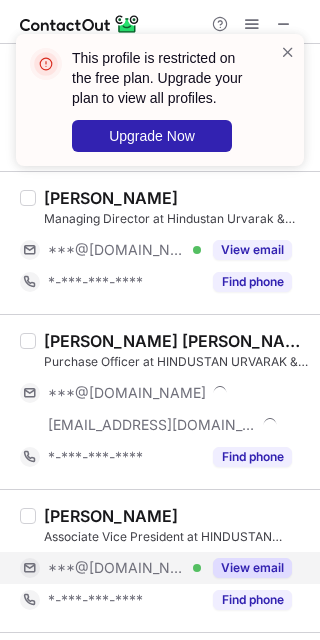 click on "***@[DOMAIN_NAME]" at bounding box center [117, 568] 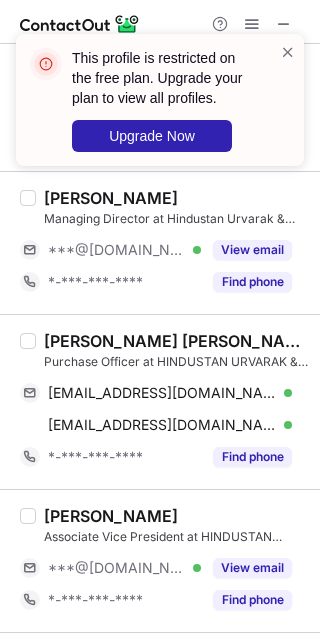 click on "Amit Kumar Burman" at bounding box center (176, 341) 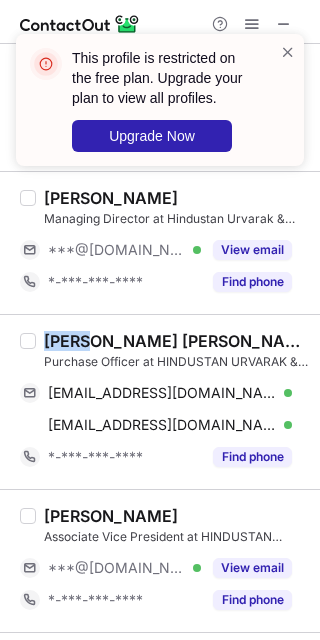 click on "Amit Kumar Burman" at bounding box center [176, 341] 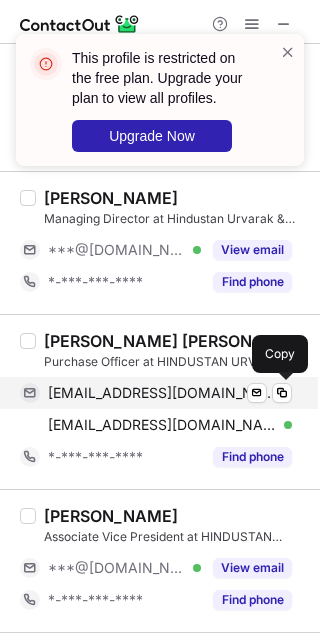 click on "amitburman7@gmail.com" at bounding box center (162, 393) 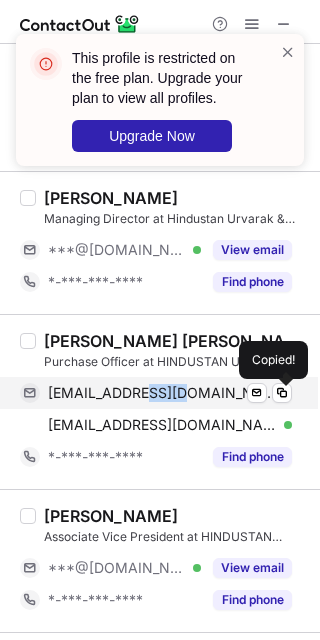 click on "amitburman7@gmail.com" at bounding box center [162, 393] 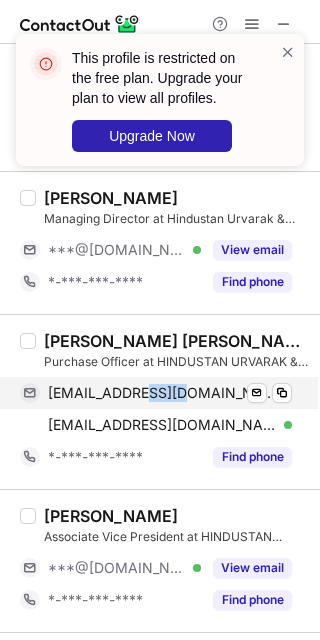 click on "amitburman7@gmail.com" at bounding box center [162, 393] 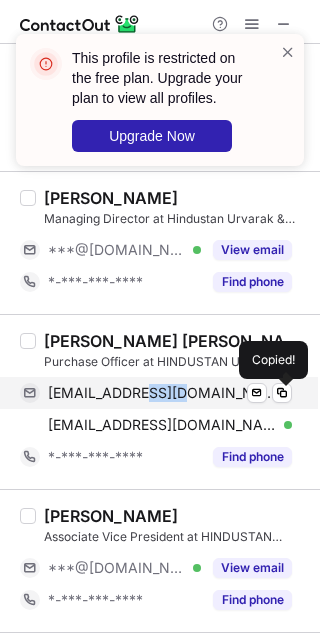 click on "amitburman7@gmail.com" at bounding box center (162, 393) 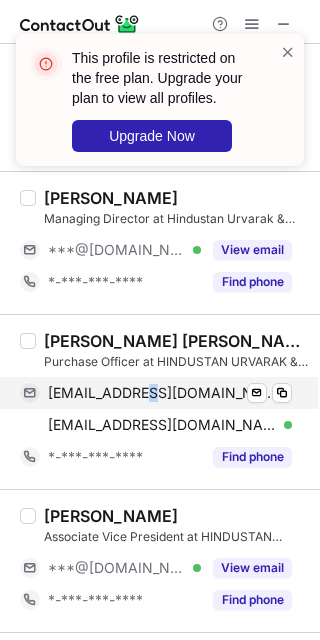 click on "amitburman7@gmail.com" at bounding box center [162, 393] 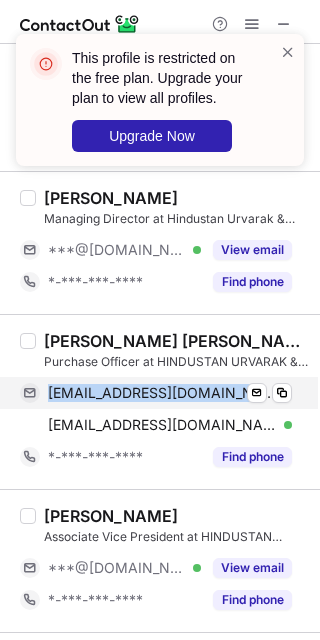 click on "amitburman7@gmail.com" at bounding box center (162, 393) 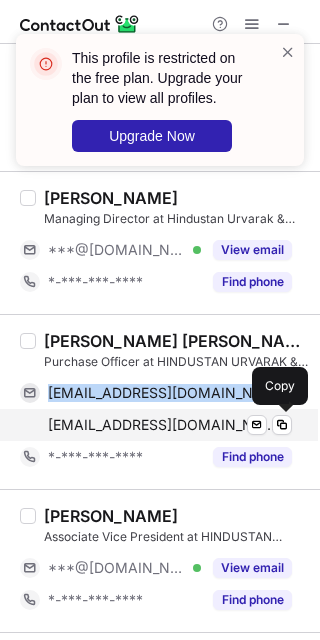 click on "amit@hurl.net.in" at bounding box center (162, 425) 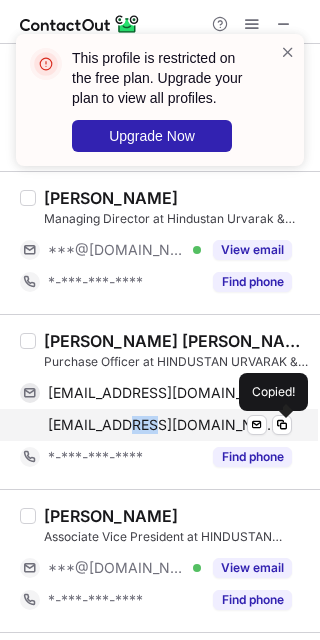 click on "amit@hurl.net.in" at bounding box center (162, 425) 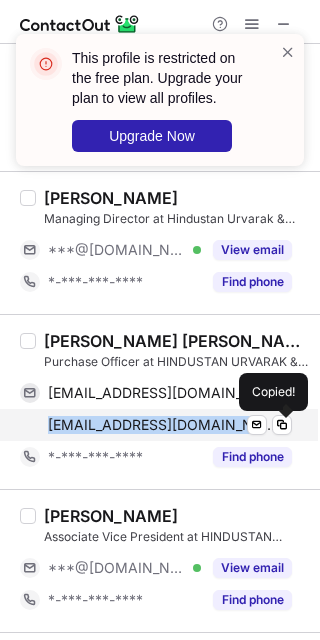 click on "amit@hurl.net.in" at bounding box center (162, 425) 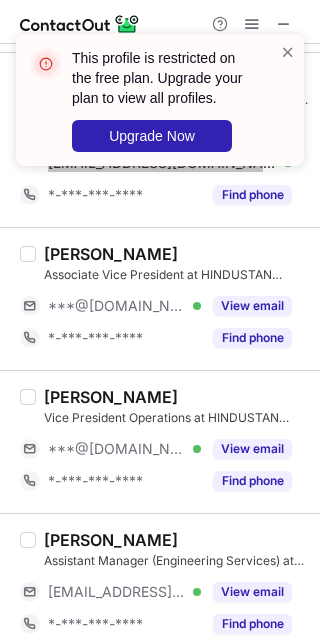 scroll, scrollTop: 1733, scrollLeft: 0, axis: vertical 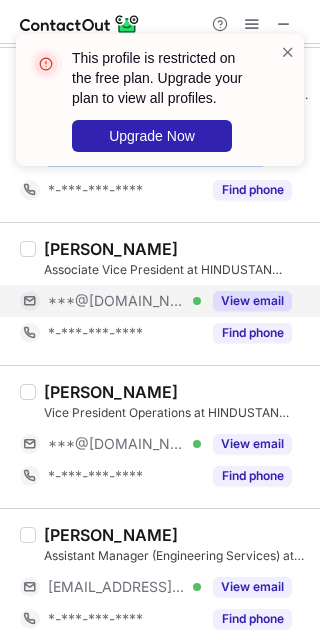 click on "***@[DOMAIN_NAME]" at bounding box center (117, 301) 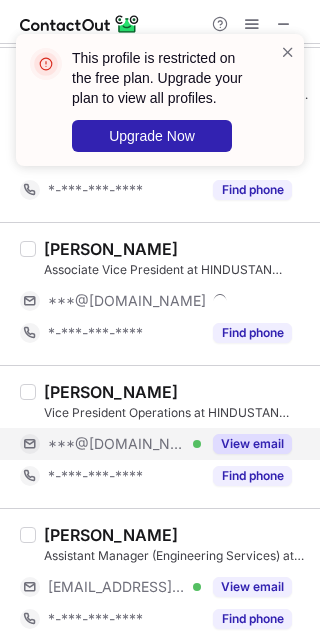 click on "***@[DOMAIN_NAME] Verified" at bounding box center [110, 444] 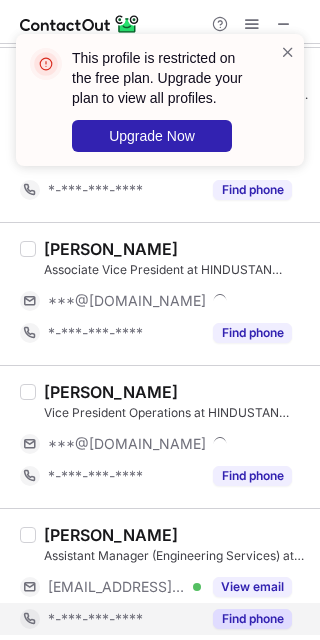 click on "*-***-***-****" at bounding box center (110, 619) 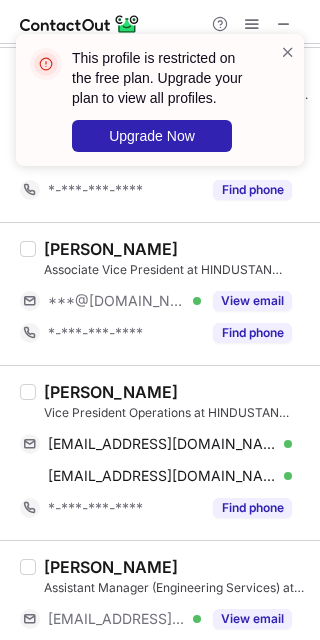 click on "Assistant Manager (Engineering Services) at Hindustan Urvarak & Rasayan Limited" at bounding box center [176, 588] 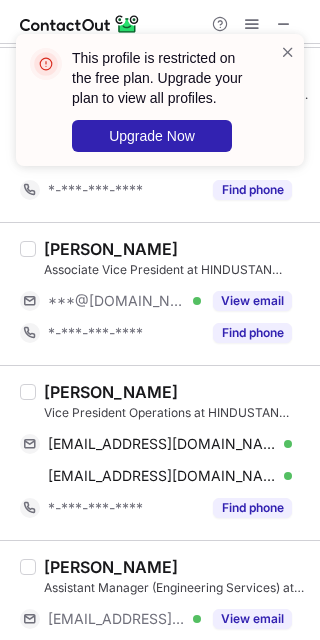 click on "Suresh Pramanik" at bounding box center [111, 392] 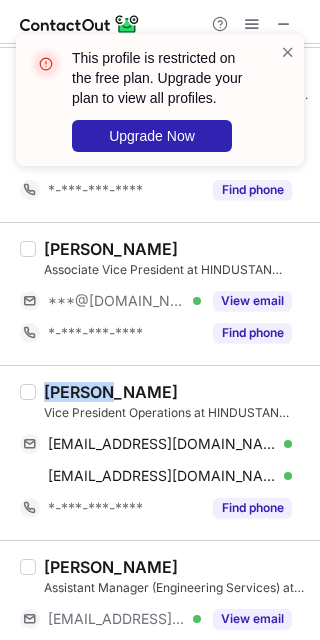 click on "Suresh Pramanik" at bounding box center [111, 392] 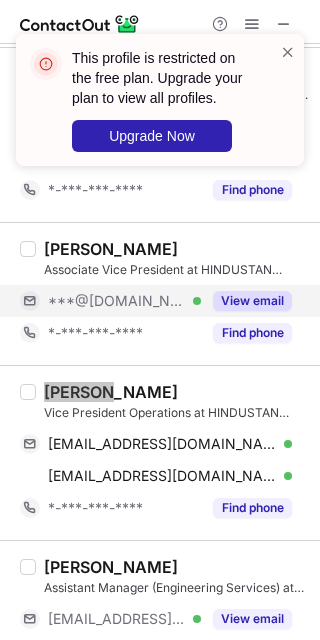 scroll, scrollTop: 1866, scrollLeft: 0, axis: vertical 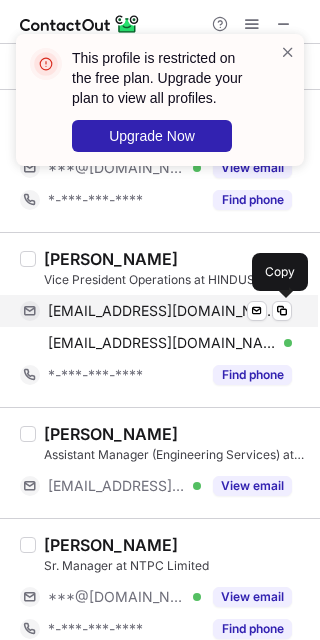click on "pramaniksuresh@gmail.com Verified Send email Copy" at bounding box center (156, 311) 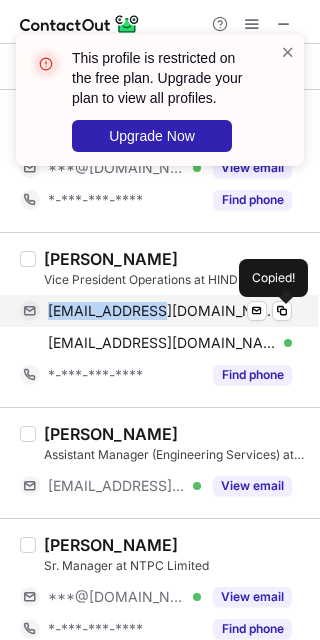 click on "pramaniksuresh@gmail.com Verified Send email Copied!" at bounding box center (156, 311) 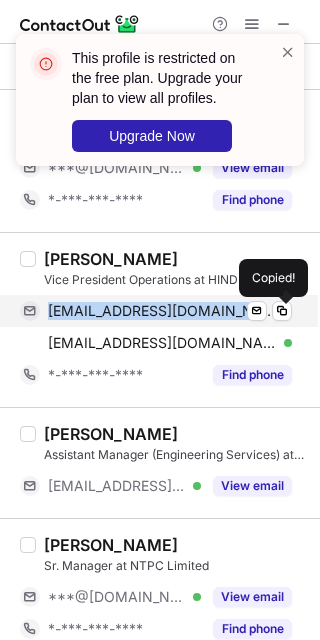 click on "pramaniksuresh@gmail.com Verified Send email Copied!" at bounding box center (156, 311) 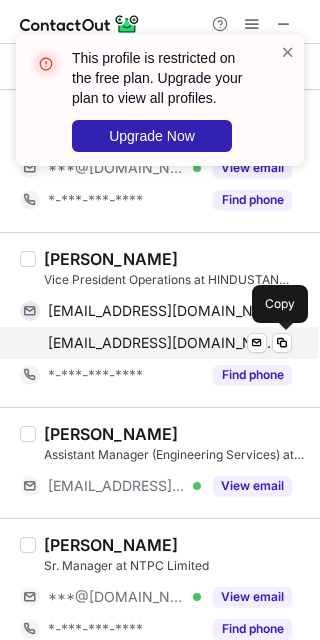 click on "suresh@hurl.net.in" at bounding box center (162, 343) 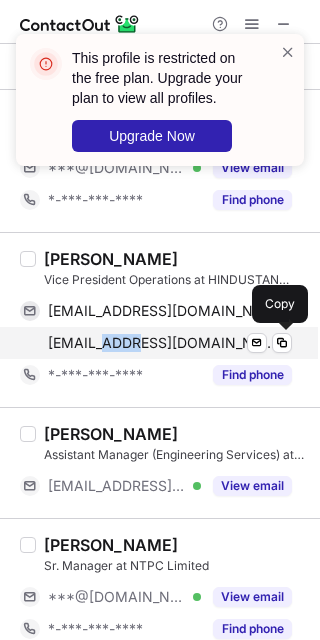 click on "suresh@hurl.net.in" at bounding box center [162, 343] 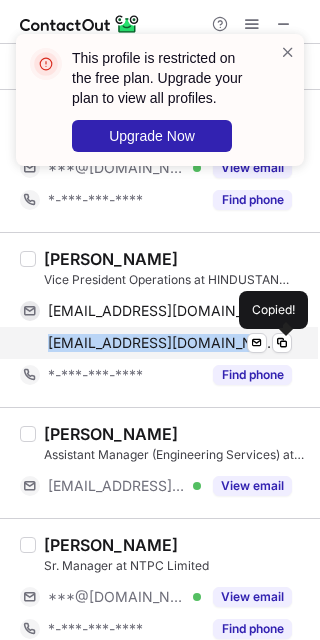 click on "suresh@hurl.net.in" at bounding box center [162, 343] 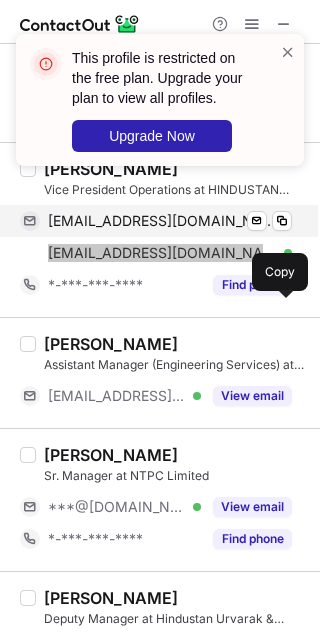 scroll, scrollTop: 2000, scrollLeft: 0, axis: vertical 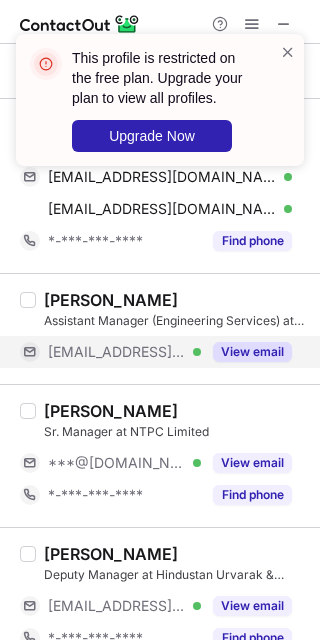 drag, startPoint x: 112, startPoint y: 338, endPoint x: 111, endPoint y: 351, distance: 13.038404 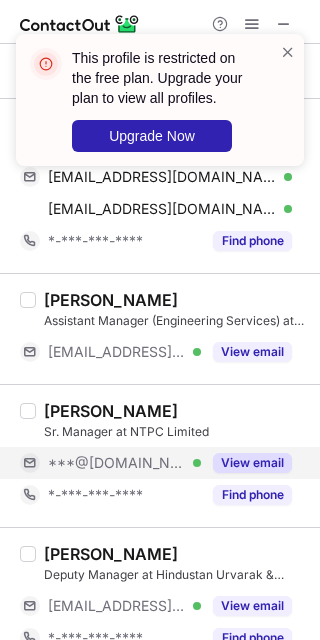 click on "***@[DOMAIN_NAME]" at bounding box center (117, 463) 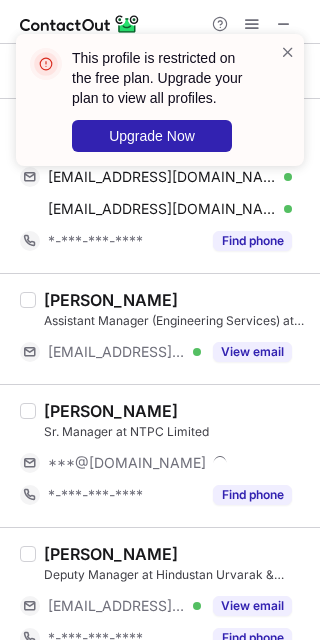 scroll, scrollTop: 2133, scrollLeft: 0, axis: vertical 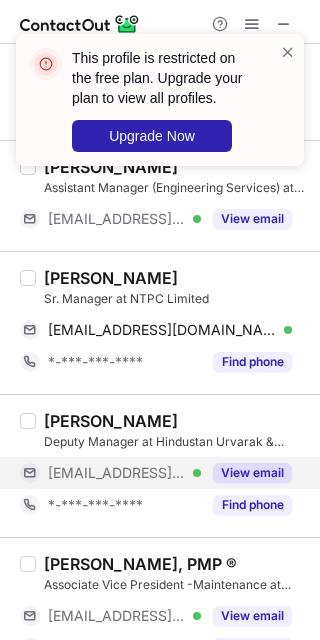 click on "***@hurl.net.in Verified" at bounding box center [110, 473] 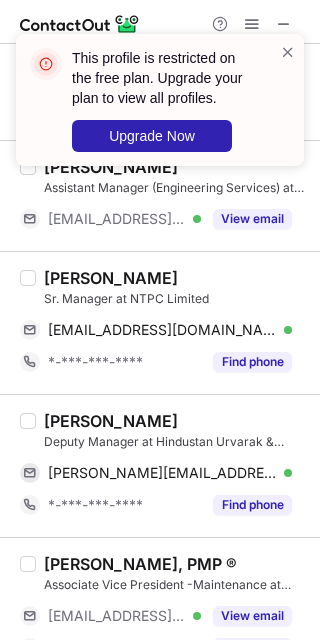 click on "ANAYAT ALAM" at bounding box center [111, 278] 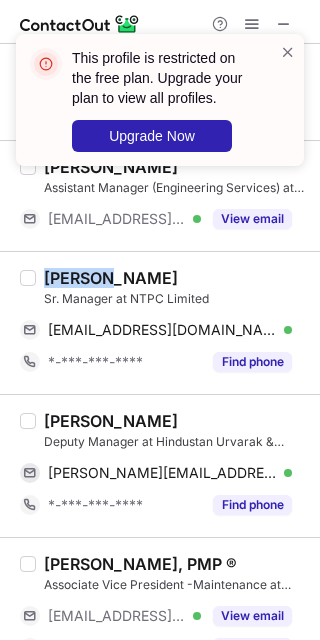 click on "ANAYAT ALAM" at bounding box center [111, 278] 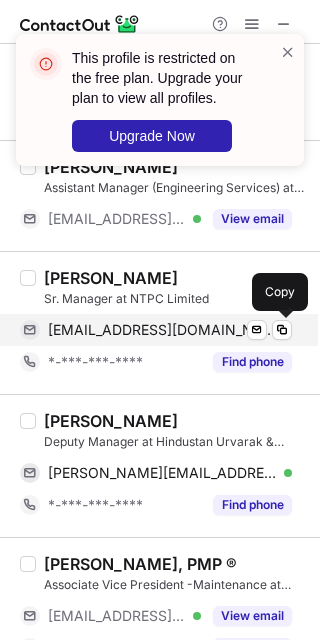 click on "anayatsalam@gmail.com" at bounding box center (162, 330) 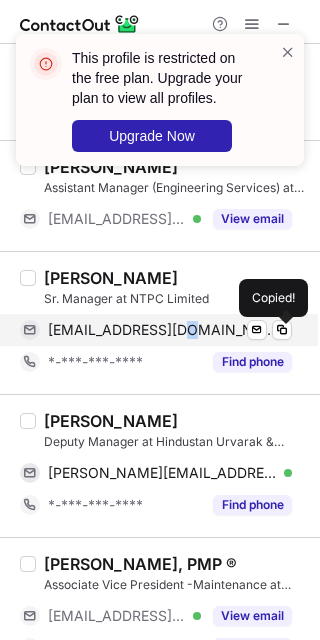 click on "anayatsalam@gmail.com" at bounding box center (162, 330) 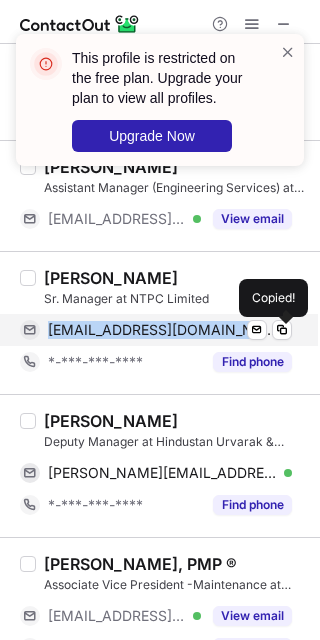 click on "anayatsalam@gmail.com" at bounding box center [162, 330] 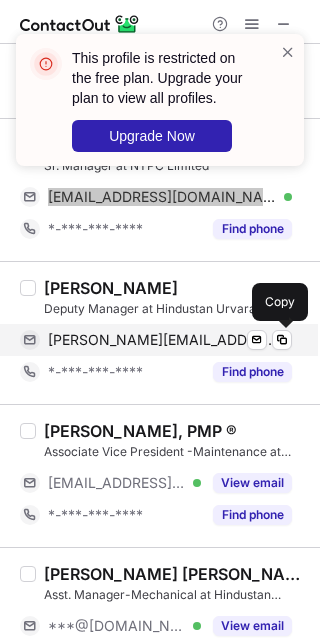 scroll, scrollTop: 2400, scrollLeft: 0, axis: vertical 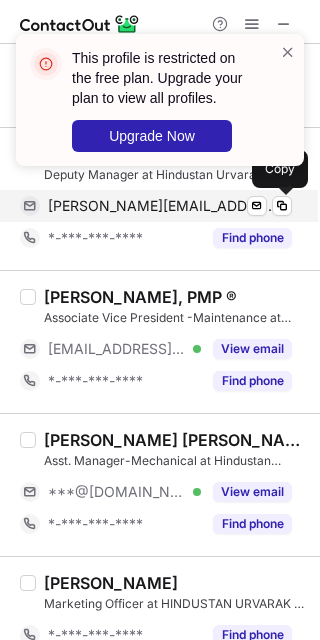 drag, startPoint x: 128, startPoint y: 213, endPoint x: 123, endPoint y: 230, distance: 17.720045 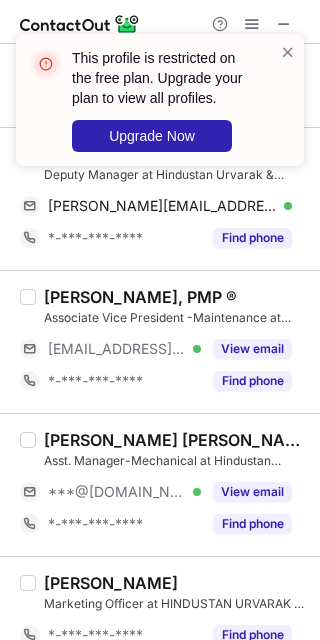 scroll, scrollTop: 2266, scrollLeft: 0, axis: vertical 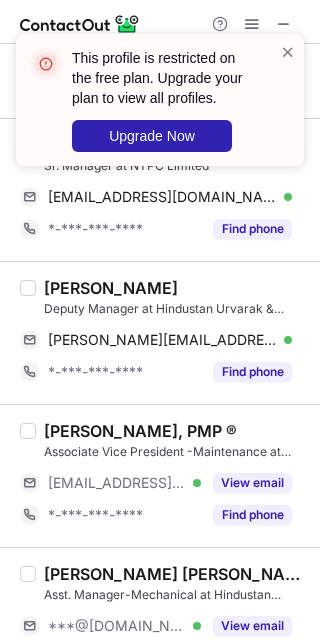 click on "SHIVAM GUPTA" at bounding box center [111, 288] 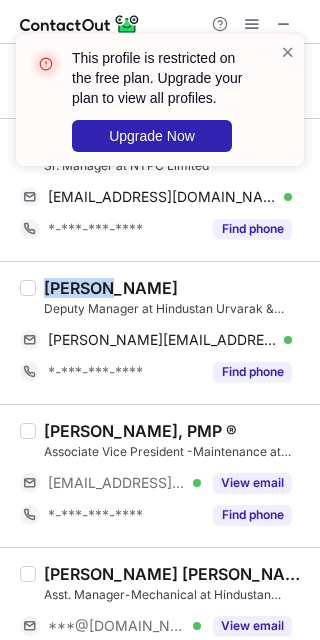 click on "SHIVAM GUPTA" at bounding box center [111, 288] 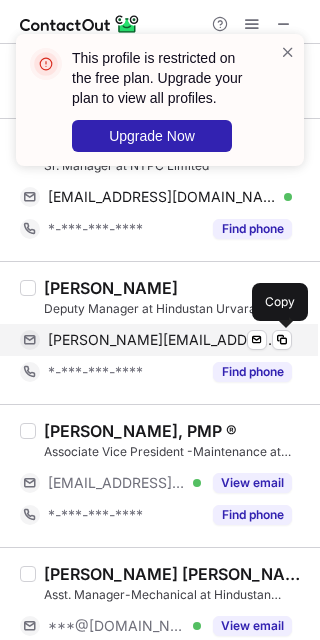 click on "shivam@hurl.net.in" at bounding box center [162, 340] 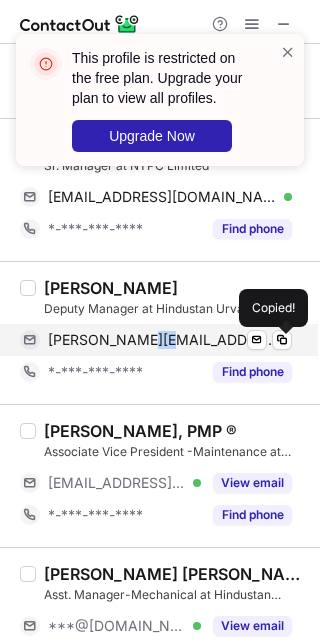 click on "shivam@hurl.net.in" at bounding box center (162, 340) 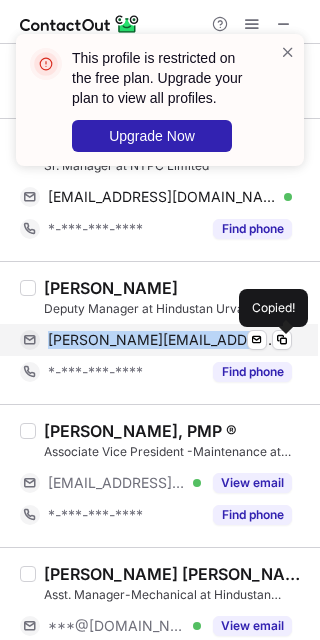 click on "shivam@hurl.net.in" at bounding box center [162, 340] 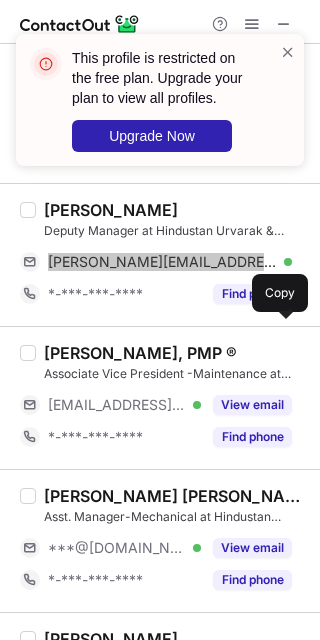 scroll, scrollTop: 2400, scrollLeft: 0, axis: vertical 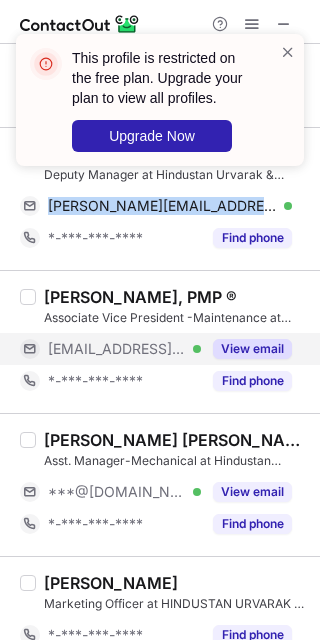 drag, startPoint x: 124, startPoint y: 357, endPoint x: 119, endPoint y: 442, distance: 85.146935 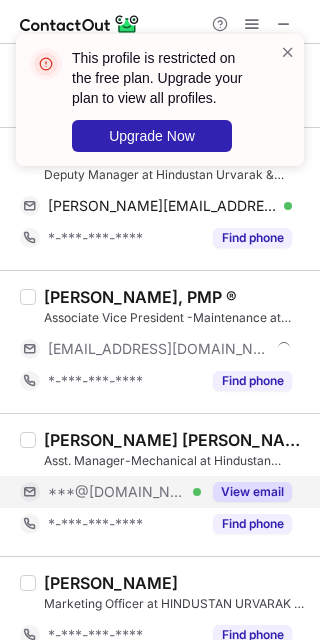 click on "***@[DOMAIN_NAME]" at bounding box center [117, 492] 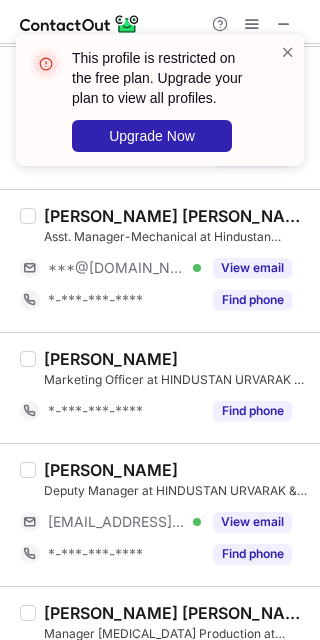 scroll, scrollTop: 2800, scrollLeft: 0, axis: vertical 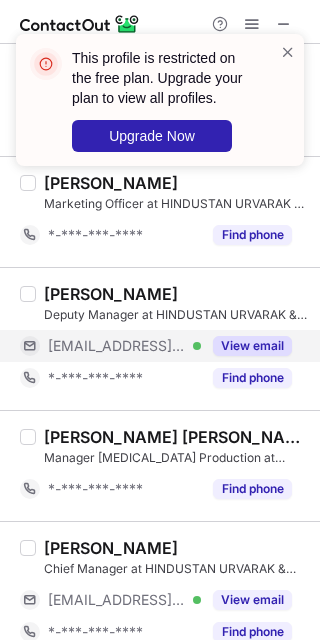 click on "***@hurl.net.in" at bounding box center (117, 346) 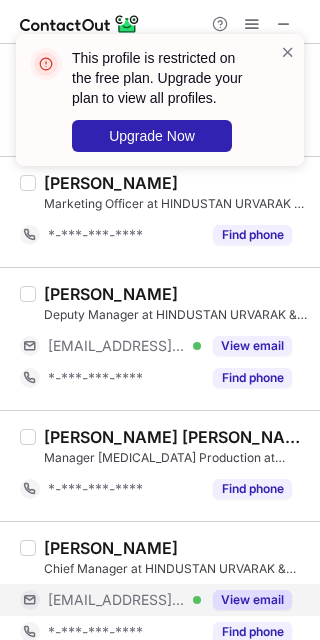 click on "***@hurl.net.in Verified" at bounding box center [110, 600] 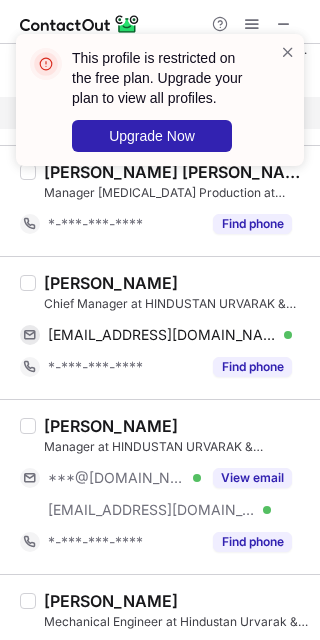scroll, scrollTop: 3066, scrollLeft: 0, axis: vertical 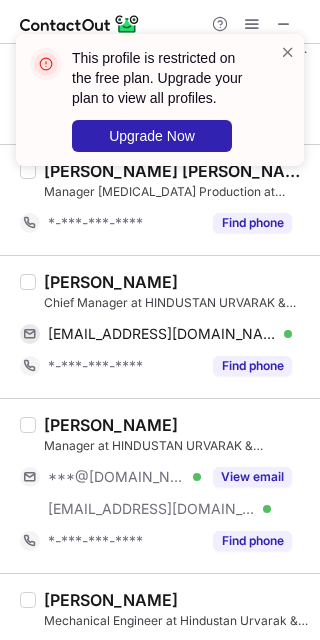 click on "Vikas Kushwaha" at bounding box center (111, 282) 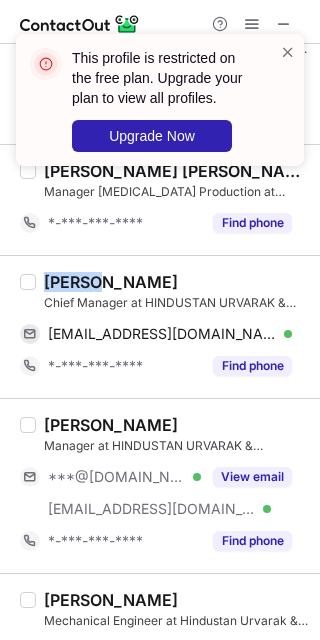 click on "Vikas Kushwaha" at bounding box center [111, 282] 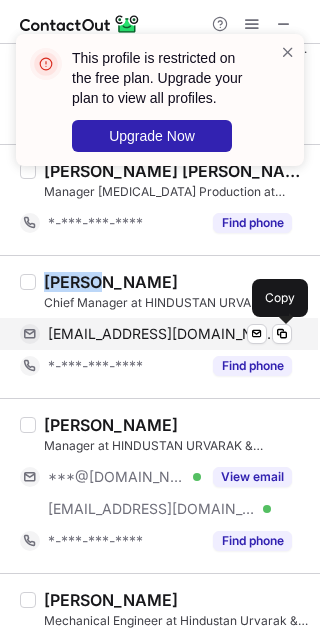 click on "vikas@hurl.net.in" at bounding box center (162, 334) 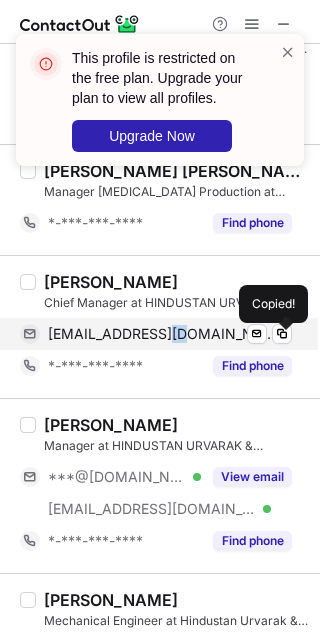 click on "vikas@hurl.net.in" at bounding box center (162, 334) 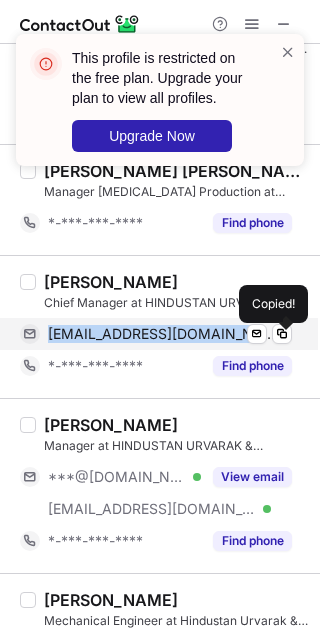 click on "vikas@hurl.net.in" at bounding box center (162, 334) 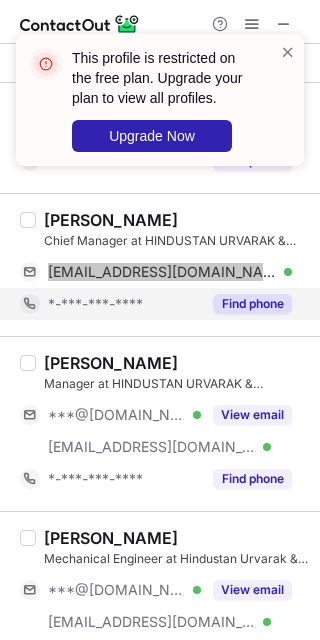 scroll, scrollTop: 3182, scrollLeft: 0, axis: vertical 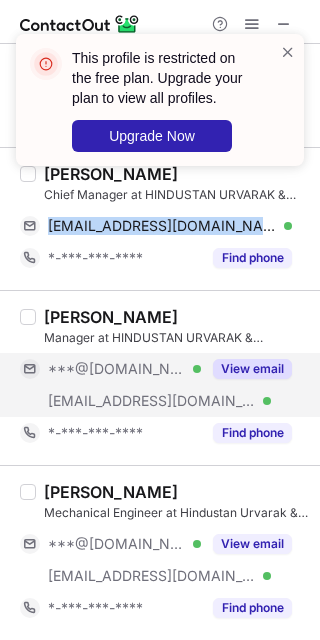drag, startPoint x: 111, startPoint y: 393, endPoint x: 201, endPoint y: 354, distance: 98.08669 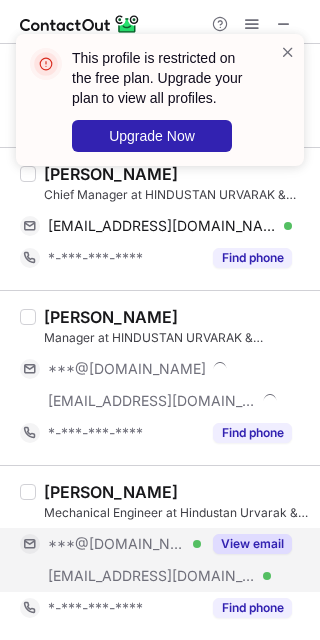 click on "***@[DOMAIN_NAME] Verified" at bounding box center [110, 544] 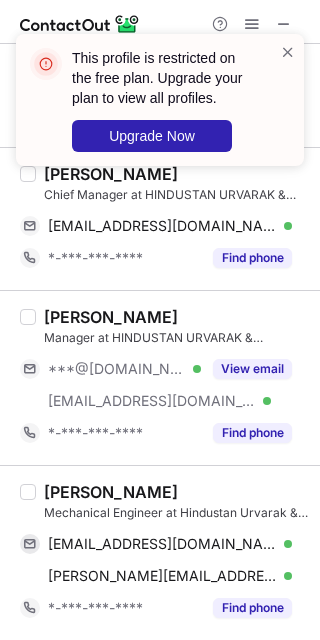 click on "Amit Kumar" at bounding box center (111, 492) 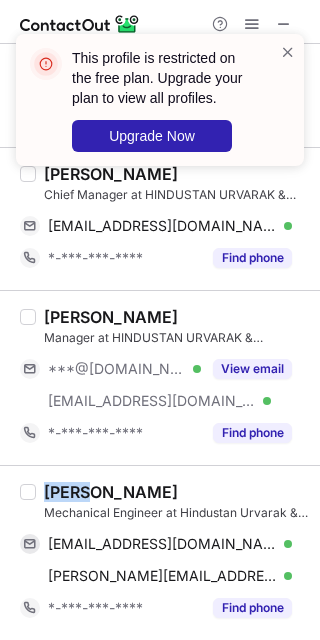 click on "Amit Kumar" at bounding box center (111, 492) 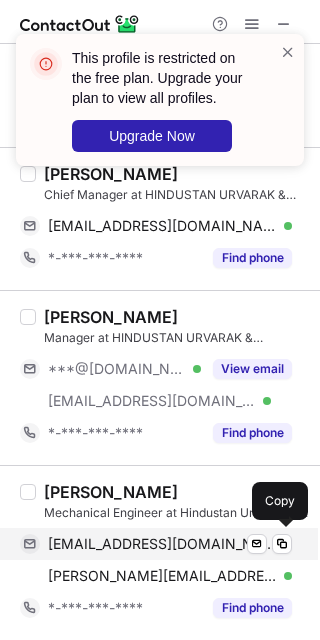 click on "jhaa35626@gmail.com Verified Send email Copy" at bounding box center (156, 544) 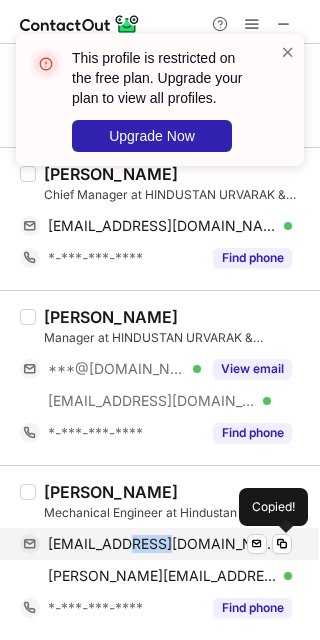 click on "jhaa35626@gmail.com Verified Send email Copied!" at bounding box center (156, 544) 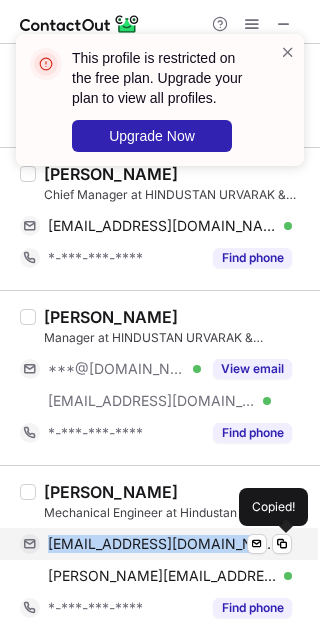 click on "jhaa35626@gmail.com Verified Send email Copied!" at bounding box center (156, 544) 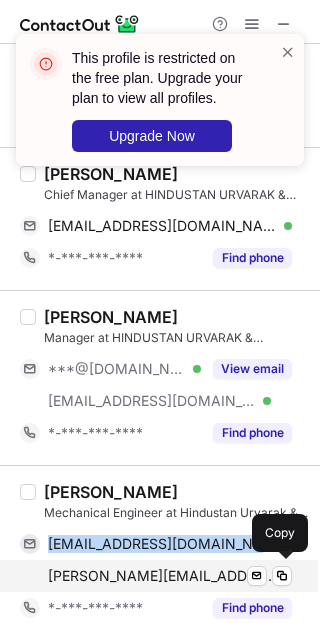 click on "amitkumar@hurl.net.in Verified Send email Copy" at bounding box center (156, 576) 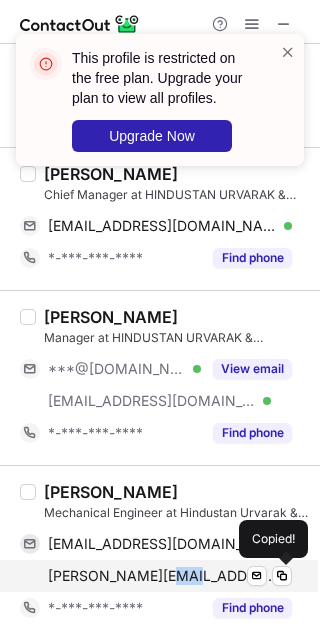 click on "amitkumar@hurl.net.in Verified Send email Copied!" at bounding box center [156, 576] 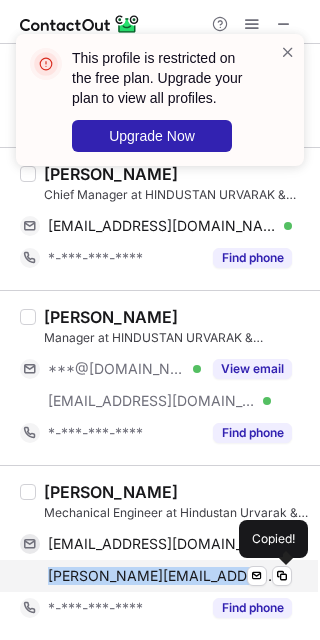 click on "amitkumar@hurl.net.in Verified Send email Copied!" at bounding box center [156, 576] 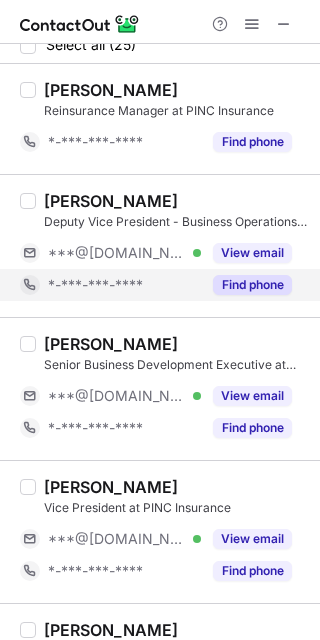scroll, scrollTop: 0, scrollLeft: 0, axis: both 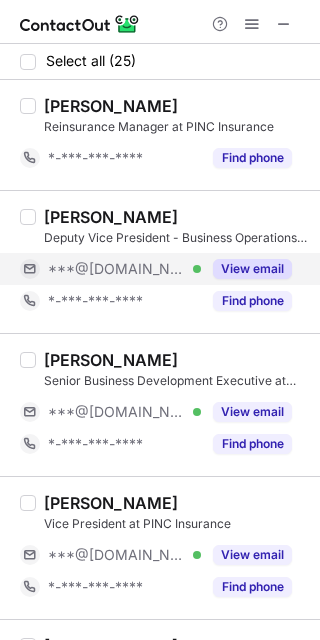 drag, startPoint x: 128, startPoint y: 270, endPoint x: 127, endPoint y: 314, distance: 44.011364 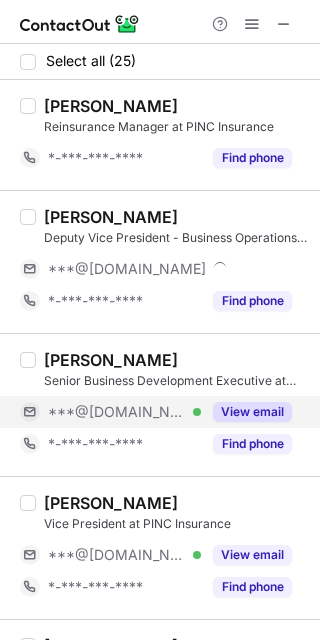 click on "***@[DOMAIN_NAME]" at bounding box center (117, 412) 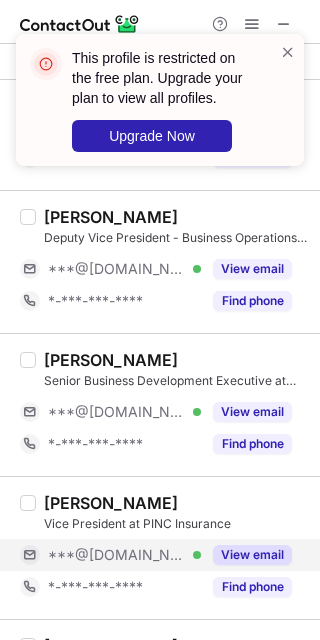 click on "***@[DOMAIN_NAME]" at bounding box center (117, 555) 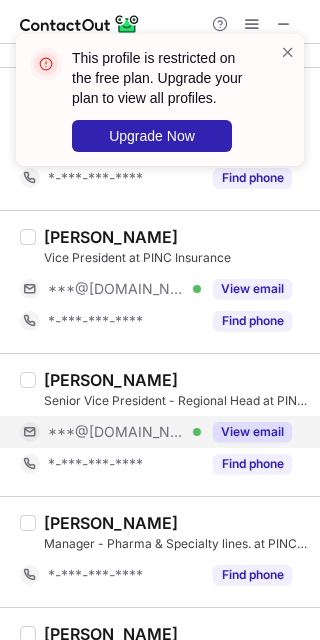 click on "***@[DOMAIN_NAME]" at bounding box center (117, 432) 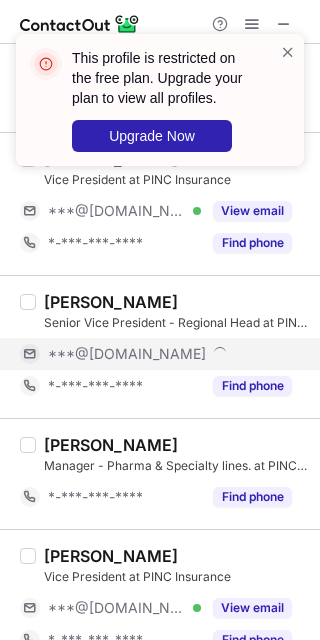 scroll, scrollTop: 400, scrollLeft: 0, axis: vertical 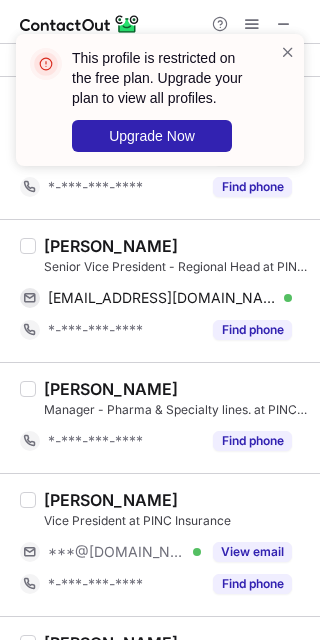 click on "Yogesh kumar" at bounding box center [111, 246] 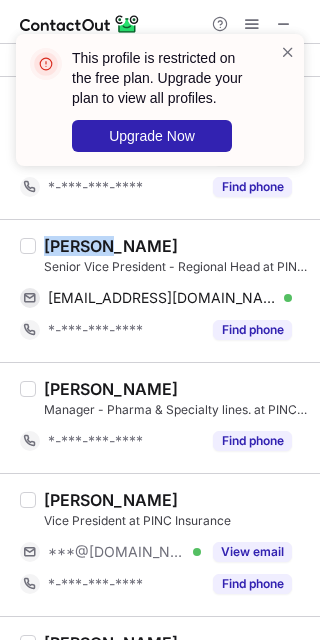 click on "Yogesh kumar" at bounding box center [111, 246] 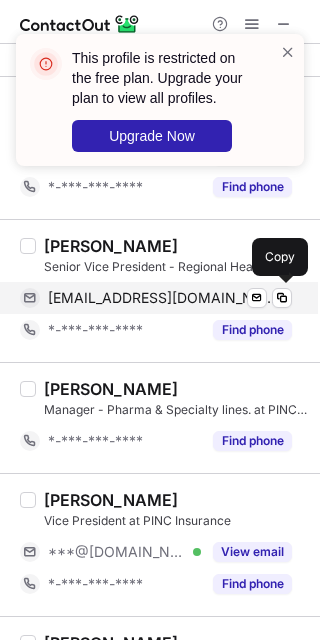click on "yogshre1982@gmail.com" at bounding box center [162, 298] 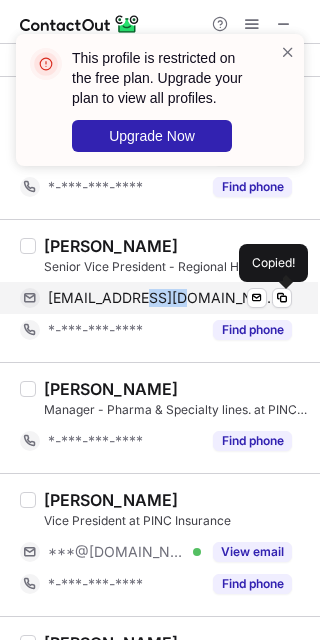 click on "yogshre1982@gmail.com" at bounding box center [162, 298] 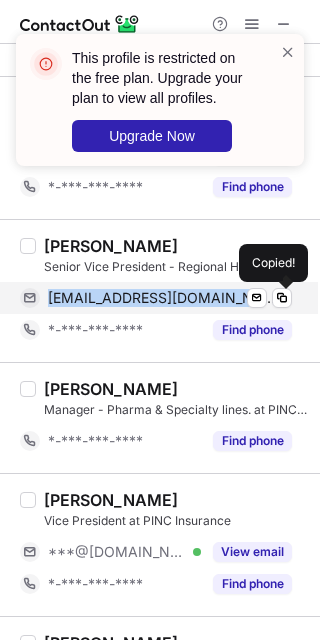 click on "yogshre1982@gmail.com" at bounding box center (162, 298) 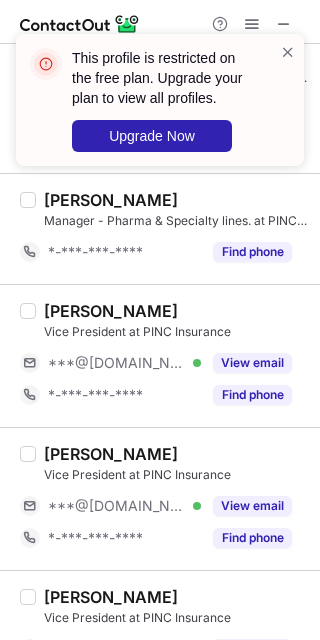 scroll, scrollTop: 666, scrollLeft: 0, axis: vertical 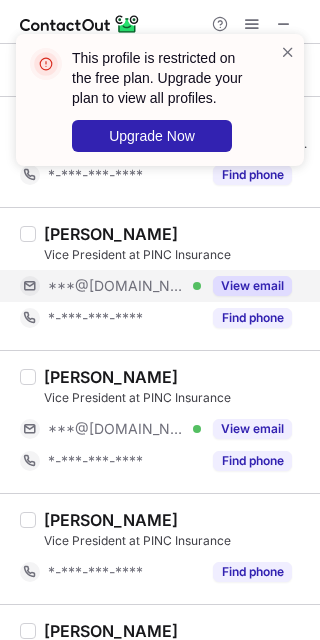drag, startPoint x: 112, startPoint y: 282, endPoint x: 111, endPoint y: 299, distance: 17.029387 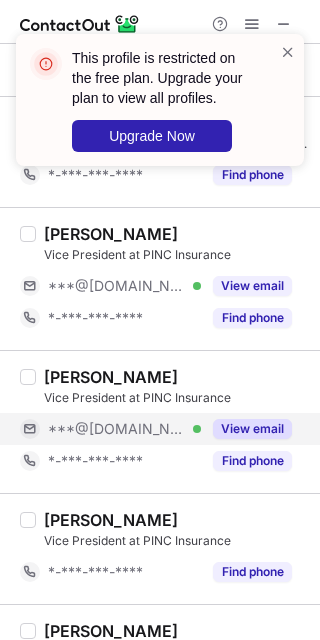 click on "***@[DOMAIN_NAME]" at bounding box center (117, 429) 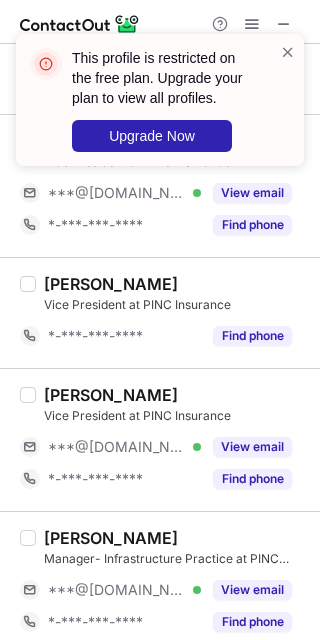scroll, scrollTop: 933, scrollLeft: 0, axis: vertical 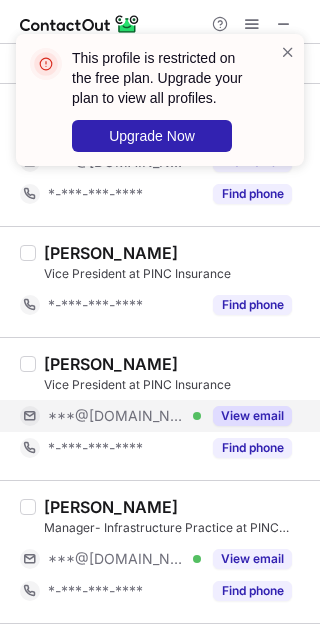 click on "***@[DOMAIN_NAME] Verified" at bounding box center (110, 416) 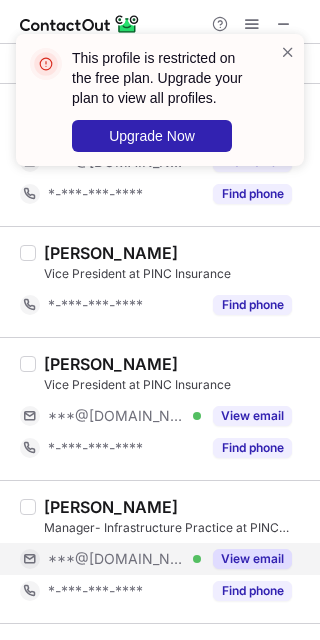 click on "***@[DOMAIN_NAME]" at bounding box center (117, 559) 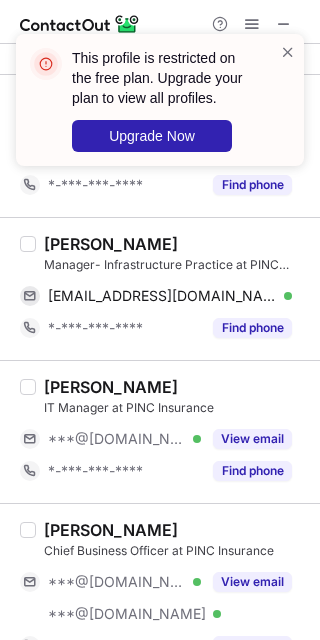 scroll, scrollTop: 1200, scrollLeft: 0, axis: vertical 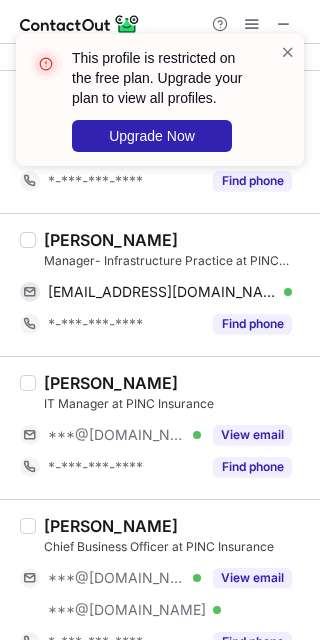 click on "Ankita Pingale" at bounding box center [111, 240] 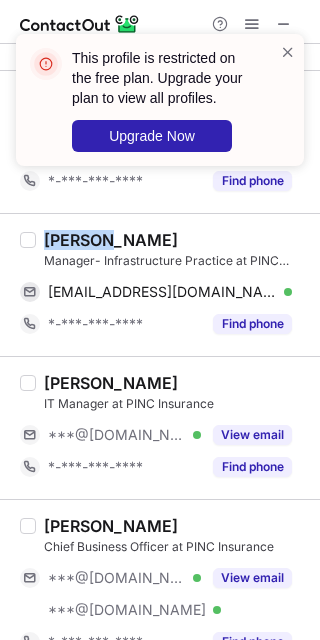 click on "Ankita Pingale" at bounding box center (111, 240) 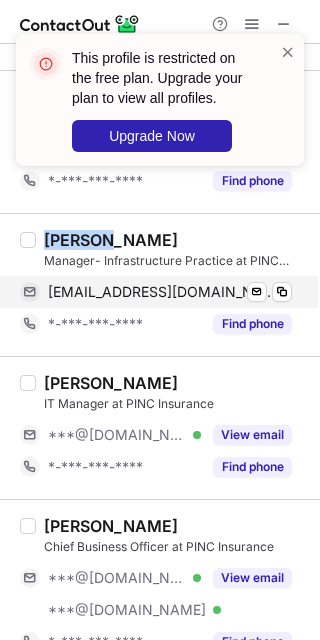 click on "Ankita Pingale Manager- Infrastructure Practice at PINC Insurance ankitapingale690@gmail.com Verified Send email Copy *-***-***-**** Find phone" at bounding box center (172, 285) 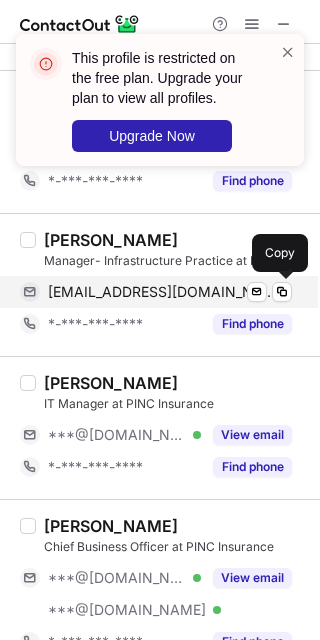 click on "ankitapingale690@gmail.com Verified Send email Copy" at bounding box center (156, 292) 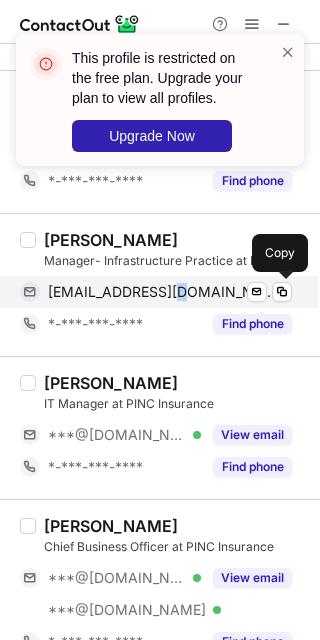 click on "ankitapingale690@gmail.com Verified Send email Copy" at bounding box center [156, 292] 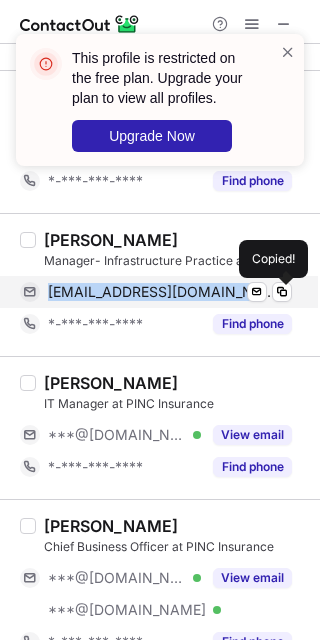 click on "ankitapingale690@gmail.com Verified Send email Copied!" at bounding box center [156, 292] 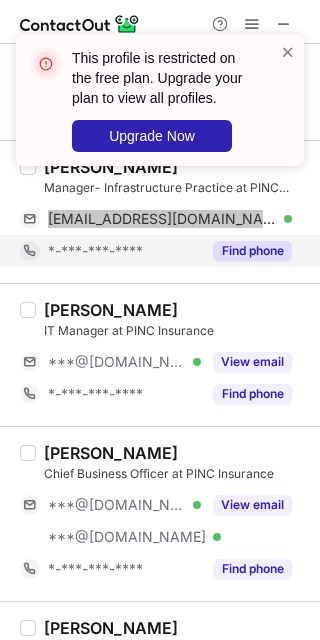 scroll, scrollTop: 1333, scrollLeft: 0, axis: vertical 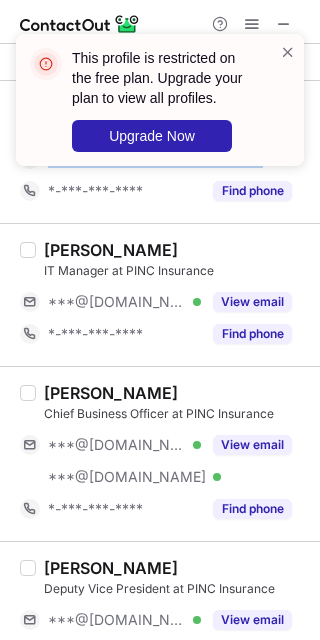 drag, startPoint x: 137, startPoint y: 301, endPoint x: 116, endPoint y: 357, distance: 59.808025 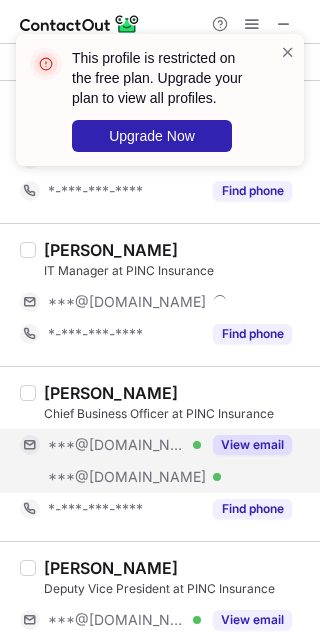 click on "***@[DOMAIN_NAME] Verified" at bounding box center [110, 445] 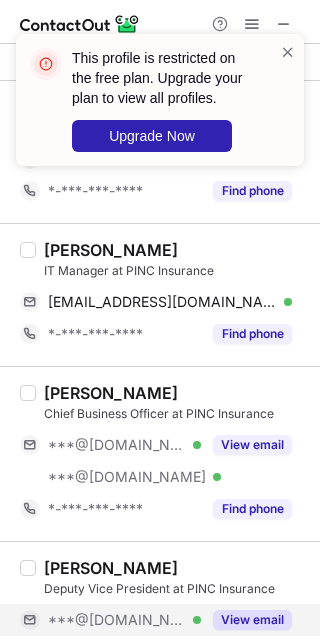 click on "***@[DOMAIN_NAME]" at bounding box center [117, 620] 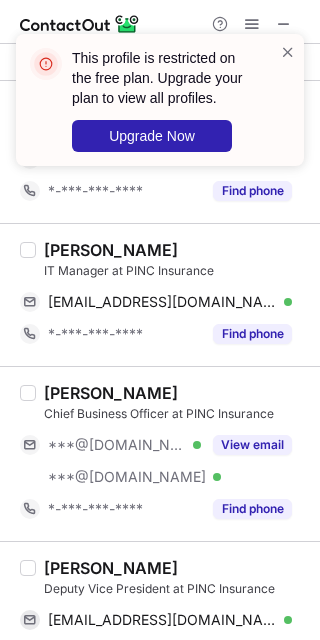 click on "Kunal Mistry" at bounding box center (111, 250) 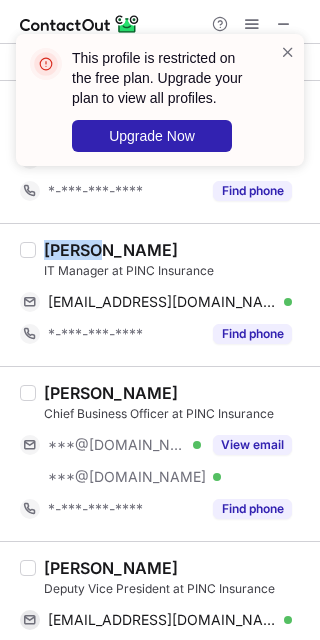 click on "Kunal Mistry" at bounding box center (111, 250) 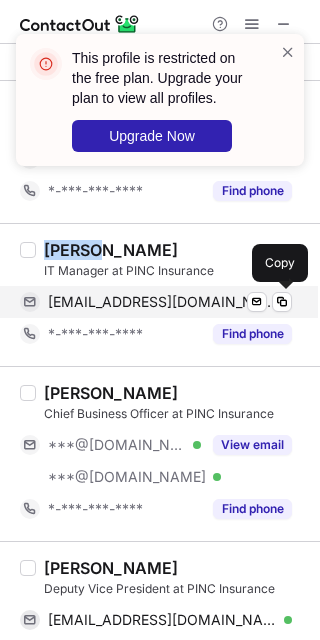 click on "kunalmistry1995@gmail.com Verified Send email Copy" at bounding box center (156, 302) 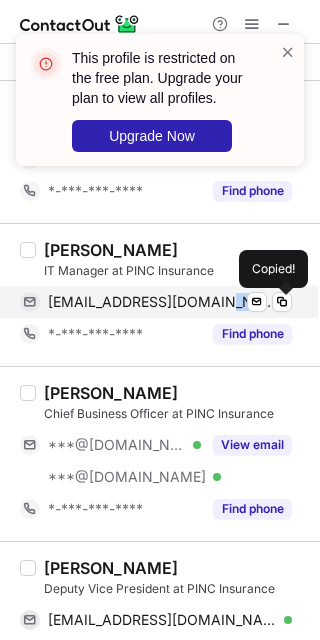 click on "kunalmistry1995@gmail.com Verified Send email Copied!" at bounding box center [156, 302] 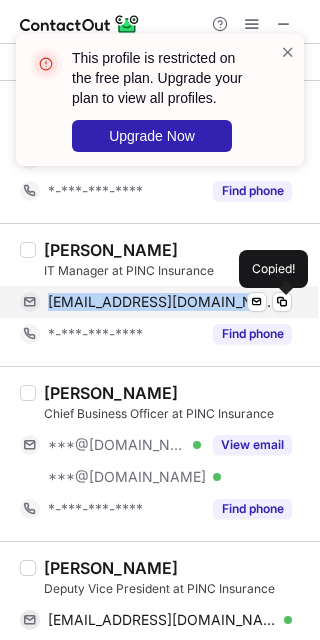 click on "kunalmistry1995@gmail.com Verified Send email Copied!" at bounding box center [156, 302] 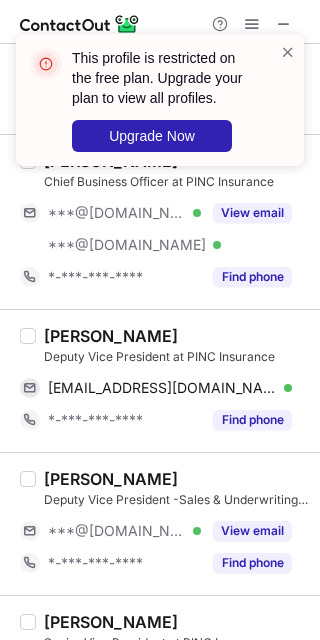 scroll, scrollTop: 1600, scrollLeft: 0, axis: vertical 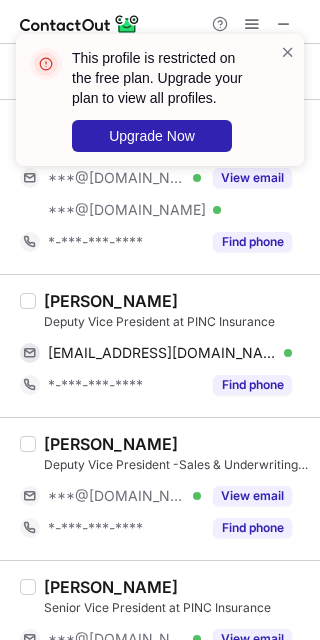click on "Bhooshan Ghodgavakar" at bounding box center (111, 301) 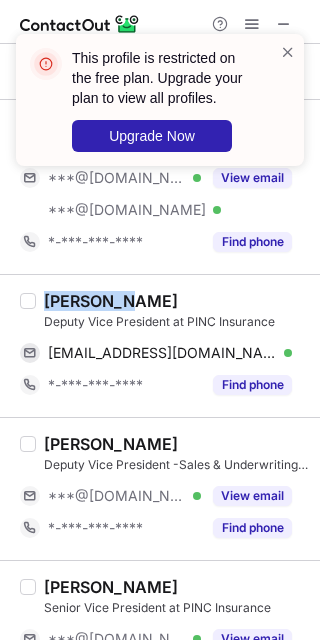 click on "Bhooshan Ghodgavakar" at bounding box center (111, 301) 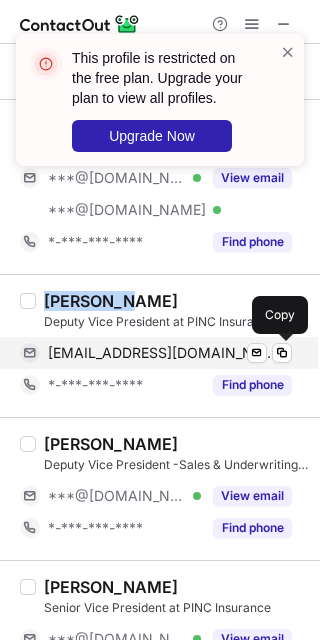 click on "crazeebhush@gmail.com" at bounding box center [162, 353] 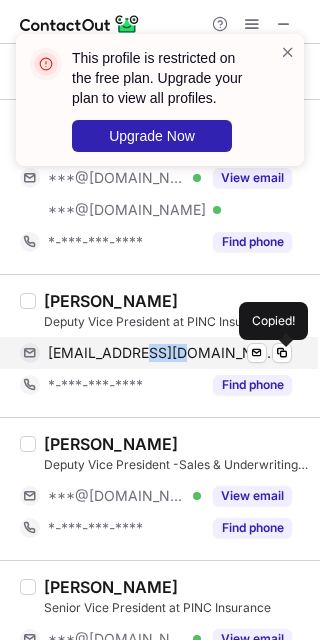 click on "crazeebhush@gmail.com" at bounding box center (162, 353) 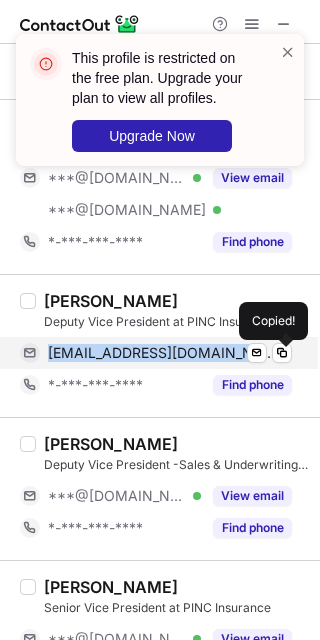 click on "crazeebhush@gmail.com" at bounding box center [162, 353] 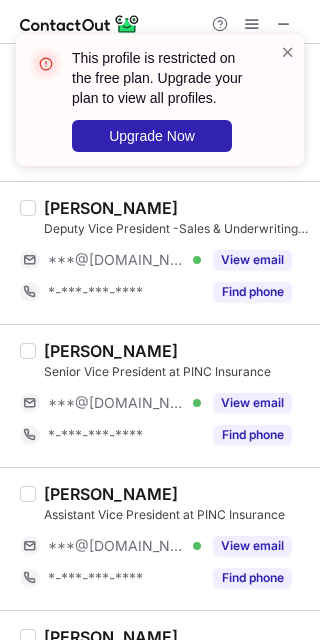 scroll, scrollTop: 1866, scrollLeft: 0, axis: vertical 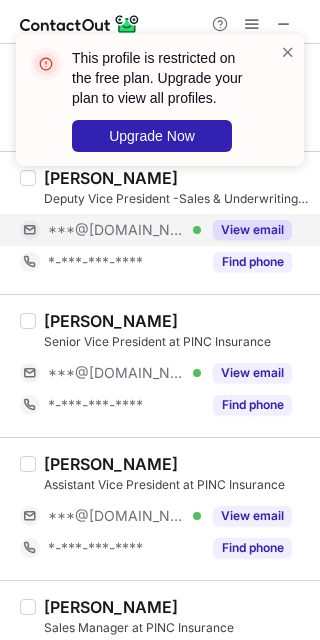 drag, startPoint x: 112, startPoint y: 231, endPoint x: 152, endPoint y: 243, distance: 41.761227 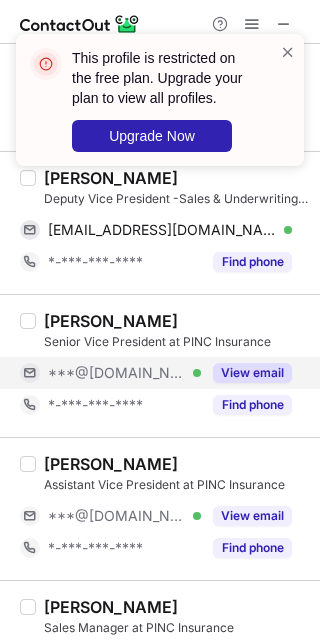 click on "***@[DOMAIN_NAME]" at bounding box center [117, 373] 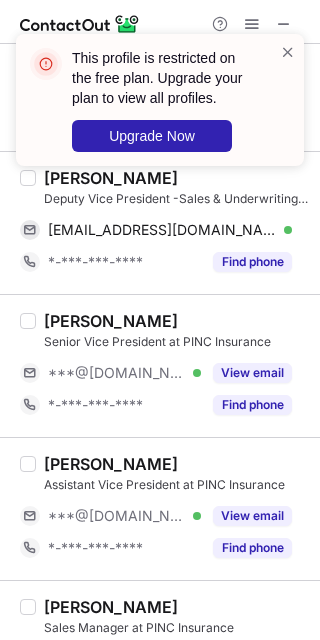 drag, startPoint x: 113, startPoint y: 509, endPoint x: 112, endPoint y: 458, distance: 51.009804 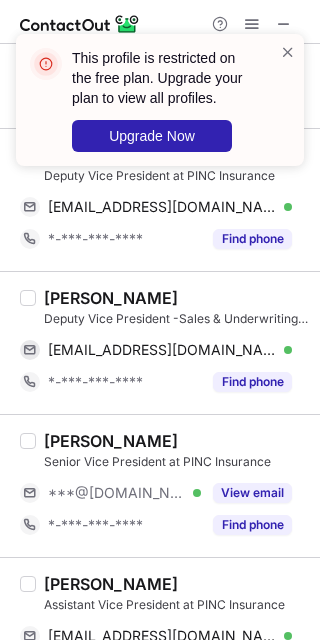 scroll, scrollTop: 1733, scrollLeft: 0, axis: vertical 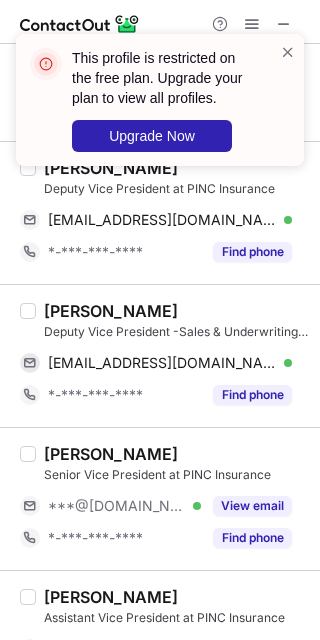 click on "Ajay Kumar Gupta" at bounding box center [111, 311] 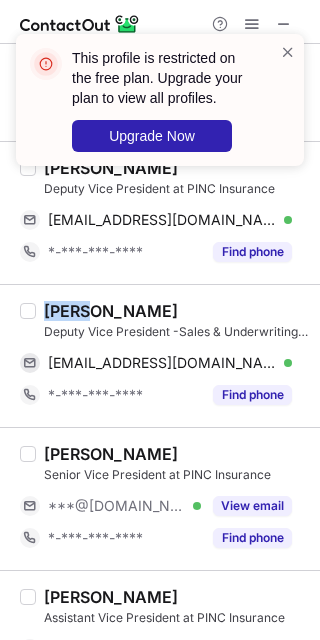 click on "Ajay Kumar Gupta" at bounding box center (111, 311) 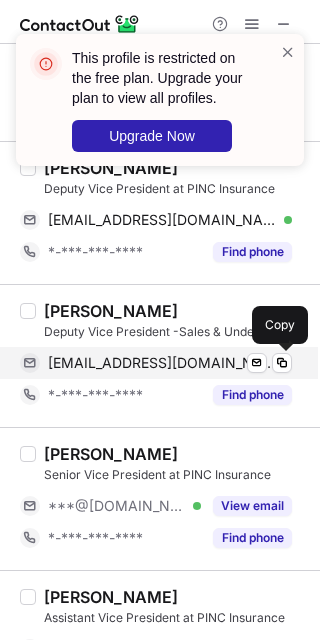 click on "ajaygcom10031980@gmail.com Verified Send email Copy" at bounding box center [156, 363] 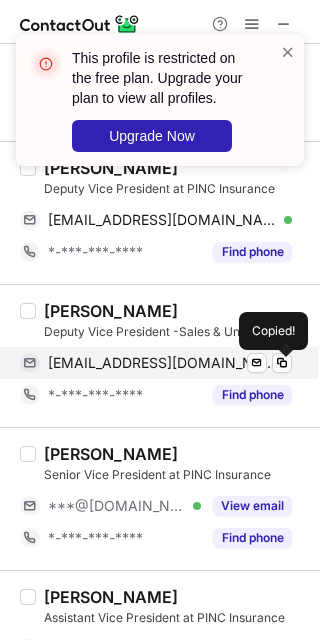 click on "ajaygcom10031980@gmail.com Verified Send email Copied!" at bounding box center (156, 363) 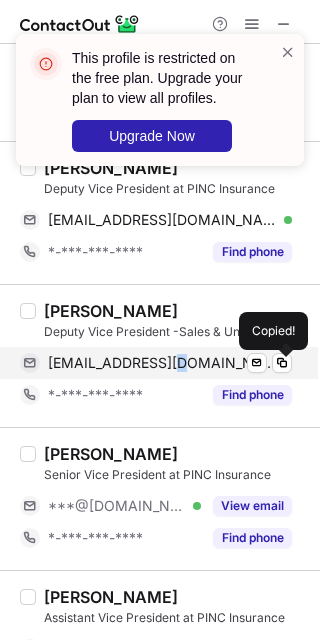 click on "ajaygcom10031980@gmail.com Verified Send email Copied!" at bounding box center (156, 363) 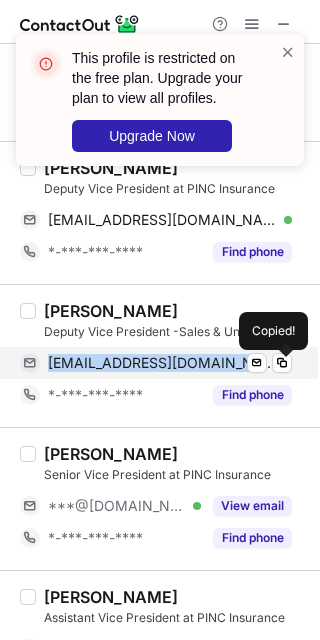 click on "ajaygcom10031980@gmail.com Verified Send email Copied!" at bounding box center (156, 363) 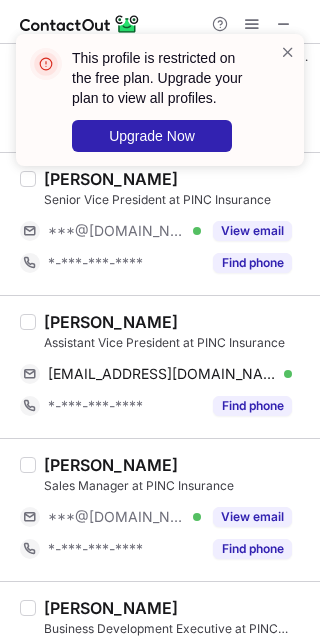scroll, scrollTop: 2000, scrollLeft: 0, axis: vertical 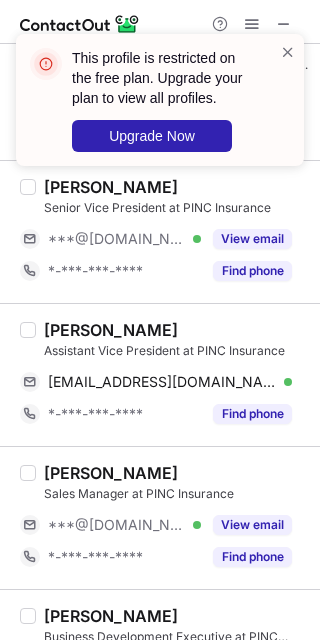 click on "Vijay Kalekar" at bounding box center [111, 330] 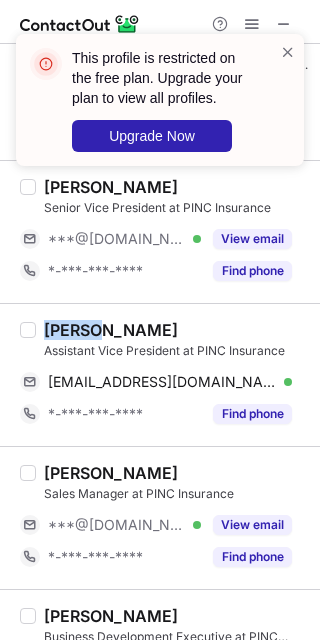 click on "Vijay Kalekar" at bounding box center [111, 330] 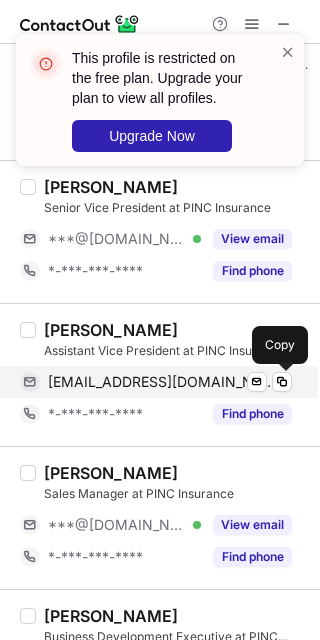 click on "kalekarvijay@gmail.com" at bounding box center [162, 382] 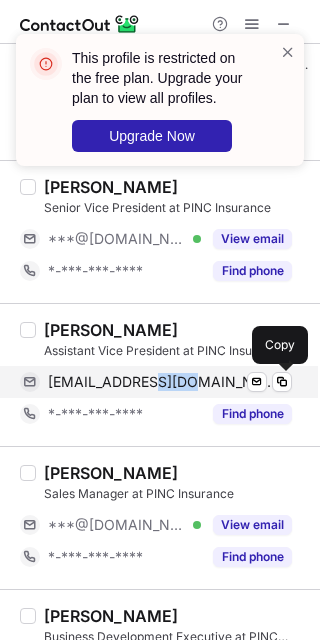 click on "kalekarvijay@gmail.com" at bounding box center [162, 382] 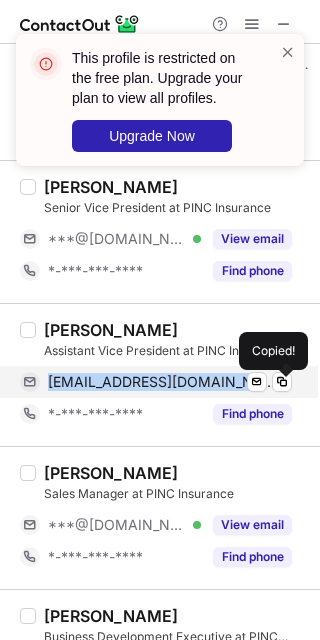 click on "kalekarvijay@gmail.com" at bounding box center [162, 382] 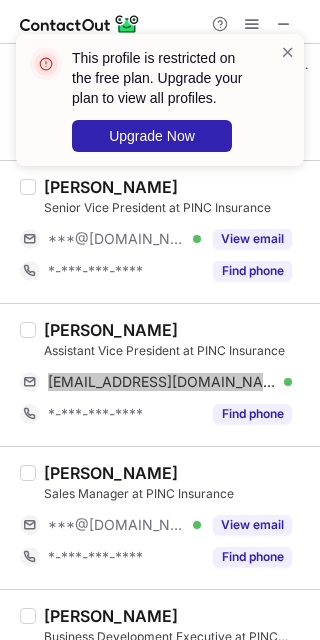 scroll, scrollTop: 2133, scrollLeft: 0, axis: vertical 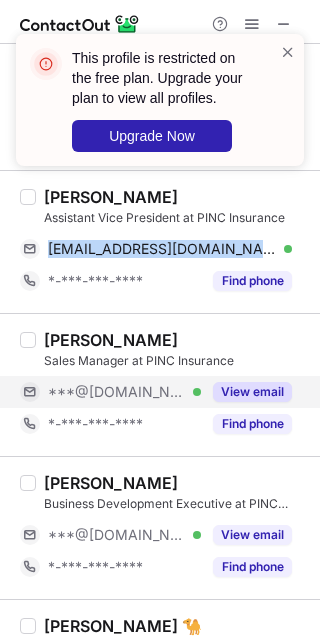 drag, startPoint x: 121, startPoint y: 402, endPoint x: 148, endPoint y: 386, distance: 31.38471 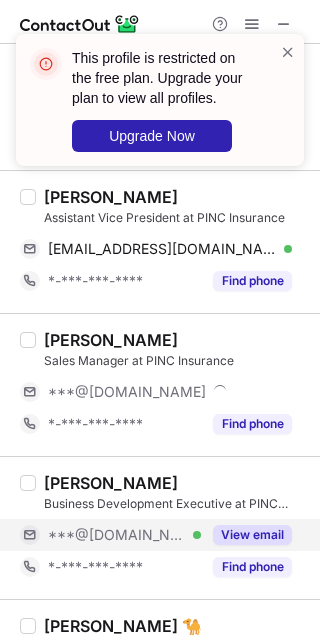click on "***@[DOMAIN_NAME]" at bounding box center [117, 535] 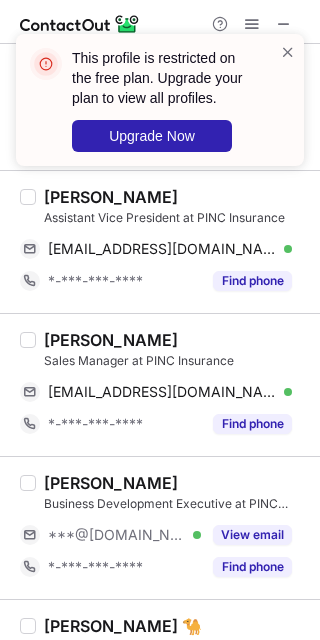 click on "Mahendra Bhargav" at bounding box center (111, 340) 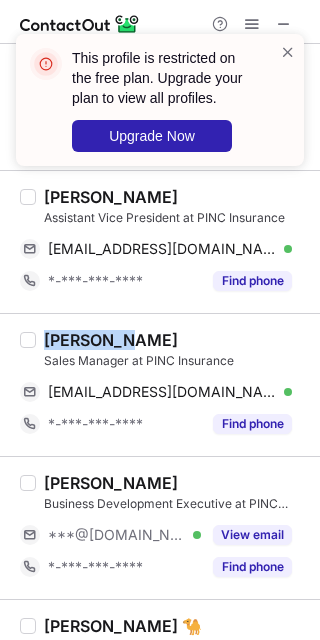 click on "Mahendra Bhargav" at bounding box center (111, 340) 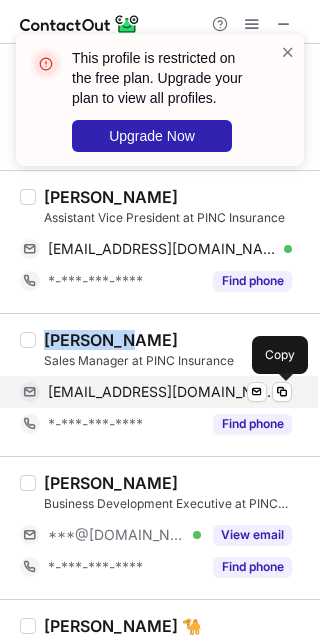 click on "getmahendra76@hotmail.com Verified Send email Copy" at bounding box center [156, 392] 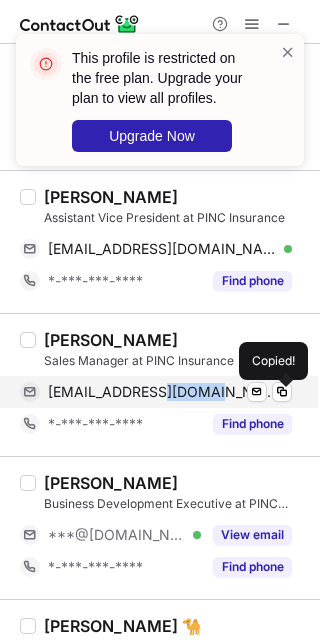 click on "getmahendra76@hotmail.com Verified Send email Copied!" at bounding box center [156, 392] 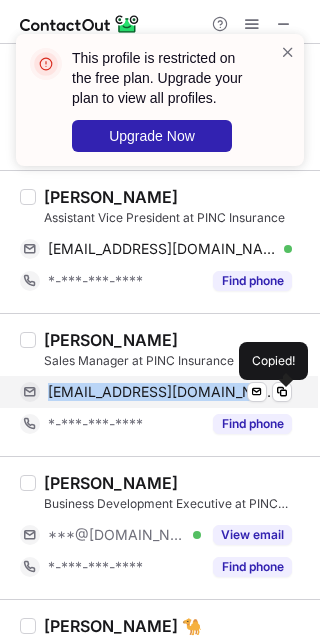 click on "getmahendra76@hotmail.com Verified Send email Copied!" at bounding box center [156, 392] 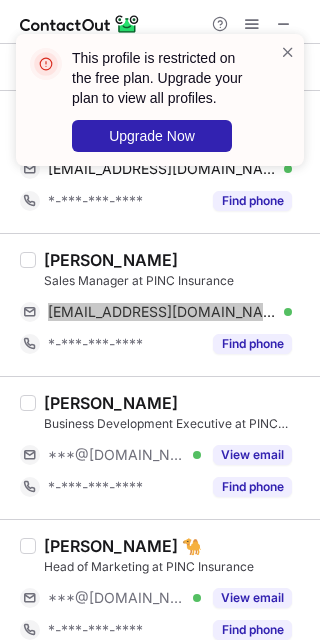 scroll, scrollTop: 2533, scrollLeft: 0, axis: vertical 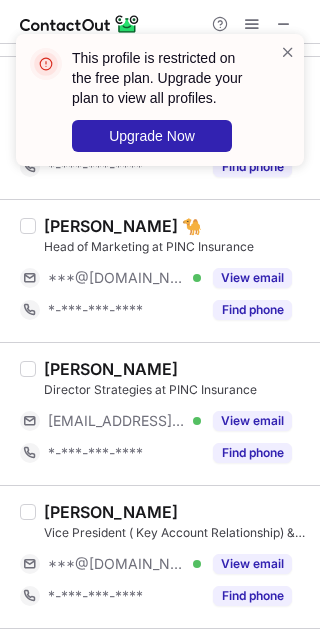 drag, startPoint x: 139, startPoint y: 286, endPoint x: 120, endPoint y: 395, distance: 110.64357 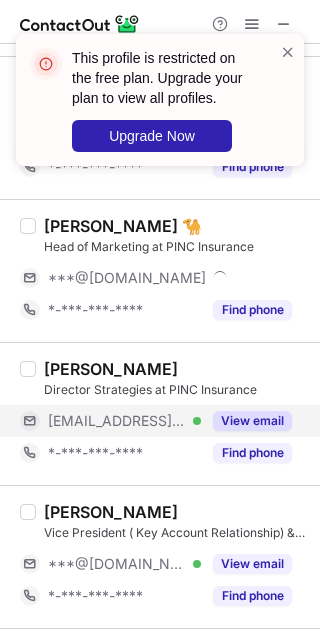 click on "***@rediffmail.com" at bounding box center (117, 421) 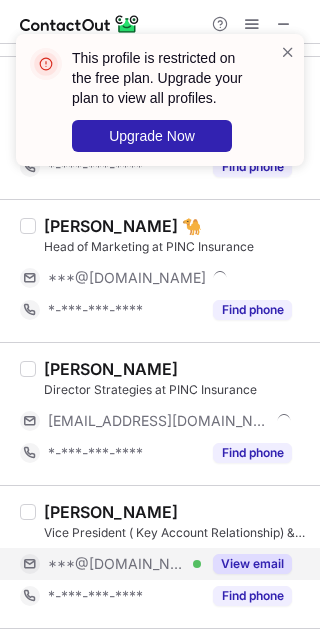 click on "***@[DOMAIN_NAME]" at bounding box center [117, 564] 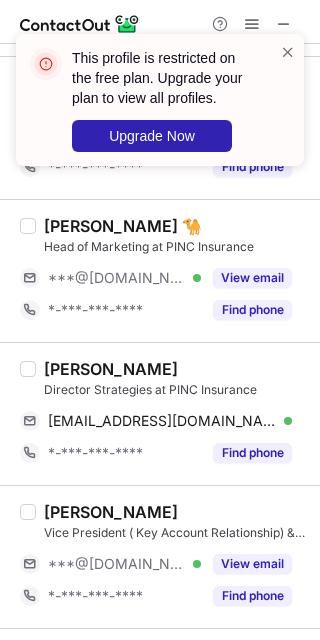click on "Divya Gandhi" at bounding box center [111, 369] 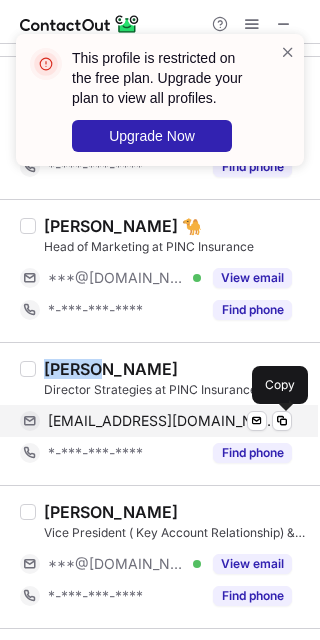 click on "divya.gandhi@rediffmail.com Verified Send email Copy" at bounding box center [156, 421] 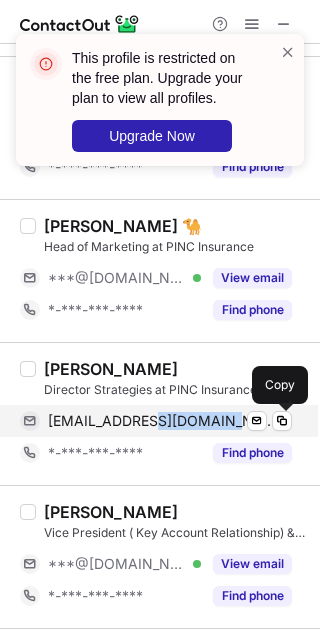 click on "divya.gandhi@rediffmail.com Verified Send email Copy" at bounding box center [156, 421] 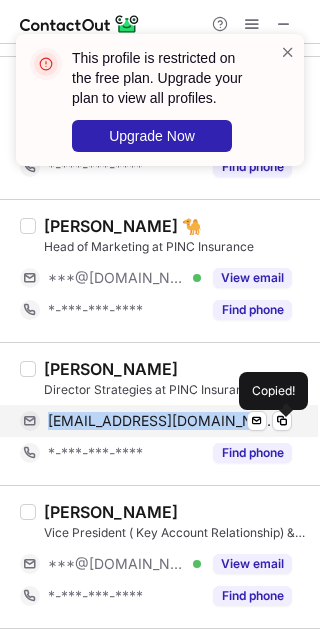 click on "divya.gandhi@rediffmail.com Verified Send email Copied!" at bounding box center [156, 421] 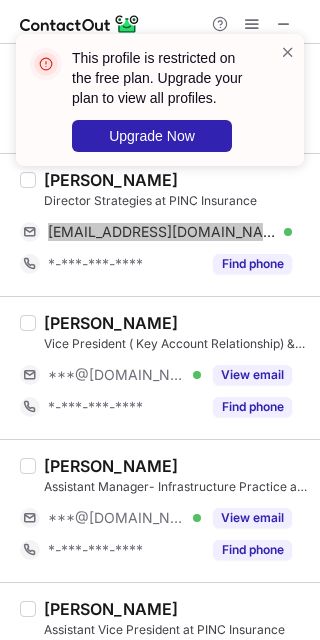 scroll, scrollTop: 2800, scrollLeft: 0, axis: vertical 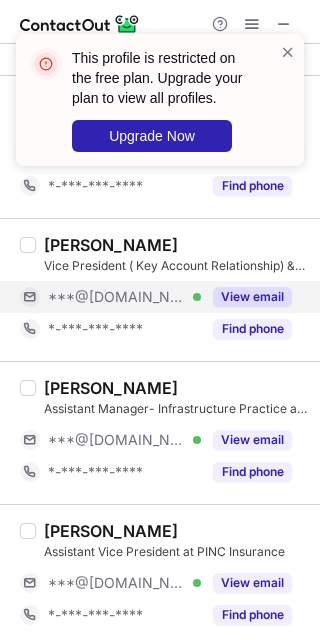 drag, startPoint x: 129, startPoint y: 303, endPoint x: 129, endPoint y: 314, distance: 11 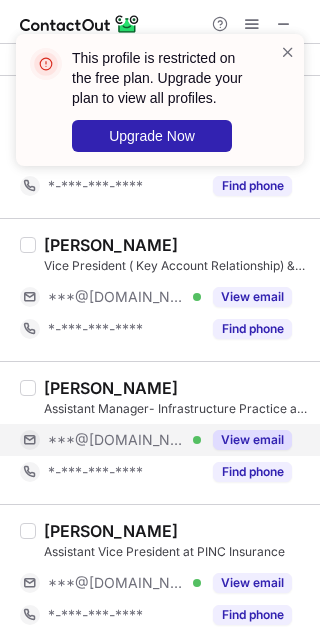 click on "***@[DOMAIN_NAME] Verified" at bounding box center (110, 440) 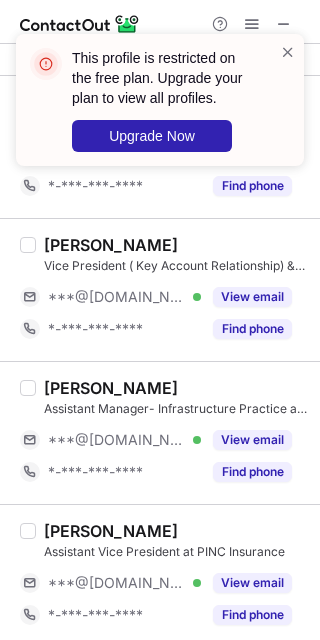 click on "Prathamesh Agarkar Assistant Vice President at PINC Insurance ***@gmail.com Verified View email *-***-***-**** Find phone" at bounding box center [172, 576] 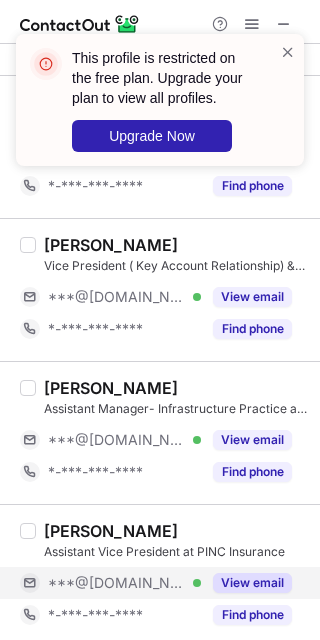 click on "***@[DOMAIN_NAME] Verified" at bounding box center [110, 583] 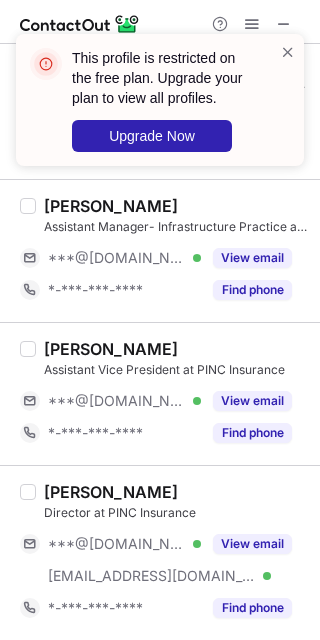 scroll, scrollTop: 2990, scrollLeft: 0, axis: vertical 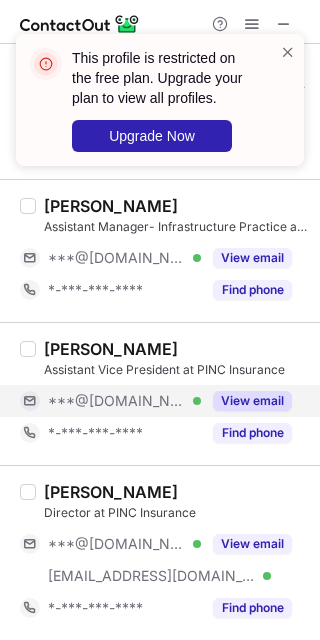 click on "***@[DOMAIN_NAME]" at bounding box center [117, 401] 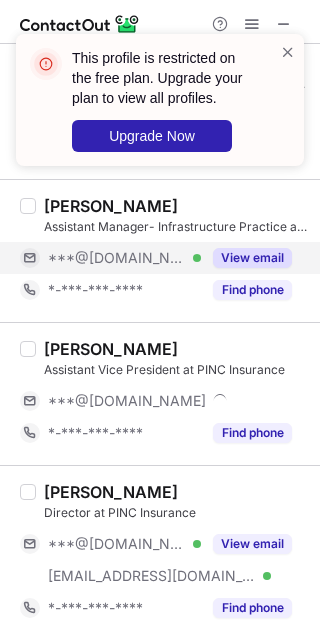 click on "***@[DOMAIN_NAME]" at bounding box center [117, 258] 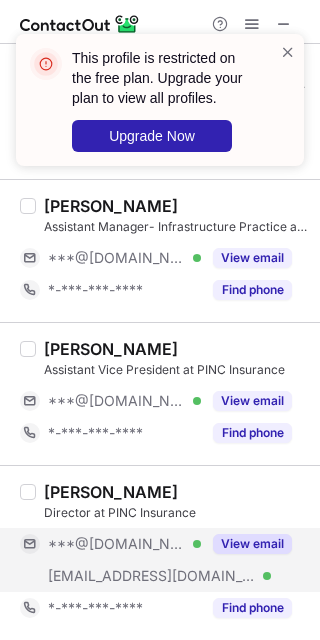 click on "***@pinc.co.in Verified" at bounding box center (110, 576) 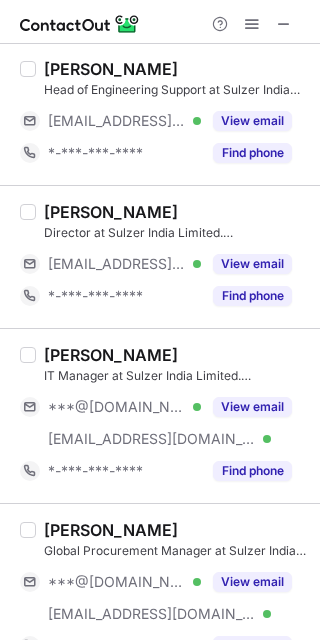 scroll, scrollTop: 0, scrollLeft: 0, axis: both 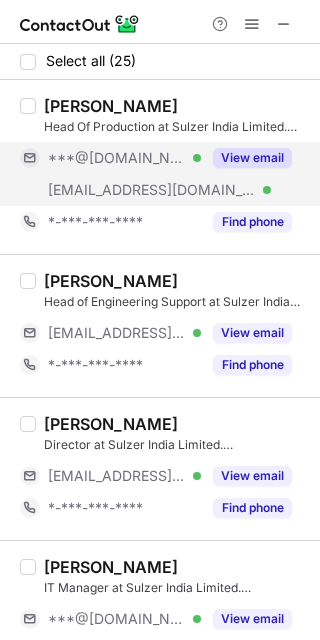 click on "***@sulzer.com" at bounding box center (152, 190) 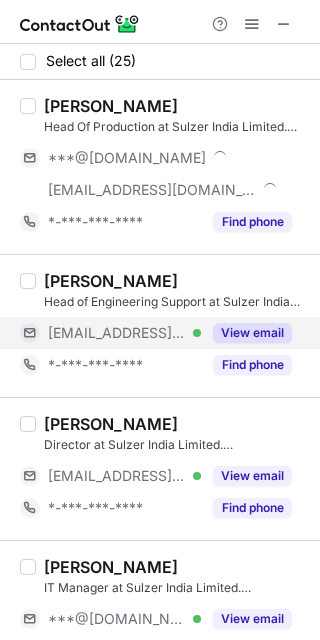click on "***@sulzer.com" at bounding box center [117, 333] 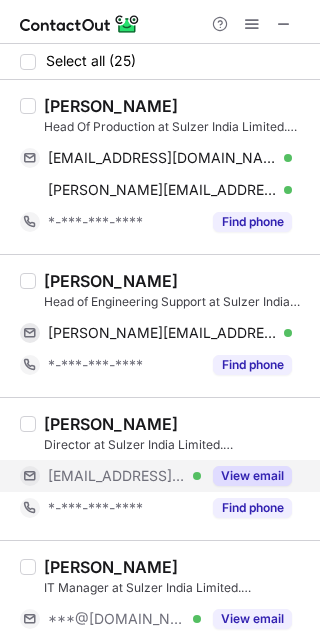 click on "***@sulzer.com" at bounding box center (117, 476) 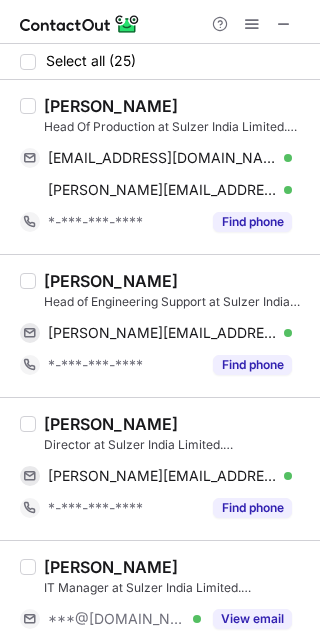 click on "Head Of Production at Sulzer India Limited. Kondhapuri, Pune" at bounding box center [176, 127] 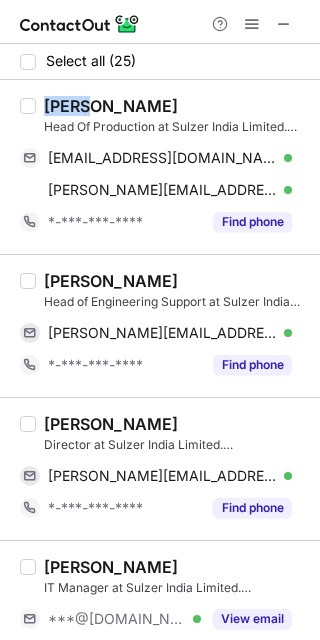 click on "Amol Kotalwar" at bounding box center (111, 106) 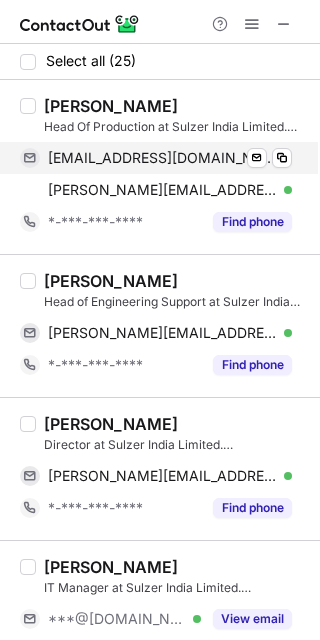 click on "amolkotalwar80@gmail.com" at bounding box center (162, 158) 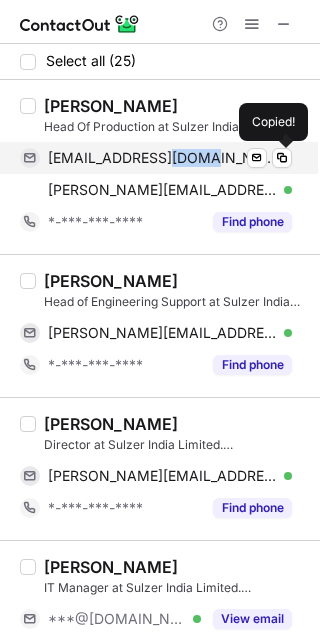 click on "amolkotalwar80@gmail.com" at bounding box center [162, 158] 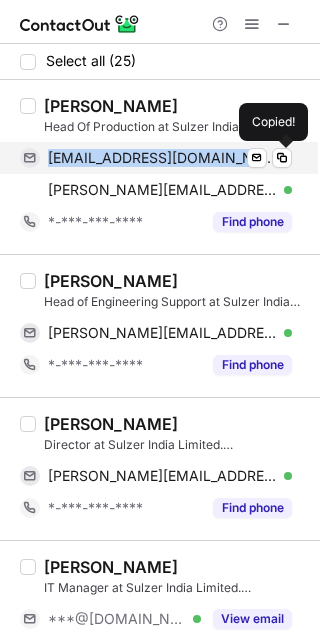 click on "amolkotalwar80@gmail.com" at bounding box center [162, 158] 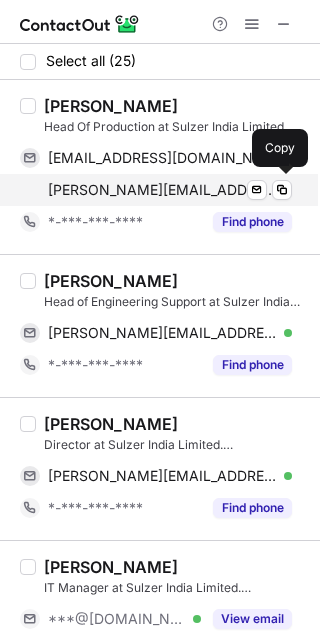 click on "amol.kotalwar@sulzer.com" at bounding box center (162, 190) 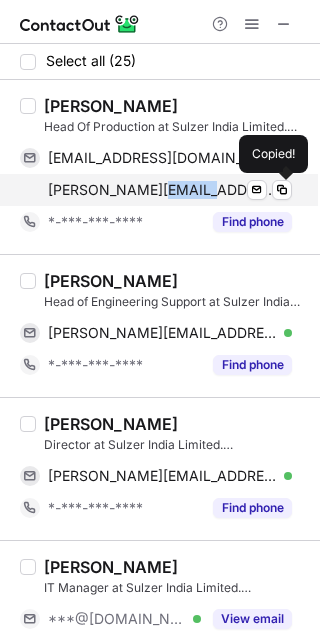 click on "amol.kotalwar@sulzer.com" at bounding box center (162, 190) 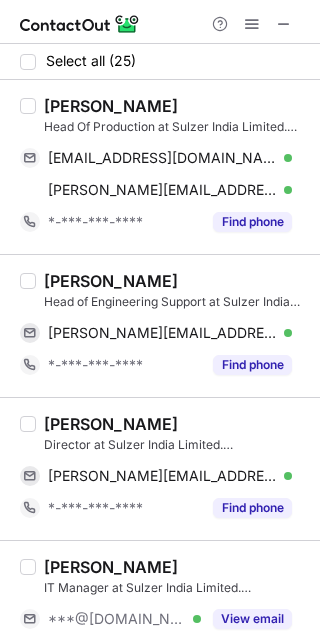 click on "Nilay Kale" at bounding box center [111, 281] 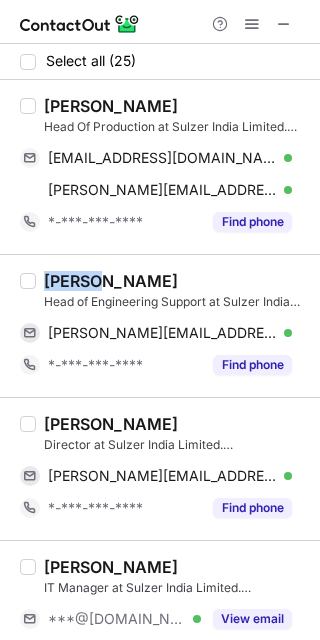 click on "Nilay Kale" at bounding box center [111, 281] 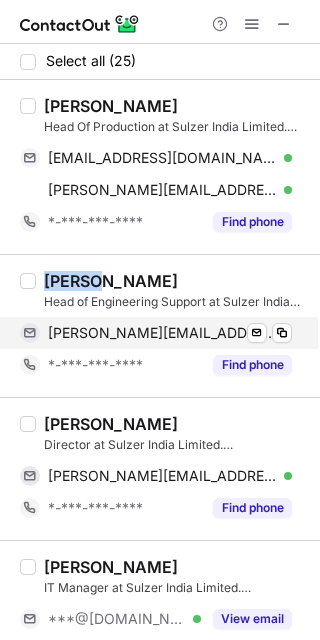 click on "nilay.kale@sulzer.com" at bounding box center [162, 333] 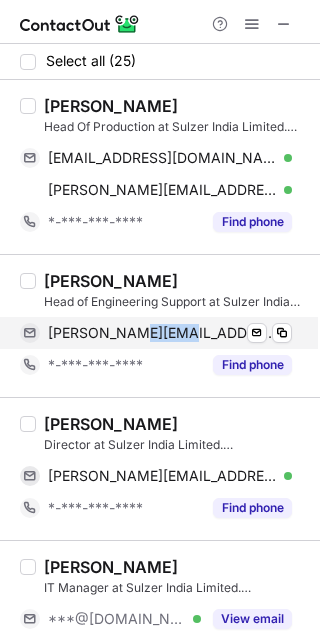 click on "nilay.kale@sulzer.com" at bounding box center (162, 333) 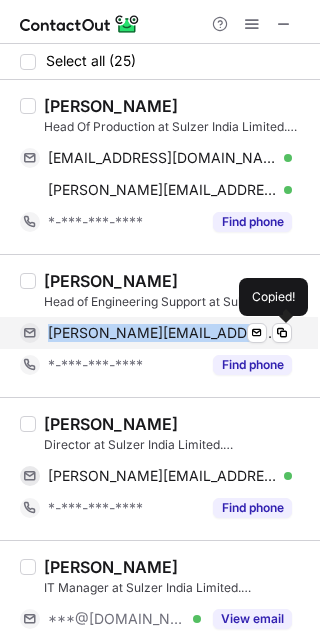 click on "nilay.kale@sulzer.com" at bounding box center (162, 333) 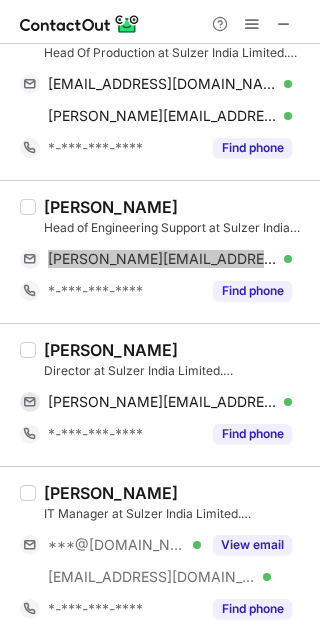scroll, scrollTop: 133, scrollLeft: 0, axis: vertical 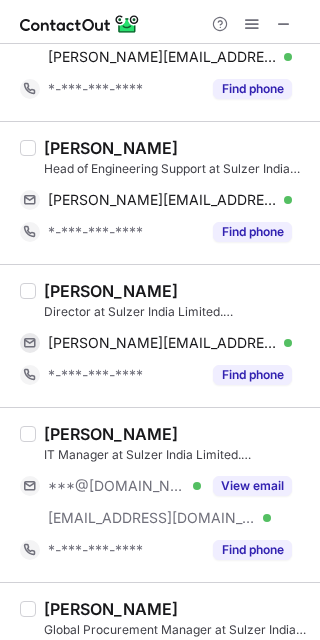click on "Nachiket Badnore" at bounding box center (111, 291) 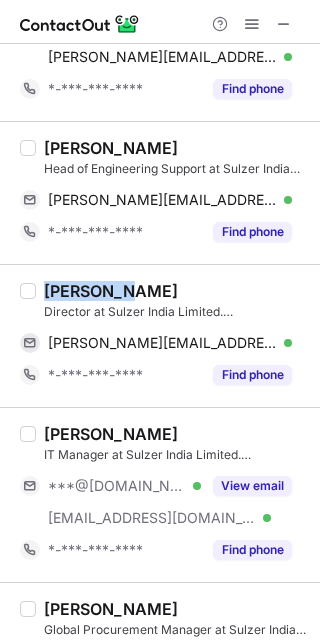 click on "Nachiket Badnore" at bounding box center (111, 291) 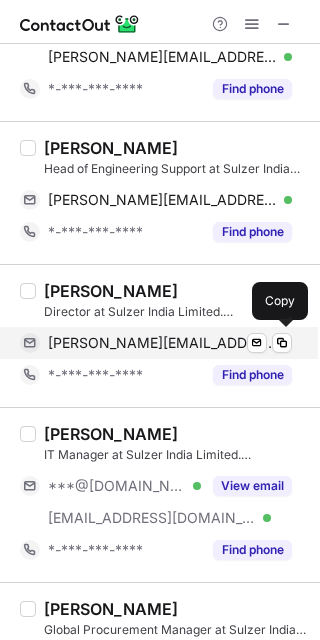 click on "nachiket.badnore@sulzer.com Verified Send email Copy" at bounding box center (156, 343) 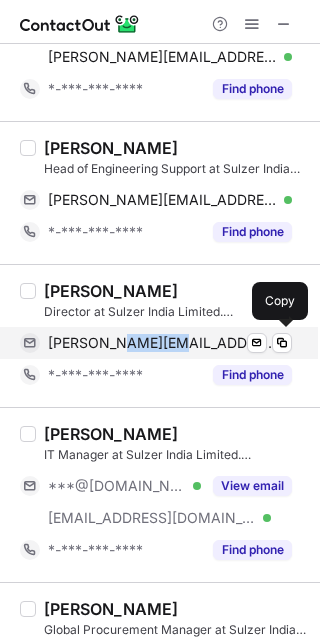 click on "nachiket.badnore@sulzer.com Verified Send email Copy" at bounding box center (156, 343) 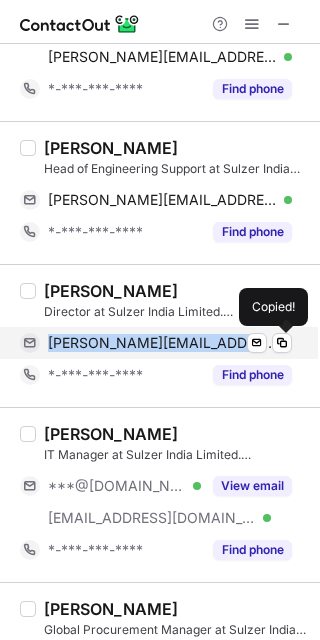 click on "nachiket.badnore@sulzer.com Verified Send email Copied!" at bounding box center (156, 343) 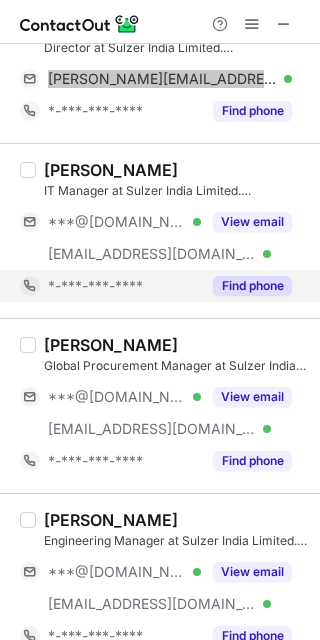 scroll, scrollTop: 400, scrollLeft: 0, axis: vertical 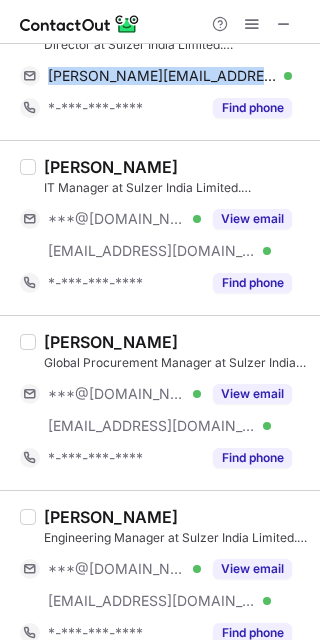 drag, startPoint x: 133, startPoint y: 243, endPoint x: 129, endPoint y: 359, distance: 116.06895 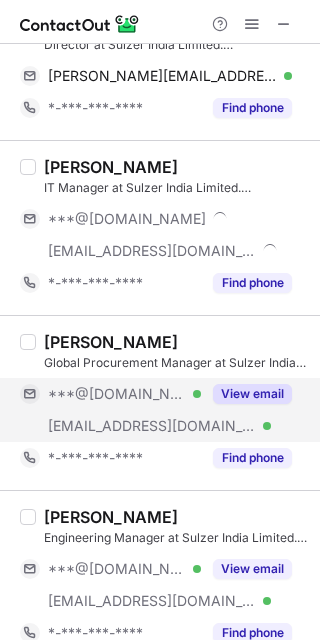 click on "***@sulzer.com" at bounding box center (152, 426) 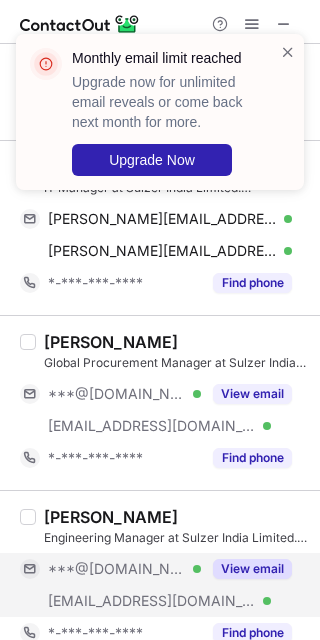 click on "***@[DOMAIN_NAME]" at bounding box center (117, 569) 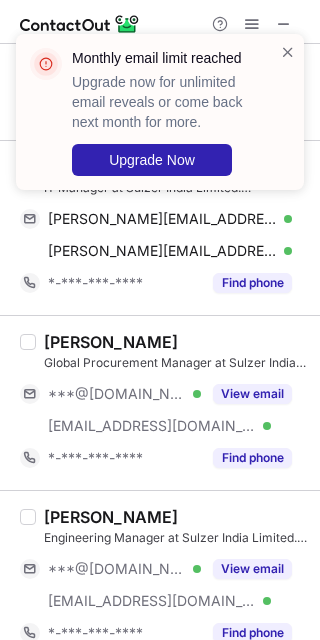 scroll, scrollTop: 266, scrollLeft: 0, axis: vertical 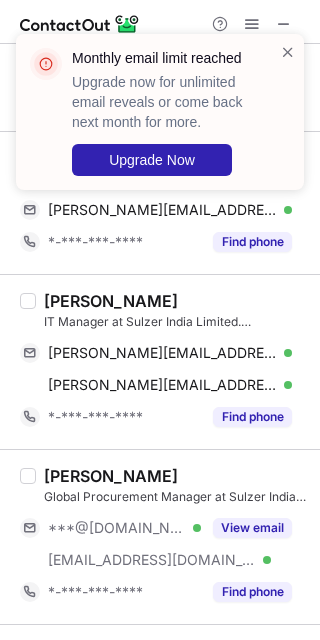 click on "Mayank Bramhe" at bounding box center [111, 301] 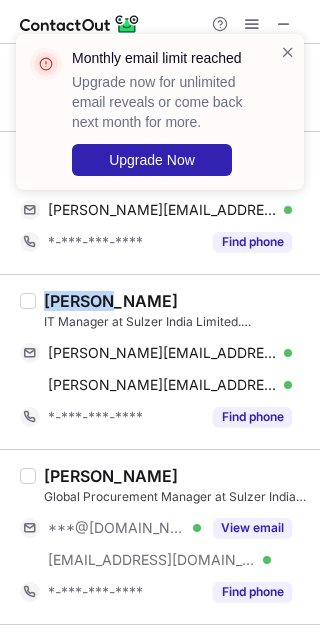 click on "Mayank Bramhe" at bounding box center [111, 301] 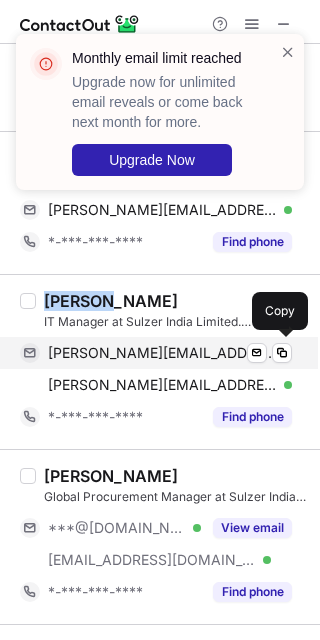 click on "mayank.bramhe@hotmail.com Verified Send email Copy" at bounding box center (156, 353) 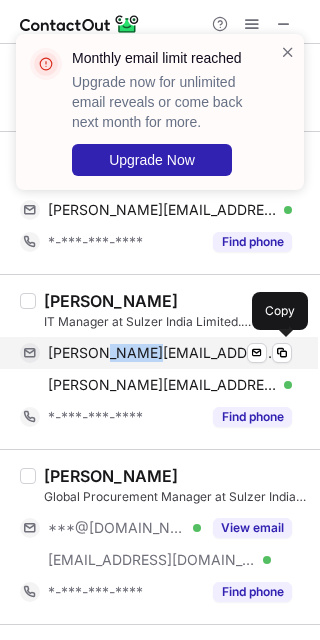 click on "mayank.bramhe@hotmail.com Verified Send email Copy" at bounding box center [156, 353] 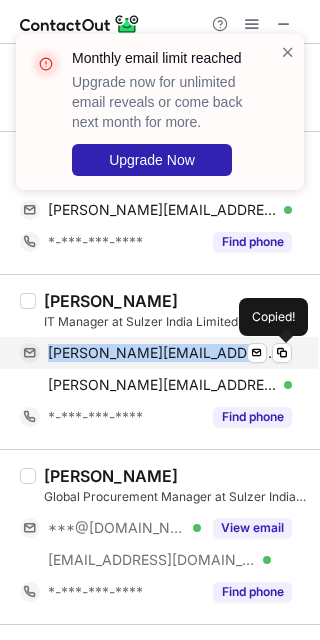 click on "mayank.bramhe@hotmail.com Verified Send email Copied!" at bounding box center [156, 353] 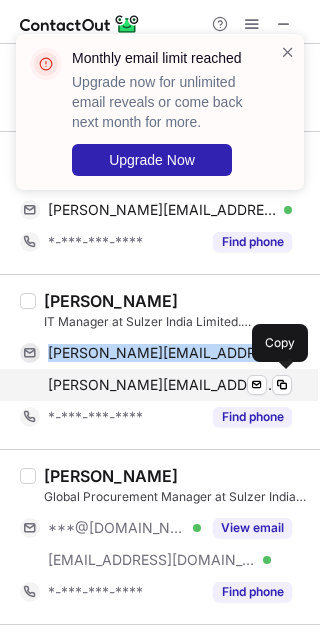 click on "mayank.bramhe@sulzer.com" at bounding box center (162, 385) 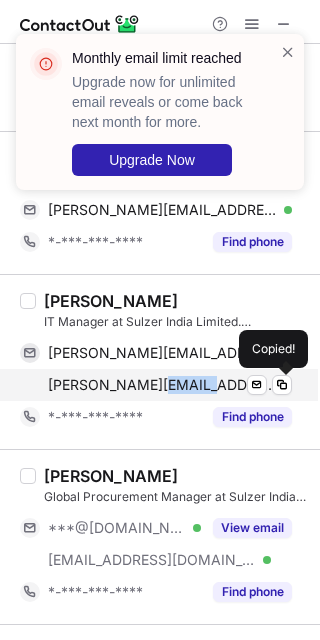 click on "mayank.bramhe@sulzer.com" at bounding box center [162, 385] 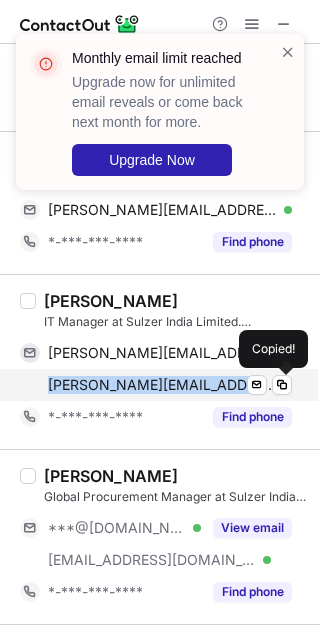 click on "mayank.bramhe@sulzer.com" at bounding box center [162, 385] 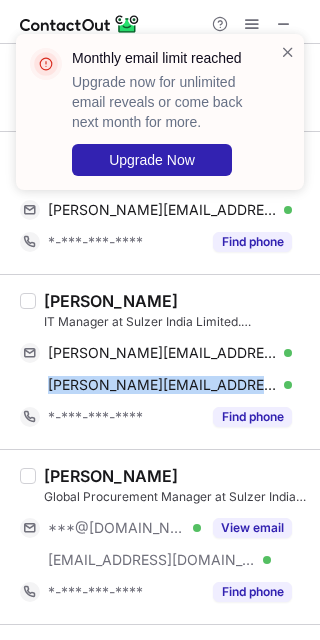 scroll, scrollTop: 400, scrollLeft: 0, axis: vertical 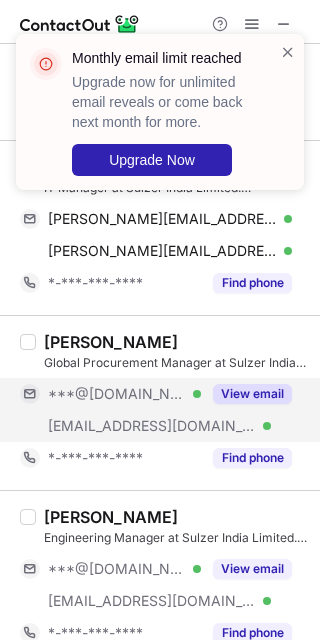 click on "***@sulzer.com" at bounding box center (152, 426) 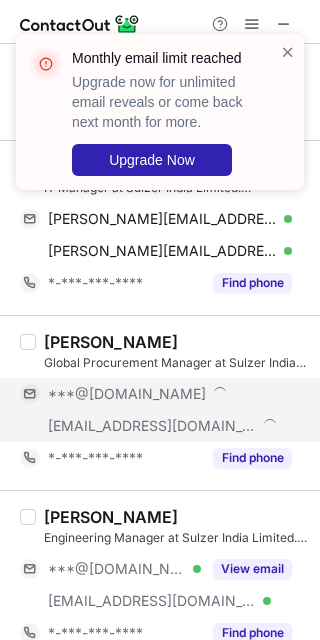 scroll, scrollTop: 533, scrollLeft: 0, axis: vertical 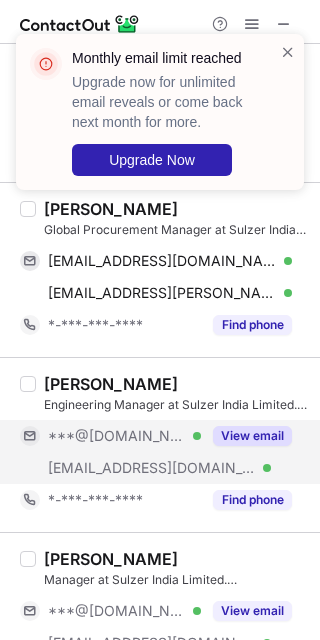 click on "***@sulzer.com" at bounding box center (152, 468) 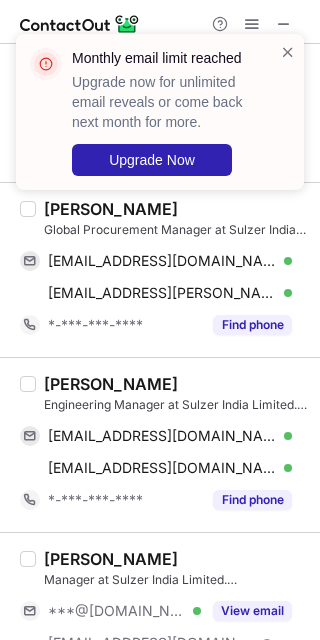 scroll, scrollTop: 400, scrollLeft: 0, axis: vertical 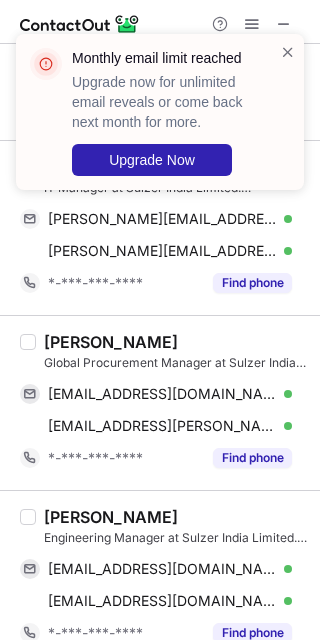 click on "Bhushan Harkut Global Procurement Manager at Sulzer India Limited. Kondhapuri, Pune bhushanharkut640@gmail.com Verified Send email Copy bhushan.harkut@sulzer.com Verified Send email Copy *-***-***-**** Find phone" at bounding box center [160, 402] 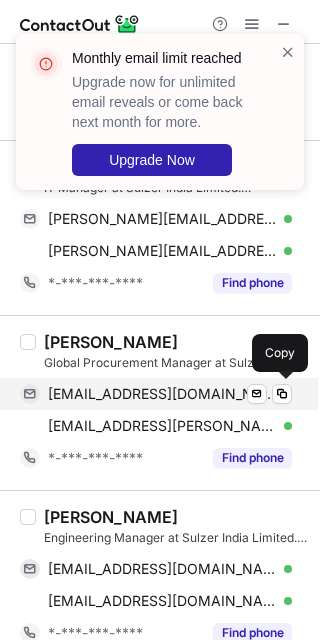 click on "bhushanharkut640@gmail.com Verified Send email Copy" at bounding box center (156, 394) 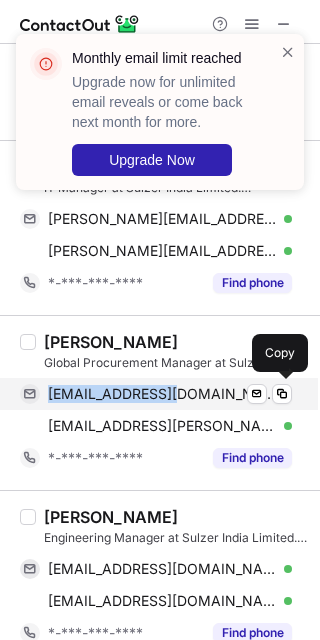 click on "bhushanharkut640@gmail.com Verified Send email Copy" at bounding box center [156, 394] 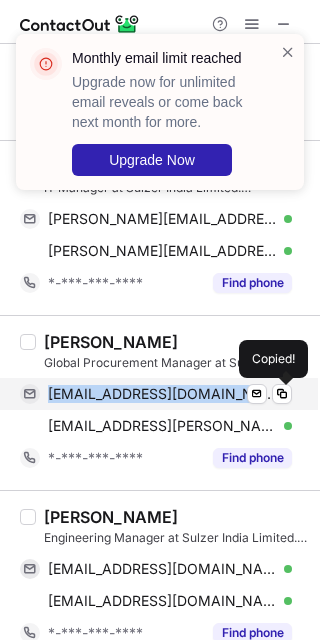 click on "bhushanharkut640@gmail.com Verified Send email Copied!" at bounding box center [156, 394] 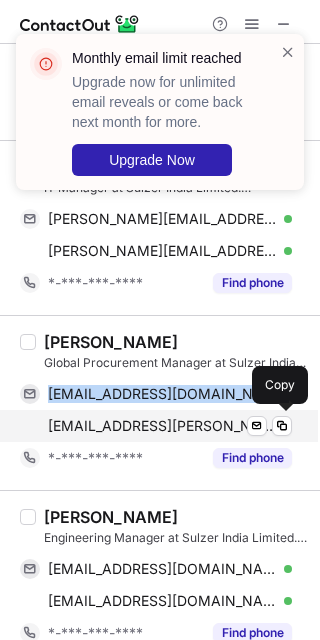 click on "bhushan.harkut@sulzer.com" at bounding box center (162, 426) 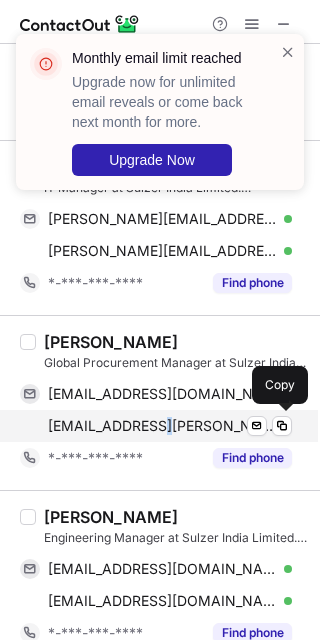 click on "bhushan.harkut@sulzer.com" at bounding box center [162, 426] 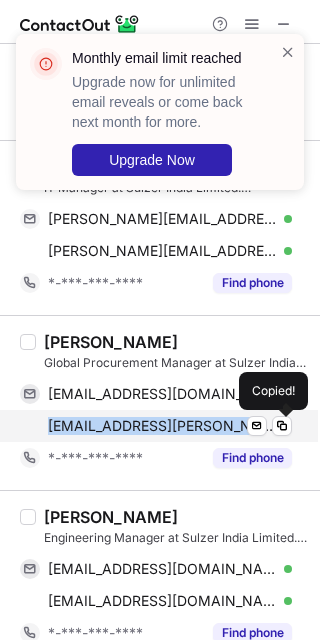 click on "bhushan.harkut@sulzer.com" at bounding box center [162, 426] 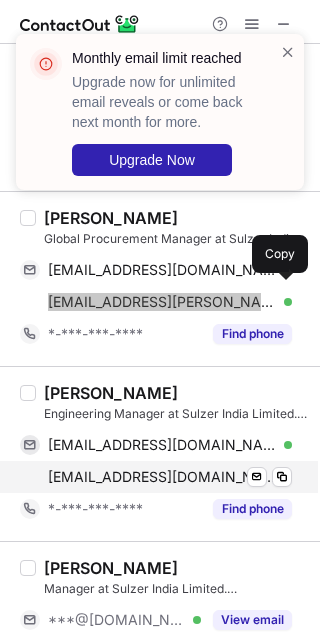 scroll, scrollTop: 666, scrollLeft: 0, axis: vertical 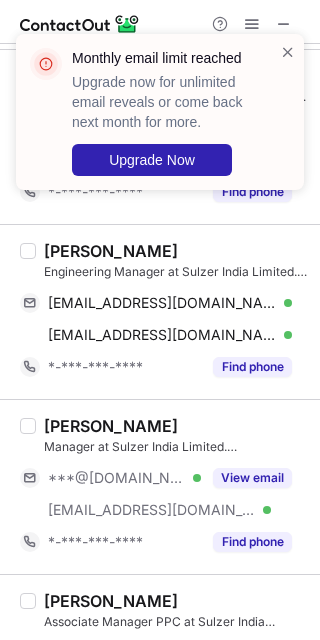 click on "Sachin Patil" at bounding box center [111, 251] 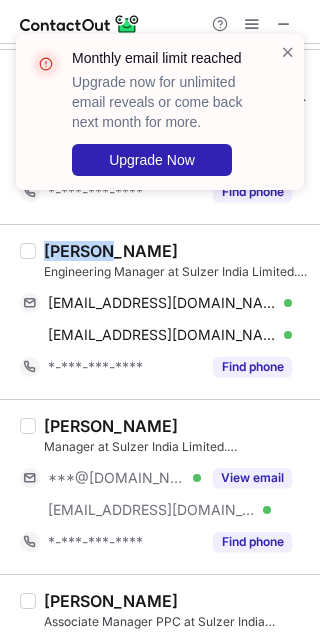 click on "Sachin Patil" at bounding box center [111, 251] 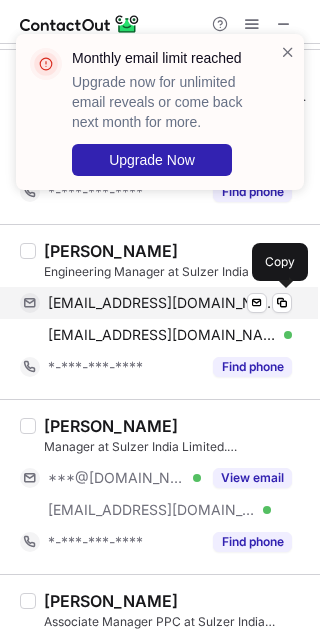 click on "sachinpatil1984@gmail.com" at bounding box center [162, 303] 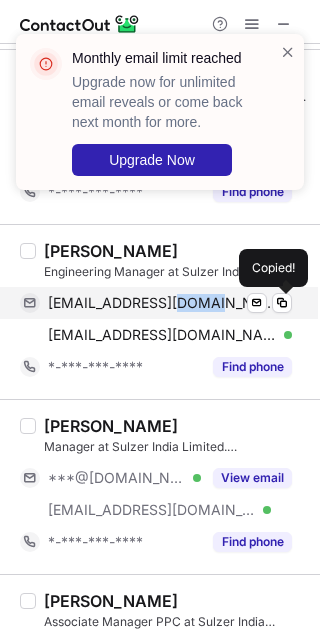 click on "sachinpatil1984@gmail.com" at bounding box center [162, 303] 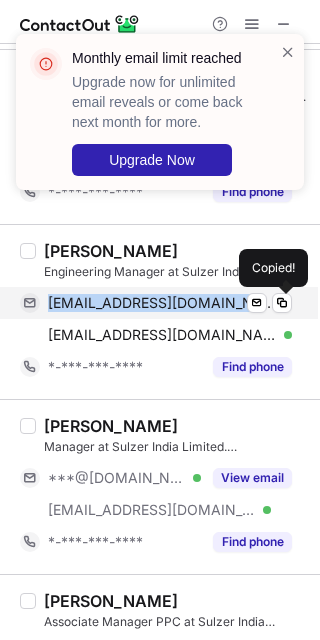 click on "sachinpatil1984@gmail.com" at bounding box center [162, 303] 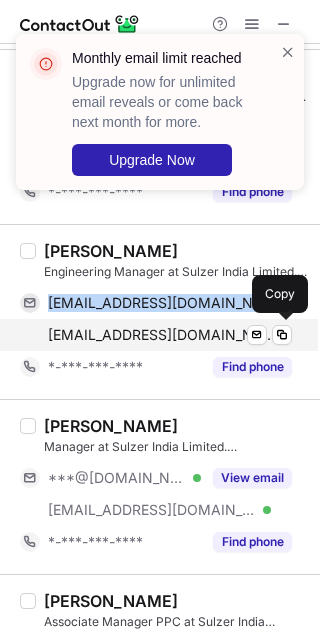 click on "sachin.patil@sulzer.com Verified Send email Copy" at bounding box center (156, 335) 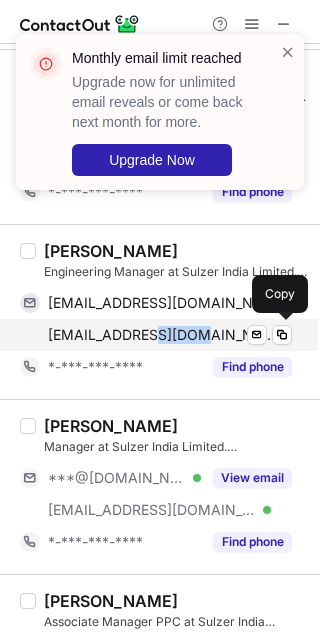 click on "sachin.patil@sulzer.com Verified Send email Copy" at bounding box center (156, 335) 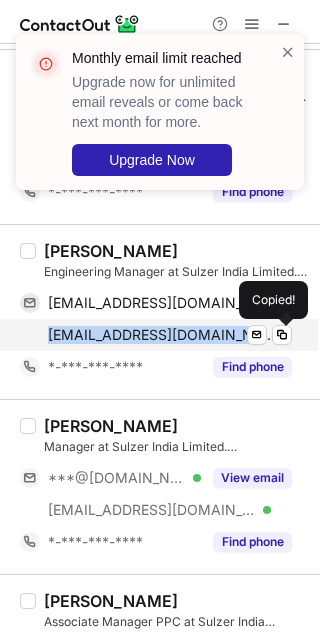 click on "sachin.patil@sulzer.com Verified Send email Copied!" at bounding box center (156, 335) 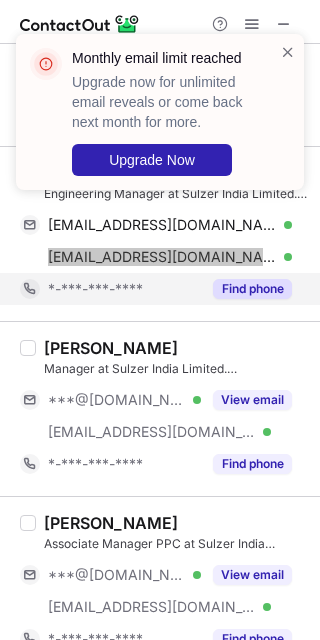 scroll, scrollTop: 800, scrollLeft: 0, axis: vertical 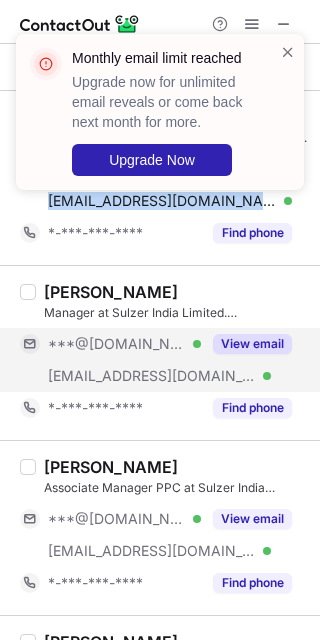drag, startPoint x: 117, startPoint y: 345, endPoint x: 117, endPoint y: 371, distance: 26 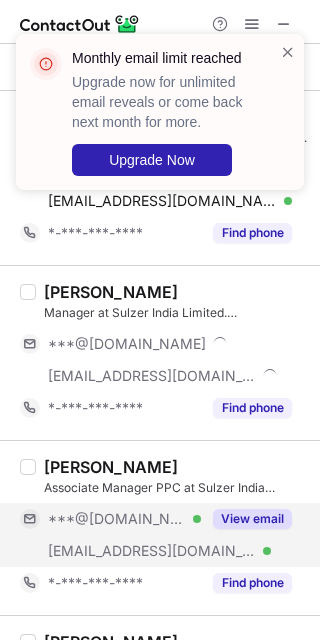 click on "***@[DOMAIN_NAME]" at bounding box center (117, 519) 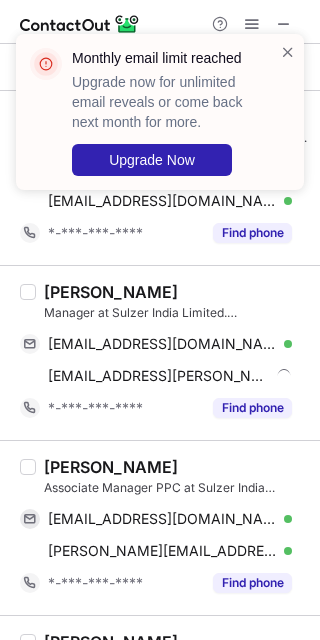click on "Prashant Suryawanshi" at bounding box center (111, 292) 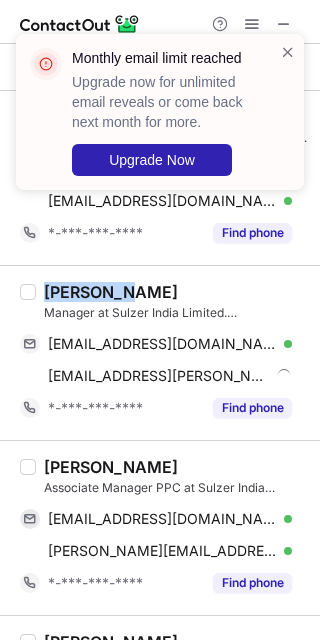 click on "Prashant Suryawanshi" at bounding box center [111, 292] 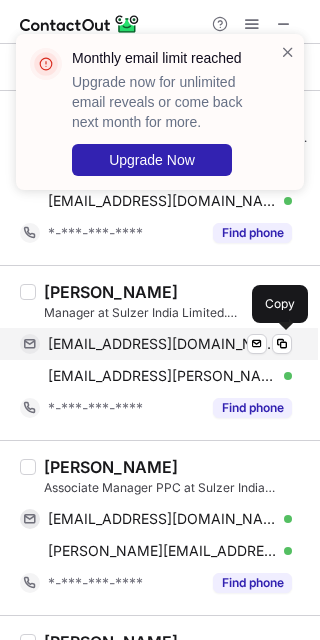 click on "sur1982prashant@gmail.com Verified Send email Copy" at bounding box center (156, 344) 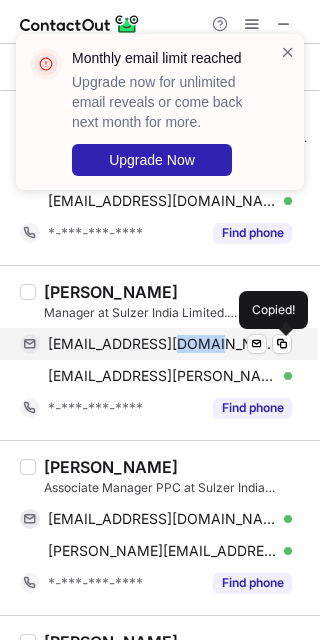 click on "sur1982prashant@gmail.com Verified Send email Copied!" at bounding box center (156, 344) 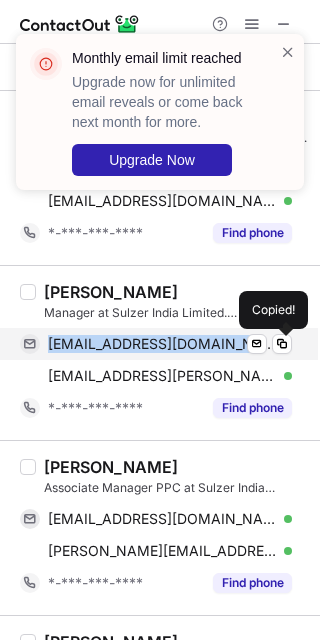 click on "sur1982prashant@gmail.com Verified Send email Copied!" at bounding box center [156, 344] 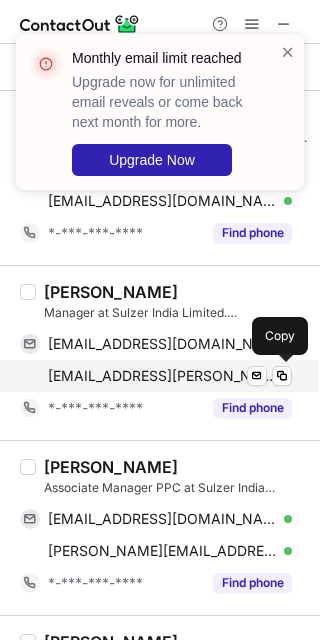 click on "prashant.suryawanshi@sulzer.com Verified Send email Copy" at bounding box center [156, 376] 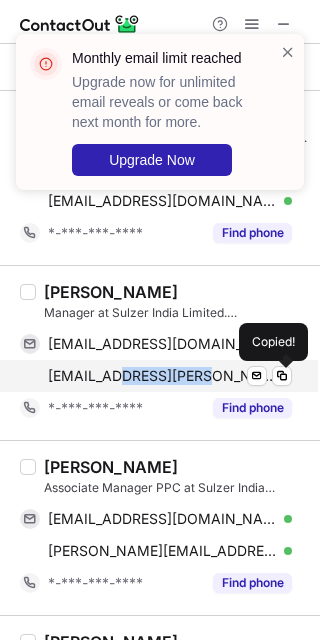 click on "prashant.suryawanshi@sulzer.com Verified Send email Copied!" at bounding box center (156, 376) 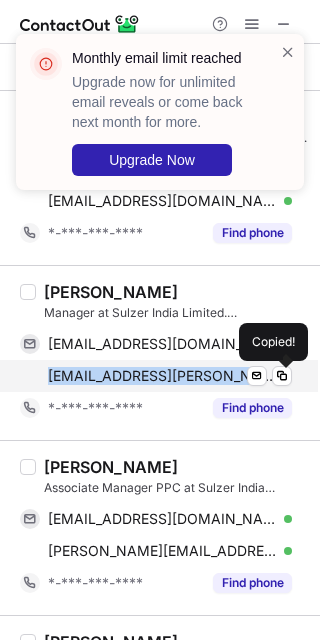 click on "prashant.suryawanshi@sulzer.com Verified Send email Copied!" at bounding box center (156, 376) 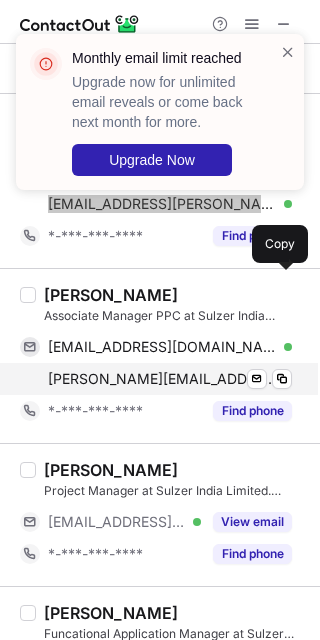 scroll, scrollTop: 933, scrollLeft: 0, axis: vertical 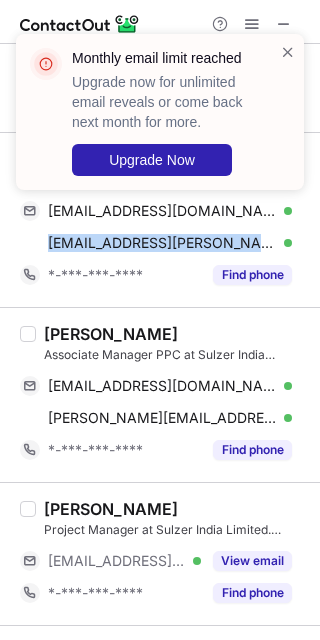 click on "vivek bhosale" at bounding box center [111, 334] 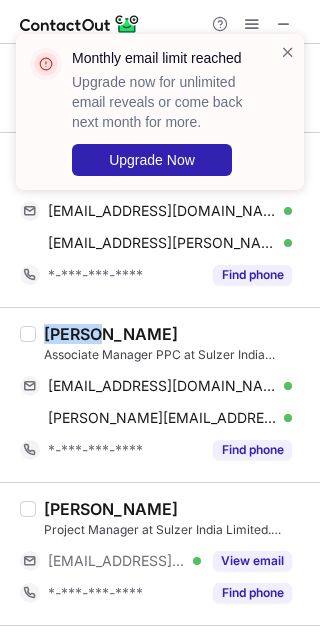 click on "vivek bhosale" at bounding box center [111, 334] 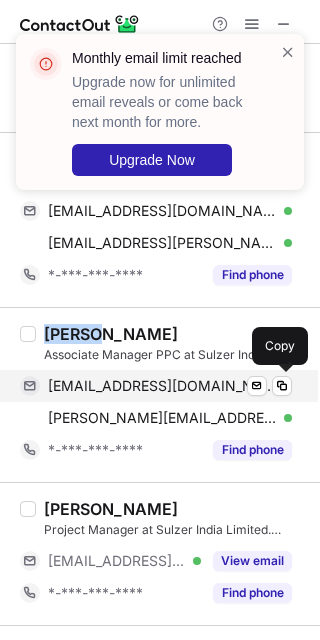 click on "vivekbhosale02@gmail.com Verified Send email Copy" at bounding box center [156, 386] 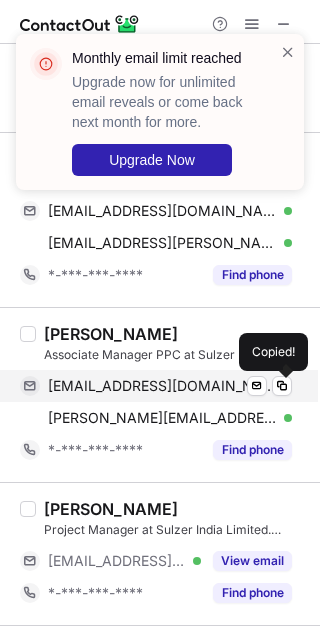 click on "vivekbhosale02@gmail.com" at bounding box center (162, 386) 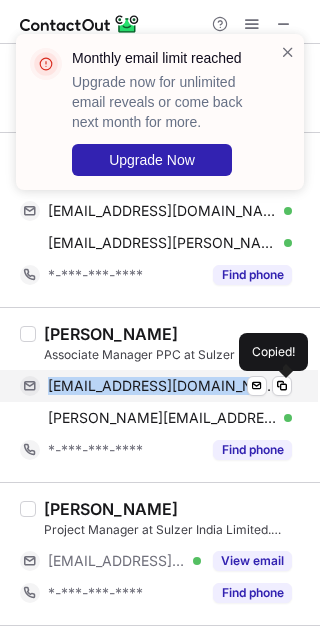 click on "vivekbhosale02@gmail.com" at bounding box center (162, 386) 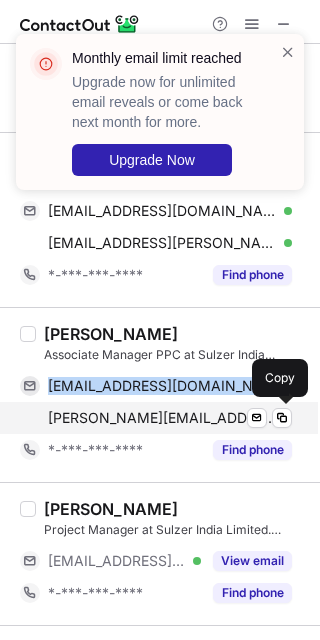 click on "vivek.bhosale@sulzer.com Verified Send email Copy" at bounding box center [156, 418] 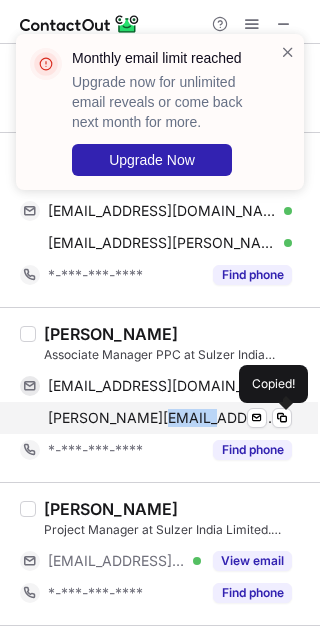 click on "vivek.bhosale@sulzer.com" at bounding box center (162, 418) 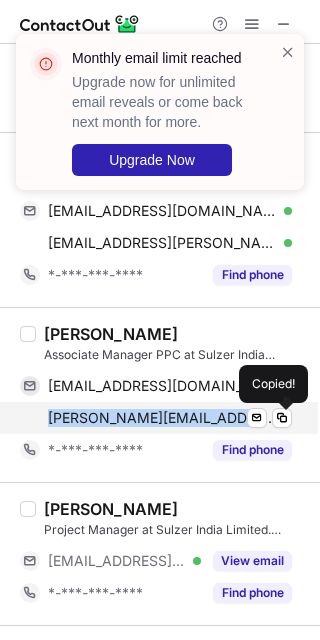 click on "vivek.bhosale@sulzer.com" at bounding box center [162, 418] 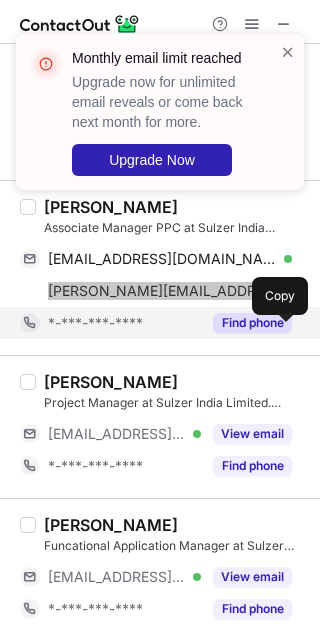 scroll, scrollTop: 1066, scrollLeft: 0, axis: vertical 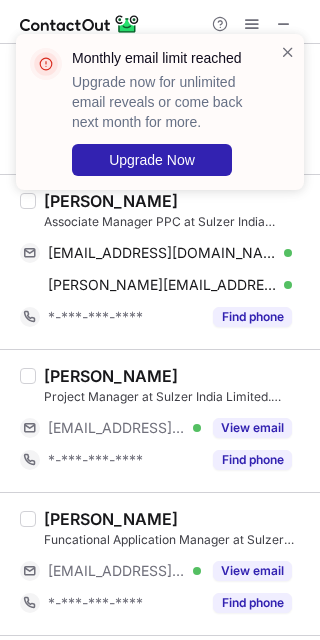 drag, startPoint x: 127, startPoint y: 561, endPoint x: 127, endPoint y: 535, distance: 26 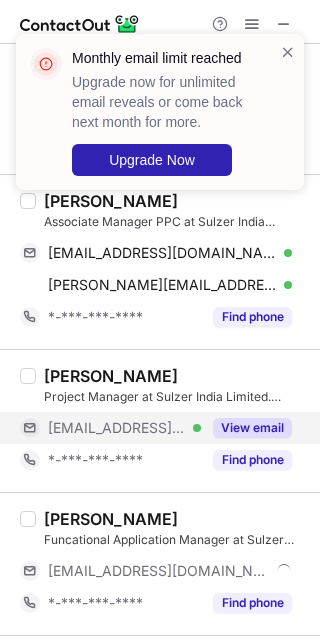 click on "***@sulzer.com" at bounding box center [117, 428] 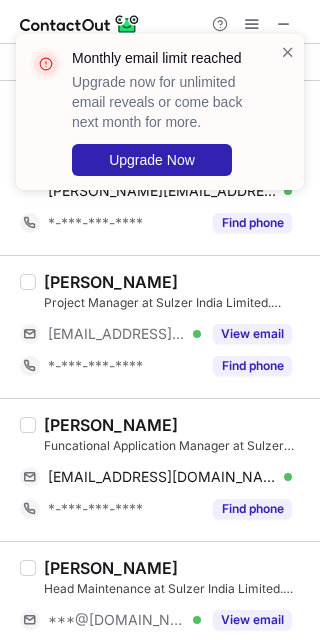 scroll, scrollTop: 1200, scrollLeft: 0, axis: vertical 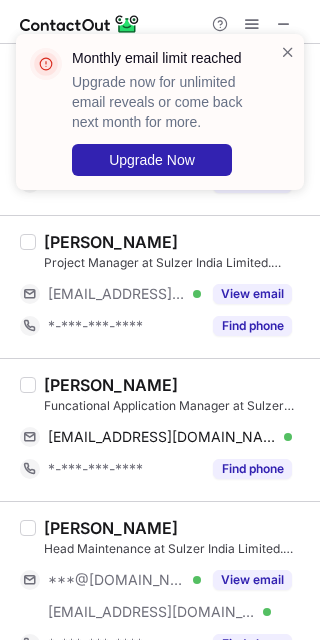 click on "Prasad Gaikwad" at bounding box center (111, 385) 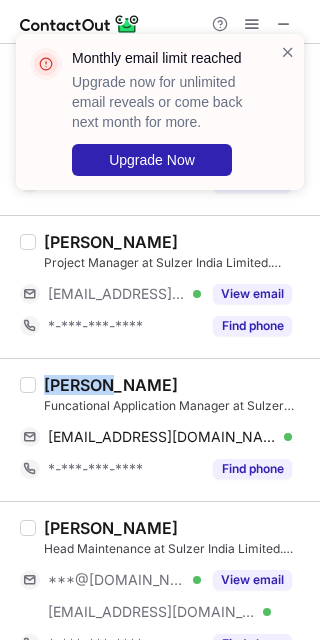 click on "Prasad Gaikwad" at bounding box center (111, 385) 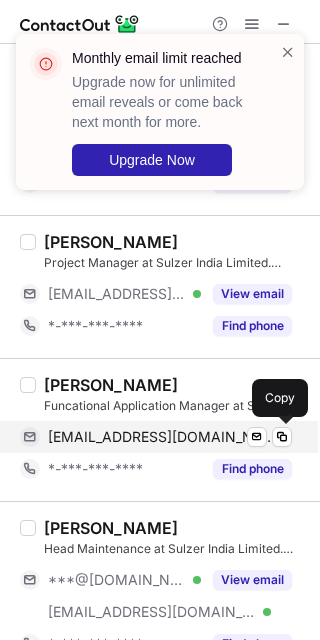 click on "prasad.gaikwad@sulzer.com Verified Send email Copy" at bounding box center (156, 437) 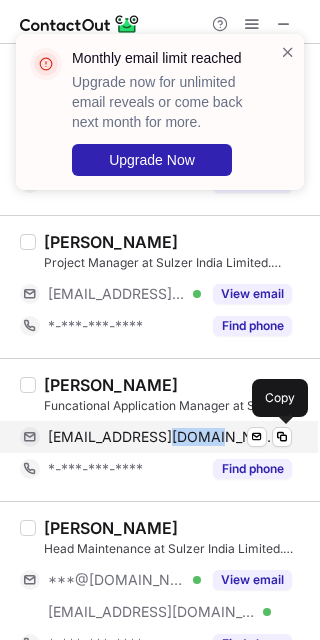 click on "prasad.gaikwad@sulzer.com Verified Send email Copy" at bounding box center (156, 437) 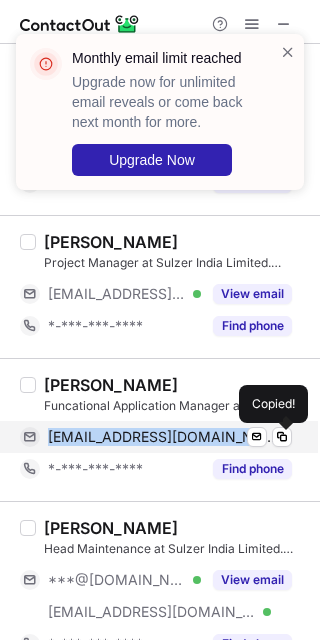 click on "prasad.gaikwad@sulzer.com Verified Send email Copied!" at bounding box center (156, 437) 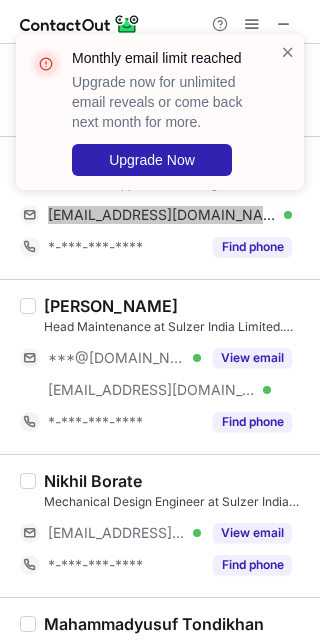 scroll, scrollTop: 1466, scrollLeft: 0, axis: vertical 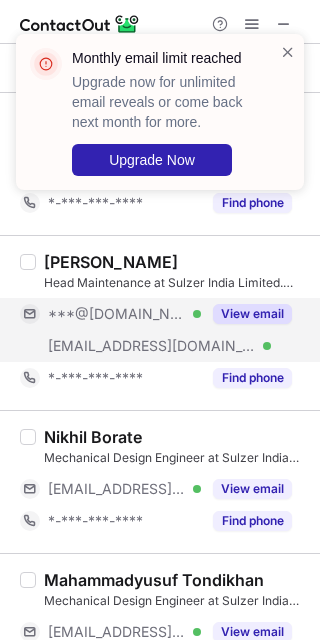 drag, startPoint x: 111, startPoint y: 338, endPoint x: 111, endPoint y: 425, distance: 87 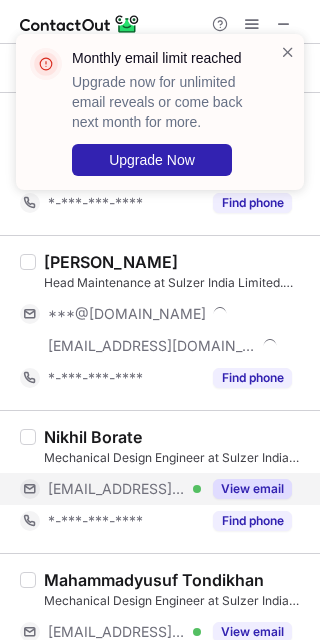 click on "***@sulzer.com" at bounding box center (117, 489) 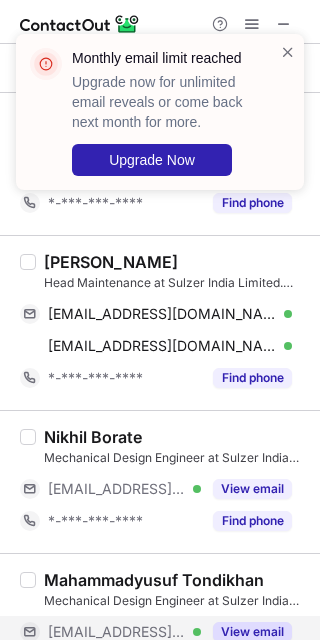 click on "***@sulzer.com Verified" at bounding box center (110, 632) 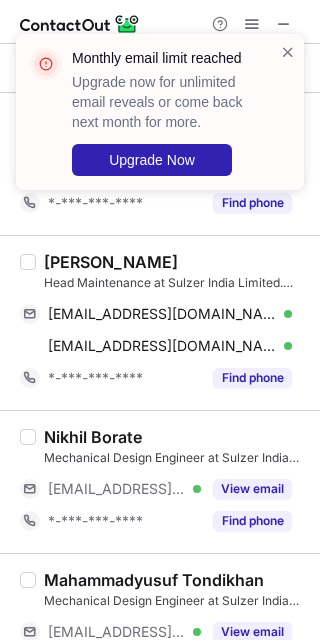 click on "Sagar Pise" at bounding box center [111, 262] 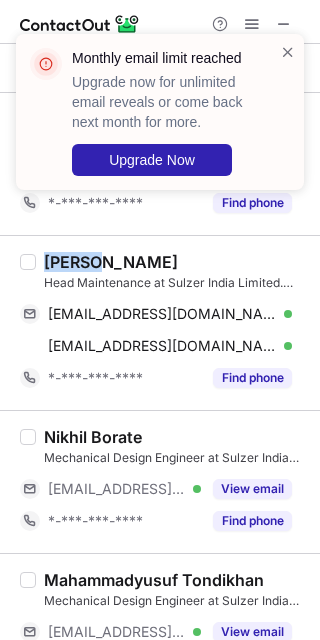 click on "Sagar Pise" at bounding box center [111, 262] 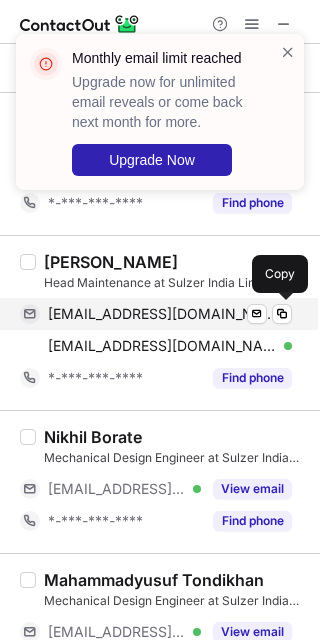 click on "sagarpise9@gmail.com" at bounding box center [162, 314] 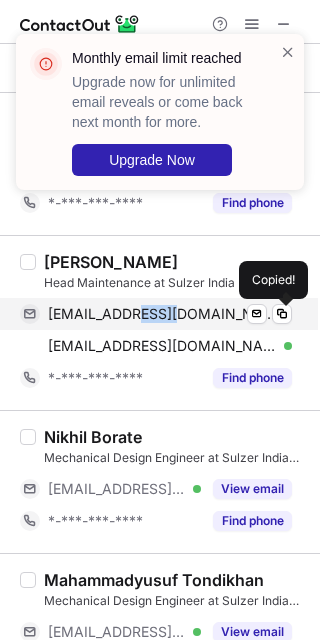 click on "sagarpise9@gmail.com" at bounding box center (162, 314) 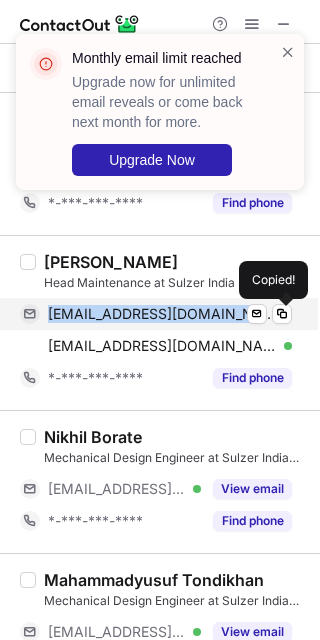 click on "sagarpise9@gmail.com" at bounding box center (162, 314) 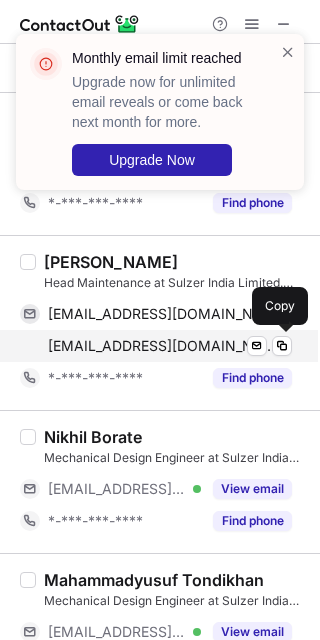 click on "sagar.pise@sulzer.com" at bounding box center (162, 346) 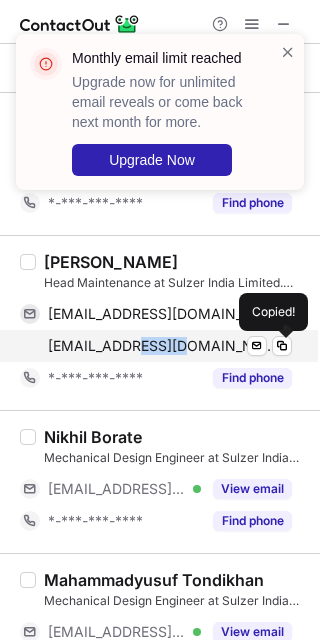 click on "sagar.pise@sulzer.com" at bounding box center [162, 346] 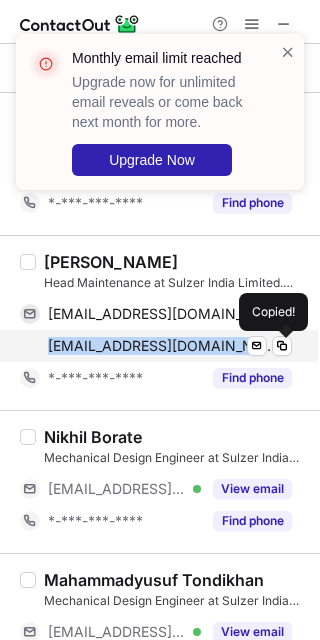 click on "sagar.pise@sulzer.com" at bounding box center (162, 346) 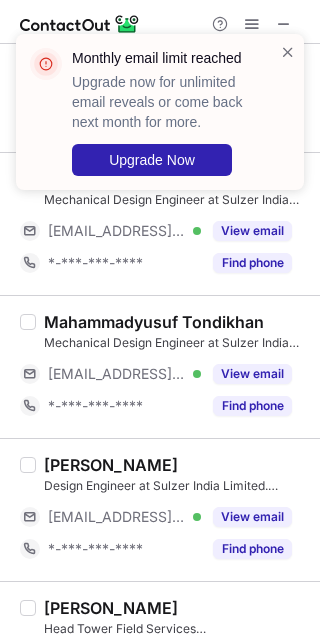 scroll, scrollTop: 1733, scrollLeft: 0, axis: vertical 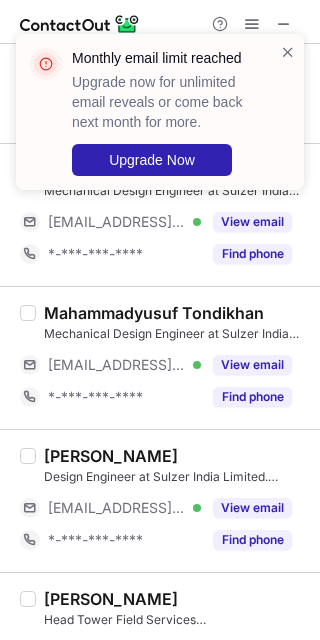 drag, startPoint x: 111, startPoint y: 366, endPoint x: 123, endPoint y: 315, distance: 52.392746 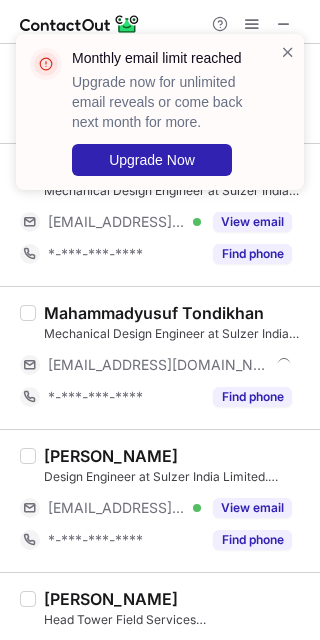 click on "Monthly email limit reached Upgrade now for unlimited email reveals or come back next month for more. Upgrade Now" at bounding box center [160, 120] 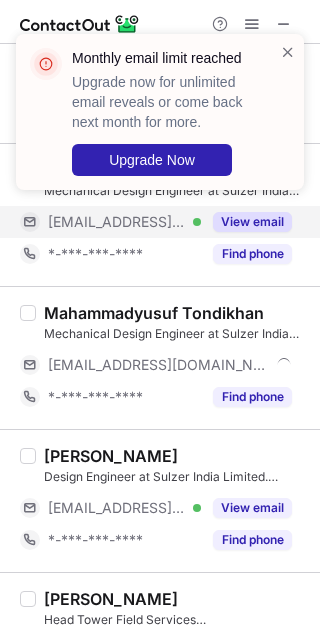 click on "***@sulzer.com Verified" at bounding box center (110, 222) 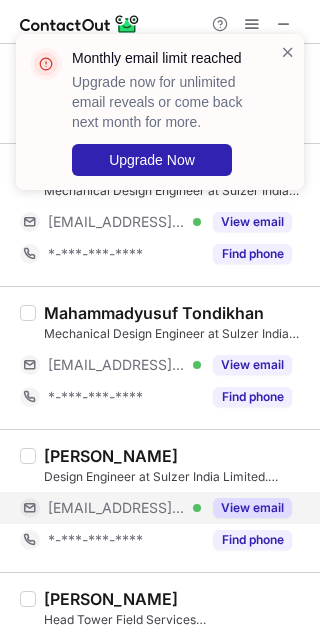 click on "***@sulzer.com" at bounding box center [117, 508] 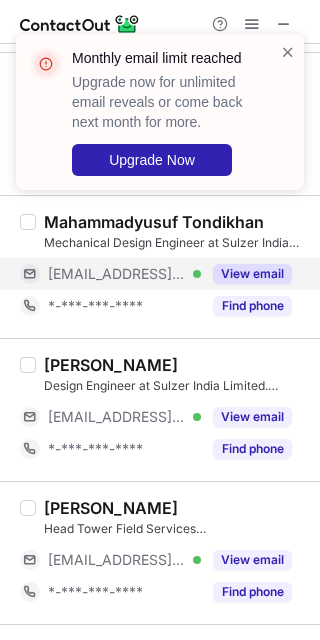 scroll, scrollTop: 1866, scrollLeft: 0, axis: vertical 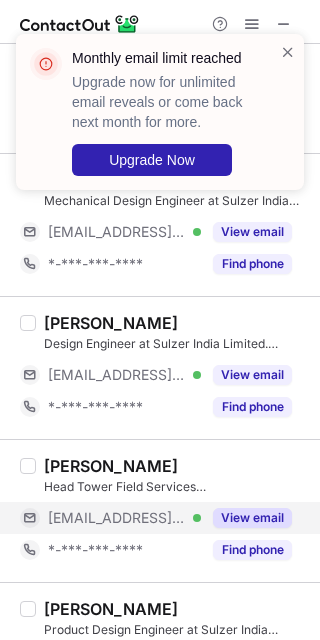 click on "***@sulzer.com" at bounding box center [117, 518] 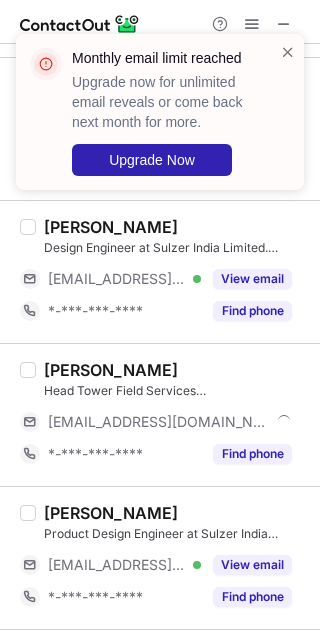 scroll, scrollTop: 2133, scrollLeft: 0, axis: vertical 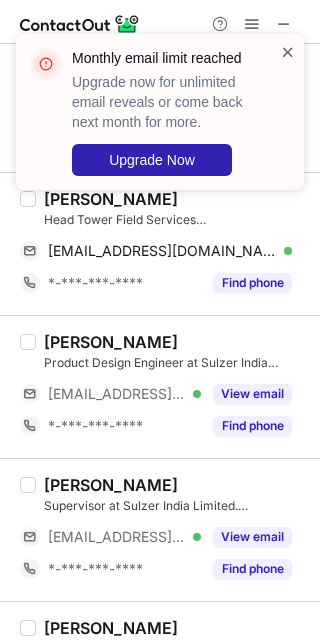 click at bounding box center [288, 52] 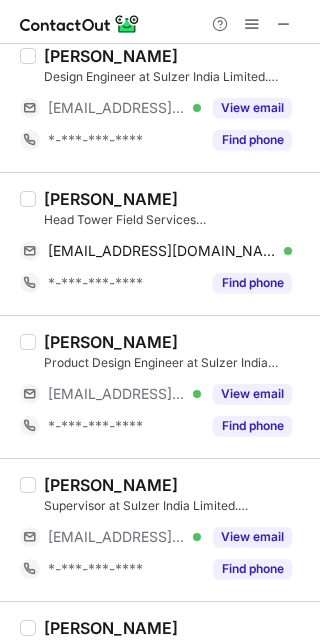 click on "Monthly email limit reached Upgrade now for unlimited email reveals or come back next month for more. Upgrade Now Select all (25) Amol Kotalwar Head Of Production at Sulzer India Limited. Kondhapuri, Pune amolkotalwar80@gmail.com Verified Send email Copy amol.kotalwar@sulzer.com Verified Send email Copy *-***-***-**** Find phone Nilay Kale Head of Engineering Support at Sulzer India Limited. Kondhapuri, Pune nilay.kale@sulzer.com Verified Send email Copy *-***-***-**** Find phone Nachiket Badnore Director at Sulzer India Limited. Kondhapuri, Pune nachiket.badnore@sulzer.com Verified Send email Copy *-***-***-**** Find phone Mayank Bramhe IT Manager at Sulzer India Limited. Kondhapuri, Pune mayank.bramhe@hotmail.com Verified Send email Copy mayank.bramhe@sulzer.com Verified Send email Copy *-***-***-**** Find phone Bhushan Harkut Global Procurement Manager at Sulzer India Limited. Kondhapuri, Pune bhushanharkut640@gmail.com Verified Send email Copy bhushan.harkut@sulzer.com Verified Send email Copy Find phone" at bounding box center (160, 320) 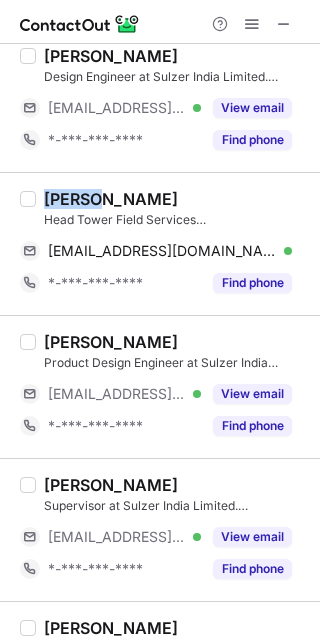 click on "Nitin Chavan" at bounding box center [111, 199] 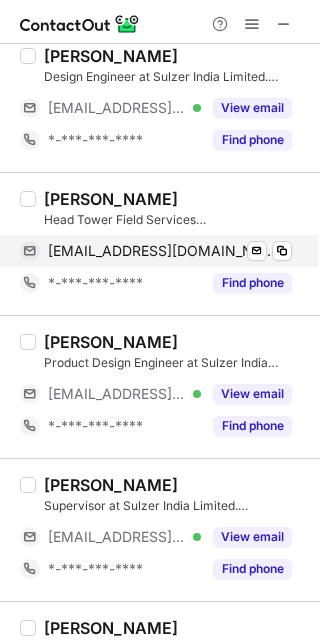 click on "nitin.chavan@sulzer.com" at bounding box center [162, 251] 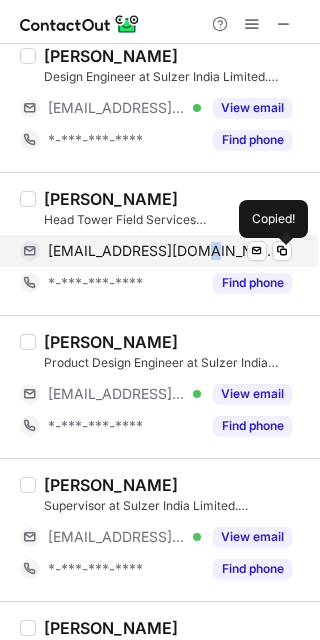 click on "nitin.chavan@sulzer.com" at bounding box center [162, 251] 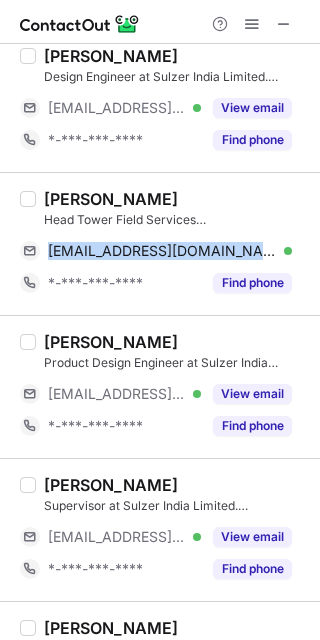drag, startPoint x: 104, startPoint y: 394, endPoint x: 117, endPoint y: 463, distance: 70.21396 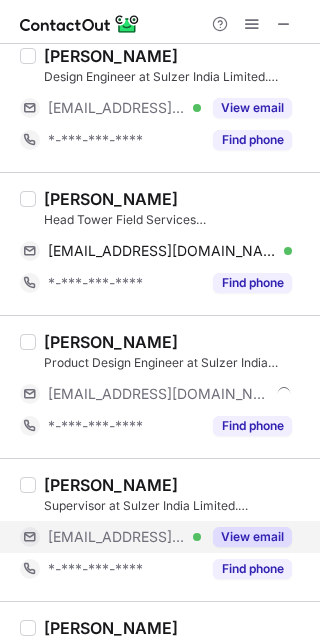 click on "***@sulzer.com" at bounding box center [117, 537] 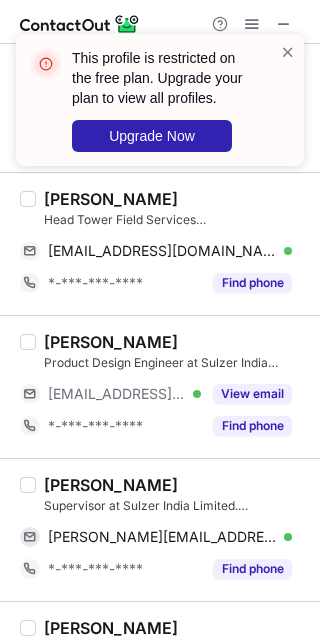 click on "Sanket Kokitkar Supervisor at Sulzer India Limited. Kondhapuri, Pune sanket.kokitkar@sulzer.com Verified Send email Copy *-***-***-**** Find phone" at bounding box center [160, 529] 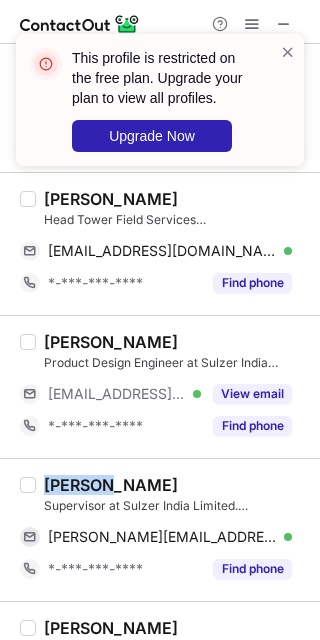 click on "Sanket Kokitkar Supervisor at Sulzer India Limited. Kondhapuri, Pune sanket.kokitkar@sulzer.com Verified Send email Copy *-***-***-**** Find phone" at bounding box center [160, 529] 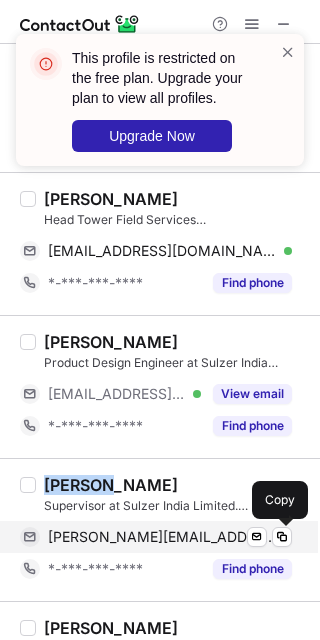 click on "sanket.kokitkar@sulzer.com Verified Send email Copy" at bounding box center [156, 537] 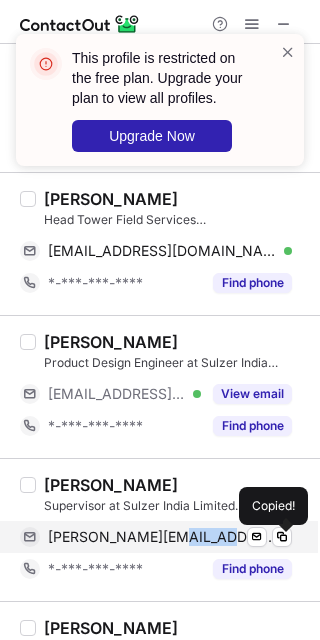 click on "sanket.kokitkar@sulzer.com Verified Send email Copied!" at bounding box center (156, 537) 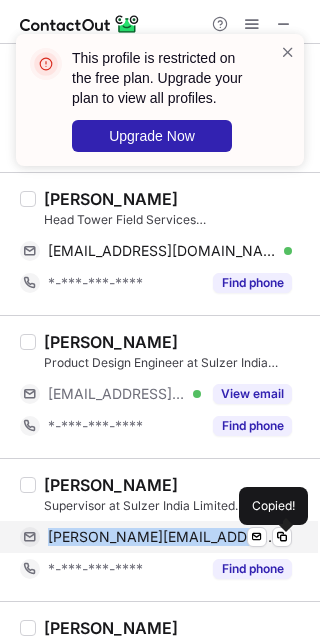 click on "sanket.kokitkar@sulzer.com Verified Send email Copied!" at bounding box center (156, 537) 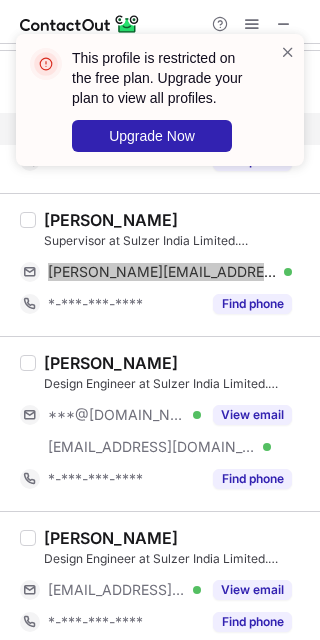 scroll, scrollTop: 2400, scrollLeft: 0, axis: vertical 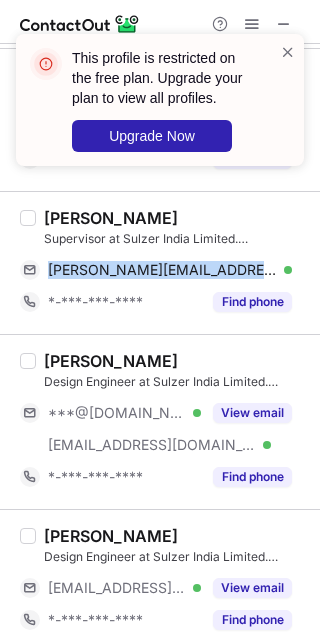 drag, startPoint x: 132, startPoint y: 442, endPoint x: 132, endPoint y: 383, distance: 59 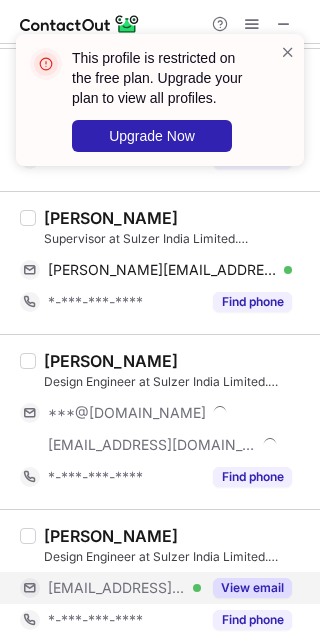 click on "***@sulzer.com" at bounding box center [117, 588] 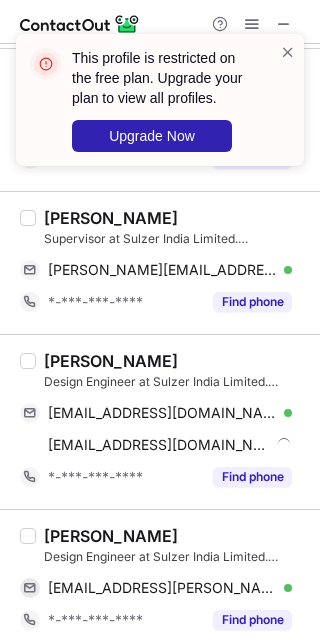 click on "Avinash Narayan" at bounding box center (111, 361) 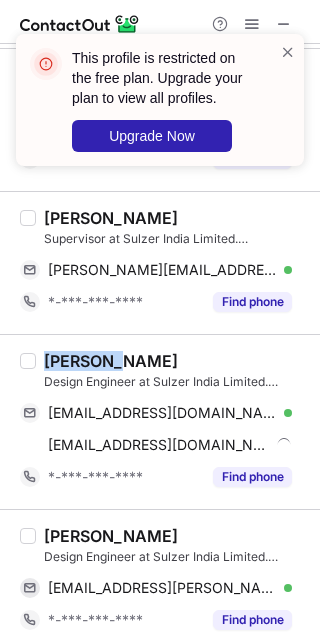 click on "Avinash Narayan" at bounding box center [111, 361] 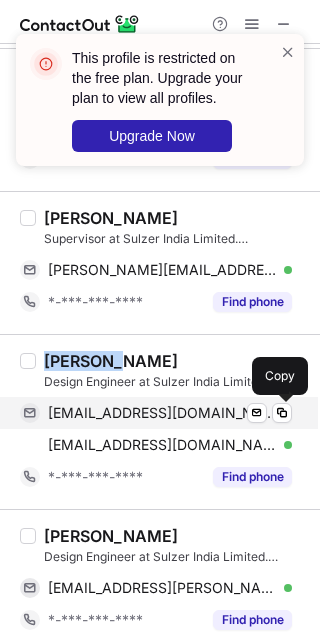 click on "eranarayan@gmail.com Verified Send email Copy" at bounding box center [156, 413] 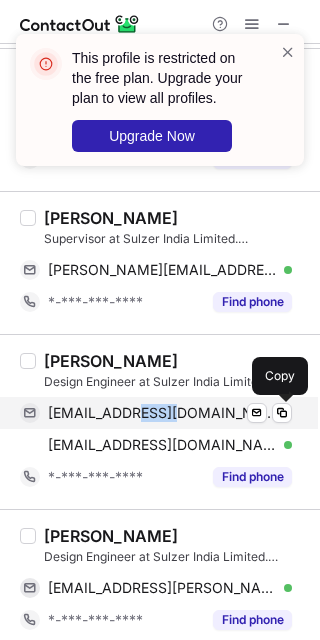 click on "eranarayan@gmail.com Verified Send email Copy" at bounding box center [156, 413] 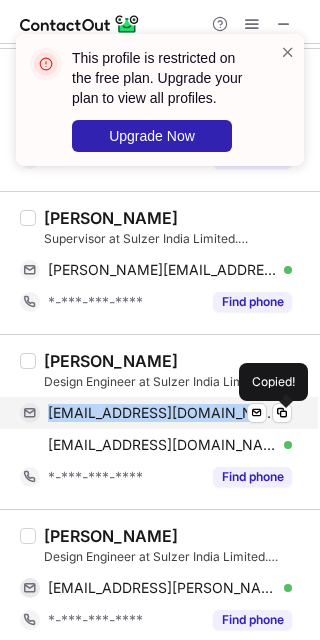 click on "eranarayan@gmail.com Verified Send email Copied!" at bounding box center [156, 413] 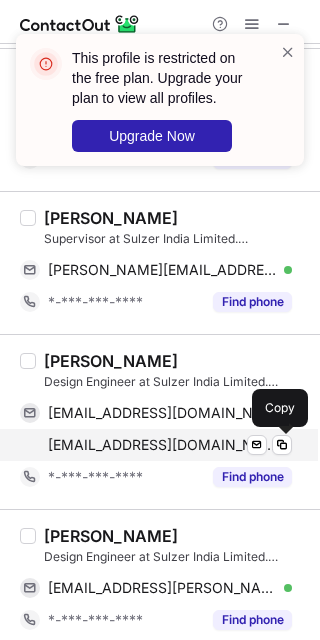 click on "avinash.narayan@sulzer.com" at bounding box center (162, 445) 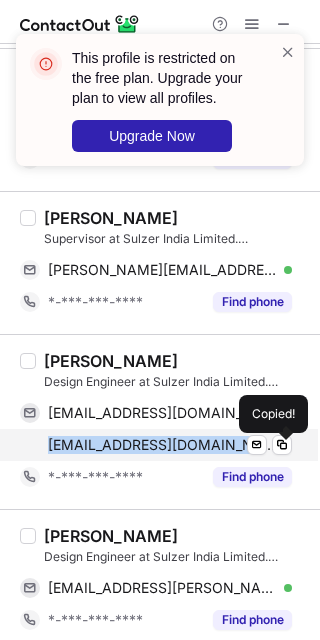 click on "avinash.narayan@sulzer.com" at bounding box center (162, 445) 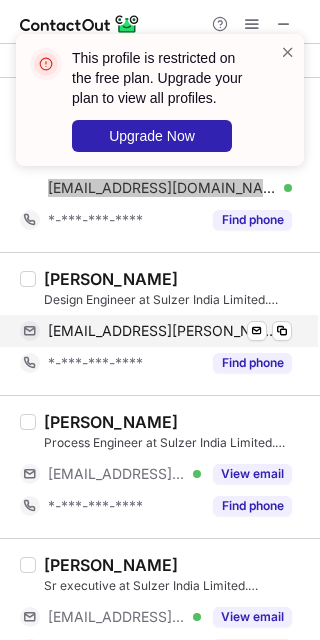 scroll, scrollTop: 2666, scrollLeft: 0, axis: vertical 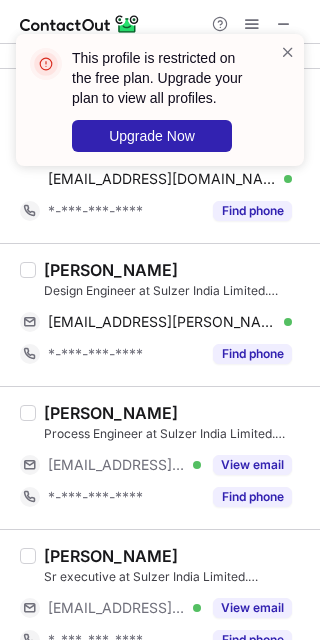 click on "Akash Doiphode" at bounding box center (111, 270) 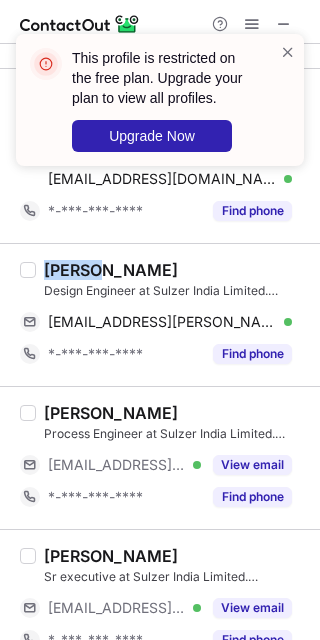 click on "Akash Doiphode" at bounding box center [111, 270] 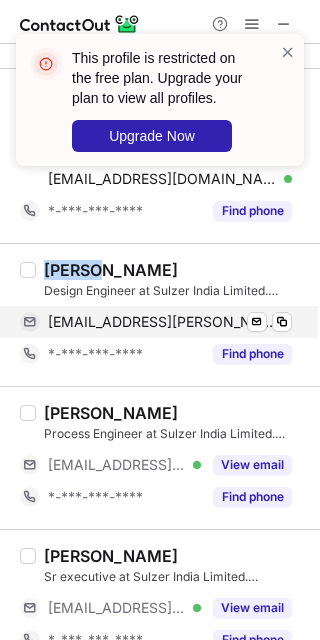 click on "akash.doiphode@sulzer.com" at bounding box center [162, 322] 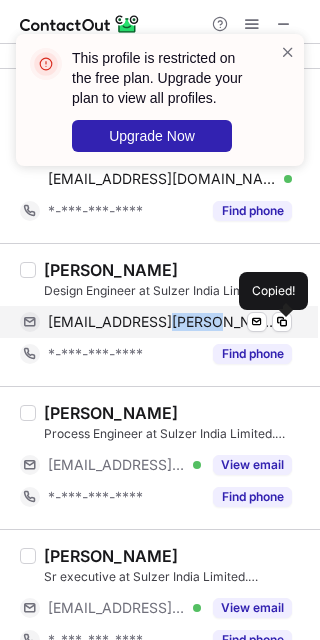 click on "akash.doiphode@sulzer.com" at bounding box center (162, 322) 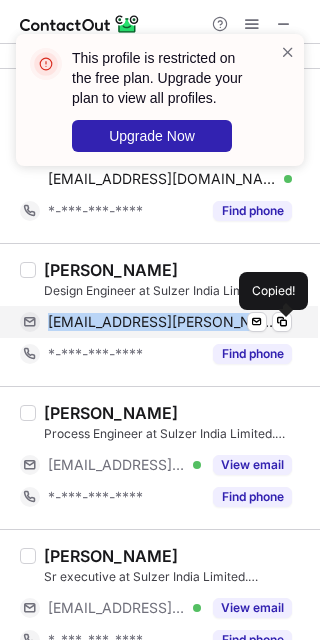 click on "akash.doiphode@sulzer.com" at bounding box center (162, 322) 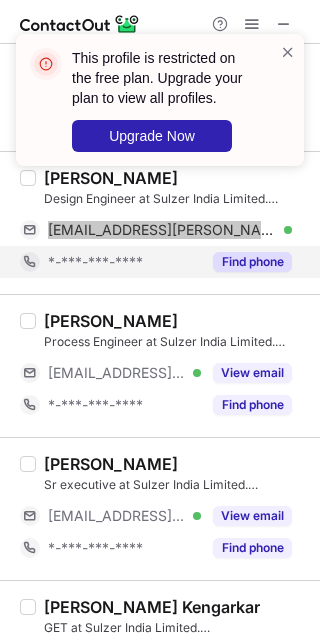 scroll, scrollTop: 2800, scrollLeft: 0, axis: vertical 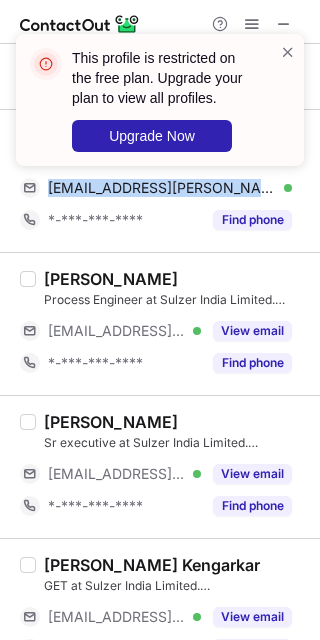 drag, startPoint x: 121, startPoint y: 338, endPoint x: 127, endPoint y: 389, distance: 51.351727 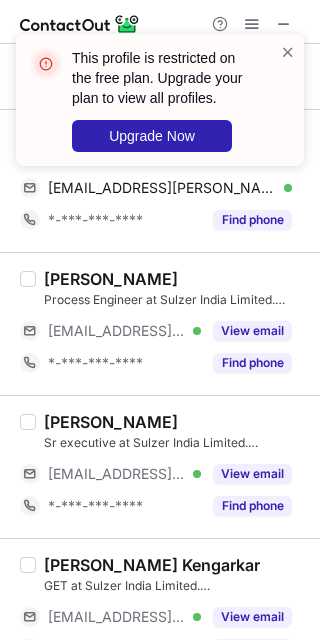 click on "***@sulzer.com" at bounding box center (117, 331) 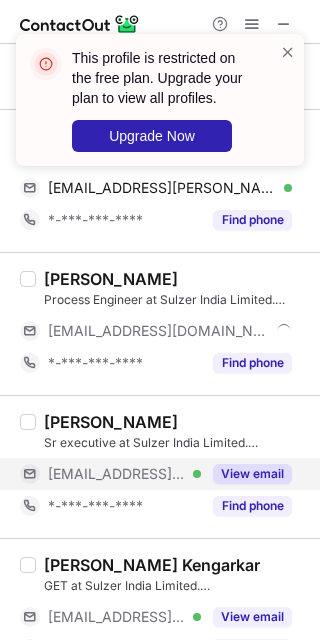 click on "***@sulzer.com" at bounding box center (117, 474) 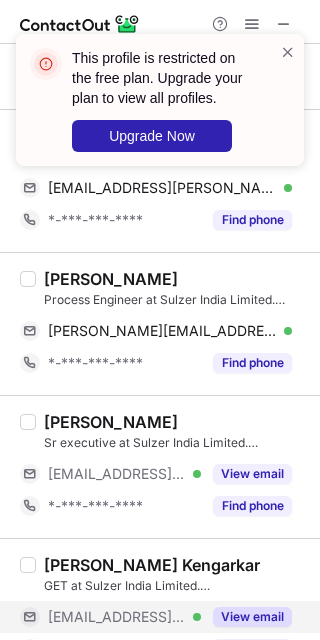 click on "***@sulzer.com" at bounding box center [117, 617] 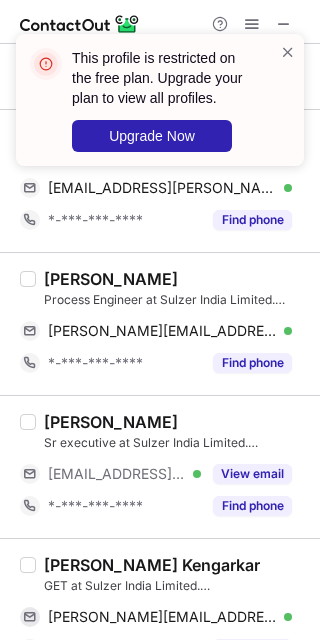 click on "NITHIN T RAJ" at bounding box center (111, 279) 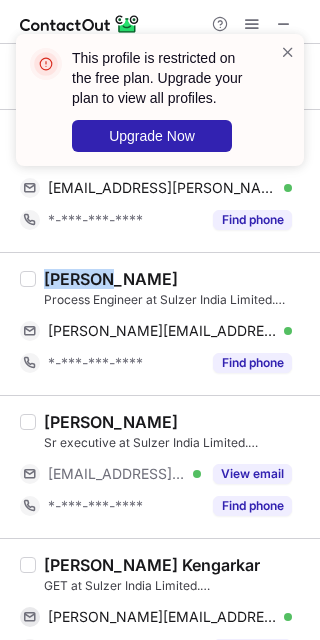 click on "NITHIN T RAJ" at bounding box center (111, 279) 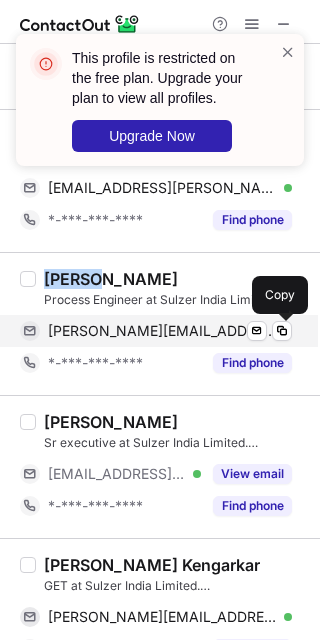 click on "nithin.raj@sulzer.com Verified Send email Copy" at bounding box center [156, 331] 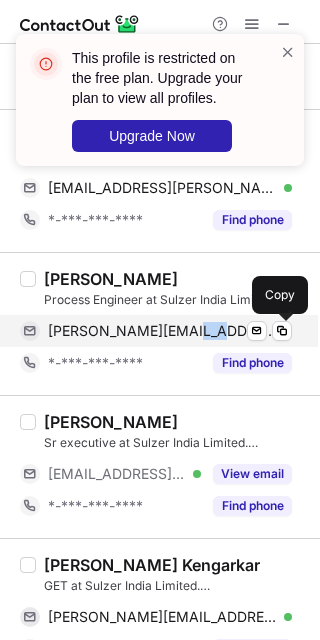 click on "nithin.raj@sulzer.com Verified Send email Copy" at bounding box center [156, 331] 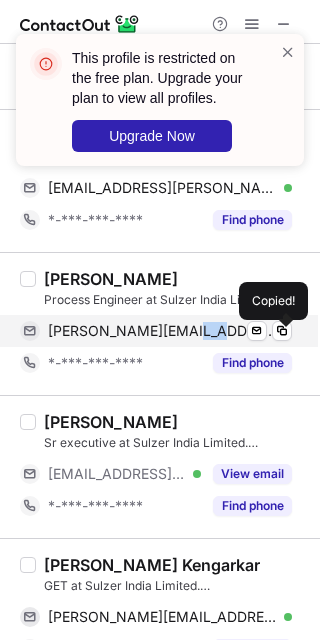 click on "nithin.raj@sulzer.com Verified Send email Copied!" at bounding box center (156, 331) 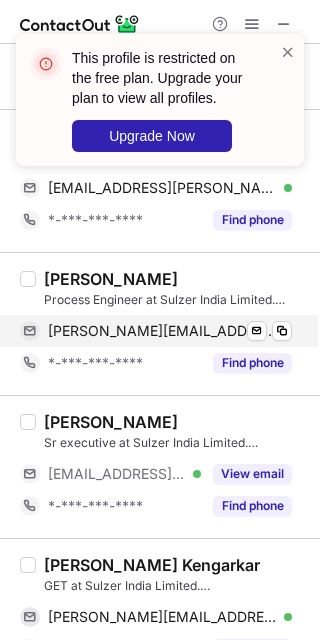 click on "nithin.raj@sulzer.com" at bounding box center (162, 331) 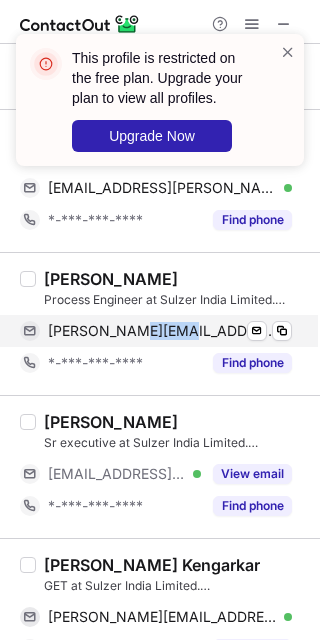 click on "nithin.raj@sulzer.com" at bounding box center (162, 331) 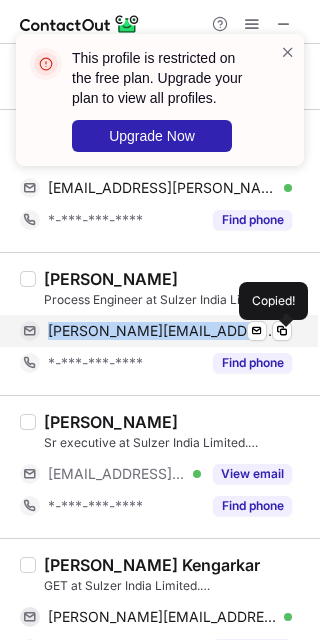 click on "nithin.raj@sulzer.com" at bounding box center [162, 331] 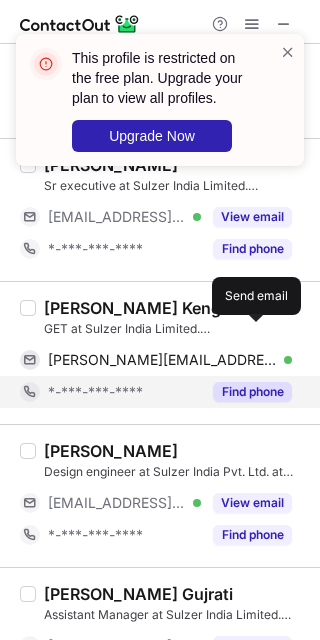 scroll, scrollTop: 3066, scrollLeft: 0, axis: vertical 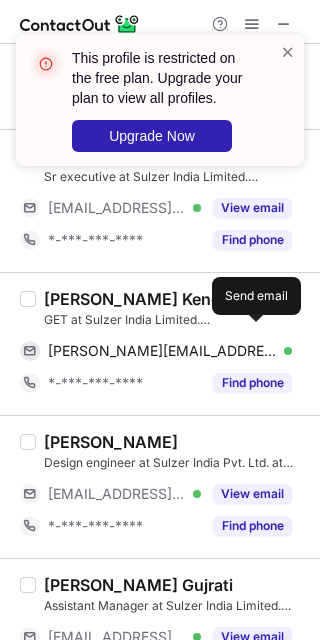 click on "Dipali Kengarkar" at bounding box center (152, 299) 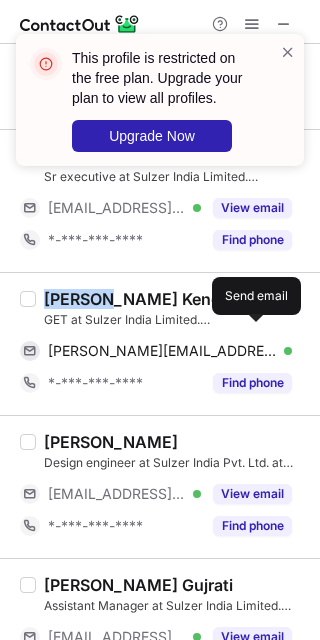 click on "Dipali Kengarkar" at bounding box center (152, 299) 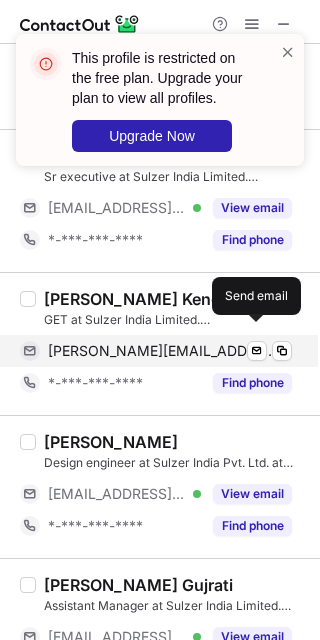 click on "dipali.kengarkar@sulzer.com" at bounding box center [162, 351] 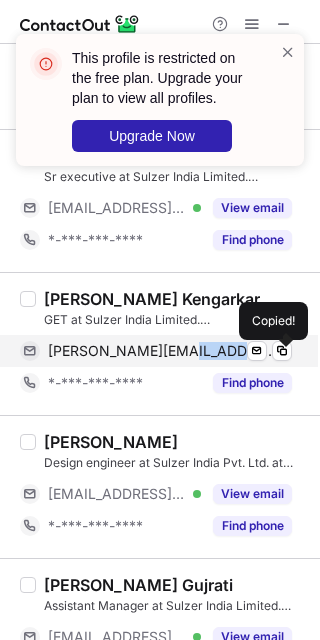click on "dipali.kengarkar@sulzer.com" at bounding box center (162, 351) 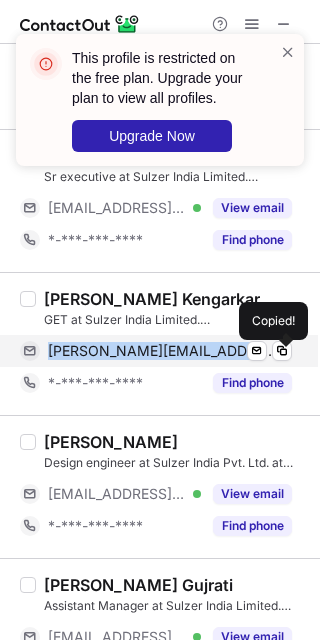 click on "dipali.kengarkar@sulzer.com" at bounding box center [162, 351] 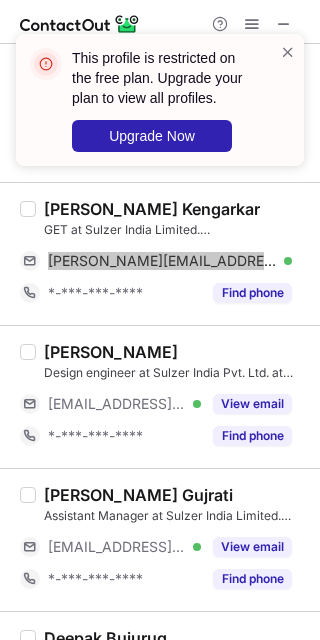 scroll, scrollTop: 3278, scrollLeft: 0, axis: vertical 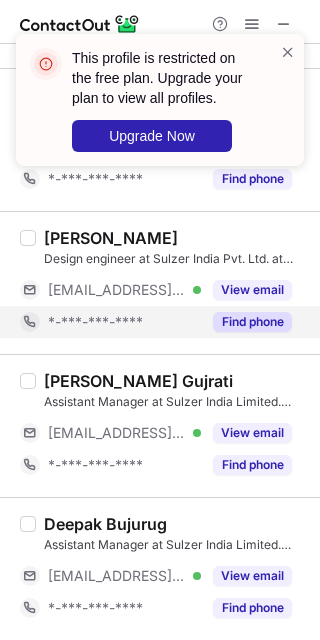drag, startPoint x: 117, startPoint y: 281, endPoint x: 123, endPoint y: 317, distance: 36.496574 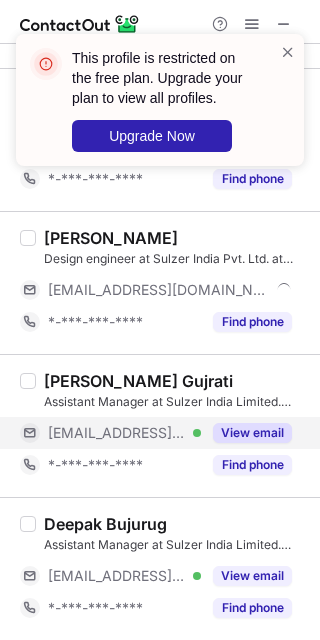 click on "***@sulzer.com" at bounding box center (117, 433) 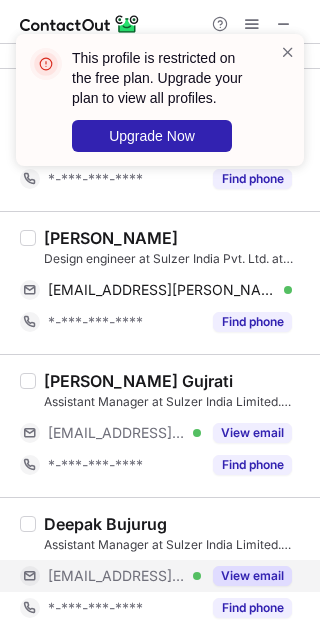click on "***@sulzer.com" at bounding box center (117, 576) 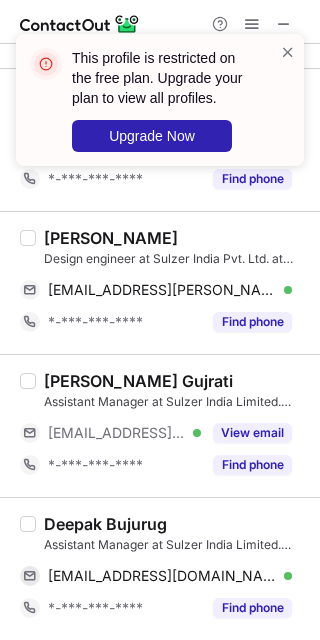 click on "Akash Gadekar Design engineer at Sulzer India Pvt. Ltd. at Sulzer India Limited. Kondhapuri, Pune akash.gadekar@sulzer.com Verified Send email Copy *-***-***-**** Find phone" at bounding box center (160, 282) 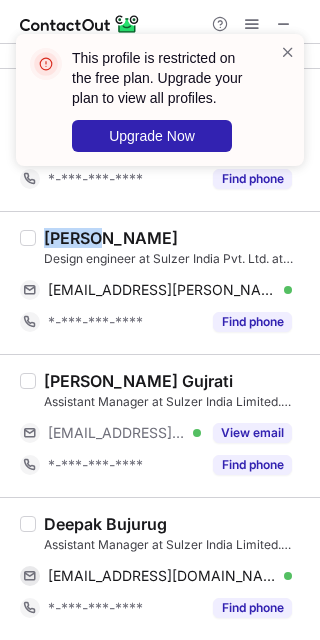 click on "Akash Gadekar Design engineer at Sulzer India Pvt. Ltd. at Sulzer India Limited. Kondhapuri, Pune akash.gadekar@sulzer.com Verified Send email Copy *-***-***-**** Find phone" at bounding box center (160, 282) 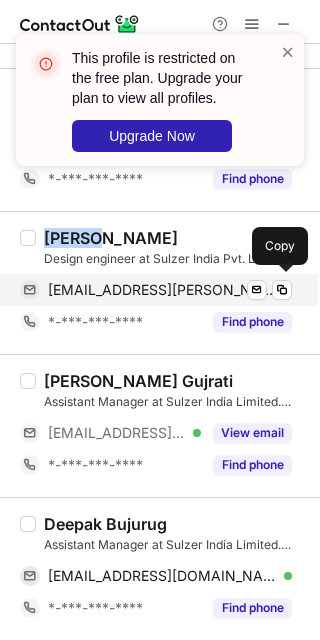click on "akash.gadekar@sulzer.com Verified Send email Copy" at bounding box center [156, 290] 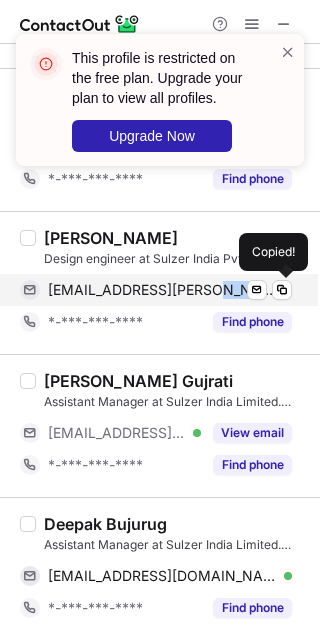 click on "akash.gadekar@sulzer.com Verified Send email Copied!" at bounding box center (156, 290) 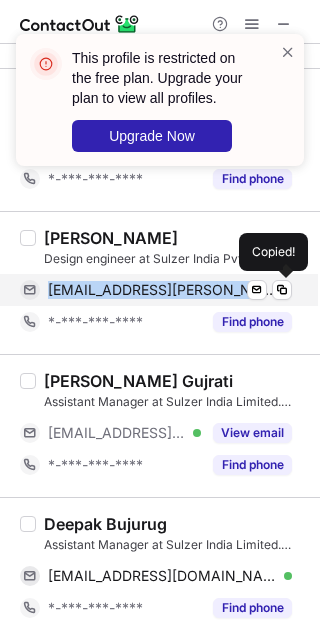 click on "akash.gadekar@sulzer.com Verified Send email Copied!" at bounding box center [156, 290] 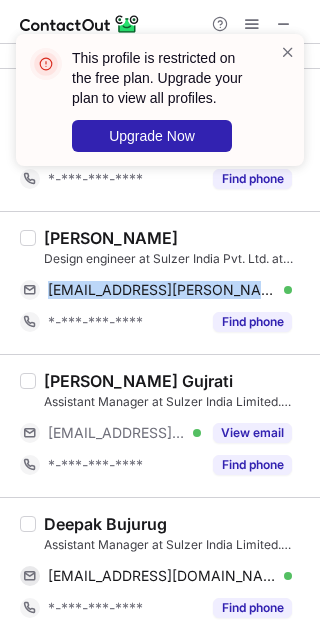 click on "Deepak Bujurug" at bounding box center (105, 524) 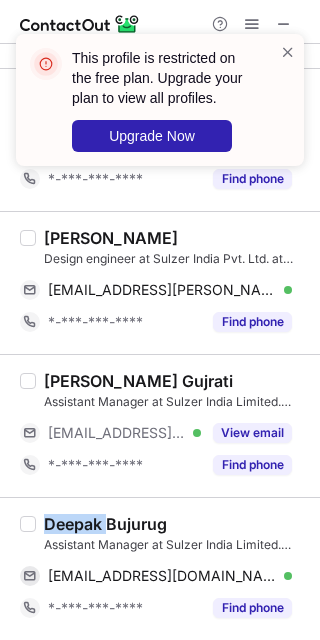 click on "Deepak Bujurug" at bounding box center (105, 524) 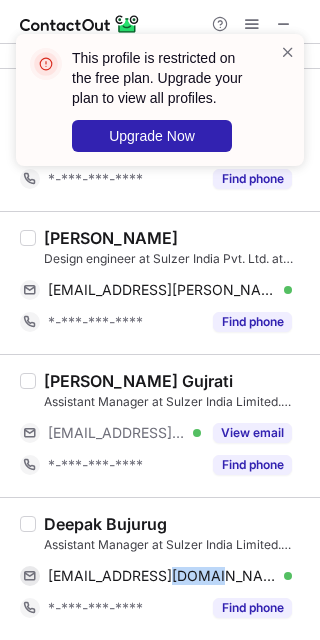 click on "Deepak Bujurug Assistant Manager at Sulzer India Limited. Kondhapuri, Pune deepak.bujurug@sulzer.com Verified Send email Copy *-***-***-**** Find phone" at bounding box center (172, 569) 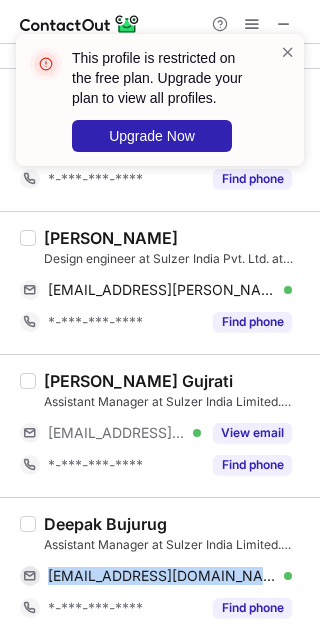 click on "Deepak Bujurug Assistant Manager at Sulzer India Limited. Kondhapuri, Pune deepak.bujurug@sulzer.com Verified Send email Copy *-***-***-**** Find phone" at bounding box center [172, 569] 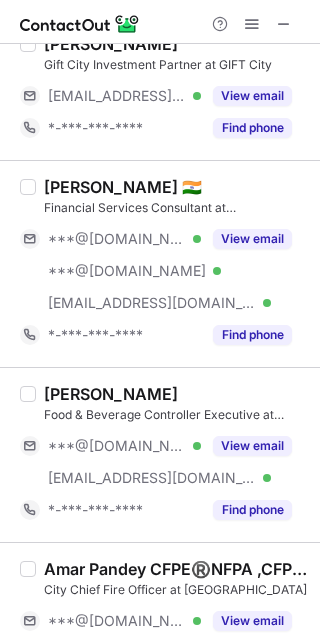 scroll, scrollTop: 0, scrollLeft: 0, axis: both 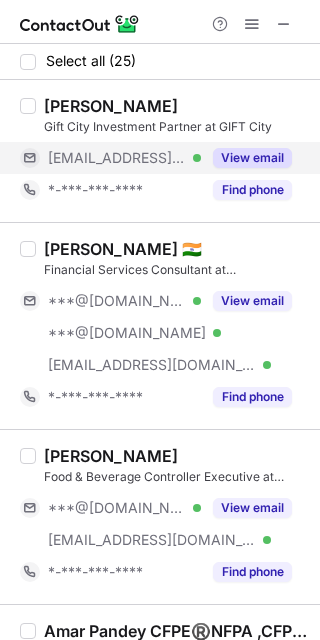 click on "***@rediffmail.com Verified" at bounding box center (110, 158) 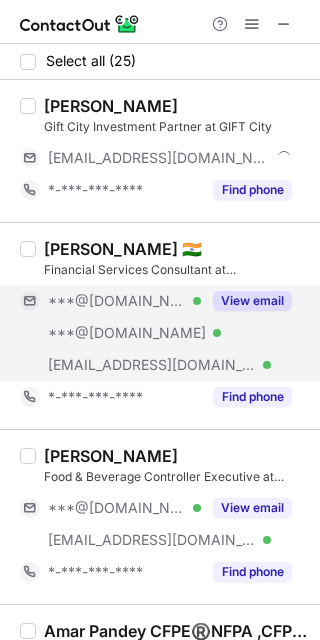 click on "***@[DOMAIN_NAME] Verified" at bounding box center [110, 301] 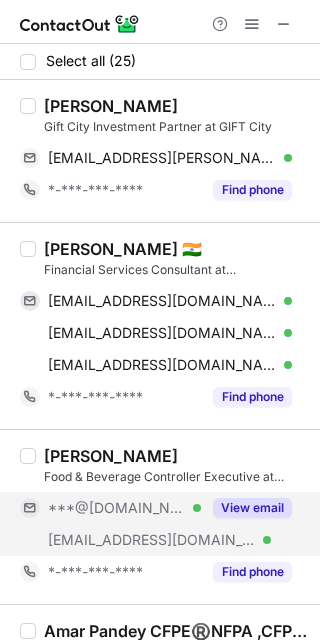 click on "***@[DOMAIN_NAME]" at bounding box center (117, 508) 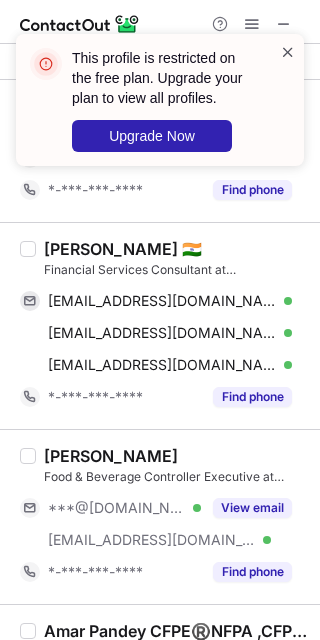 click at bounding box center [288, 52] 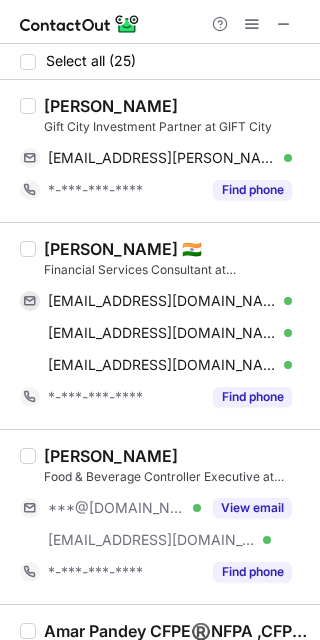 click on "Nilesh Vohra" at bounding box center [111, 106] 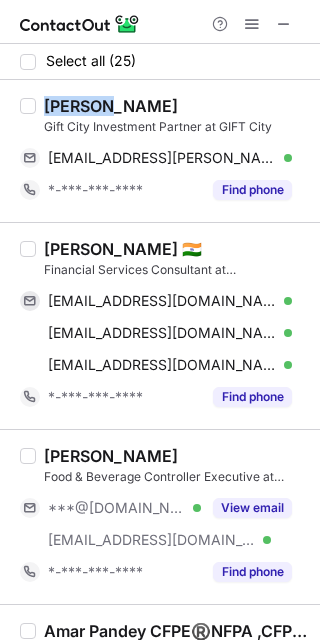 click on "Nilesh Vohra" at bounding box center [111, 106] 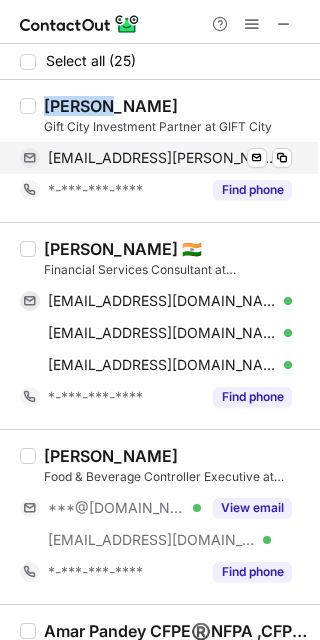 click on "nilesh.vohra@rediffmail.com" at bounding box center [162, 158] 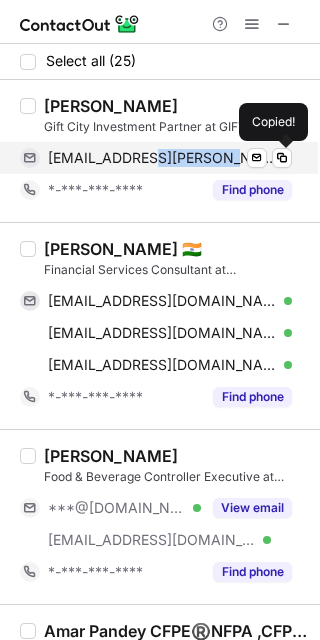 click on "nilesh.vohra@rediffmail.com" at bounding box center (162, 158) 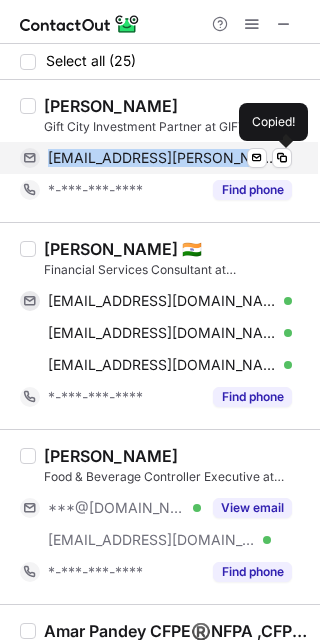 click on "nilesh.vohra@rediffmail.com" at bounding box center [162, 158] 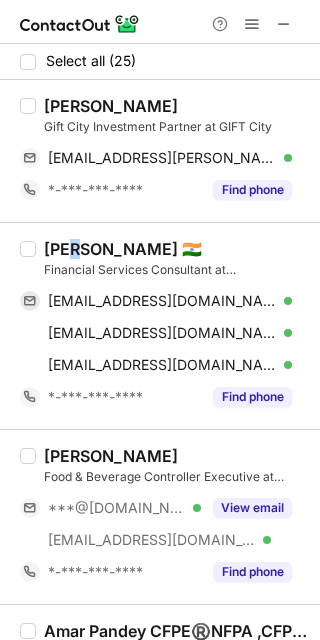 click on "Suresh Raval 🇮🇳" at bounding box center [123, 249] 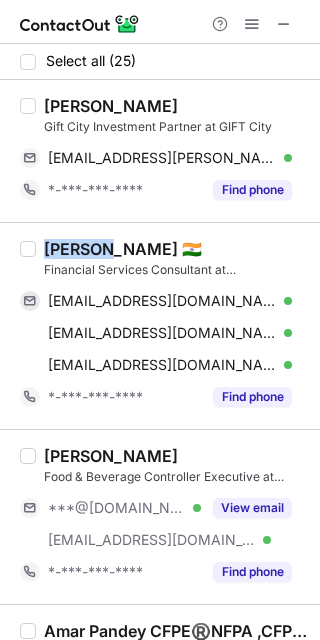 click on "Suresh Raval 🇮🇳" at bounding box center (123, 249) 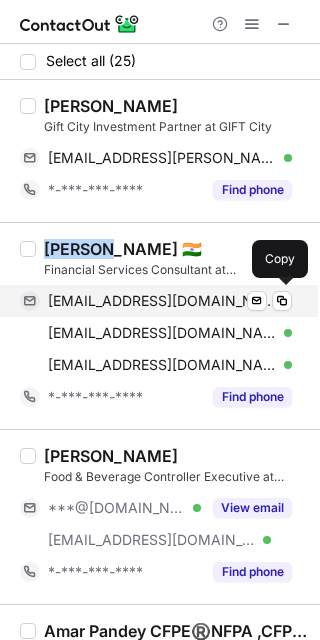click on "sureshraval@gmail.com" at bounding box center [162, 301] 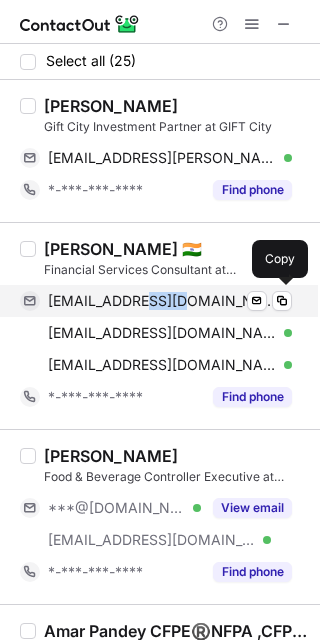 click on "sureshraval@gmail.com" at bounding box center (162, 301) 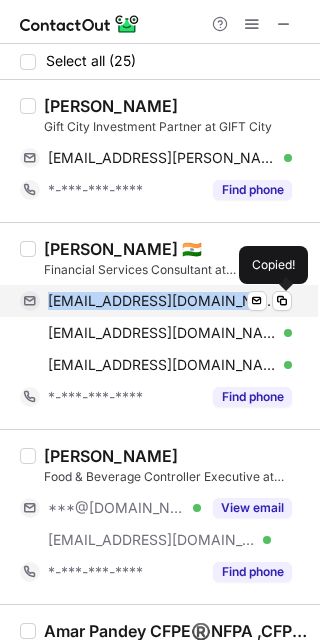 click on "sureshraval@gmail.com" at bounding box center [162, 301] 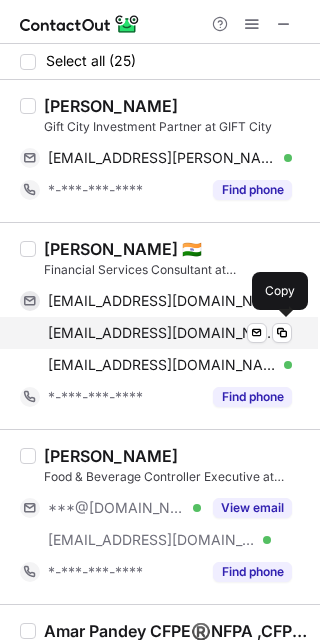 click on "sureshraval@hotmail.com" at bounding box center (162, 333) 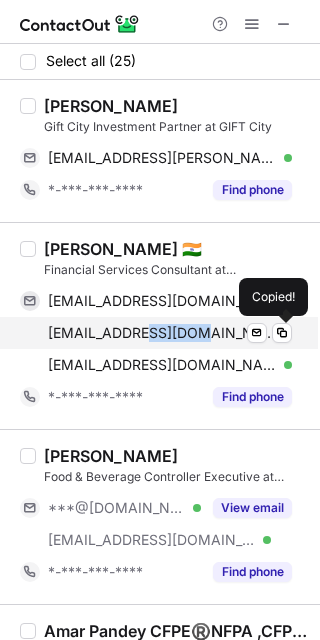 click on "sureshraval@hotmail.com" at bounding box center [162, 333] 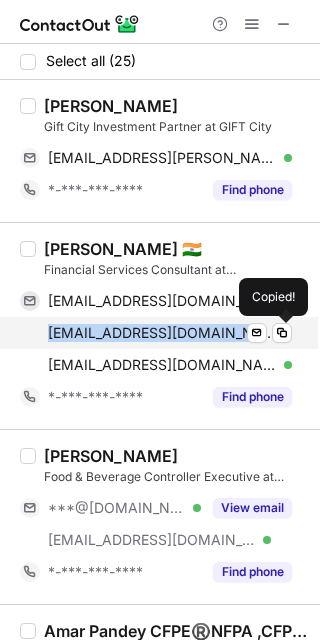 click on "sureshraval@hotmail.com" at bounding box center [162, 333] 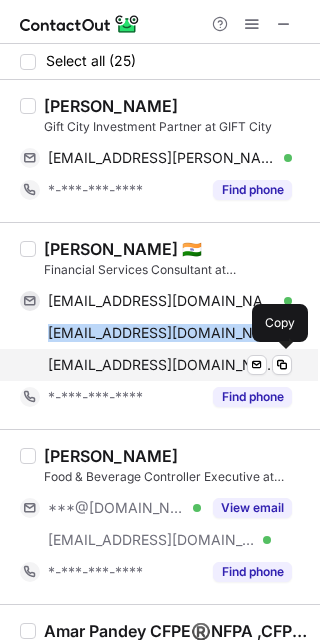 click on "suresh@specfinance.in" at bounding box center [162, 365] 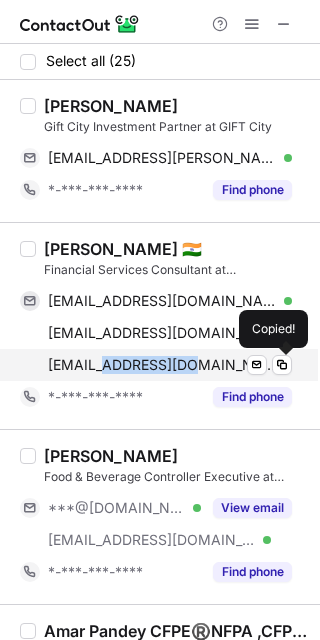 click on "suresh@specfinance.in" at bounding box center [162, 365] 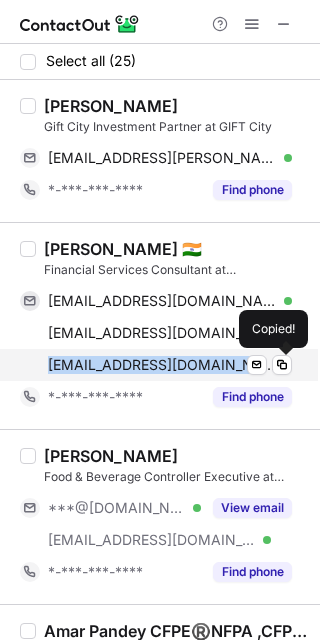 click on "suresh@specfinance.in" at bounding box center [162, 365] 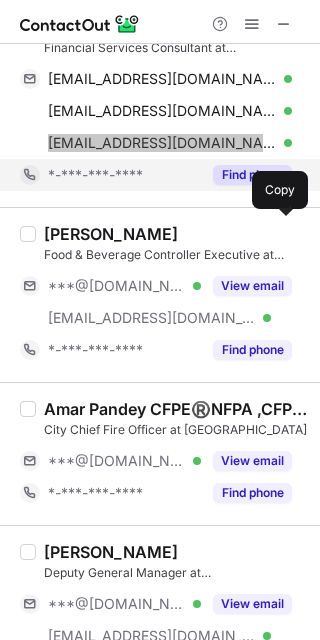 scroll, scrollTop: 266, scrollLeft: 0, axis: vertical 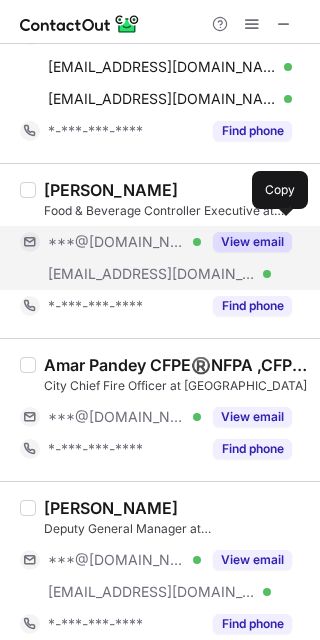 click on "***@accor.com Verified" at bounding box center (110, 274) 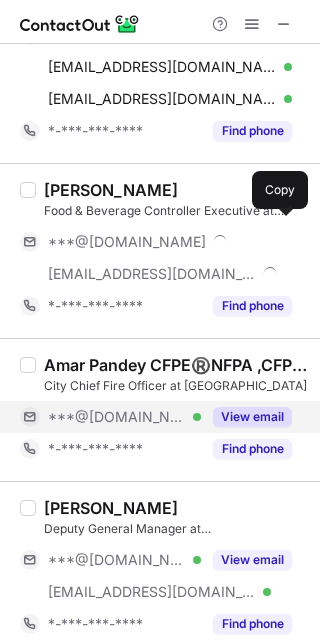click on "***@[DOMAIN_NAME]" at bounding box center (117, 417) 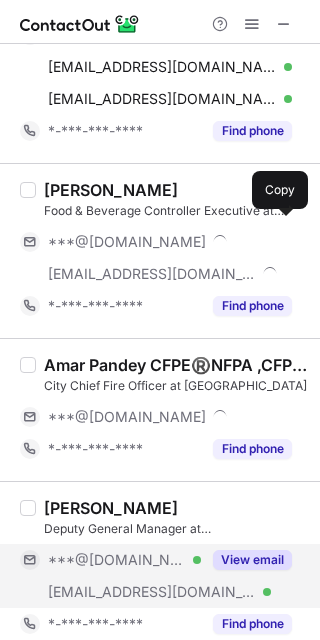 click on "***@giftgujarat.in Verified" at bounding box center [110, 592] 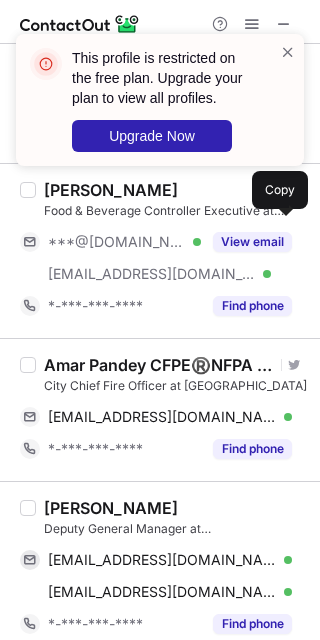click on "Amar Pandey CFPE®️NFPA ,CFPS®️NFPA, GiFireE (UK)" at bounding box center [159, 365] 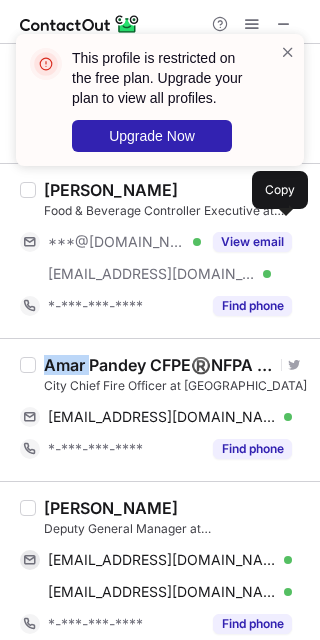 click on "Amar Pandey CFPE®️NFPA ,CFPS®️NFPA, GiFireE (UK)" at bounding box center (159, 365) 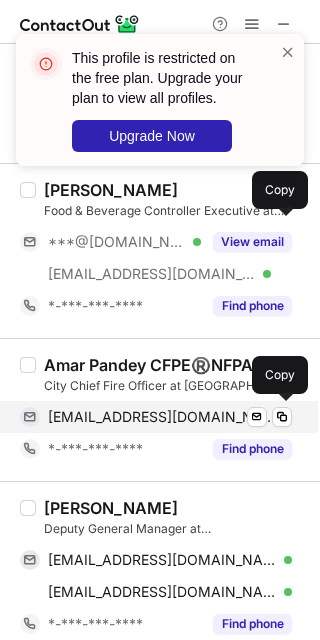 click on "arff007@gmail.com" at bounding box center [162, 417] 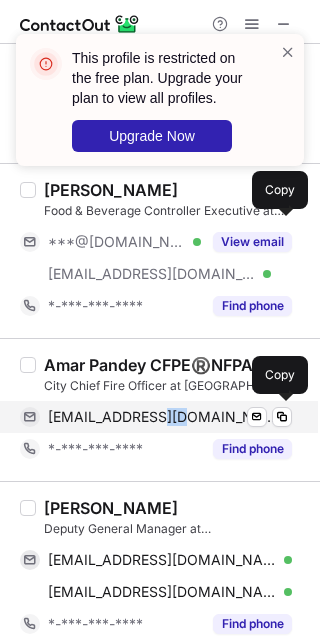 click on "arff007@gmail.com" at bounding box center (162, 417) 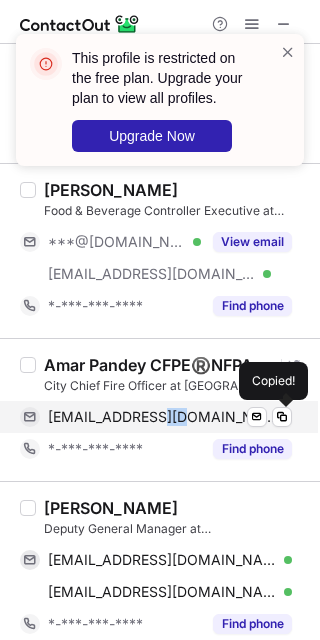 click on "arff007@gmail.com" at bounding box center [162, 417] 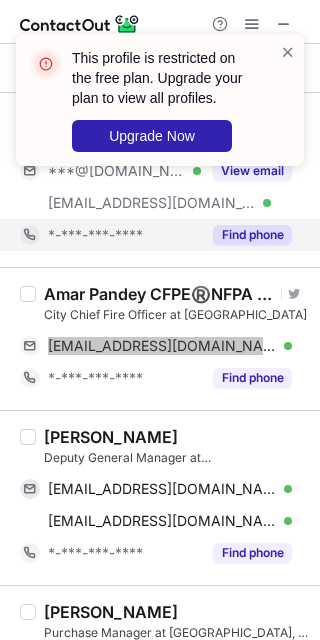 scroll, scrollTop: 533, scrollLeft: 0, axis: vertical 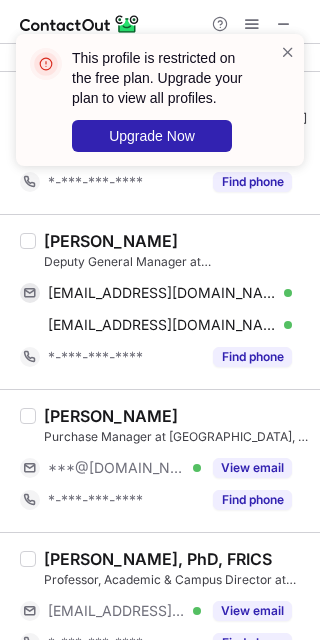 click on "Bhaskar Sagar" at bounding box center (111, 241) 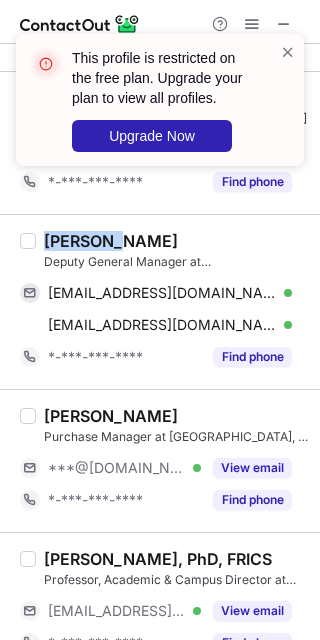click on "Bhaskar Sagar" at bounding box center (111, 241) 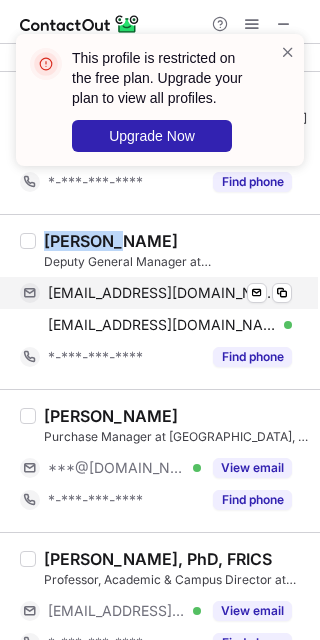click on "bhaskarvsagar@gmail.com Verified Send email Copy" at bounding box center (156, 293) 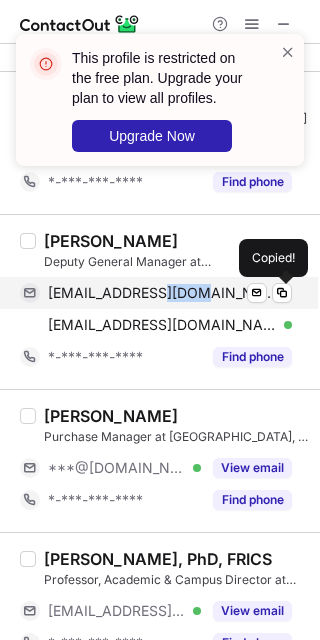 click on "bhaskarvsagar@gmail.com Verified Send email Copied!" at bounding box center (156, 293) 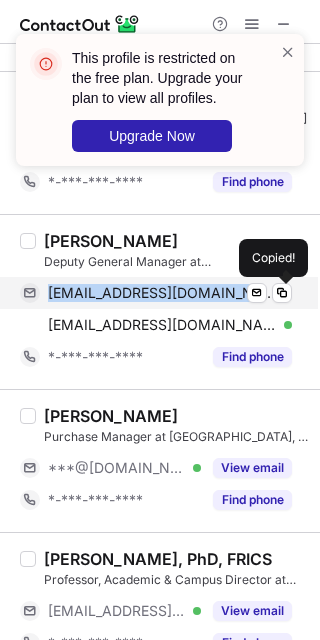 click on "bhaskarvsagar@gmail.com Verified Send email Copied!" at bounding box center [156, 293] 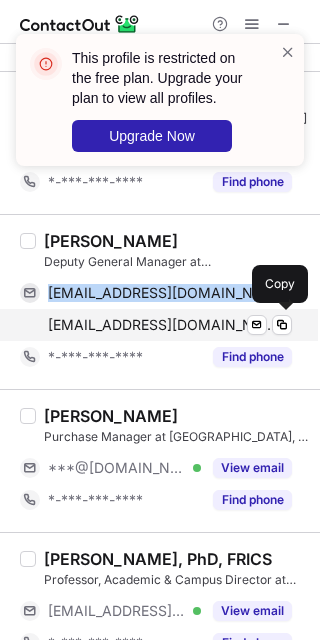 click on "bsagar@giftgujarat.in" at bounding box center (162, 325) 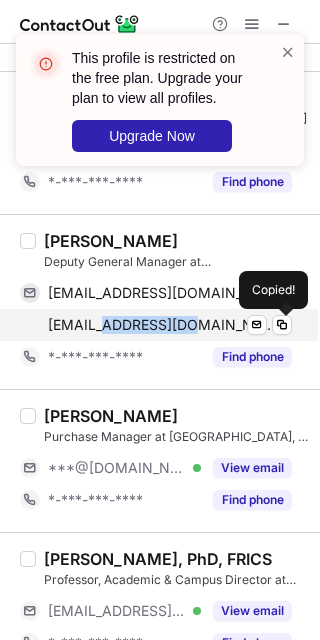 click on "bsagar@giftgujarat.in" at bounding box center [162, 325] 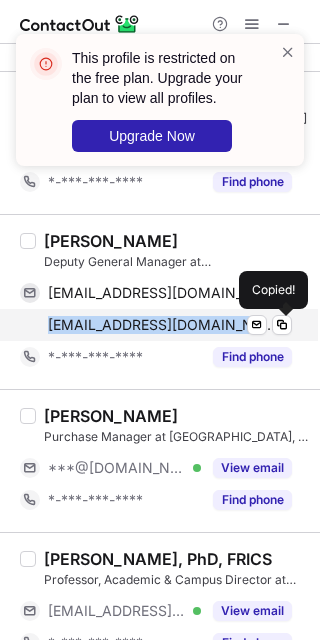 click on "bsagar@giftgujarat.in" at bounding box center [162, 325] 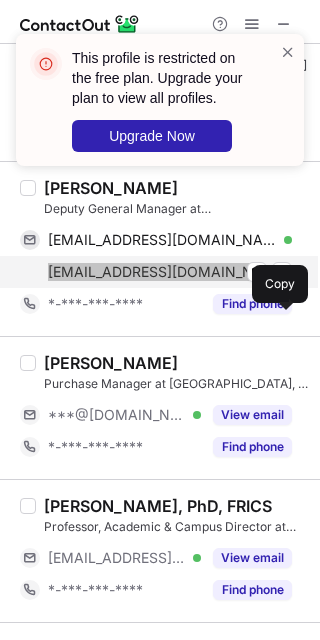 scroll, scrollTop: 666, scrollLeft: 0, axis: vertical 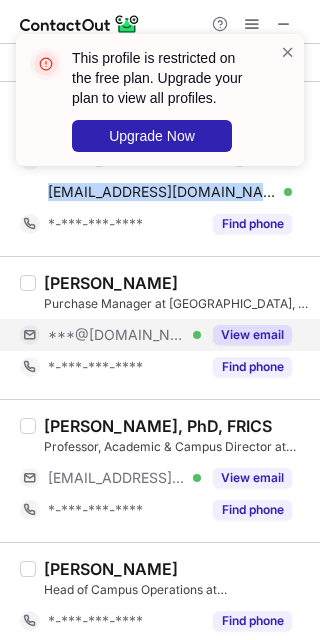 click on "***@[DOMAIN_NAME]" at bounding box center [117, 335] 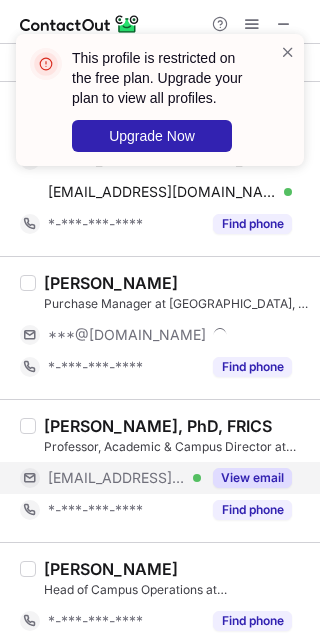 click on "***@rics.org" at bounding box center [117, 478] 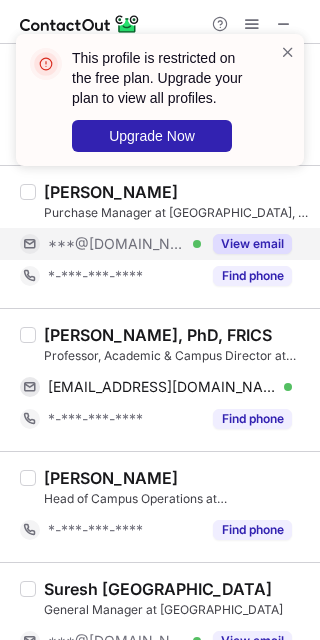 scroll, scrollTop: 800, scrollLeft: 0, axis: vertical 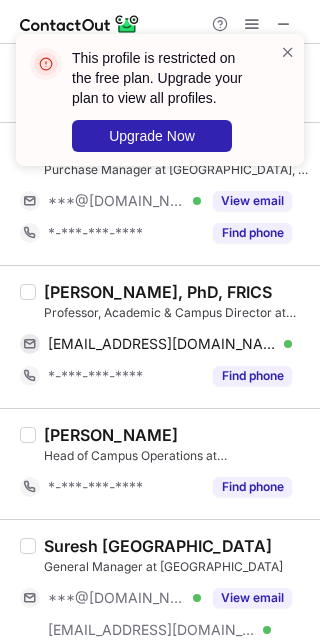 click on "Deepak Bajaj, PhD, FRICS" at bounding box center [158, 292] 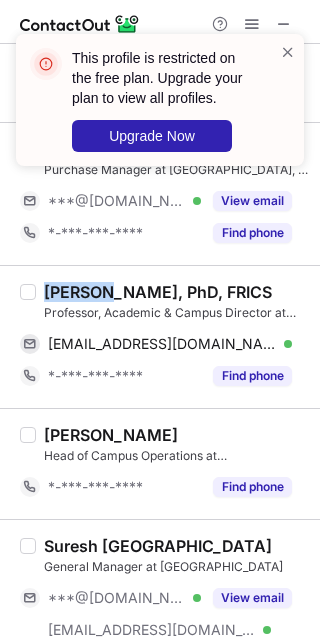 click on "Deepak Bajaj, PhD, FRICS" at bounding box center (158, 292) 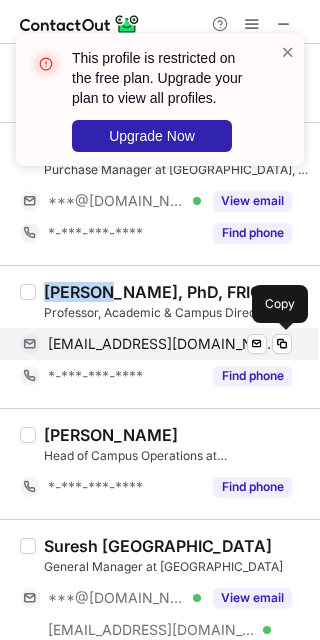 click on "dbajaj@rics.org" at bounding box center [162, 344] 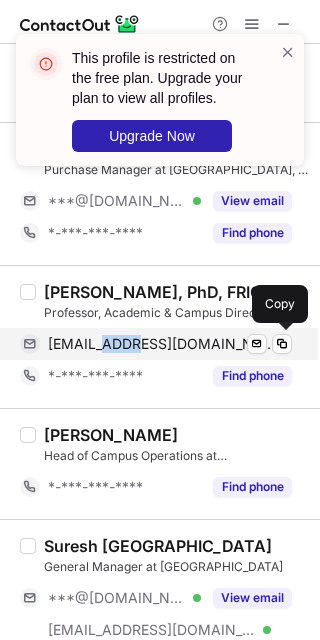 click on "dbajaj@rics.org" at bounding box center [162, 344] 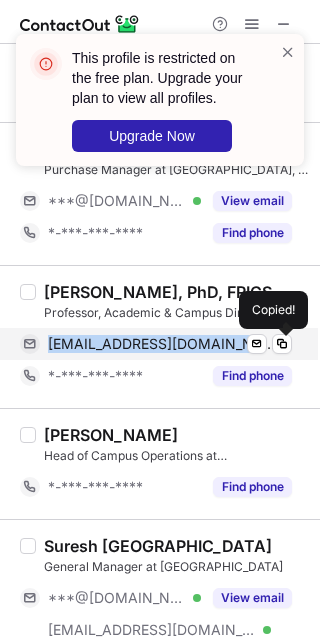 click on "dbajaj@rics.org" at bounding box center [162, 344] 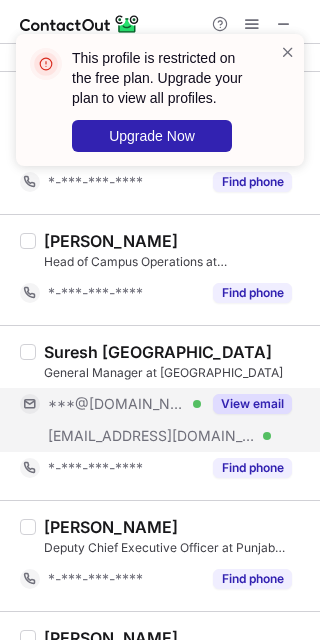 scroll, scrollTop: 1066, scrollLeft: 0, axis: vertical 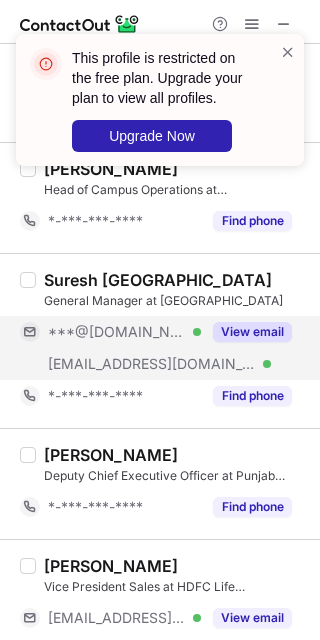 click on "***@[DOMAIN_NAME]" at bounding box center [117, 332] 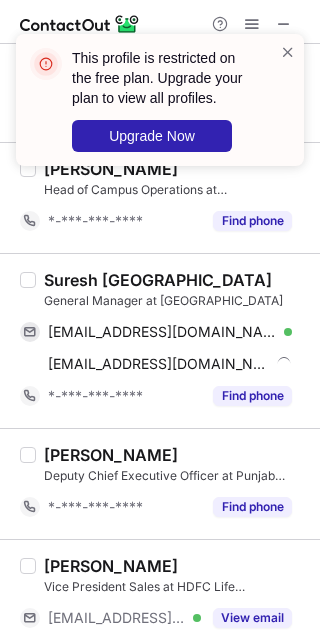 drag, startPoint x: 103, startPoint y: 609, endPoint x: 113, endPoint y: 550, distance: 59.841457 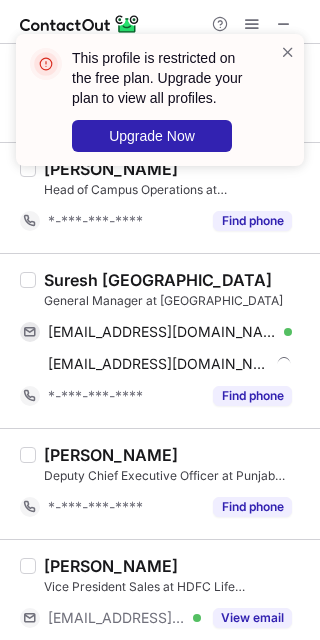 click on "***@hdfclife-international.com Verified" at bounding box center [110, 618] 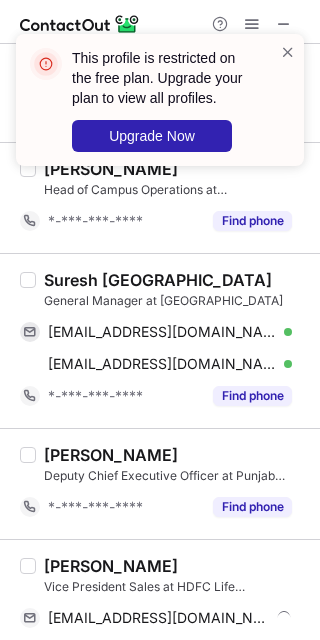 click on "Suresh Dhaka" at bounding box center [158, 280] 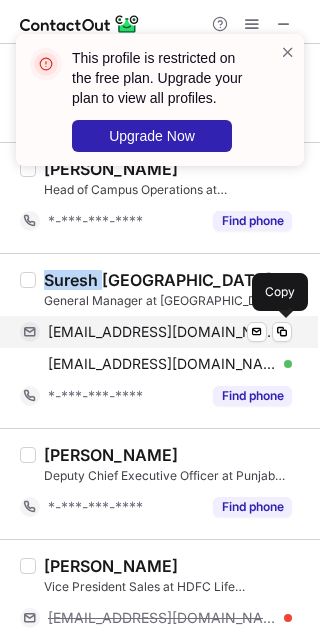 click on "sureshdhaka13@gmail.com Verified Send email Copy" at bounding box center [156, 332] 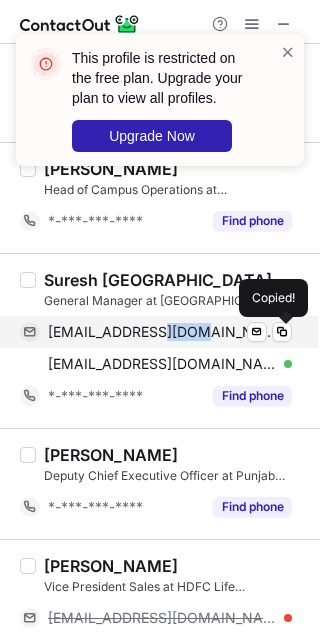 click on "sureshdhaka13@gmail.com Verified Send email Copied!" at bounding box center [156, 332] 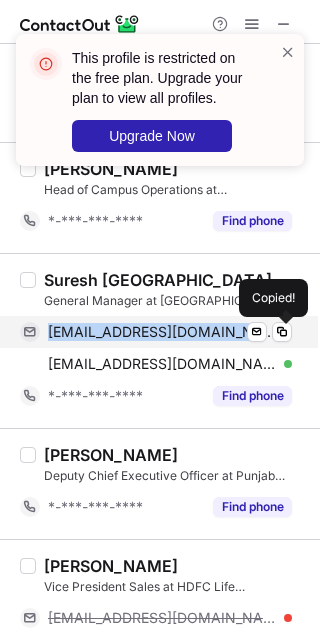 click on "sureshdhaka13@gmail.com Verified Send email Copied!" at bounding box center [156, 332] 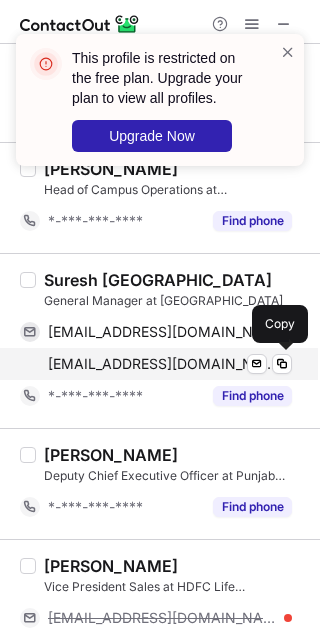 click on "suresh.dhaka@giftgujarat.in Verified Send email Copy" at bounding box center [156, 364] 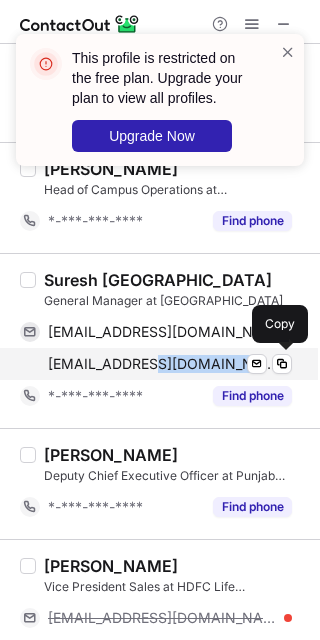 click on "suresh.dhaka@giftgujarat.in Verified Send email Copy" at bounding box center [156, 364] 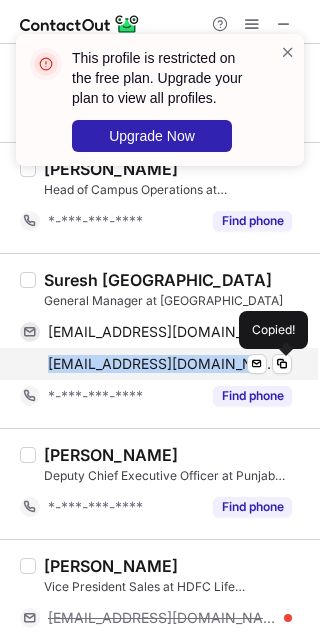 click on "suresh.dhaka@giftgujarat.in Verified Send email Copied!" at bounding box center (156, 364) 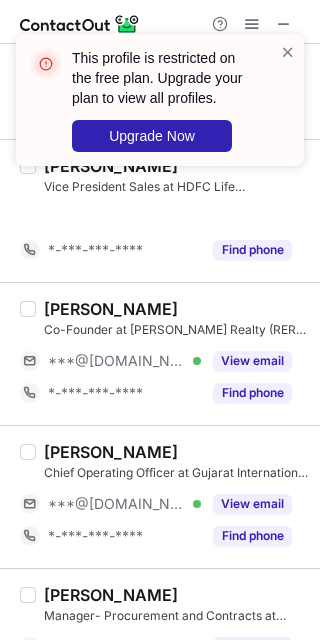 scroll, scrollTop: 1600, scrollLeft: 0, axis: vertical 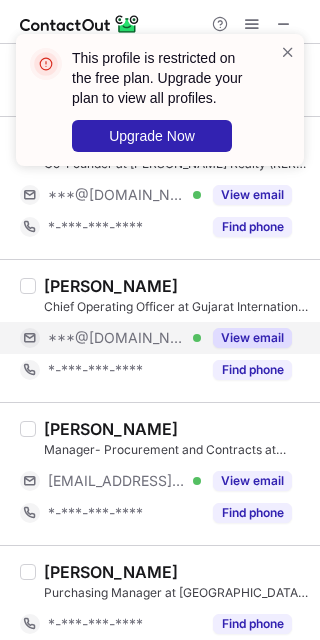 click on "***@yahoo.co.in Verified" at bounding box center (110, 338) 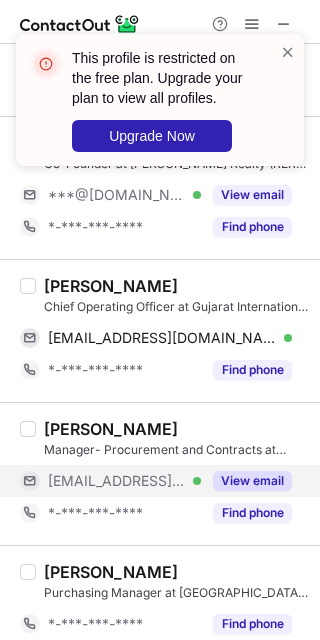 click on "***@giftgujarat.in" at bounding box center [117, 481] 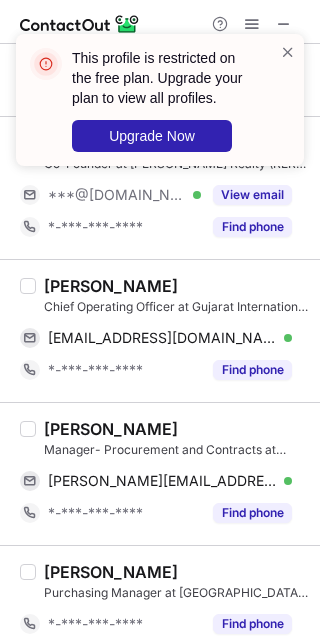 click on "ARVIND RAJPUT" at bounding box center [111, 286] 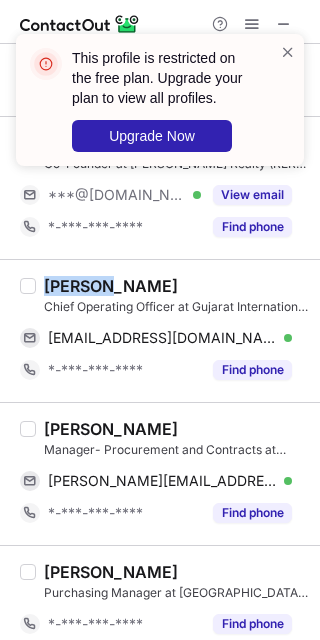 click on "ARVIND RAJPUT" at bounding box center [111, 286] 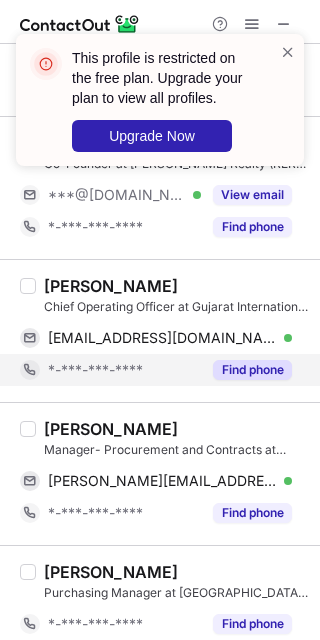 click on "*-***-***-****" at bounding box center [110, 370] 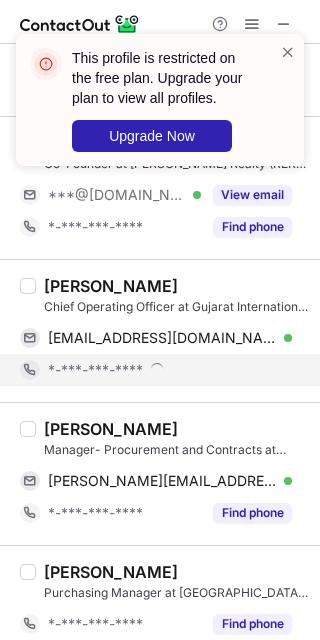 click on "*-***-***-****" at bounding box center [156, 370] 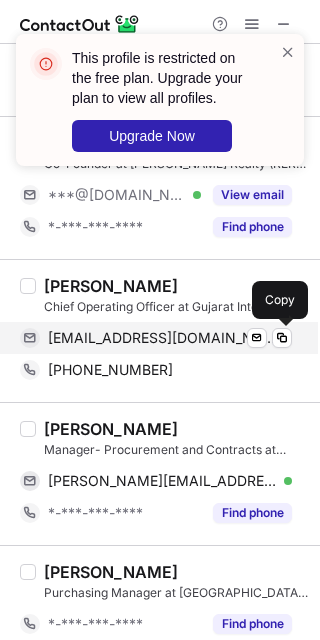 click on "arvin2k7@yahoo.co.in" at bounding box center [162, 338] 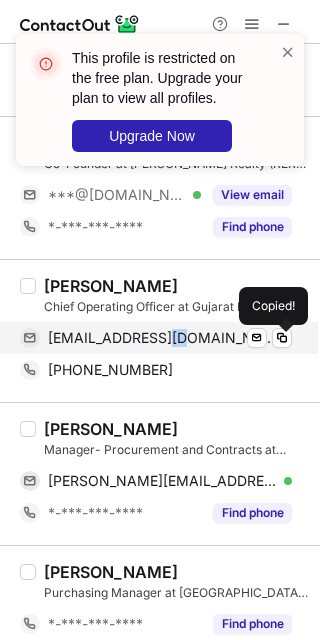 click on "arvin2k7@yahoo.co.in" at bounding box center [162, 338] 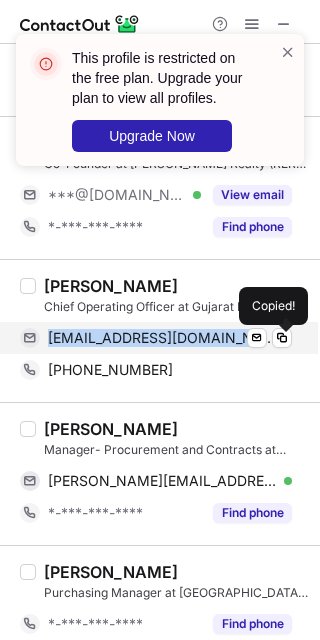 click on "arvin2k7@yahoo.co.in" at bounding box center [162, 338] 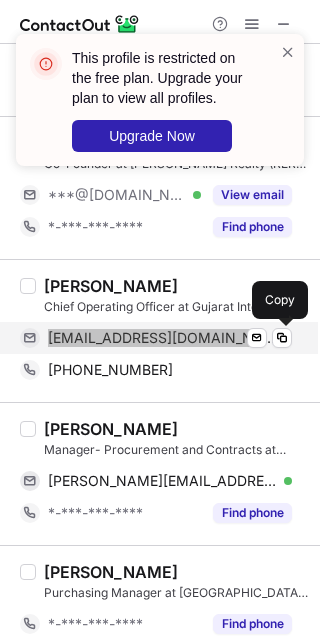scroll, scrollTop: 1733, scrollLeft: 0, axis: vertical 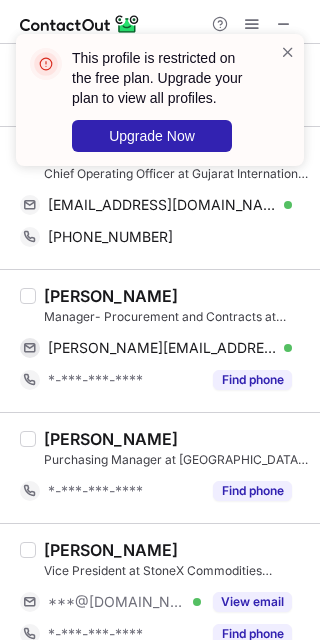 click on "Harnish Patel" at bounding box center [111, 296] 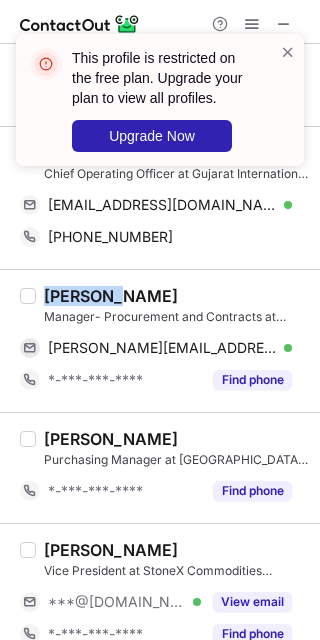 click on "Harnish Patel" at bounding box center [111, 296] 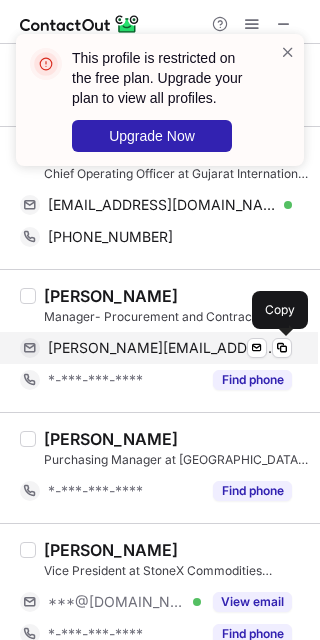 click on "harnish.patel@giftgujarat.in" at bounding box center (162, 348) 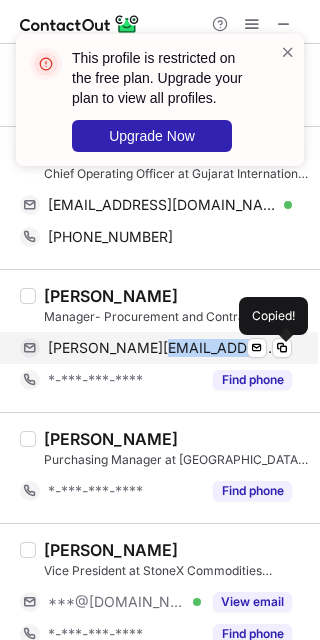 click on "harnish.patel@giftgujarat.in" at bounding box center (162, 348) 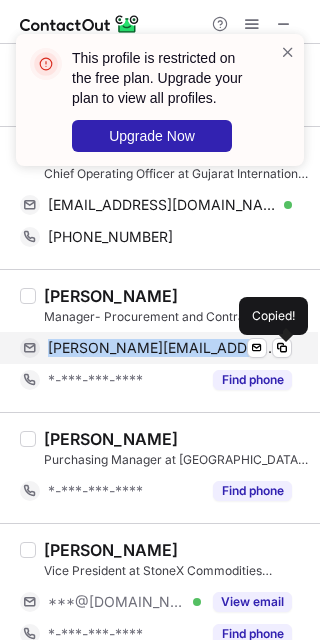 click on "harnish.patel@giftgujarat.in" at bounding box center (162, 348) 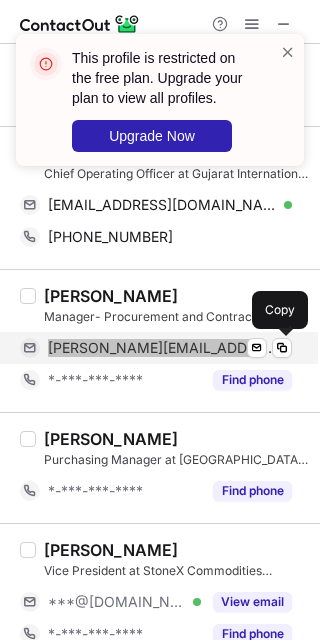 scroll, scrollTop: 1866, scrollLeft: 0, axis: vertical 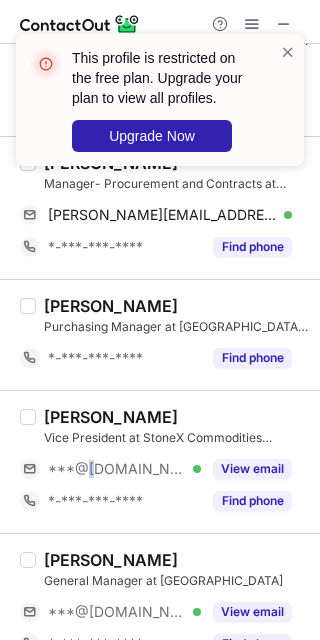 click on "***@[DOMAIN_NAME]" at bounding box center (117, 469) 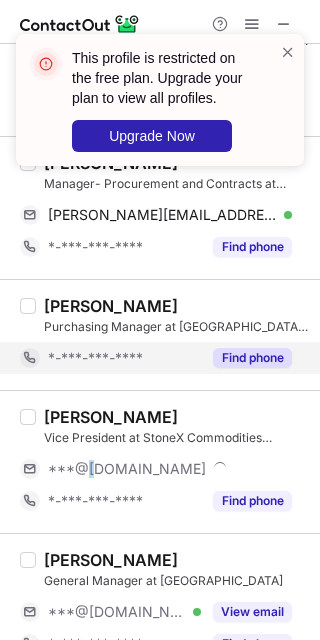 scroll, scrollTop: 2000, scrollLeft: 0, axis: vertical 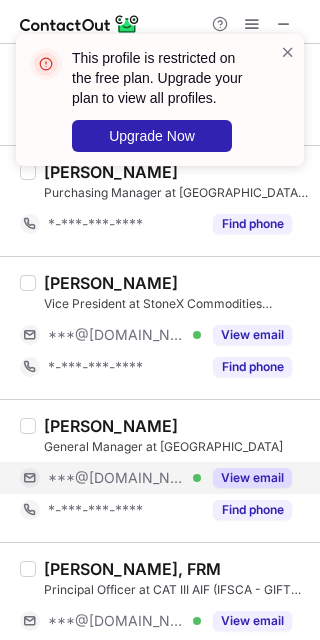 click on "***@hotmail.com" at bounding box center [117, 478] 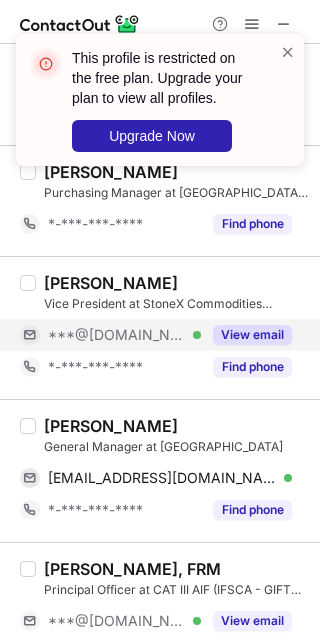 click on "***@[DOMAIN_NAME] Verified" at bounding box center [110, 335] 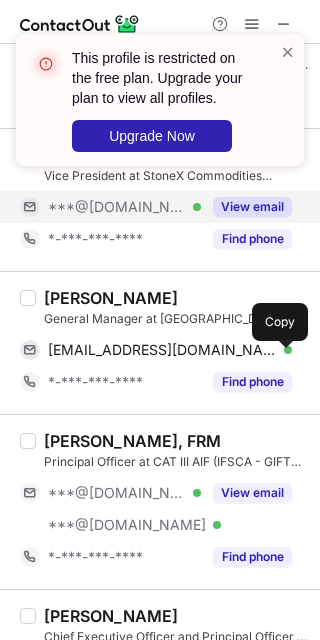 scroll, scrollTop: 2133, scrollLeft: 0, axis: vertical 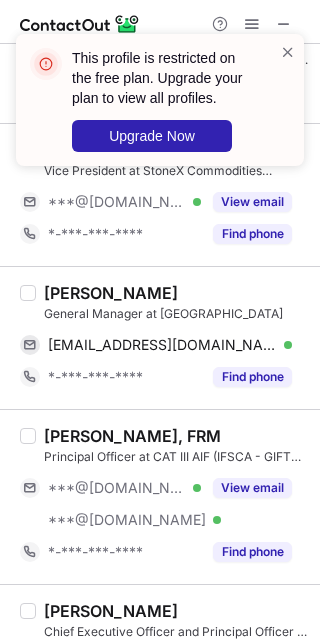 click on "Vikram Shah" at bounding box center [111, 293] 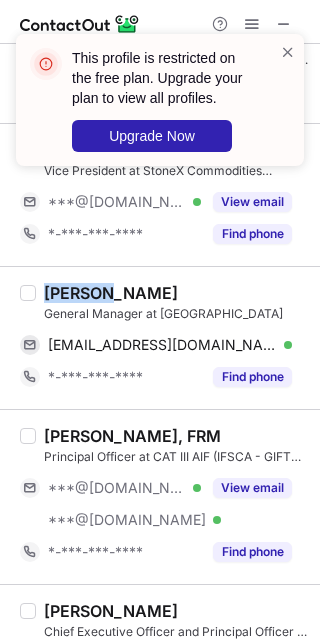 click on "Vikram Shah" at bounding box center [111, 293] 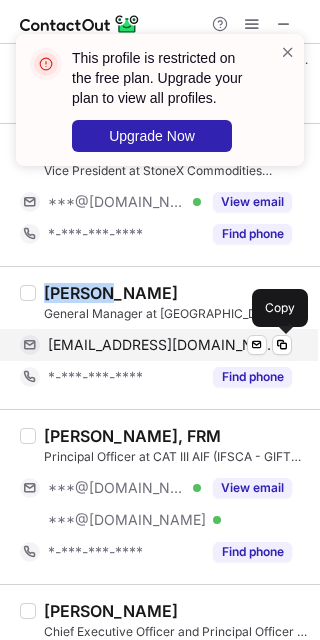 click on "vikram.shah@hotmail.com" at bounding box center (162, 345) 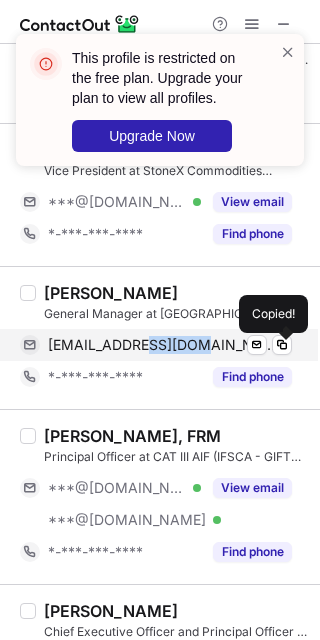 click on "vikram.shah@hotmail.com" at bounding box center [162, 345] 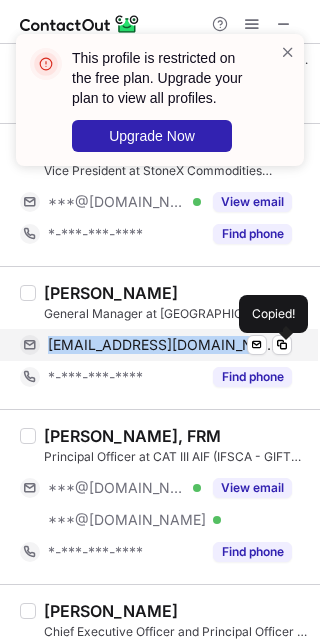 click on "vikram.shah@hotmail.com" at bounding box center [162, 345] 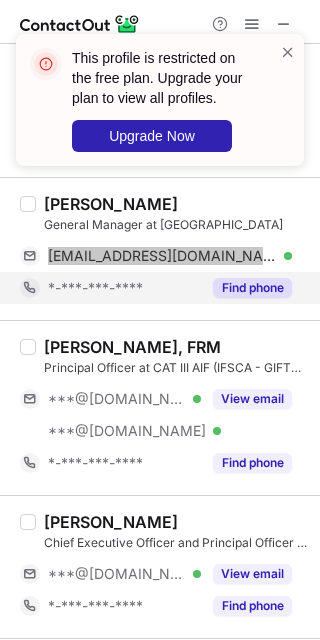 scroll, scrollTop: 2400, scrollLeft: 0, axis: vertical 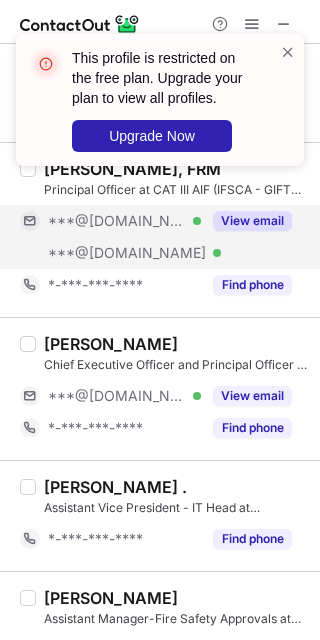 click on "***@hotmail.com" at bounding box center (127, 253) 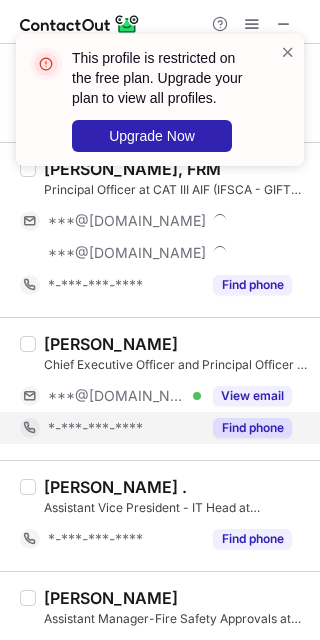 drag, startPoint x: 121, startPoint y: 418, endPoint x: 120, endPoint y: 405, distance: 13.038404 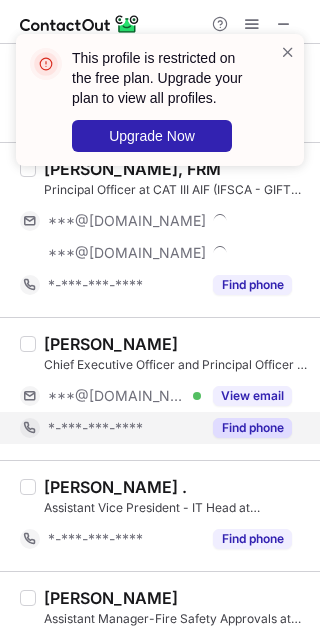 click on "*-***-***-****" at bounding box center (110, 428) 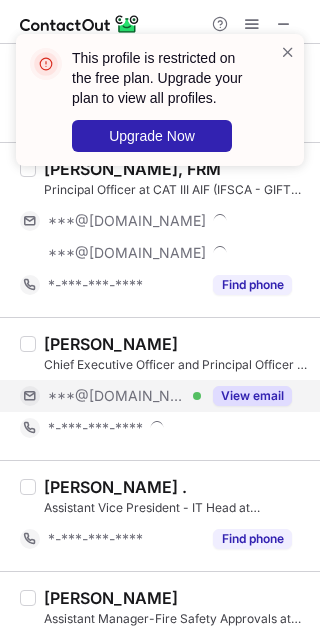 click on "***@[DOMAIN_NAME]" at bounding box center [117, 396] 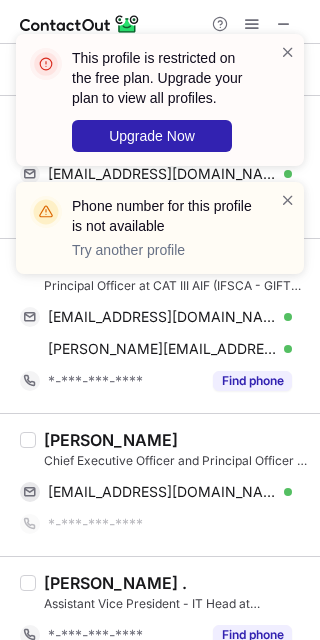 scroll, scrollTop: 2266, scrollLeft: 0, axis: vertical 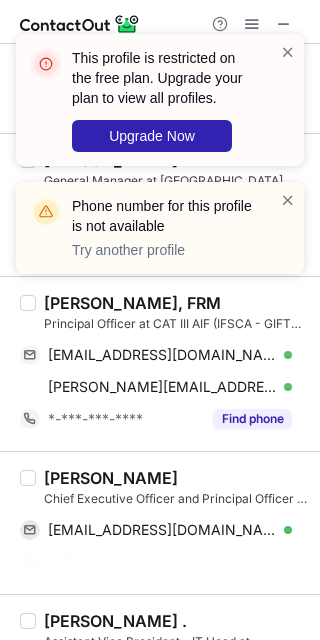 click on "Biplab Bhattacharya, FRM" at bounding box center (132, 303) 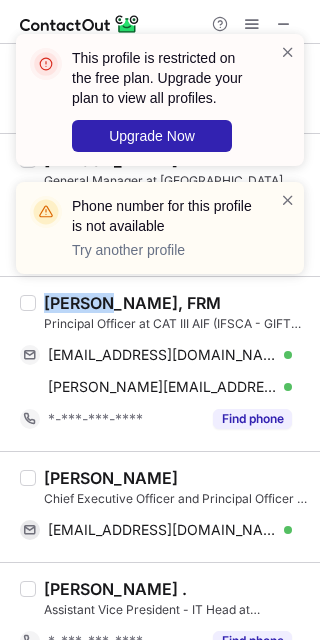 click on "Biplab Bhattacharya, FRM" at bounding box center [132, 303] 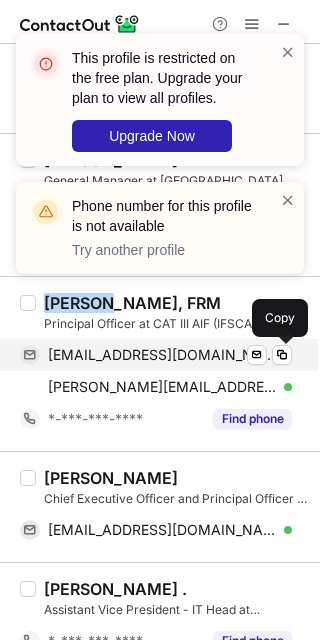 click on "connect2biplab@gmail.com" at bounding box center [162, 355] 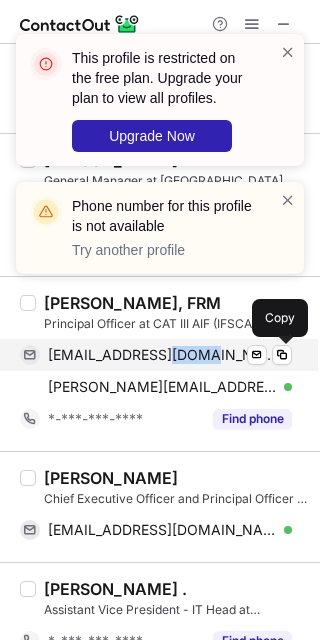 click on "connect2biplab@gmail.com" at bounding box center [162, 355] 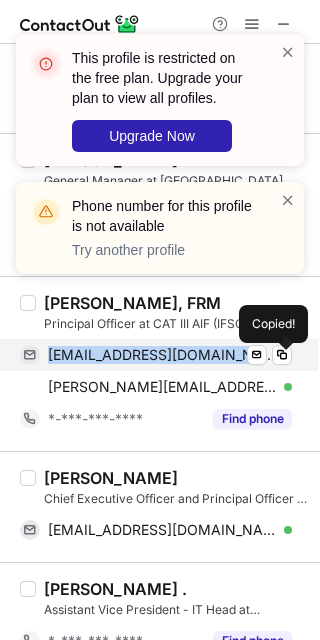 click on "connect2biplab@gmail.com" at bounding box center [162, 355] 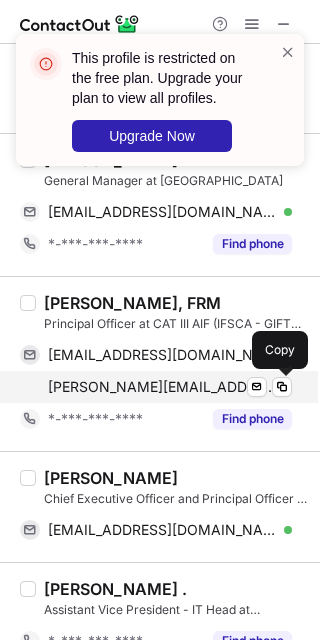 click on "biplab.bhattacharya@hotmail.com" at bounding box center (162, 387) 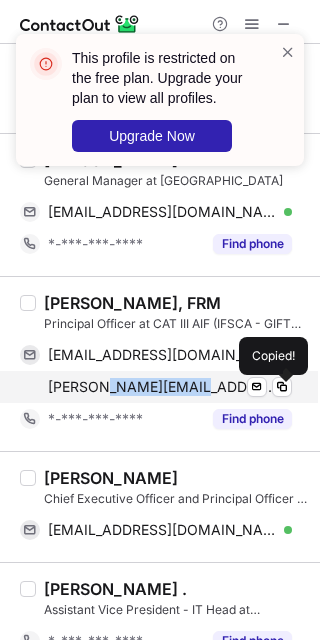 click on "biplab.bhattacharya@hotmail.com" at bounding box center [162, 387] 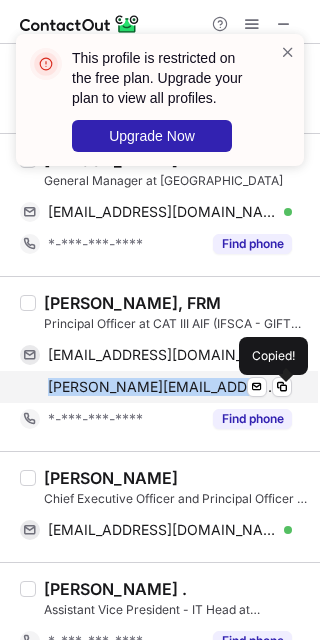 click on "biplab.bhattacharya@hotmail.com" at bounding box center (162, 387) 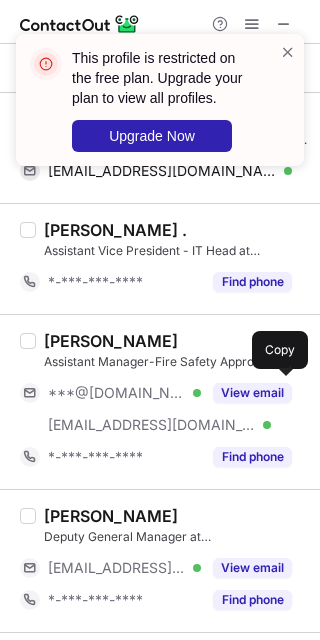 scroll, scrollTop: 2666, scrollLeft: 0, axis: vertical 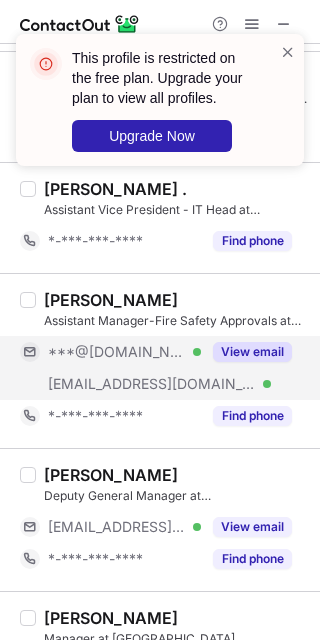 click on "***@[DOMAIN_NAME]" at bounding box center (117, 352) 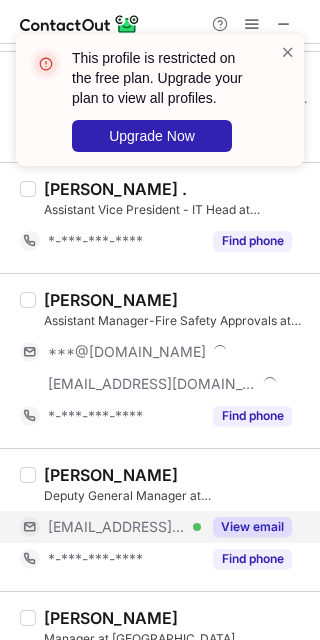 click on "***@giftgujarat.in" at bounding box center [117, 527] 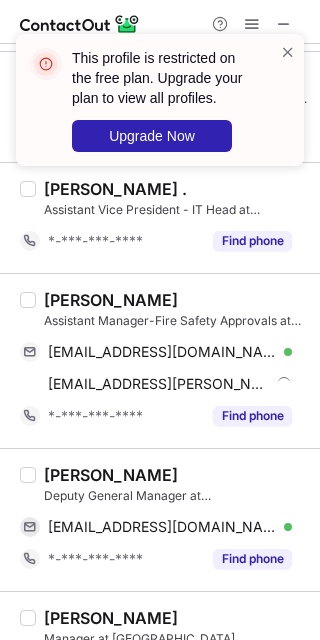click on "MOHAN KAKRAN" at bounding box center (111, 300) 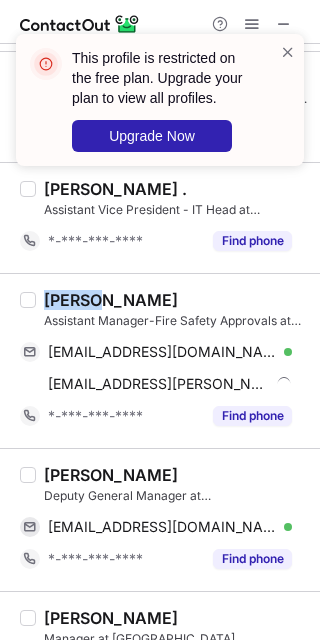 click on "MOHAN KAKRAN" at bounding box center [111, 300] 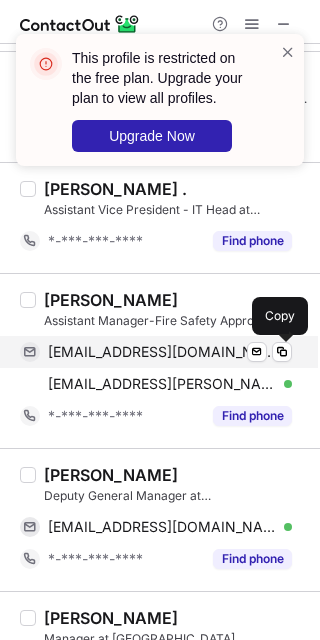 click on "kakranmohan@gmail.com" at bounding box center [162, 352] 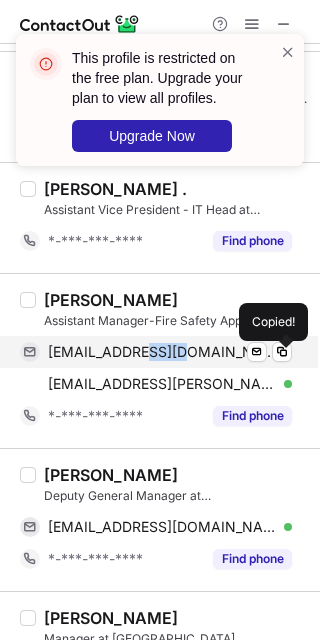 click on "kakranmohan@gmail.com" at bounding box center (162, 352) 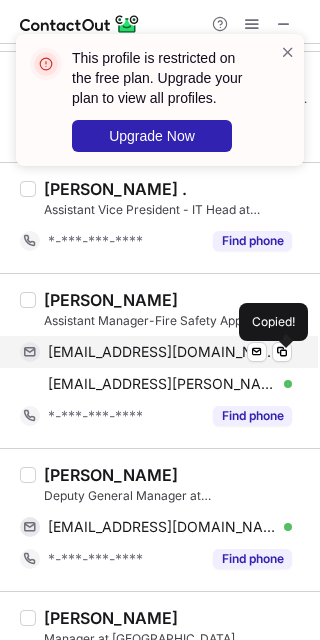 click on "kakranmohan@gmail.com" at bounding box center [162, 352] 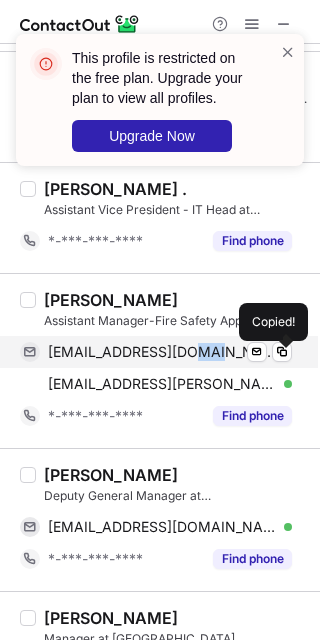 click on "kakranmohan@gmail.com" at bounding box center (162, 352) 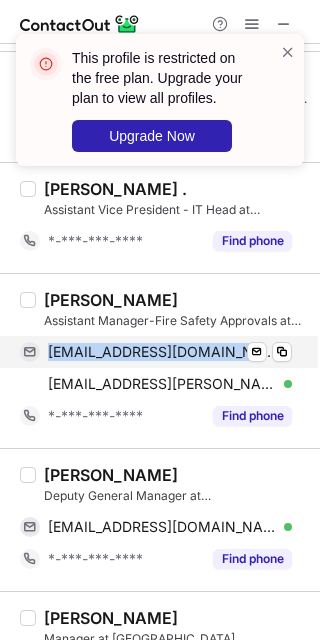 click on "kakranmohan@gmail.com" at bounding box center (162, 352) 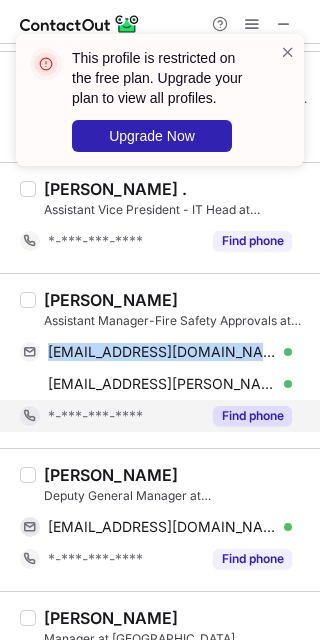 click on "*-***-***-****" at bounding box center (110, 416) 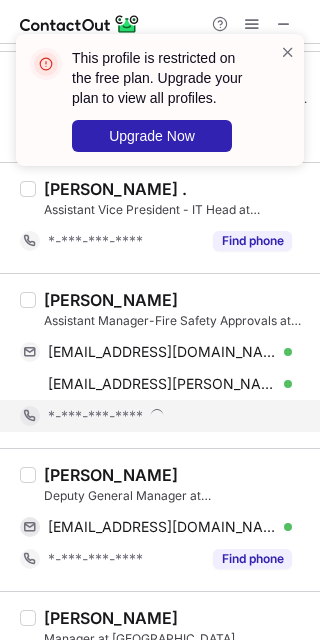click on "*-***-***-****" at bounding box center (156, 416) 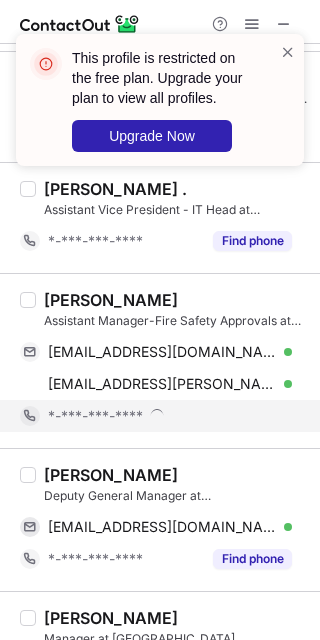 click on "*-***-***-****" at bounding box center (156, 416) 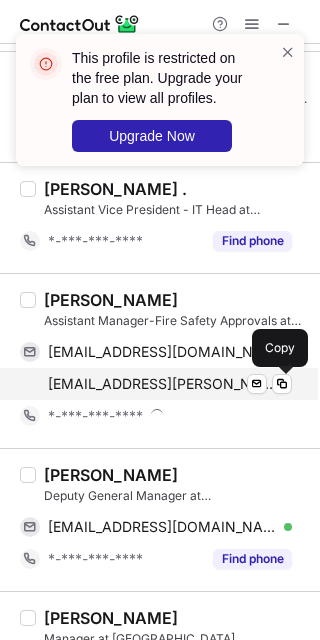 click on "mohan.kakran@giftgujarat.in" at bounding box center (162, 384) 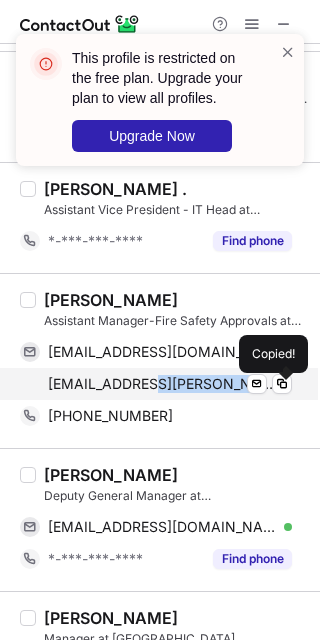 click on "mohan.kakran@giftgujarat.in" at bounding box center (162, 384) 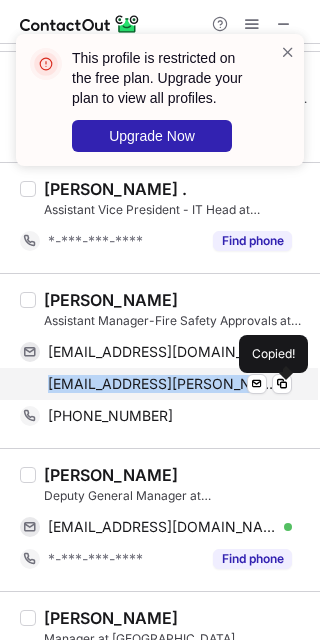 click on "mohan.kakran@giftgujarat.in" at bounding box center (162, 384) 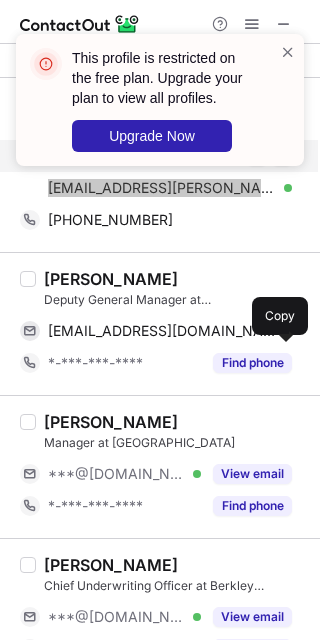 scroll, scrollTop: 2933, scrollLeft: 0, axis: vertical 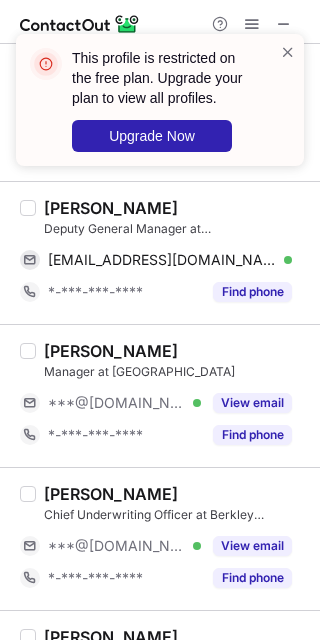 click on "Niraj Rathod" at bounding box center (111, 208) 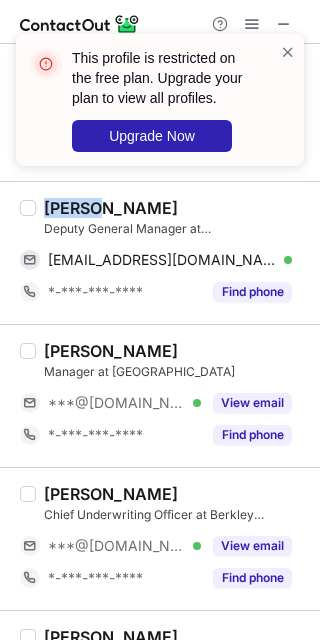 click on "Niraj Rathod" at bounding box center [111, 208] 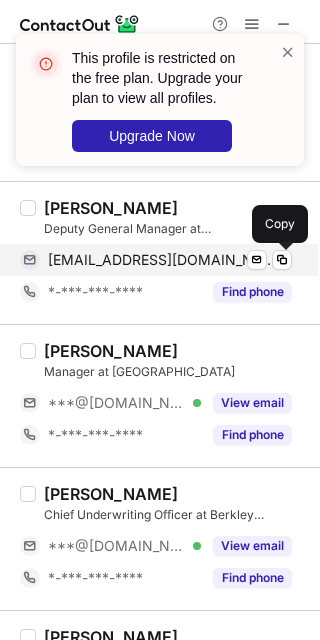 click on "nrathod@giftgujarat.in" at bounding box center (162, 260) 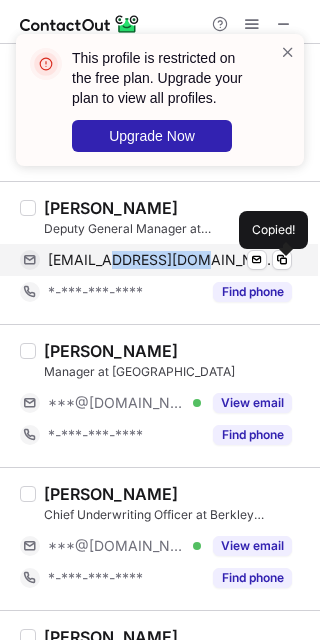 click on "nrathod@giftgujarat.in" at bounding box center [162, 260] 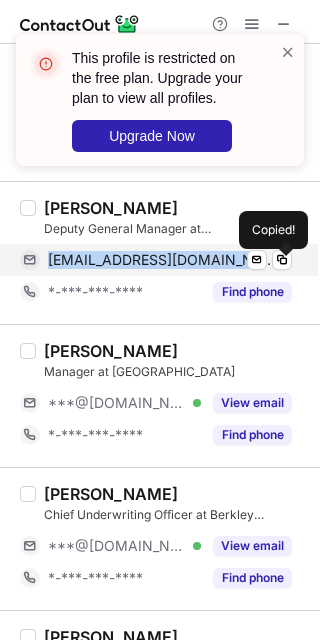 click on "nrathod@giftgujarat.in" at bounding box center (162, 260) 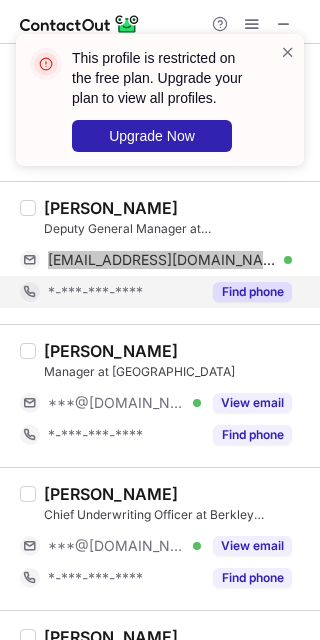 scroll, scrollTop: 3066, scrollLeft: 0, axis: vertical 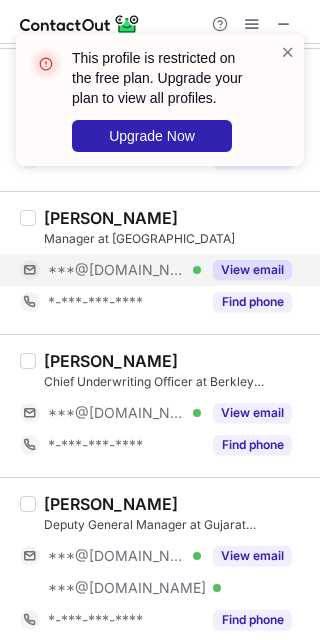 drag, startPoint x: 119, startPoint y: 275, endPoint x: 119, endPoint y: 318, distance: 43 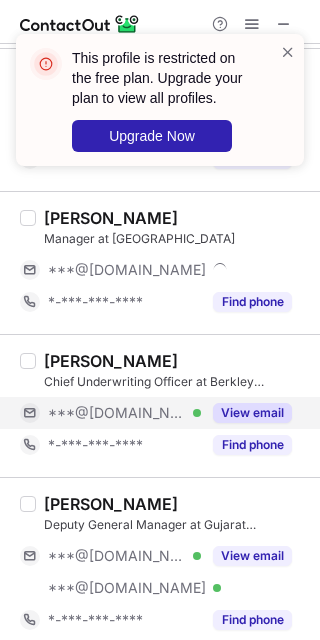 click on "***@[DOMAIN_NAME]" at bounding box center (117, 413) 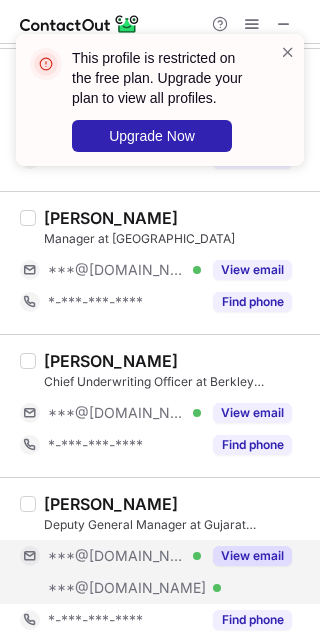 click on "***@[DOMAIN_NAME] Verified" at bounding box center [110, 556] 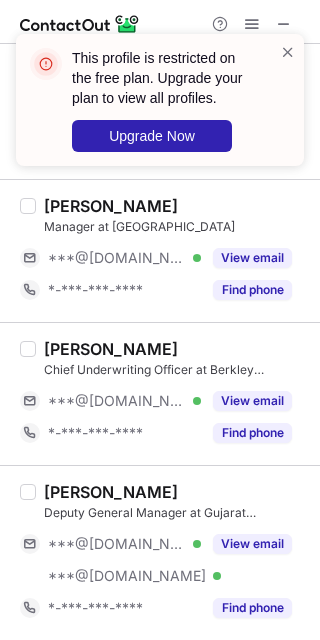 scroll, scrollTop: 3086, scrollLeft: 0, axis: vertical 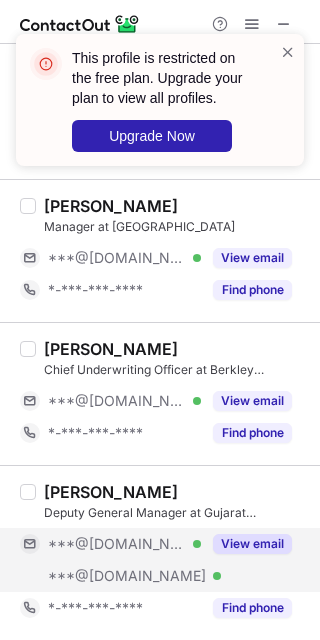 click on "***@[DOMAIN_NAME]" at bounding box center [127, 576] 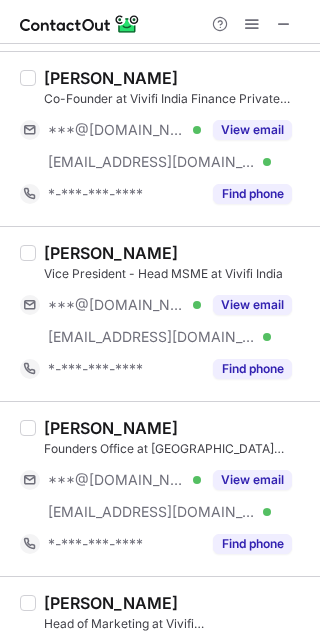 scroll, scrollTop: 0, scrollLeft: 0, axis: both 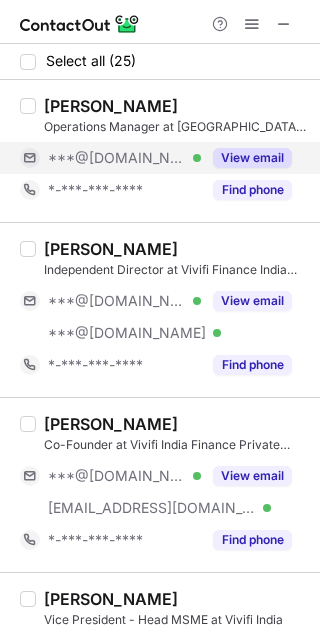 click on "***@[DOMAIN_NAME]" at bounding box center [117, 158] 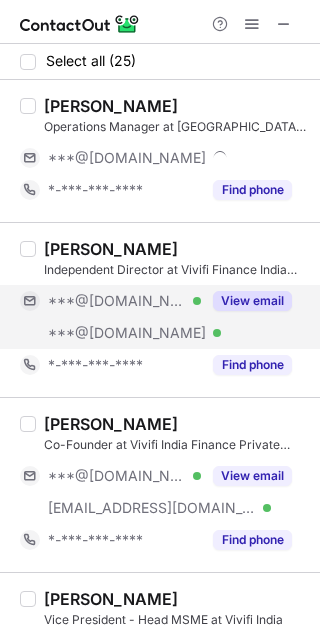 click on "***@[DOMAIN_NAME]" at bounding box center [117, 301] 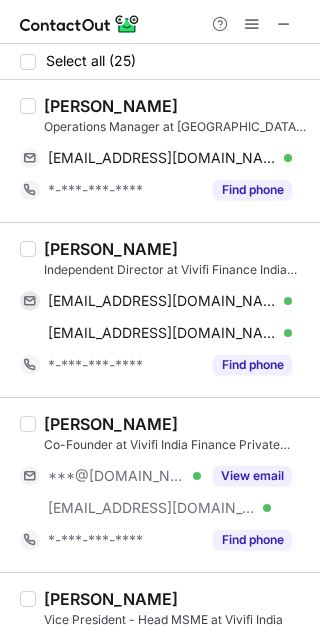 click on "Utkarsh Kumar" at bounding box center (111, 106) 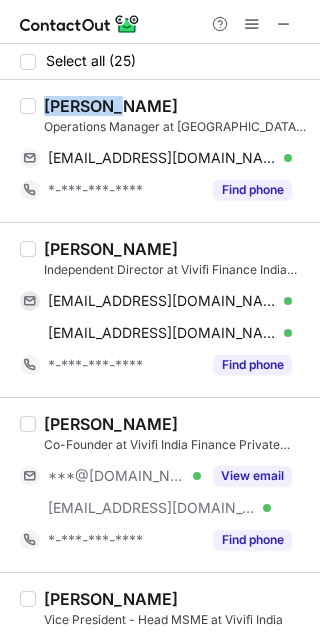 click on "Utkarsh Kumar" at bounding box center (111, 106) 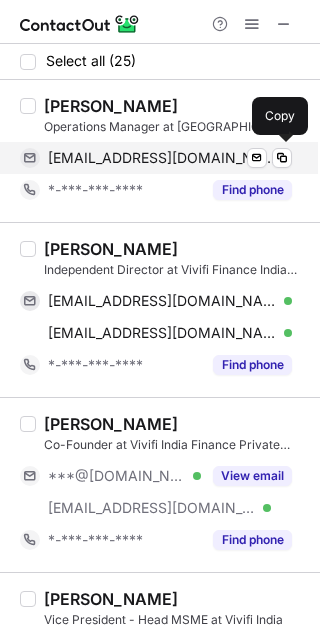 click on "ukg886@gmail.com" at bounding box center (162, 158) 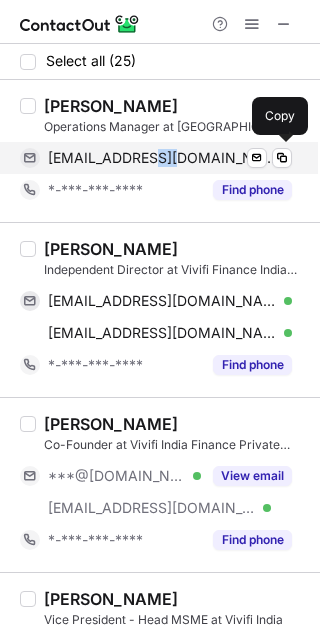 click on "ukg886@gmail.com" at bounding box center [162, 158] 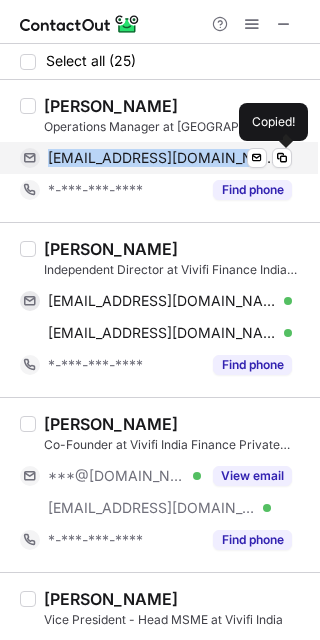 click on "ukg886@gmail.com" at bounding box center [162, 158] 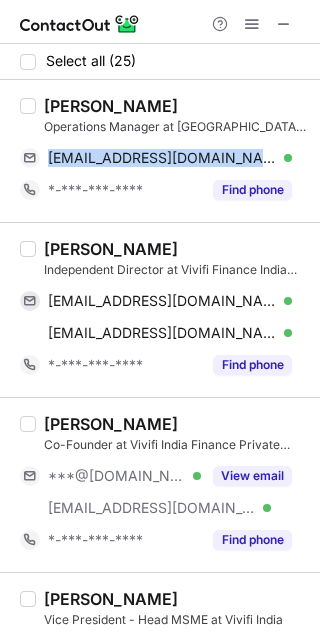 click on "Jyoti Pandey" at bounding box center (111, 249) 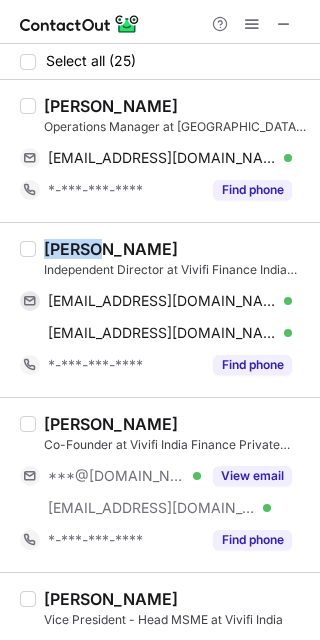 click on "Jyoti Pandey" at bounding box center [111, 249] 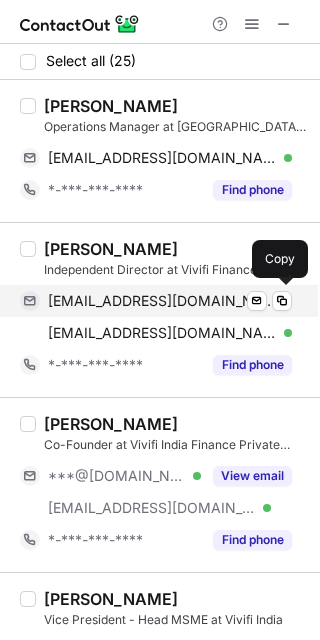 click on "jyotikumarpandey@gmail.com" at bounding box center [162, 301] 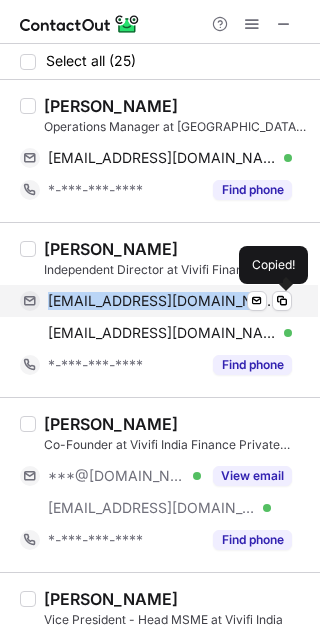click on "jyotikumarpandey@gmail.com" at bounding box center (162, 301) 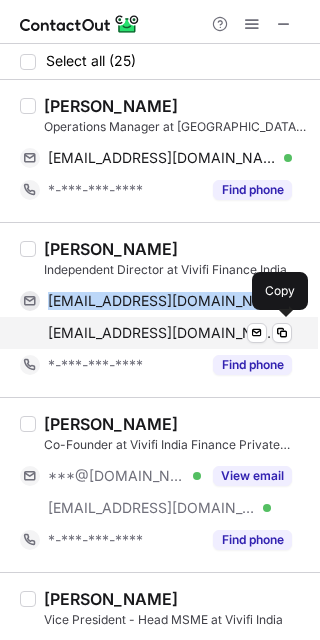 click on "jpandeyubd@yahoo.com Verified Send email Copy" at bounding box center [156, 333] 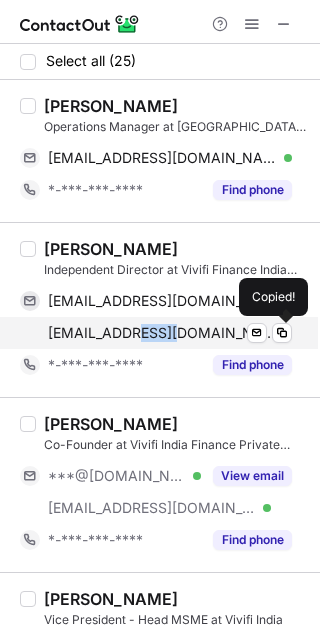 click on "jpandeyubd@yahoo.com Verified Send email Copied!" at bounding box center (156, 333) 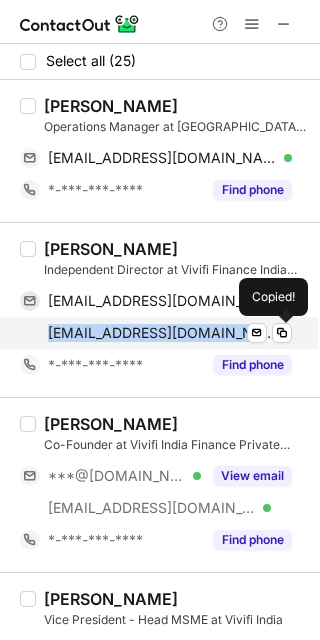 click on "jpandeyubd@yahoo.com Verified Send email Copied!" at bounding box center (156, 333) 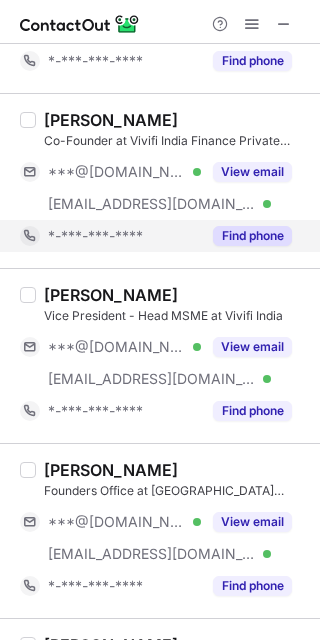 scroll, scrollTop: 400, scrollLeft: 0, axis: vertical 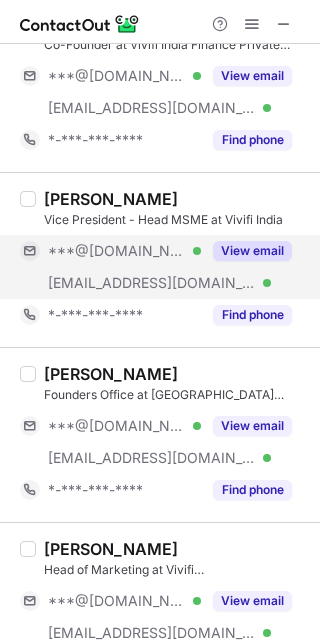 click on "***@[DOMAIN_NAME] Verified" at bounding box center [110, 251] 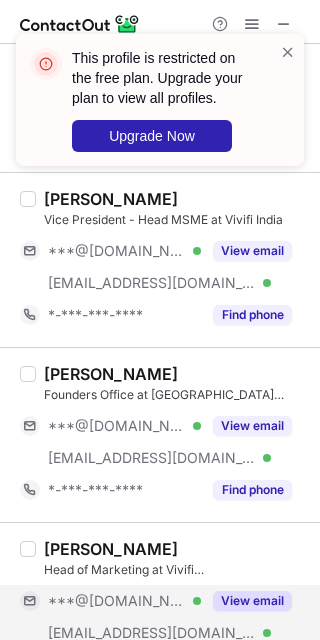 click on "***@[DOMAIN_NAME] Verified" at bounding box center [110, 601] 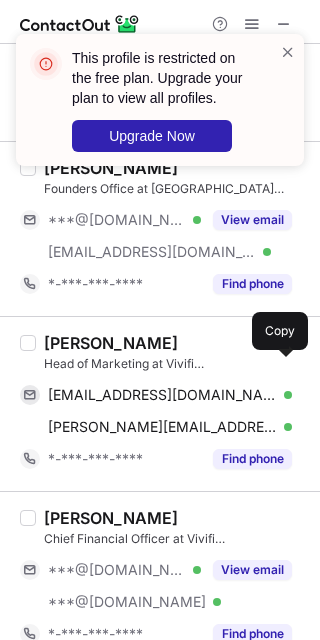 scroll, scrollTop: 666, scrollLeft: 0, axis: vertical 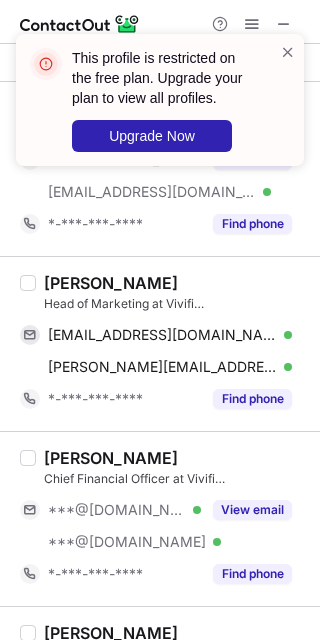 click on "Rajeshwari B" at bounding box center [111, 283] 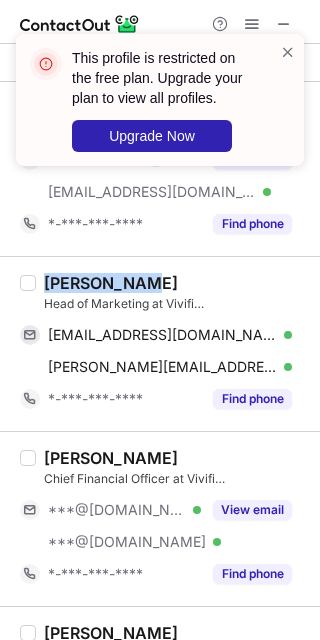 click on "Rajeshwari B" at bounding box center (111, 283) 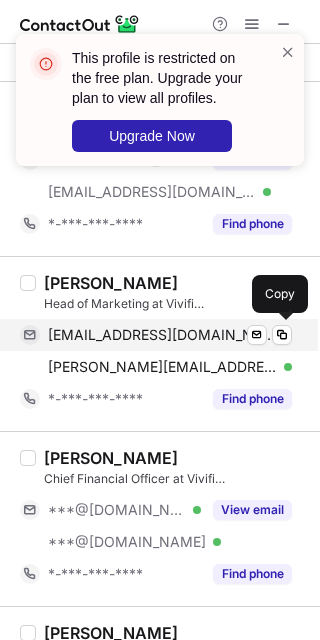 click on "rajeshwaribanoth024@gmail.com" at bounding box center [162, 335] 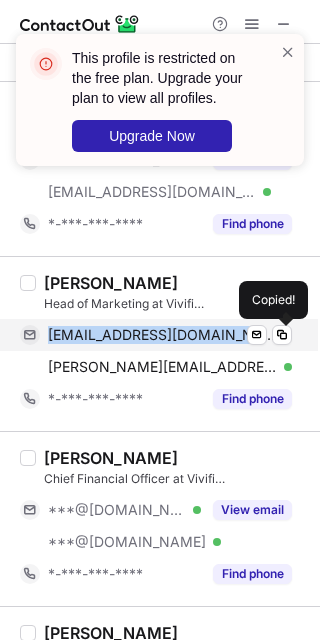 click on "rajeshwaribanoth024@gmail.com" at bounding box center [162, 335] 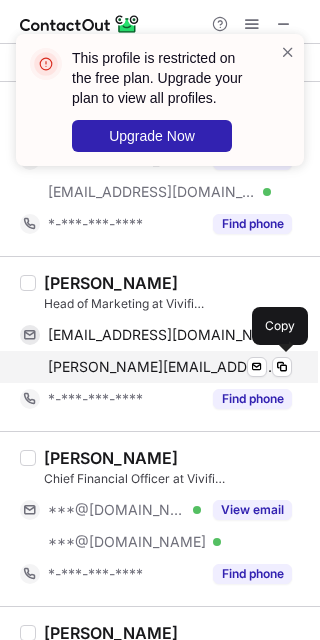 click on "rajeshwari.banoth@vivifin.com" at bounding box center [162, 367] 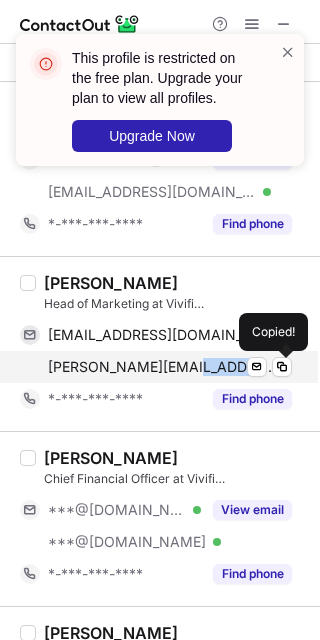 click on "rajeshwari.banoth@vivifin.com" at bounding box center (162, 367) 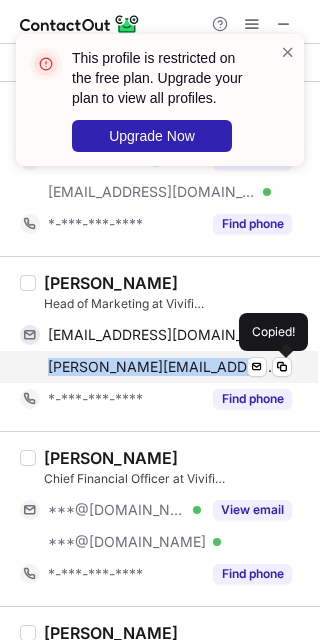 click on "rajeshwari.banoth@vivifin.com" at bounding box center (162, 367) 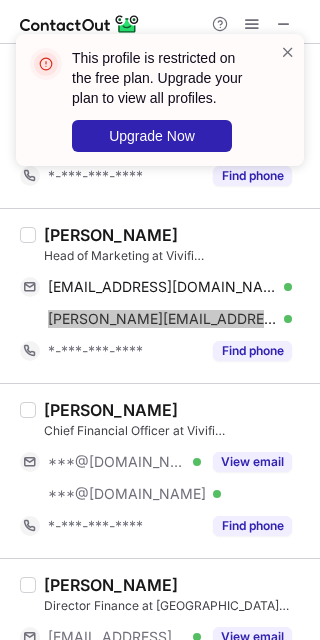 scroll, scrollTop: 800, scrollLeft: 0, axis: vertical 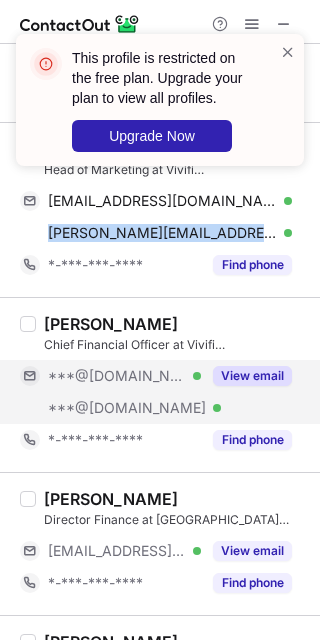 click on "***@[DOMAIN_NAME]" at bounding box center (117, 376) 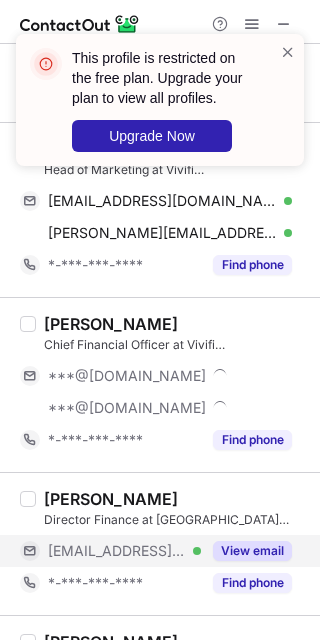 click on "***@vivifin.com" at bounding box center (117, 551) 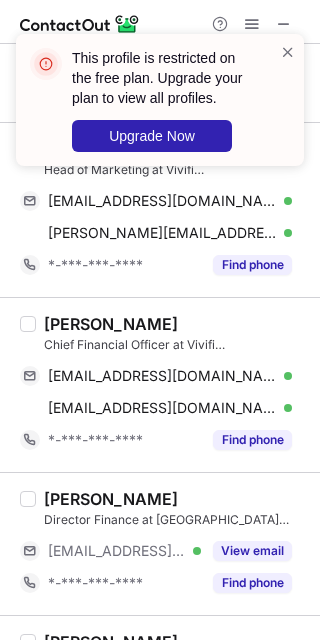 click on "Narayanan R" at bounding box center (111, 324) 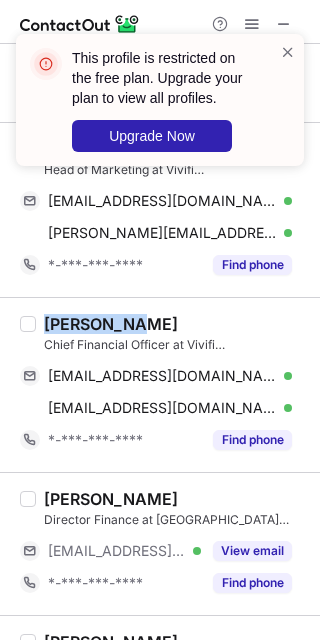 click on "Narayanan R" at bounding box center (111, 324) 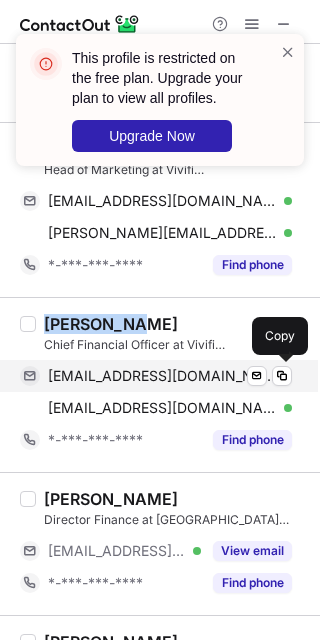 click on "narayanca@gmail.com" at bounding box center [162, 376] 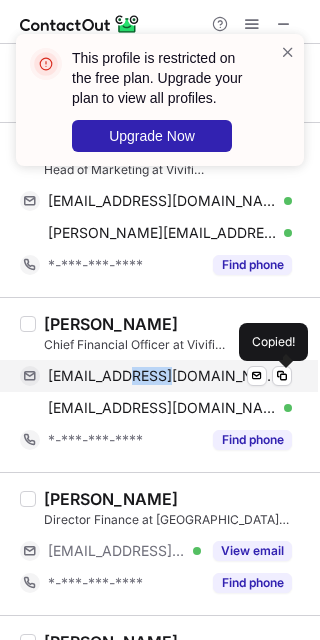 click on "narayanca@gmail.com" at bounding box center (162, 376) 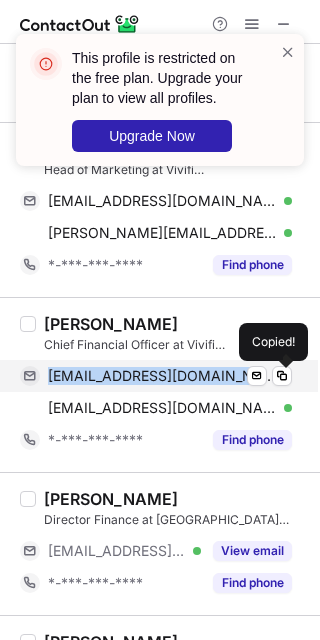 click on "narayanca@gmail.com" at bounding box center [162, 376] 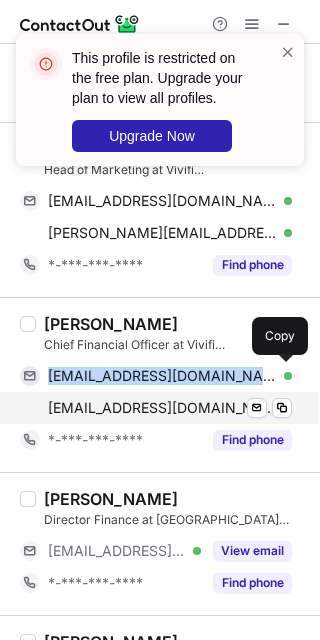 click on "naru_r@yahoo.com Verified Send email Copy" at bounding box center (156, 408) 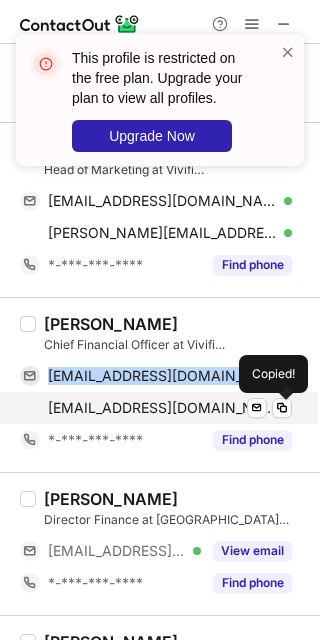 click on "naru_r@yahoo.com Verified Send email Copied!" at bounding box center [156, 408] 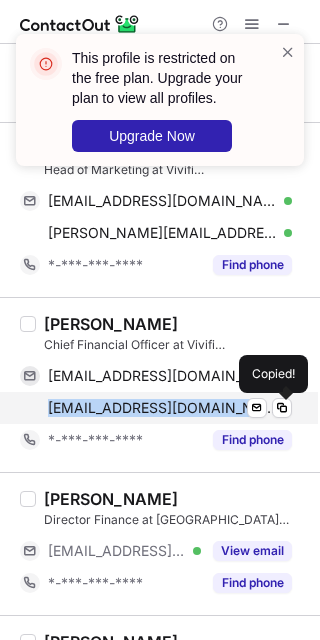 click on "naru_r@yahoo.com Verified Send email Copied!" at bounding box center [156, 408] 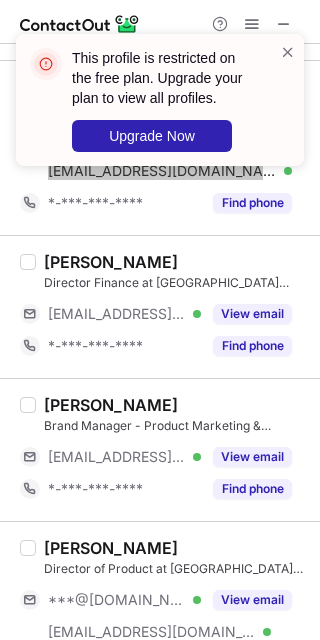 scroll, scrollTop: 1066, scrollLeft: 0, axis: vertical 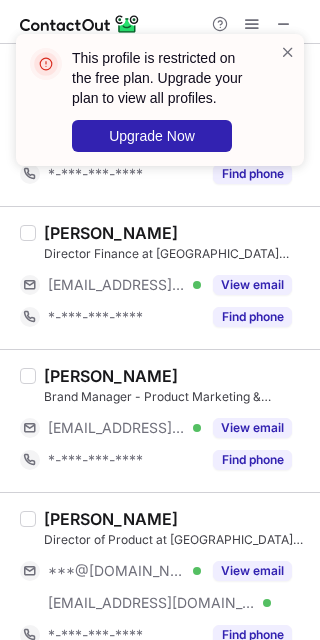 drag, startPoint x: 128, startPoint y: 289, endPoint x: 128, endPoint y: 411, distance: 122 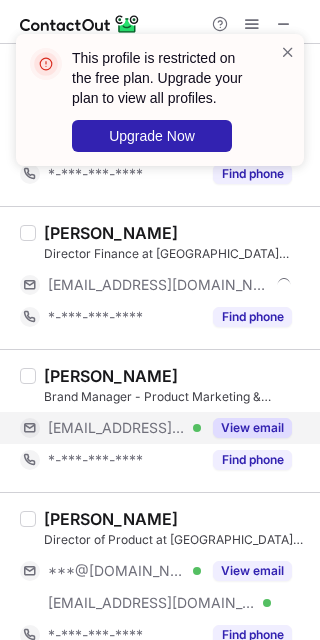 click on "***@nmims.edu.in" at bounding box center [117, 428] 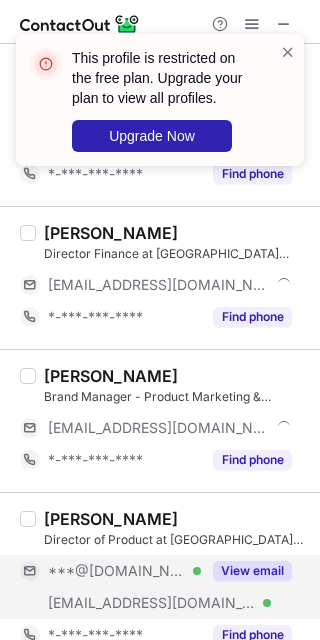 click on "***@[DOMAIN_NAME] Verified" at bounding box center [110, 571] 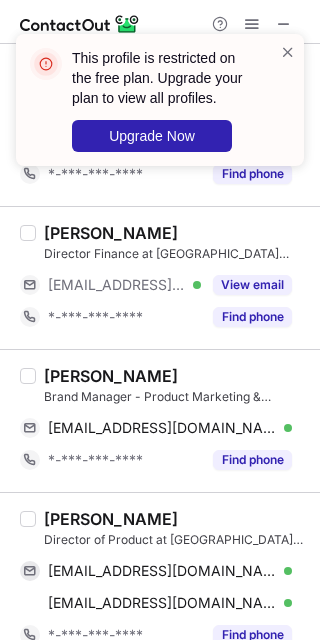 click on "Ishita Pruthi Brand Manager - Product Marketing & Strategy at Vivifi India ishita01@nmims.edu.in Verified Send email Copy *-***-***-**** Find phone" at bounding box center [160, 420] 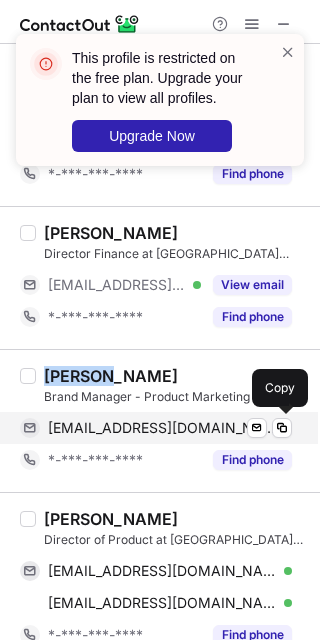 click on "ishita01@nmims.edu.in Verified Send email Copy" at bounding box center [156, 428] 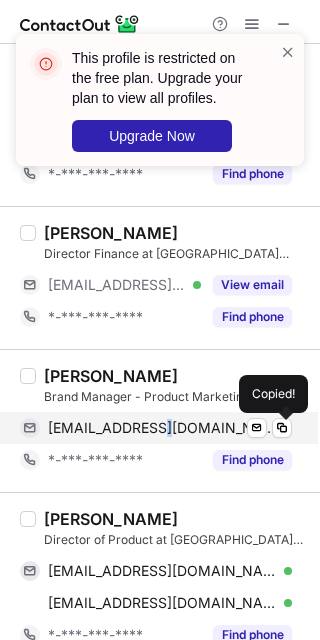 click on "ishita01@nmims.edu.in Verified Send email Copied!" at bounding box center (156, 428) 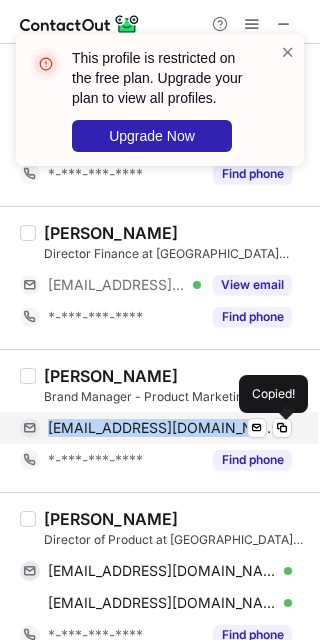 click on "ishita01@nmims.edu.in Verified Send email Copied!" at bounding box center (156, 428) 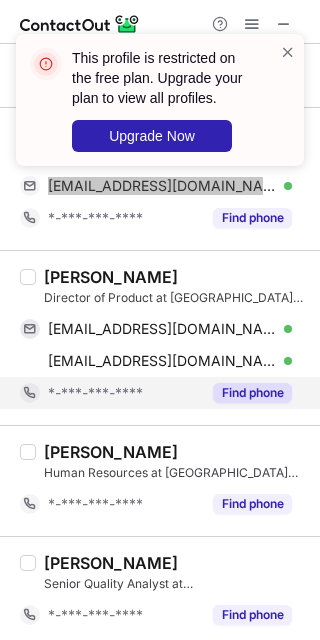 scroll, scrollTop: 1333, scrollLeft: 0, axis: vertical 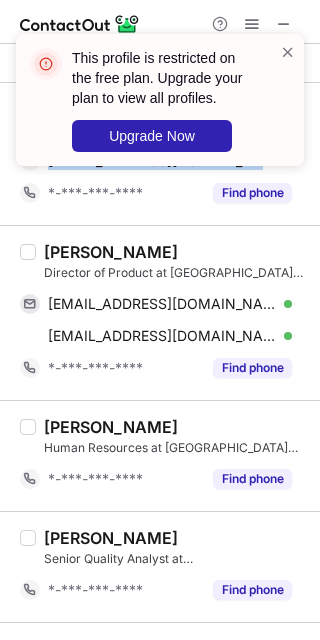 click on "Abhijit Siddabuthuni Director of Product at Vivifi India abhijitsiddabuthuni@gmail.com Verified Send email Copy abhijit.siddabuthuni@vivifin.com Verified Send email Copy *-***-***-**** Find phone" at bounding box center (160, 312) 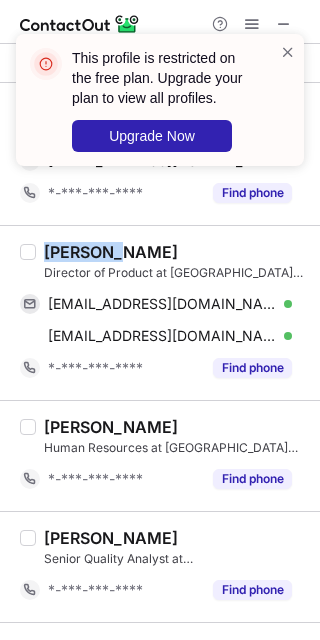 click on "Abhijit Siddabuthuni Director of Product at Vivifi India abhijitsiddabuthuni@gmail.com Verified Send email Copy abhijit.siddabuthuni@vivifin.com Verified Send email Copy *-***-***-**** Find phone" at bounding box center (160, 312) 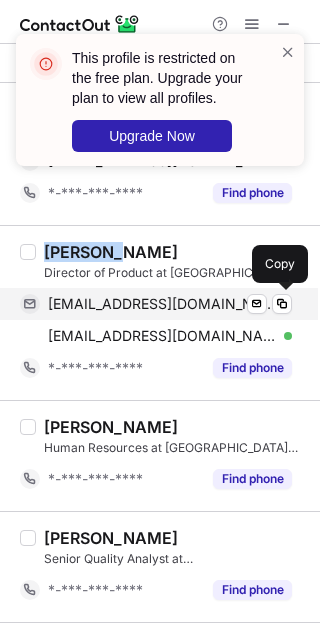 click on "abhijitsiddabuthuni@gmail.com" at bounding box center [162, 304] 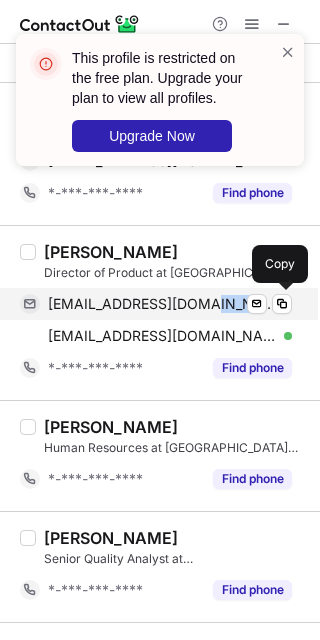 click on "abhijitsiddabuthuni@gmail.com" at bounding box center [162, 304] 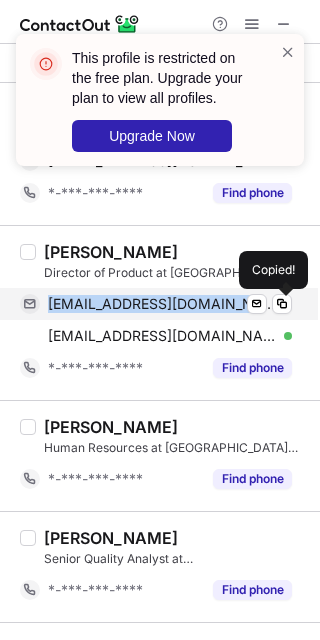 click on "abhijitsiddabuthuni@gmail.com" at bounding box center (162, 304) 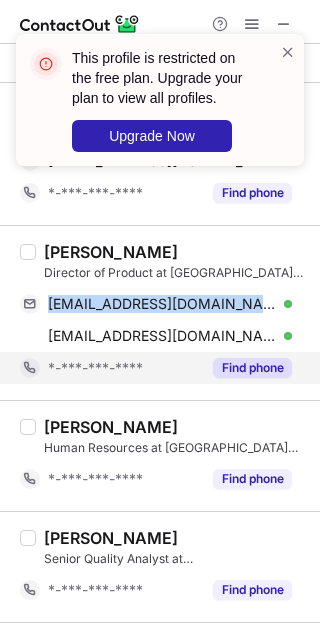 click on "*-***-***-****" at bounding box center (110, 368) 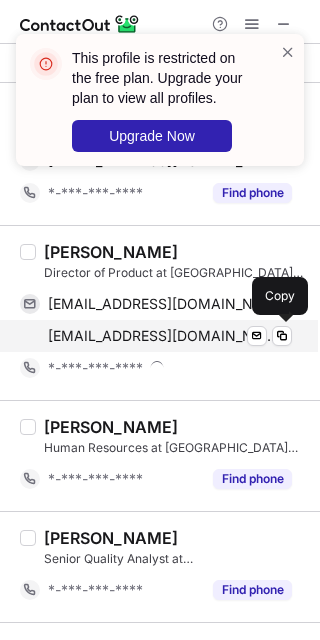 click on "abhijit.siddabuthuni@vivifin.com" at bounding box center [162, 336] 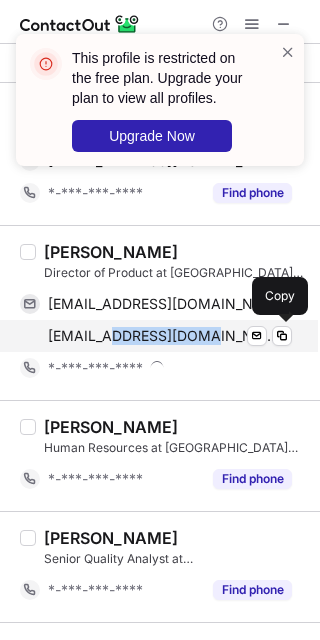 click on "abhijit.siddabuthuni@vivifin.com" at bounding box center [162, 336] 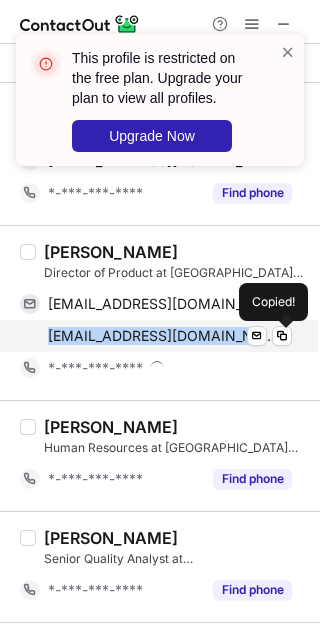 click on "abhijit.siddabuthuni@vivifin.com" at bounding box center (162, 336) 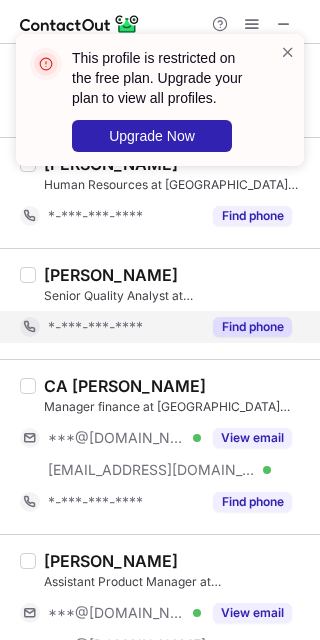 scroll, scrollTop: 1600, scrollLeft: 0, axis: vertical 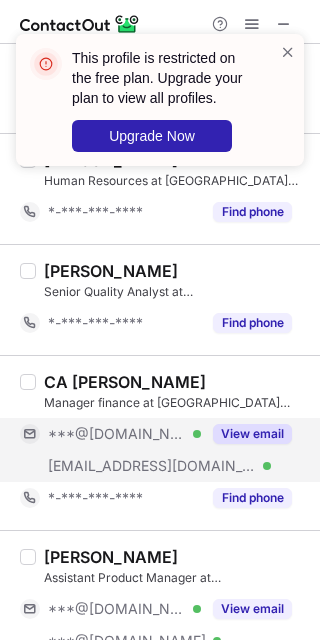 click on "***@vivifin.com Verified" at bounding box center (110, 466) 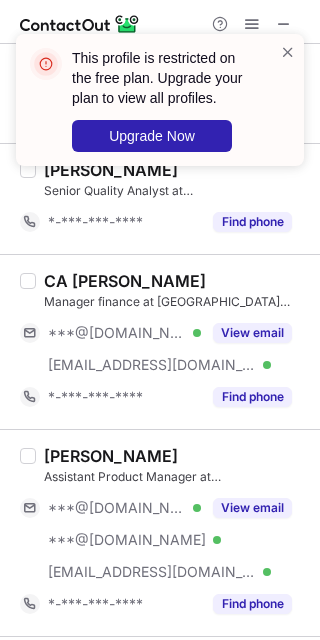 scroll, scrollTop: 1733, scrollLeft: 0, axis: vertical 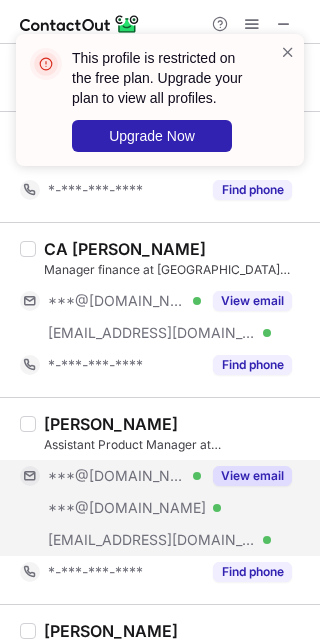 click on "***@[DOMAIN_NAME]" at bounding box center (117, 476) 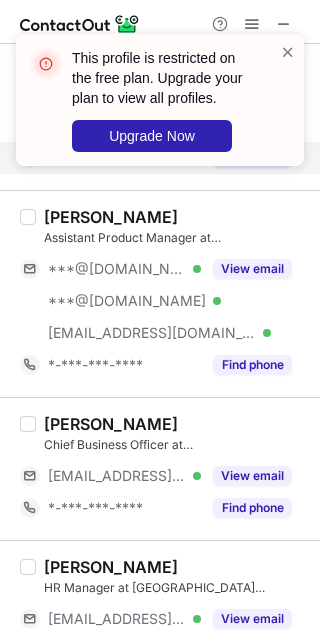 scroll, scrollTop: 2000, scrollLeft: 0, axis: vertical 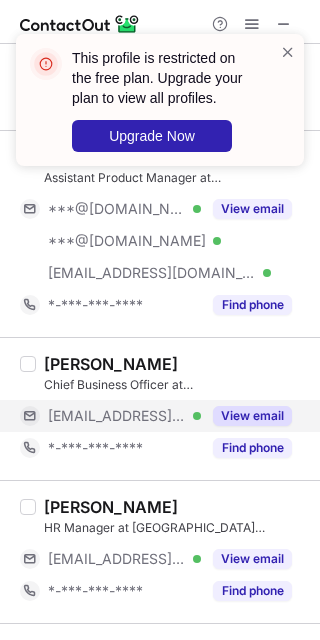 click on "***@vivifin.com" at bounding box center [117, 416] 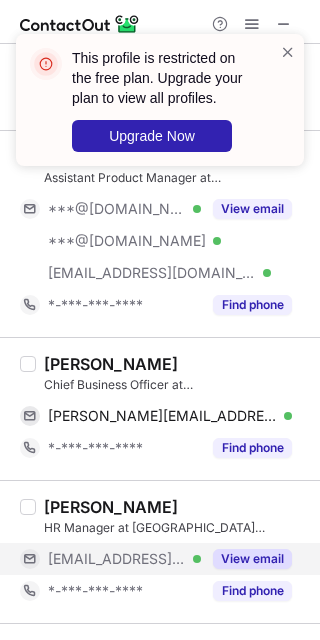 click on "***@vivifin.com Verified" at bounding box center [110, 559] 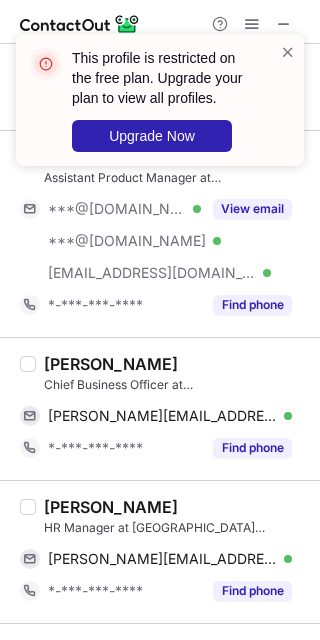 click on "Chirag Sahni" at bounding box center (111, 364) 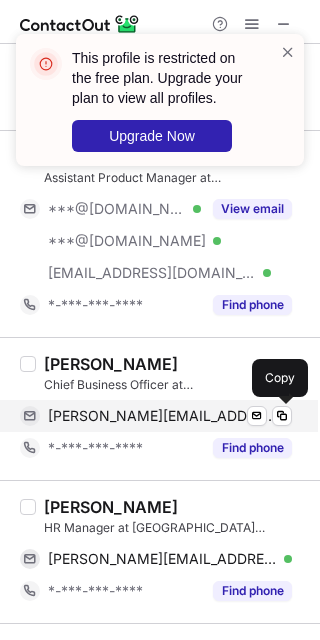 click on "chirag.sahni@vivifin.com" at bounding box center [162, 416] 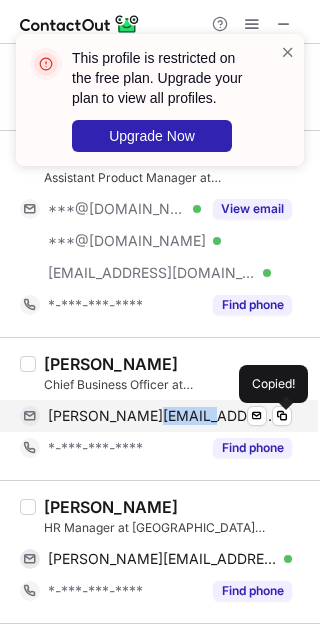 click on "chirag.sahni@vivifin.com" at bounding box center [162, 416] 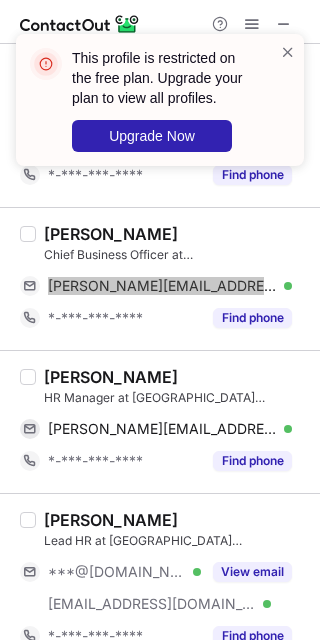 scroll, scrollTop: 2133, scrollLeft: 0, axis: vertical 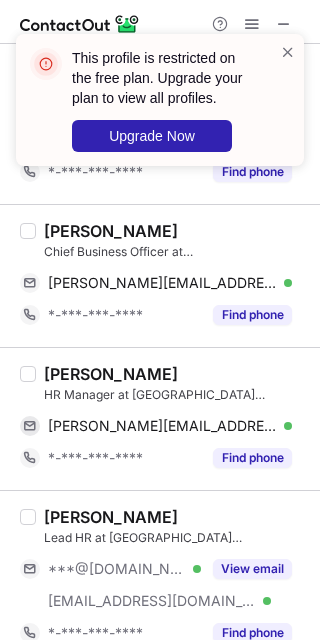 click on "Meghna Bassi HR Manager at Vivifi India meghna.bassi@vivifin.com Verified Send email Copy *-***-***-**** Find phone" at bounding box center [160, 418] 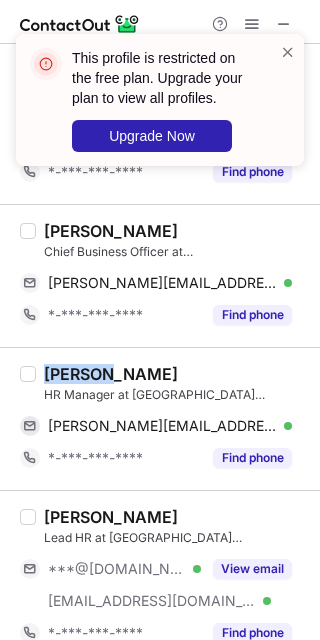 click on "Meghna Bassi HR Manager at Vivifi India meghna.bassi@vivifin.com Verified Send email Copy *-***-***-**** Find phone" at bounding box center (160, 418) 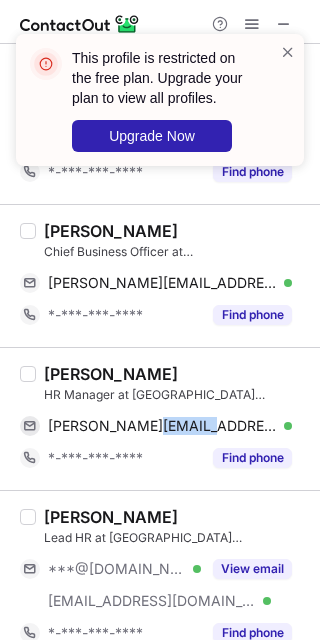 click on "Meghna Bassi HR Manager at Vivifi India meghna.bassi@vivifin.com Verified Send email Copy *-***-***-**** Find phone" at bounding box center [172, 419] 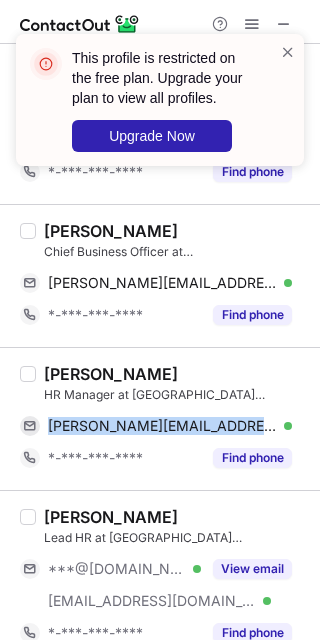 click on "Meghna Bassi HR Manager at Vivifi India meghna.bassi@vivifin.com Verified Send email Copy *-***-***-**** Find phone" at bounding box center [172, 419] 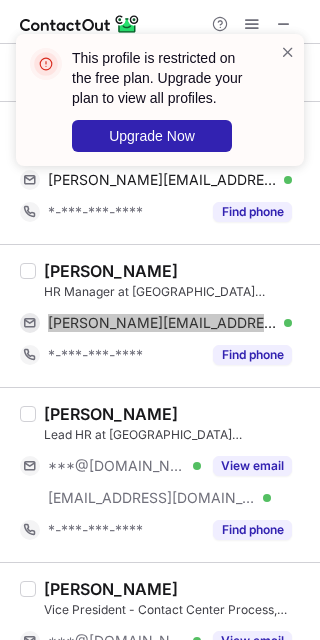 scroll, scrollTop: 2400, scrollLeft: 0, axis: vertical 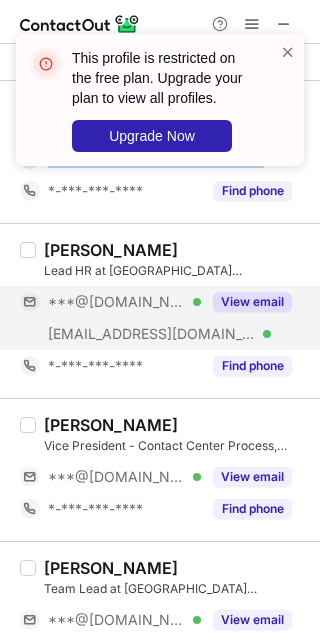click on "***@[DOMAIN_NAME]" at bounding box center [117, 302] 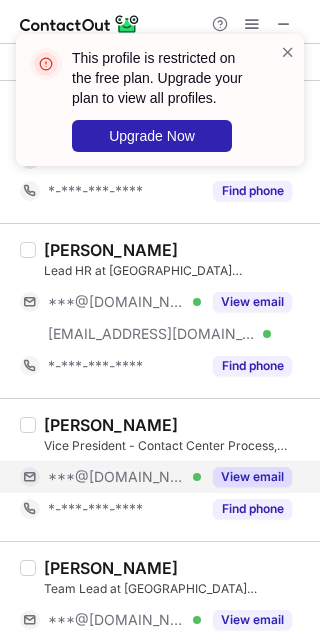 click on "***@[DOMAIN_NAME]" at bounding box center (117, 477) 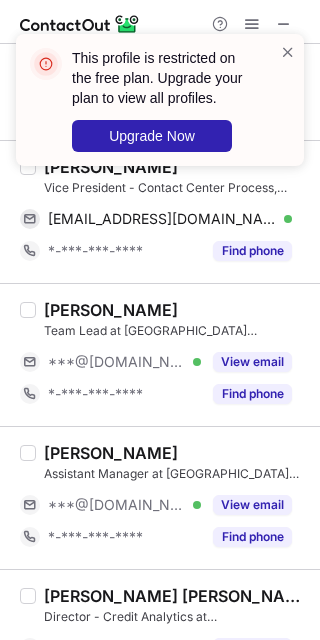 scroll, scrollTop: 2666, scrollLeft: 0, axis: vertical 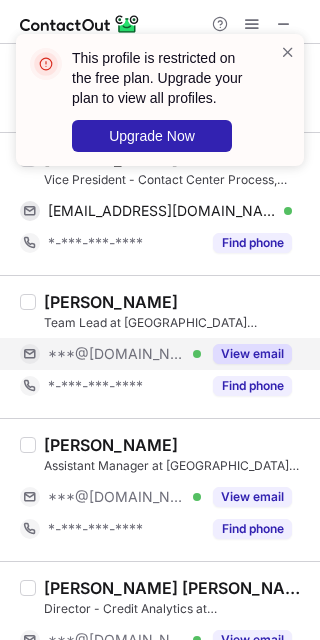 click on "***@[DOMAIN_NAME]" at bounding box center (117, 354) 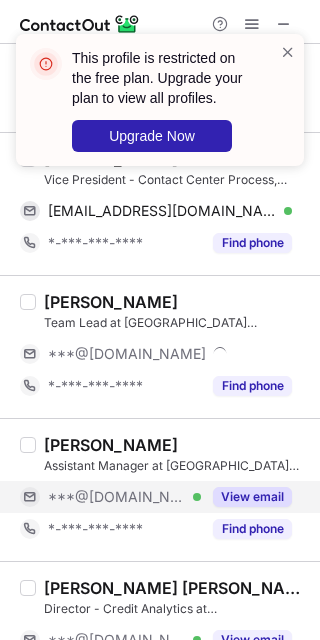 click on "***@[DOMAIN_NAME]" at bounding box center (117, 497) 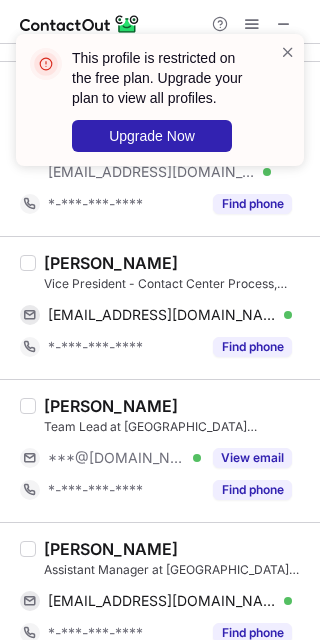 scroll, scrollTop: 2533, scrollLeft: 0, axis: vertical 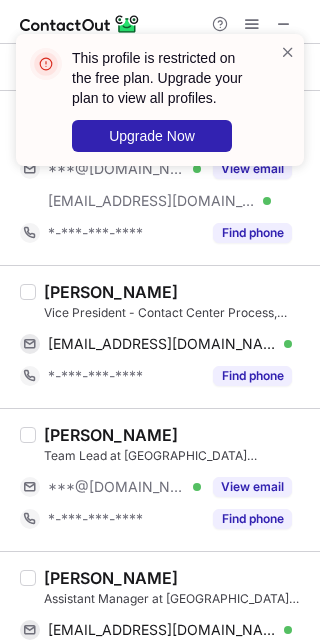 click on "Prakash Rajan" at bounding box center (111, 292) 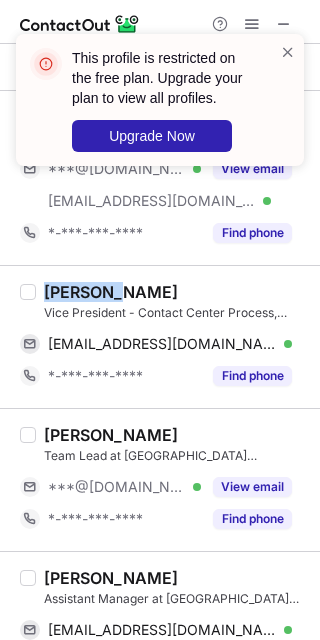 click on "Prakash Rajan" at bounding box center [111, 292] 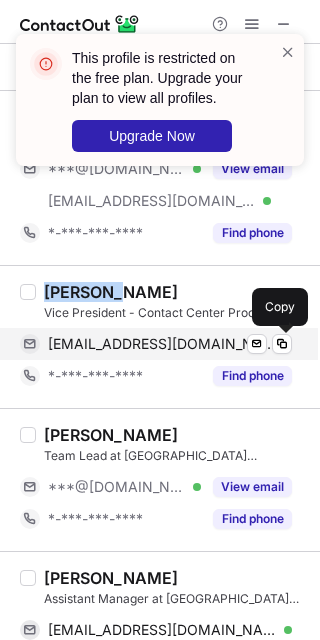 click on "prakashrajan@gmail.com" at bounding box center (162, 344) 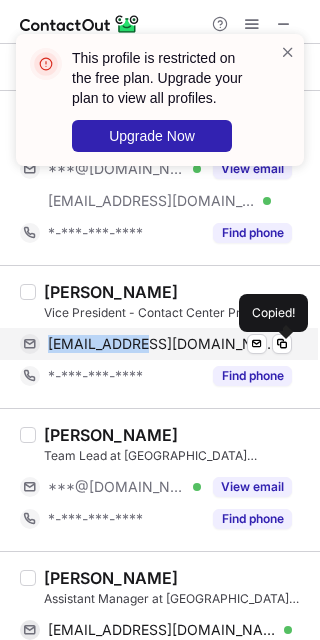 click on "prakashrajan@gmail.com" at bounding box center (162, 344) 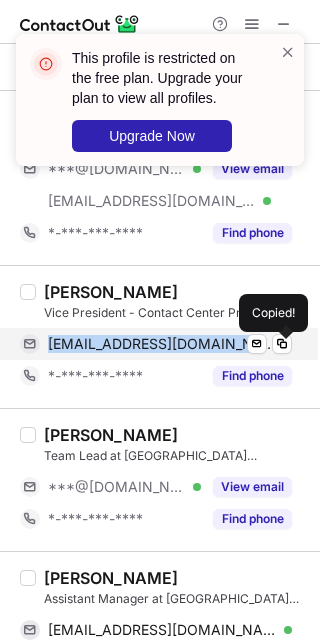 click on "prakashrajan@gmail.com" at bounding box center [162, 344] 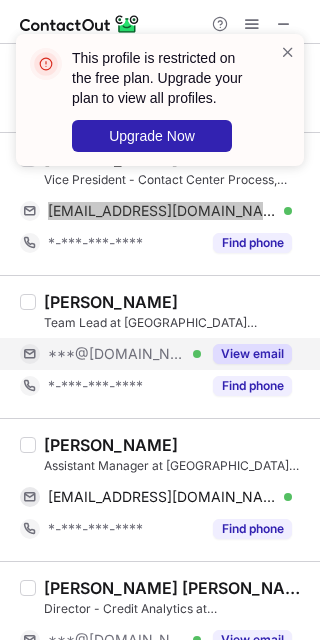 scroll, scrollTop: 2800, scrollLeft: 0, axis: vertical 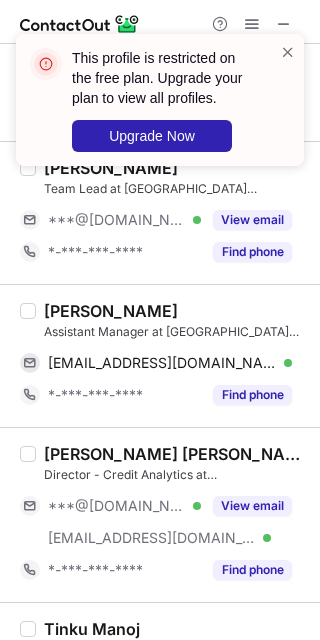 click on "krithi Singh" at bounding box center (111, 311) 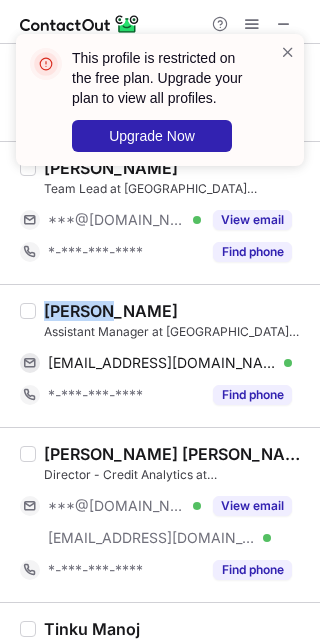 click on "krithi Singh" at bounding box center (111, 311) 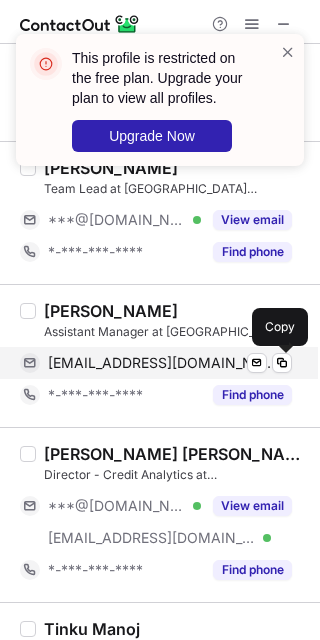 click on "krithimore@gmail.com" at bounding box center [162, 363] 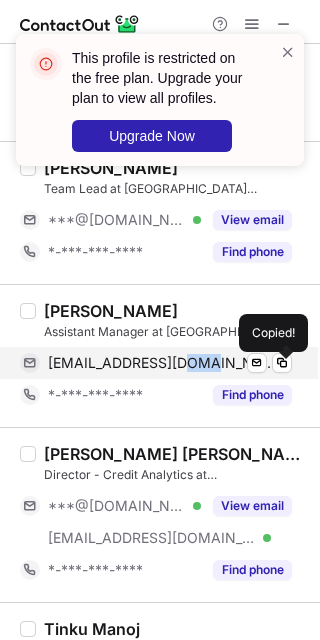 click on "krithimore@gmail.com" at bounding box center (162, 363) 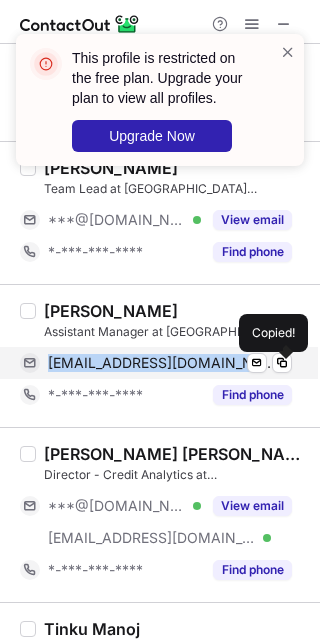 click on "krithimore@gmail.com" at bounding box center (162, 363) 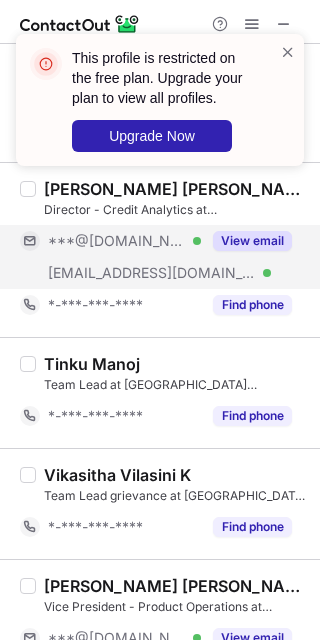 scroll, scrollTop: 3066, scrollLeft: 0, axis: vertical 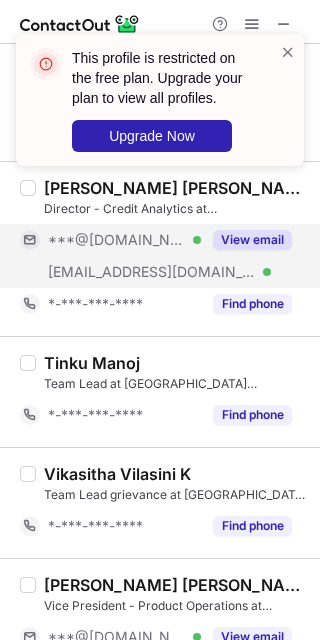 click on "***@[DOMAIN_NAME] Verified" at bounding box center [110, 240] 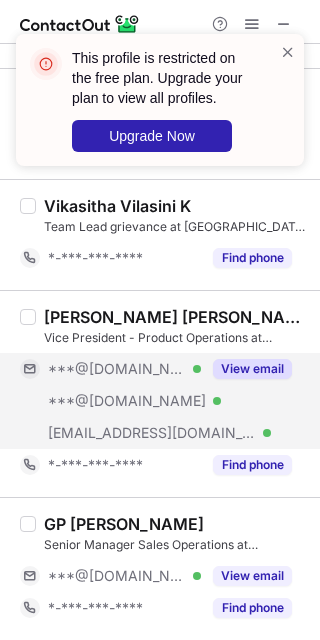 scroll, scrollTop: 3342, scrollLeft: 0, axis: vertical 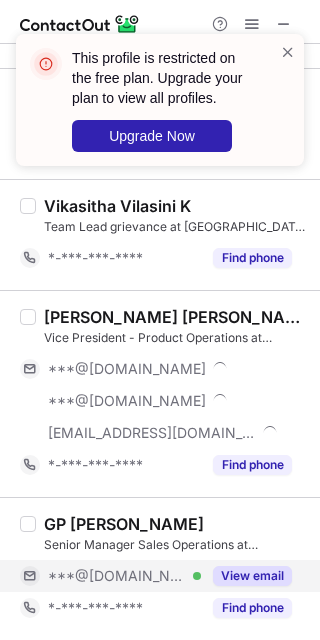 click on "***@[DOMAIN_NAME] Verified" at bounding box center (110, 576) 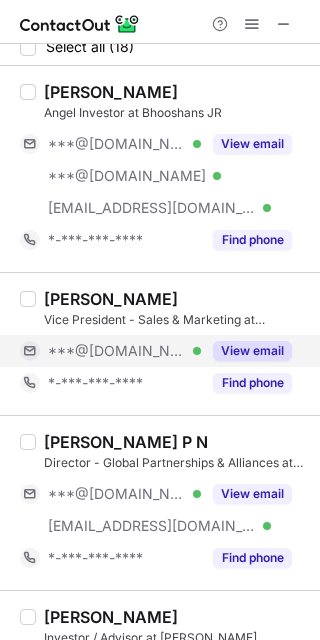 scroll, scrollTop: 0, scrollLeft: 0, axis: both 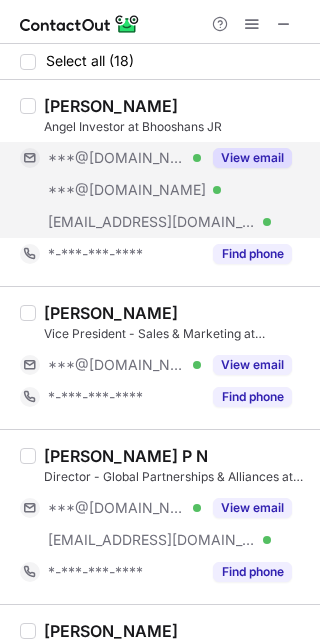 click on "***@[DOMAIN_NAME]" at bounding box center [127, 190] 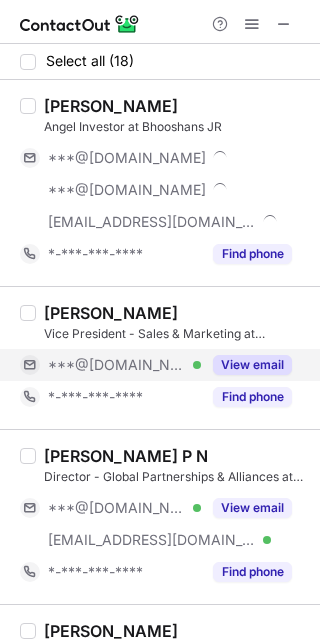 click on "***@[DOMAIN_NAME]" at bounding box center [117, 365] 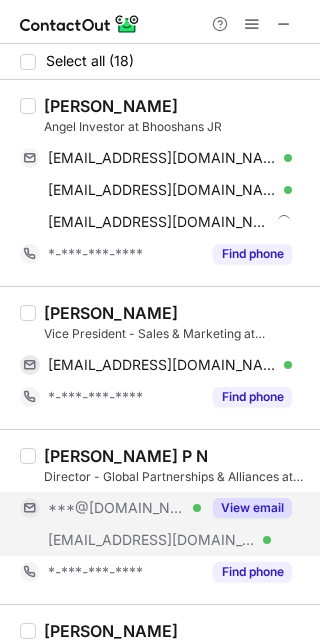 click on "***@hotmail.com" at bounding box center (117, 508) 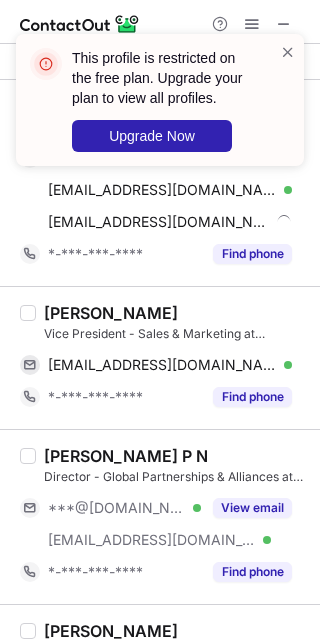 click on "This profile is restricted on the free plan. Upgrade your plan to view all profiles. Upgrade Now" at bounding box center (152, 100) 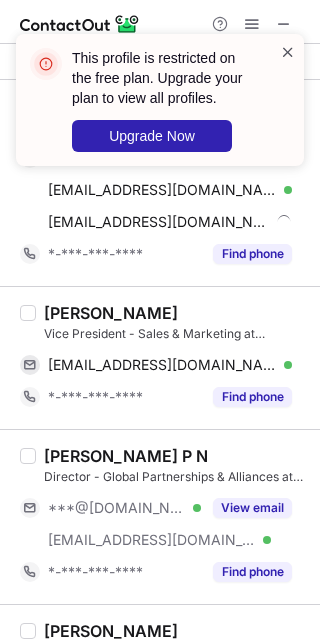 click at bounding box center [288, 52] 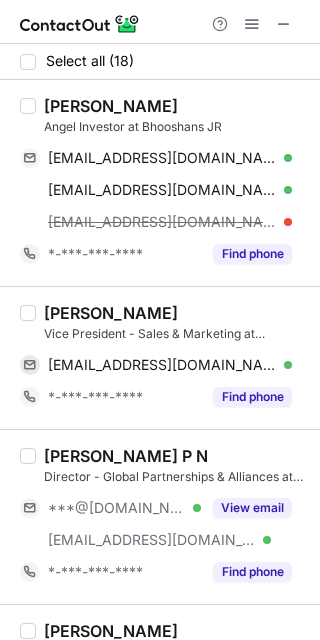 click on "This profile is restricted on the free plan. Upgrade your plan to view all profiles. Upgrade Now Select all (18) Sabil Abdullakutty Angel Investor at Bhooshans JR sabilna007@gmail.com Verified Send email Copy sabilabdullakutty@gmail.com Verified Send email Copy sabil@bhooshansjr.in *-***-***-**** Find phone Prakash Nair Vice President - Sales & Marketing at Bhooshans JR praksn@gmail.com Verified Send email Copy *-***-***-**** Find phone Gunadeep P N Director - Global Partnerships & Alliances at Bhooshans JR ***@hotmail.com Verified ***@bhooshansjr.in Verified View email *-***-***-**** Find phone Balesh Lakshminarayanan Investor / Advisor at Bhooshans JR ***@gmail.com Verified ***@absyz.com Verified View email *-***-***-**** Find phone Joseph Panikulam CO-Founder and Chief Prog. Officer at Bhooshans JR ***@gmail.com Verified ***@bhooshansjr.in Verified View email *-***-***-**** Find phone Sarath Bhooshan Founder and Chief Executive Office at Bhooshans JR ***@omtindia.in Verified View email *-***-***-****" at bounding box center (160, 320) 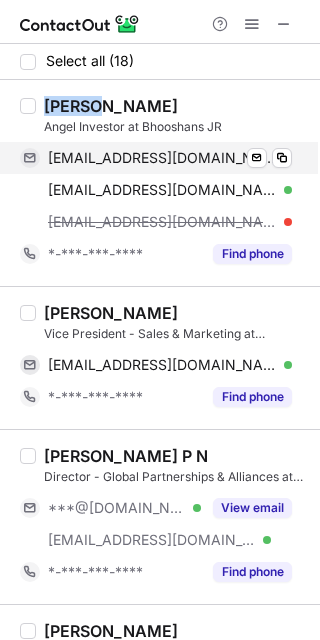 click on "sabilna007@gmail.com" at bounding box center (162, 158) 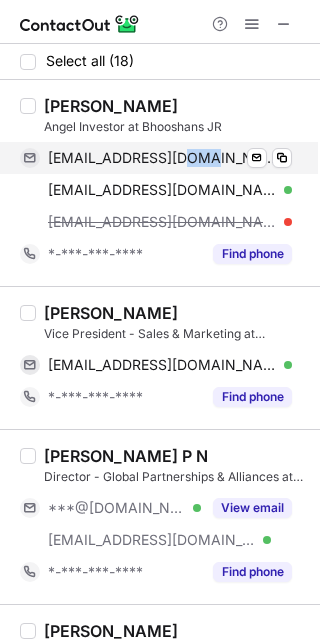 click on "sabilna007@gmail.com" at bounding box center [162, 158] 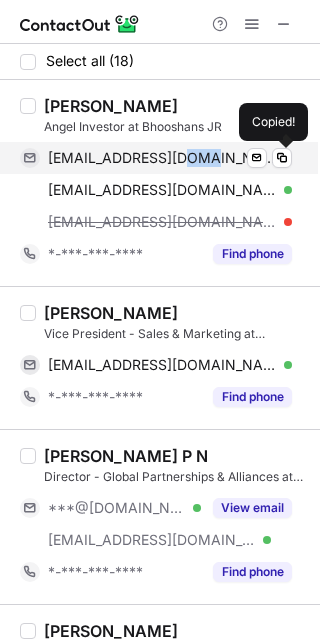 click on "sabilna007@gmail.com" at bounding box center (162, 158) 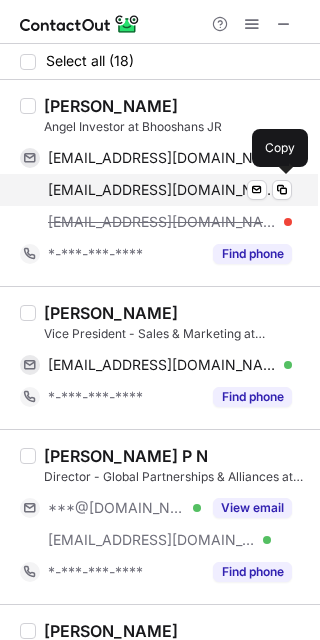 click on "sabilabdullakutty@gmail.com Verified Send email Copy" at bounding box center [156, 190] 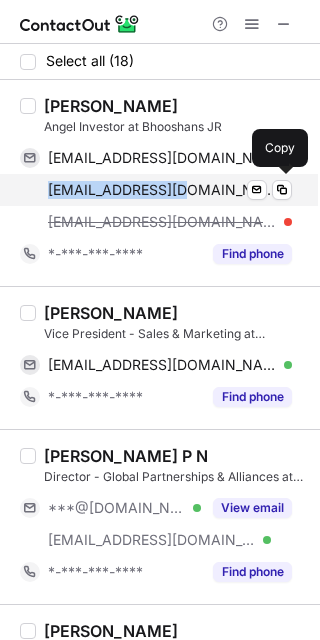 click on "sabilabdullakutty@gmail.com Verified Send email Copy" at bounding box center (156, 190) 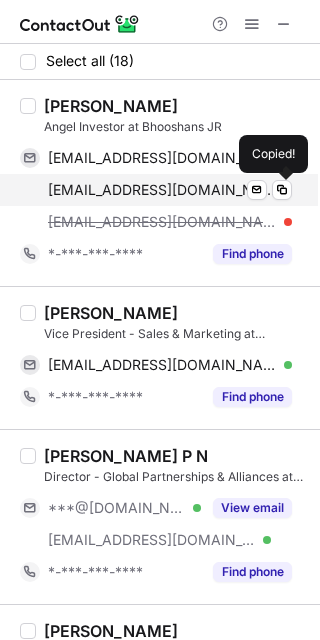 click on "sabilabdullakutty@gmail.com" at bounding box center [162, 190] 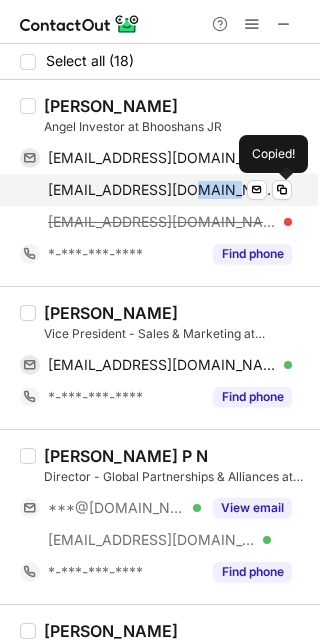 click on "sabilabdullakutty@gmail.com" at bounding box center (162, 190) 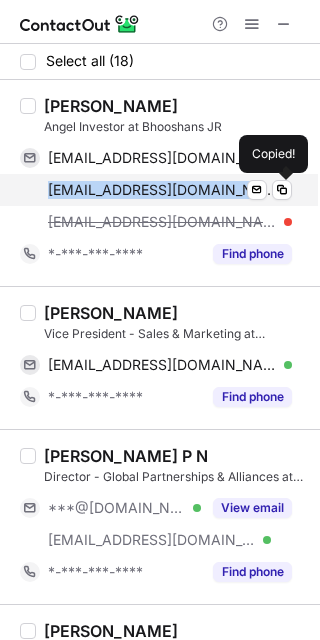 click on "sabilabdullakutty@gmail.com" at bounding box center [162, 190] 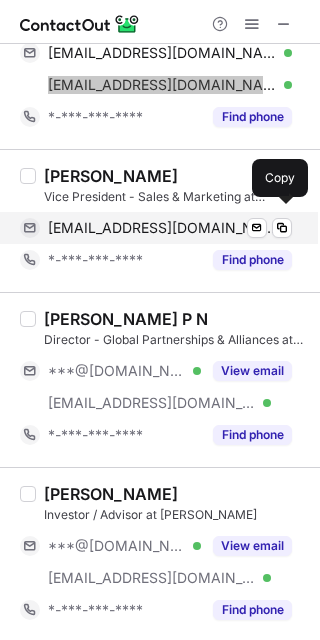 scroll, scrollTop: 101, scrollLeft: 0, axis: vertical 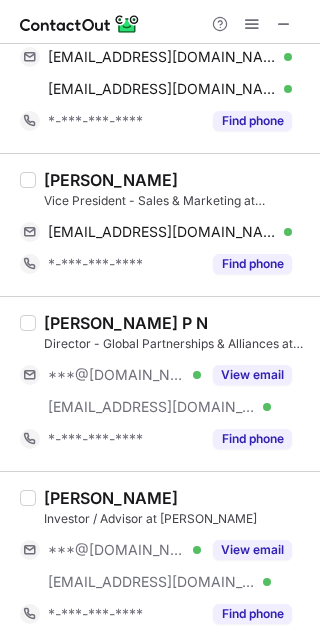 click on "Prakash Nair" at bounding box center [111, 180] 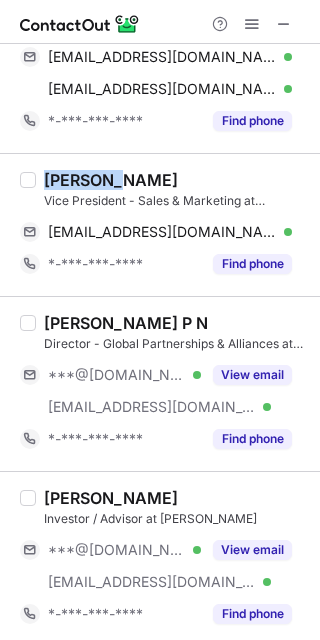 click on "Prakash Nair" at bounding box center (111, 180) 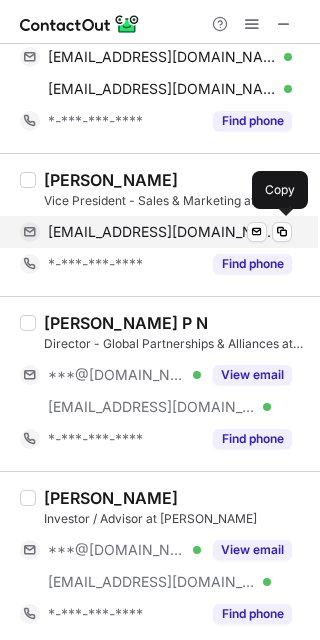click on "praksn@gmail.com" at bounding box center [162, 232] 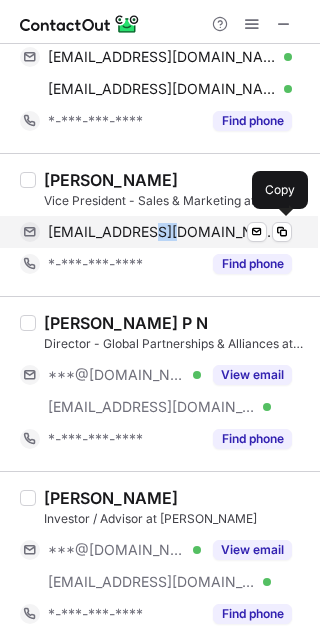 click on "praksn@gmail.com" at bounding box center [162, 232] 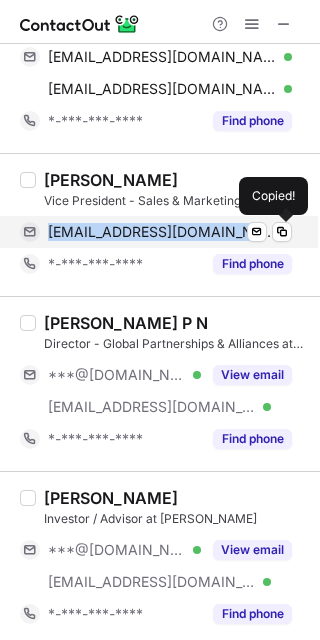 click on "praksn@gmail.com" at bounding box center [162, 232] 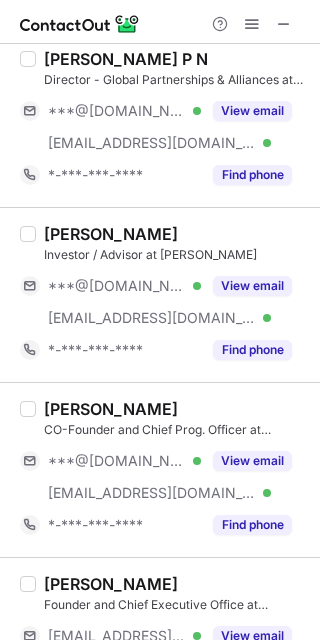 scroll, scrollTop: 368, scrollLeft: 0, axis: vertical 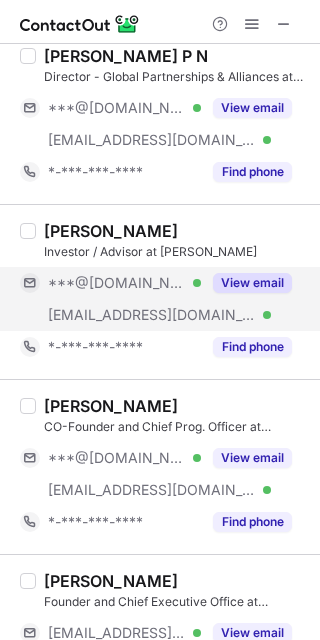 drag, startPoint x: 109, startPoint y: 295, endPoint x: 109, endPoint y: 363, distance: 68 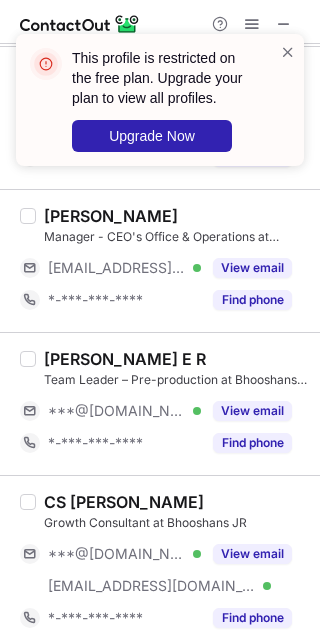 scroll, scrollTop: 901, scrollLeft: 0, axis: vertical 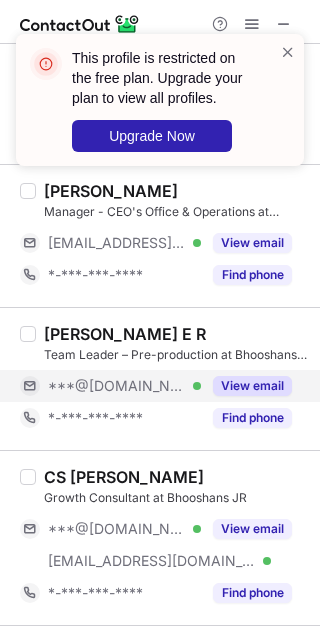 click on "***@[DOMAIN_NAME]" at bounding box center [117, 386] 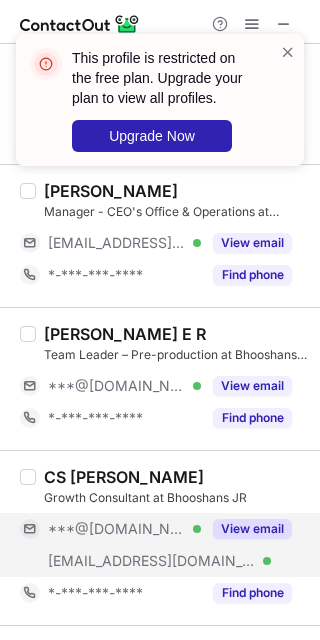 click on "***@[DOMAIN_NAME]" at bounding box center (117, 529) 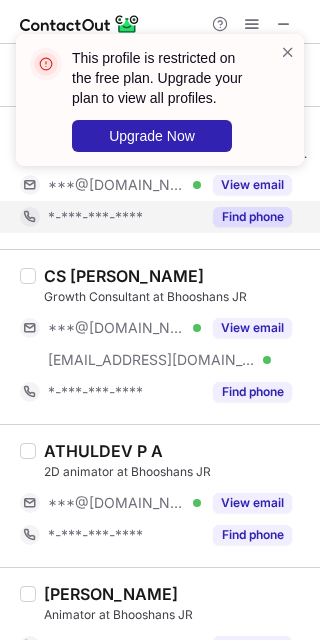 scroll, scrollTop: 1168, scrollLeft: 0, axis: vertical 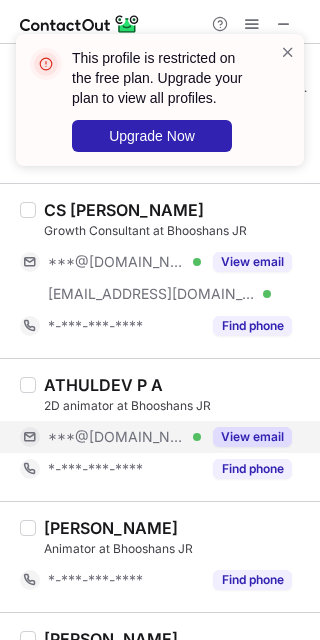 click on "***@[DOMAIN_NAME]" at bounding box center [117, 437] 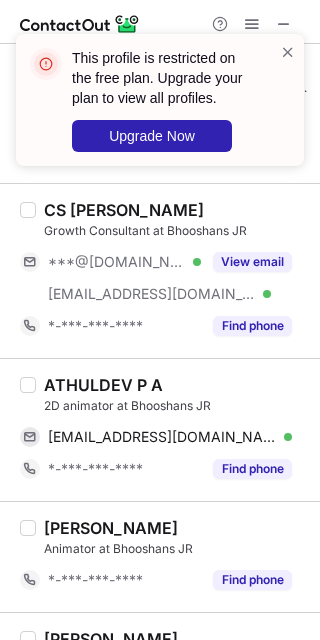 click on "ATHULDEV P A" at bounding box center [103, 385] 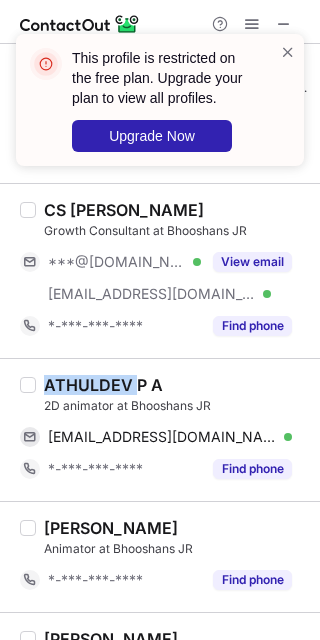 click on "ATHULDEV P A" at bounding box center [103, 385] 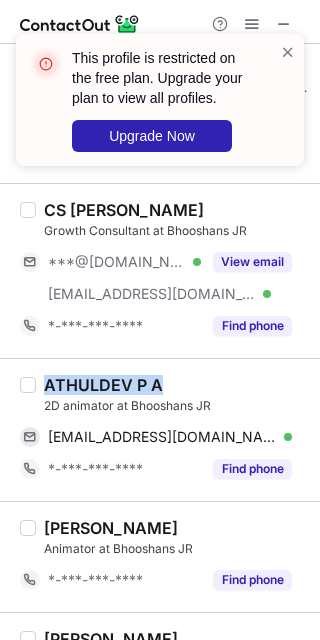 click on "ATHULDEV P A" at bounding box center [103, 385] 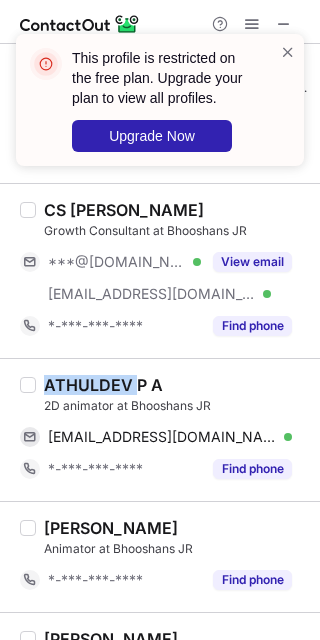 click on "ATHULDEV P A" at bounding box center (103, 385) 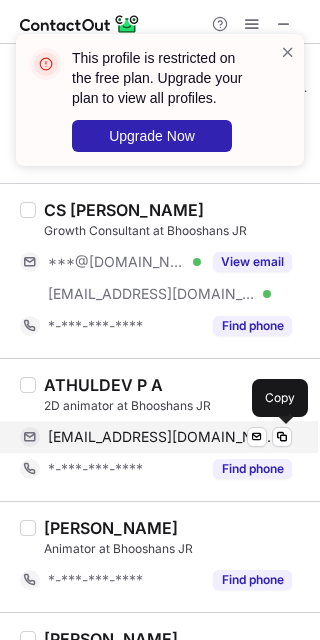 click on "athuldevpa98@gmail.com Verified Send email Copy" at bounding box center (156, 437) 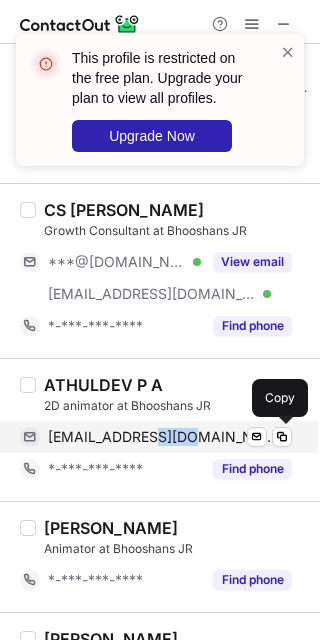 click on "athuldevpa98@gmail.com Verified Send email Copy" at bounding box center [156, 437] 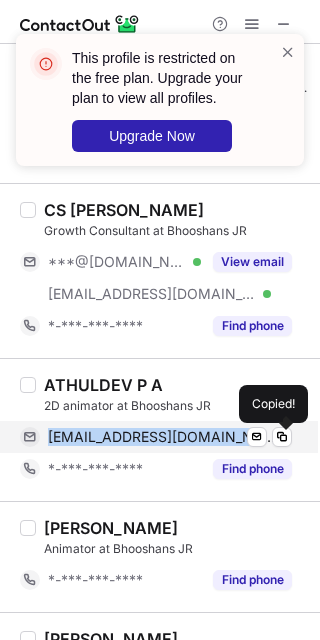click on "athuldevpa98@gmail.com Verified Send email Copied!" at bounding box center [156, 437] 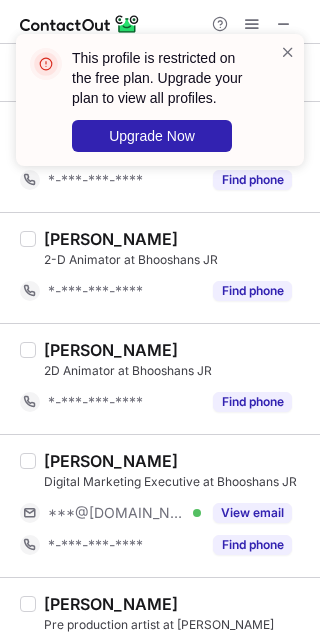 scroll, scrollTop: 1701, scrollLeft: 0, axis: vertical 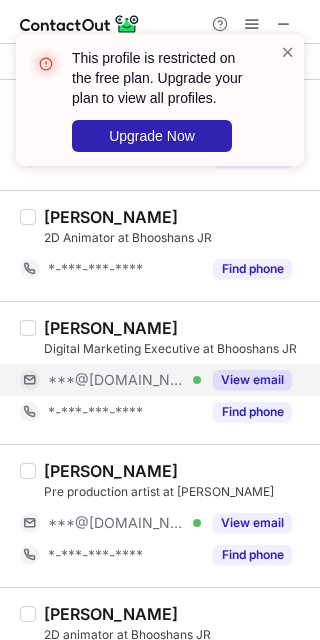 click on "***@[DOMAIN_NAME]" at bounding box center [117, 380] 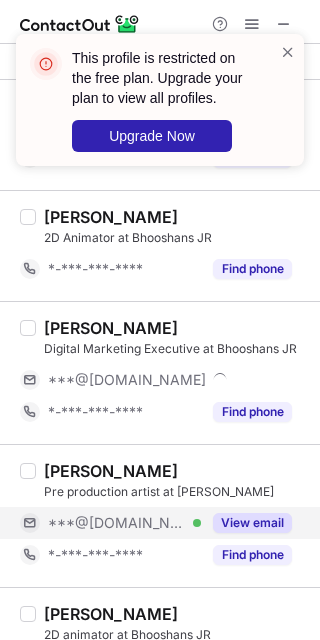click on "***@[DOMAIN_NAME] Verified" at bounding box center [110, 523] 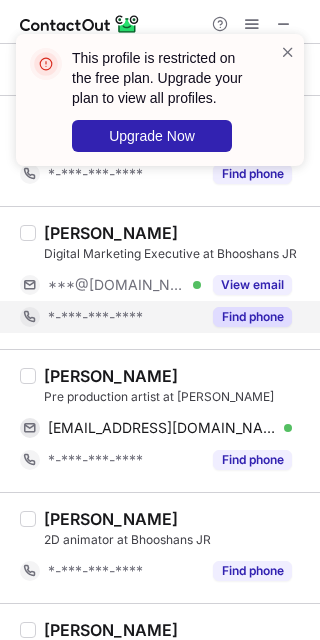 scroll, scrollTop: 1834, scrollLeft: 0, axis: vertical 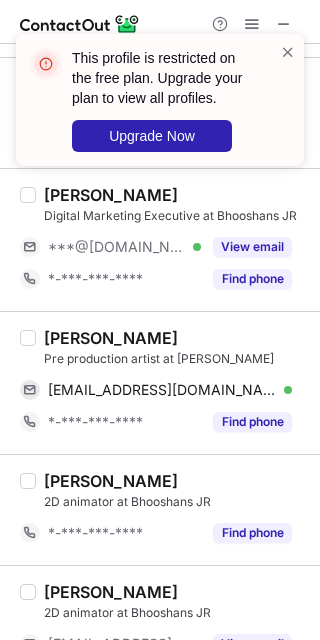 click on "Amal Josey" at bounding box center (111, 338) 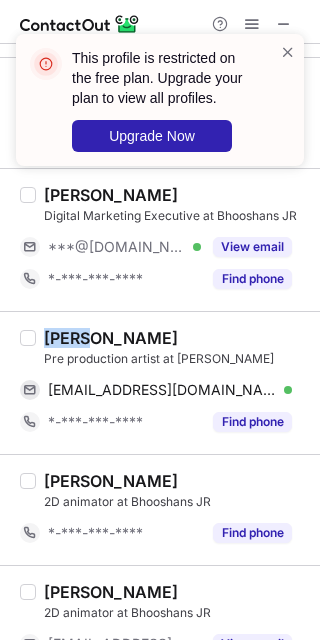 click on "Amal Josey" at bounding box center [111, 338] 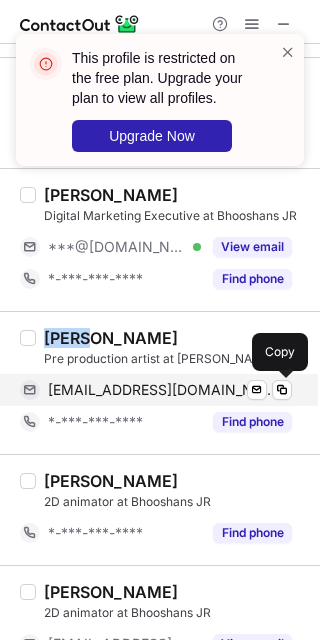 click on "amaljohnjosey@gmail.com" at bounding box center (162, 390) 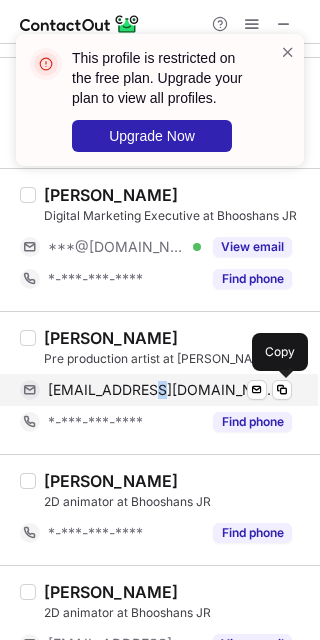 click on "amaljohnjosey@gmail.com" at bounding box center [162, 390] 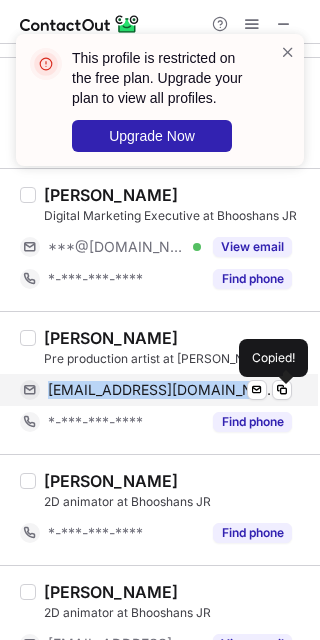 click on "amaljohnjosey@gmail.com" at bounding box center (162, 390) 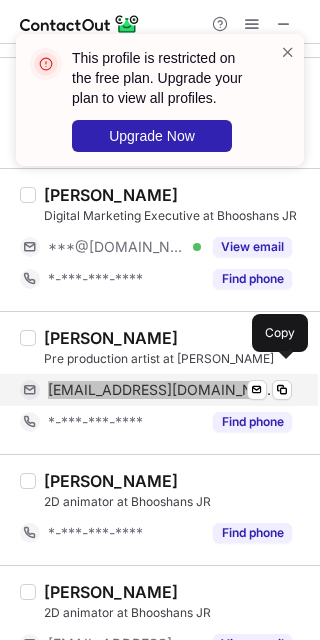 scroll, scrollTop: 2018, scrollLeft: 0, axis: vertical 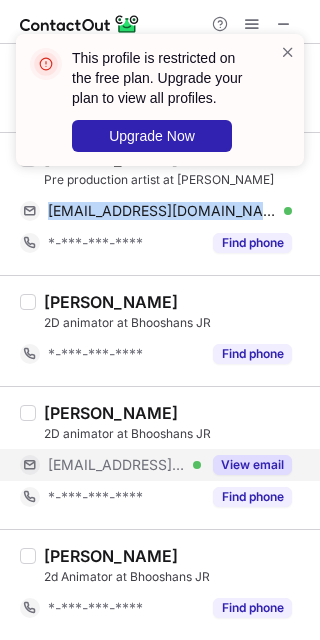 click on "***@bhooshansjr.in" at bounding box center [117, 465] 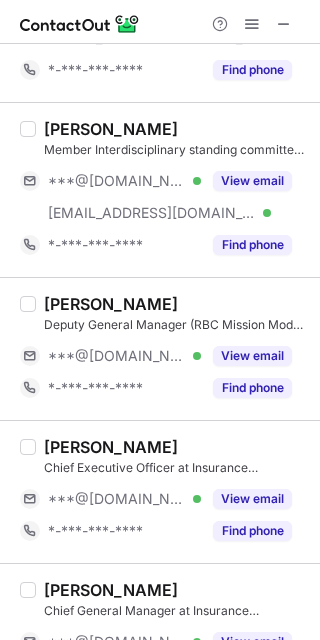 scroll, scrollTop: 0, scrollLeft: 0, axis: both 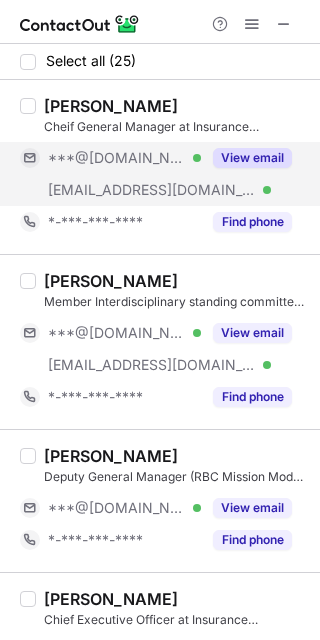 click on "***@irda.gov.in Verified" at bounding box center [110, 190] 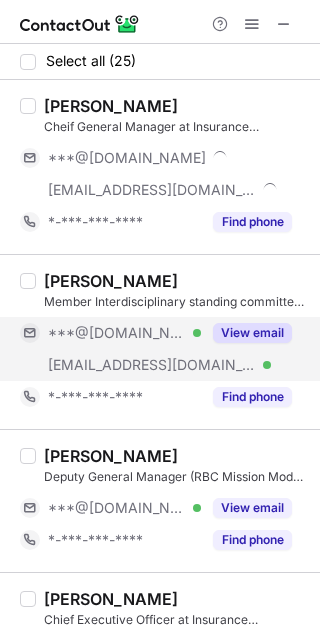 click on "***@[DOMAIN_NAME] Verified" at bounding box center (110, 333) 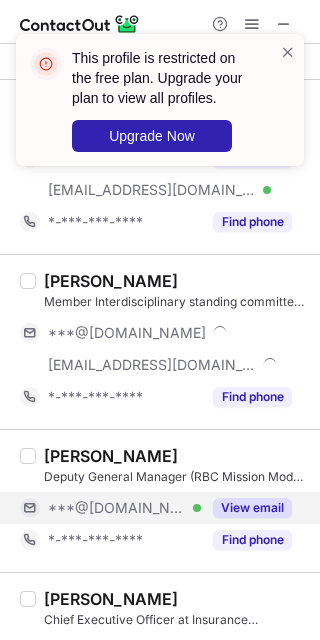 click on "***@[DOMAIN_NAME]" at bounding box center [117, 508] 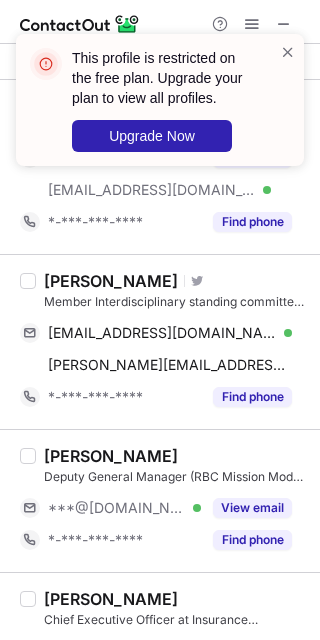 click on "Kalpesh Doshi" at bounding box center (111, 281) 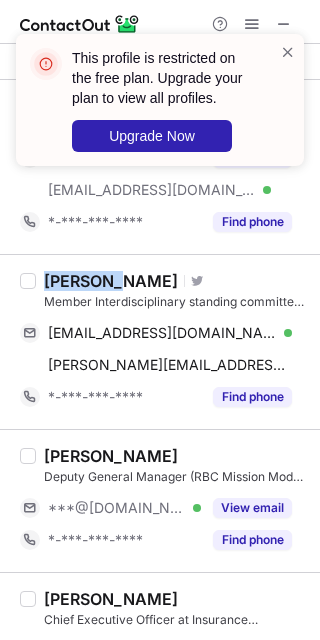 click on "Kalpesh Doshi" at bounding box center [111, 281] 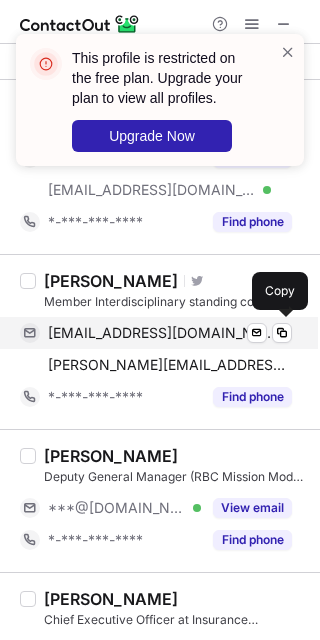 click on "dkalpesh@gmail.com" at bounding box center [162, 333] 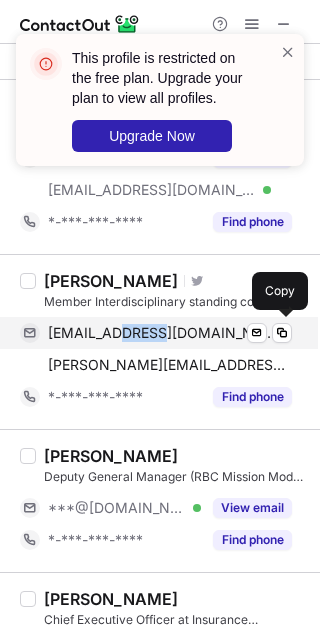 click on "dkalpesh@gmail.com" at bounding box center (162, 333) 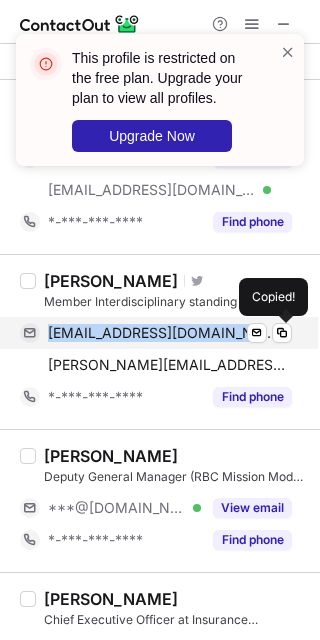 click on "dkalpesh@gmail.com" at bounding box center (162, 333) 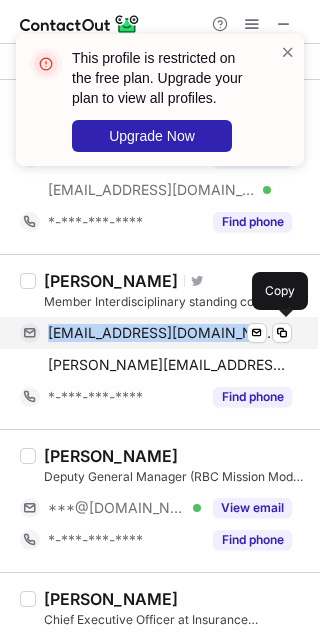 click on "dkalpesh@gmail.com Verified Send email Copy" at bounding box center [156, 333] 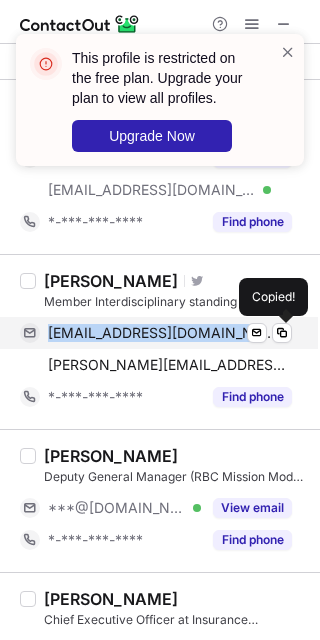 click on "dkalpesh@gmail.com Verified Send email Copied!" at bounding box center (156, 333) 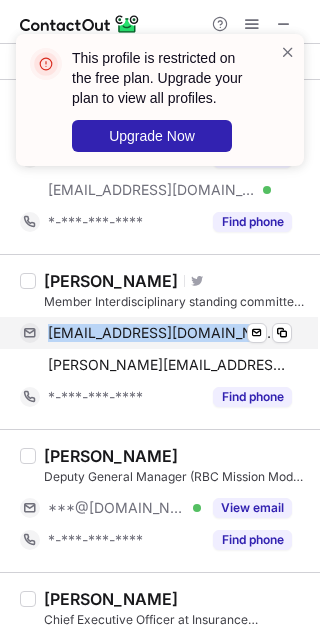 scroll, scrollTop: 133, scrollLeft: 0, axis: vertical 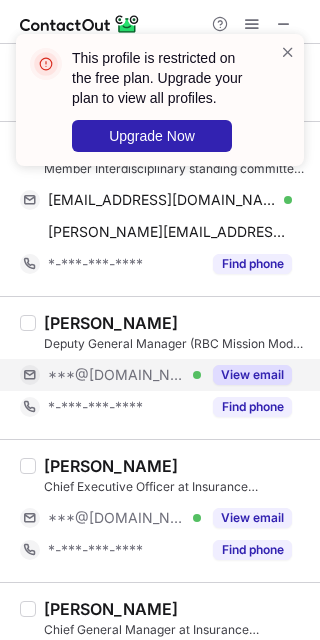 click on "***@[DOMAIN_NAME] Verified" at bounding box center [110, 375] 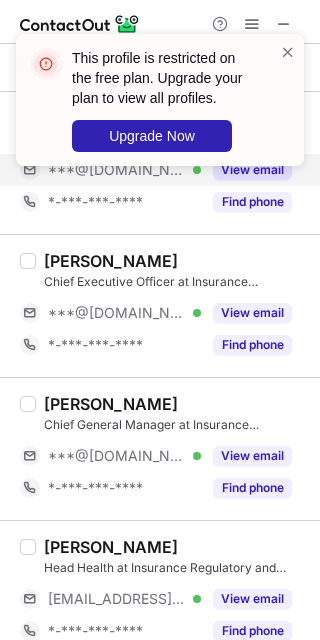 scroll, scrollTop: 400, scrollLeft: 0, axis: vertical 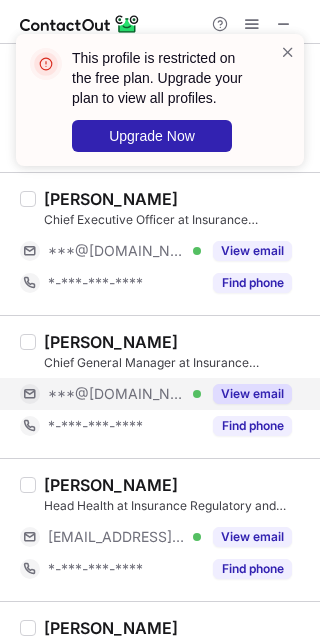 click on "***@[DOMAIN_NAME]" at bounding box center [117, 394] 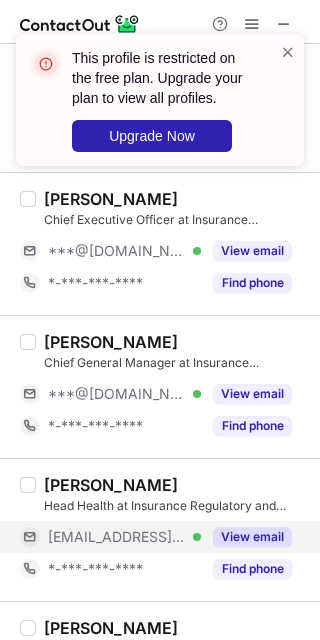 click on "[EMAIL_ADDRESS][DOMAIN_NAME]" at bounding box center (117, 537) 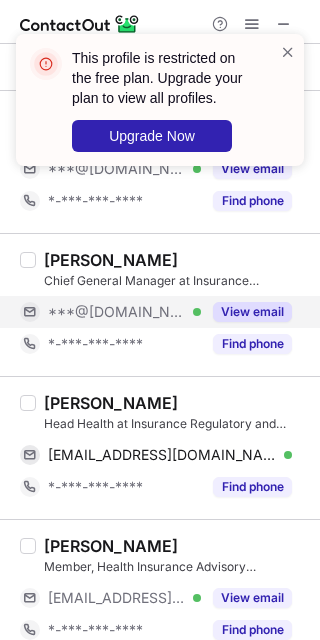 scroll, scrollTop: 533, scrollLeft: 0, axis: vertical 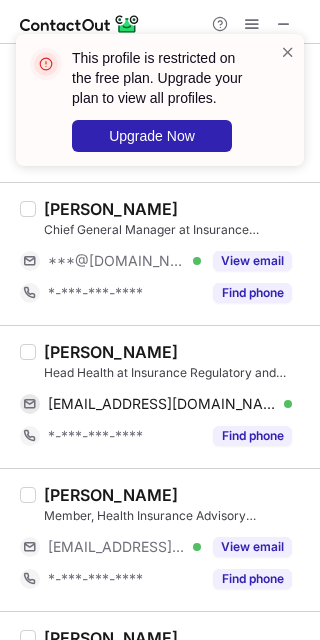 click on "Manoj C." at bounding box center (111, 352) 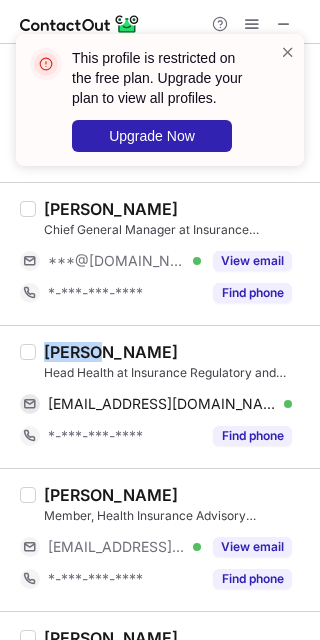 click on "Manoj C." at bounding box center (111, 352) 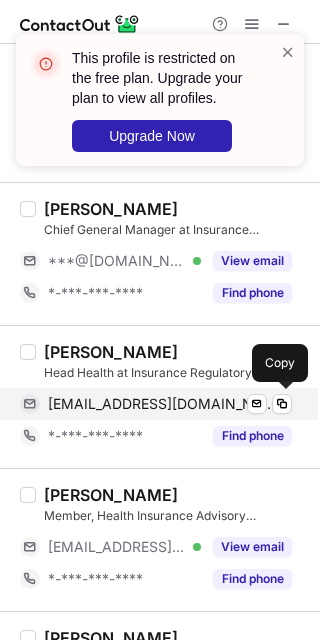 click on "mani_actuary@rediffmail.com" at bounding box center [162, 404] 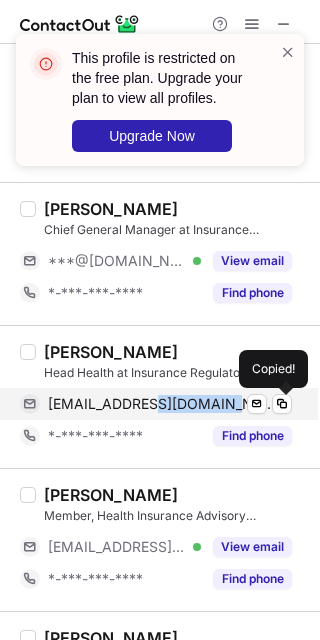 click on "mani_actuary@rediffmail.com" at bounding box center [162, 404] 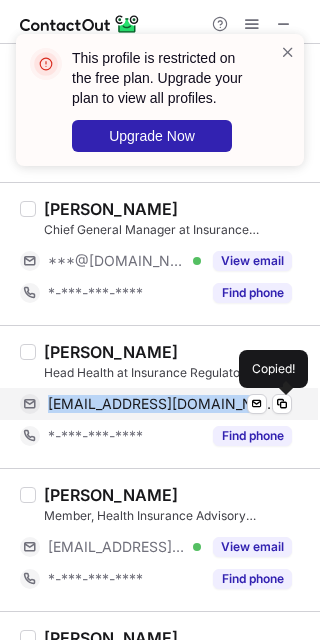 click on "mani_actuary@rediffmail.com" at bounding box center [162, 404] 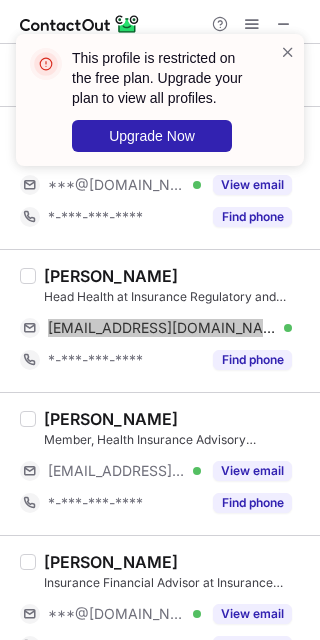 scroll, scrollTop: 800, scrollLeft: 0, axis: vertical 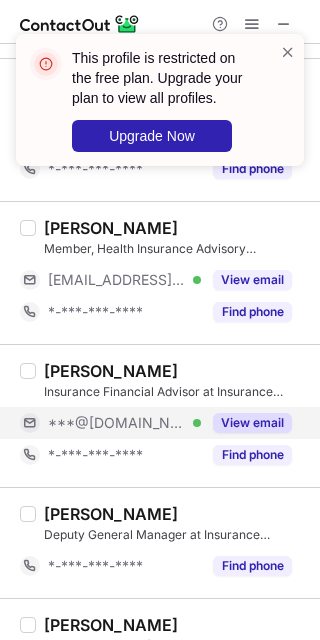 click on "***@[DOMAIN_NAME]" at bounding box center [117, 423] 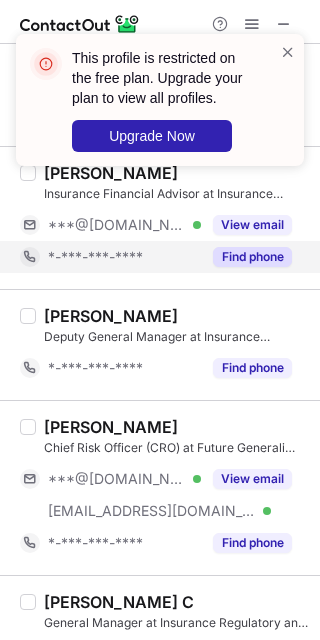 scroll, scrollTop: 1066, scrollLeft: 0, axis: vertical 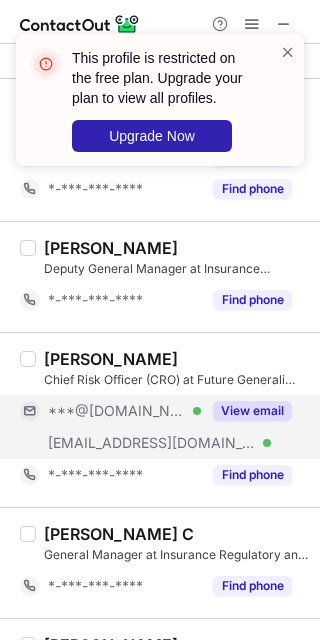 click on "***@[DOMAIN_NAME]" at bounding box center [117, 411] 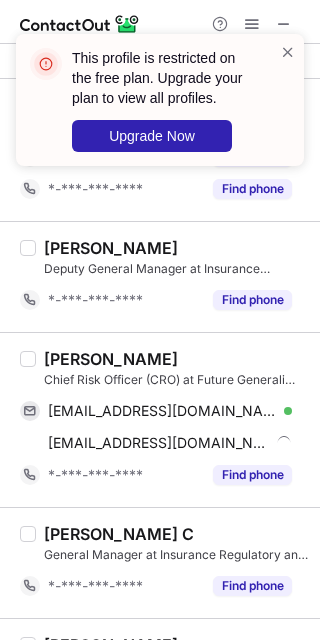 scroll, scrollTop: 1200, scrollLeft: 0, axis: vertical 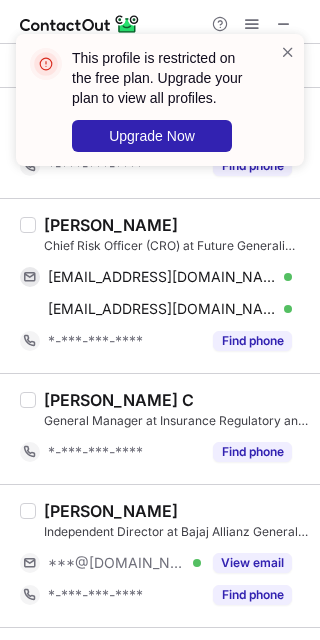 click on "Sunil Kapoor" at bounding box center (111, 225) 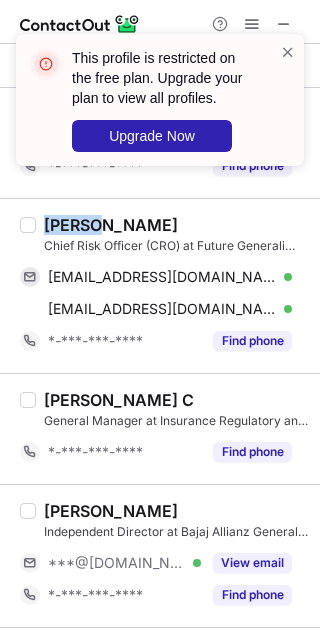 click on "Sunil Kapoor" at bounding box center (111, 225) 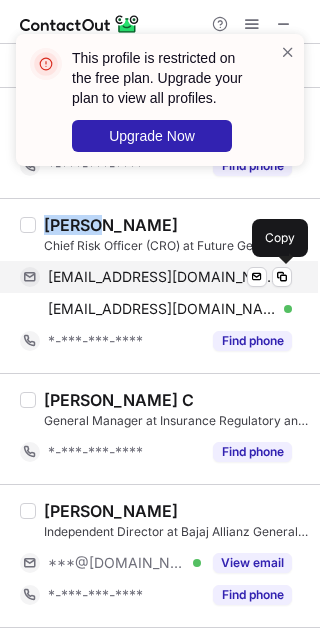 click on "sunilkapoor@gmail.com" at bounding box center [162, 277] 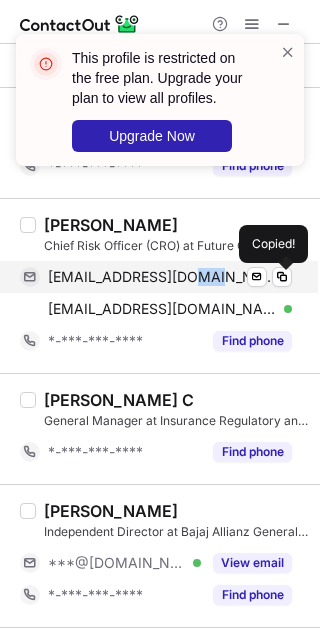 click on "sunilkapoor@gmail.com" at bounding box center (162, 277) 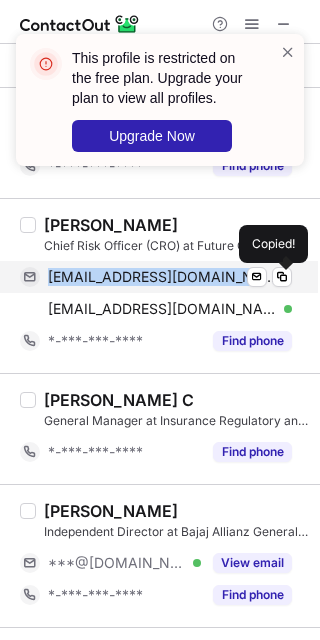 click on "sunilkapoor@gmail.com" at bounding box center [162, 277] 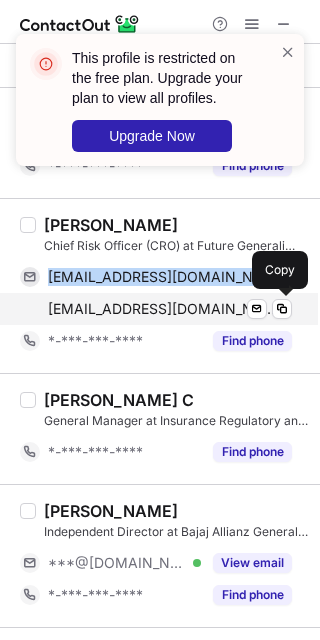 click on "sunil.kapoor@futuregenerali.in" at bounding box center [162, 309] 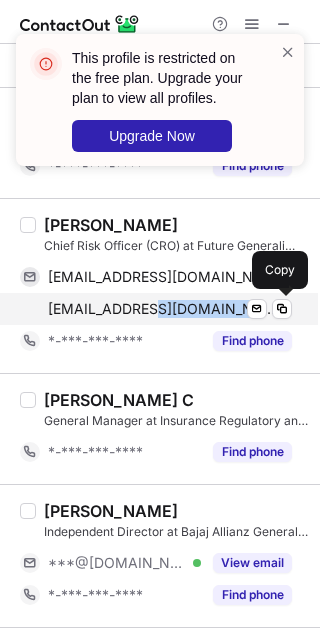 click on "sunil.kapoor@futuregenerali.in" at bounding box center [162, 309] 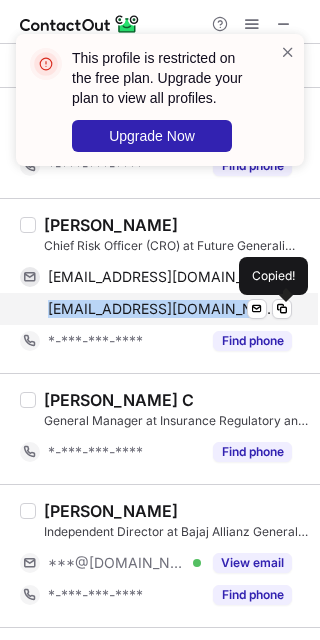 click on "sunil.kapoor@futuregenerali.in" at bounding box center [162, 309] 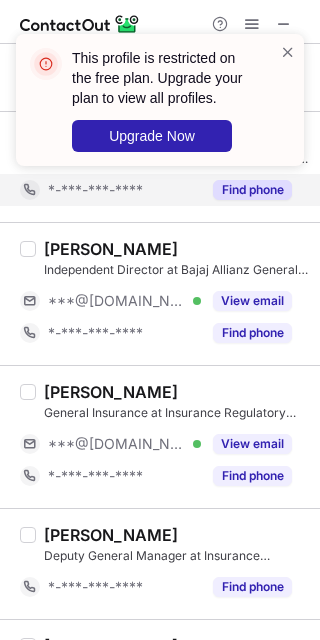 scroll, scrollTop: 1466, scrollLeft: 0, axis: vertical 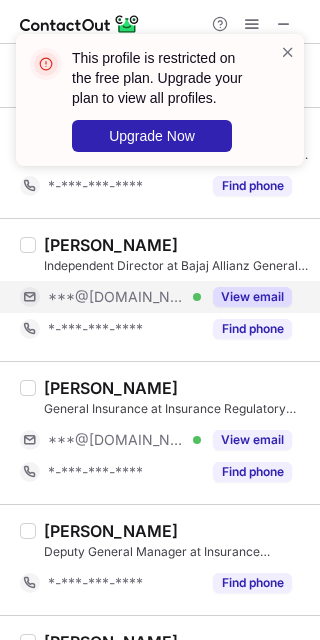 click on "***@[DOMAIN_NAME]" at bounding box center (117, 297) 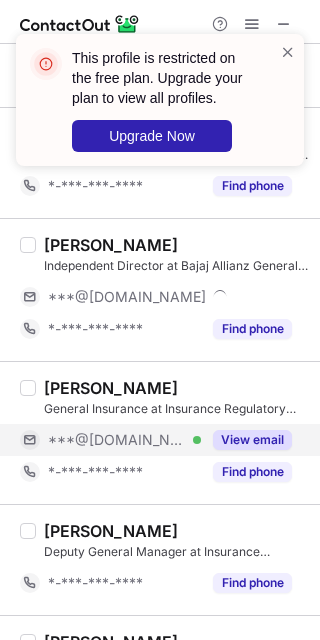 click on "***@[DOMAIN_NAME]" at bounding box center [117, 440] 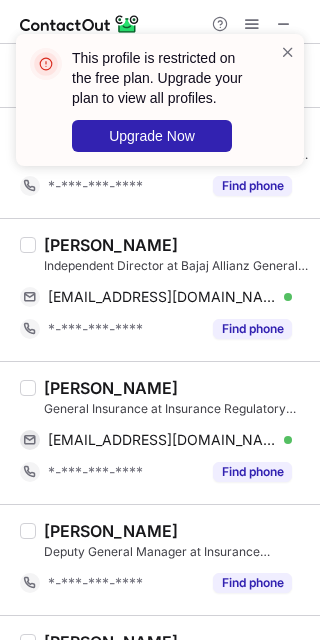click on "Padmaja Chunduru" at bounding box center (111, 245) 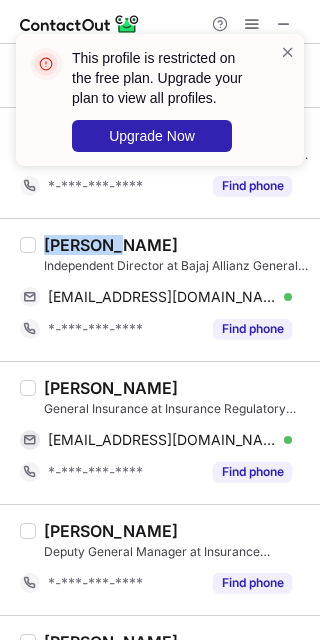 click on "Padmaja Chunduru" at bounding box center (111, 245) 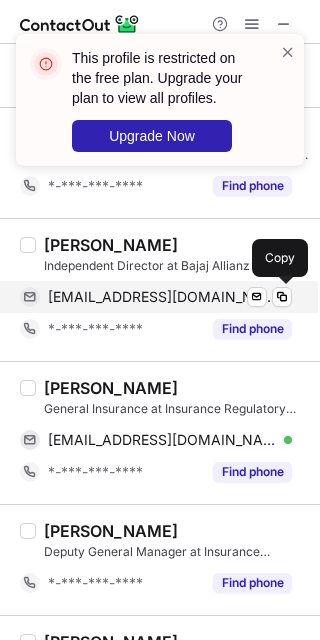 click on "cpla09@yahoo.com Verified Send email Copy" at bounding box center (156, 297) 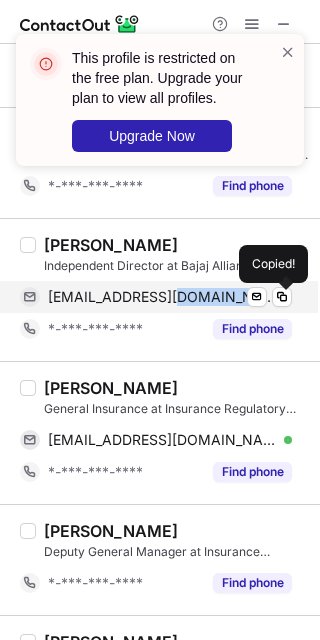 click on "cpla09@yahoo.com Verified Send email Copied!" at bounding box center (156, 297) 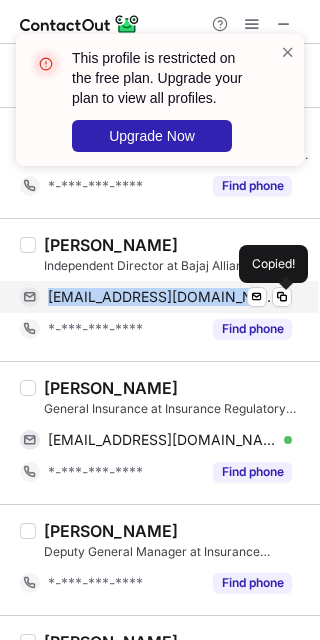 click on "cpla09@yahoo.com Verified Send email Copied!" at bounding box center (156, 297) 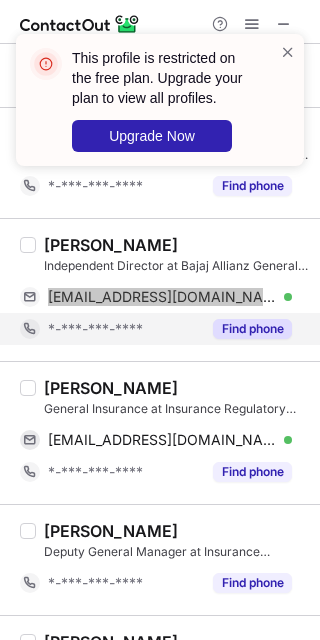 scroll, scrollTop: 1600, scrollLeft: 0, axis: vertical 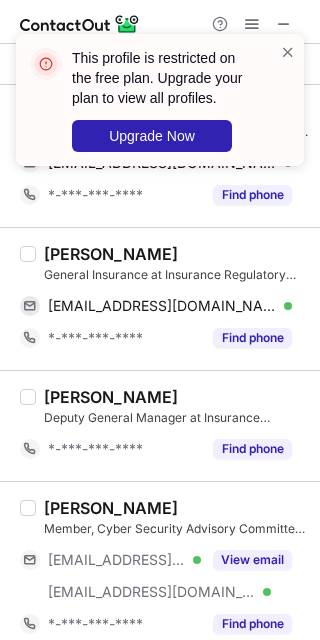 click on "Anupam Gangopadhyay" at bounding box center [111, 254] 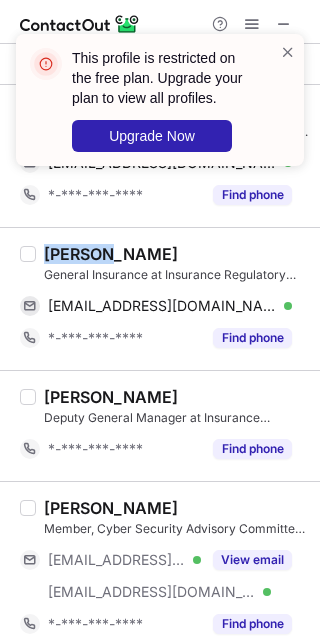 click on "Anupam Gangopadhyay" at bounding box center (111, 254) 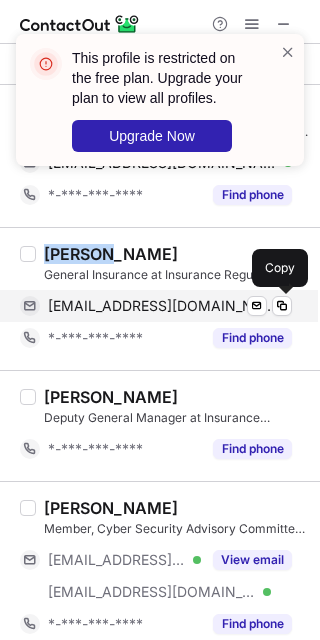 click on "pam009@gmail.com" at bounding box center [162, 306] 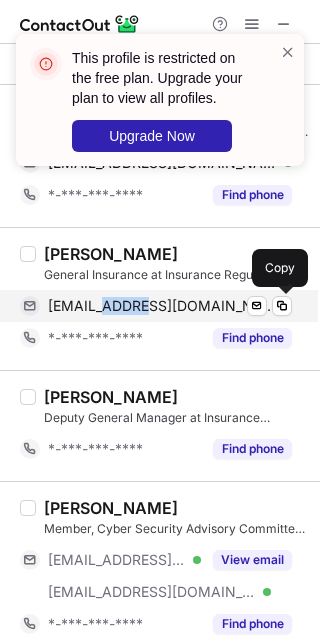 click on "pam009@gmail.com" at bounding box center (162, 306) 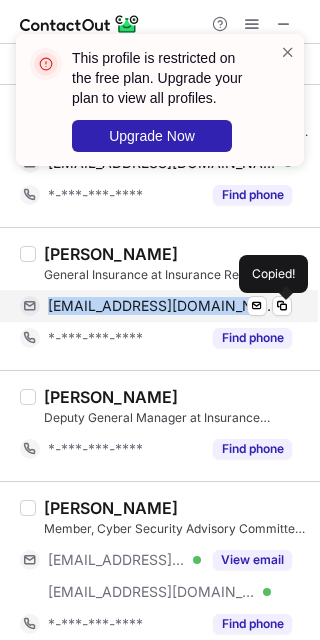 click on "pam009@gmail.com" at bounding box center (162, 306) 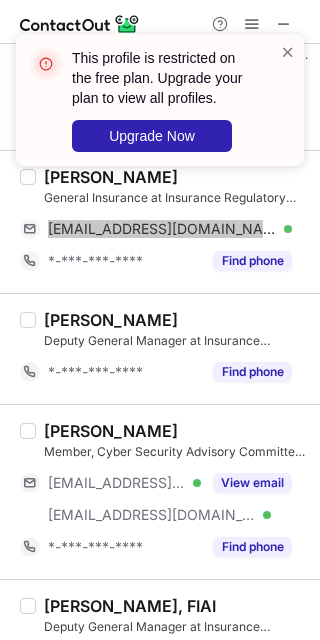 scroll, scrollTop: 1866, scrollLeft: 0, axis: vertical 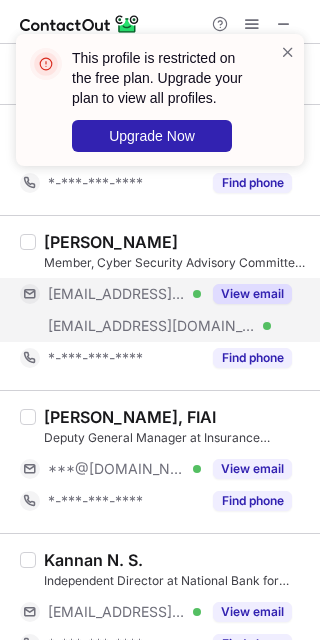 drag, startPoint x: 120, startPoint y: 302, endPoint x: 113, endPoint y: 323, distance: 22.135944 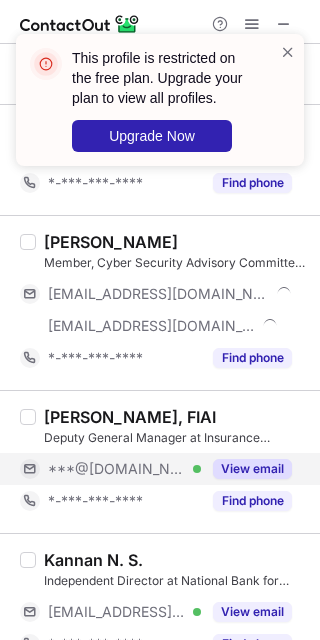click on "***@[DOMAIN_NAME]" at bounding box center [117, 469] 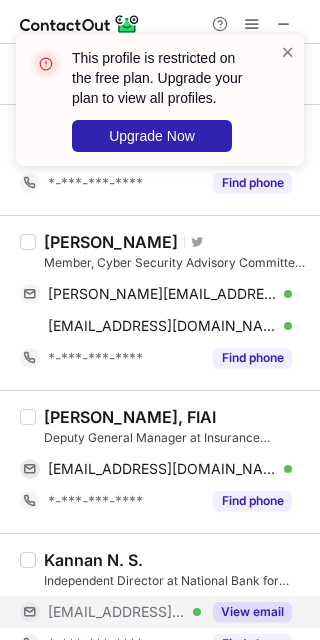 click on "***@icicibank.com" at bounding box center [117, 612] 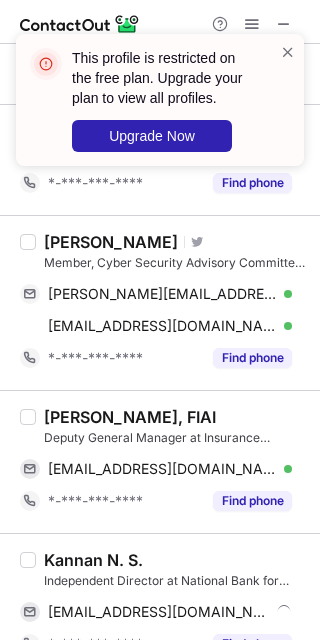 click on "Sandeep Shukla" at bounding box center [111, 242] 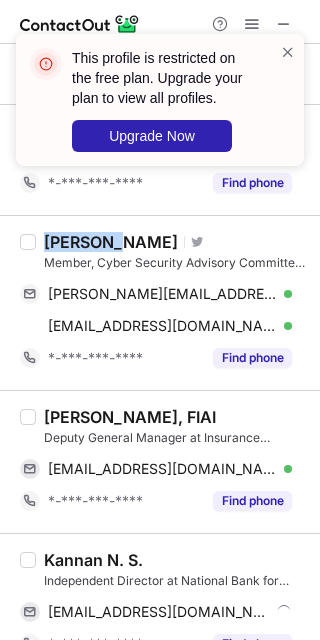 click on "Sandeep Shukla" at bounding box center [111, 242] 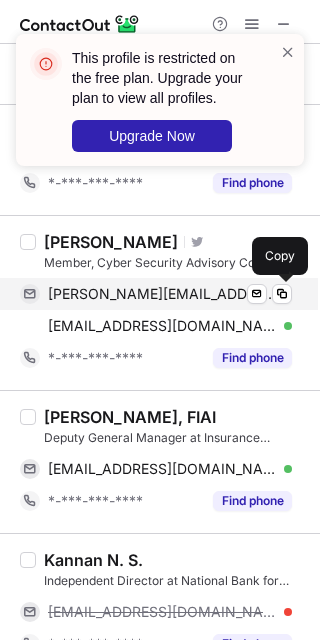 click on "sandeeps@cse.iitk.ac.in Verified Send email Copy" at bounding box center [156, 294] 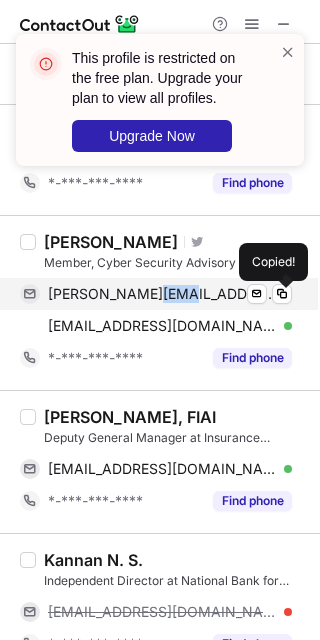 click on "sandeeps@cse.iitk.ac.in Verified Send email Copied!" at bounding box center [156, 294] 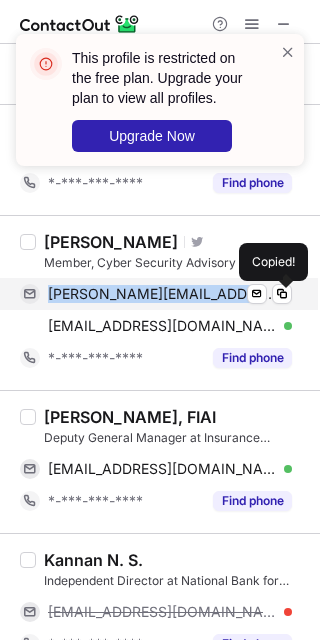 click on "sandeeps@cse.iitk.ac.in Verified Send email Copied!" at bounding box center [156, 294] 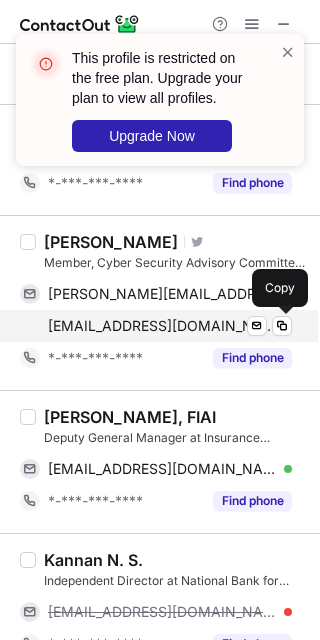 click on "sshukla@iitk.ac.in" at bounding box center (162, 326) 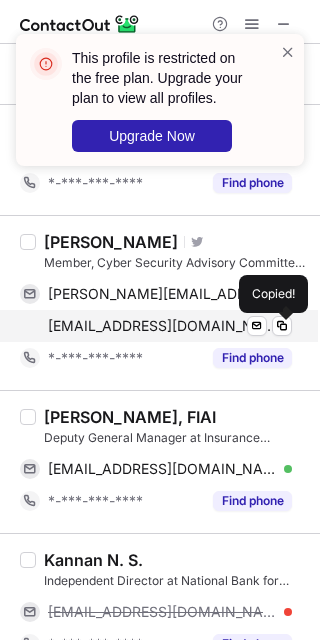 click on "sshukla@iitk.ac.in" at bounding box center [162, 326] 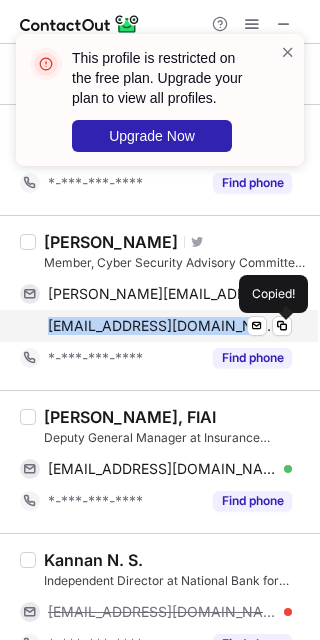 click on "sshukla@iitk.ac.in" at bounding box center [162, 326] 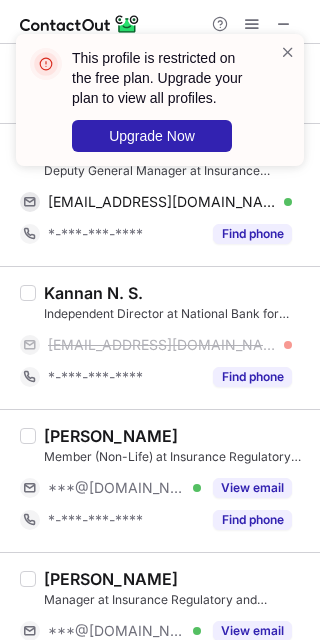 scroll, scrollTop: 2000, scrollLeft: 0, axis: vertical 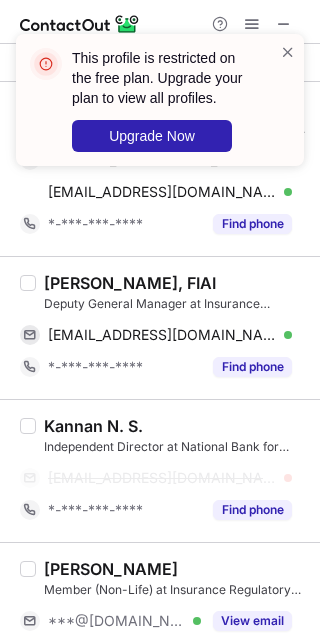 click on "Baskar Theertharaman, FIAI" at bounding box center [130, 283] 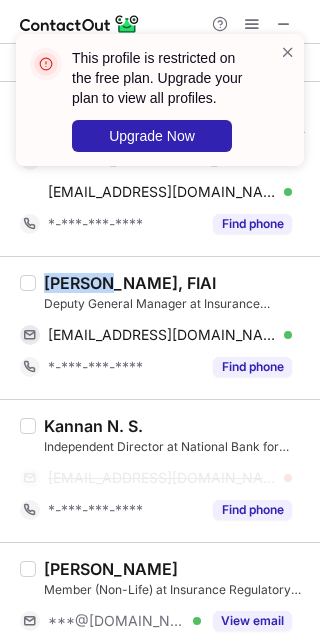 click on "Baskar Theertharaman, FIAI" at bounding box center (130, 283) 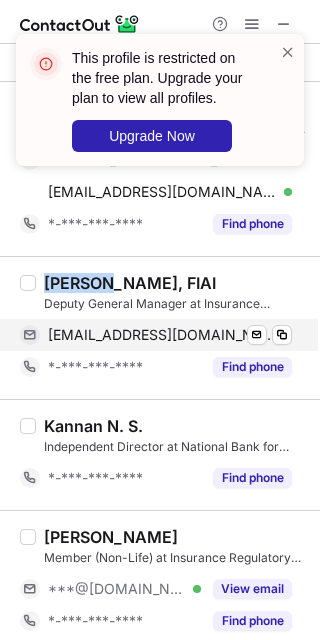 click on "theebaskar@gmail.com Verified Send email Copy" at bounding box center [156, 335] 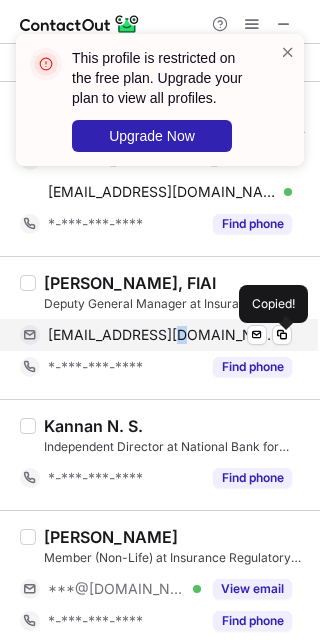 click on "theebaskar@gmail.com Verified Send email Copied!" at bounding box center [156, 335] 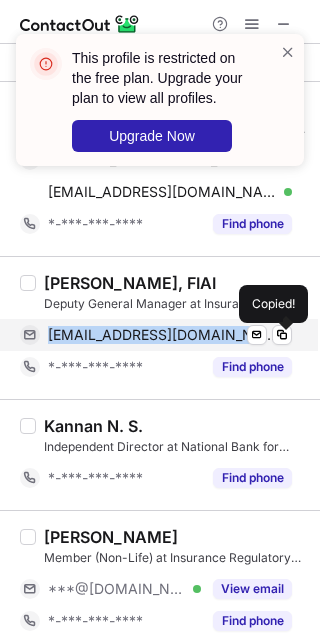 click on "theebaskar@gmail.com Verified Send email Copied!" at bounding box center (156, 335) 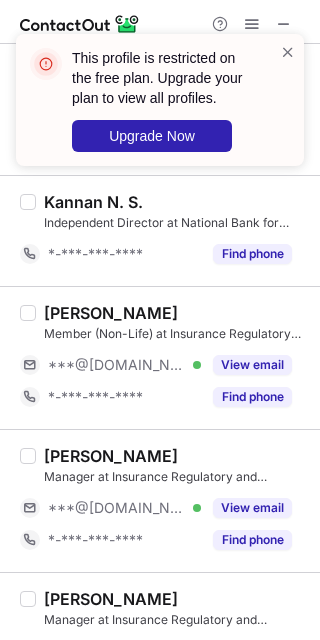scroll, scrollTop: 2266, scrollLeft: 0, axis: vertical 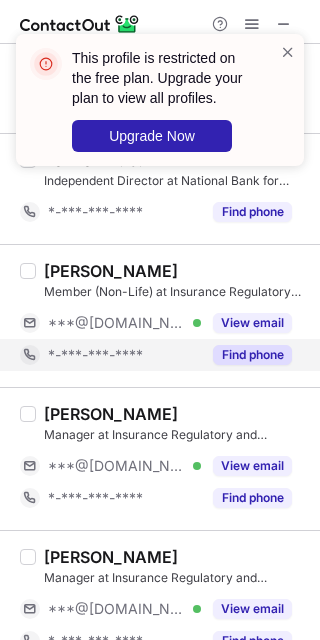 drag, startPoint x: 117, startPoint y: 337, endPoint x: 117, endPoint y: 349, distance: 12 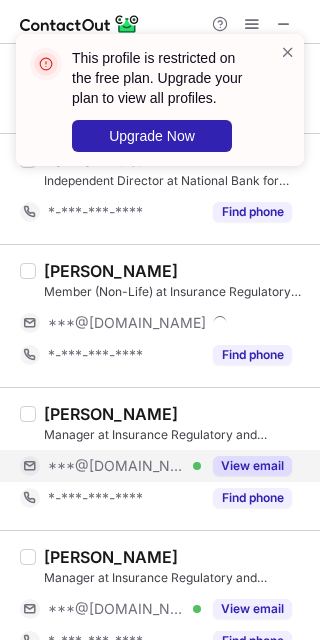click on "***@[DOMAIN_NAME] Verified" at bounding box center [110, 466] 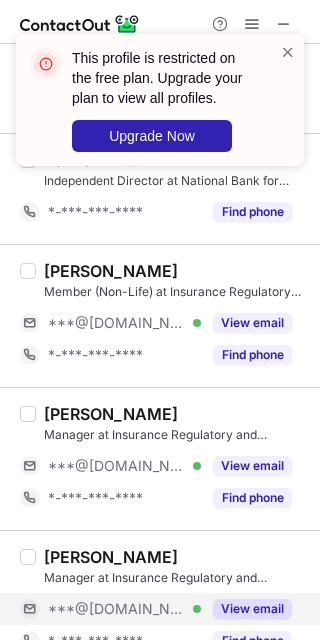 click on "***@hotmail.com" at bounding box center (117, 609) 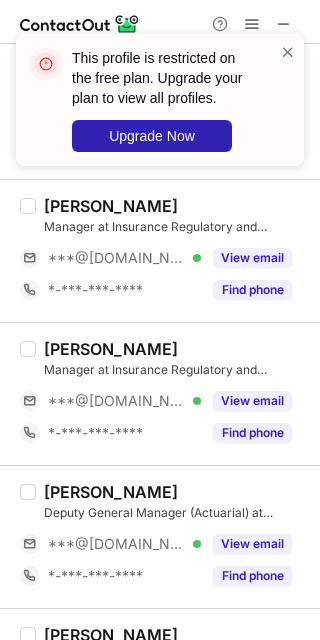 scroll, scrollTop: 2533, scrollLeft: 0, axis: vertical 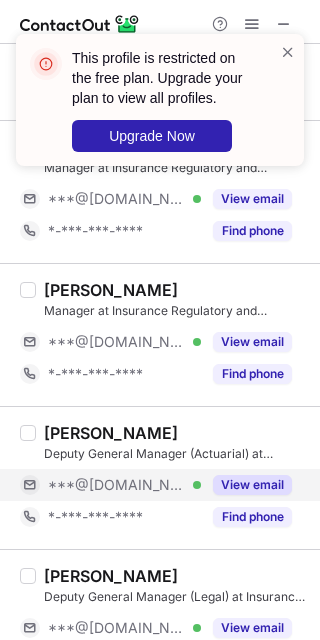click on "***@[DOMAIN_NAME] Verified" at bounding box center [110, 485] 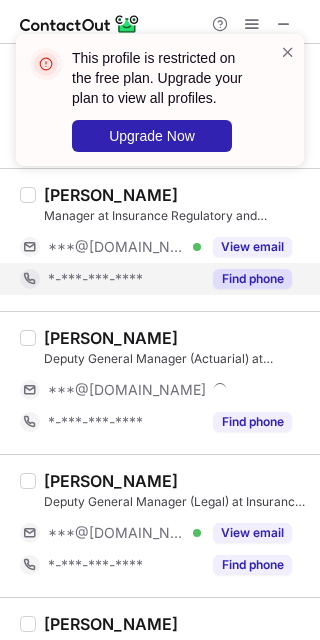 scroll, scrollTop: 2666, scrollLeft: 0, axis: vertical 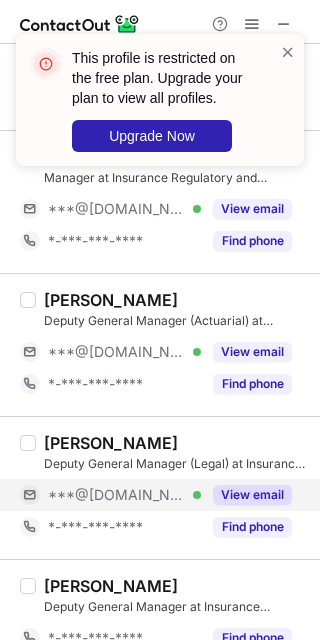 click on "***@[DOMAIN_NAME]" at bounding box center [117, 495] 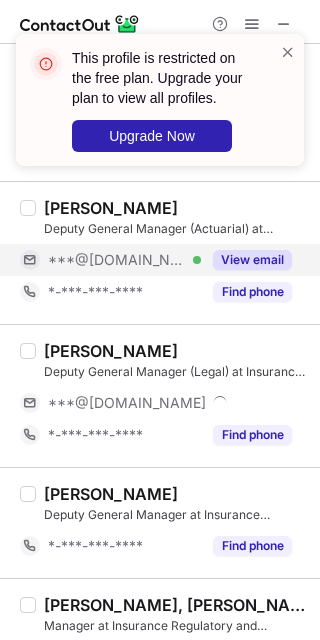 scroll, scrollTop: 2800, scrollLeft: 0, axis: vertical 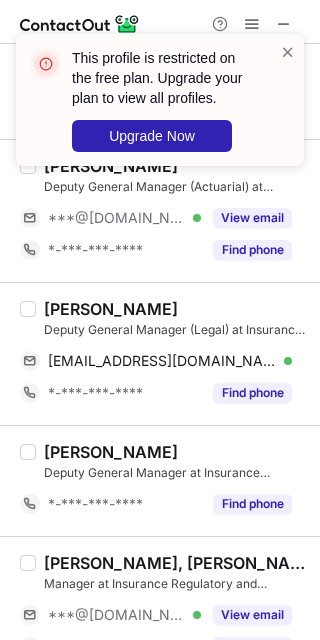 click on "Aleem Afaque" at bounding box center (111, 309) 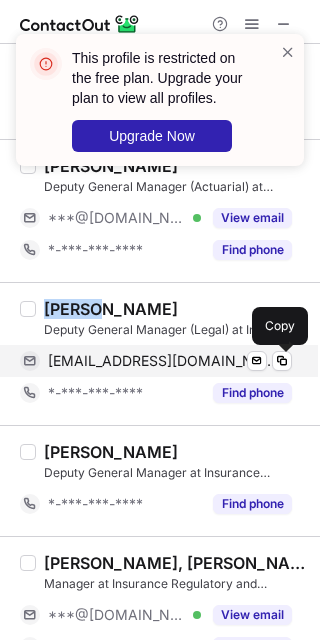 click on "afaque786in@yahoo.co.in" at bounding box center [162, 361] 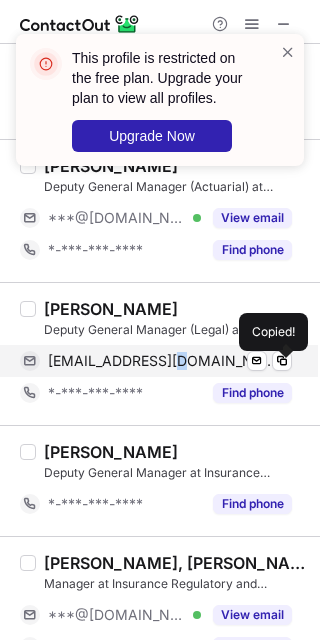 click on "afaque786in@yahoo.co.in" at bounding box center (162, 361) 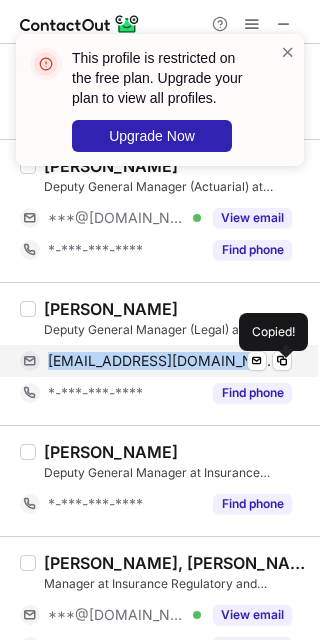 click on "afaque786in@yahoo.co.in" at bounding box center [162, 361] 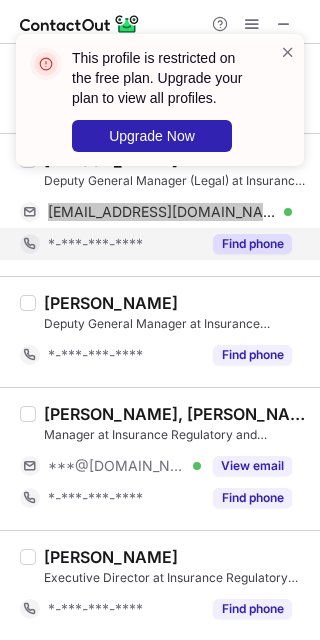 scroll, scrollTop: 2958, scrollLeft: 0, axis: vertical 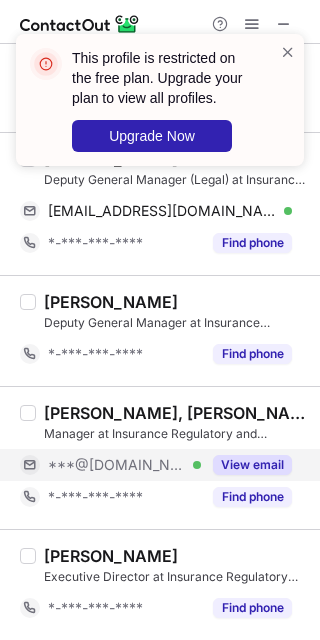 click on "***@[DOMAIN_NAME]" at bounding box center [117, 465] 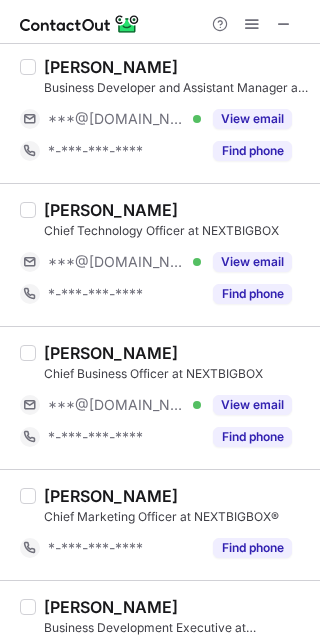 scroll, scrollTop: 0, scrollLeft: 0, axis: both 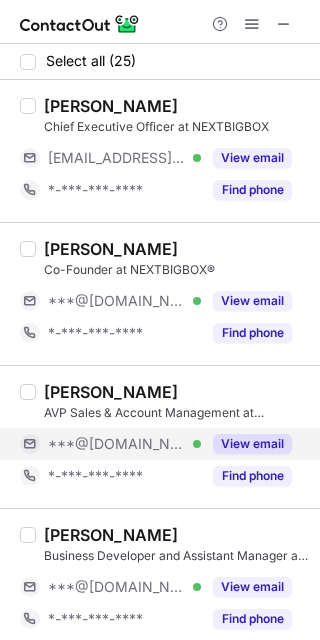 click on "***@[DOMAIN_NAME]" at bounding box center [117, 444] 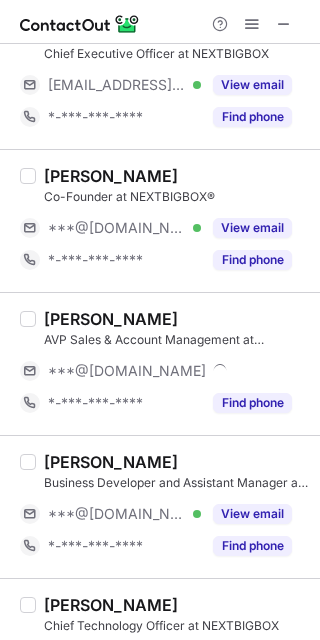scroll, scrollTop: 133, scrollLeft: 0, axis: vertical 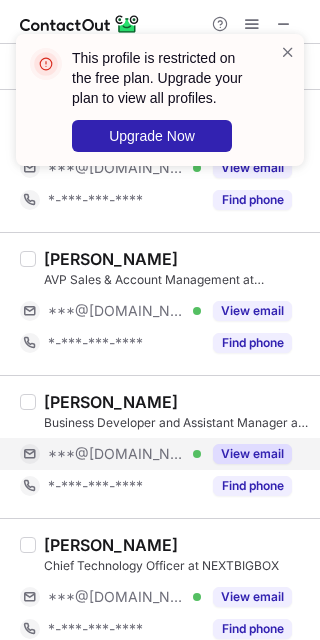 click on "***@[DOMAIN_NAME]" at bounding box center (117, 454) 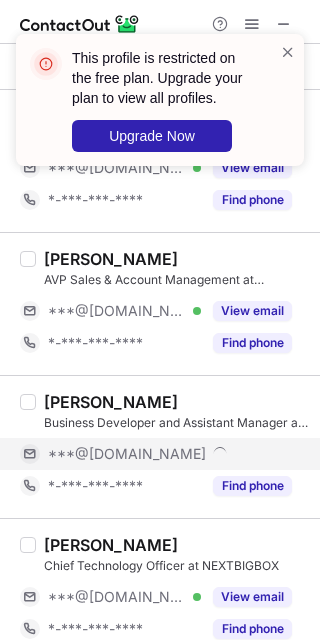scroll, scrollTop: 266, scrollLeft: 0, axis: vertical 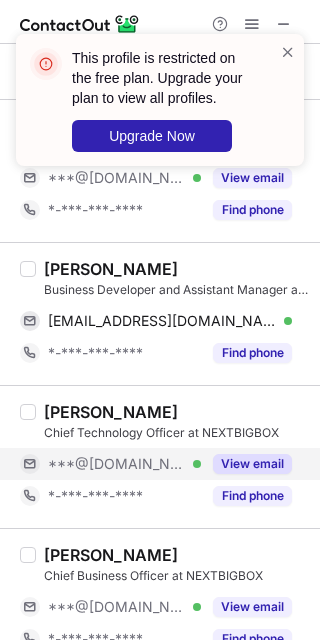 click on "***@[DOMAIN_NAME]" at bounding box center [117, 464] 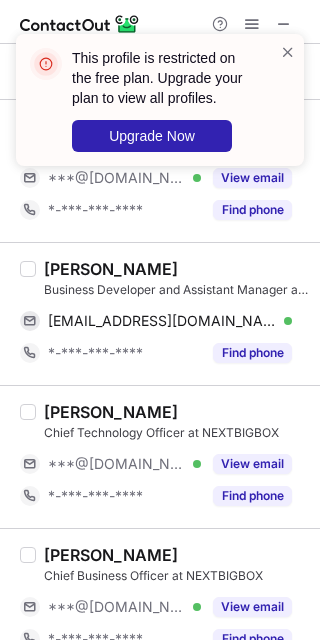 click on "Mohd Aamir" at bounding box center (111, 269) 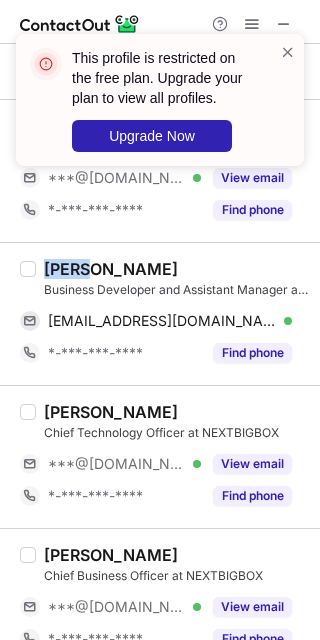 click on "Mohd Aamir" at bounding box center [111, 269] 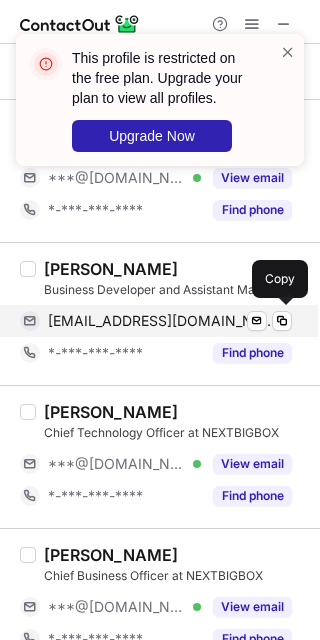 click on "aamirdone6@gmail.com" at bounding box center [162, 321] 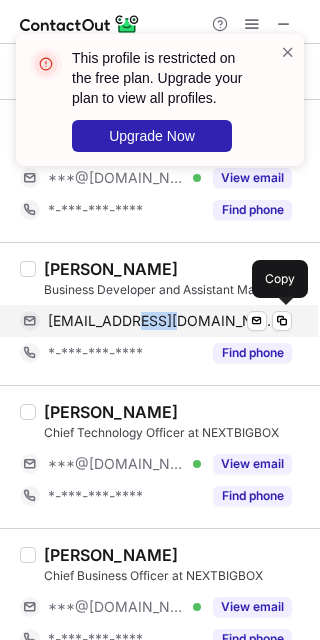 click on "aamirdone6@gmail.com" at bounding box center (162, 321) 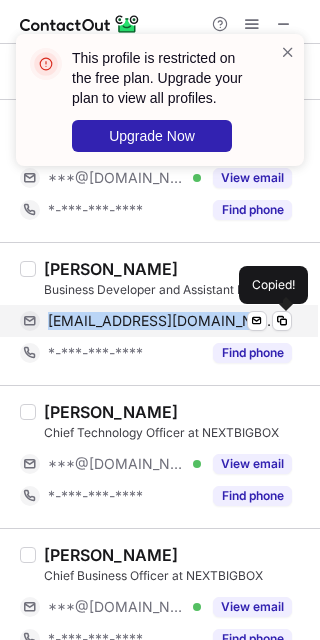 click on "aamirdone6@gmail.com" at bounding box center [162, 321] 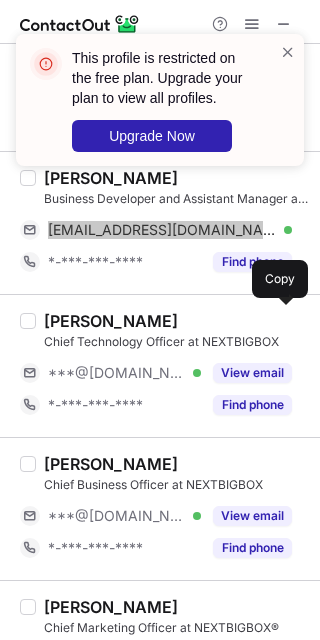 scroll, scrollTop: 400, scrollLeft: 0, axis: vertical 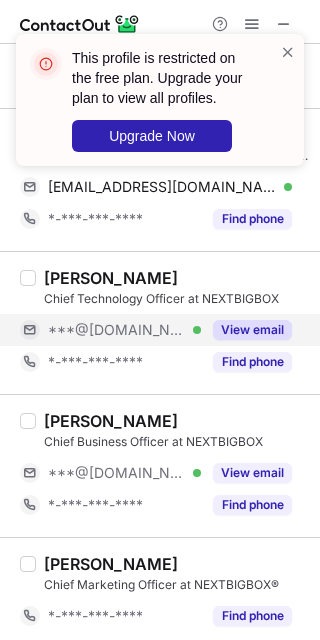 click on "***@[DOMAIN_NAME]" at bounding box center (117, 330) 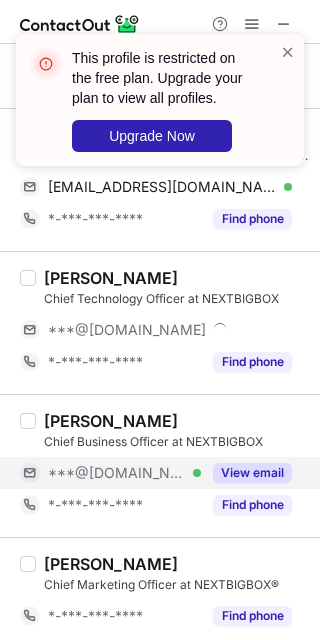 click on "***@[DOMAIN_NAME]" at bounding box center [117, 473] 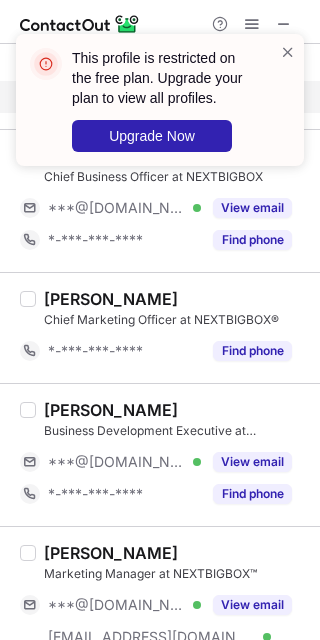 scroll, scrollTop: 666, scrollLeft: 0, axis: vertical 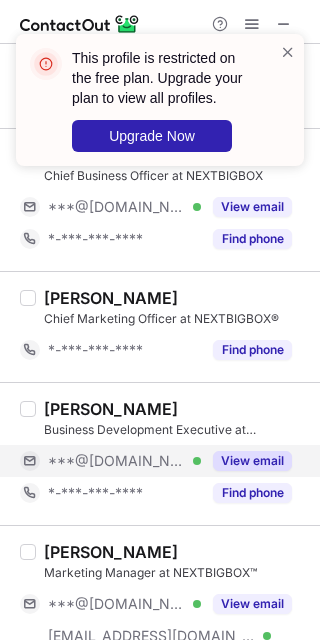 click on "***@[DOMAIN_NAME] Verified" at bounding box center [110, 461] 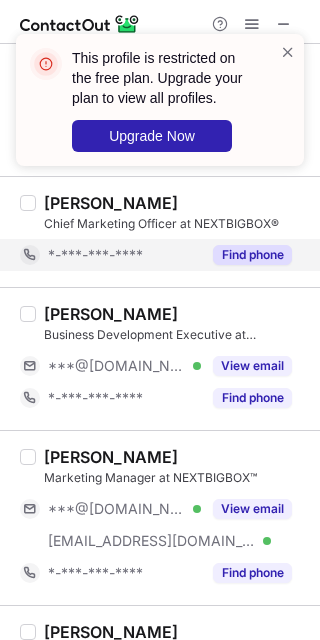scroll, scrollTop: 800, scrollLeft: 0, axis: vertical 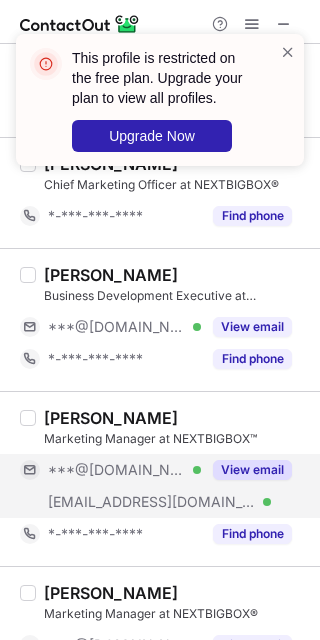 click on "***@[DOMAIN_NAME]" at bounding box center [117, 470] 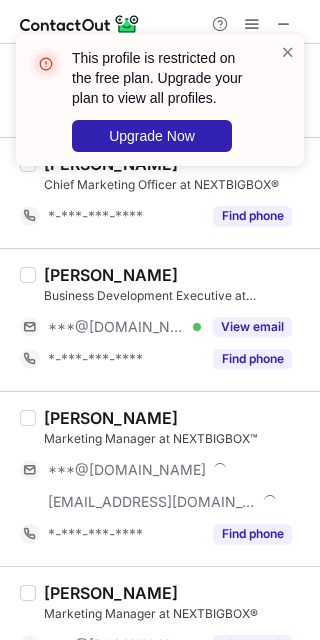 scroll, scrollTop: 933, scrollLeft: 0, axis: vertical 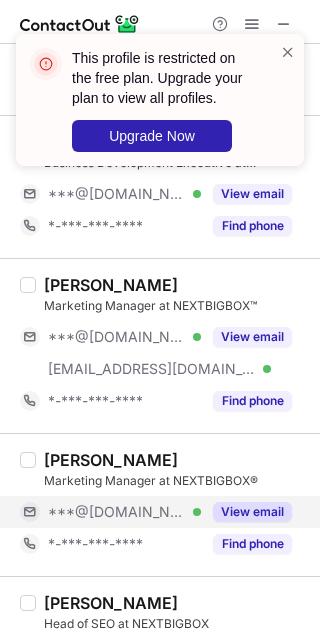 click on "***@[DOMAIN_NAME]" at bounding box center [117, 512] 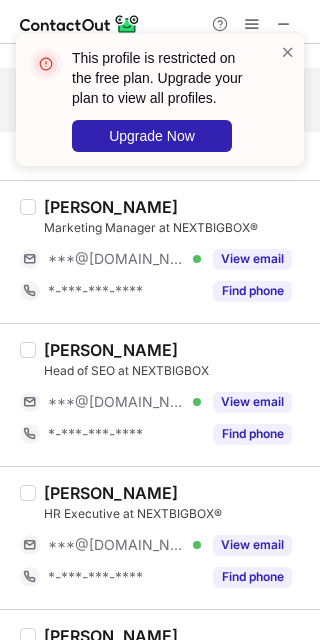 scroll, scrollTop: 1200, scrollLeft: 0, axis: vertical 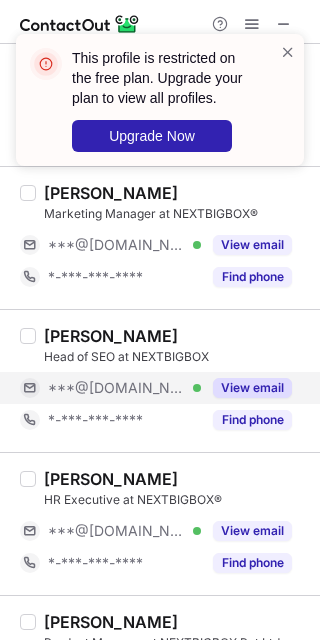 click on "***@[DOMAIN_NAME]" at bounding box center [117, 388] 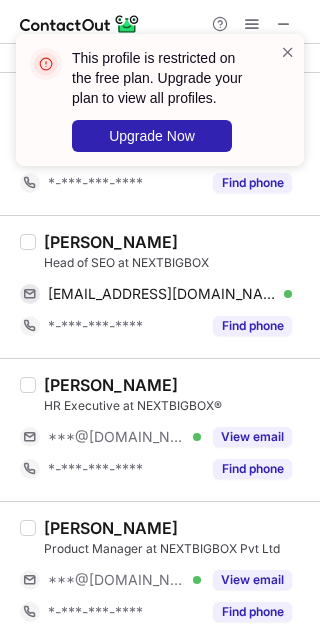 scroll, scrollTop: 1333, scrollLeft: 0, axis: vertical 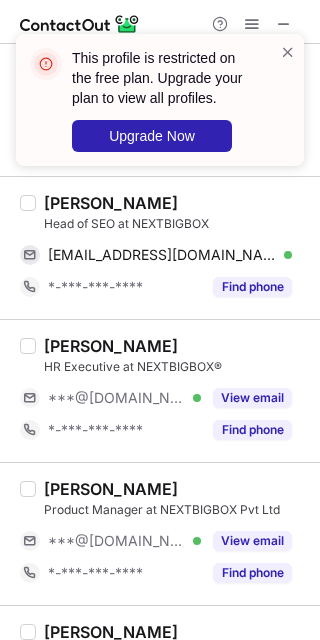 click on "Adarsh Jaiswal" at bounding box center (111, 203) 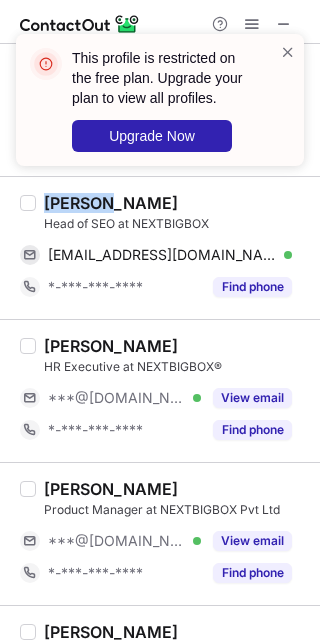 click on "Adarsh Jaiswal" at bounding box center (111, 203) 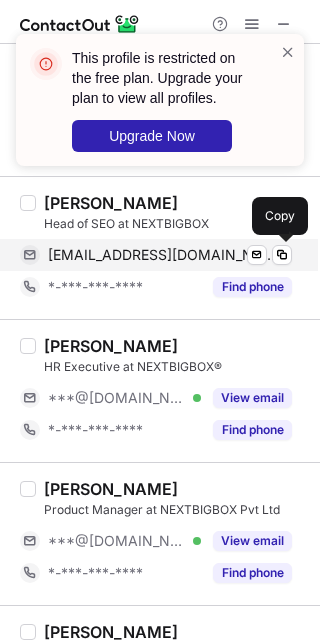 click on "jaiswaladarsh422@gmail.com" at bounding box center (162, 255) 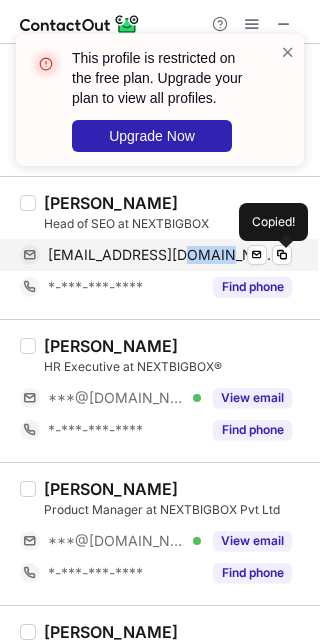 click on "jaiswaladarsh422@gmail.com" at bounding box center [162, 255] 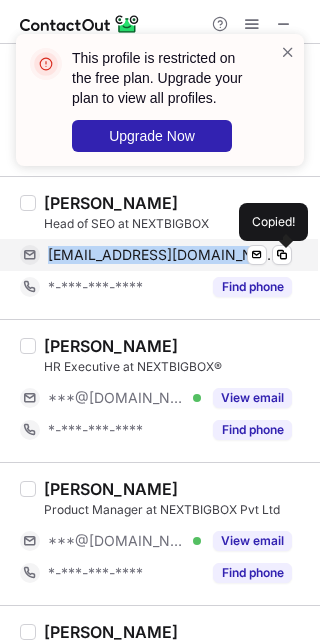 click on "jaiswaladarsh422@gmail.com" at bounding box center [162, 255] 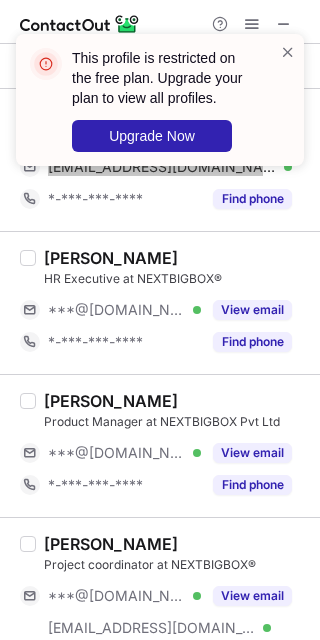 scroll, scrollTop: 1466, scrollLeft: 0, axis: vertical 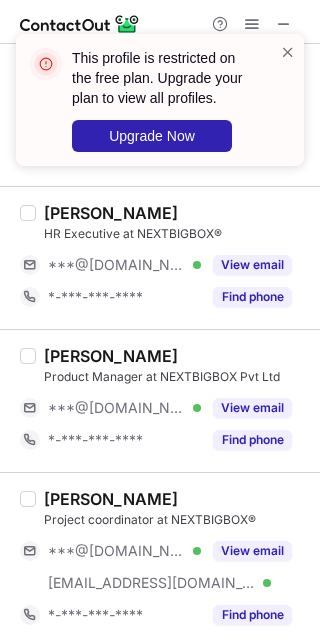 drag, startPoint x: 131, startPoint y: 267, endPoint x: 123, endPoint y: 323, distance: 56.568542 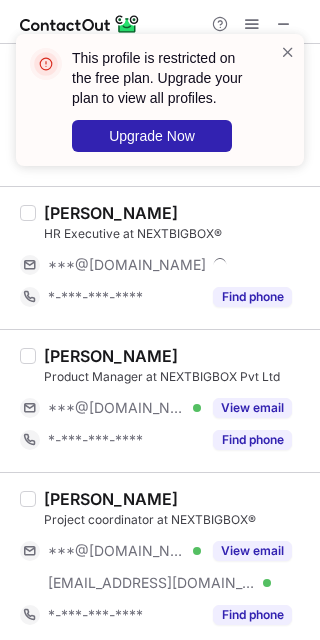 drag, startPoint x: 104, startPoint y: 407, endPoint x: 100, endPoint y: 471, distance: 64.12488 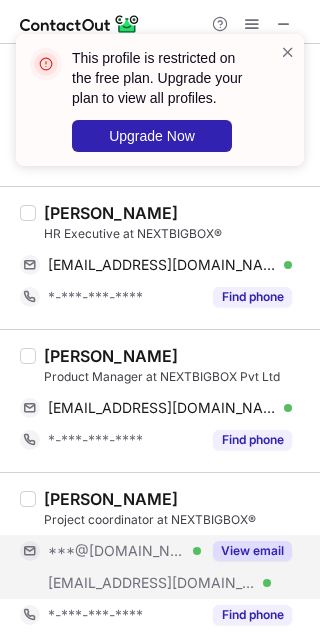 click on "***@[DOMAIN_NAME]" at bounding box center [117, 551] 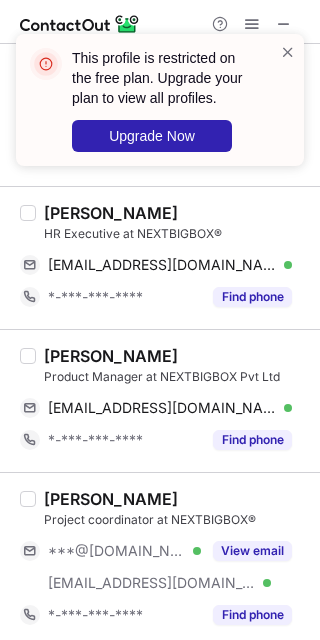click on "Pooja Dandriyal" at bounding box center [111, 213] 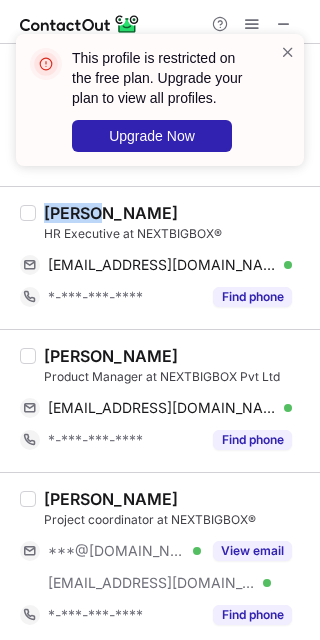 click on "Pooja Dandriyal" at bounding box center (111, 213) 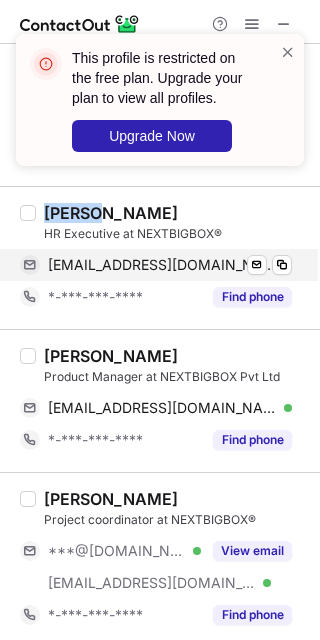 click on "poojadandriyal92@gmail.com" at bounding box center [162, 265] 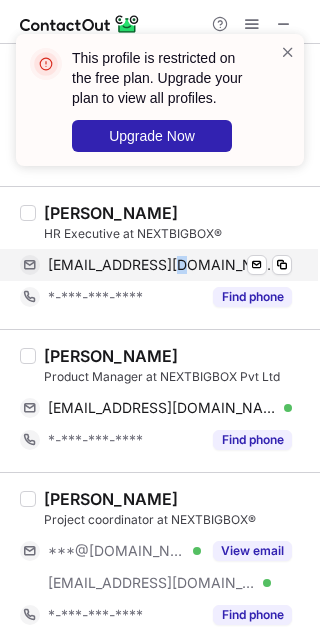 click on "poojadandriyal92@gmail.com" at bounding box center (162, 265) 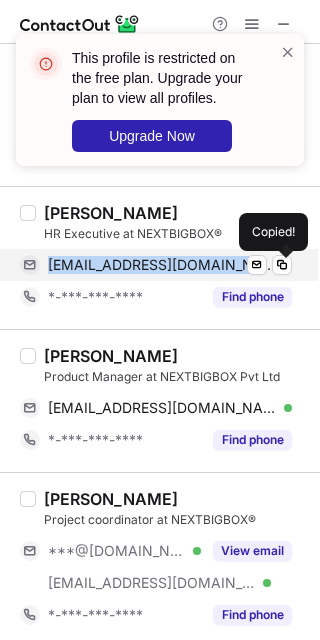 click on "poojadandriyal92@gmail.com" at bounding box center (162, 265) 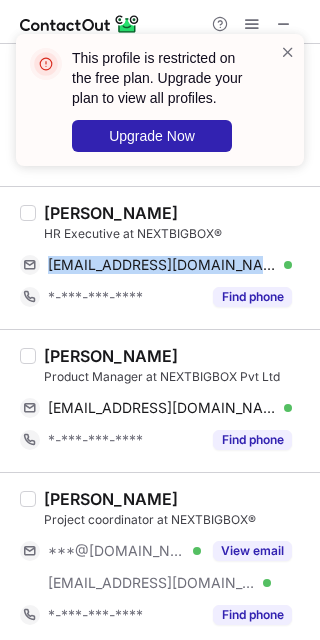 click on "Neeraj Kumar Product Manager at NEXTBIGBOX Pvt Ltd neeraj171986@gmail.com Verified Send email Copy *-***-***-**** Find phone" at bounding box center (160, 400) 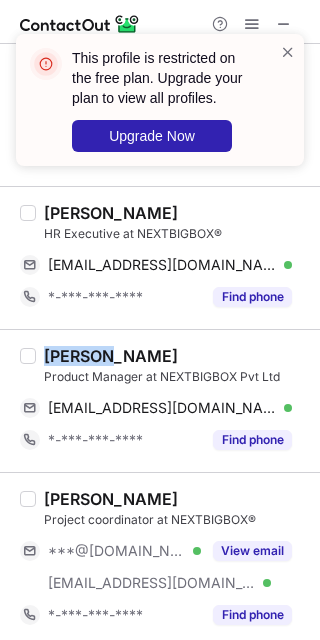 click on "Neeraj Kumar Product Manager at NEXTBIGBOX Pvt Ltd neeraj171986@gmail.com Verified Send email Copy *-***-***-**** Find phone" at bounding box center (160, 400) 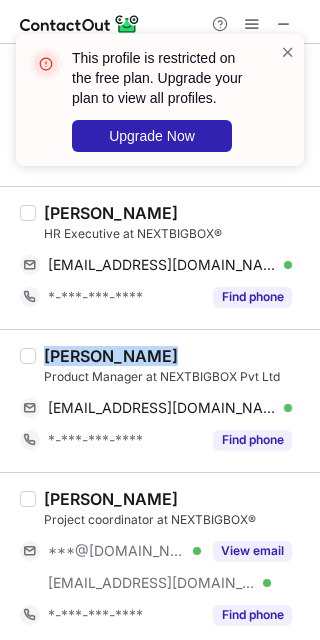 click on "Neeraj Kumar Product Manager at NEXTBIGBOX Pvt Ltd neeraj171986@gmail.com Verified Send email Copy *-***-***-**** Find phone" at bounding box center [160, 400] 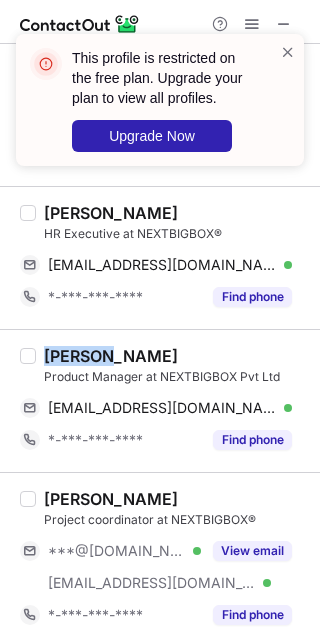 click on "Neeraj Kumar" at bounding box center (111, 356) 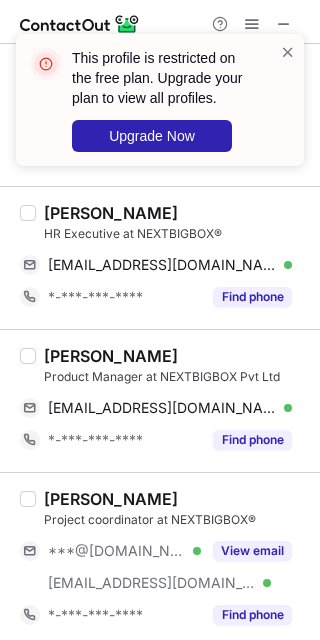 click on "Neeraj Kumar Product Manager at NEXTBIGBOX Pvt Ltd neeraj171986@gmail.com Verified Send email Copy *-***-***-**** Find phone" at bounding box center [172, 401] 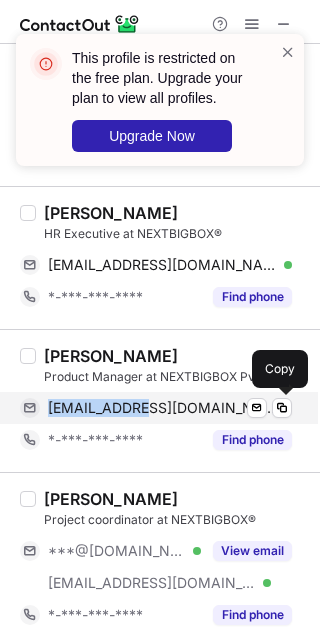 click on "neeraj171986@gmail.com Verified Send email Copy" at bounding box center [156, 408] 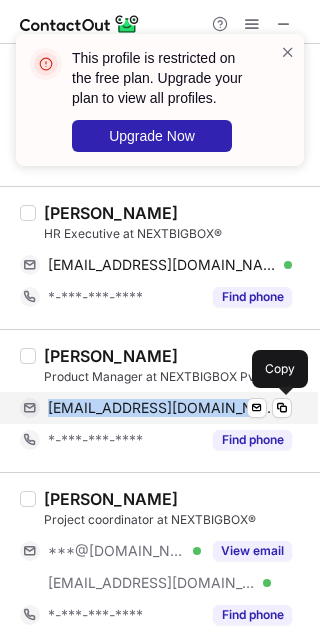 click 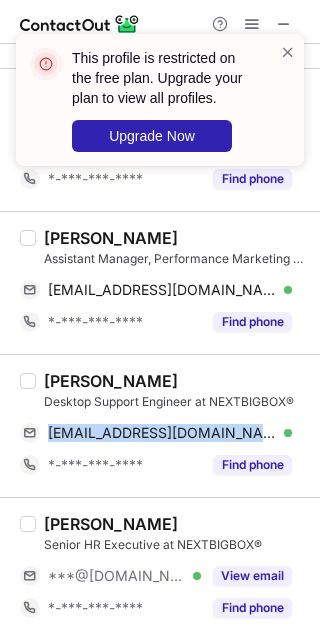 scroll, scrollTop: 3086, scrollLeft: 0, axis: vertical 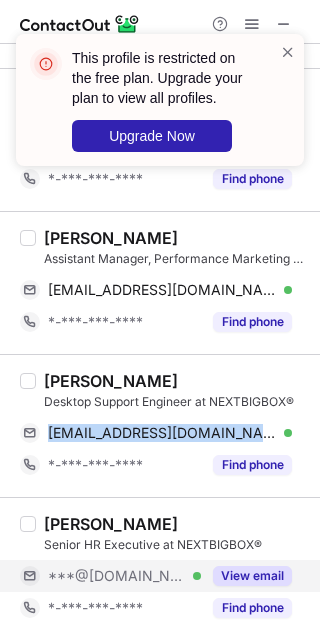 drag, startPoint x: 116, startPoint y: 577, endPoint x: 117, endPoint y: 558, distance: 19.026299 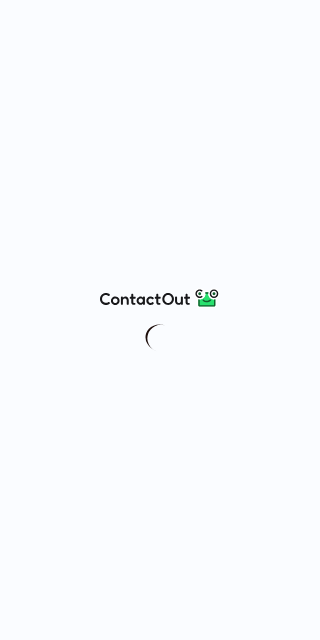 scroll, scrollTop: 0, scrollLeft: 0, axis: both 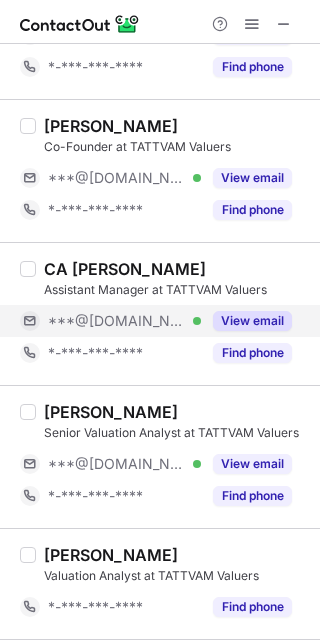 click on "***@[DOMAIN_NAME]" at bounding box center [117, 321] 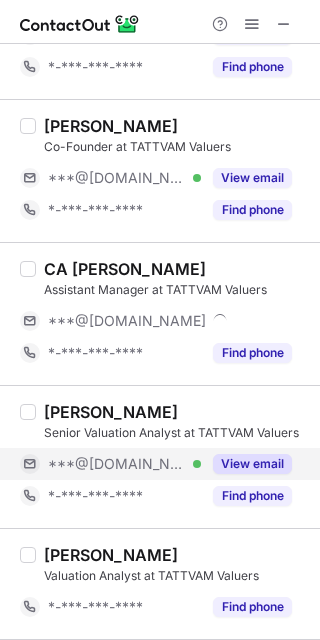 click on "***@[DOMAIN_NAME]" at bounding box center [117, 464] 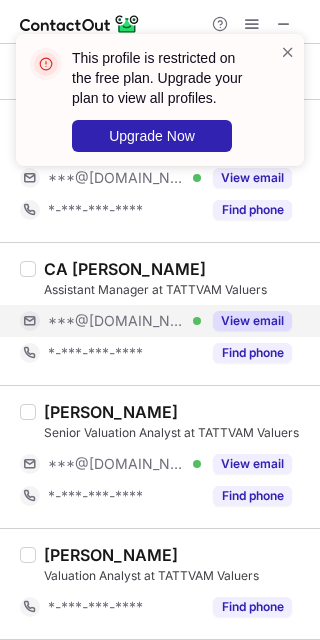 click on "***@[DOMAIN_NAME] Verified" at bounding box center (110, 321) 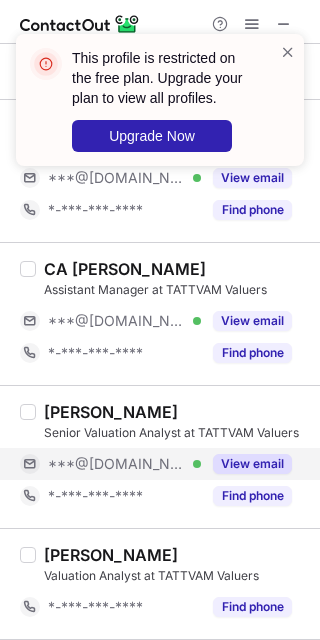 click on "***@[DOMAIN_NAME]" at bounding box center (117, 464) 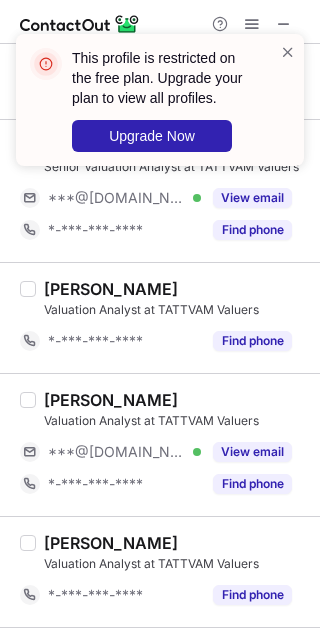 scroll, scrollTop: 533, scrollLeft: 0, axis: vertical 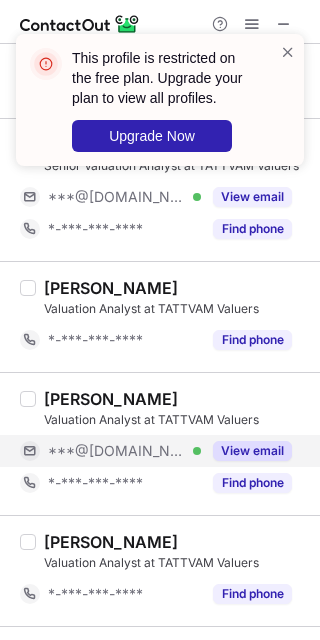 click on "***@[DOMAIN_NAME]" at bounding box center [117, 451] 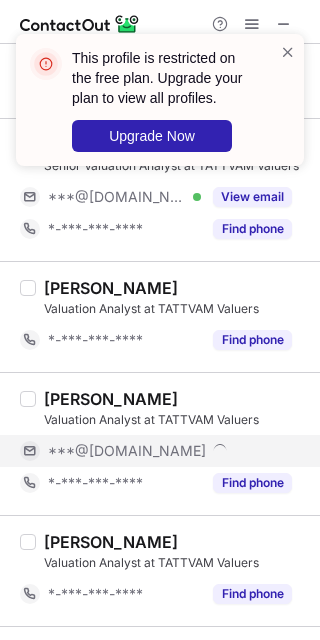 scroll, scrollTop: 666, scrollLeft: 0, axis: vertical 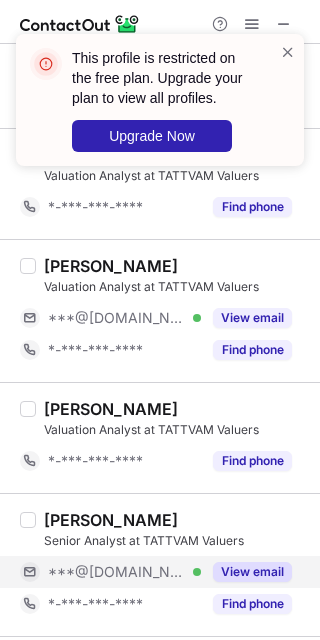 click on "***@[DOMAIN_NAME] Verified" at bounding box center (110, 572) 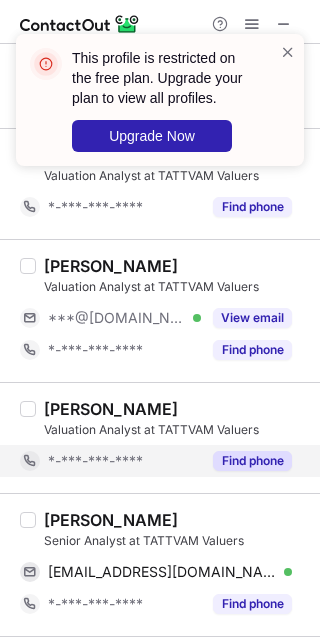 scroll, scrollTop: 933, scrollLeft: 0, axis: vertical 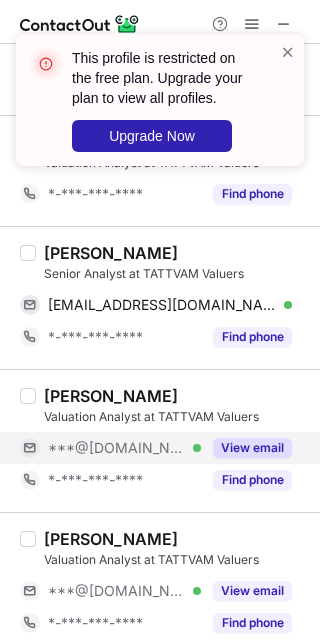 click on "***@[DOMAIN_NAME]" at bounding box center (117, 448) 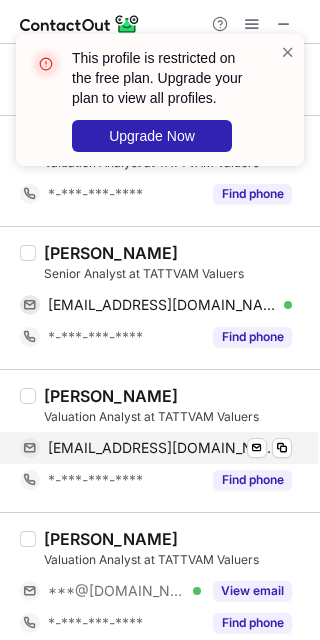 drag, startPoint x: 109, startPoint y: 579, endPoint x: 107, endPoint y: 438, distance: 141.01419 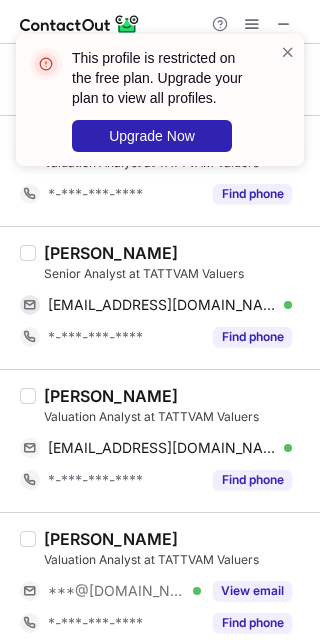 click on "[PERSON_NAME]" at bounding box center (111, 253) 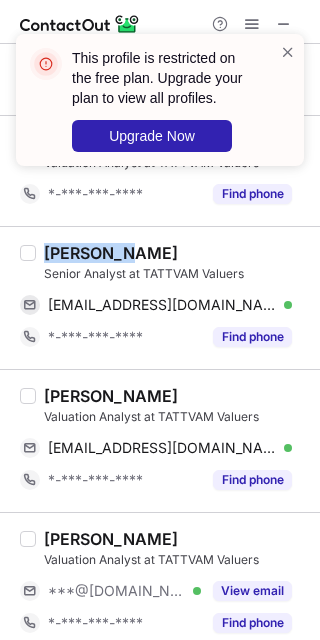 click on "[PERSON_NAME]" at bounding box center (111, 253) 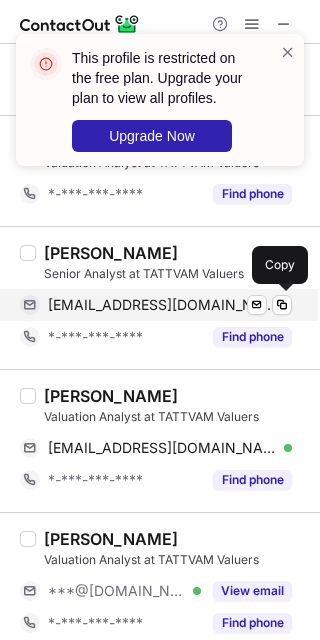 click on "[EMAIL_ADDRESS][DOMAIN_NAME]" at bounding box center [162, 305] 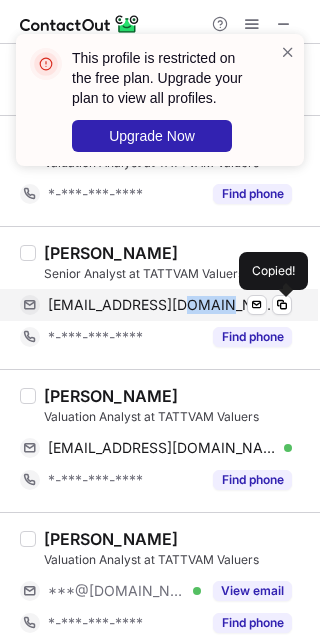 click on "[EMAIL_ADDRESS][DOMAIN_NAME]" at bounding box center (162, 305) 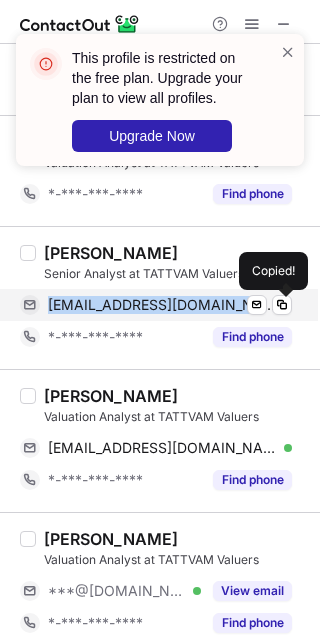 click on "[EMAIL_ADDRESS][DOMAIN_NAME]" at bounding box center [162, 305] 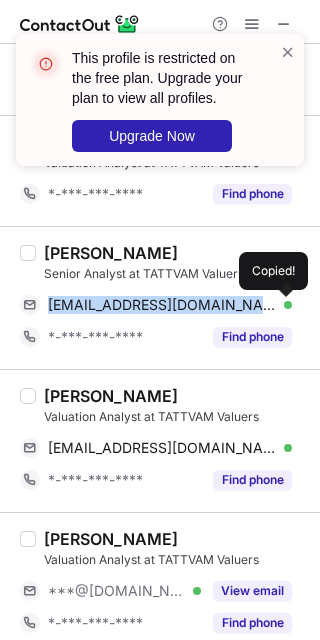 copy on "[EMAIL_ADDRESS][DOMAIN_NAME]" 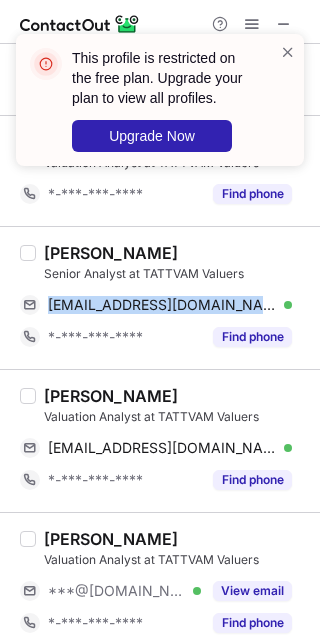 click on "[PERSON_NAME]" at bounding box center (111, 396) 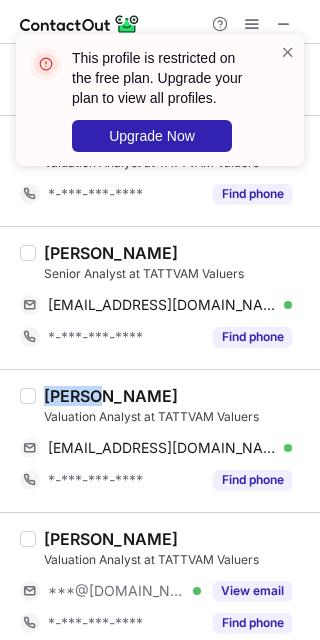 click on "[PERSON_NAME]" at bounding box center [111, 396] 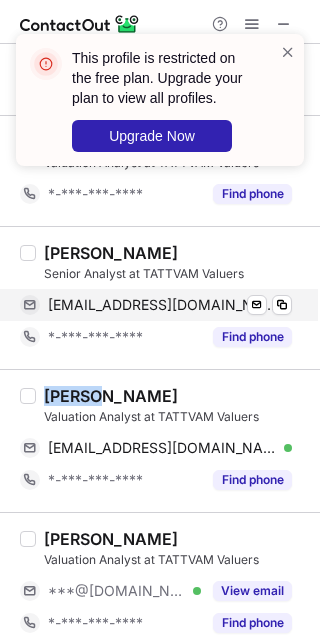 copy on "Nishi" 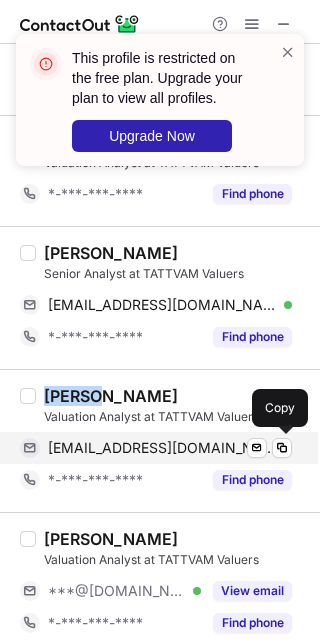 click on "[EMAIL_ADDRESS][DOMAIN_NAME]" at bounding box center [162, 448] 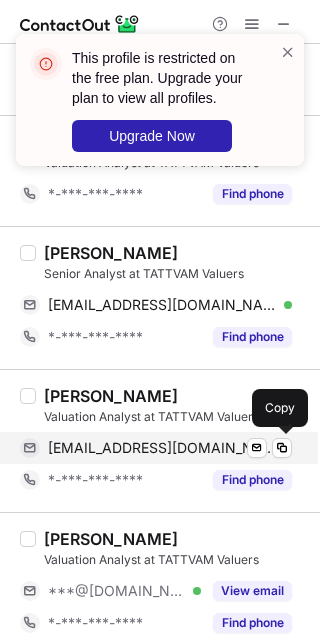 click on "[EMAIL_ADDRESS][DOMAIN_NAME]" at bounding box center [162, 448] 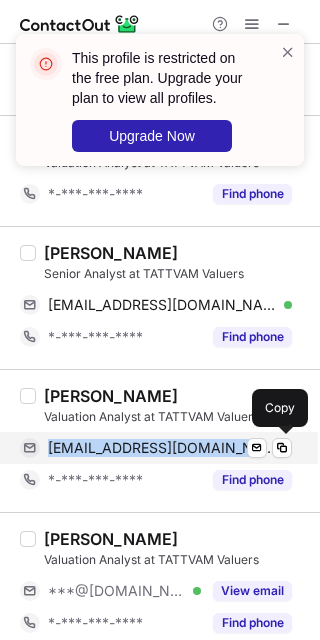 click on "[EMAIL_ADDRESS][DOMAIN_NAME]" at bounding box center [162, 448] 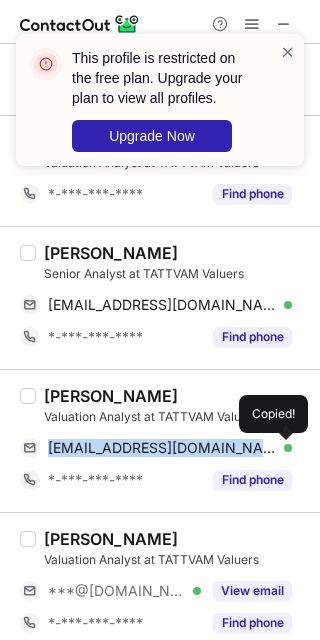 copy on "[EMAIL_ADDRESS][DOMAIN_NAME]" 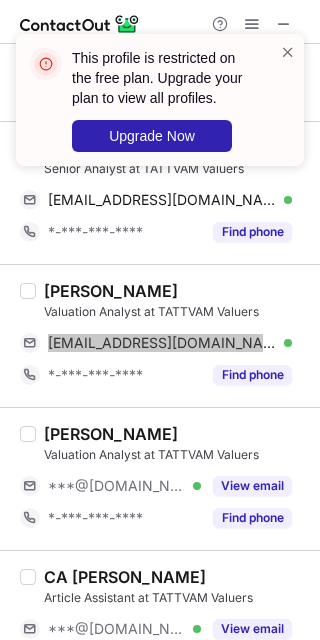 scroll, scrollTop: 1066, scrollLeft: 0, axis: vertical 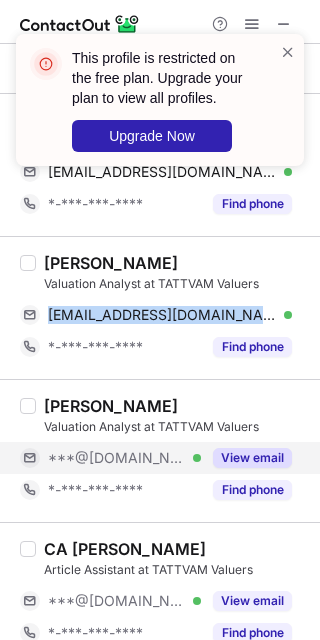 click on "***@[DOMAIN_NAME] Verified" at bounding box center (110, 458) 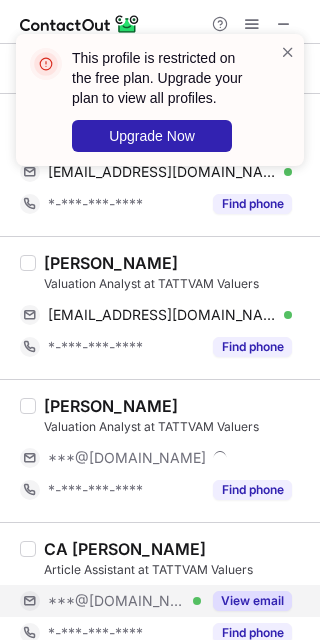 click on "***@[DOMAIN_NAME]" at bounding box center (117, 601) 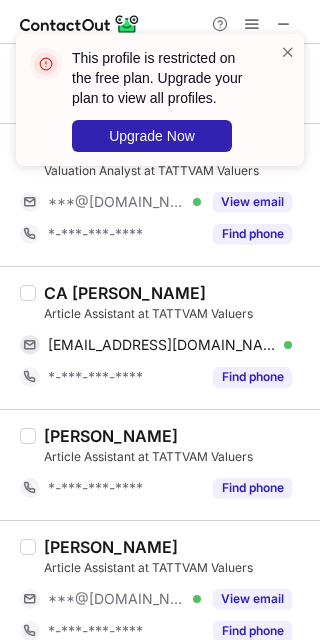 scroll, scrollTop: 1333, scrollLeft: 0, axis: vertical 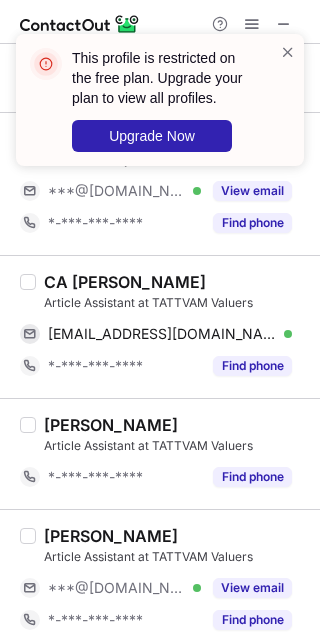 click on "CA [PERSON_NAME]" at bounding box center (125, 282) 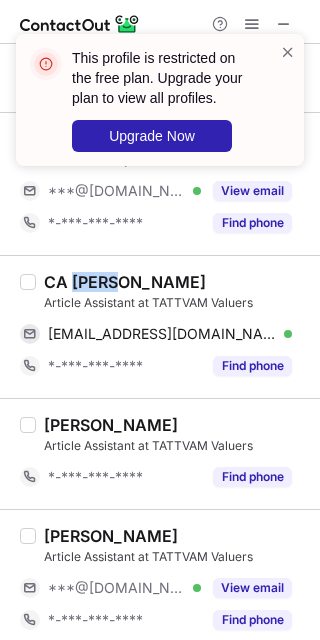 click on "CA [PERSON_NAME]" at bounding box center [125, 282] 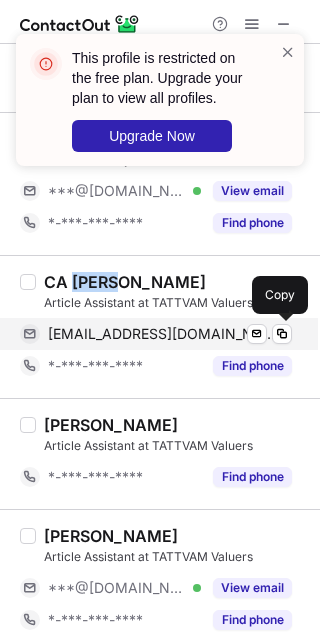 click on "[EMAIL_ADDRESS][DOMAIN_NAME]" at bounding box center (162, 334) 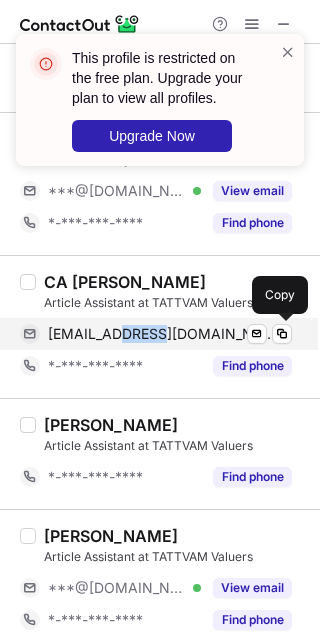 click on "[EMAIL_ADDRESS][DOMAIN_NAME]" at bounding box center (162, 334) 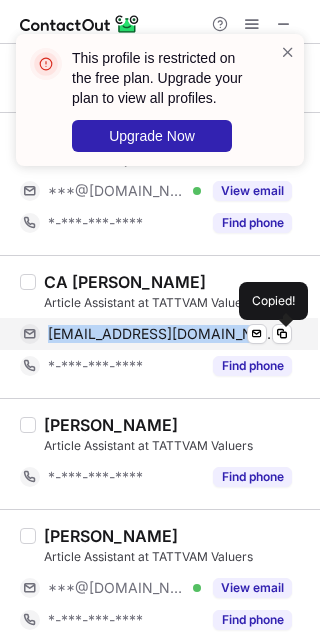 click on "[EMAIL_ADDRESS][DOMAIN_NAME]" at bounding box center (162, 334) 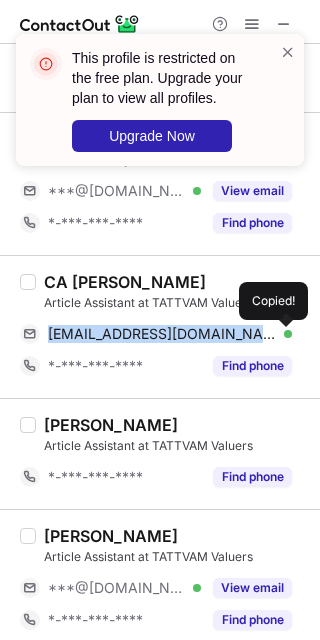 copy on "[EMAIL_ADDRESS][DOMAIN_NAME]" 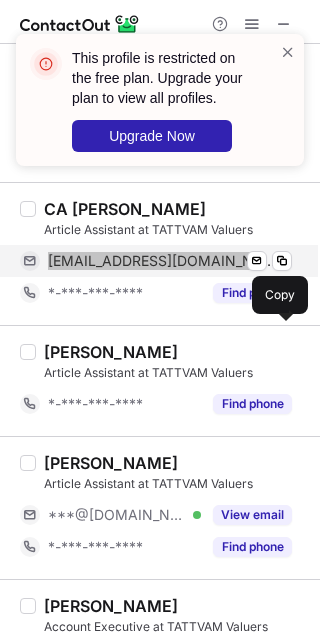 scroll, scrollTop: 1466, scrollLeft: 0, axis: vertical 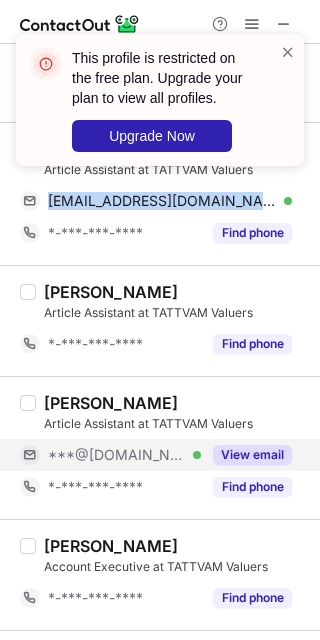 click on "***@[DOMAIN_NAME]" at bounding box center (117, 455) 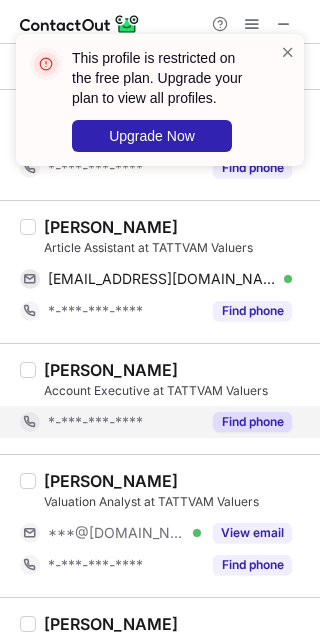 scroll, scrollTop: 1600, scrollLeft: 0, axis: vertical 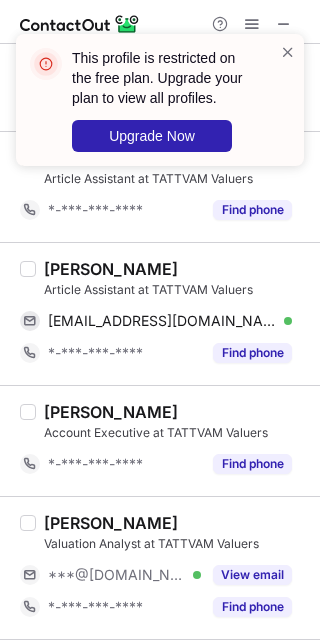 click on "[PERSON_NAME]" at bounding box center [111, 269] 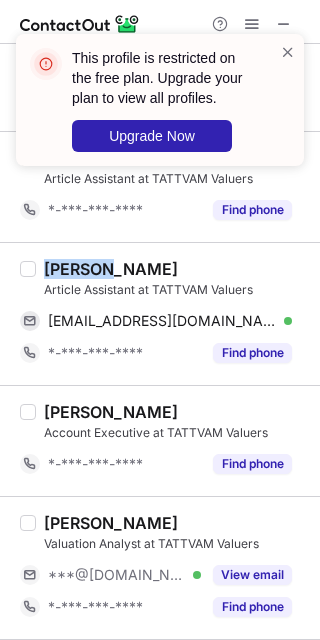 click on "[PERSON_NAME]" at bounding box center [111, 269] 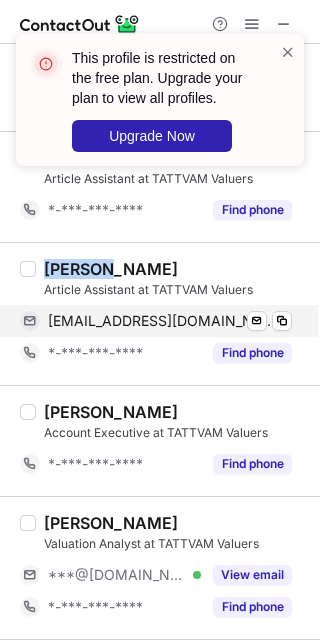 click on "[EMAIL_ADDRESS][DOMAIN_NAME]" at bounding box center [162, 321] 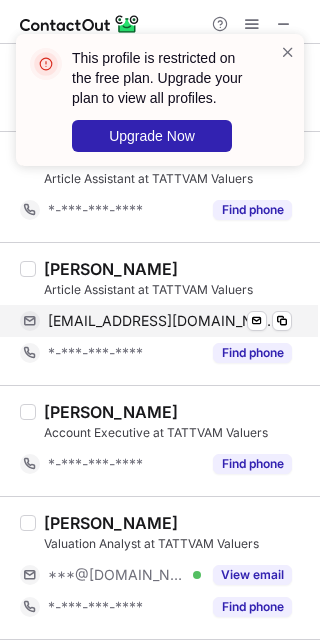 click on "[EMAIL_ADDRESS][DOMAIN_NAME]" at bounding box center [162, 321] 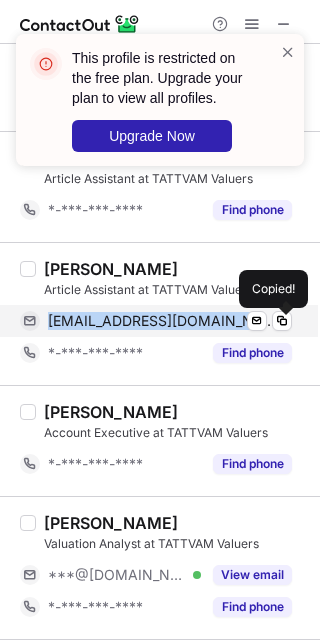click on "[EMAIL_ADDRESS][DOMAIN_NAME]" at bounding box center [162, 321] 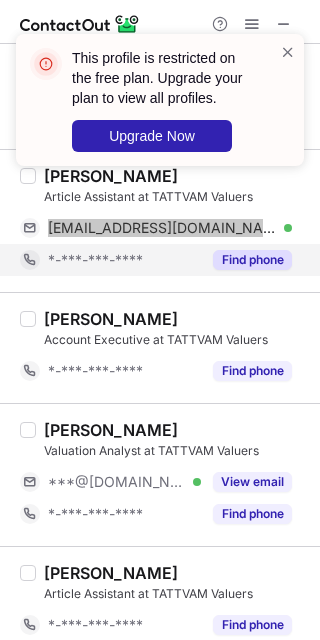 scroll, scrollTop: 1866, scrollLeft: 0, axis: vertical 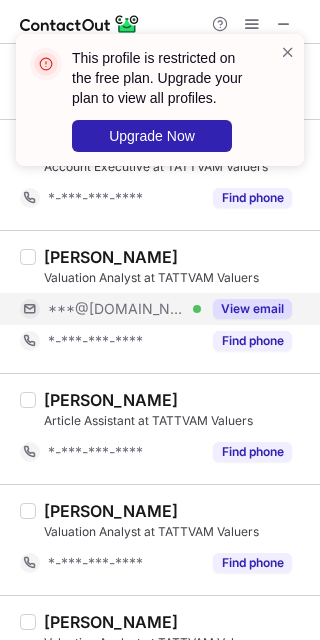 click on "***@[DOMAIN_NAME]" at bounding box center [117, 309] 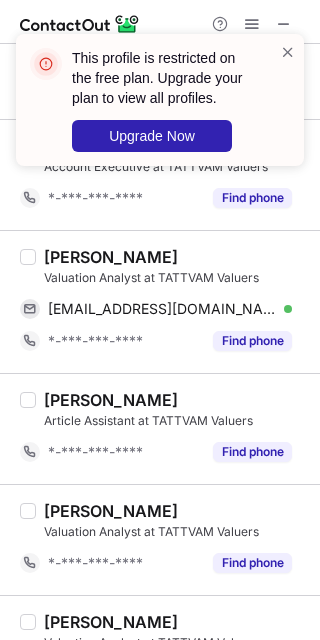 click on "[PERSON_NAME]" at bounding box center [111, 257] 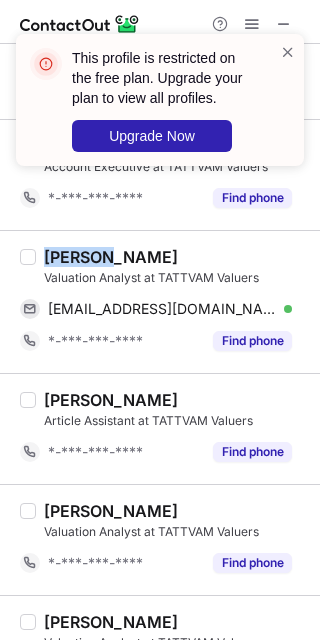 click on "[PERSON_NAME]" at bounding box center (111, 257) 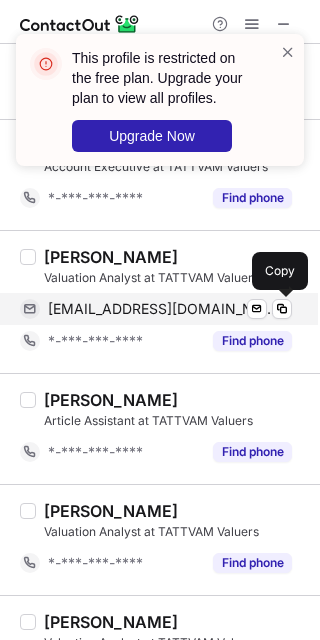 click on "[EMAIL_ADDRESS][DOMAIN_NAME]" at bounding box center (162, 309) 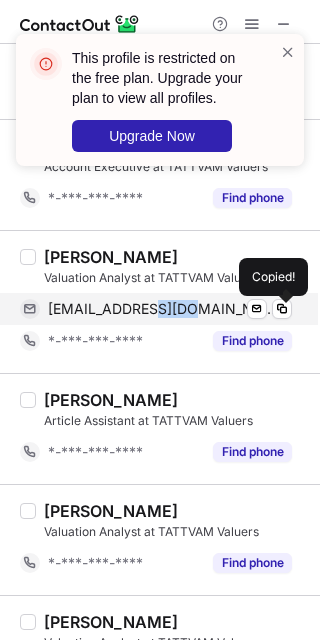 click on "[EMAIL_ADDRESS][DOMAIN_NAME]" at bounding box center [162, 309] 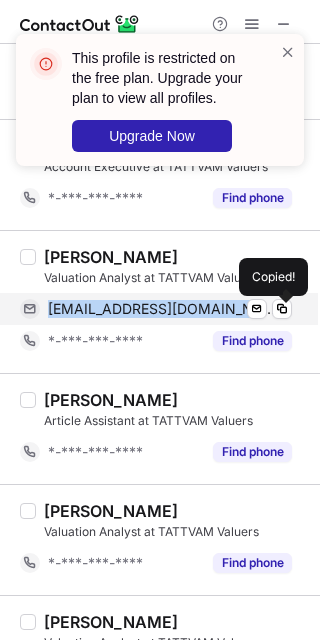 click on "[EMAIL_ADDRESS][DOMAIN_NAME]" at bounding box center [162, 309] 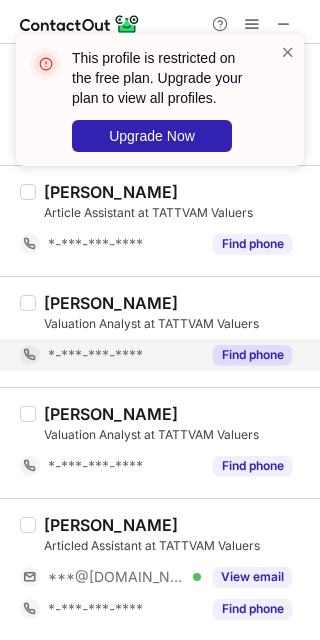 scroll, scrollTop: 2081, scrollLeft: 0, axis: vertical 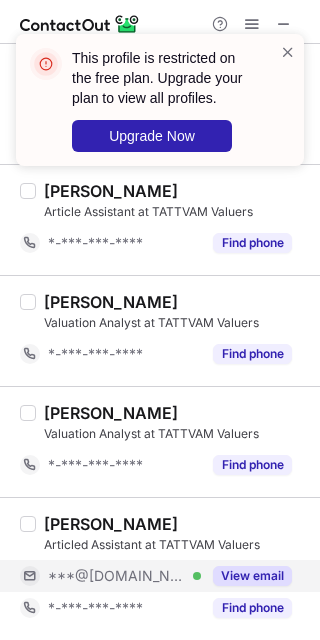 click on "***@[DOMAIN_NAME] Verified" at bounding box center (110, 576) 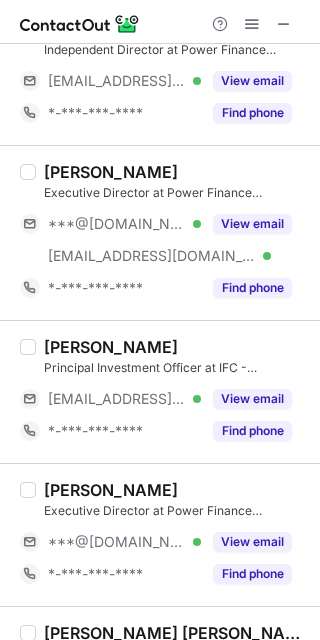 scroll, scrollTop: 0, scrollLeft: 0, axis: both 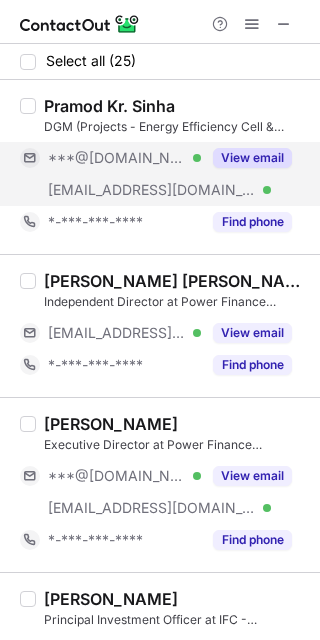 click on "[EMAIL_ADDRESS][DOMAIN_NAME]" at bounding box center (152, 190) 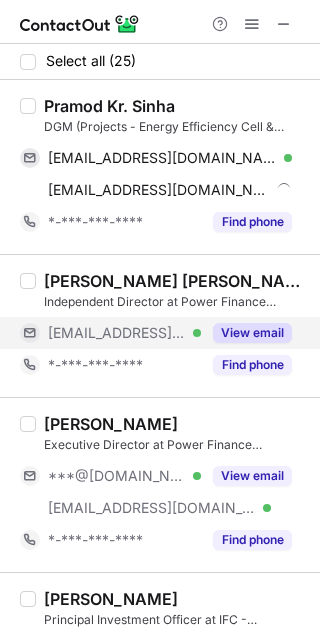 click on "[EMAIL_ADDRESS][DOMAIN_NAME]" at bounding box center (117, 333) 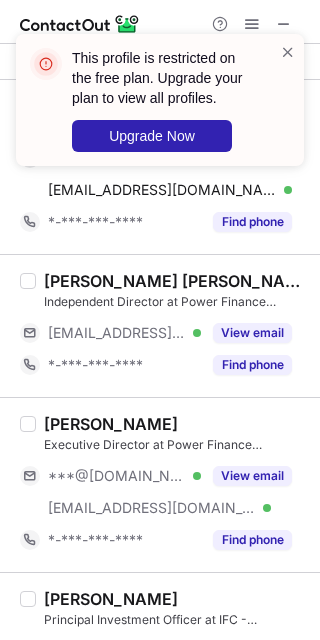 click on "This profile is restricted on the free plan. Upgrade your plan to view all profiles. Upgrade Now" at bounding box center (160, 108) 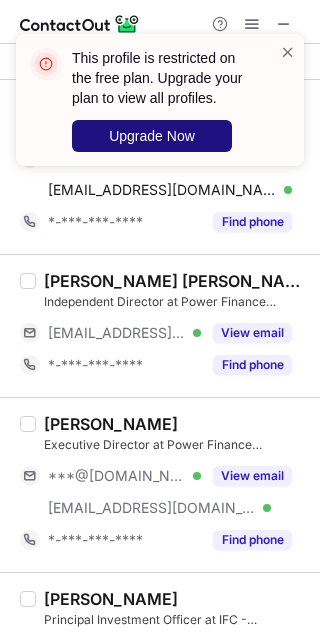 click on "Upgrade Now" at bounding box center [152, 136] 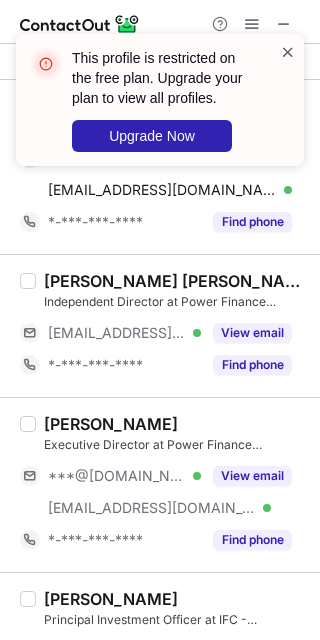 click at bounding box center (288, 52) 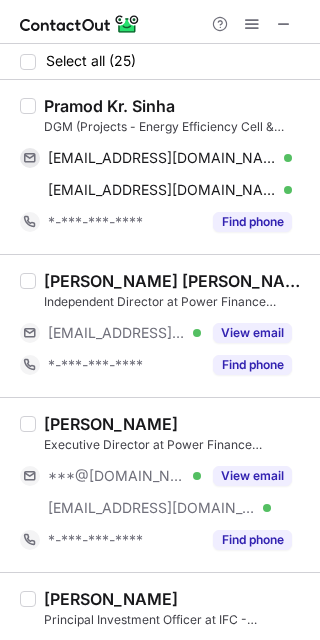 click on "This profile is restricted on the free plan. Upgrade your plan to view all profiles. Upgrade Now" at bounding box center [156, 92] 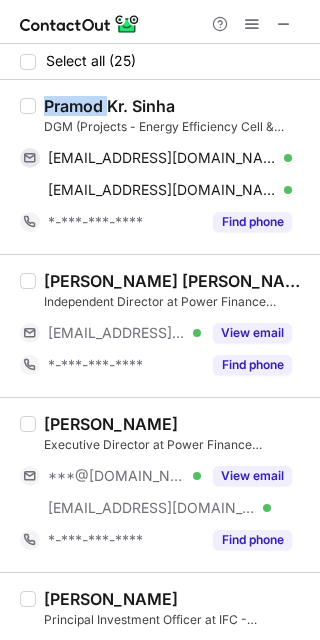 click on "Pramod Kr. Sinha" at bounding box center [109, 106] 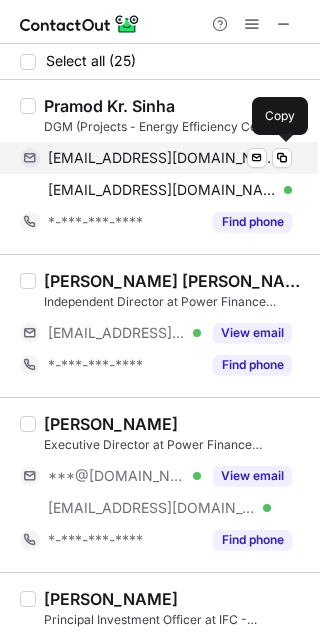 click on "[EMAIL_ADDRESS][DOMAIN_NAME]" at bounding box center (162, 158) 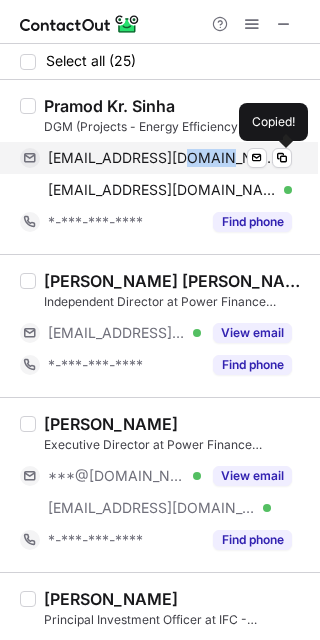 click on "[EMAIL_ADDRESS][DOMAIN_NAME]" at bounding box center (162, 158) 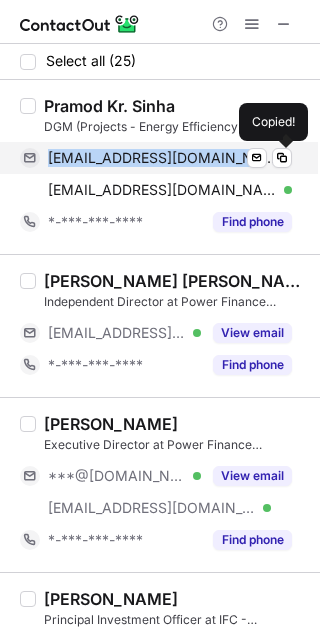 click on "pramodkumarsinha@gmail.com" at bounding box center (162, 158) 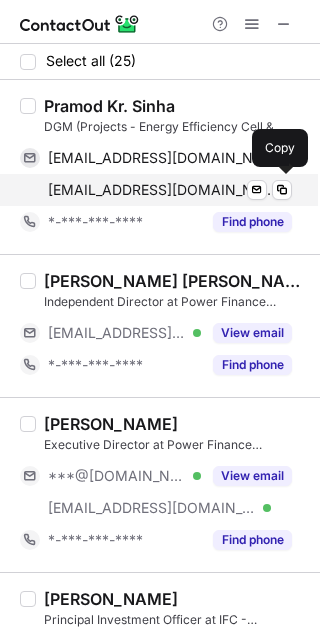 click on "pramod_sinha@pfcindia.com" at bounding box center (162, 190) 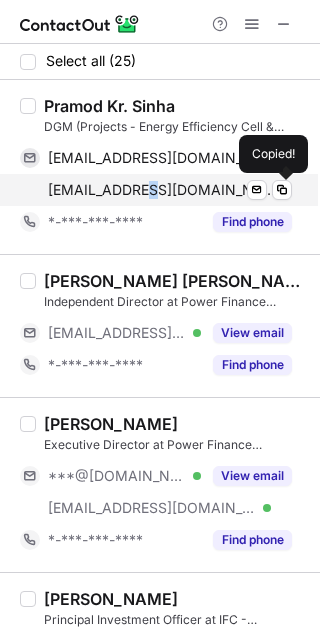 click on "pramod_sinha@pfcindia.com" at bounding box center (162, 190) 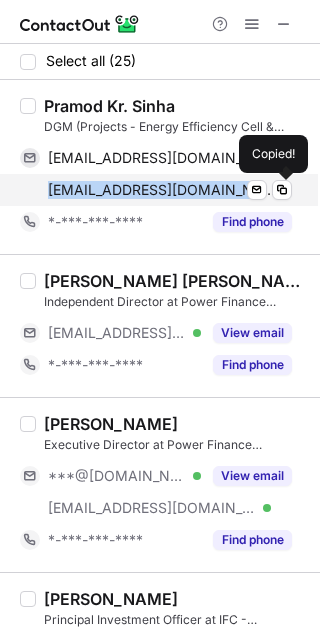 click on "pramod_sinha@pfcindia.com" at bounding box center (162, 190) 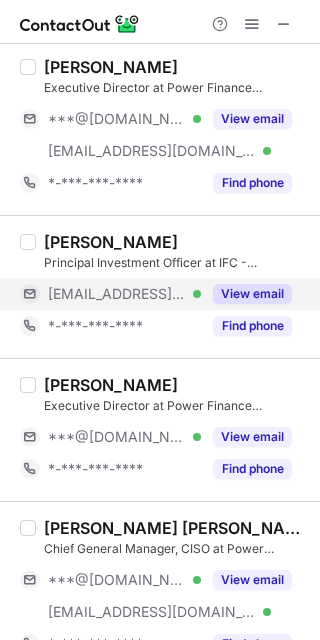scroll, scrollTop: 400, scrollLeft: 0, axis: vertical 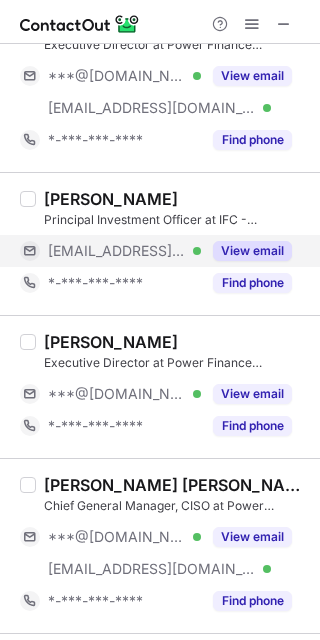 click on "***@ifc.org Verified" at bounding box center (110, 251) 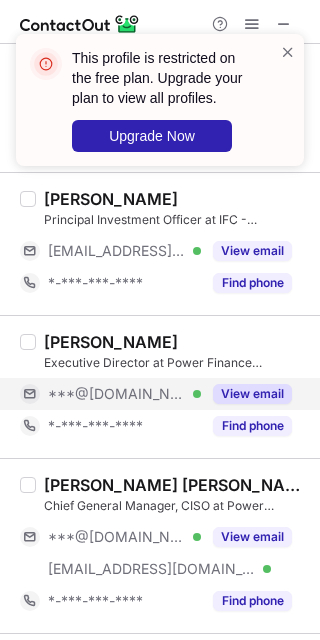 scroll, scrollTop: 533, scrollLeft: 0, axis: vertical 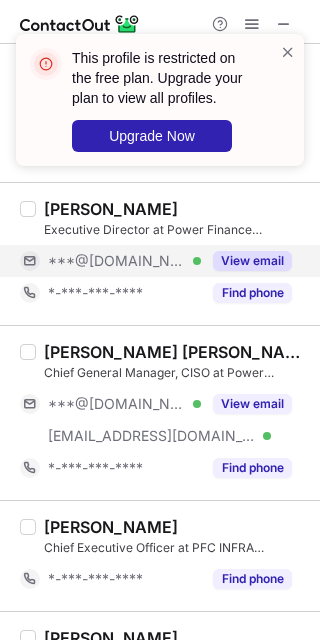 click on "***@[DOMAIN_NAME]" at bounding box center [117, 261] 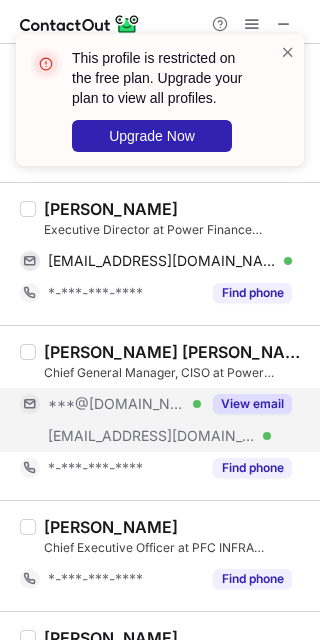 click on "***@pfcindia.com Verified" at bounding box center [110, 436] 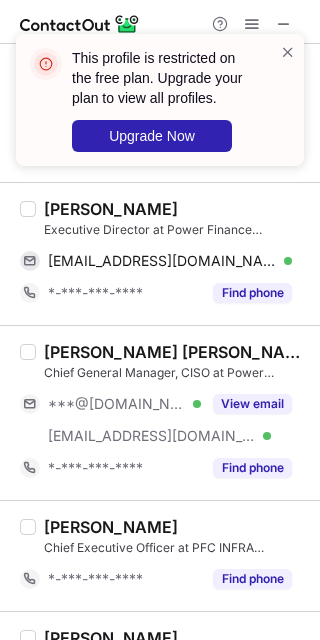 click on "MOHAN LAL" at bounding box center (111, 209) 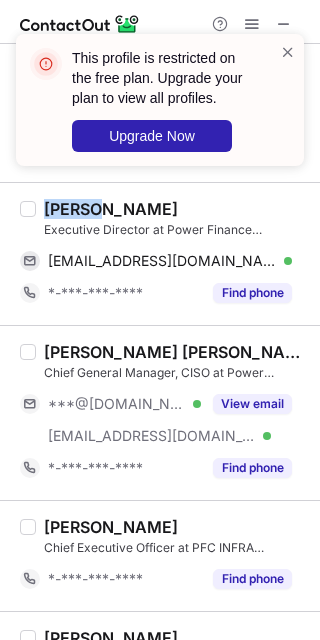 click on "MOHAN LAL" at bounding box center [111, 209] 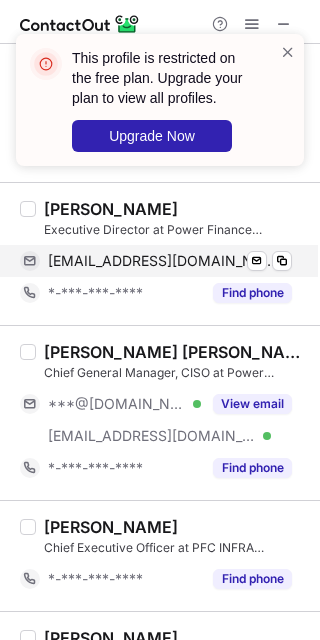 click on "mlal2012@gmail.com" at bounding box center [162, 261] 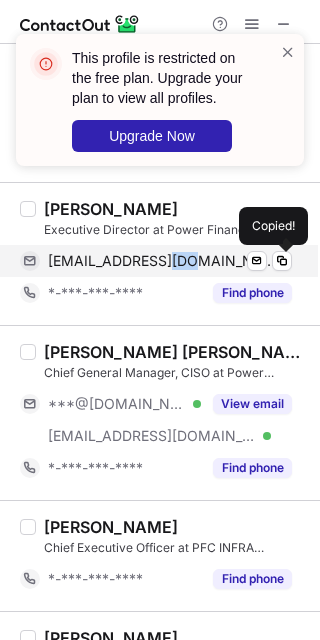 click on "mlal2012@gmail.com" at bounding box center [162, 261] 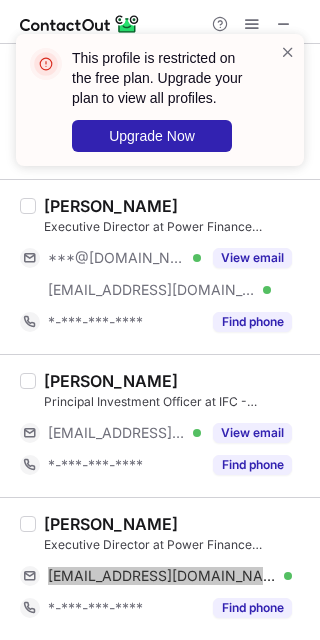 scroll, scrollTop: 133, scrollLeft: 0, axis: vertical 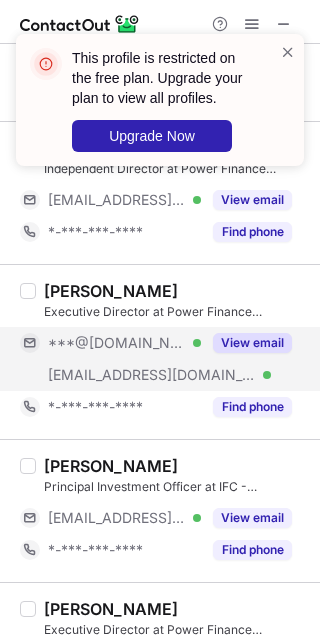 click on "***@pfcindia.com Verified" at bounding box center (110, 375) 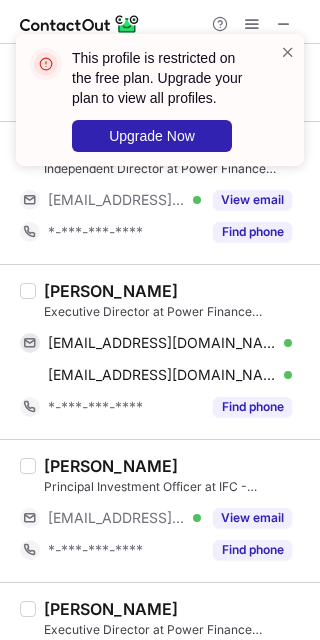 click on "Priya Kumar" at bounding box center (111, 291) 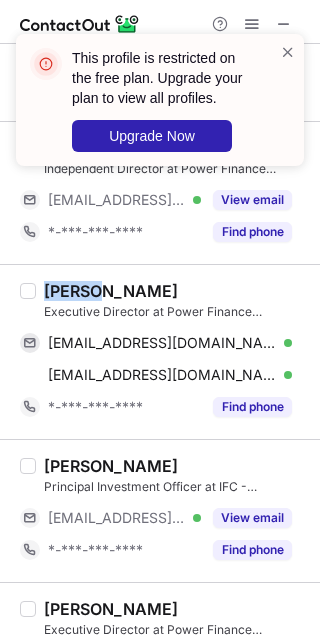 click on "Priya Kumar" at bounding box center (111, 291) 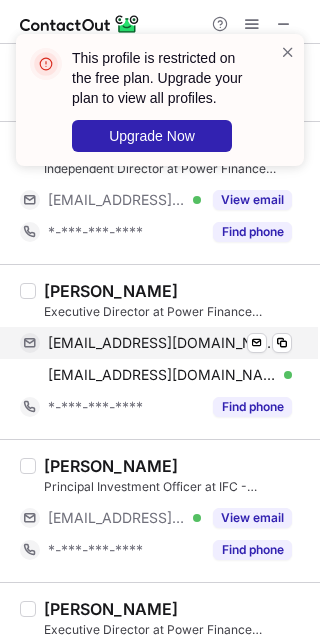 click on "priyakumar75@gmail.com" at bounding box center (162, 343) 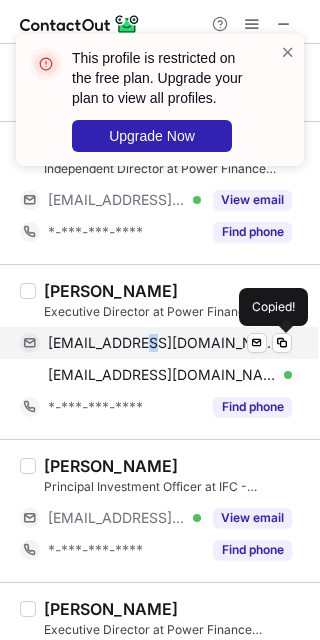 click on "priyakumar75@gmail.com" at bounding box center [162, 343] 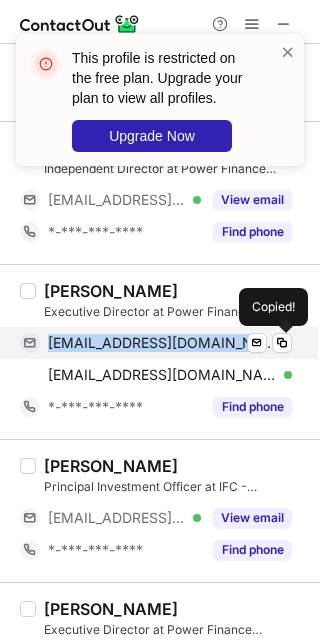 click on "priyakumar75@gmail.com" at bounding box center (162, 343) 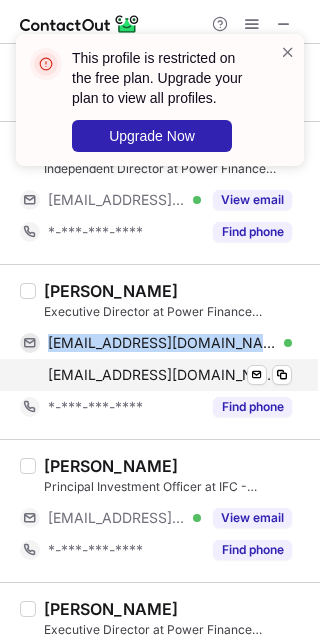 click on "priya_kumar@pfcindia.com" at bounding box center (162, 375) 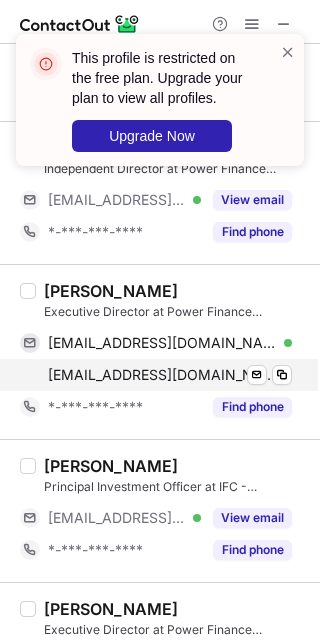 click on "priya_kumar@pfcindia.com" at bounding box center (162, 375) 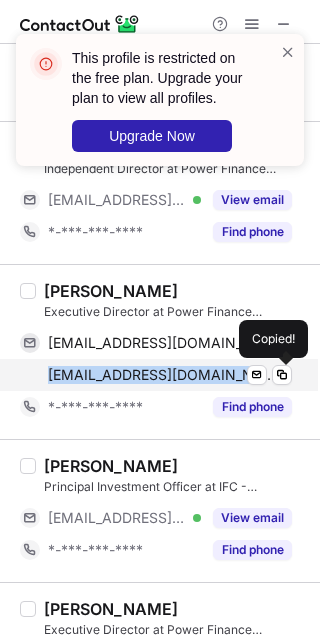 click on "priya_kumar@pfcindia.com" at bounding box center (162, 375) 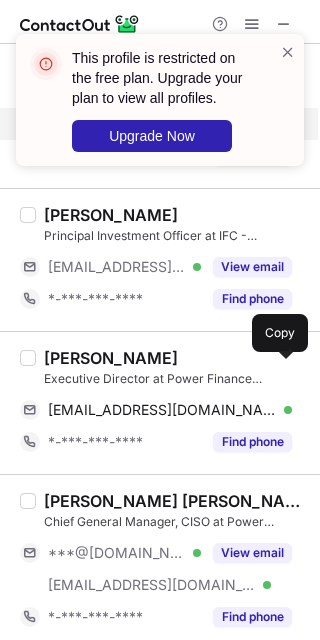 scroll, scrollTop: 533, scrollLeft: 0, axis: vertical 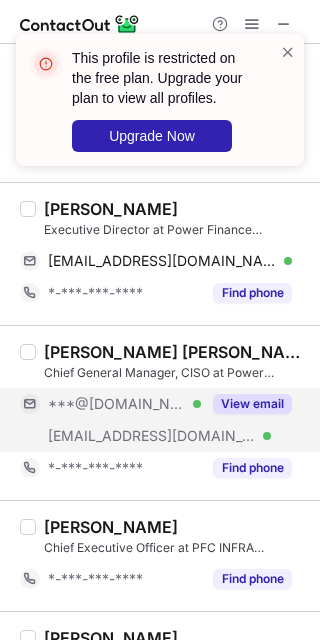 drag, startPoint x: 117, startPoint y: 401, endPoint x: 117, endPoint y: 421, distance: 20 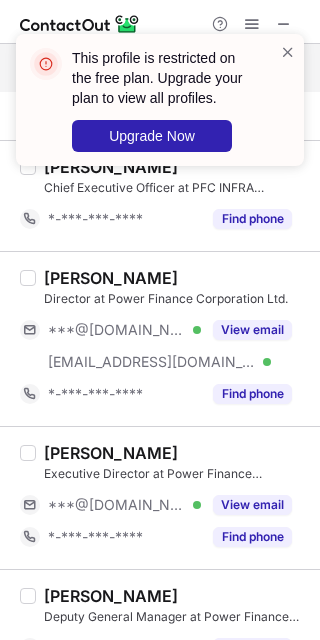 scroll, scrollTop: 933, scrollLeft: 0, axis: vertical 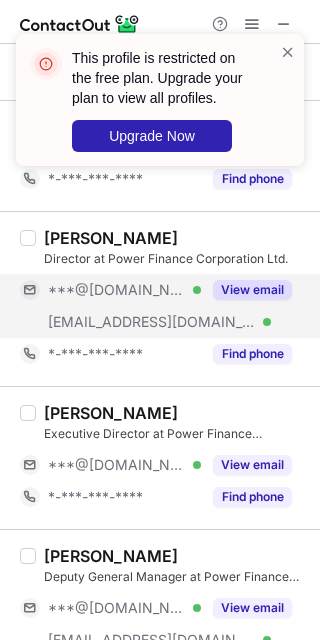 click on "***@pfcindia.com Verified" at bounding box center [110, 322] 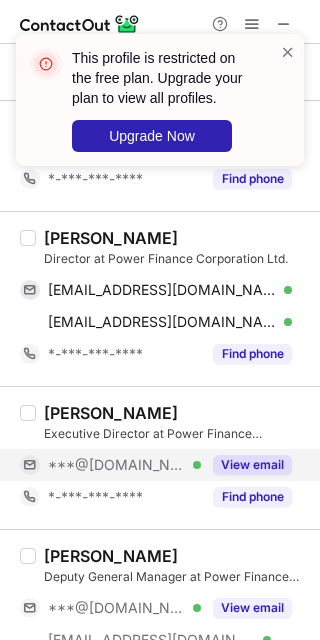click on "***@[DOMAIN_NAME]" at bounding box center [117, 465] 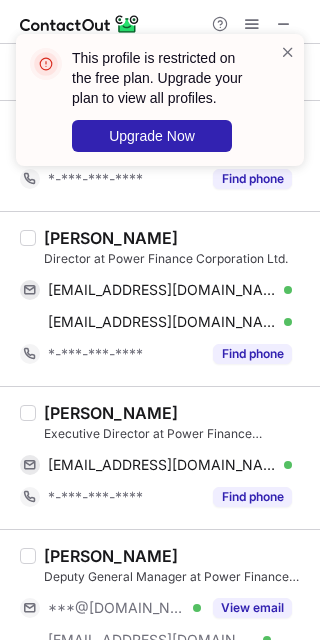 click on "Director at Power Finance Corporation Ltd." at bounding box center (176, 259) 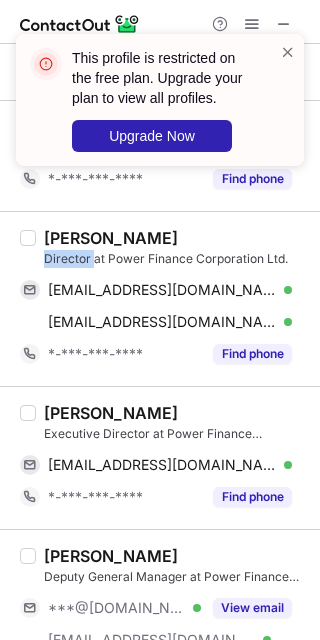 click on "Director at Power Finance Corporation Ltd." at bounding box center (176, 259) 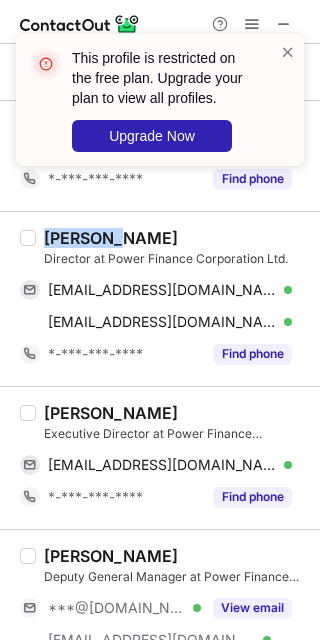 click on "Sandeep Kumar" at bounding box center (111, 238) 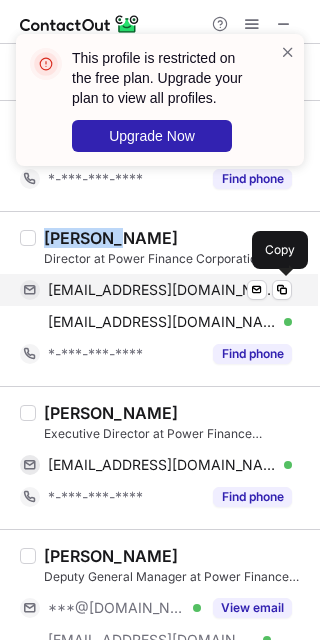 click on "sandeepkgarg@hotmail.com" at bounding box center (162, 290) 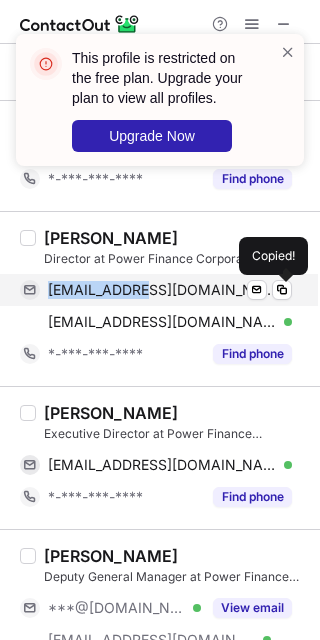 click on "sandeepkgarg@hotmail.com" at bounding box center (162, 290) 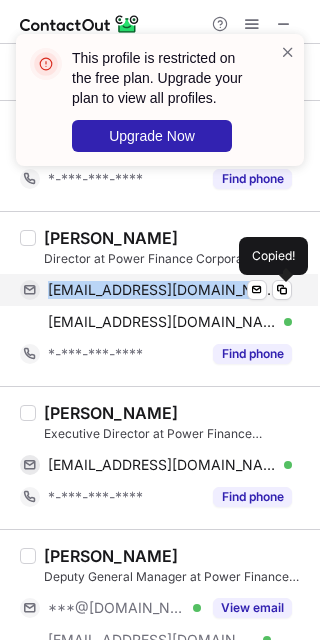 click on "sandeepkgarg@hotmail.com" at bounding box center (162, 290) 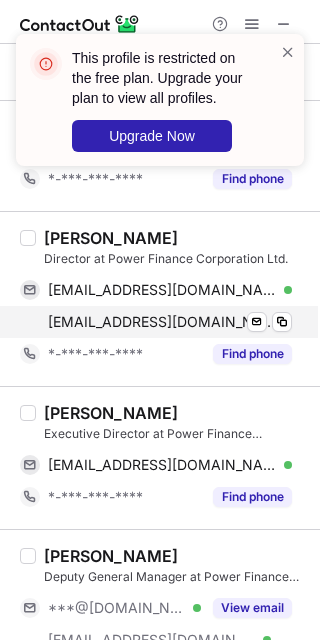 click on "sandeep_kumar@pfcindia.com" at bounding box center [162, 322] 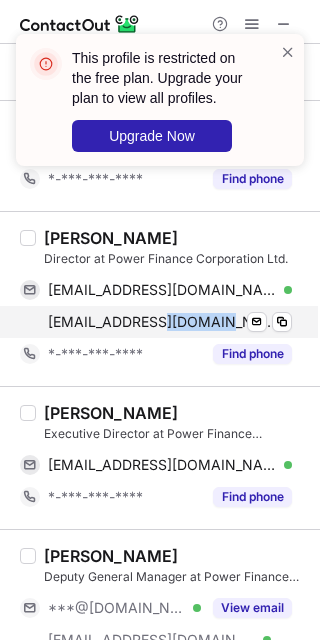 click on "sandeep_kumar@pfcindia.com" at bounding box center [162, 322] 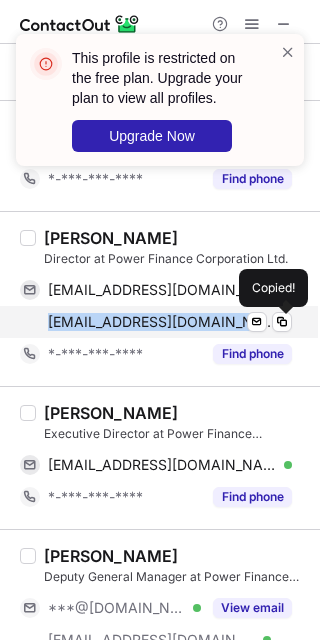 click on "sandeep_kumar@pfcindia.com" at bounding box center [162, 322] 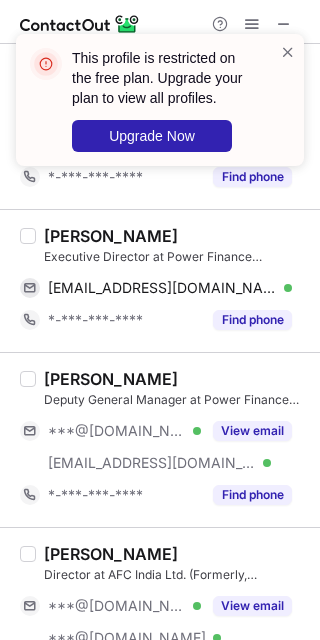 scroll, scrollTop: 1066, scrollLeft: 0, axis: vertical 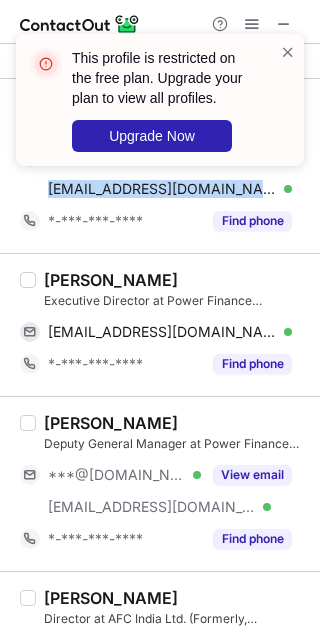 click on "saurav S." at bounding box center [111, 280] 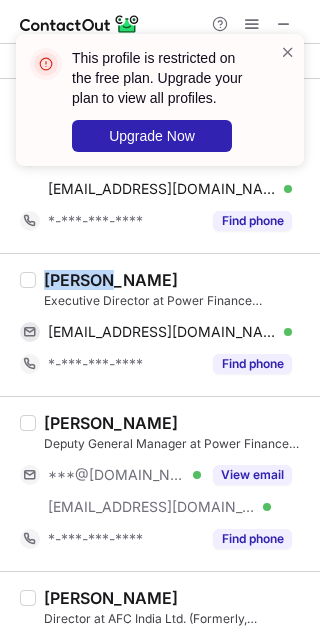 click on "saurav S." at bounding box center [111, 280] 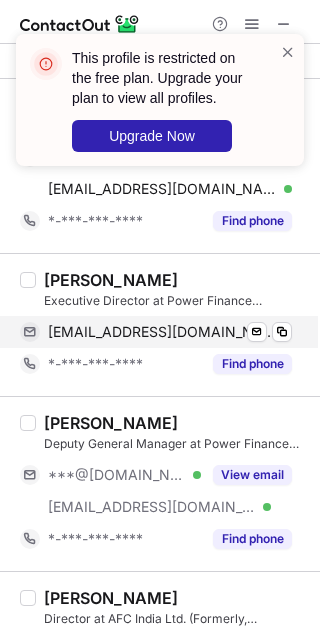 click on "sauravshah83@gmail.com" at bounding box center (162, 332) 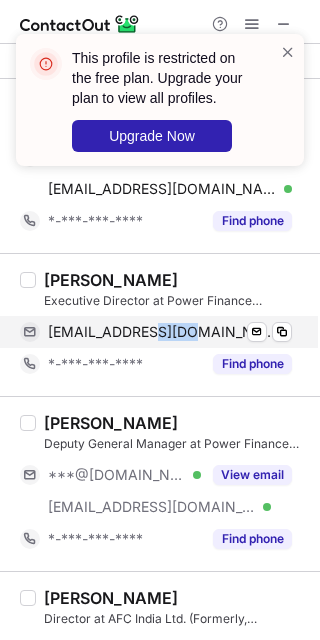 click on "sauravshah83@gmail.com" at bounding box center [162, 332] 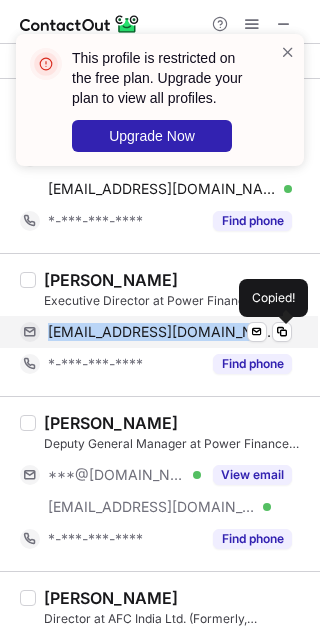 click on "sauravshah83@gmail.com" at bounding box center [162, 332] 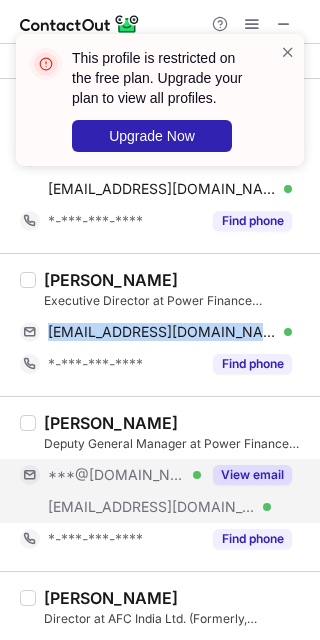 drag, startPoint x: 135, startPoint y: 465, endPoint x: 299, endPoint y: 394, distance: 178.70926 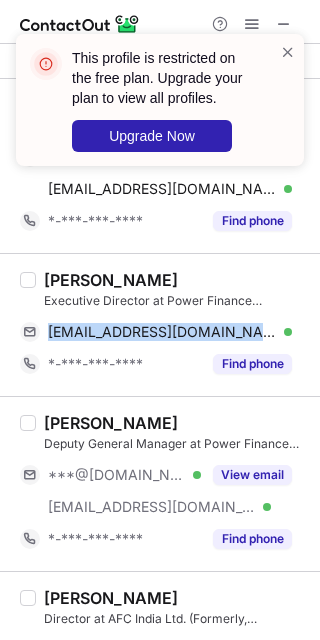 click on "***@[DOMAIN_NAME] Verified" at bounding box center (110, 475) 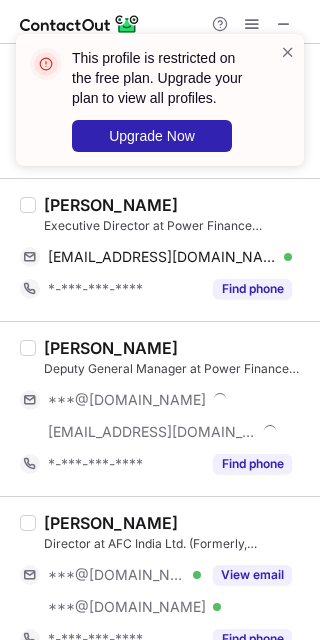 scroll, scrollTop: 1200, scrollLeft: 0, axis: vertical 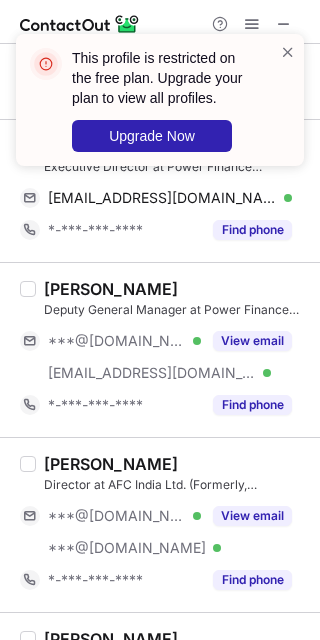 click on "Ravi Boratkar Director at AFC India Ltd. (Formerly, Agricultural Finance Corporation) ***@gmail.com Verified ***@hotmail.com Verified View email *-***-***-**** Find phone" at bounding box center [172, 525] 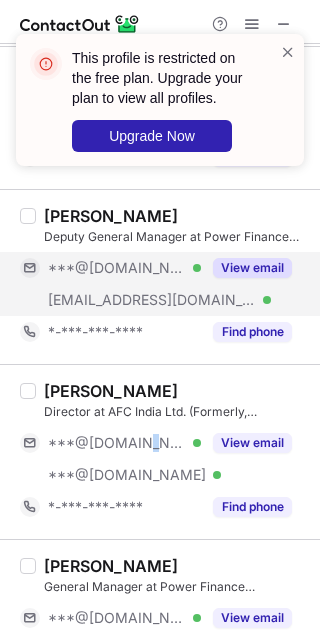 scroll, scrollTop: 1333, scrollLeft: 0, axis: vertical 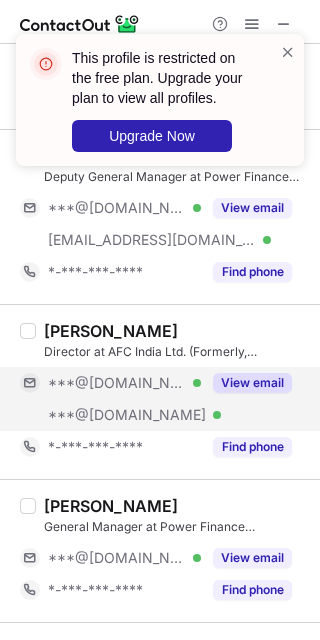 click on "***@hotmail.com Verified" at bounding box center [110, 415] 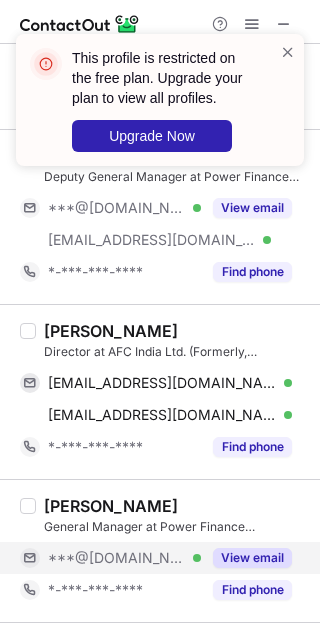 click on "***@[DOMAIN_NAME]" at bounding box center (117, 558) 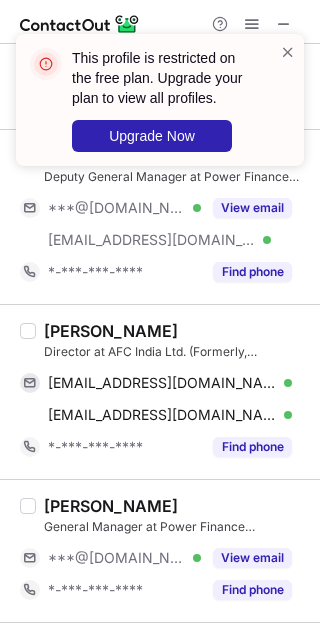 click on "Ravi Boratkar" at bounding box center [111, 331] 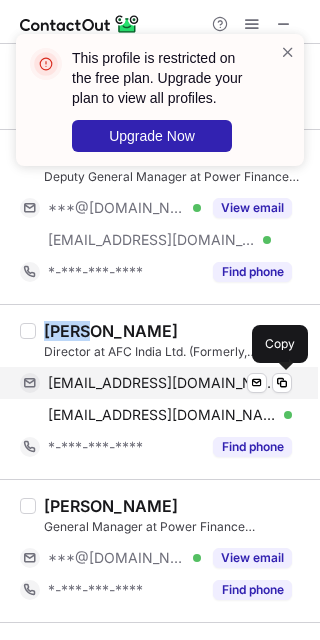 click on "raviboratkar@gmail.com Verified Send email Copy" at bounding box center [156, 383] 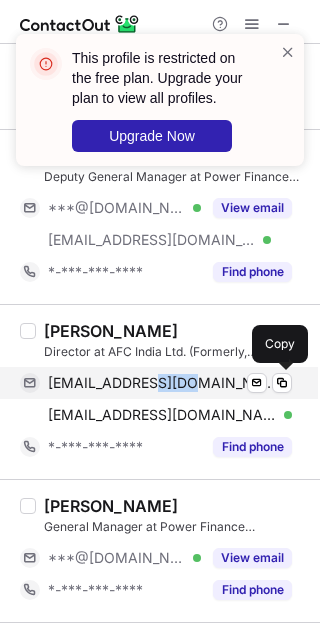 click on "raviboratkar@gmail.com Verified Send email Copy" at bounding box center (156, 383) 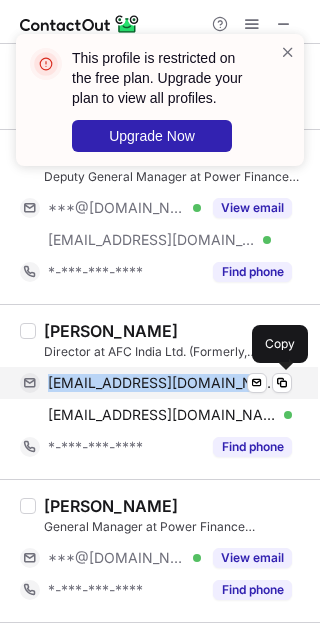 click on "raviboratkar@gmail.com Verified Send email Copy" at bounding box center [156, 383] 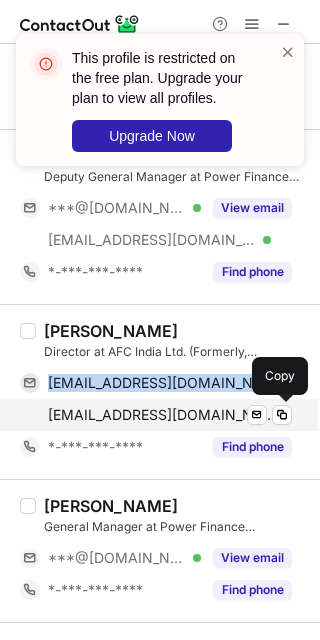 click on "raviboratkar@hotmail.com" at bounding box center (162, 415) 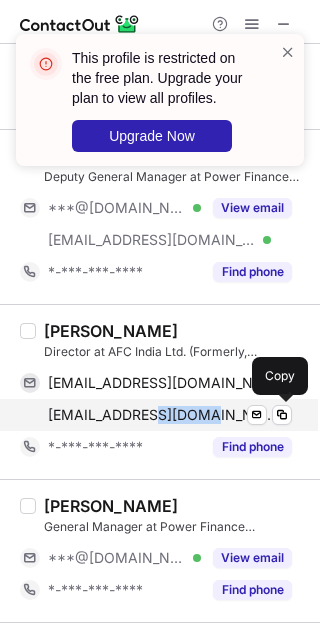 click on "raviboratkar@hotmail.com" at bounding box center [162, 415] 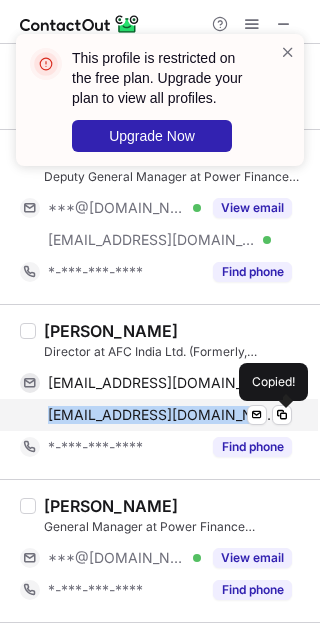 click on "raviboratkar@hotmail.com" at bounding box center (162, 415) 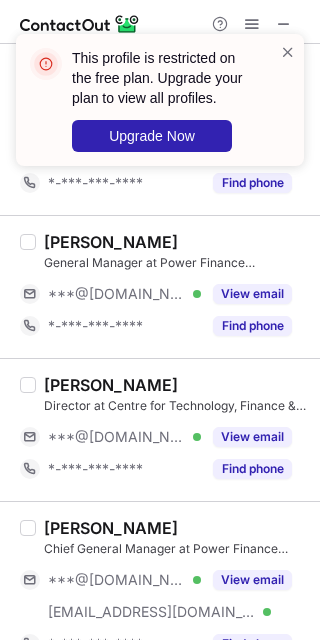 scroll, scrollTop: 1600, scrollLeft: 0, axis: vertical 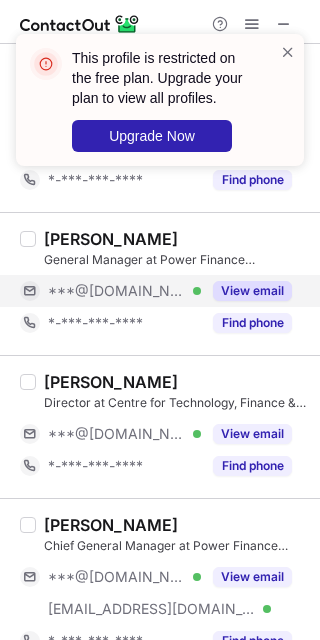 click on "***@[DOMAIN_NAME]" at bounding box center [117, 291] 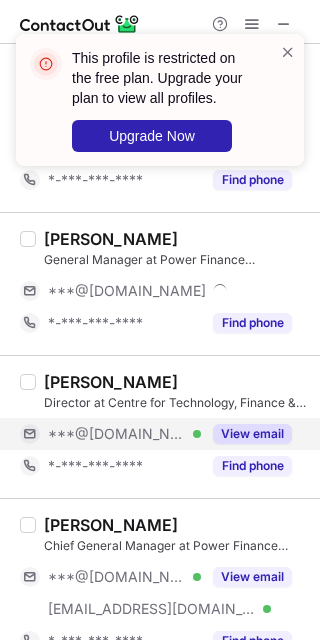click on "***@[DOMAIN_NAME]" at bounding box center [117, 434] 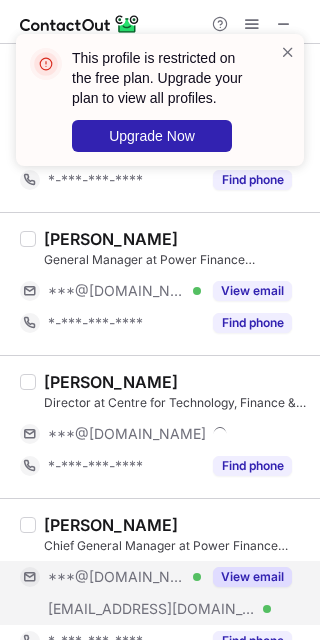 click on "***@yahoo.com" at bounding box center [117, 577] 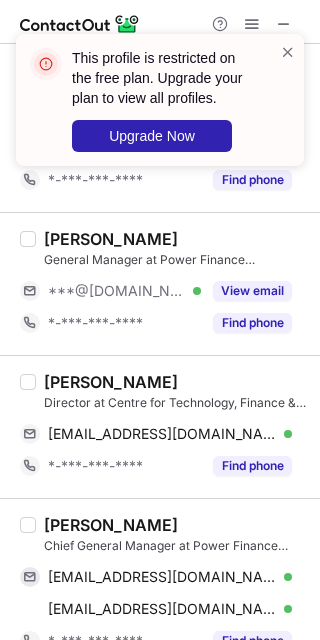 click on "Usha Sangwan Director at Centre for Technology, Finance & Entrepreneurship (CTFE) ushasangwan@gmail.com Verified Send email Copy *-***-***-**** Find phone" at bounding box center (160, 426) 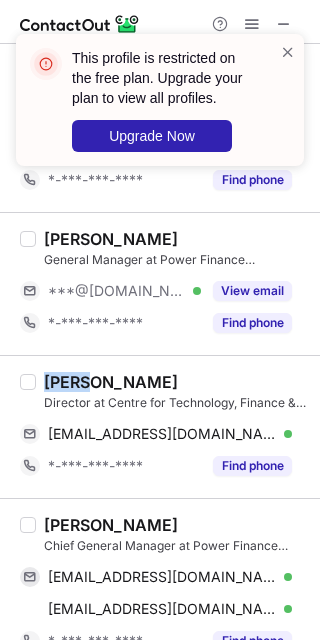 click on "Usha Sangwan Director at Centre for Technology, Finance & Entrepreneurship (CTFE) ushasangwan@gmail.com Verified Send email Copy *-***-***-**** Find phone" at bounding box center [160, 426] 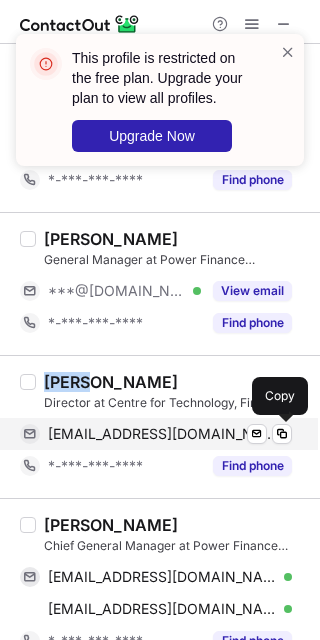 click on "ushasangwan@gmail.com" at bounding box center [162, 434] 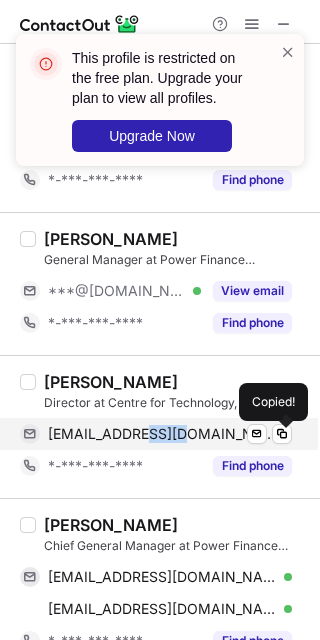 click on "ushasangwan@gmail.com" at bounding box center (162, 434) 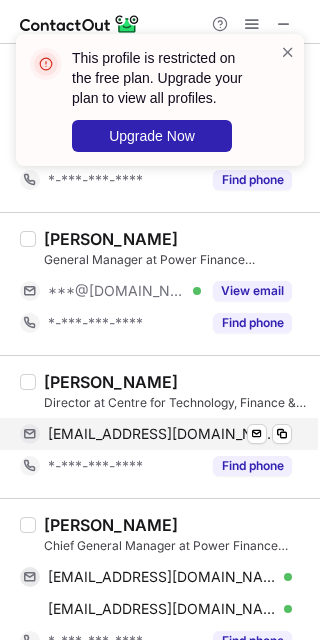 click on "ushasangwan@gmail.com" at bounding box center [162, 434] 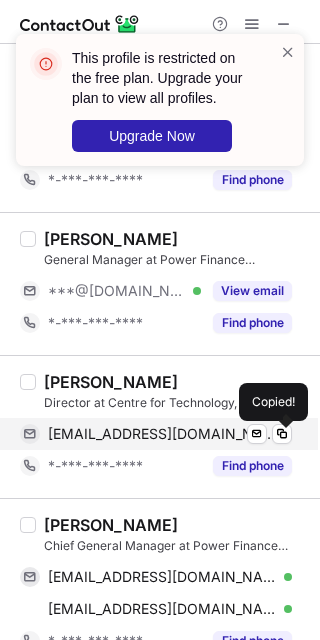 click on "ushasangwan@gmail.com" at bounding box center [162, 434] 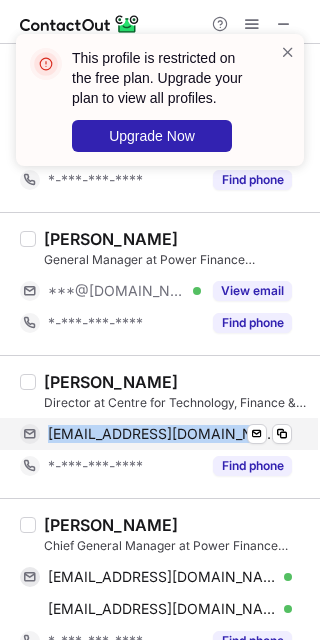 click on "ushasangwan@gmail.com" at bounding box center (162, 434) 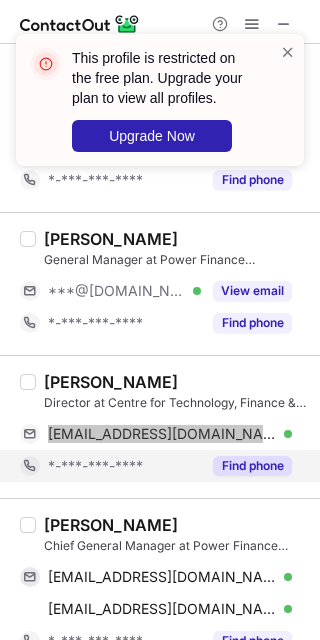 scroll, scrollTop: 1866, scrollLeft: 0, axis: vertical 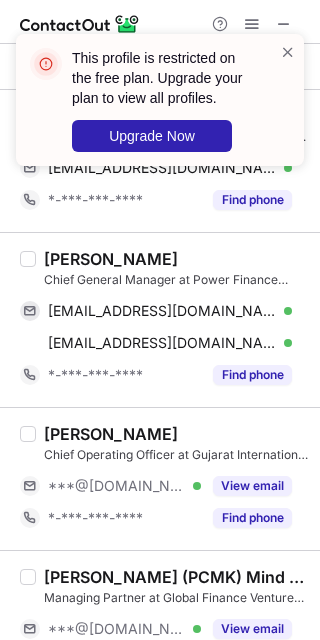 click on "Nitin Kumar" at bounding box center [111, 259] 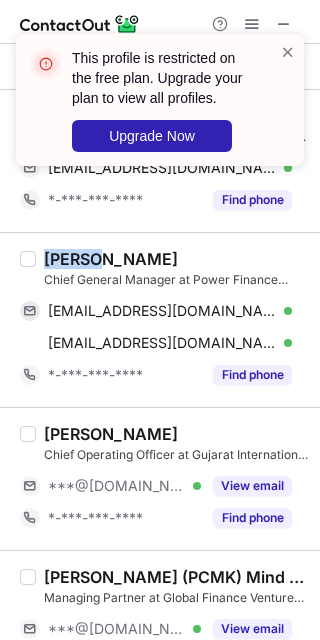 click on "Nitin Kumar" at bounding box center [111, 259] 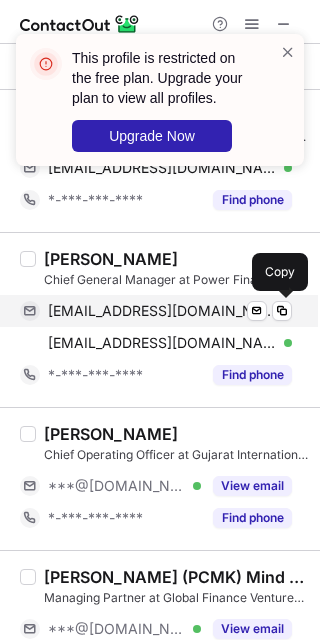 click on "nittin413@yahoo.com Verified Send email Copy" at bounding box center (156, 311) 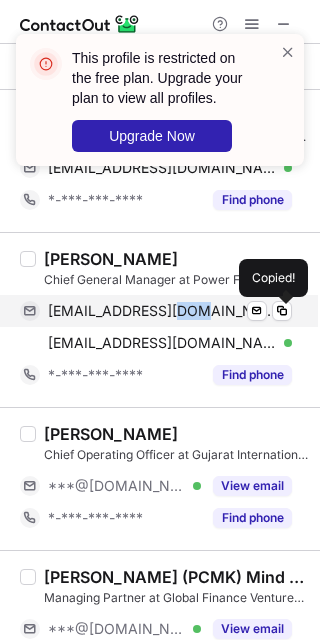 click on "nittin413@yahoo.com" at bounding box center [162, 311] 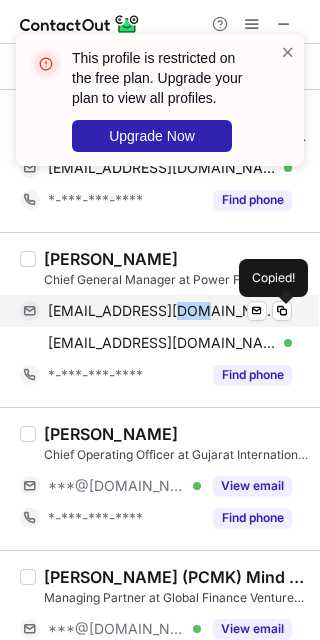 click on "nittin413@yahoo.com Verified Send email Copied!" at bounding box center (156, 311) 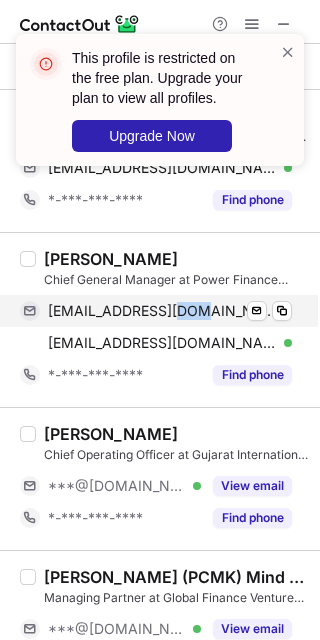 click on "nittin413@yahoo.com Verified Send email Copy" at bounding box center [156, 311] 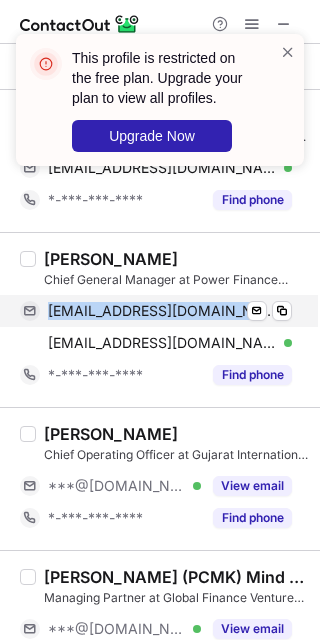 click on "nittin413@yahoo.com Verified Send email Copy" at bounding box center [156, 311] 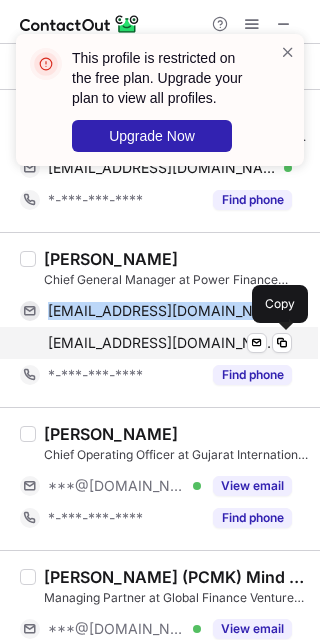 click on "nitin_kumar@pfcindia.com" at bounding box center (162, 343) 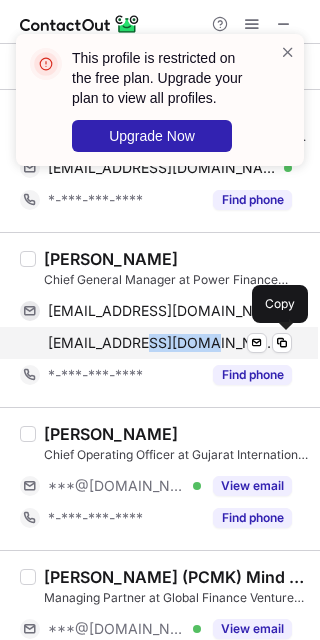 click on "nitin_kumar@pfcindia.com" at bounding box center [162, 343] 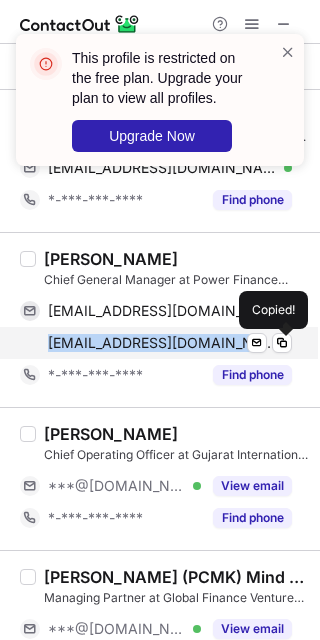 click on "nitin_kumar@pfcindia.com" at bounding box center [162, 343] 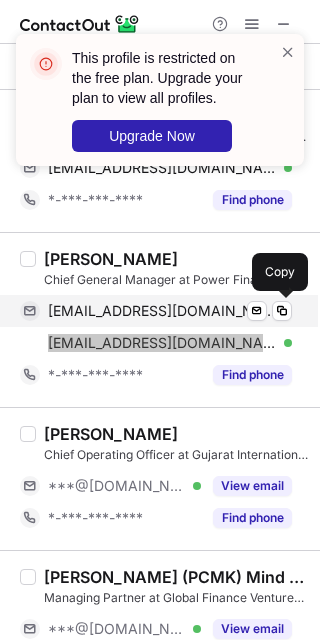 scroll, scrollTop: 2000, scrollLeft: 0, axis: vertical 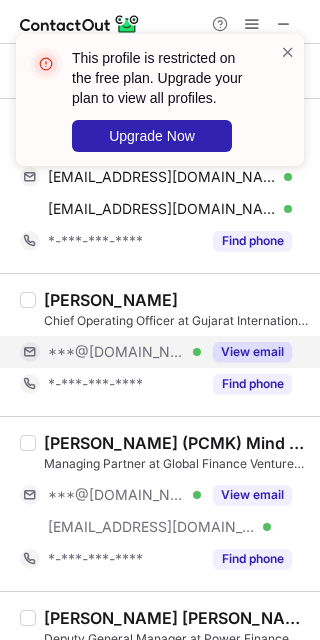 click on "***@[DOMAIN_NAME]" at bounding box center (117, 352) 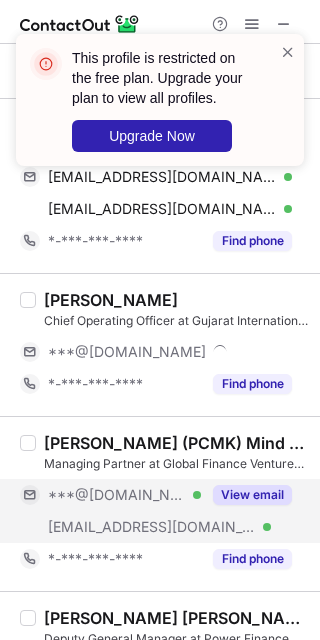 click on "***@prashantwelling.com Verified" at bounding box center (110, 527) 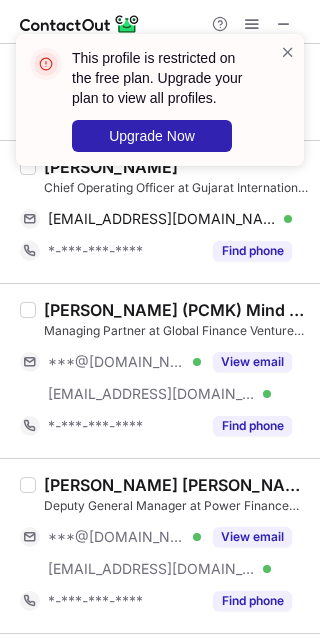 scroll, scrollTop: 2000, scrollLeft: 0, axis: vertical 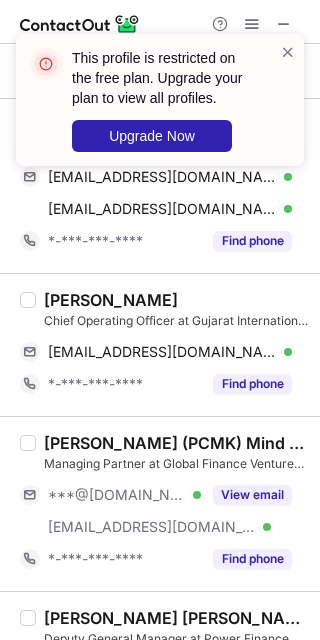 click on "ARVIND RAJPUT" at bounding box center [111, 300] 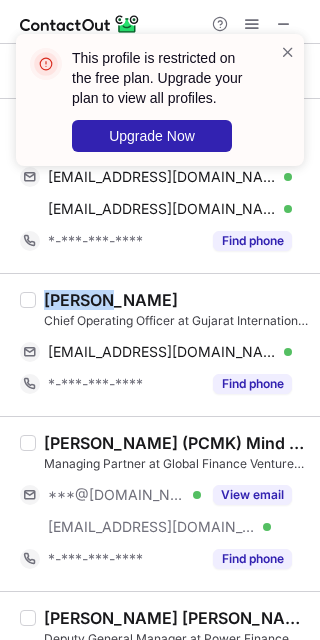 click on "ARVIND RAJPUT" at bounding box center (111, 300) 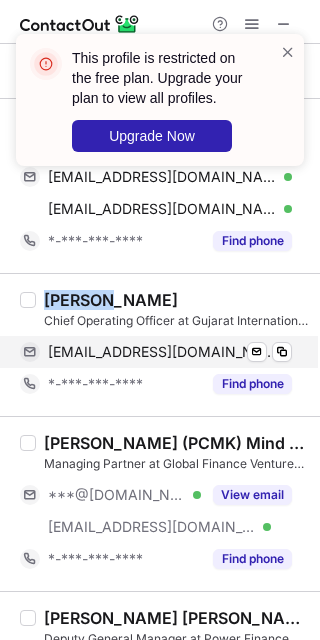 click on "arvin2k7@yahoo.co.in" at bounding box center [162, 352] 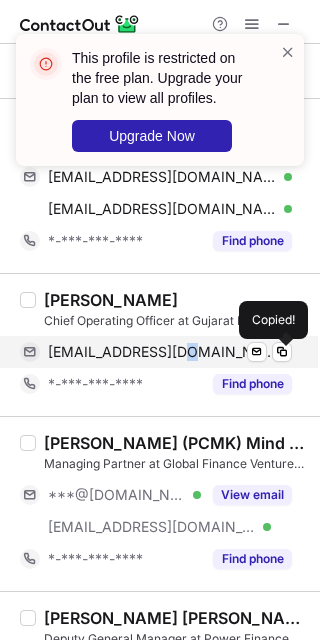 click on "arvin2k7@yahoo.co.in" at bounding box center (162, 352) 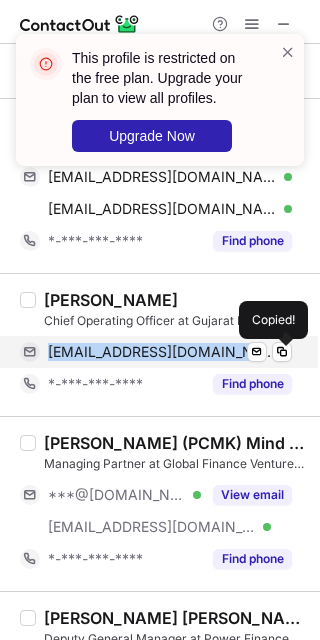 click on "arvin2k7@yahoo.co.in" at bounding box center (162, 352) 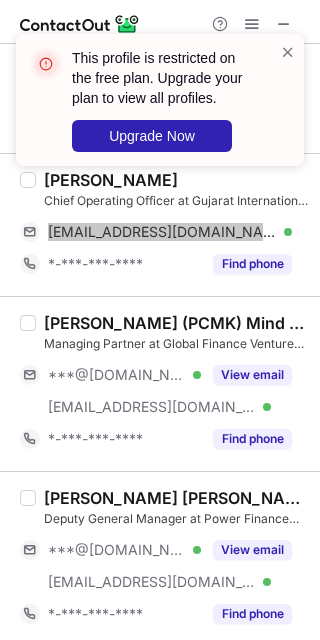 scroll, scrollTop: 2266, scrollLeft: 0, axis: vertical 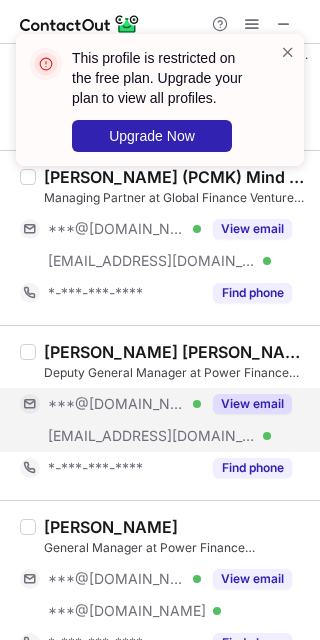 drag, startPoint x: 124, startPoint y: 414, endPoint x: 124, endPoint y: 402, distance: 12 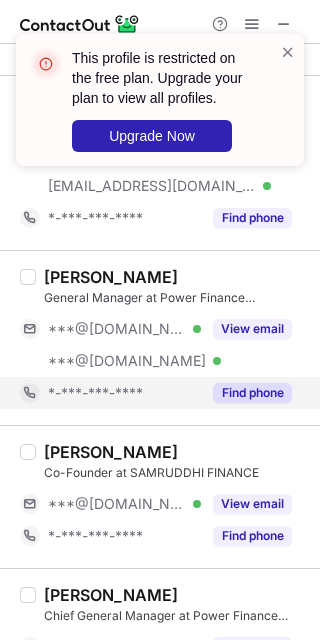 scroll, scrollTop: 2533, scrollLeft: 0, axis: vertical 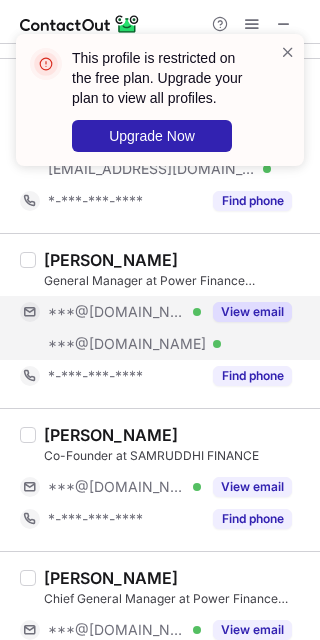click on "***@[DOMAIN_NAME] Verified" at bounding box center [110, 344] 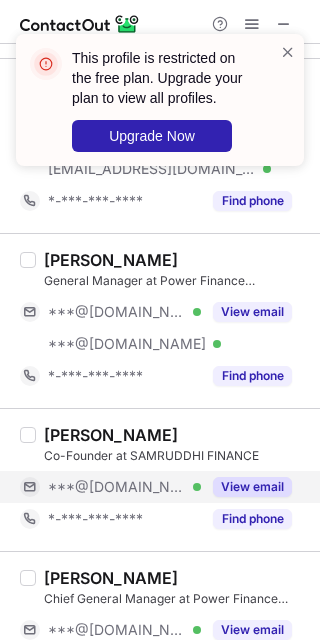 click on "***@[DOMAIN_NAME]" at bounding box center [117, 487] 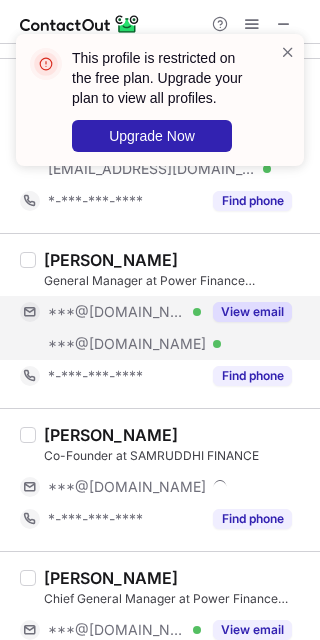 click on "***@[DOMAIN_NAME] Verified" at bounding box center [110, 344] 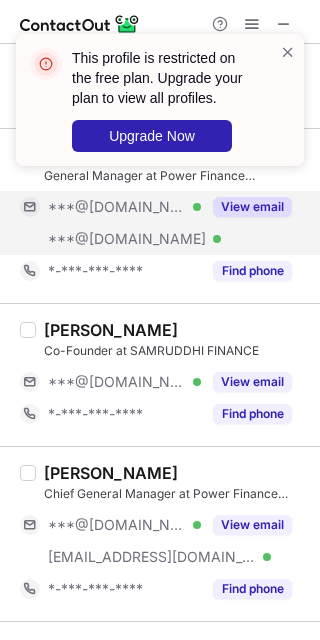 scroll, scrollTop: 2666, scrollLeft: 0, axis: vertical 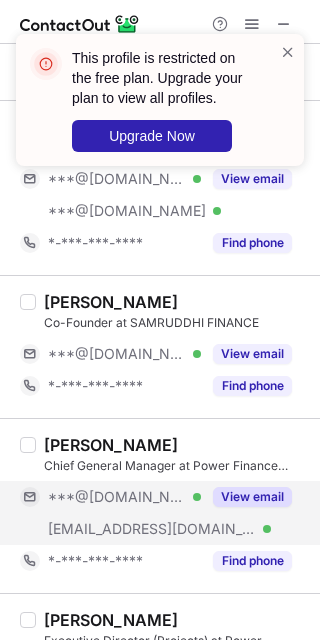 drag, startPoint x: 107, startPoint y: 502, endPoint x: 124, endPoint y: 418, distance: 85.70297 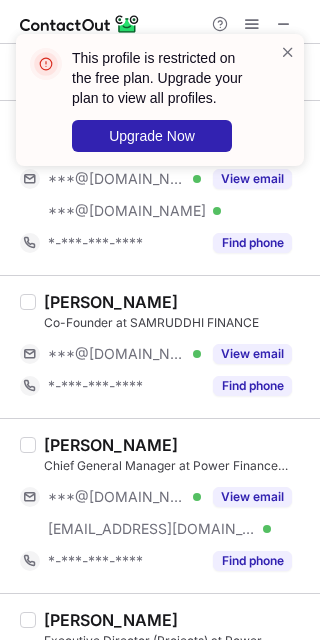 click on "***@[DOMAIN_NAME]" at bounding box center [117, 497] 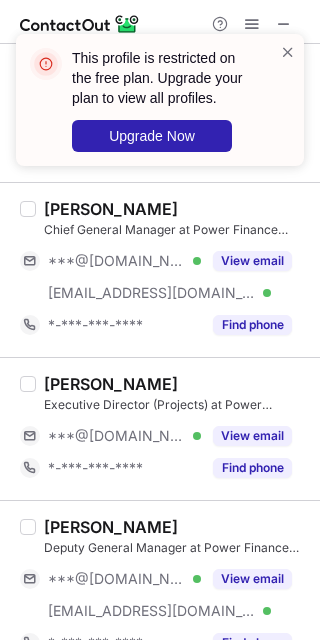 scroll, scrollTop: 2933, scrollLeft: 0, axis: vertical 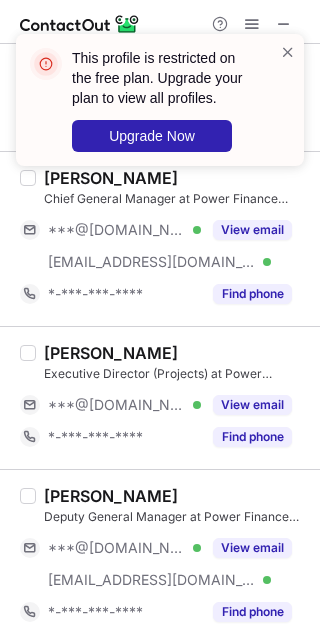 click on "***@hotmail.com" at bounding box center [117, 405] 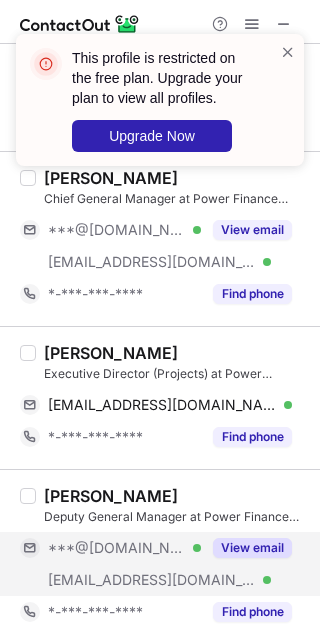 click on "***@[DOMAIN_NAME] Verified" at bounding box center [110, 548] 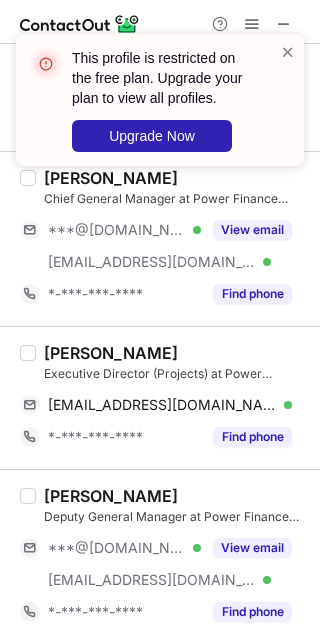 click on "Pranab Kumar Sinha" at bounding box center (111, 353) 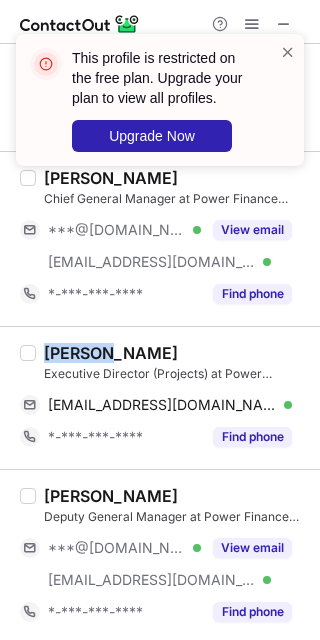 click on "Pranab Kumar Sinha" at bounding box center [111, 353] 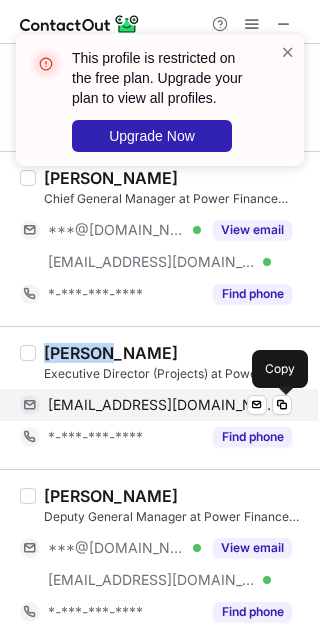 click on "pks99@hotmail.com" at bounding box center (162, 405) 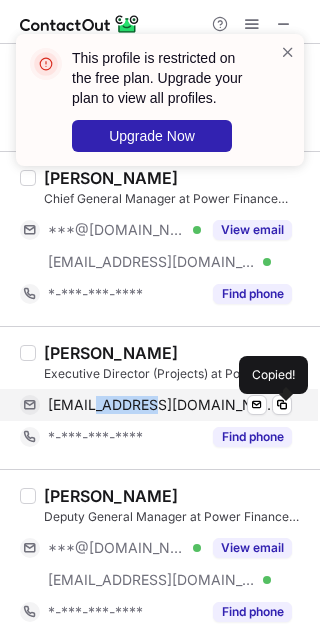 click on "pks99@hotmail.com" at bounding box center [162, 405] 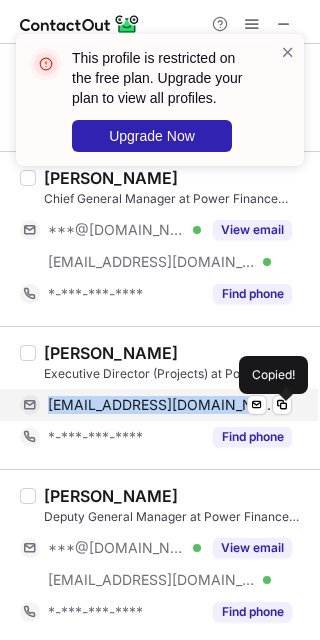 click on "pks99@hotmail.com" at bounding box center [162, 405] 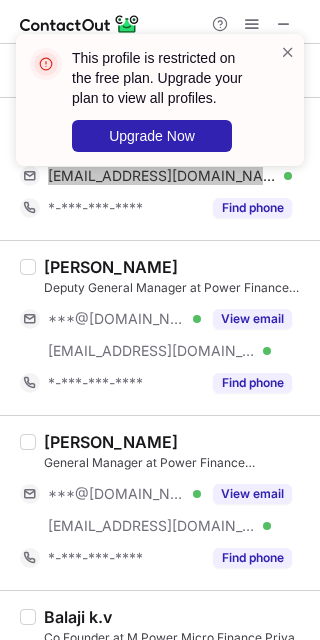 scroll, scrollTop: 3200, scrollLeft: 0, axis: vertical 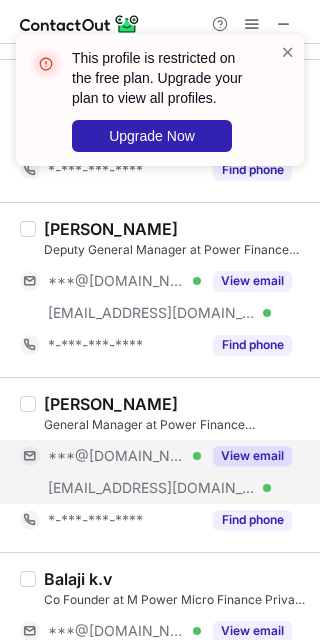 click on "***@[DOMAIN_NAME]" at bounding box center (117, 456) 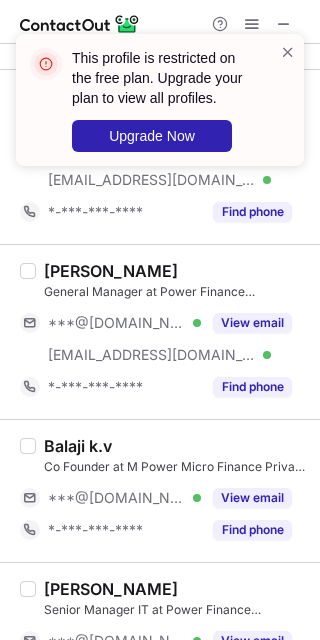 scroll, scrollTop: 3406, scrollLeft: 0, axis: vertical 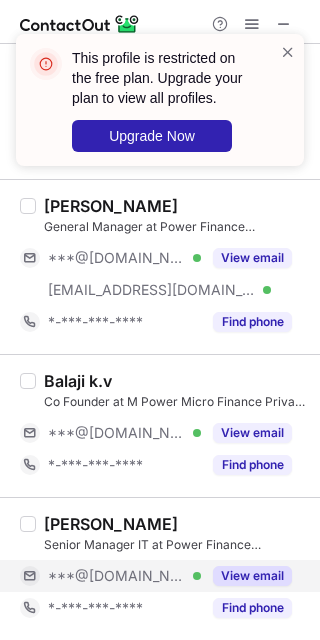 click on "***@[DOMAIN_NAME]" at bounding box center [117, 576] 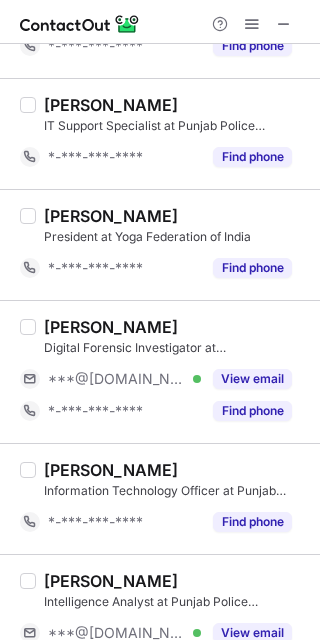 scroll, scrollTop: 0, scrollLeft: 0, axis: both 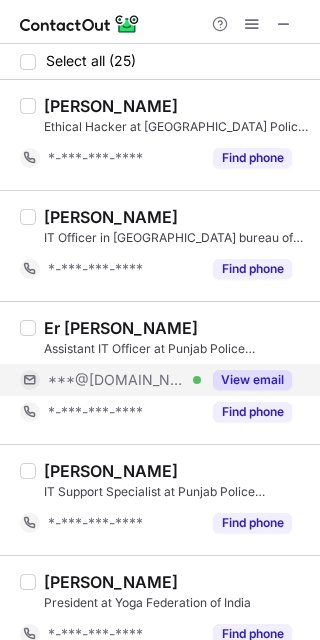 click on "***@[DOMAIN_NAME]" at bounding box center (117, 380) 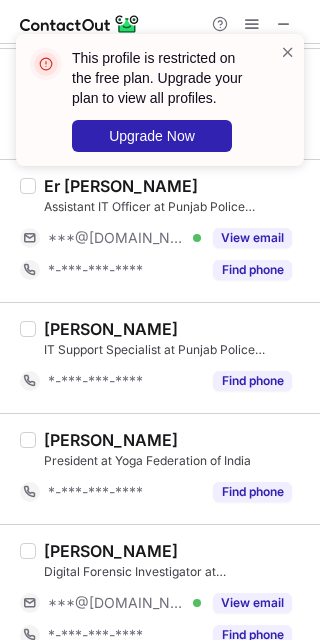 scroll, scrollTop: 400, scrollLeft: 0, axis: vertical 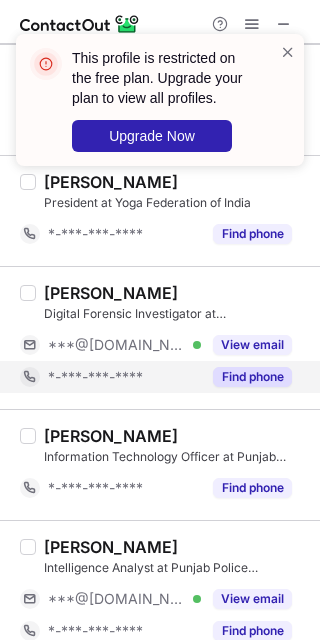 click on "*-***-***-****" at bounding box center [110, 377] 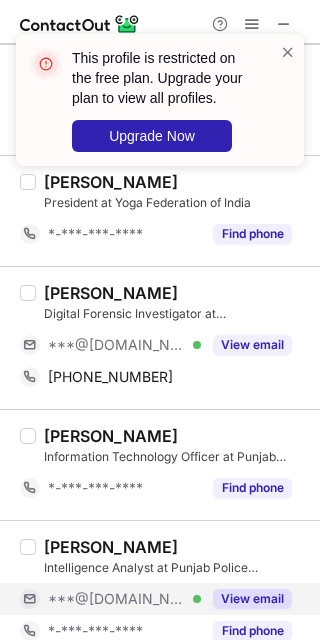 click on "***@[DOMAIN_NAME] Verified" at bounding box center (110, 599) 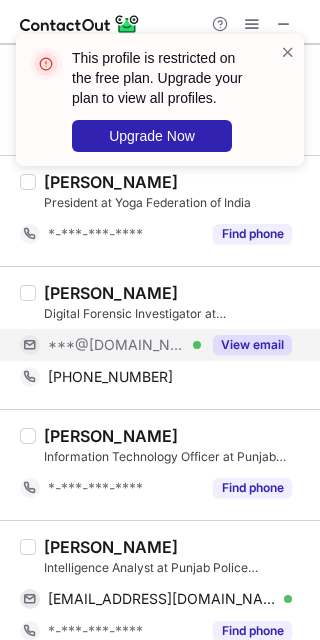 click on "***@[DOMAIN_NAME]" at bounding box center (117, 345) 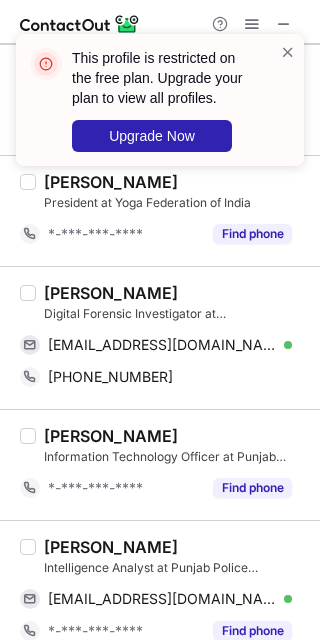 click on "Sandeep Singh" at bounding box center [111, 293] 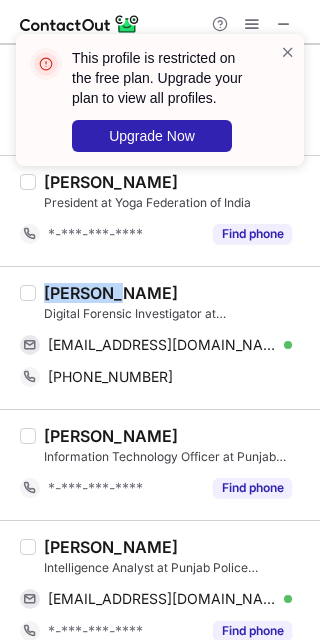 click on "Sandeep Singh" at bounding box center (111, 293) 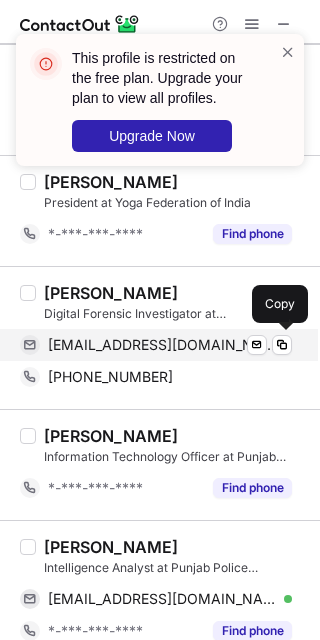 click on "yeslucky6@gmail.com" at bounding box center (162, 345) 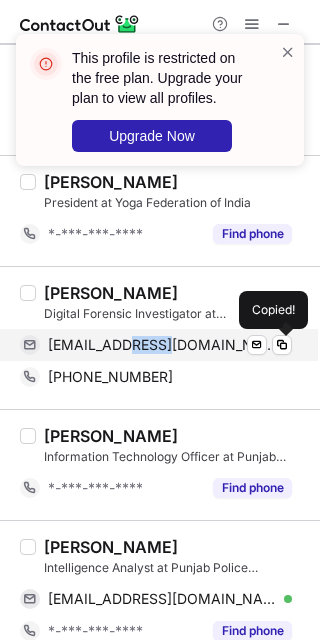 click on "yeslucky6@gmail.com" at bounding box center [162, 345] 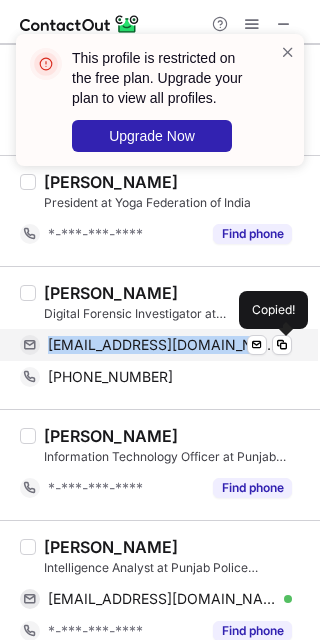 click on "yeslucky6@gmail.com" at bounding box center (162, 345) 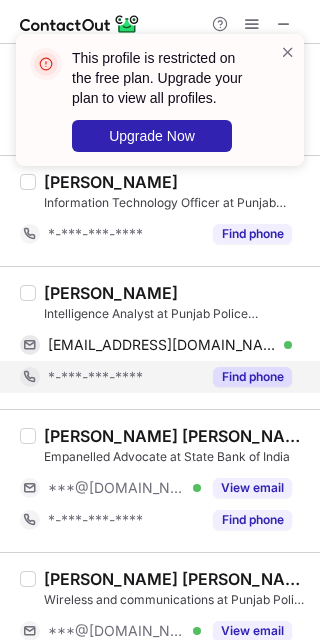 scroll, scrollTop: 666, scrollLeft: 0, axis: vertical 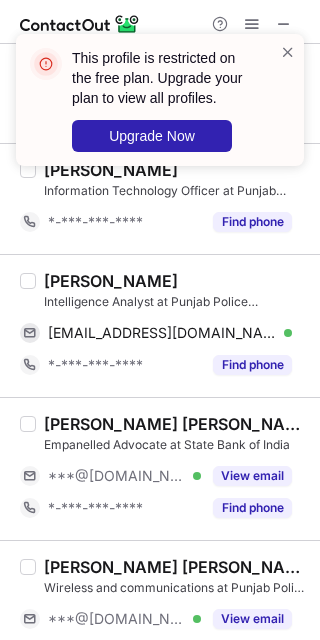 click on "Karan Verma" at bounding box center (111, 281) 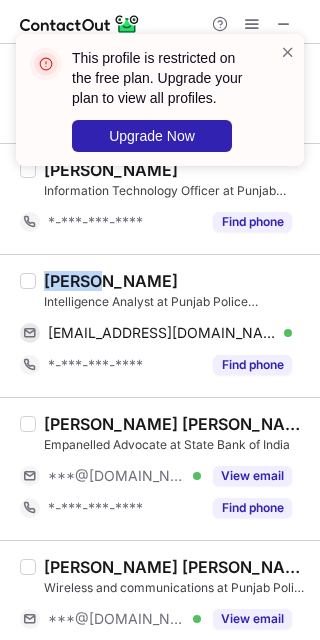 click on "Karan Verma" at bounding box center [111, 281] 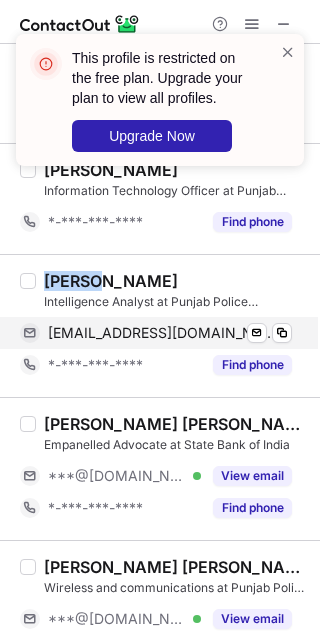 click on "karanverma206@gmail.com" at bounding box center [162, 333] 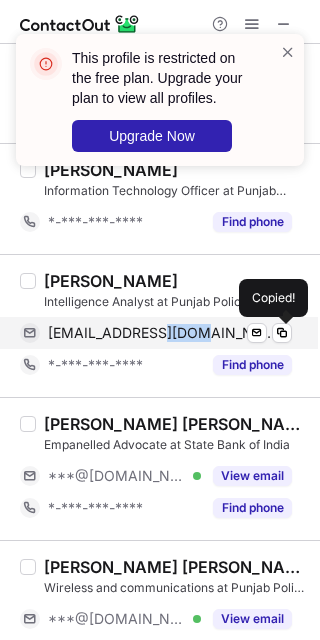 click on "karanverma206@gmail.com" at bounding box center [162, 333] 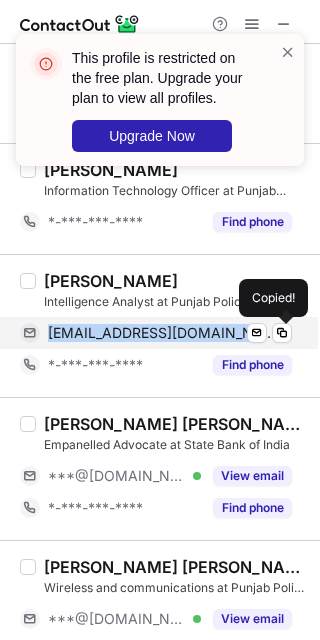 click on "karanverma206@gmail.com" at bounding box center (162, 333) 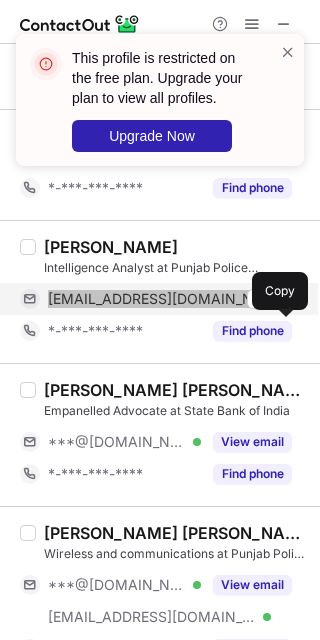 scroll, scrollTop: 800, scrollLeft: 0, axis: vertical 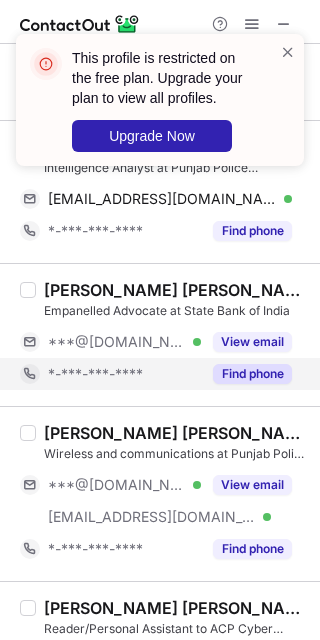 drag, startPoint x: 99, startPoint y: 338, endPoint x: 119, endPoint y: 370, distance: 37.735924 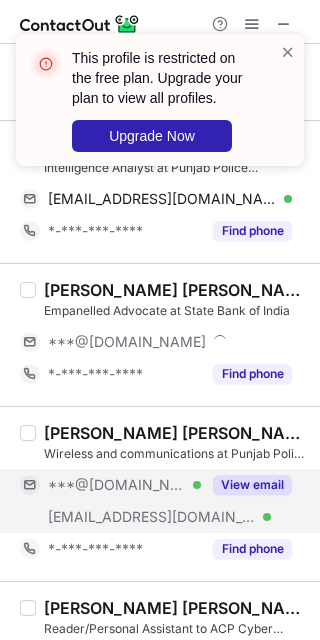 click on "***@[DOMAIN_NAME] Verified" at bounding box center (110, 485) 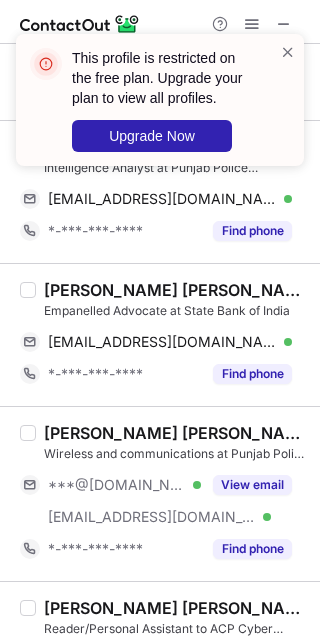 click on "RAJARSHI RAI CHOUDHURY" at bounding box center [176, 290] 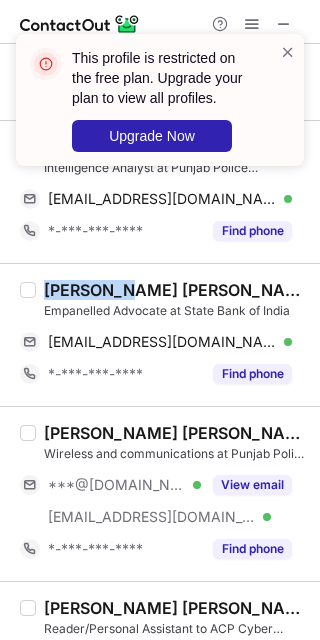 click on "RAJARSHI RAI CHOUDHURY" at bounding box center [176, 290] 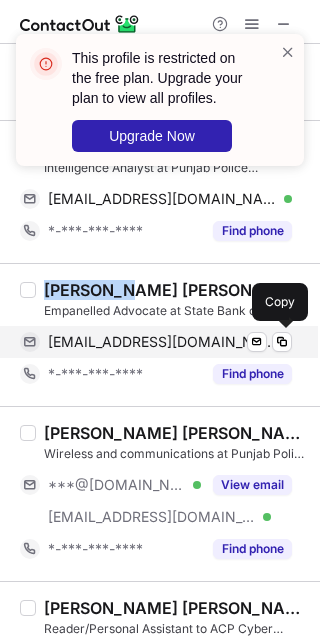 click on "cybergurukol@gmail.com" at bounding box center [162, 342] 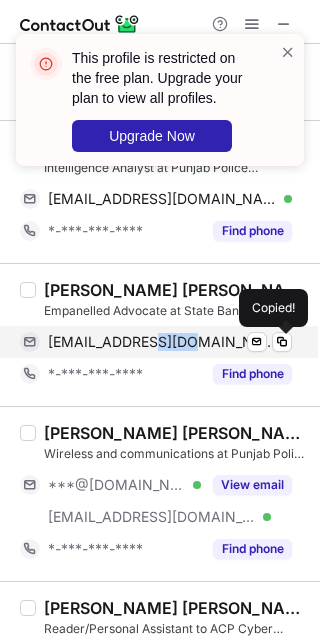 click on "cybergurukol@gmail.com" at bounding box center (162, 342) 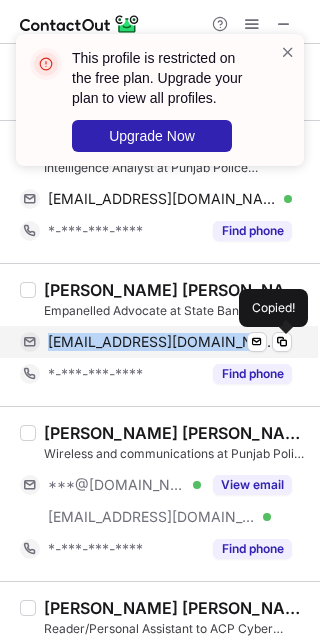 click on "cybergurukol@gmail.com" at bounding box center (162, 342) 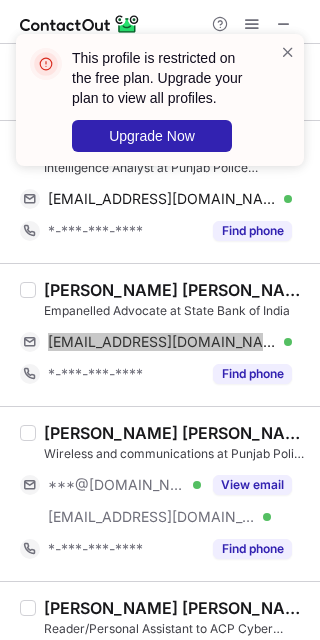 scroll, scrollTop: 933, scrollLeft: 0, axis: vertical 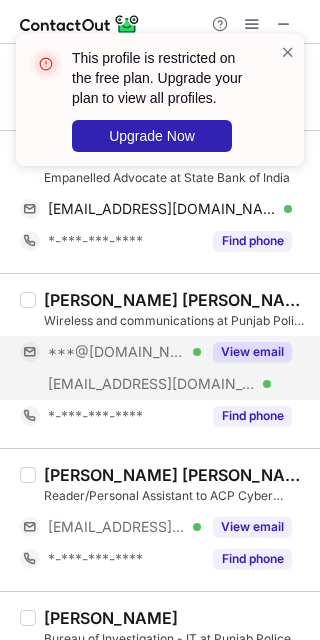 click on "***@punjabpolice.gov.in" at bounding box center (152, 384) 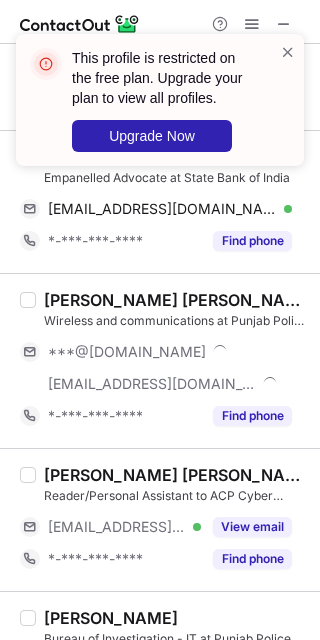 drag, startPoint x: 125, startPoint y: 530, endPoint x: 121, endPoint y: 479, distance: 51.156624 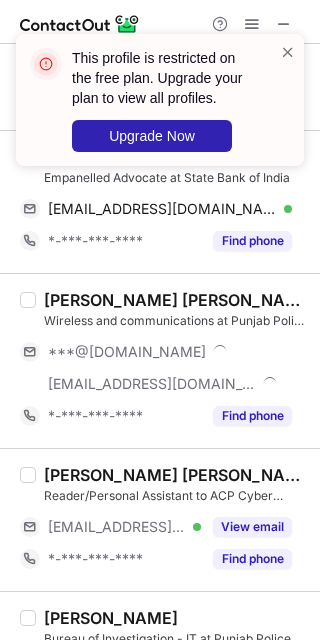 click on "***@punjabpolice.gov.in" at bounding box center (117, 527) 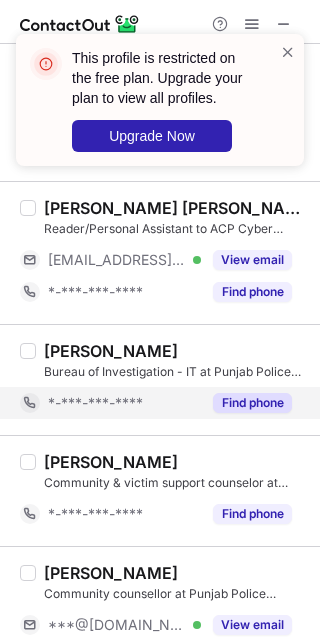 scroll, scrollTop: 1333, scrollLeft: 0, axis: vertical 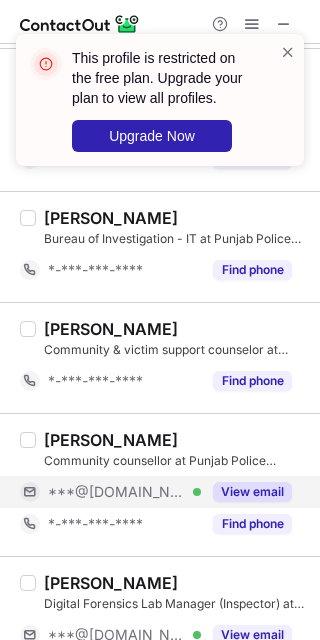click on "***@[DOMAIN_NAME]" at bounding box center [117, 492] 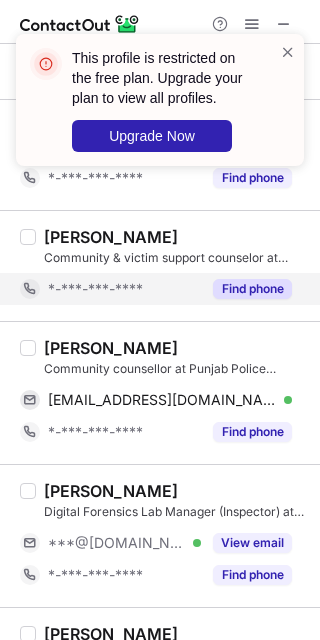 scroll, scrollTop: 1466, scrollLeft: 0, axis: vertical 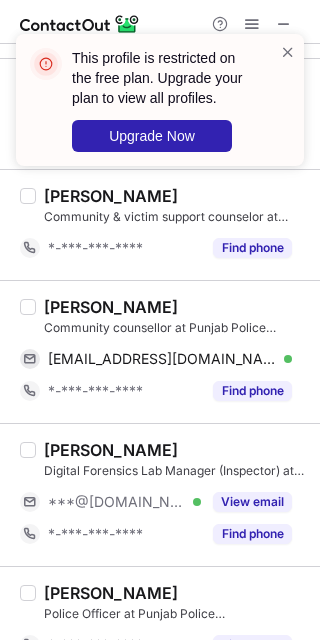 click on "Karanjot Singh" at bounding box center [111, 307] 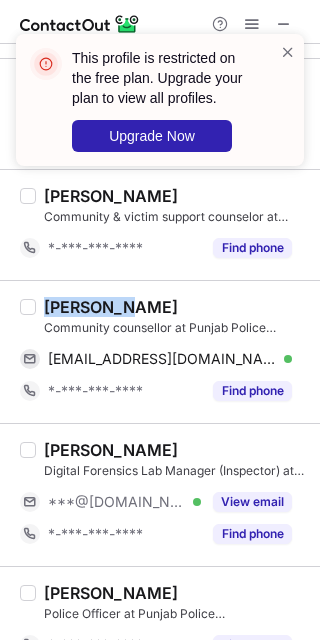 click on "Karanjot Singh" at bounding box center [111, 307] 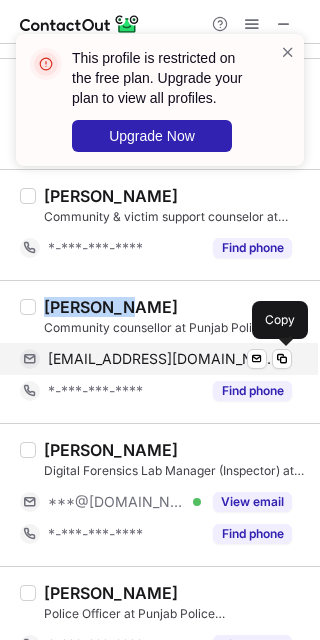 click on "001ksingh@gmail.com" at bounding box center (162, 359) 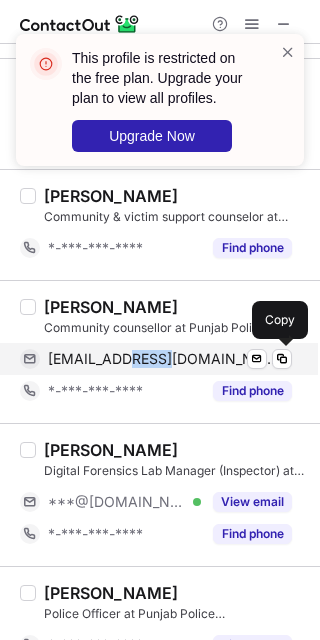 click on "001ksingh@gmail.com" at bounding box center [162, 359] 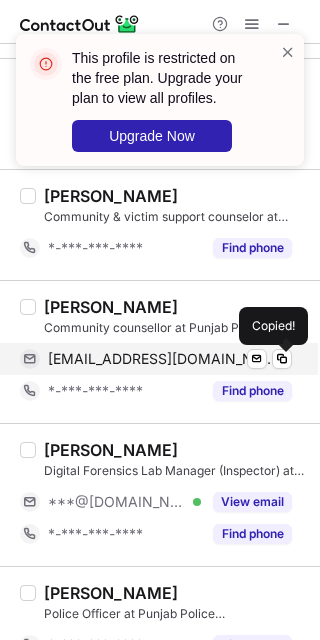 click on "001ksingh@gmail.com Verified Send email Copied!" at bounding box center [156, 359] 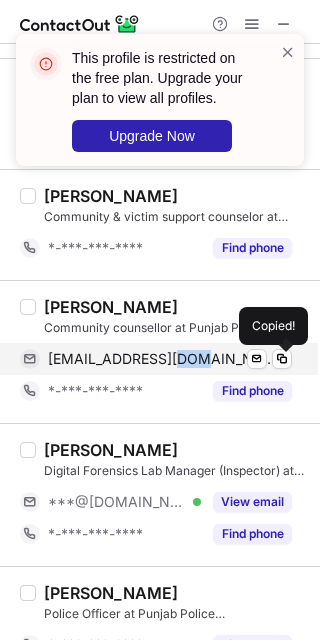 click on "001ksingh@gmail.com Verified Send email Copied!" at bounding box center [156, 359] 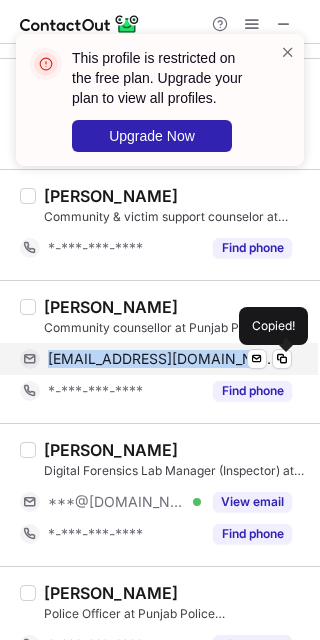 click on "001ksingh@gmail.com Verified Send email Copied!" at bounding box center (156, 359) 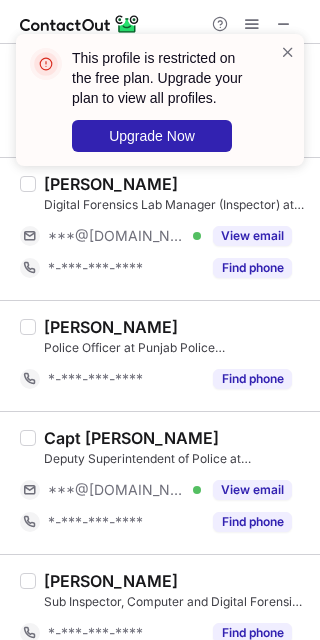 scroll, scrollTop: 1733, scrollLeft: 0, axis: vertical 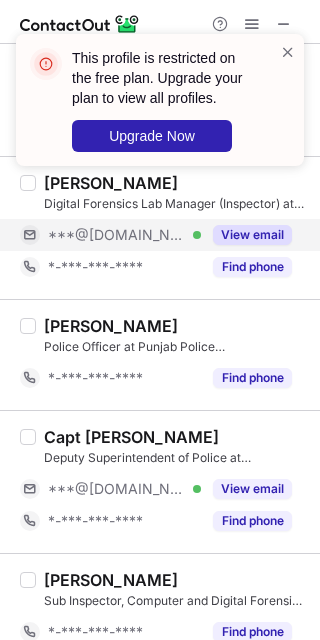 click on "***@[DOMAIN_NAME]" at bounding box center (117, 235) 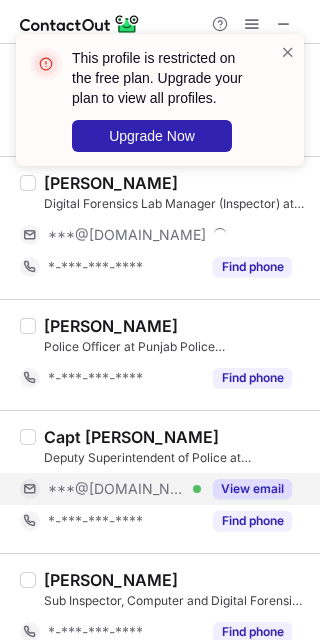 click on "***@[DOMAIN_NAME]" at bounding box center (117, 489) 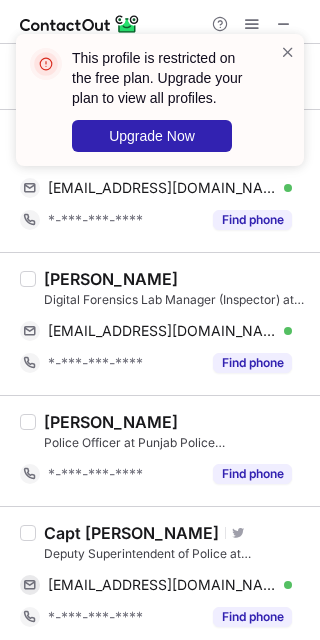 scroll, scrollTop: 1600, scrollLeft: 0, axis: vertical 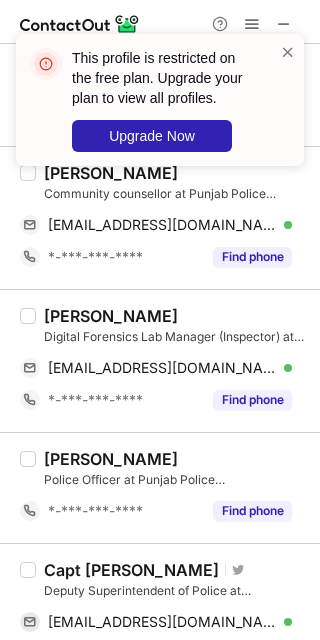 click on "Rohit Heera" at bounding box center [111, 316] 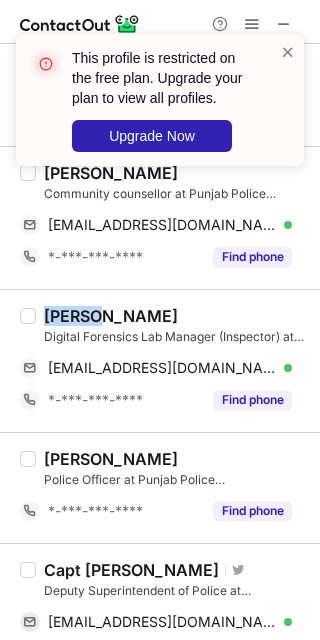click on "Rohit Heera" at bounding box center [111, 316] 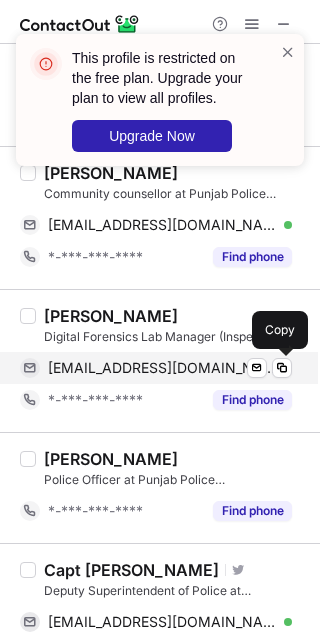 click on "er.rohitheera86@yahoo.com" at bounding box center (162, 368) 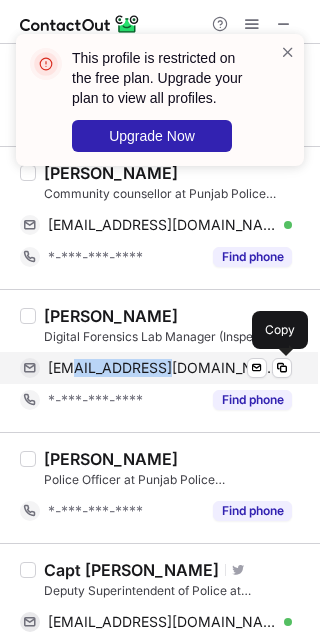 click on "er.rohitheera86@yahoo.com" at bounding box center (162, 368) 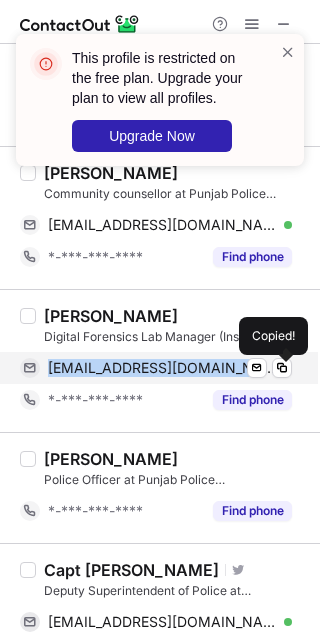 click on "er.rohitheera86@yahoo.com" at bounding box center [162, 368] 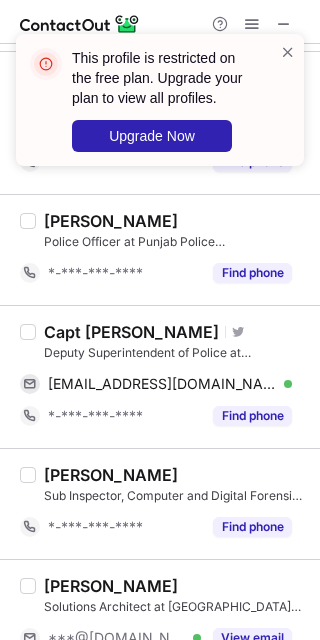 scroll, scrollTop: 1866, scrollLeft: 0, axis: vertical 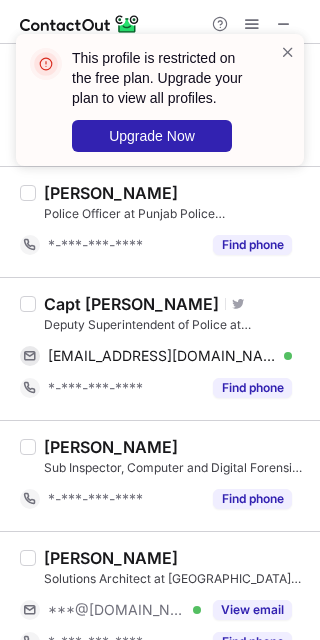 click on "Capt Amroz Singh" at bounding box center [131, 304] 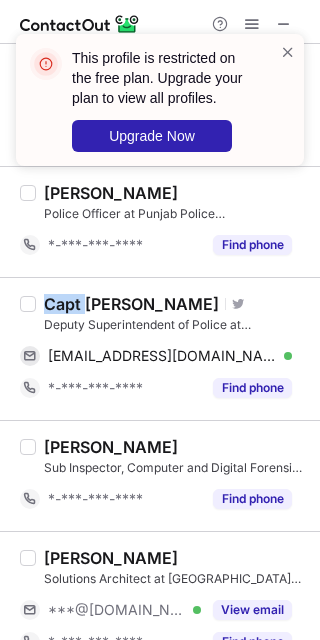 click on "Capt Amroz Singh" at bounding box center (131, 304) 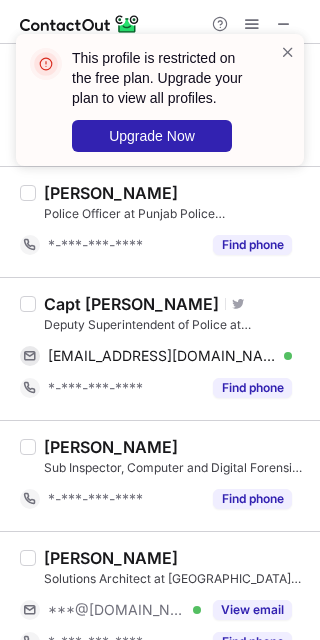 click on "Capt Amroz Singh" at bounding box center [131, 304] 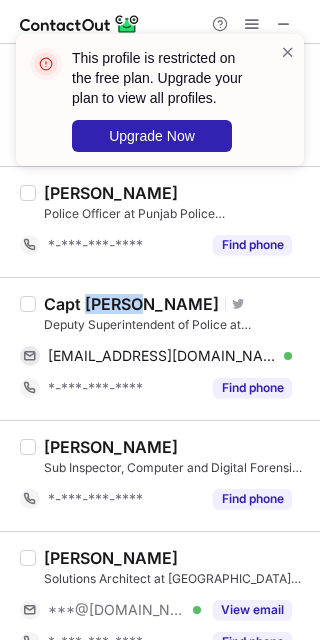 click on "Capt Amroz Singh" at bounding box center [131, 304] 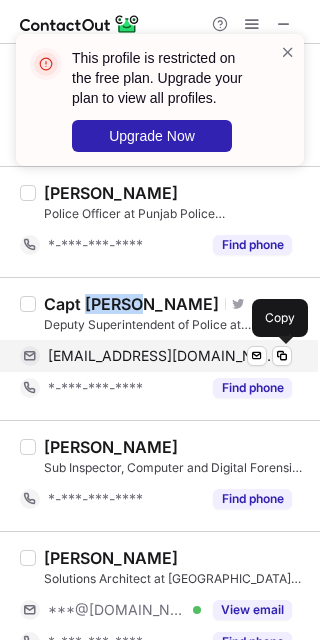 click on "amrozsingh@yahoo.co.in Verified Send email Copy" at bounding box center (156, 356) 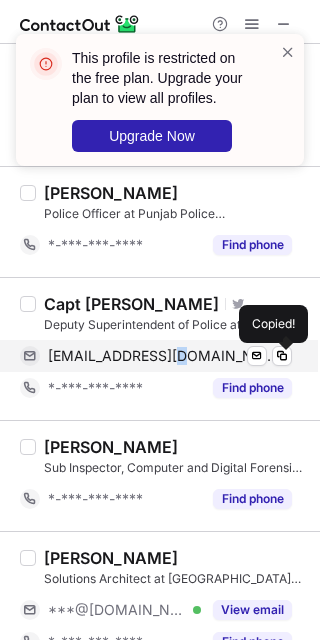 click on "amrozsingh@yahoo.co.in Verified Send email Copied!" at bounding box center (156, 356) 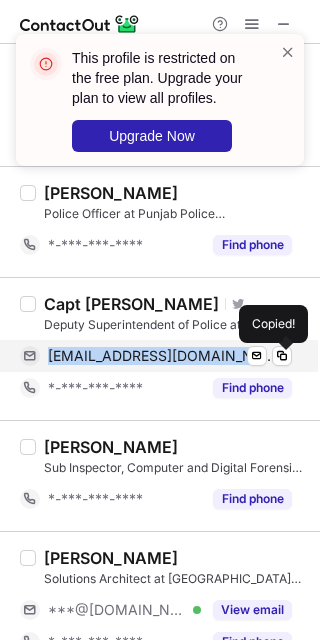 click on "amrozsingh@yahoo.co.in Verified Send email Copied!" at bounding box center [156, 356] 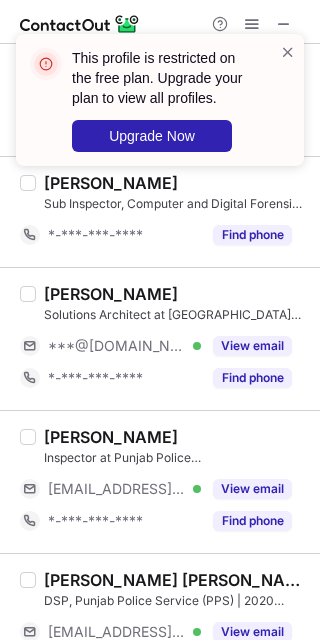 scroll, scrollTop: 2133, scrollLeft: 0, axis: vertical 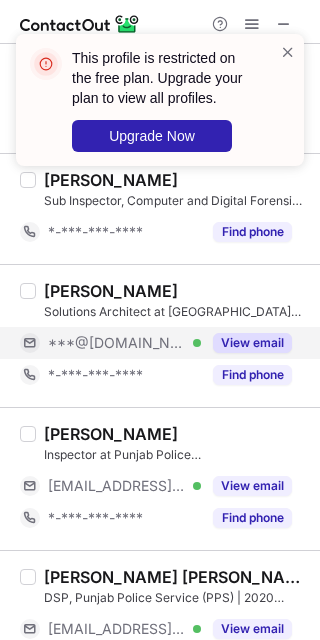 click on "***@[DOMAIN_NAME]" at bounding box center [117, 343] 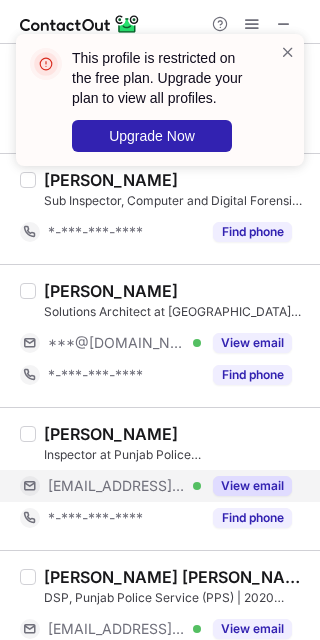 click on "***@punjabpolice.gov.in Verified" at bounding box center [110, 486] 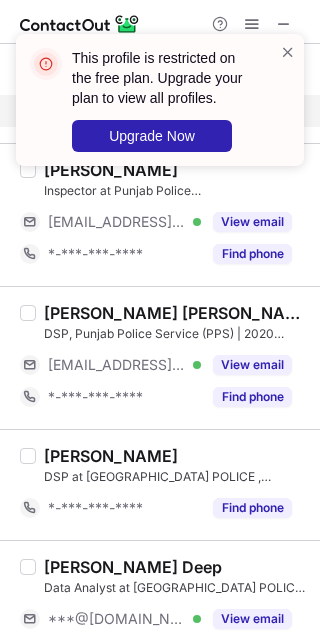 scroll, scrollTop: 2400, scrollLeft: 0, axis: vertical 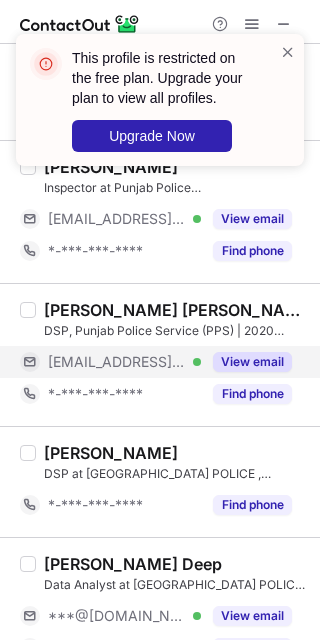 click on "***@punjabpolice.gov.in" at bounding box center (117, 362) 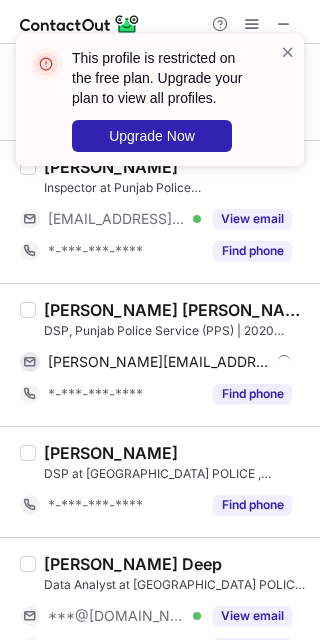 click on "Varinder Singh Khosa" at bounding box center [176, 310] 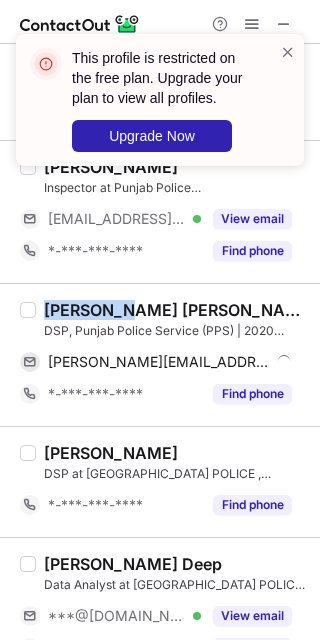 click on "Varinder Singh Khosa" at bounding box center [176, 310] 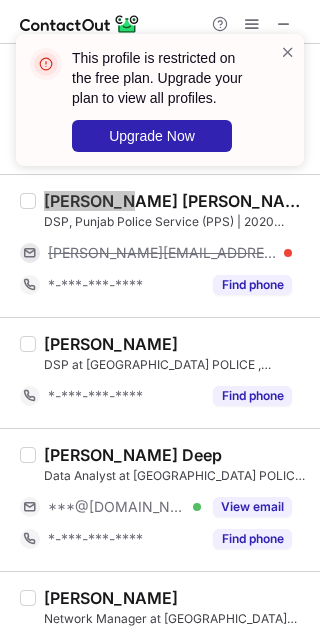 scroll, scrollTop: 2666, scrollLeft: 0, axis: vertical 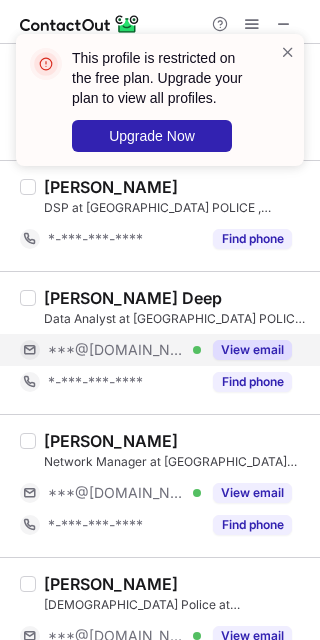 click on "***@[DOMAIN_NAME]" at bounding box center [117, 350] 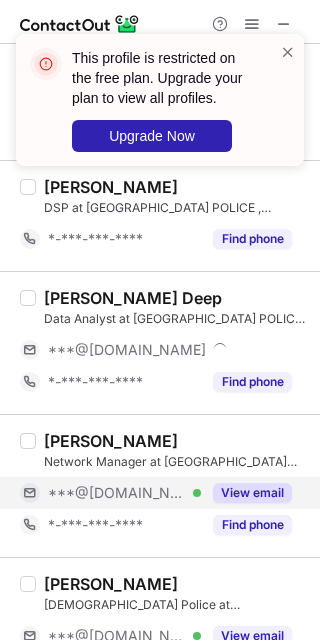 click on "***@[DOMAIN_NAME] Verified" at bounding box center [110, 493] 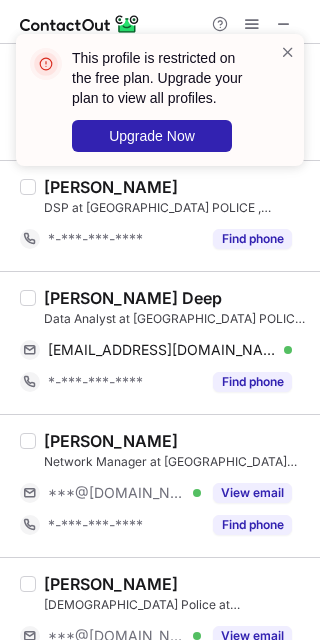 click on "Gagan Deep" at bounding box center [133, 298] 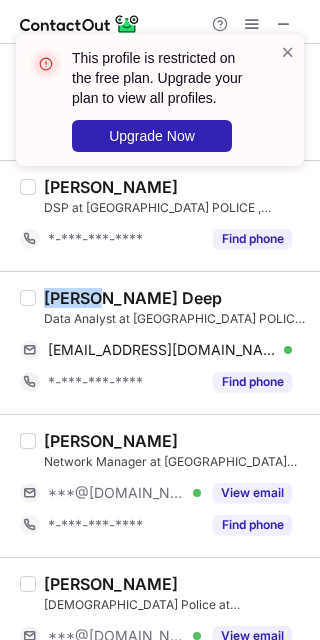 click on "Gagan Deep" at bounding box center (133, 298) 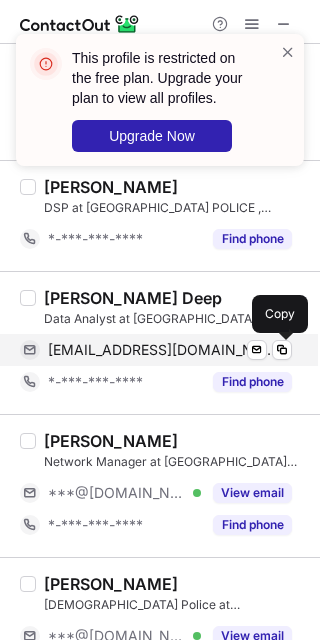 click on "garg31799@gmail.com" at bounding box center [162, 350] 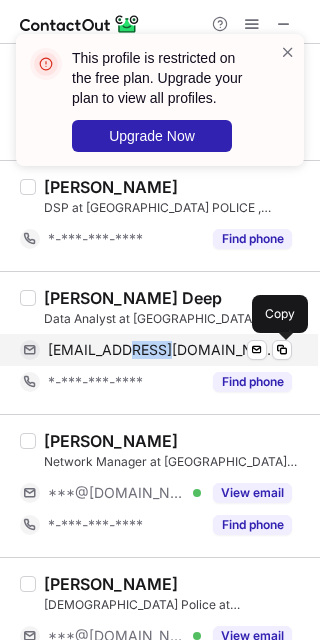 click on "garg31799@gmail.com" at bounding box center [162, 350] 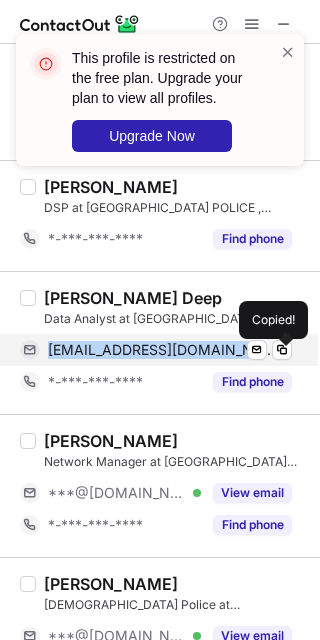 click on "garg31799@gmail.com" at bounding box center (162, 350) 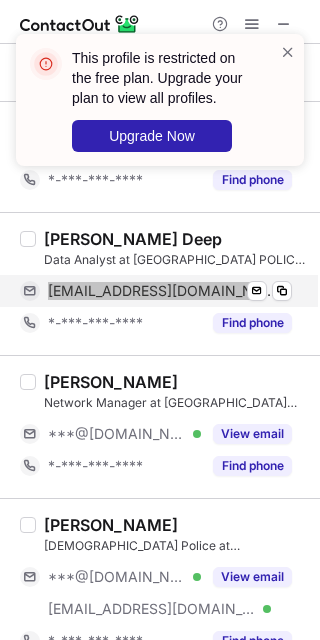 scroll, scrollTop: 2734, scrollLeft: 0, axis: vertical 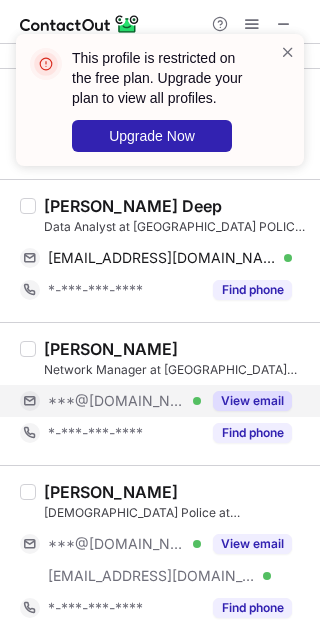 drag, startPoint x: 124, startPoint y: 395, endPoint x: 116, endPoint y: 382, distance: 15.264338 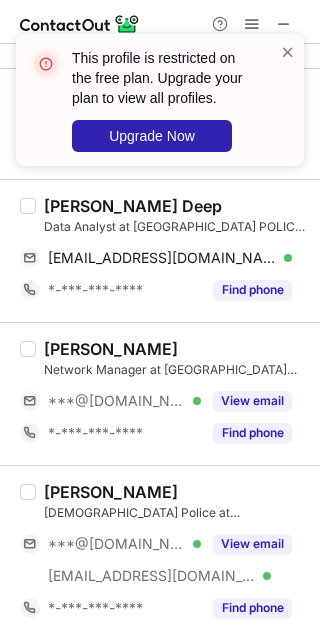 click on "***@[DOMAIN_NAME]" at bounding box center [117, 401] 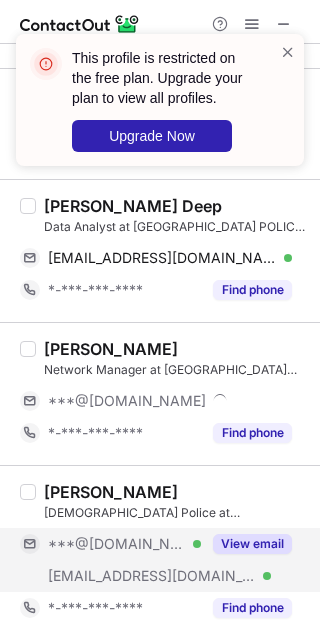 click on "***@[DOMAIN_NAME]" at bounding box center (117, 544) 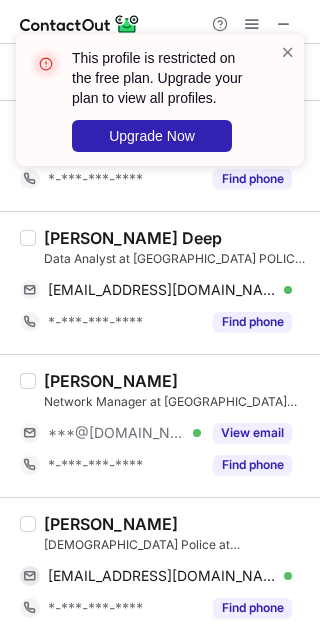 scroll, scrollTop: 2702, scrollLeft: 0, axis: vertical 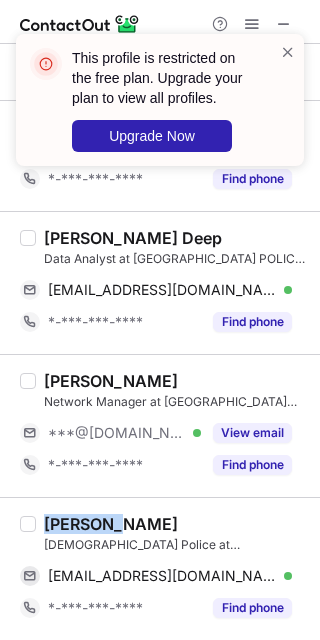click on "Hardeep Singh" at bounding box center (111, 524) 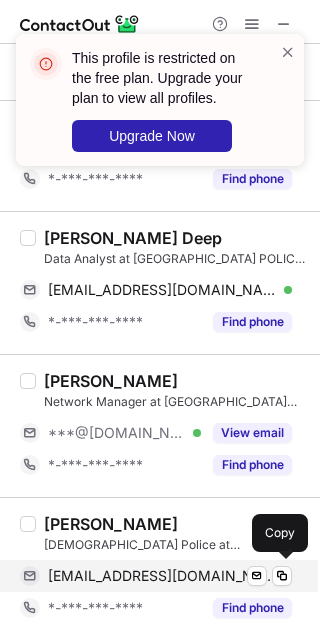 click on "shardeep291@gmail.com" at bounding box center [162, 576] 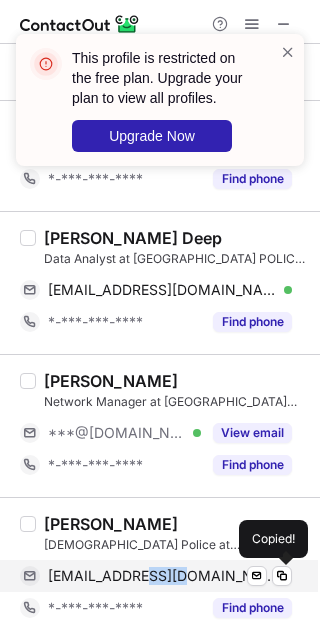 click on "shardeep291@gmail.com" at bounding box center (162, 576) 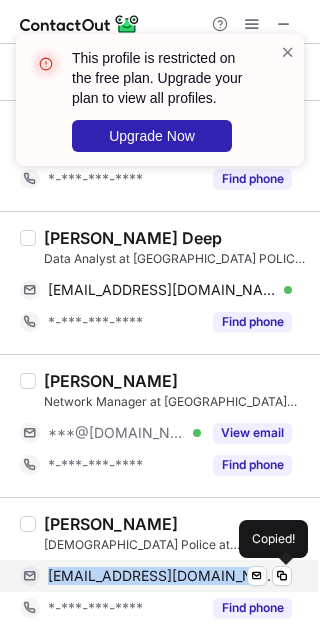 click on "shardeep291@gmail.com" at bounding box center (162, 576) 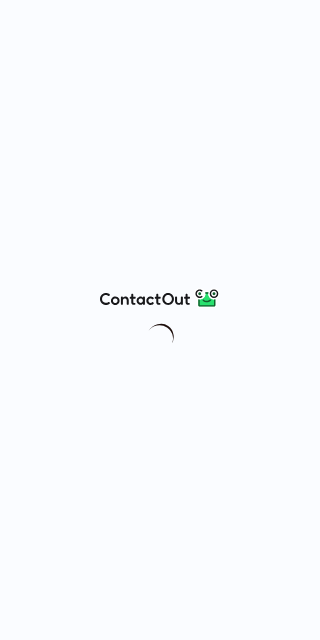 scroll, scrollTop: 0, scrollLeft: 0, axis: both 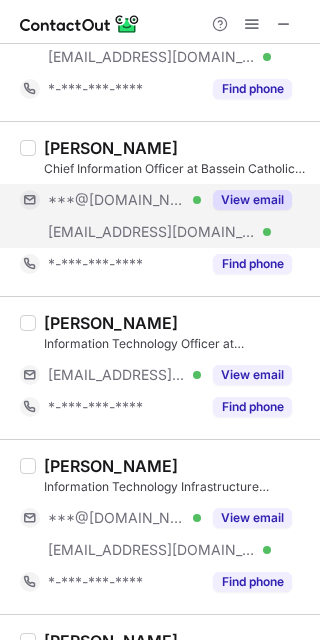 click on "***@bccb.co.in Verified" at bounding box center [110, 232] 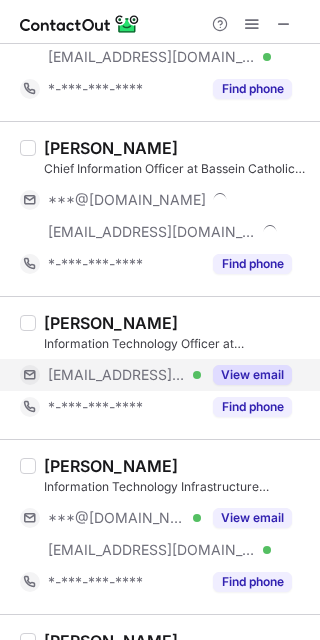 click on "***@bccb.co.in" at bounding box center (117, 375) 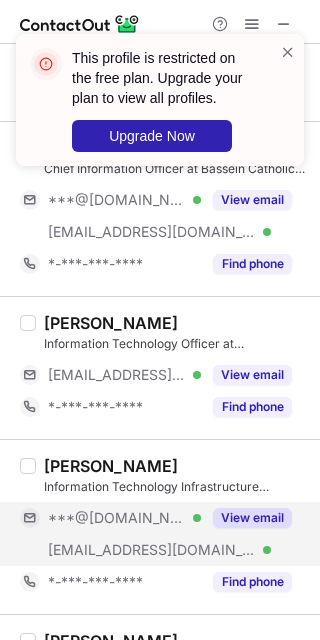 click on "***@bccb.co.in" at bounding box center [152, 550] 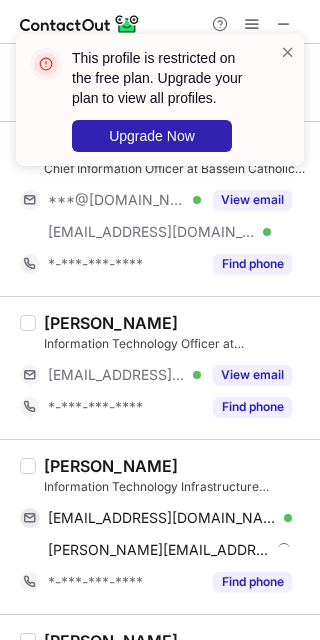scroll, scrollTop: 266, scrollLeft: 0, axis: vertical 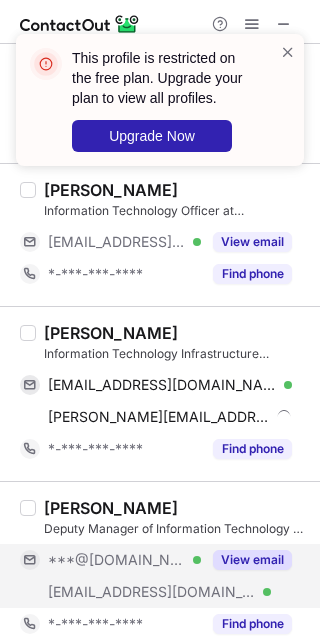 click on "***@[DOMAIN_NAME]" at bounding box center (117, 560) 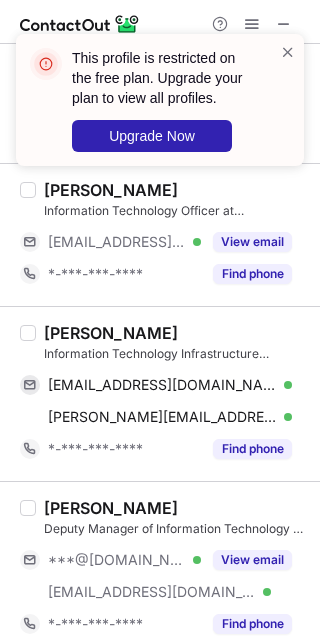 click on "Orson Coutinho" at bounding box center [111, 333] 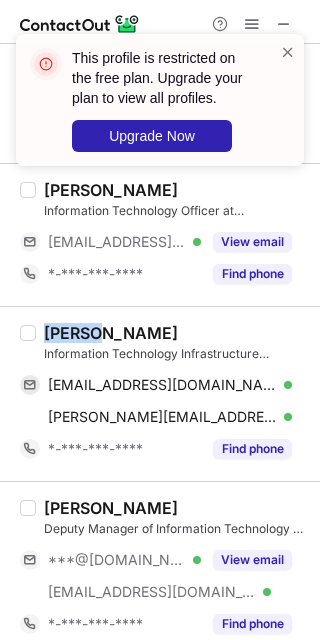 click on "Orson Coutinho" at bounding box center [111, 333] 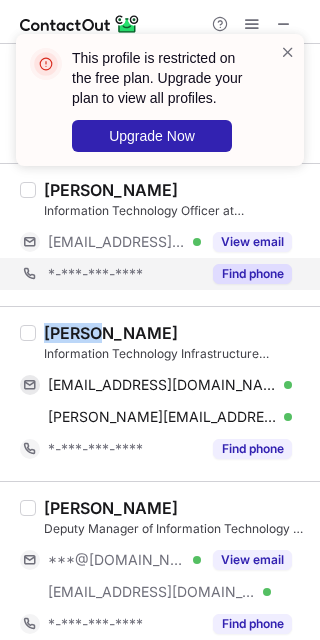 copy on "Orson" 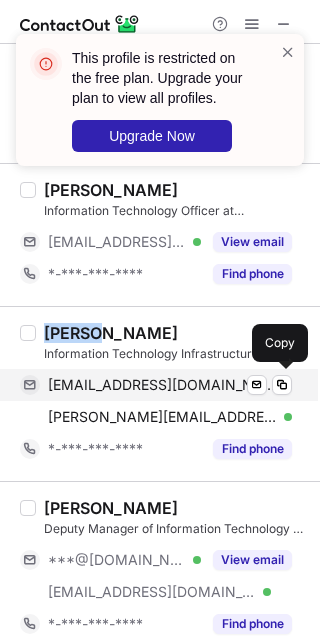click on "mail2orson@gmail.com" at bounding box center (162, 385) 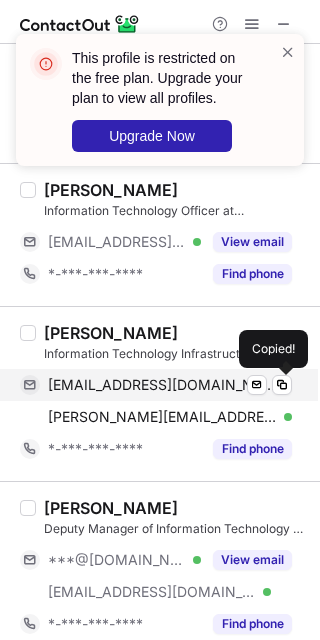 click on "mail2orson@gmail.com" at bounding box center [162, 385] 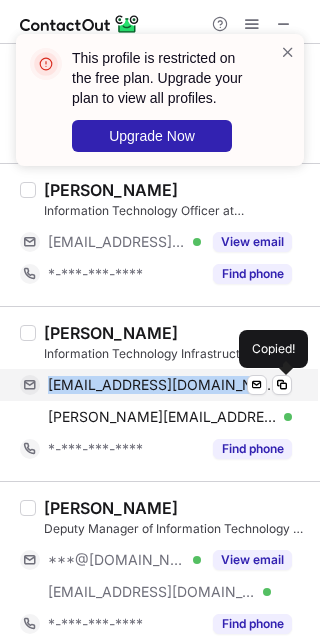 click on "mail2orson@gmail.com" at bounding box center [162, 385] 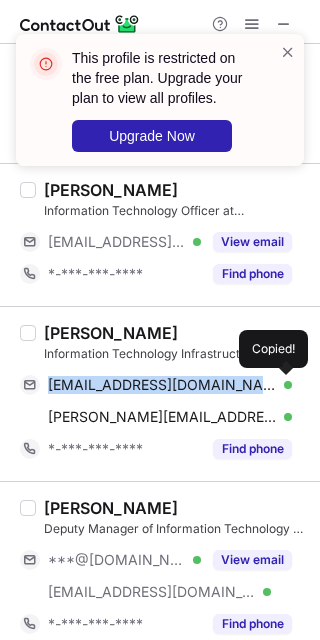 copy on "mail2orson@gmail.com" 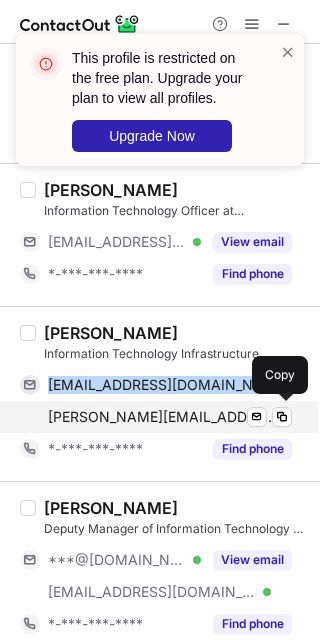 click on "orson.coutinho@bccb.co.in" at bounding box center (162, 417) 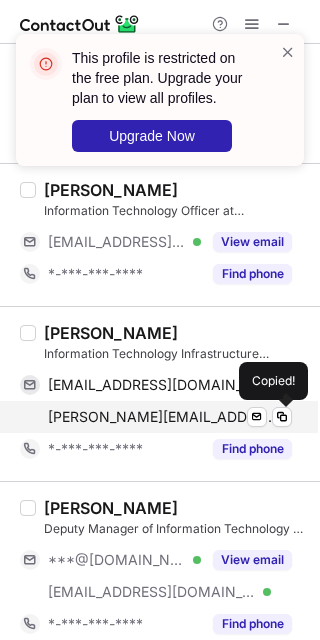 click on "orson.coutinho@bccb.co.in" at bounding box center [162, 417] 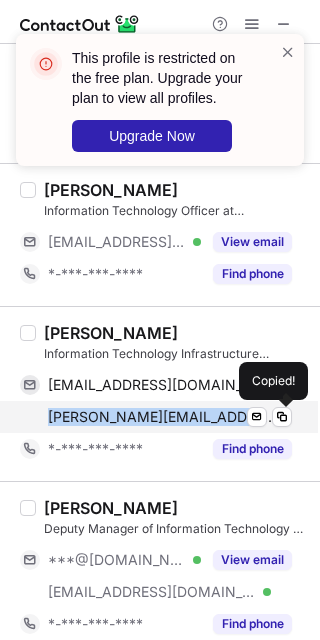 click on "orson.coutinho@bccb.co.in" at bounding box center [162, 417] 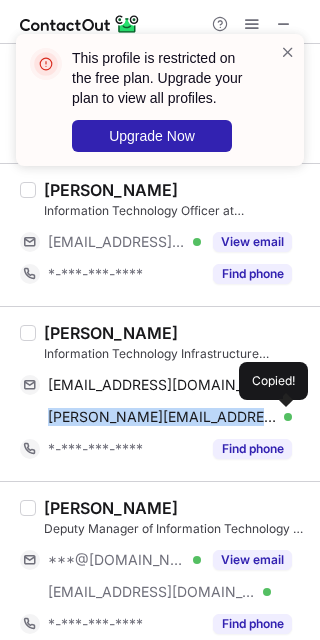 copy on "orson.coutinho@bccb.co.in" 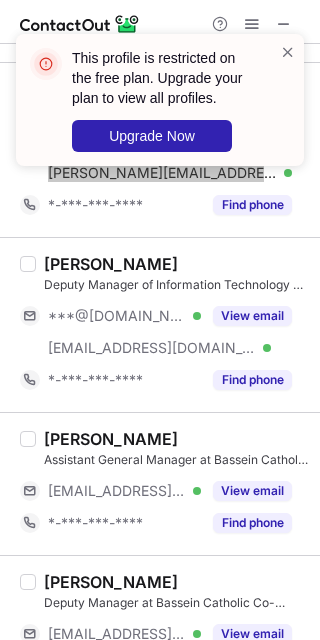 scroll, scrollTop: 533, scrollLeft: 0, axis: vertical 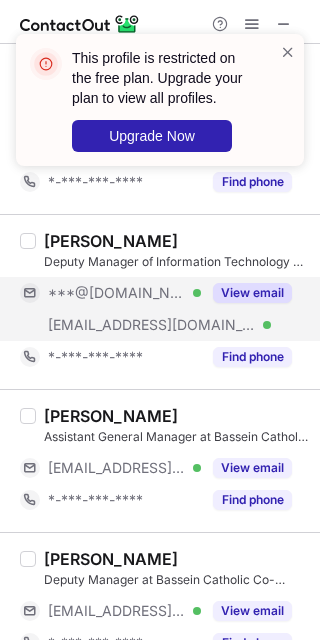 click on "***@[DOMAIN_NAME]" at bounding box center (117, 293) 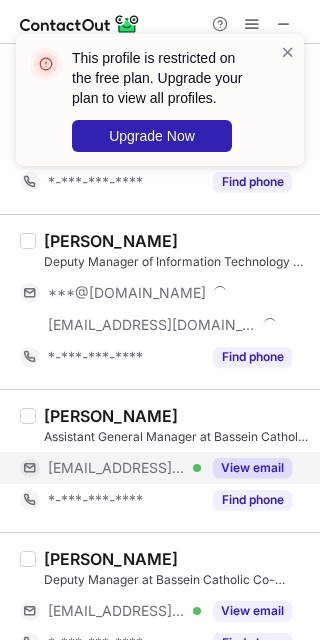 click on "***@bccb.co.in Verified" at bounding box center (110, 468) 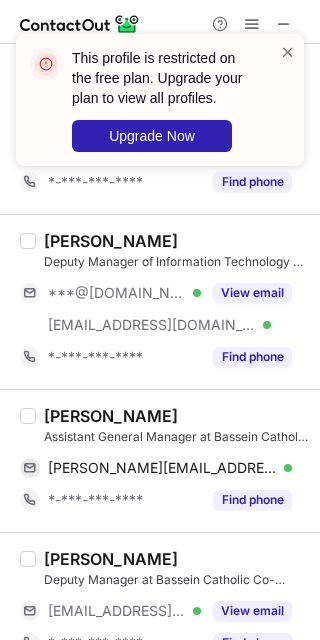 drag, startPoint x: 95, startPoint y: 605, endPoint x: 95, endPoint y: 583, distance: 22 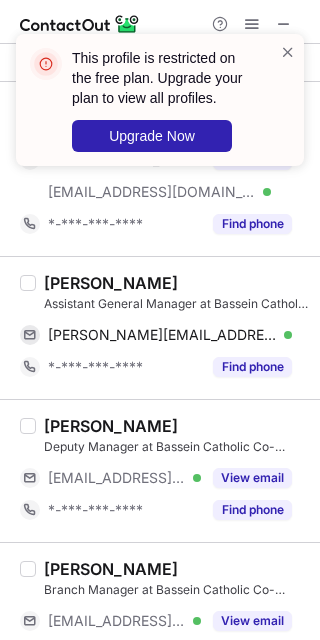 click on "Sapna Dcosta" at bounding box center [111, 283] 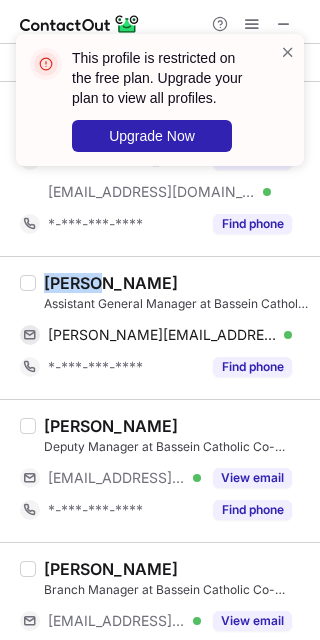 copy on "Sapna" 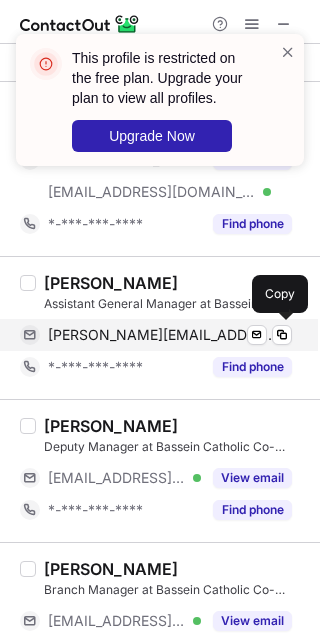click on "sapna.dcosta@bccb.co.in" at bounding box center (162, 335) 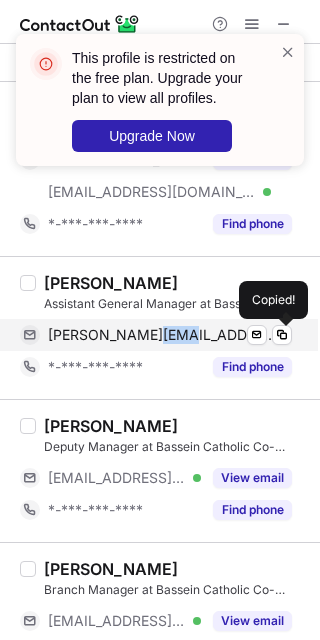 click on "sapna.dcosta@bccb.co.in" at bounding box center (162, 335) 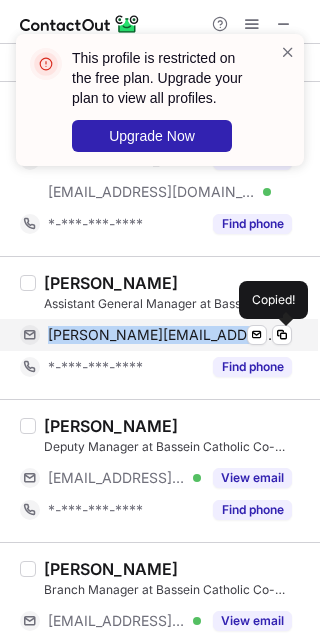 click on "sapna.dcosta@bccb.co.in" at bounding box center [162, 335] 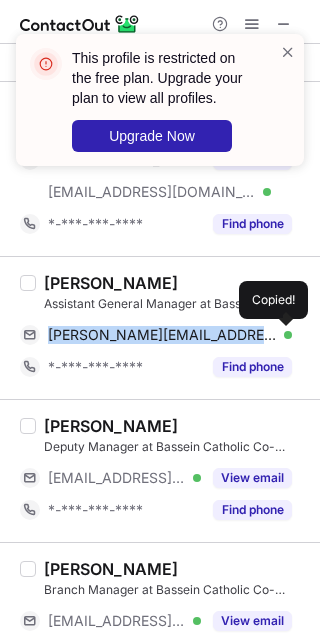 copy on "sapna.dcosta@bccb.co.in" 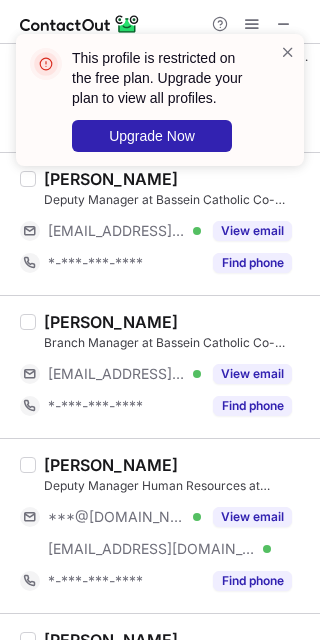 scroll, scrollTop: 933, scrollLeft: 0, axis: vertical 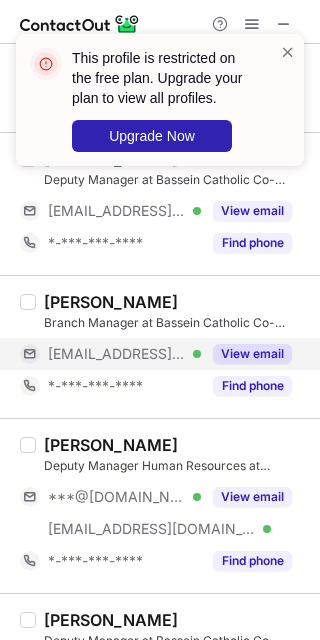 click on "***@bccb.co.in" at bounding box center (117, 354) 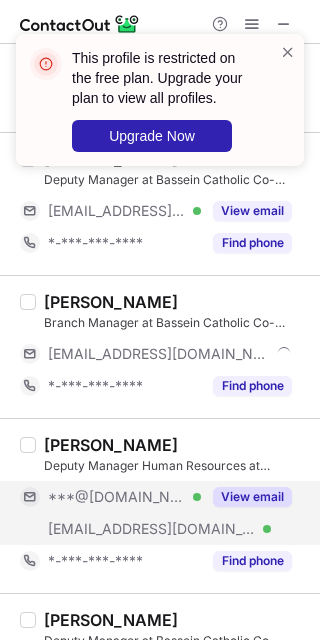 click on "***@[DOMAIN_NAME]" at bounding box center [117, 497] 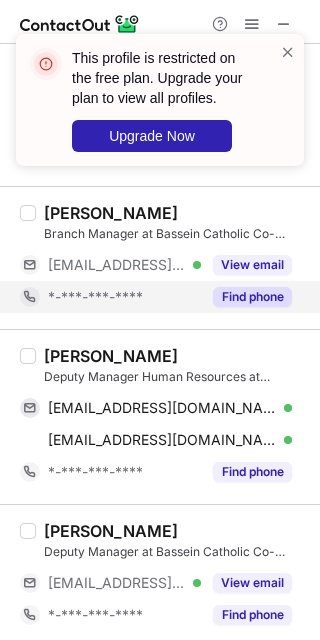 scroll, scrollTop: 1066, scrollLeft: 0, axis: vertical 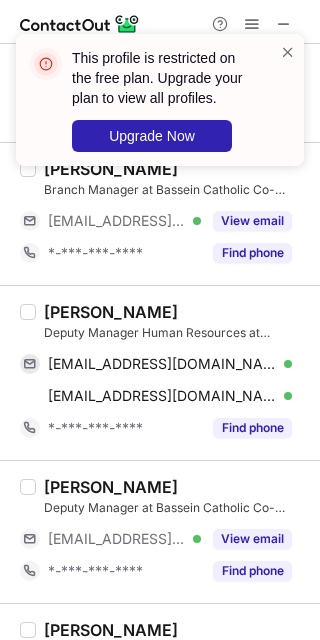 click on "Melvera Colaco" at bounding box center (111, 312) 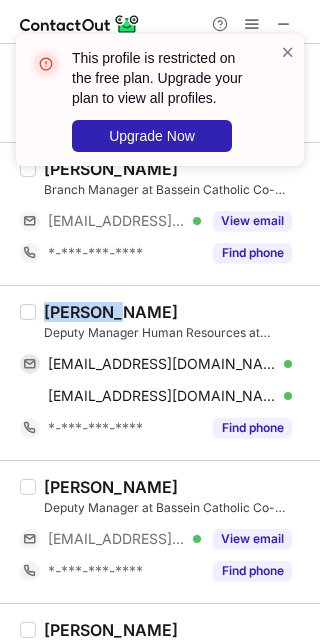 click on "Melvera Colaco" at bounding box center [111, 312] 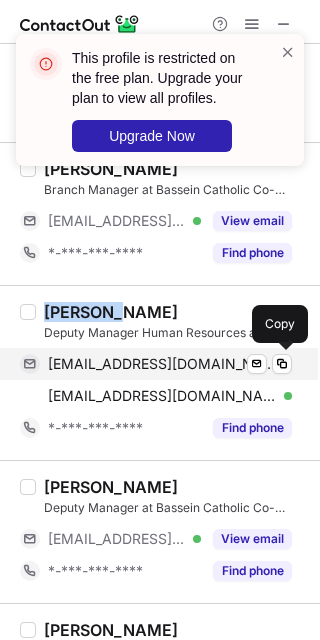 click on "melveracolaco@gmail.com Verified Send email Copy" at bounding box center [156, 364] 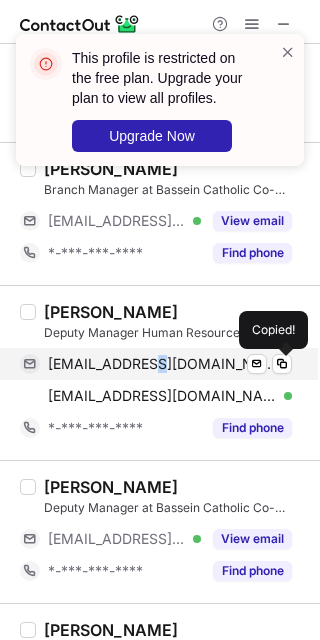 click on "melveracolaco@gmail.com Verified Send email Copied!" at bounding box center [156, 364] 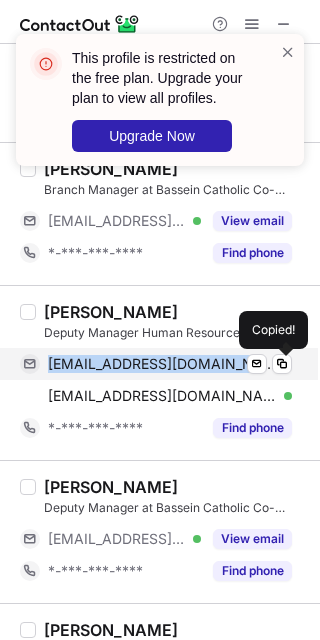 click on "melveracolaco@gmail.com" at bounding box center (162, 364) 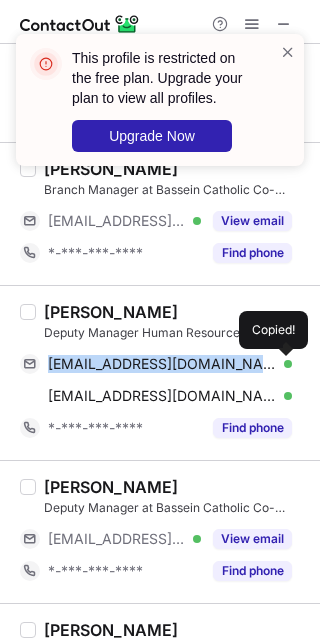copy on "melveracolaco@gmail.com" 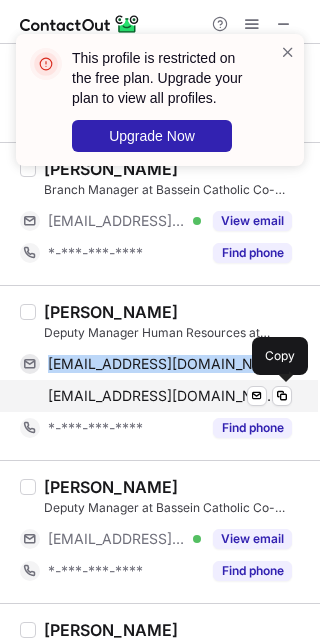 click on "melvera.colaco@bccb.co.in" at bounding box center (162, 396) 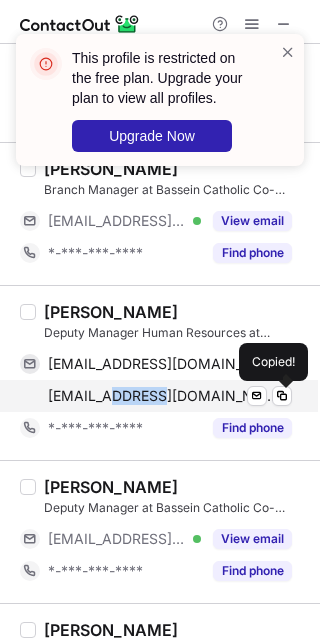 click on "melvera.colaco@bccb.co.in" at bounding box center (162, 396) 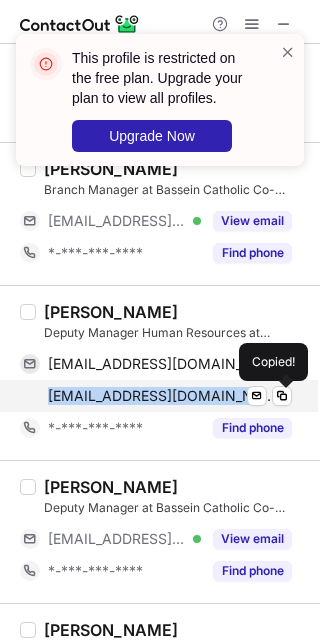 click on "melvera.colaco@bccb.co.in" at bounding box center (162, 396) 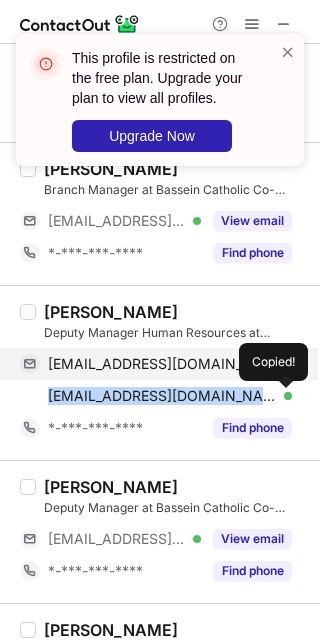 copy on "melvera.colaco@bccb.co.in" 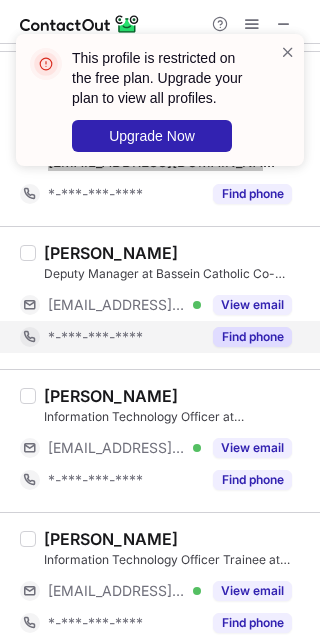 scroll, scrollTop: 1333, scrollLeft: 0, axis: vertical 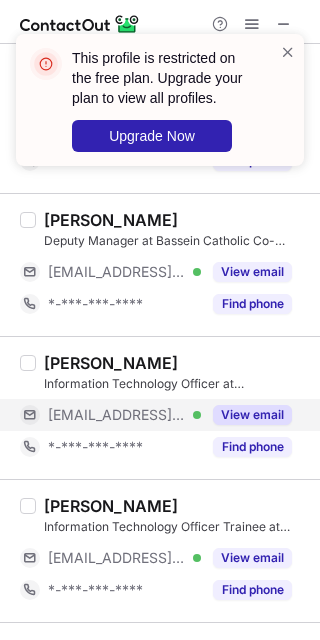 click on "***@bccb.co.in" at bounding box center (117, 415) 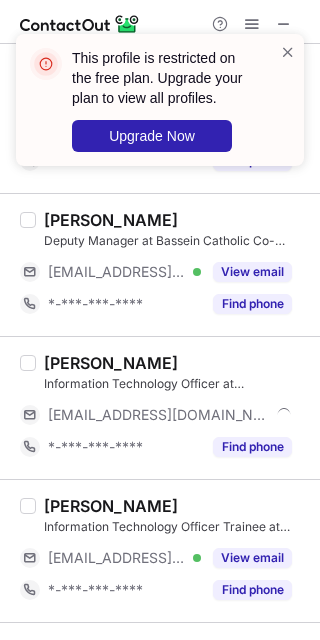 scroll, scrollTop: 1466, scrollLeft: 0, axis: vertical 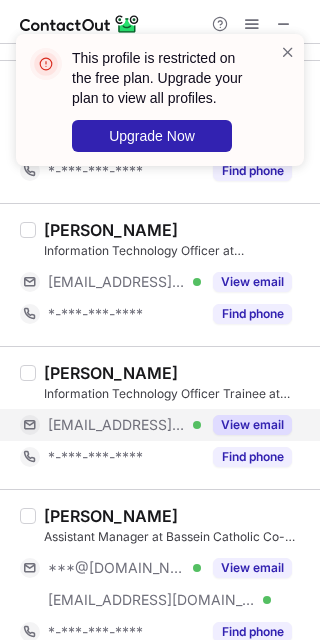 click on "***@bccb.co.in" at bounding box center (117, 425) 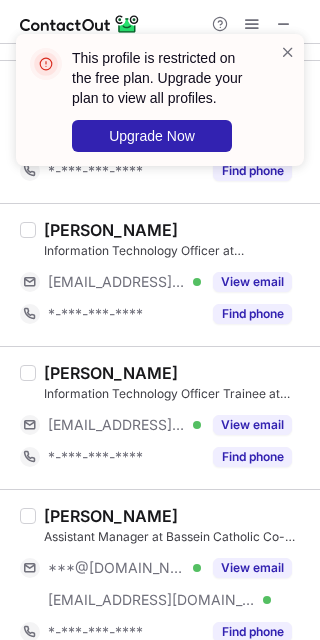 scroll, scrollTop: 1600, scrollLeft: 0, axis: vertical 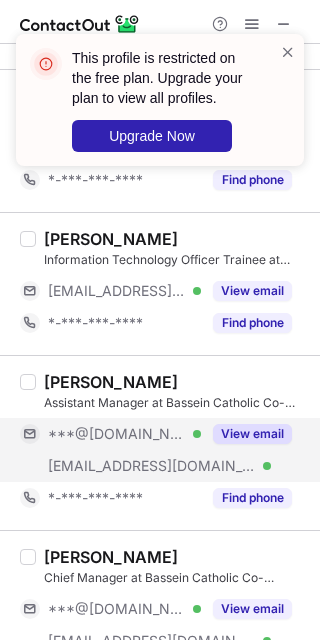 click on "***@bccb.co.in" at bounding box center [152, 466] 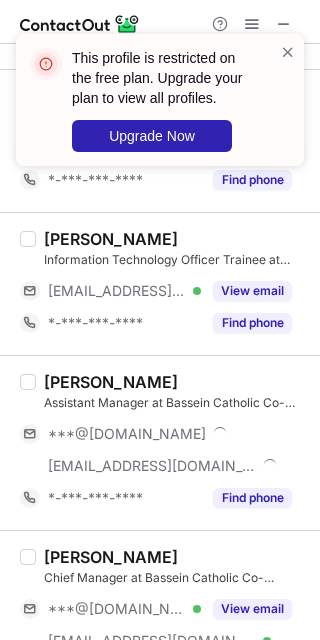 scroll, scrollTop: 1733, scrollLeft: 0, axis: vertical 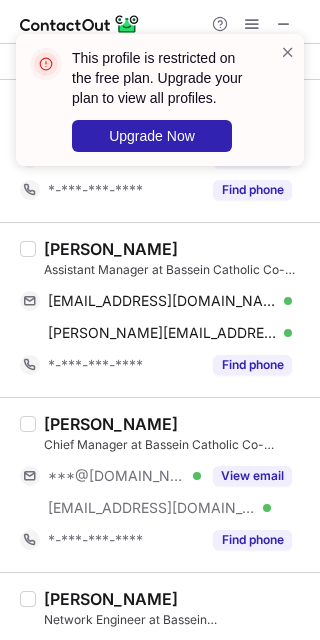 click on "Blaise Gonsalves" at bounding box center (111, 249) 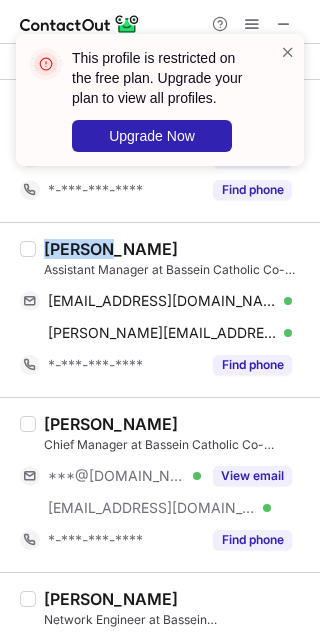 click on "Blaise Gonsalves" at bounding box center (111, 249) 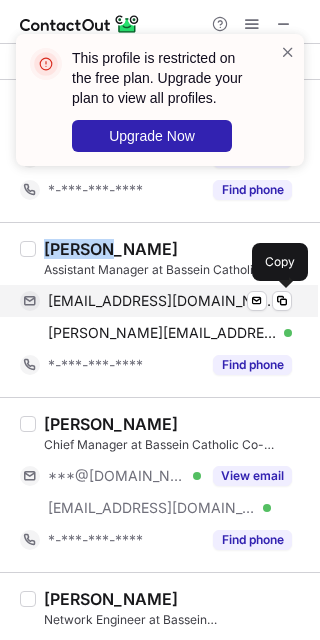 click on "blaiseg19@gmail.com" at bounding box center [162, 301] 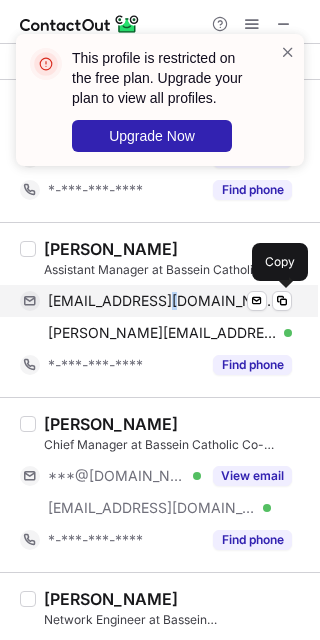 click on "blaiseg19@gmail.com" at bounding box center (162, 301) 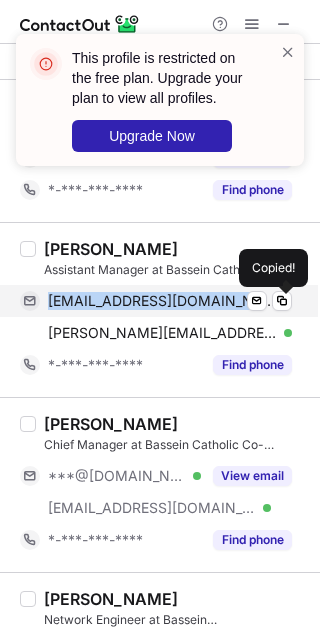 click on "blaiseg19@gmail.com" at bounding box center [162, 301] 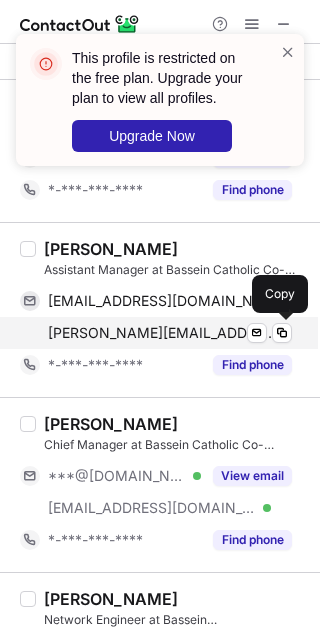 click on "blaise.gonsalves@bccb.co.in" at bounding box center (162, 333) 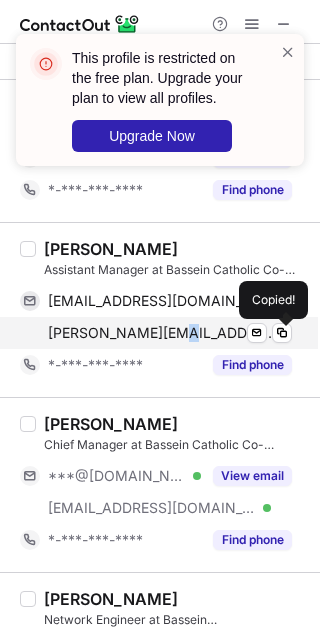 click on "blaise.gonsalves@bccb.co.in" at bounding box center [162, 333] 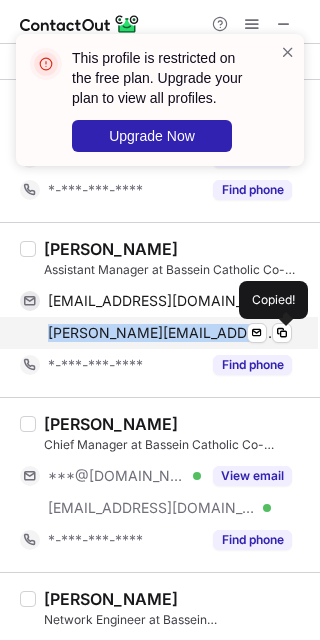 click on "blaise.gonsalves@bccb.co.in" at bounding box center [162, 333] 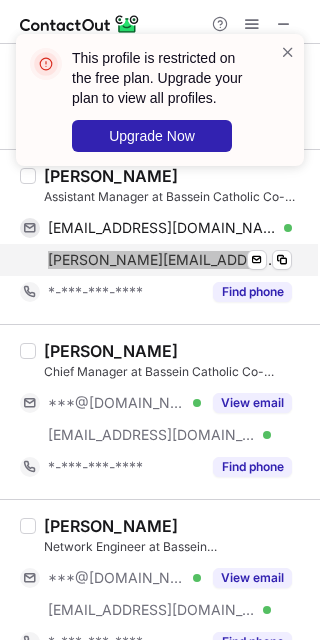 scroll, scrollTop: 1866, scrollLeft: 0, axis: vertical 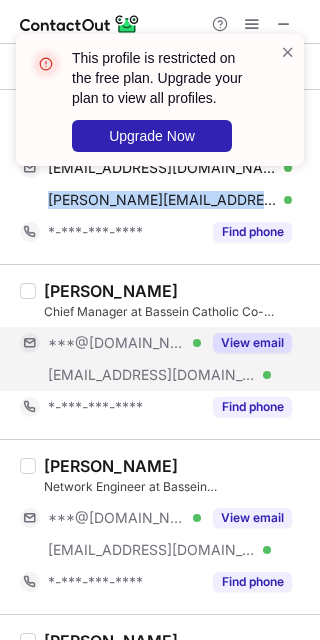 click on "***@[DOMAIN_NAME] Verified" at bounding box center [110, 343] 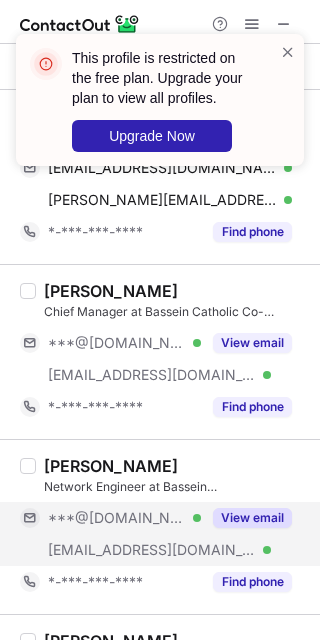 click on "***@[DOMAIN_NAME]" at bounding box center (117, 518) 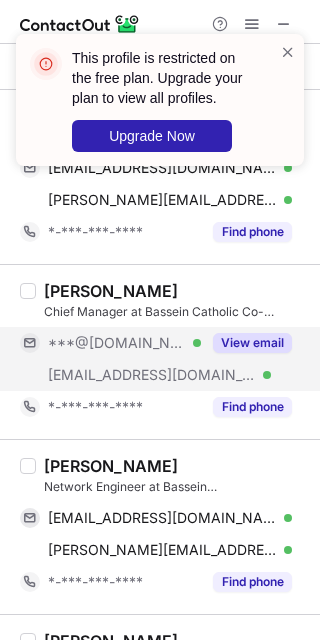 scroll, scrollTop: 2000, scrollLeft: 0, axis: vertical 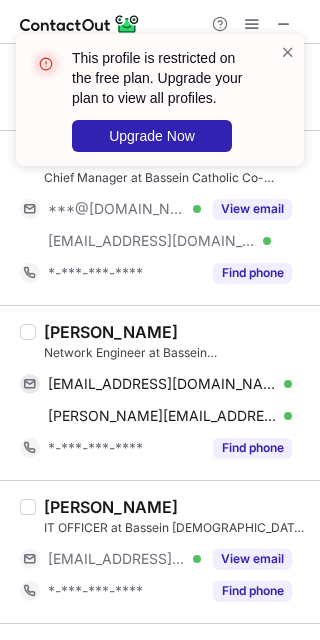 click on "Darryl Dabre Network Engineer at Bassein Catholic Co-Operative Bank dabredarryl@gmail.com Verified Send email Copy darryl.dabre@bccb.co.in Verified Send email Copy *-***-***-**** Find phone" at bounding box center (160, 392) 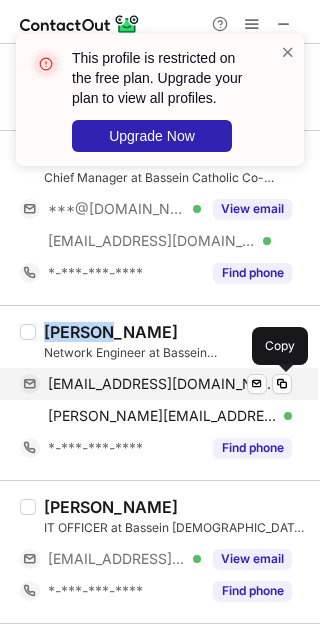 click on "dabredarryl@gmail.com" at bounding box center [162, 384] 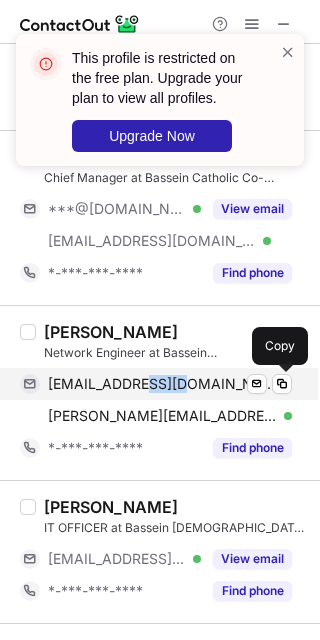 click on "dabredarryl@gmail.com" at bounding box center [162, 384] 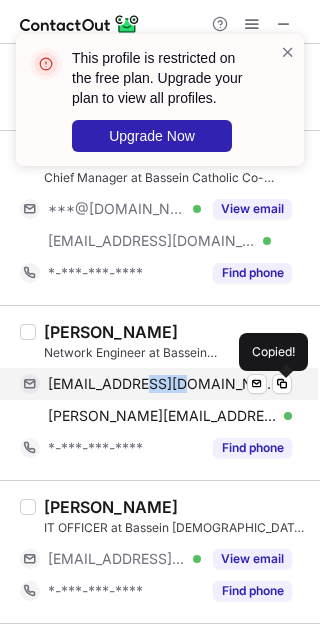 click on "dabredarryl@gmail.com" at bounding box center (162, 384) 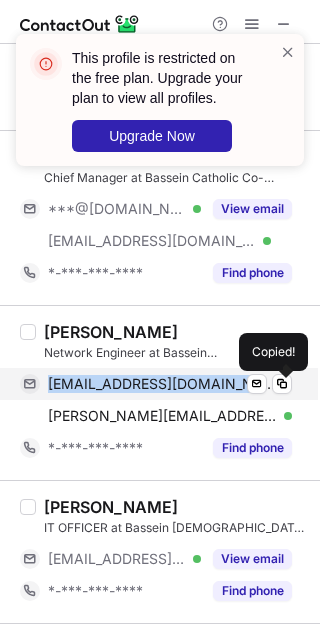 click on "dabredarryl@gmail.com" at bounding box center (162, 384) 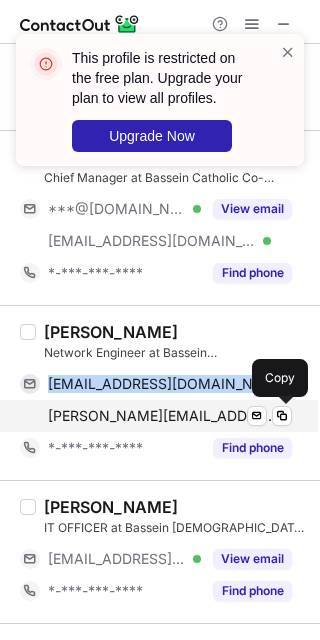 click on "darryl.dabre@bccb.co.in" at bounding box center (162, 416) 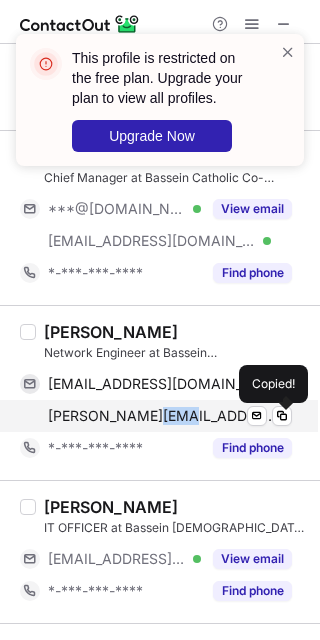 click on "darryl.dabre@bccb.co.in" at bounding box center [162, 416] 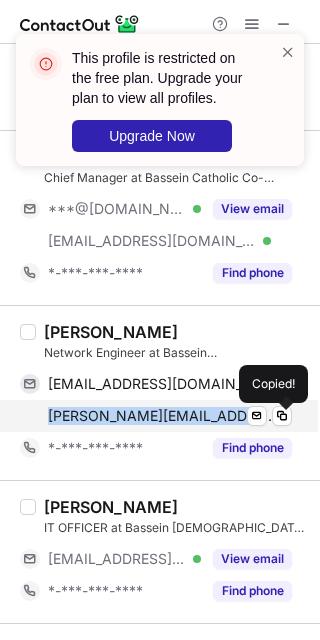 click on "darryl.dabre@bccb.co.in" at bounding box center (162, 416) 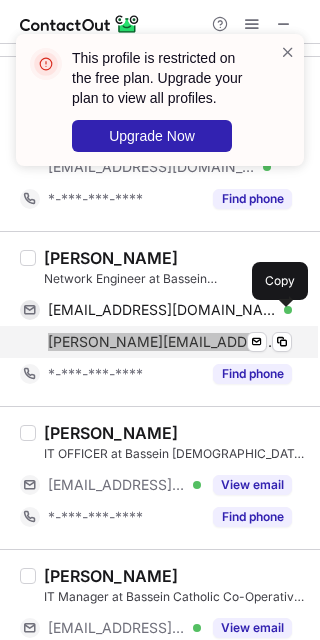 scroll, scrollTop: 2266, scrollLeft: 0, axis: vertical 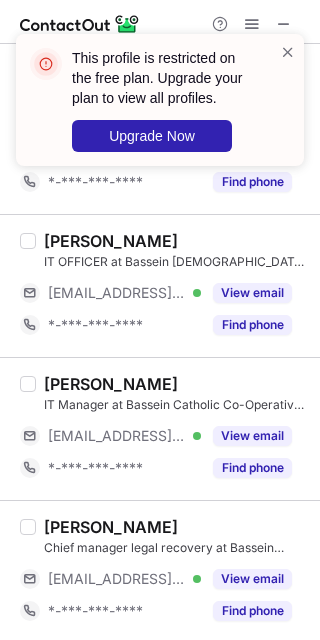 drag, startPoint x: 119, startPoint y: 445, endPoint x: 129, endPoint y: 387, distance: 58.855755 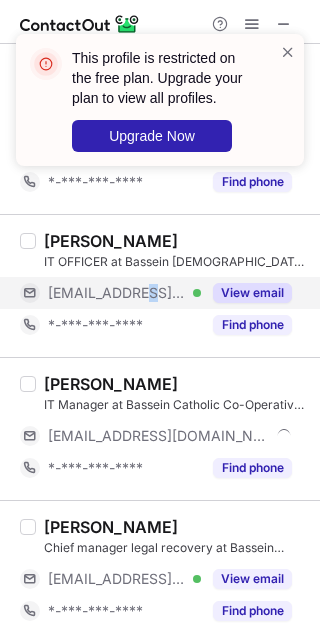 click on "***@bccb.co.in" at bounding box center [117, 293] 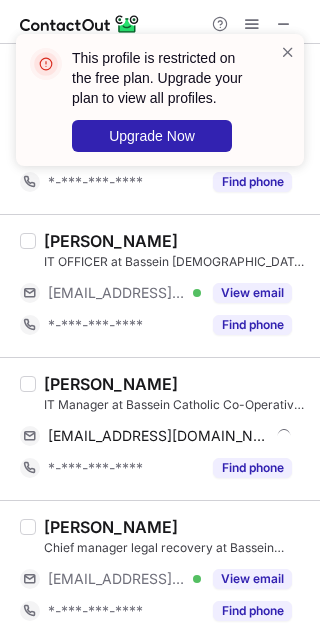 drag, startPoint x: 124, startPoint y: 579, endPoint x: 117, endPoint y: 511, distance: 68.359344 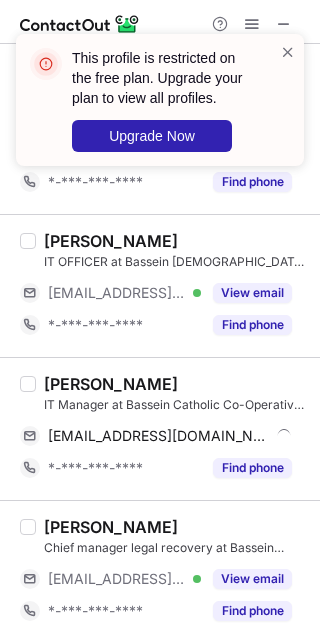 click on "***@bccb.co.in" at bounding box center [117, 579] 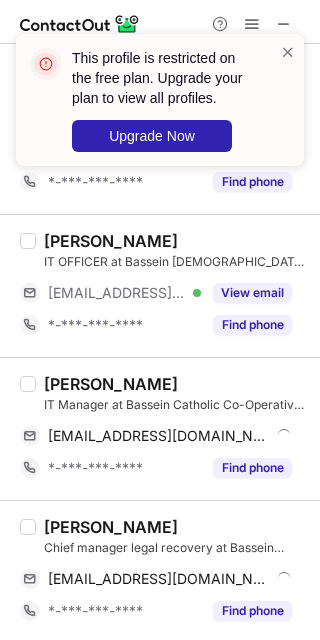 scroll, scrollTop: 2400, scrollLeft: 0, axis: vertical 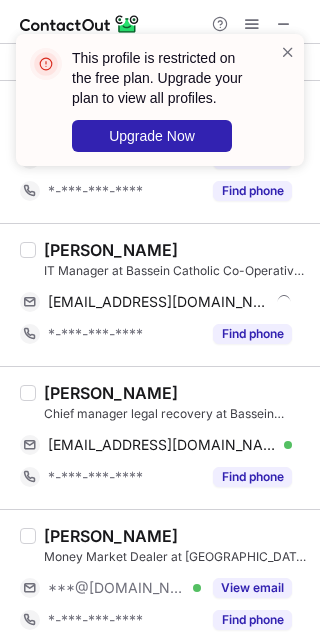 click on "BABAN KADAM" at bounding box center [111, 393] 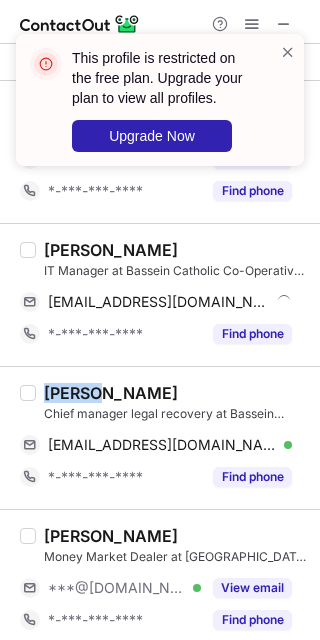 click on "BABAN KADAM" at bounding box center (111, 393) 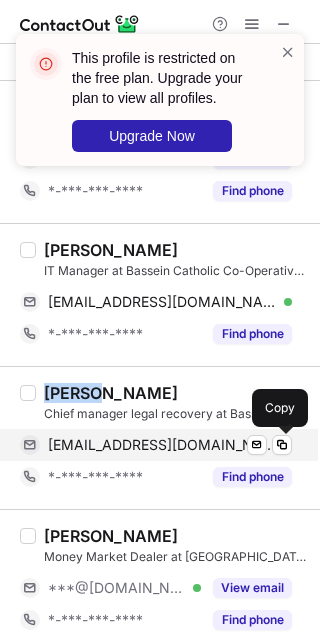 click on "bkadam@bccb.co.in" at bounding box center (162, 445) 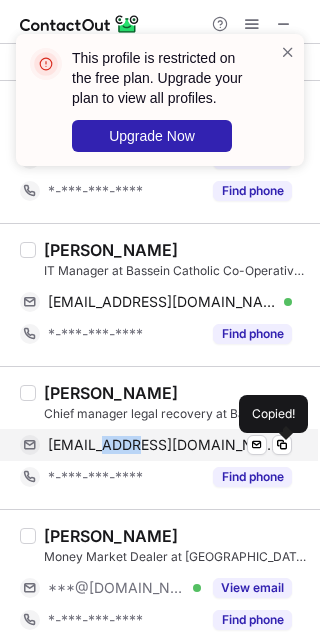 click on "bkadam@bccb.co.in" at bounding box center [162, 445] 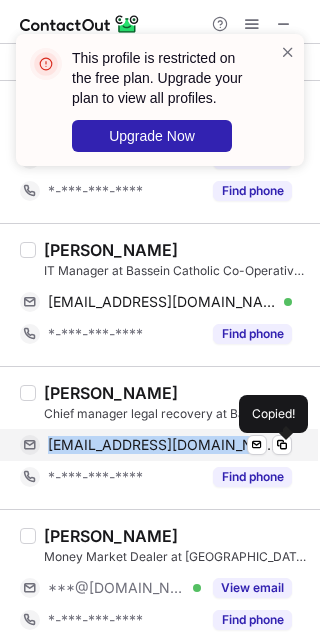 click on "bkadam@bccb.co.in" at bounding box center [162, 445] 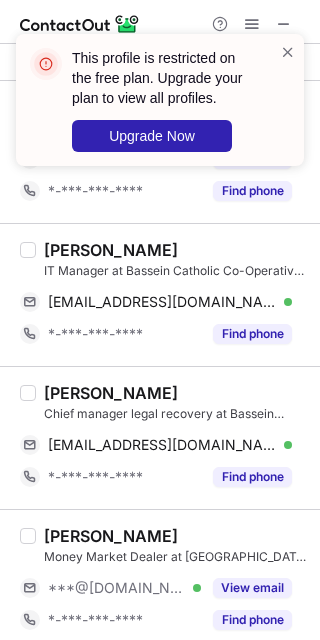 click on "Kamlakar Parate" at bounding box center [111, 250] 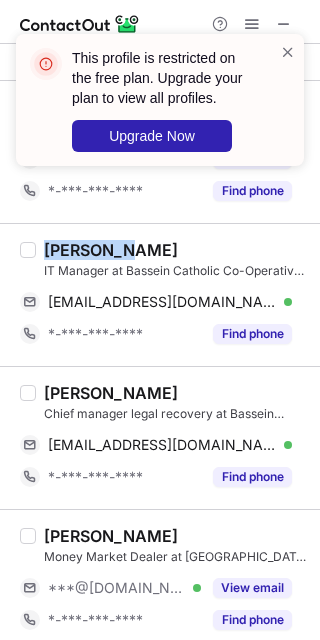 click on "Kamlakar Parate" at bounding box center (111, 250) 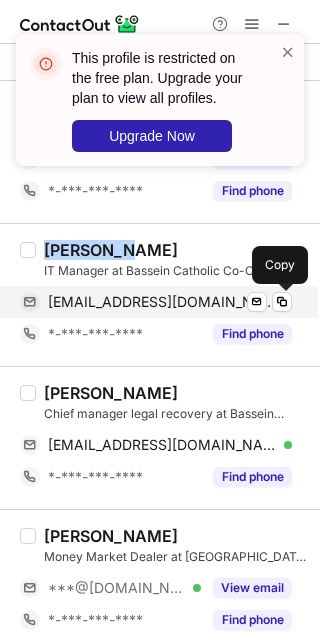 click on "kparate@bccb.co.in" at bounding box center [162, 302] 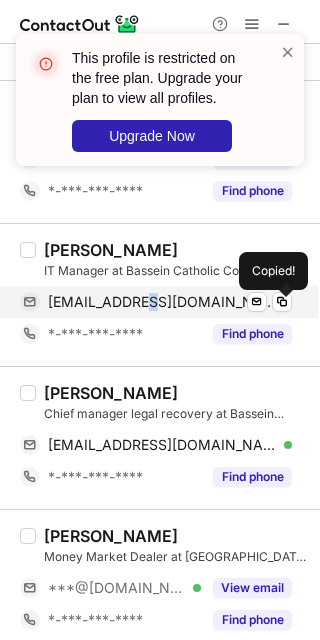 click on "kparate@bccb.co.in" at bounding box center [162, 302] 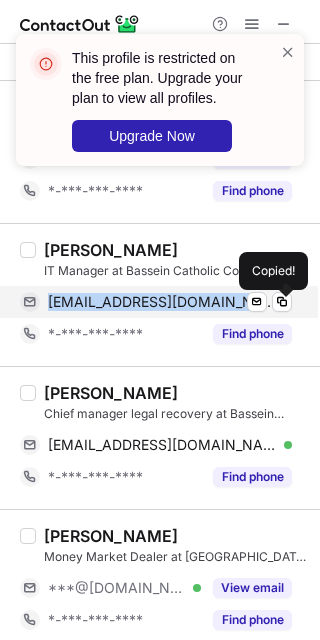 click on "kparate@bccb.co.in" at bounding box center [162, 302] 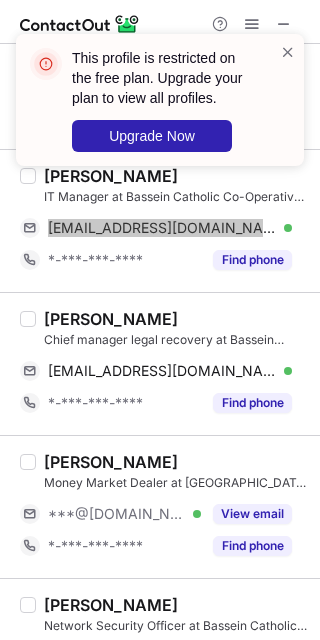 scroll, scrollTop: 2666, scrollLeft: 0, axis: vertical 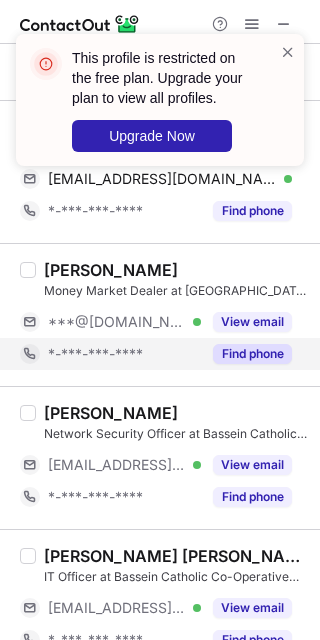 drag, startPoint x: 127, startPoint y: 325, endPoint x: 116, endPoint y: 369, distance: 45.35416 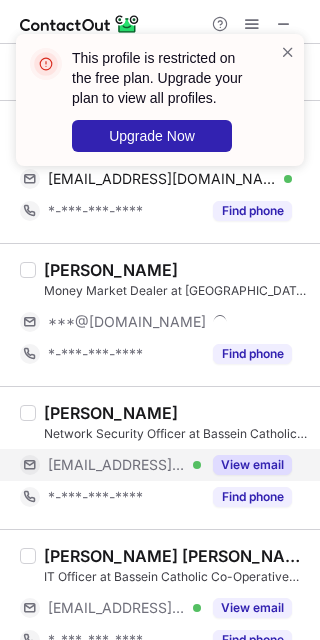 click on "***@bccb.co.in" at bounding box center (117, 465) 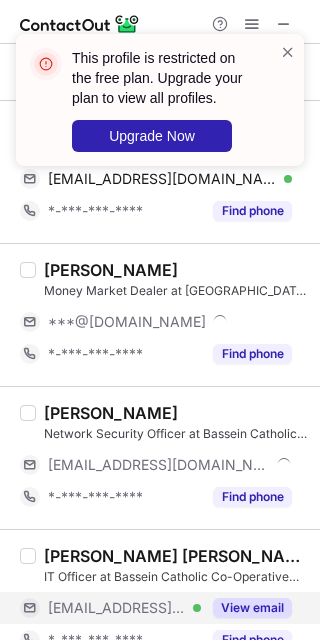 click on "***@bccb.co.in Verified" at bounding box center [110, 608] 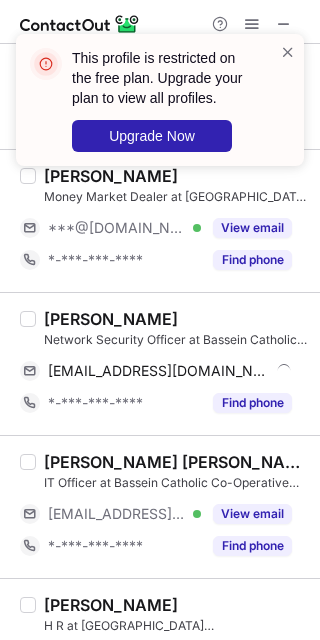 scroll, scrollTop: 2800, scrollLeft: 0, axis: vertical 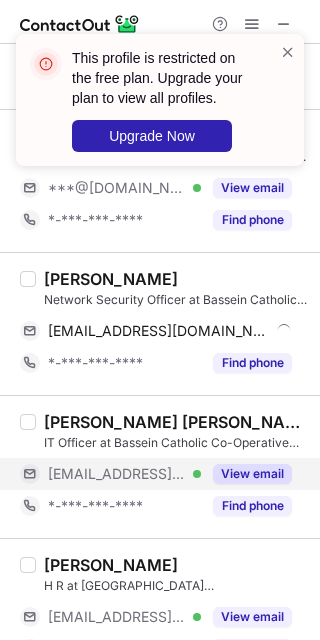 click on "***@bccb.co.in" at bounding box center (117, 474) 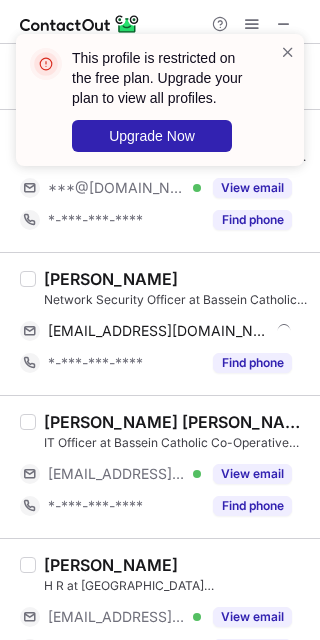 drag, startPoint x: 136, startPoint y: 622, endPoint x: 137, endPoint y: 569, distance: 53.009434 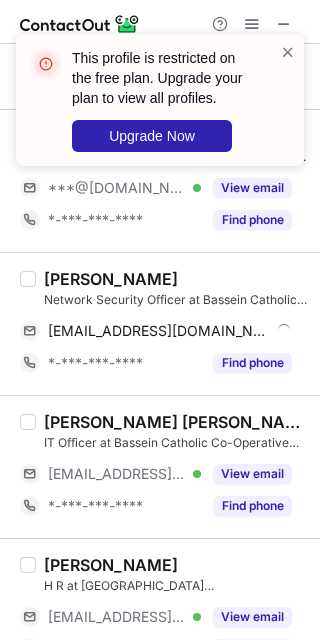 click on "***@rediffmail.com" at bounding box center [117, 617] 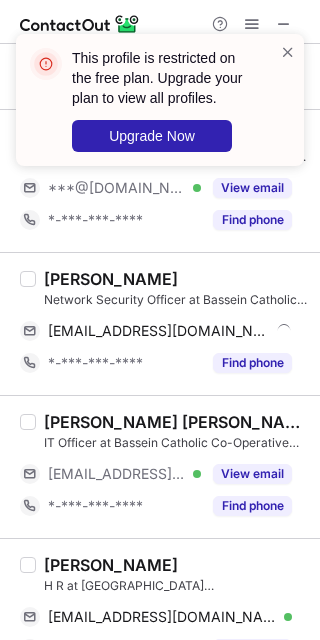 scroll, scrollTop: 2933, scrollLeft: 0, axis: vertical 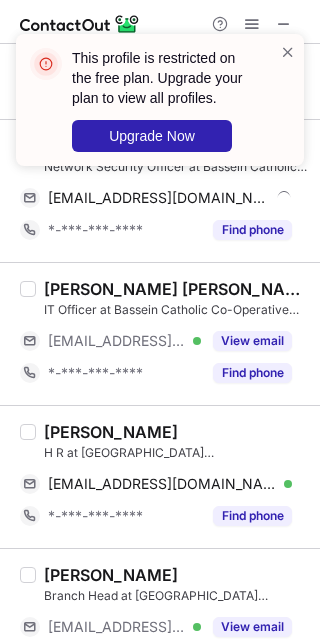 click on "Rajesh Almeida" at bounding box center (111, 432) 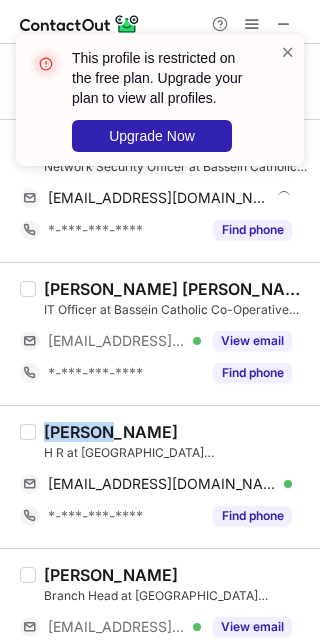 click on "Rajesh Almeida" at bounding box center [111, 432] 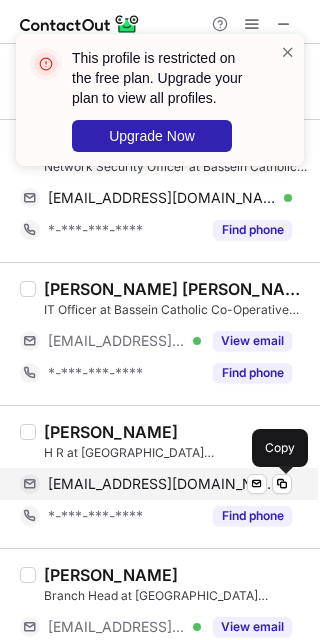 click on "rajeshma72@rediffmail.com Verified Send email Copy" at bounding box center (156, 484) 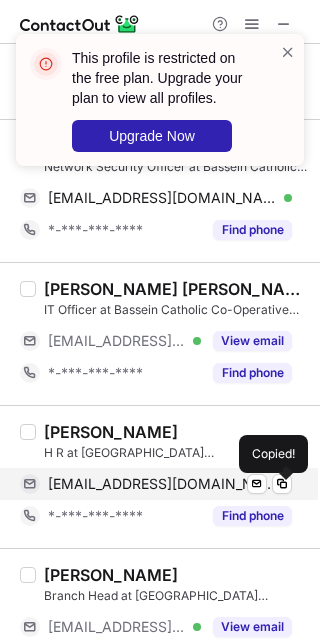 click on "rajeshma72@rediffmail.com Verified Send email Copied!" at bounding box center (156, 484) 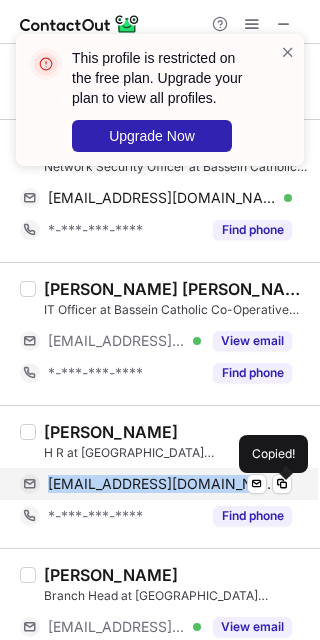 click on "rajeshma72@rediffmail.com Verified Send email Copied!" at bounding box center (156, 484) 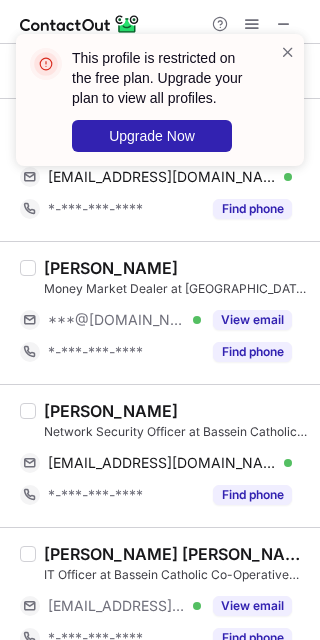 scroll, scrollTop: 2666, scrollLeft: 0, axis: vertical 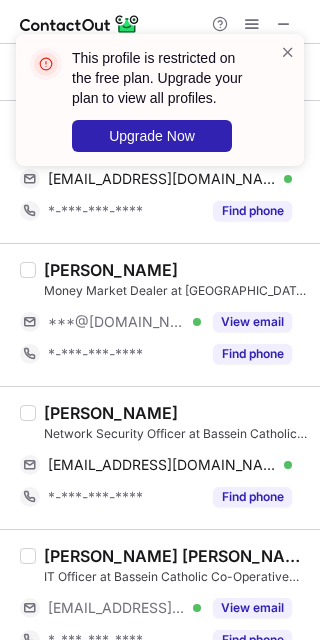 click on "Prashant Dias" at bounding box center [111, 413] 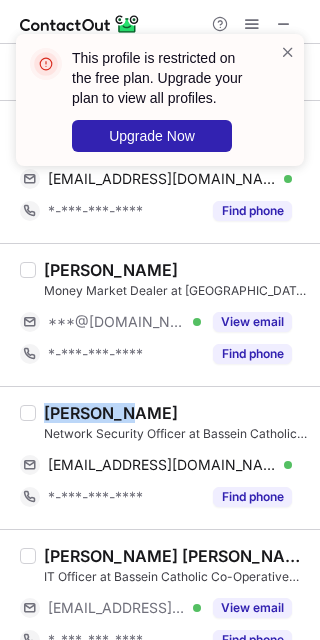 click on "Prashant Dias" at bounding box center (111, 413) 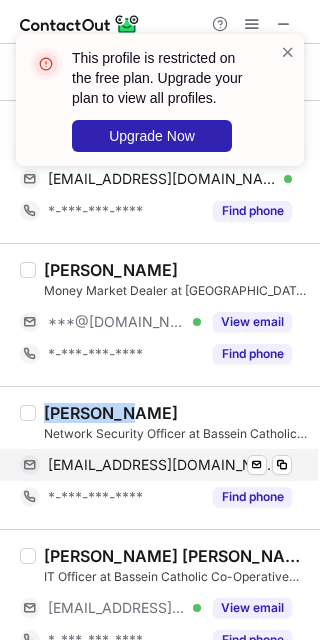 click on "pdias@bccb.co.in" at bounding box center (162, 465) 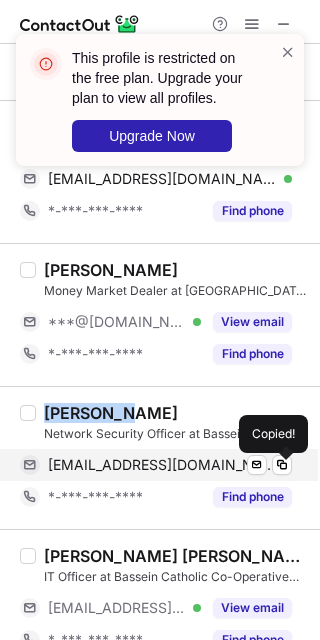 click on "pdias@bccb.co.in" at bounding box center [162, 465] 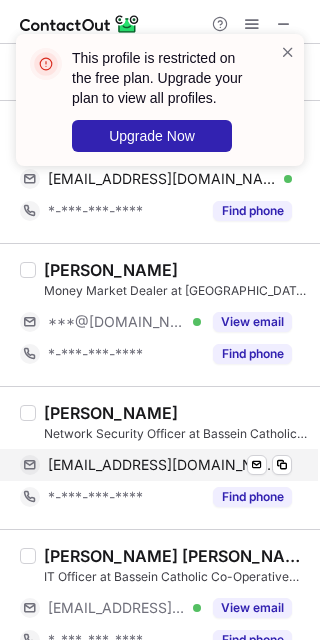 click on "pdias@bccb.co.in" at bounding box center [162, 465] 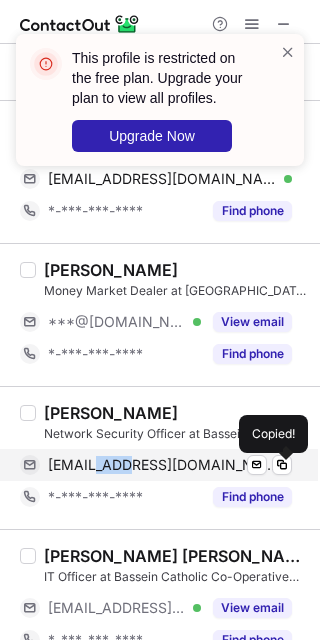 click on "pdias@bccb.co.in" at bounding box center [162, 465] 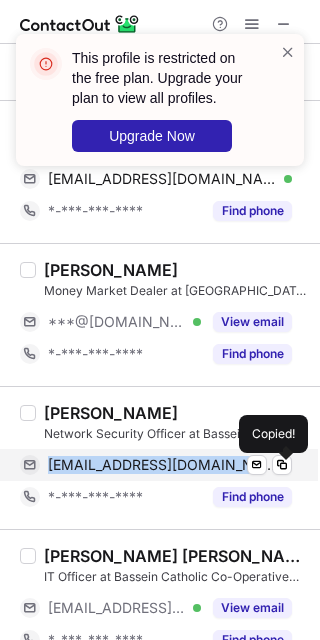 click on "pdias@bccb.co.in" at bounding box center [162, 465] 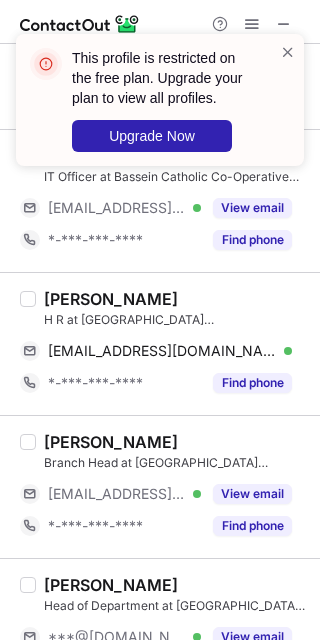 scroll, scrollTop: 3333, scrollLeft: 0, axis: vertical 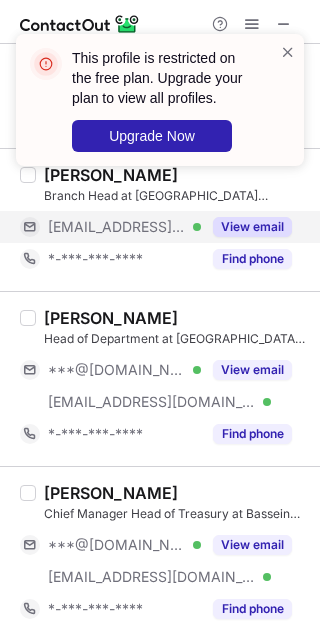 click on "***@bccb.co.in" at bounding box center [117, 227] 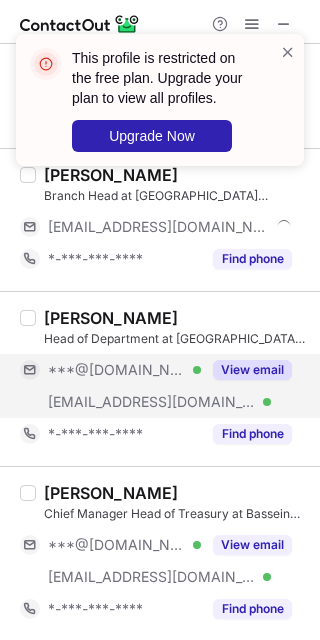 click on "***@[DOMAIN_NAME]" at bounding box center (117, 370) 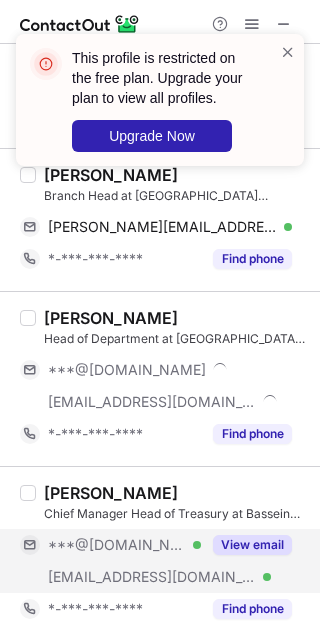 click on "***@[DOMAIN_NAME]" at bounding box center (117, 545) 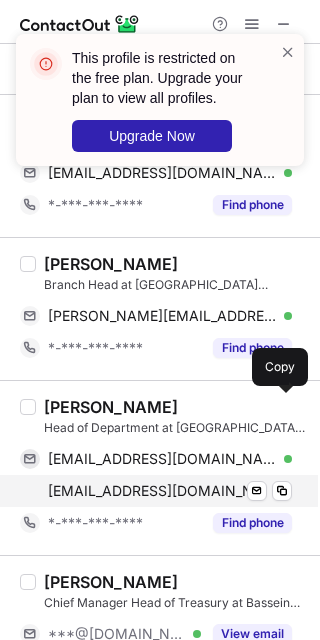 scroll, scrollTop: 3200, scrollLeft: 0, axis: vertical 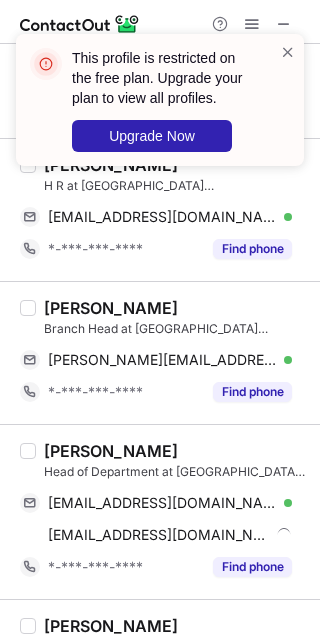 click on "Justina Correia" at bounding box center (111, 308) 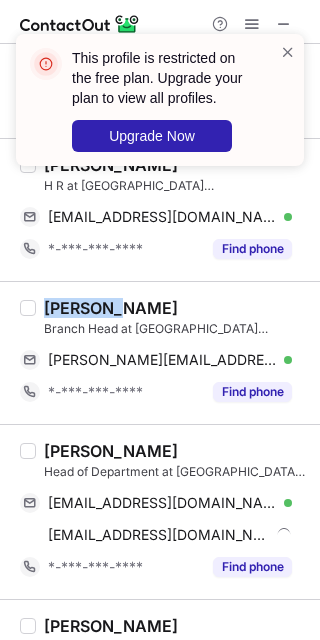 click on "Justina Correia" at bounding box center (111, 308) 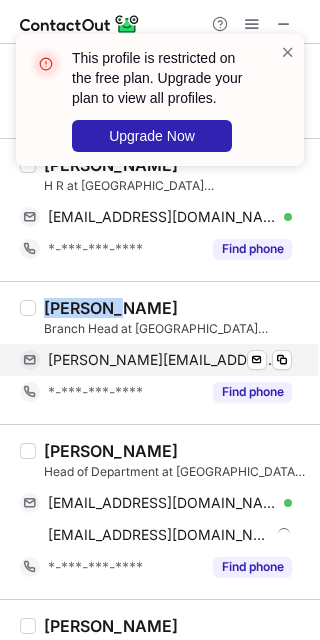 drag, startPoint x: 141, startPoint y: 342, endPoint x: 139, endPoint y: 367, distance: 25.079872 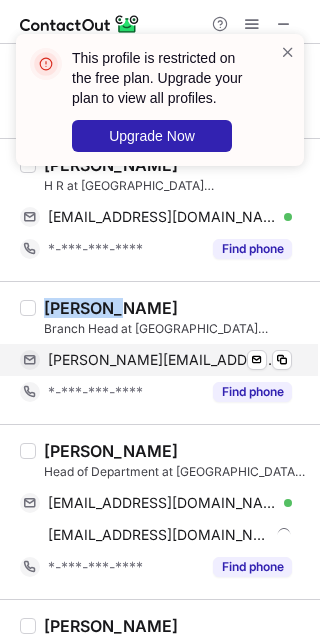 click on "Branch Head at Bassein Catholic Co-Operative Bank" at bounding box center (176, 329) 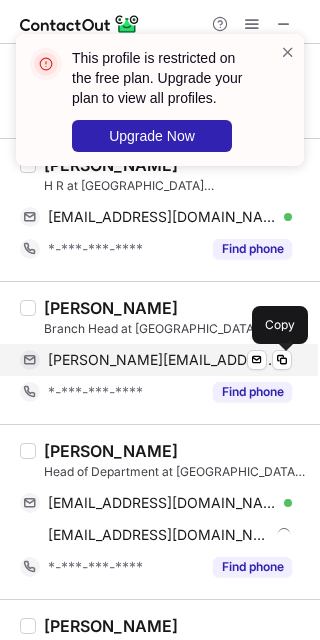 click on "justina.correia@bccb.co.in" at bounding box center (162, 360) 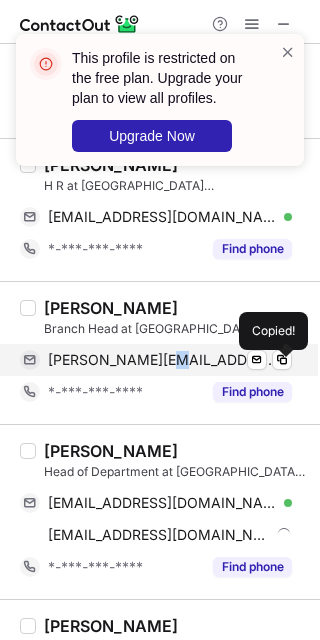 click on "justina.correia@bccb.co.in" at bounding box center [162, 360] 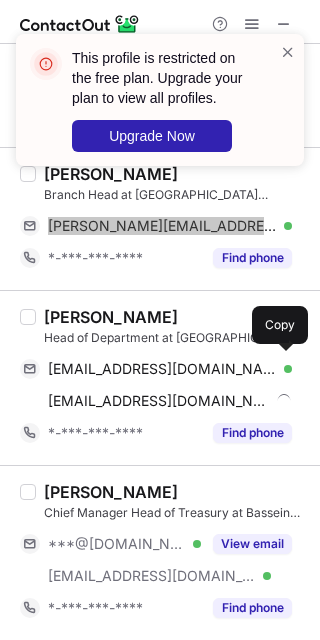 scroll, scrollTop: 3342, scrollLeft: 0, axis: vertical 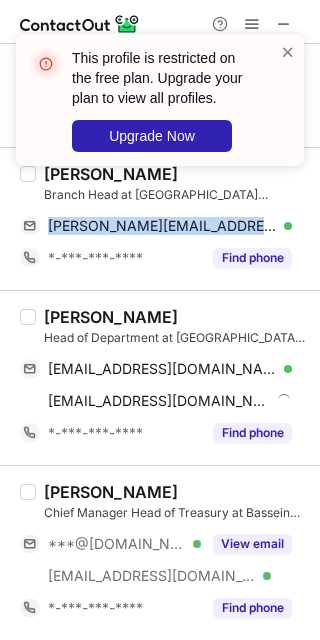 click on "Snehal Lopes" at bounding box center [111, 317] 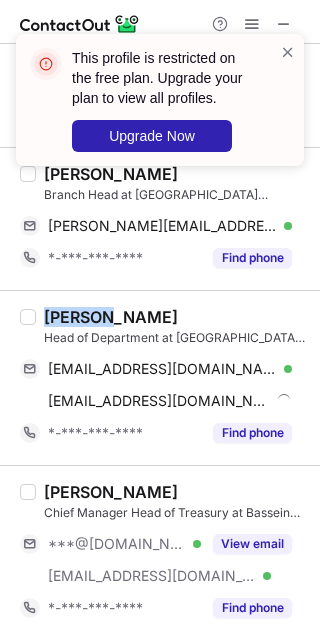 click on "Snehal Lopes" at bounding box center (111, 317) 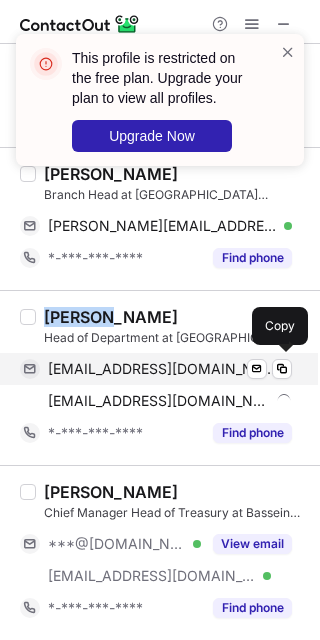 click on "sparklelopes21@gmail.com" at bounding box center (162, 369) 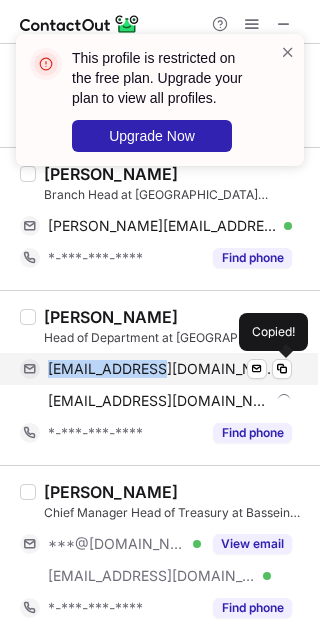 click on "sparklelopes21@gmail.com" at bounding box center [162, 369] 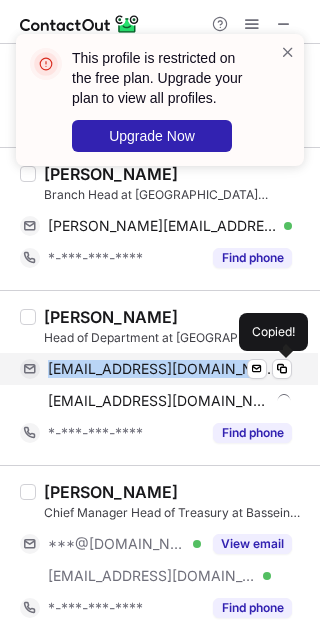 click on "sparklelopes21@gmail.com" at bounding box center [162, 369] 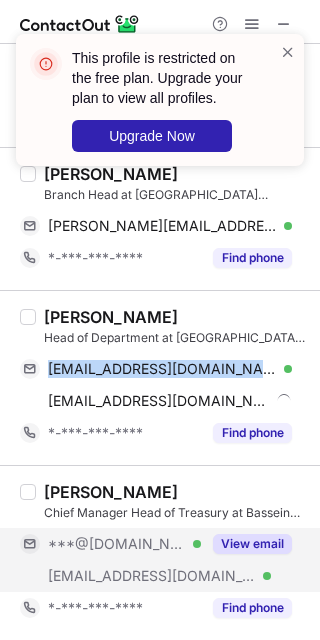 click on "***@[DOMAIN_NAME]" at bounding box center [117, 544] 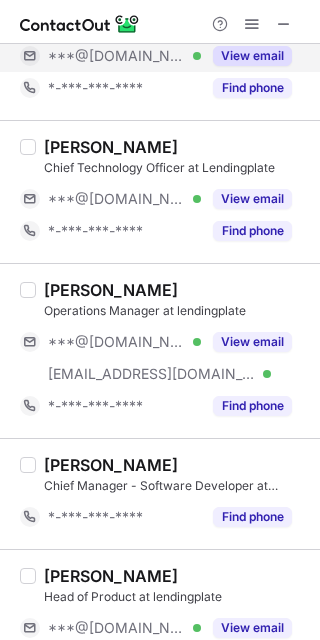 scroll, scrollTop: 266, scrollLeft: 0, axis: vertical 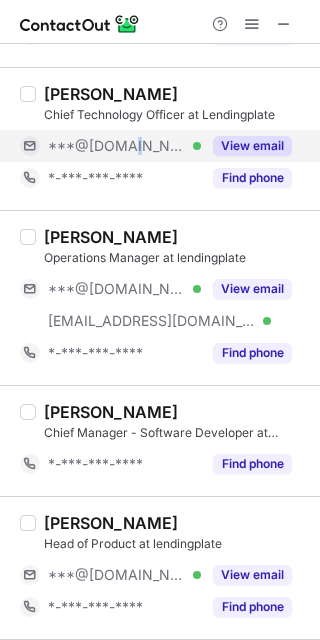 click on "***@[DOMAIN_NAME]" at bounding box center (117, 146) 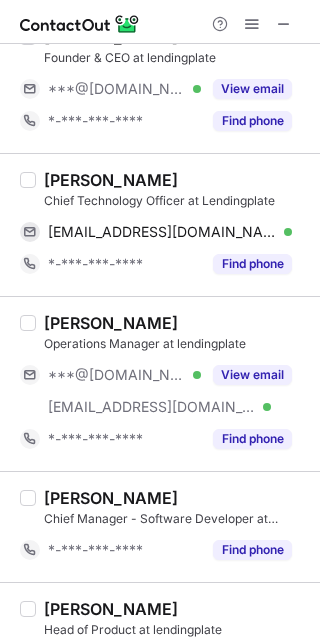 scroll, scrollTop: 133, scrollLeft: 0, axis: vertical 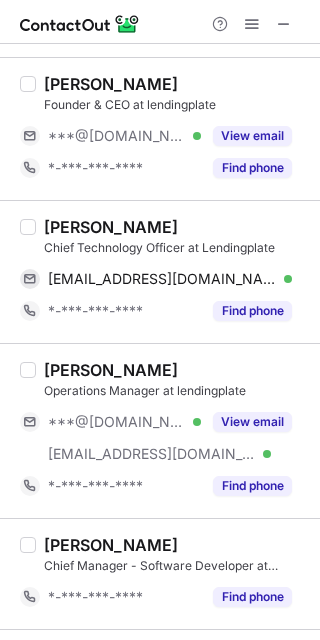 click on "Srikanta Khatei" at bounding box center (111, 227) 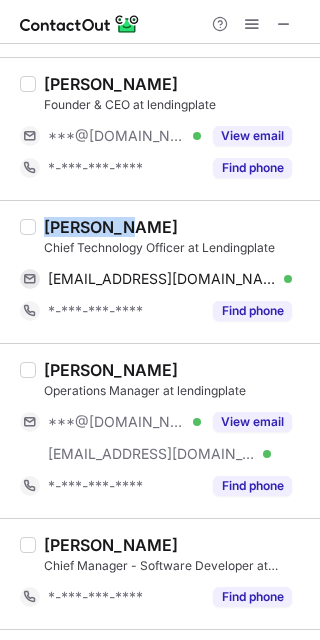 click on "Srikanta Khatei" at bounding box center [111, 227] 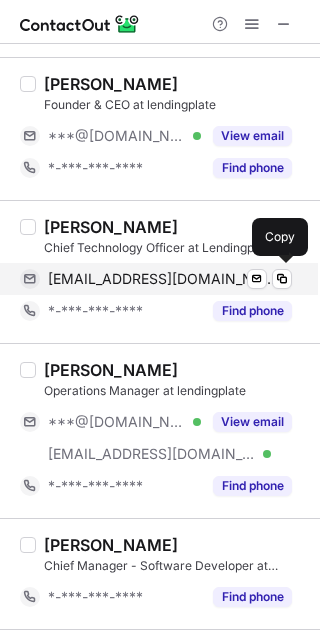 click on "sri773@gmail.com" at bounding box center [162, 279] 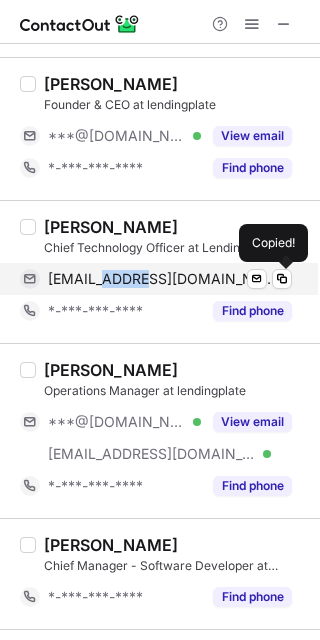 click on "sri773@gmail.com" at bounding box center (162, 279) 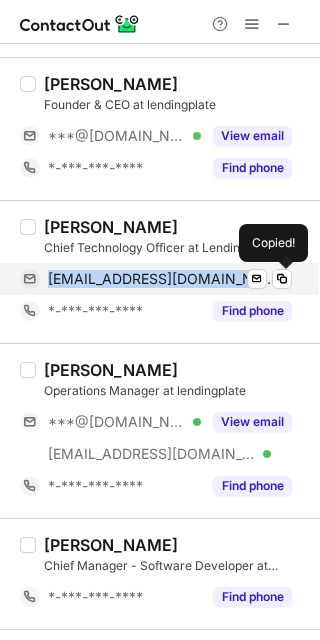 click on "sri773@gmail.com" at bounding box center (162, 279) 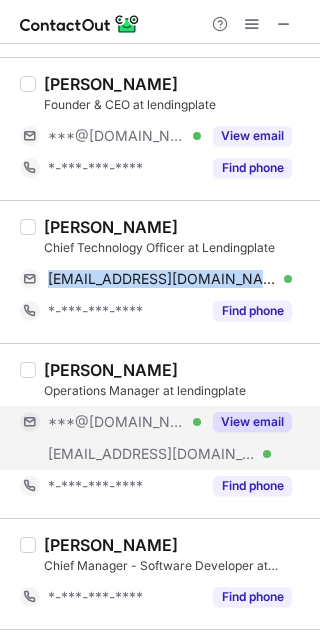 click on "***@[DOMAIN_NAME] Verified" at bounding box center (110, 422) 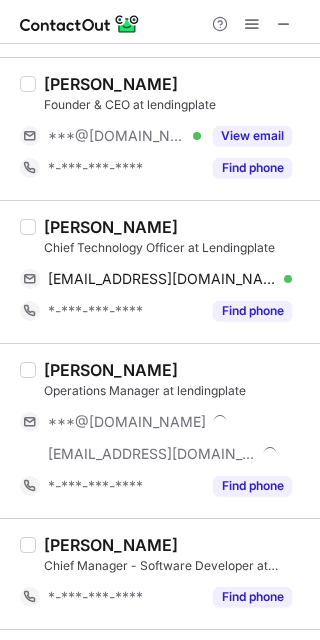 scroll, scrollTop: 266, scrollLeft: 0, axis: vertical 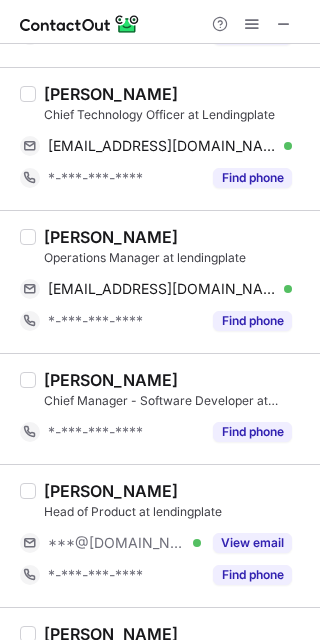 click on "Arun Kumar" at bounding box center (111, 237) 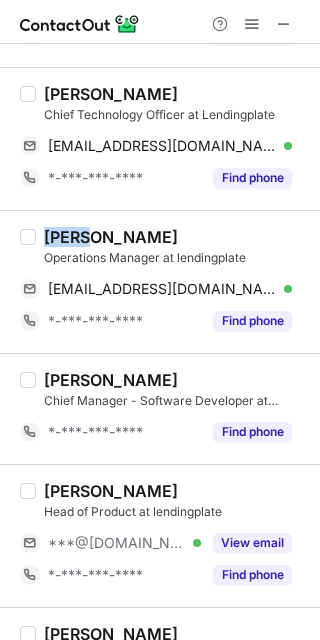 click on "Arun Kumar" at bounding box center (111, 237) 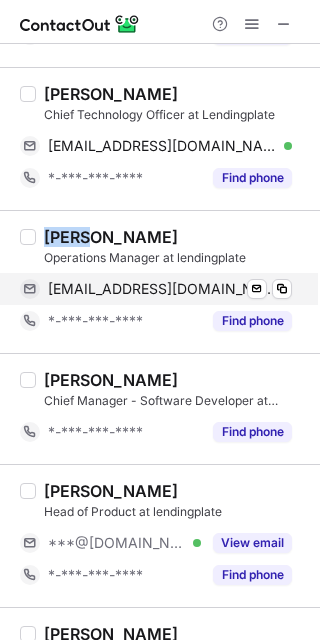 click on "arunk0098@gmail.com" at bounding box center (162, 289) 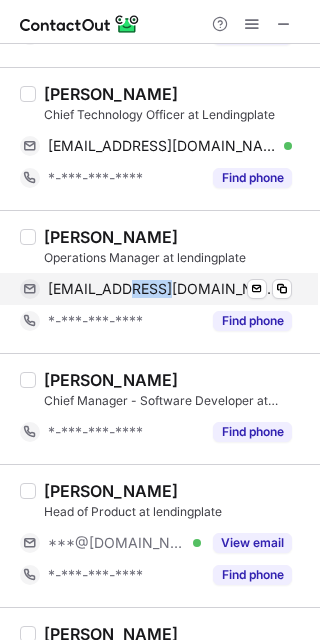click on "arunk0098@gmail.com" at bounding box center (162, 289) 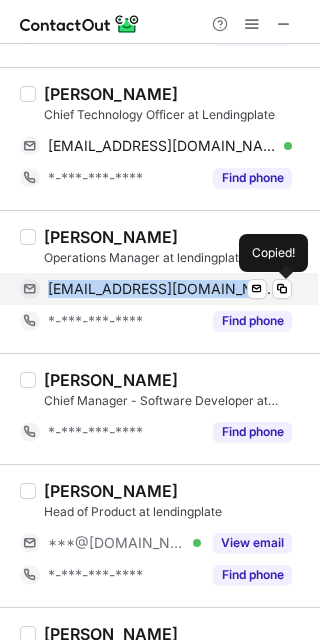 click on "arunk0098@gmail.com" at bounding box center [162, 289] 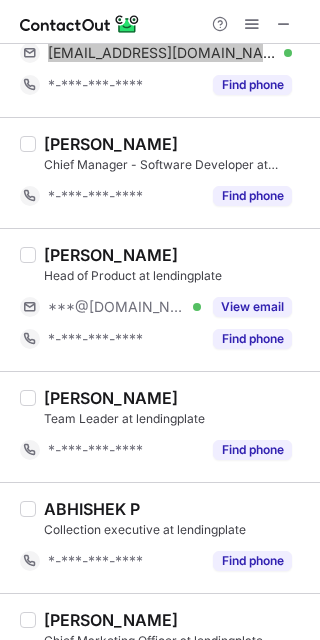 scroll, scrollTop: 533, scrollLeft: 0, axis: vertical 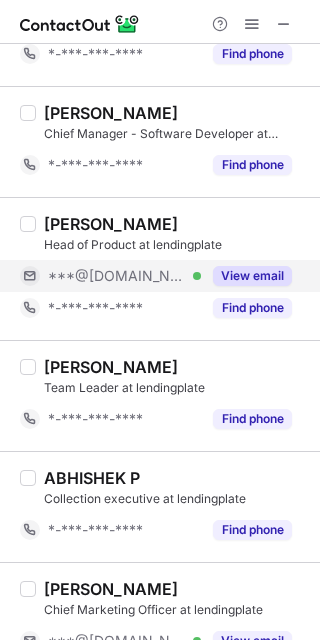 click on "***@[DOMAIN_NAME]" at bounding box center [117, 276] 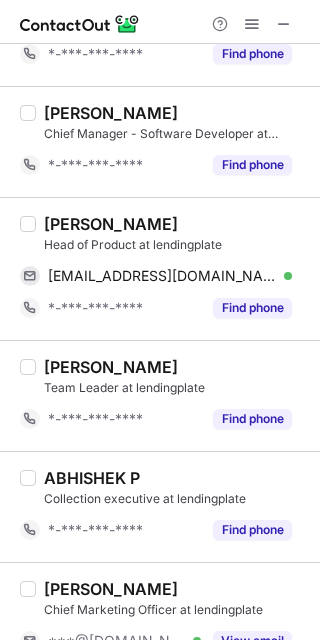 click on "Adesh Saunakiya" at bounding box center (111, 224) 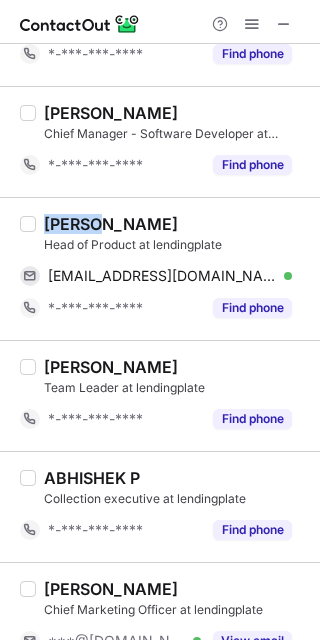 click on "Adesh Saunakiya" at bounding box center (111, 224) 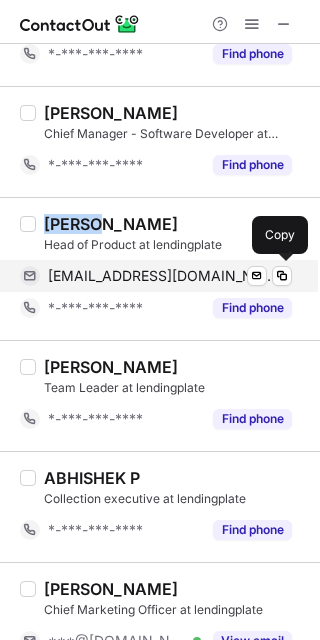 click on "adeshsaunakiya@gmail.com" at bounding box center (162, 276) 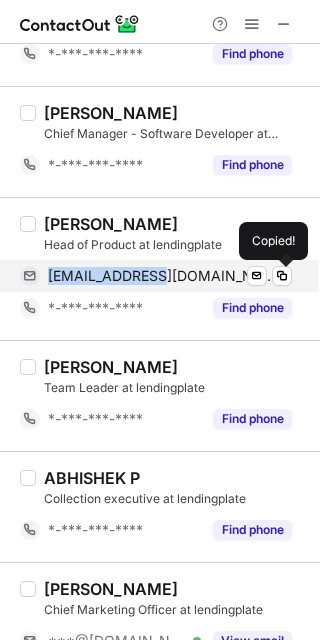 click on "adeshsaunakiya@gmail.com" at bounding box center (162, 276) 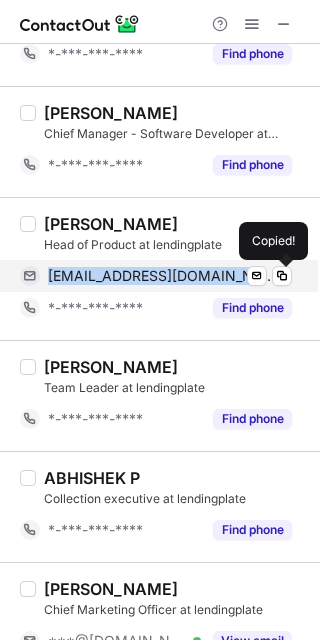 click on "adeshsaunakiya@gmail.com" at bounding box center [162, 276] 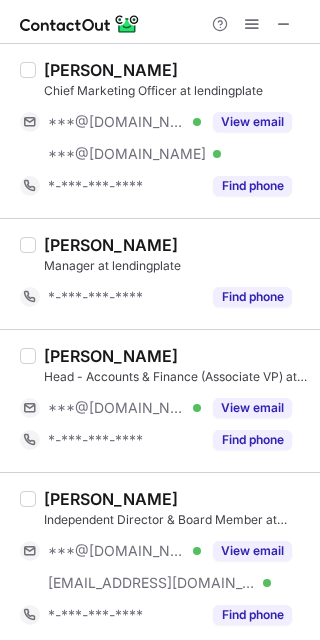 scroll, scrollTop: 1066, scrollLeft: 0, axis: vertical 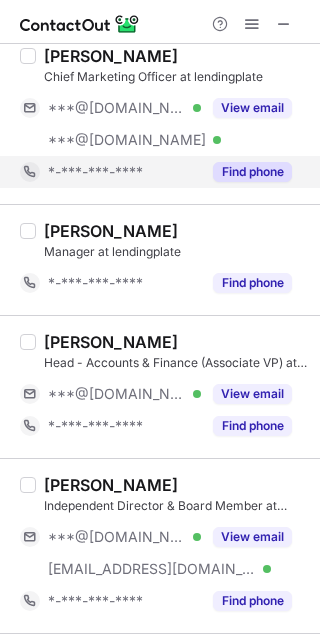 drag, startPoint x: 135, startPoint y: 137, endPoint x: 135, endPoint y: 161, distance: 24 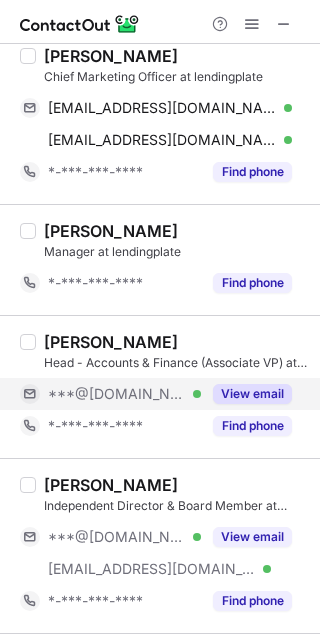 click on "***@[DOMAIN_NAME]" at bounding box center (117, 394) 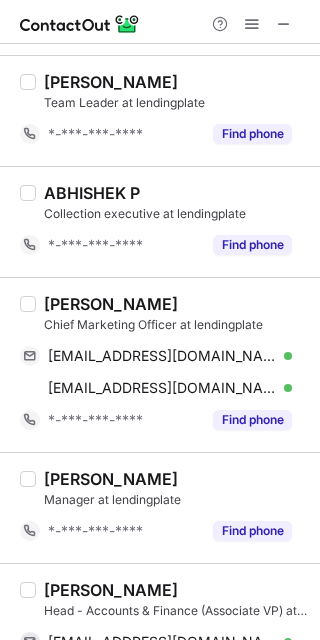 scroll, scrollTop: 800, scrollLeft: 0, axis: vertical 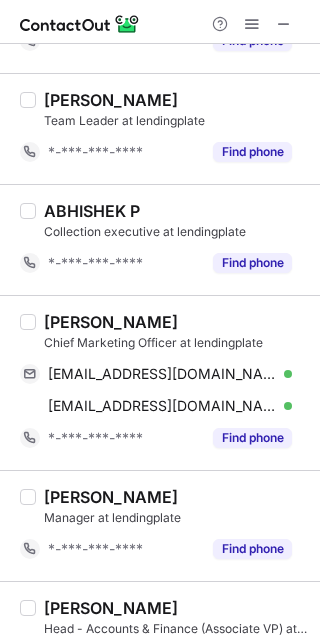 click on "Ankur Koul" at bounding box center [111, 322] 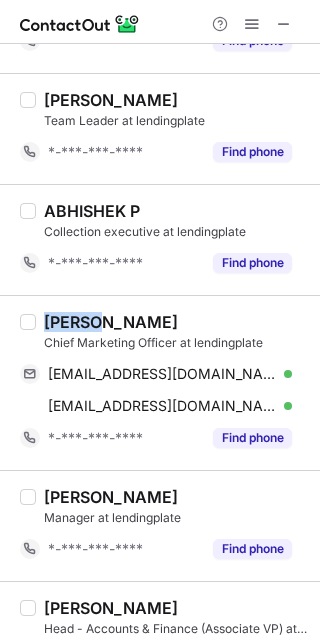click on "Ankur Koul" at bounding box center (111, 322) 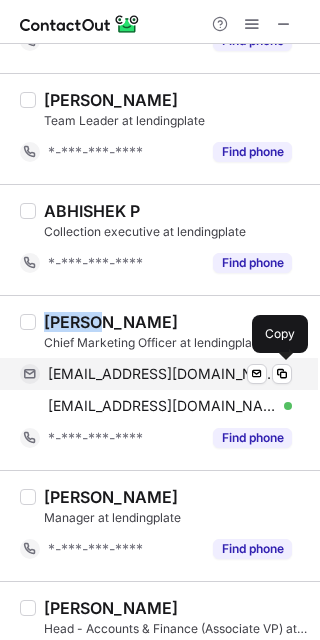 click on "ankurkoul07@gmail.com" at bounding box center [162, 374] 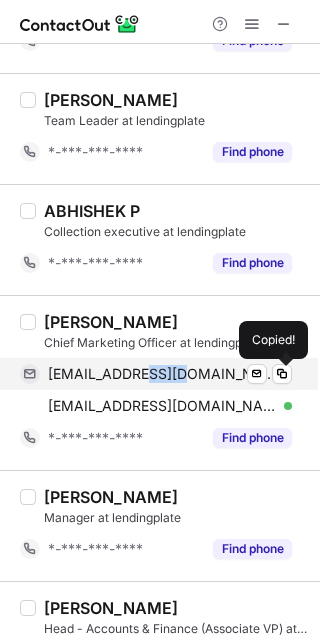 click on "ankurkoul07@gmail.com" at bounding box center [162, 374] 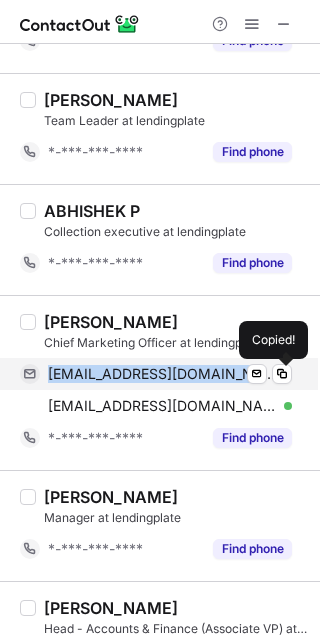 click on "ankurkoul07@gmail.com" at bounding box center [162, 374] 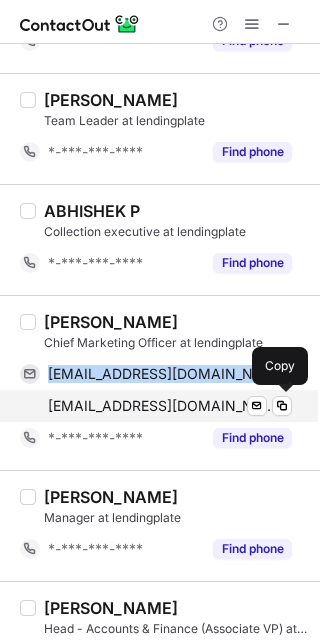 click on "ankur_koul@yahoo.co.in" at bounding box center (162, 406) 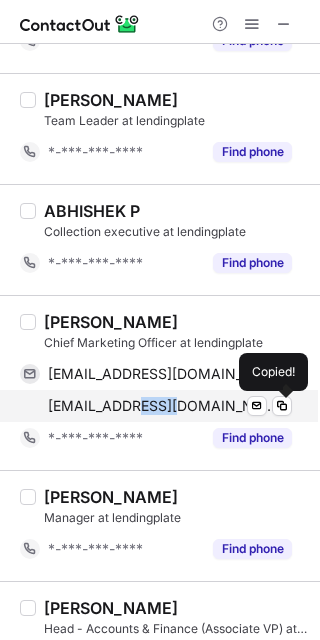 click on "ankur_koul@yahoo.co.in" at bounding box center [162, 406] 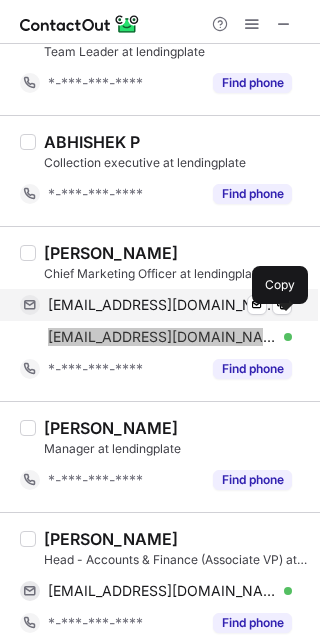 scroll, scrollTop: 1066, scrollLeft: 0, axis: vertical 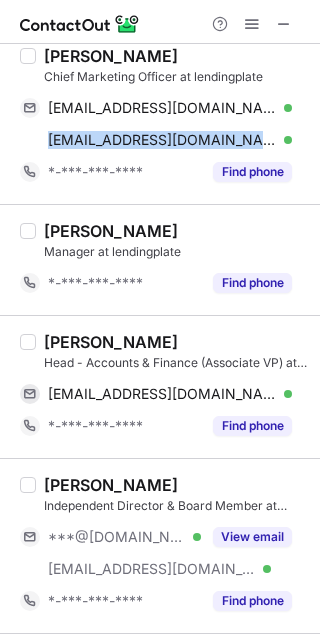 click on "Bhuvaneshwar Sharma" at bounding box center [111, 342] 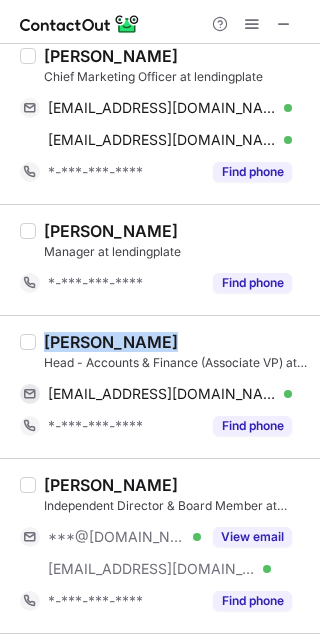 click on "Bhuvaneshwar Sharma" at bounding box center [111, 342] 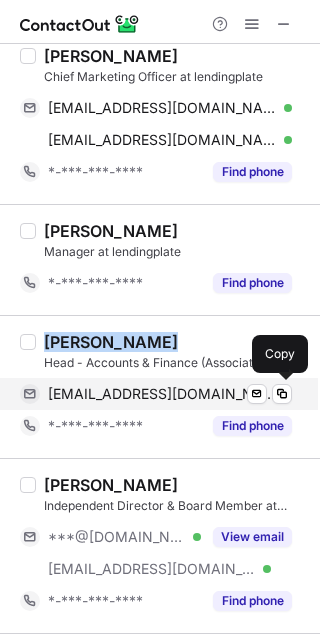 click on "bhuvan303@yahoo.com Verified Send email Copy" at bounding box center (156, 394) 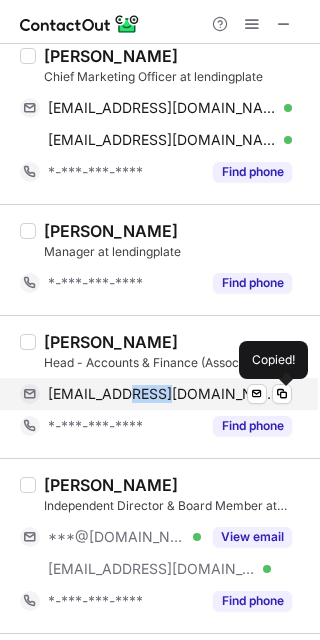 click on "bhuvan303@yahoo.com Verified Send email Copied!" at bounding box center [156, 394] 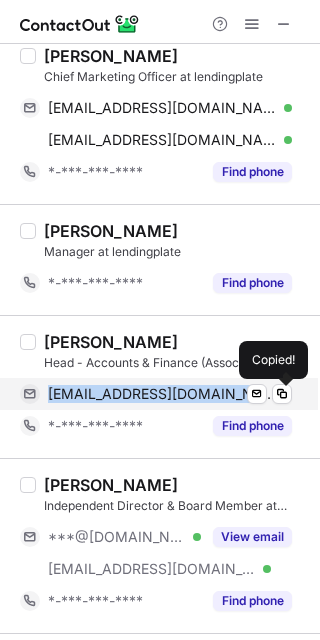 click on "bhuvan303@yahoo.com Verified Send email Copied!" at bounding box center (156, 394) 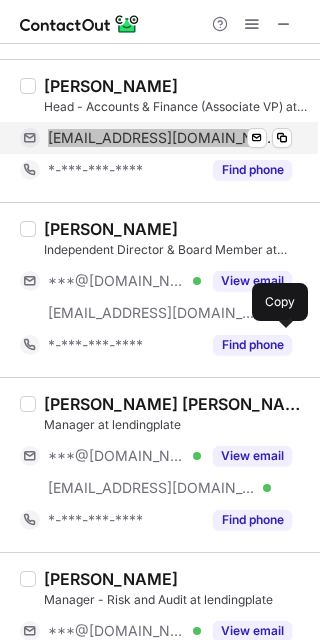 scroll, scrollTop: 1333, scrollLeft: 0, axis: vertical 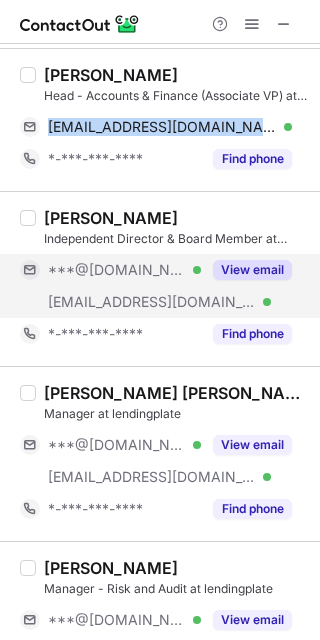 drag, startPoint x: 139, startPoint y: 302, endPoint x: 199, endPoint y: 302, distance: 60 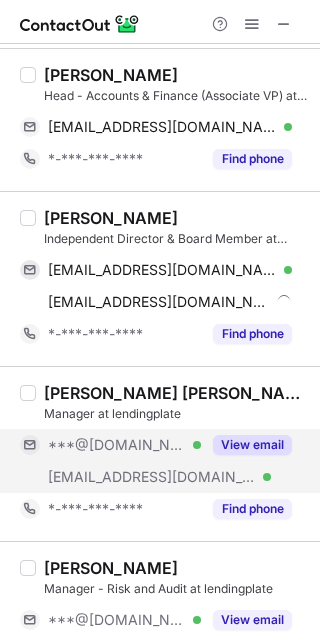 click on "***@lendingplate.com Verified" at bounding box center (110, 477) 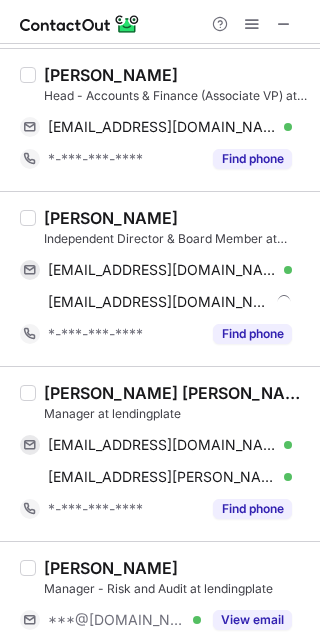 click on "Rishi Kapoor" at bounding box center (111, 218) 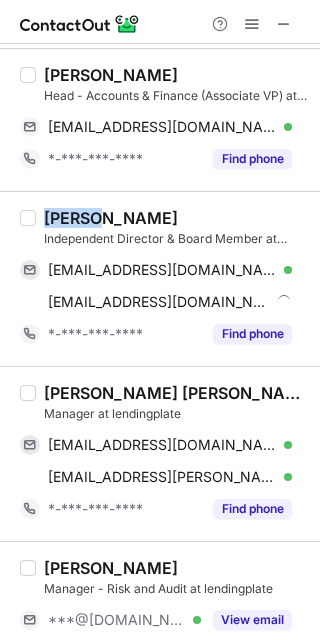 click on "Rishi Kapoor" at bounding box center [111, 218] 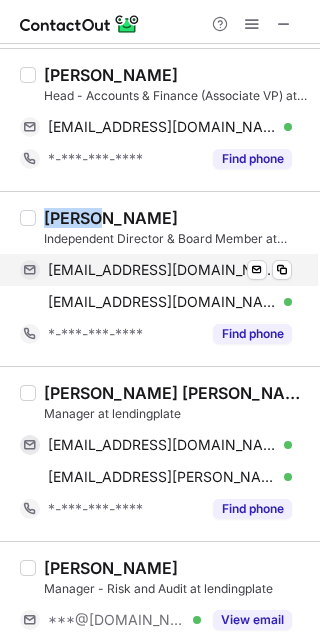 click on "rcaps73@yahoo.com Verified Send email Copy" at bounding box center [156, 270] 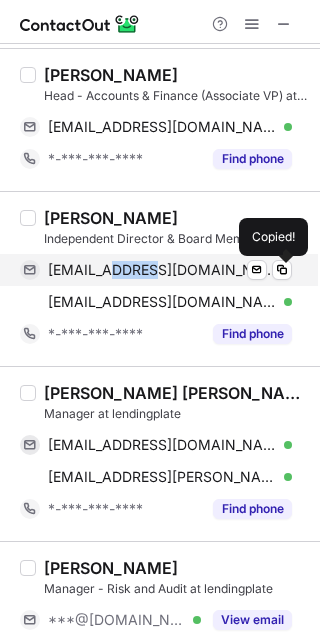click on "rcaps73@yahoo.com Verified Send email Copied!" at bounding box center [156, 270] 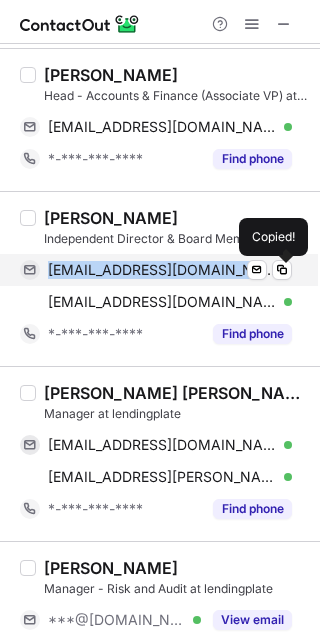 click on "rcaps73@yahoo.com Verified Send email Copied!" at bounding box center (156, 270) 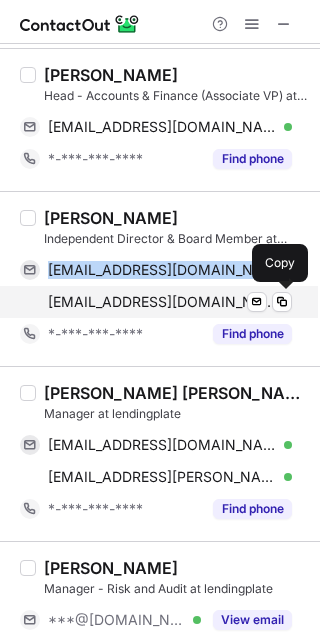 click on "rishi.kapoor@lendingplate.com" at bounding box center (162, 302) 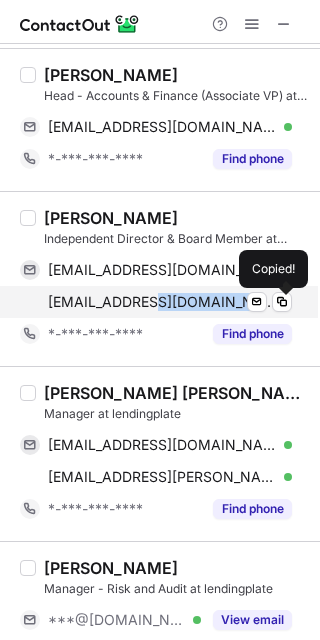 click on "rishi.kapoor@lendingplate.com" at bounding box center (162, 302) 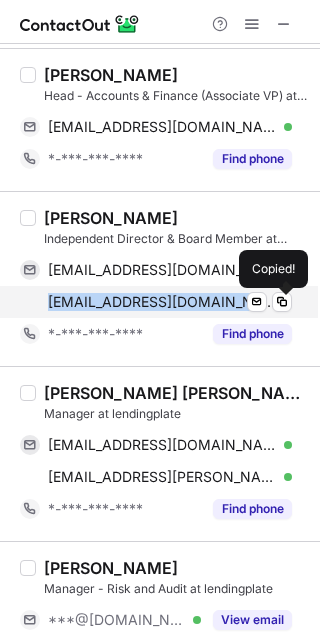click on "rishi.kapoor@lendingplate.com" at bounding box center [162, 302] 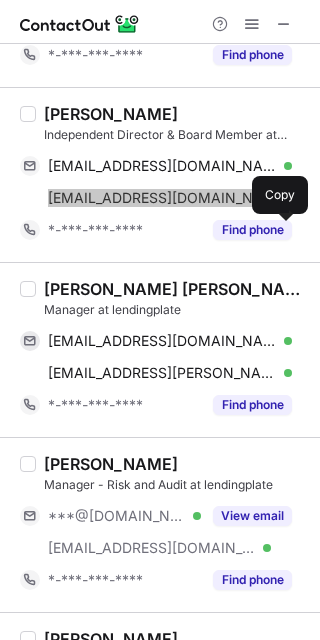 scroll, scrollTop: 1466, scrollLeft: 0, axis: vertical 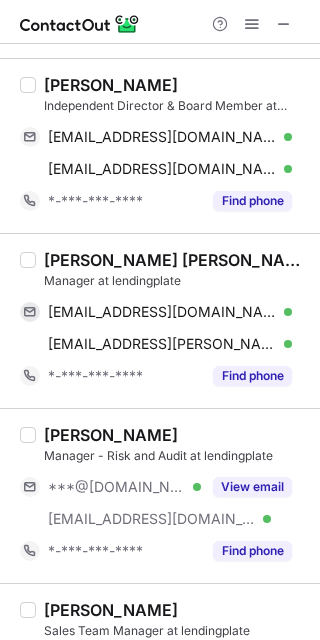 click on "Pooja Singh Rathore" at bounding box center (176, 260) 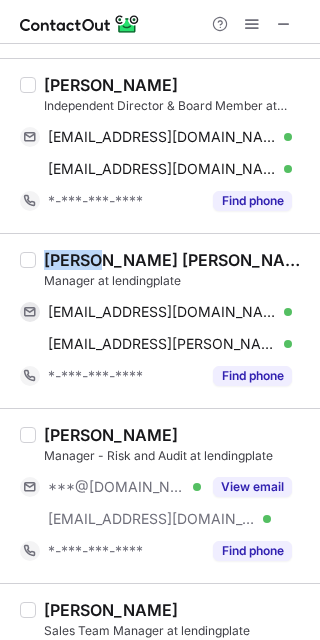 click on "Pooja Singh Rathore" at bounding box center [176, 260] 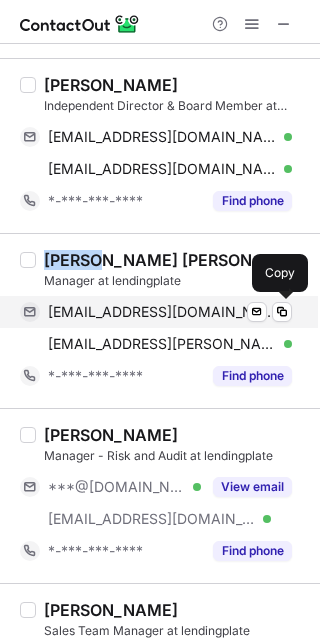 click on "poojasinghrathore2016@gmail.com" at bounding box center (162, 312) 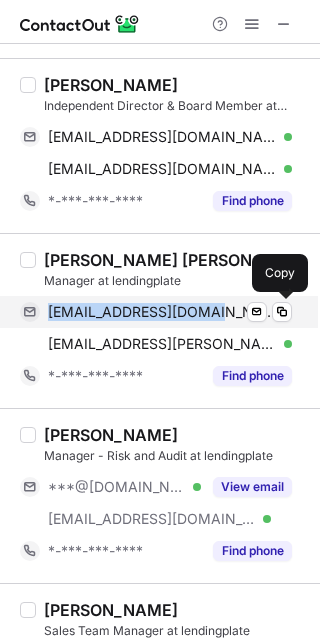 click on "poojasinghrathore2016@gmail.com" at bounding box center (162, 312) 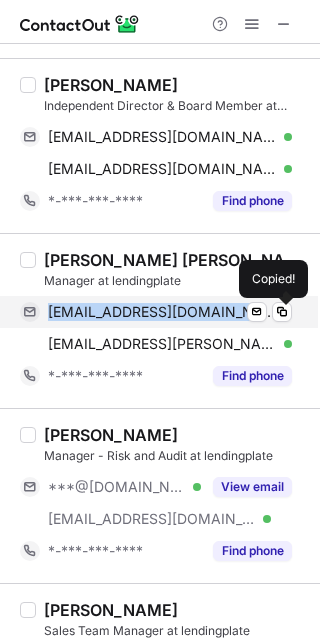click on "poojasinghrathore2016@gmail.com" at bounding box center [162, 312] 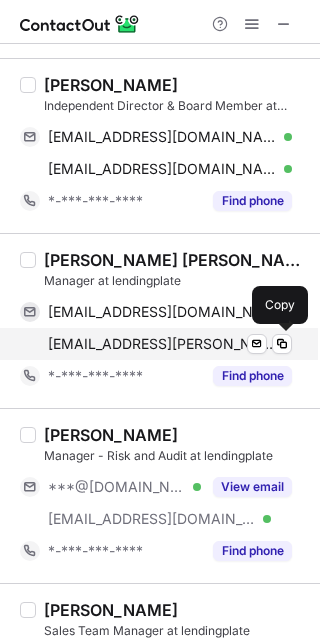 click on "pooja.rathore@lendingplate.com Verified Send email Copy" at bounding box center (156, 344) 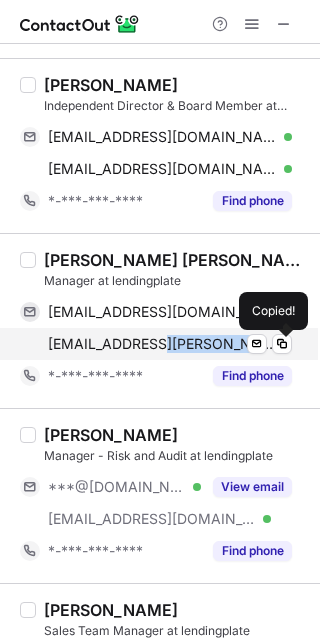 click on "pooja.rathore@lendingplate.com Verified Send email Copied!" at bounding box center [156, 344] 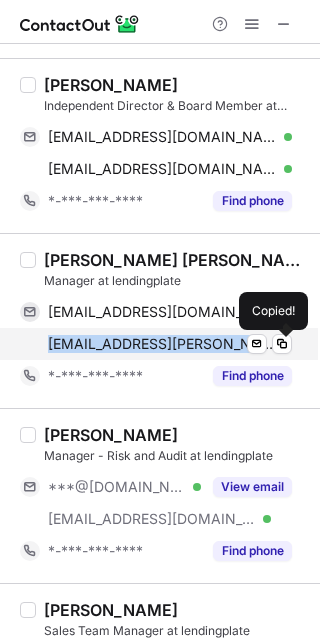 click on "pooja.rathore@lendingplate.com Verified Send email Copied!" at bounding box center [156, 344] 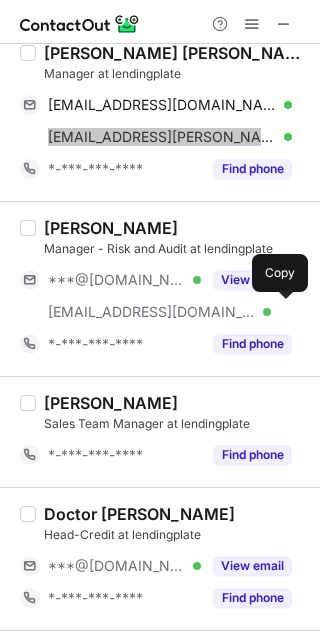 scroll, scrollTop: 1733, scrollLeft: 0, axis: vertical 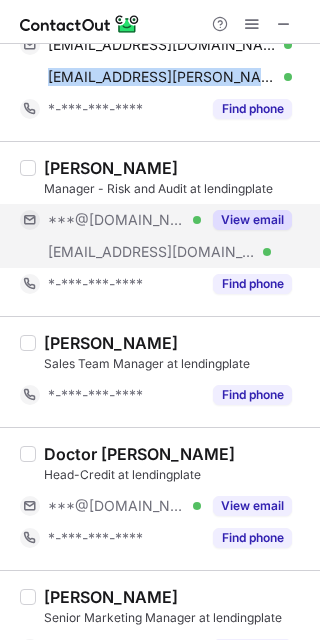 click on "***@lendingplate.com" at bounding box center [152, 252] 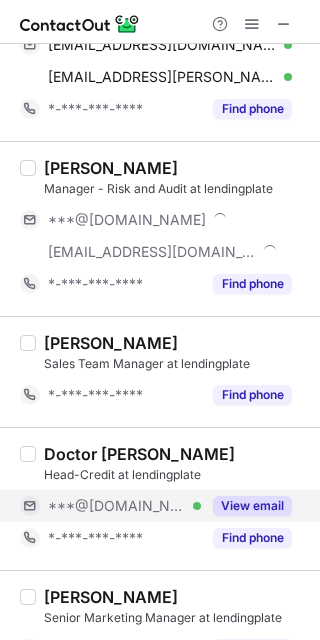 click on "***@[DOMAIN_NAME]" at bounding box center [117, 506] 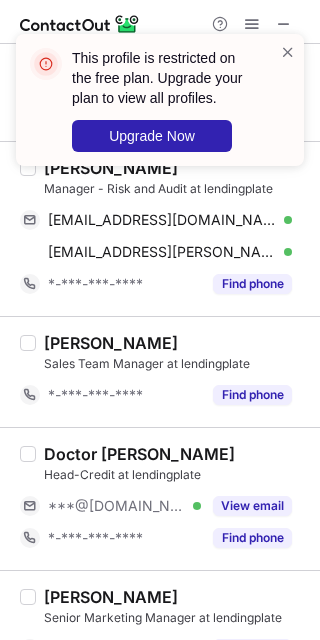 click on "This profile is restricted on the free plan. Upgrade your plan to view all profiles. Upgrade Now" at bounding box center [160, 108] 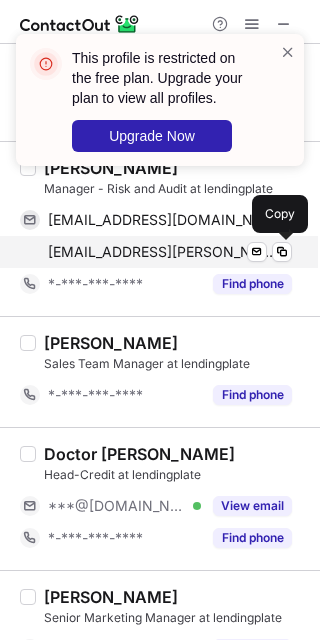 scroll, scrollTop: 1600, scrollLeft: 0, axis: vertical 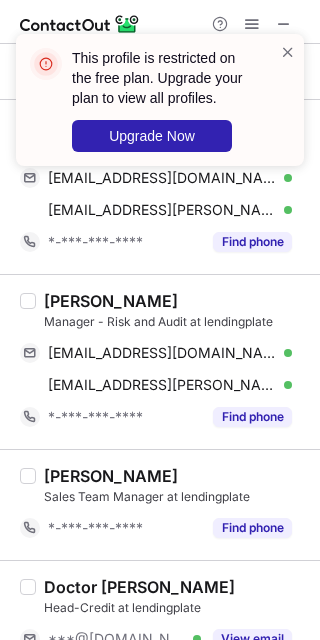 click on "Rajat Malpani Manager - Risk and Audit at lendingplate rmaheshrajat@gmail.com Verified Send email Copy rajat.malpani@lendingplate.com Verified Send email Copy *-***-***-**** Find phone" at bounding box center (160, 361) 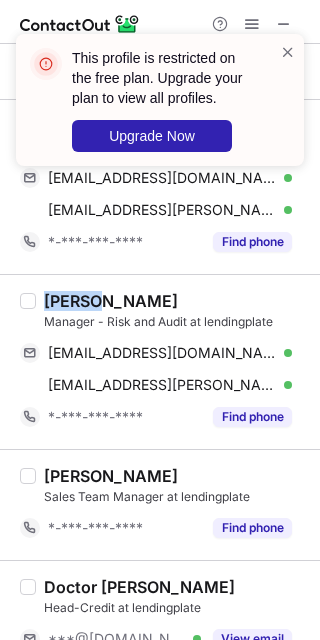 click on "Rajat Malpani Manager - Risk and Audit at lendingplate rmaheshrajat@gmail.com Verified Send email Copy rajat.malpani@lendingplate.com Verified Send email Copy *-***-***-**** Find phone" at bounding box center [160, 361] 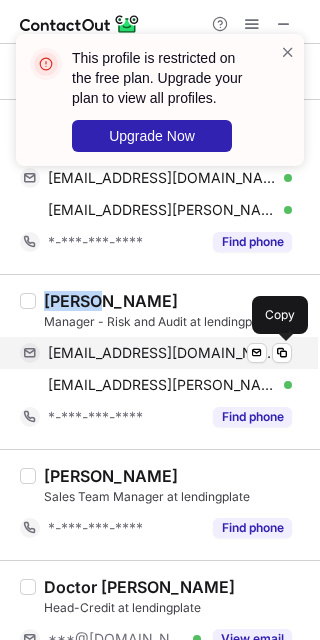 click on "rmaheshrajat@gmail.com" at bounding box center (162, 353) 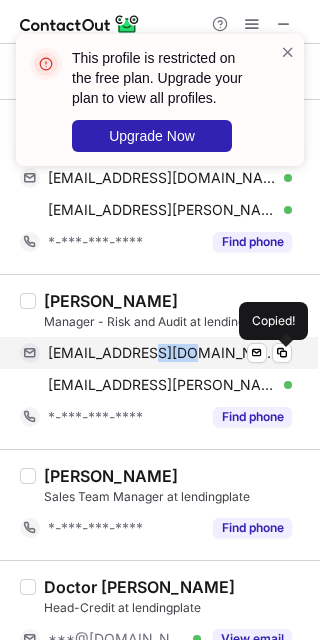 click on "rmaheshrajat@gmail.com" at bounding box center (162, 353) 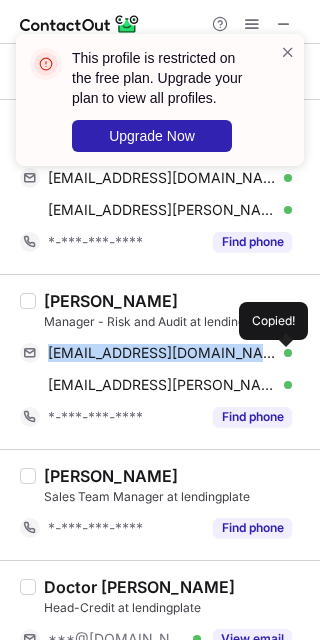 click on "rmaheshrajat@gmail.com" at bounding box center [162, 353] 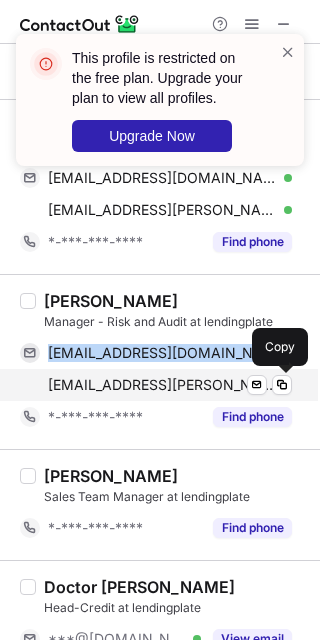 click on "rajat.malpani@lendingplate.com" at bounding box center (162, 385) 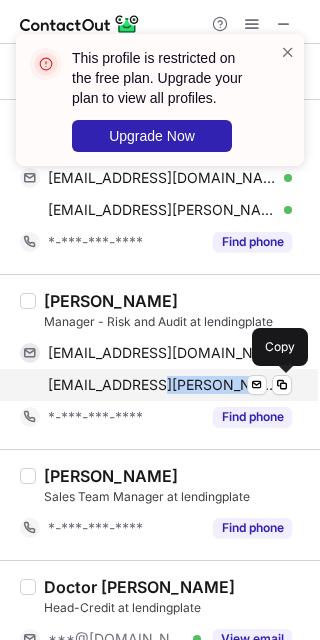 click on "rajat.malpani@lendingplate.com" at bounding box center [162, 385] 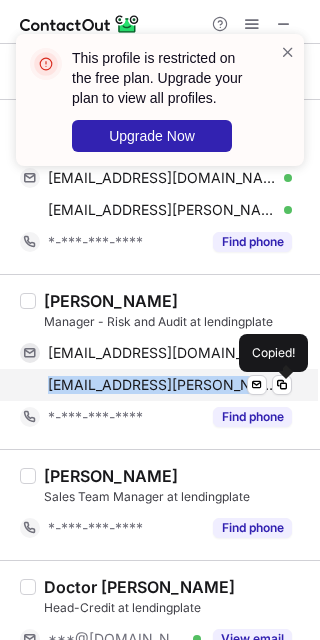 click on "rajat.malpani@lendingplate.com" at bounding box center (162, 385) 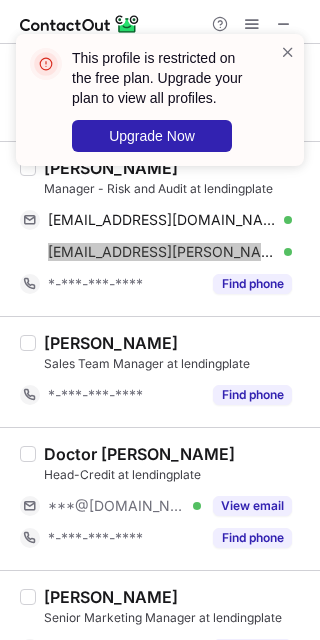 scroll, scrollTop: 1866, scrollLeft: 0, axis: vertical 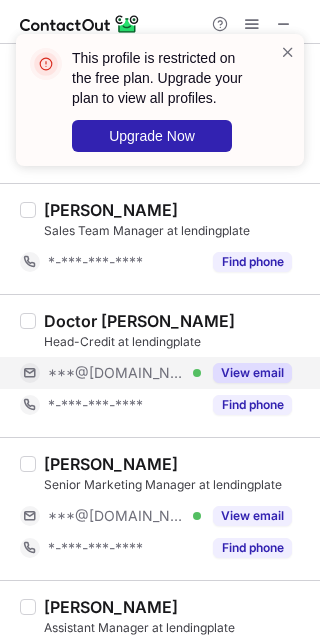 click on "***@[DOMAIN_NAME]" at bounding box center (117, 373) 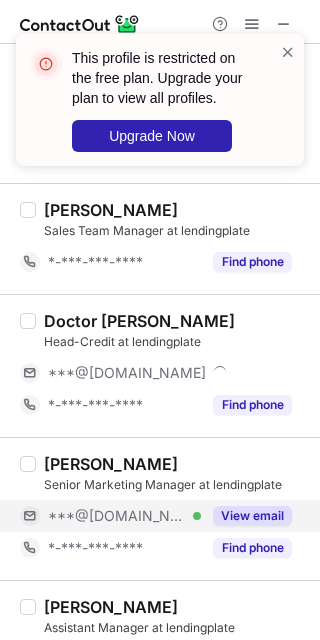 click on "***@[DOMAIN_NAME]" at bounding box center (117, 516) 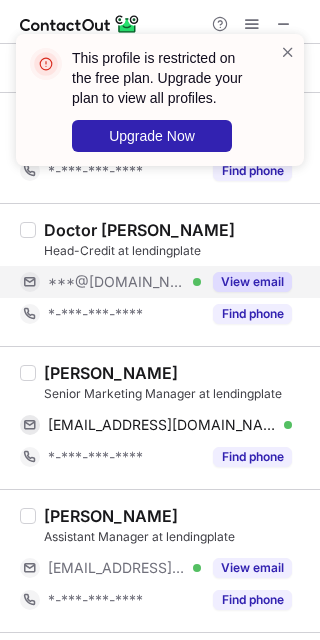 scroll, scrollTop: 2000, scrollLeft: 0, axis: vertical 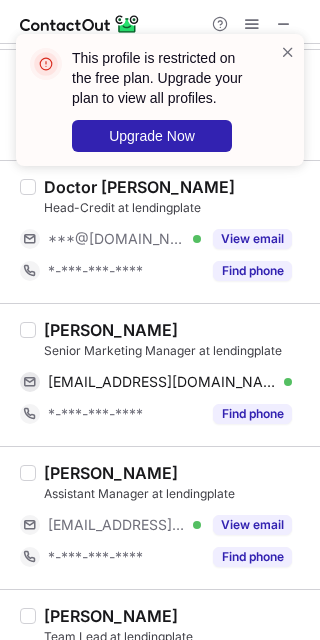 click on "Saurabh Rana" at bounding box center (111, 330) 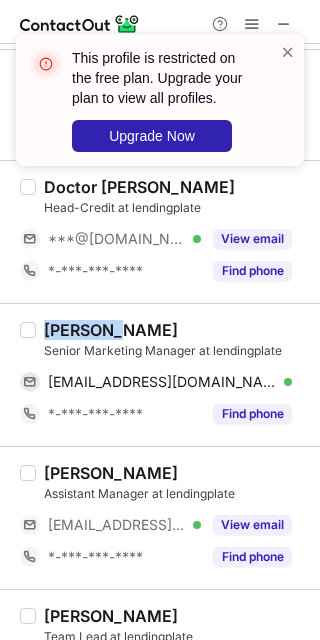 click on "Saurabh Rana" at bounding box center (111, 330) 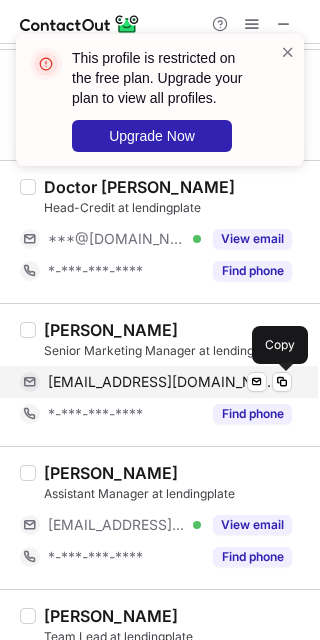 click on "saurabhbca13scmt@gmail.com Verified Send email Copy" at bounding box center [156, 382] 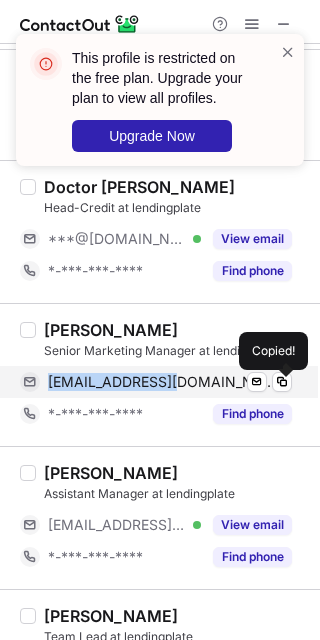 click on "saurabhbca13scmt@gmail.com Verified Send email Copied!" at bounding box center (156, 382) 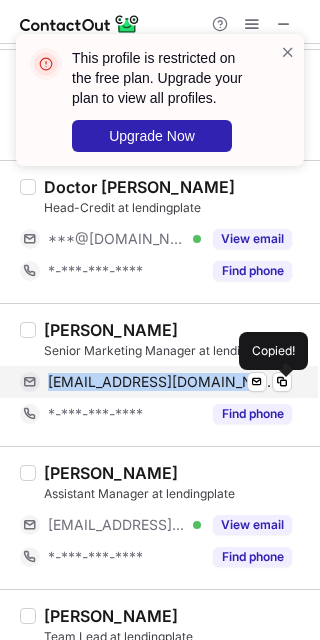 click on "saurabhbca13scmt@gmail.com Verified Send email Copied!" at bounding box center [156, 382] 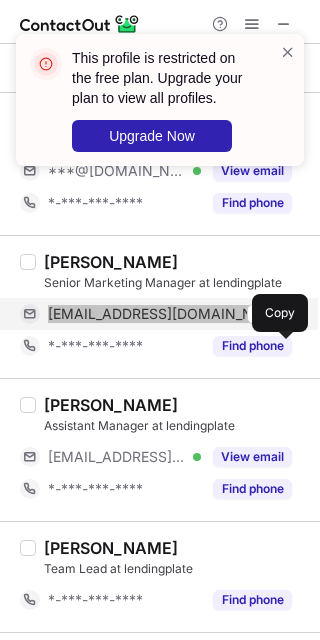 scroll, scrollTop: 2266, scrollLeft: 0, axis: vertical 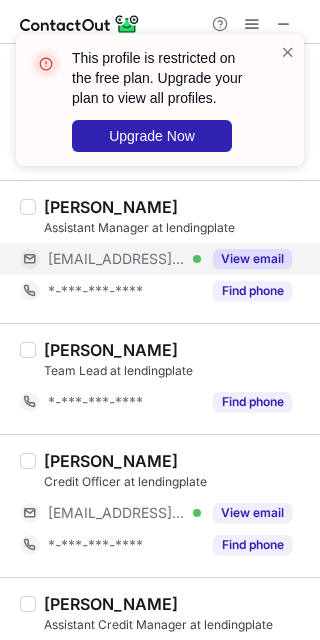 click on "***@lendingplate.com" at bounding box center [117, 259] 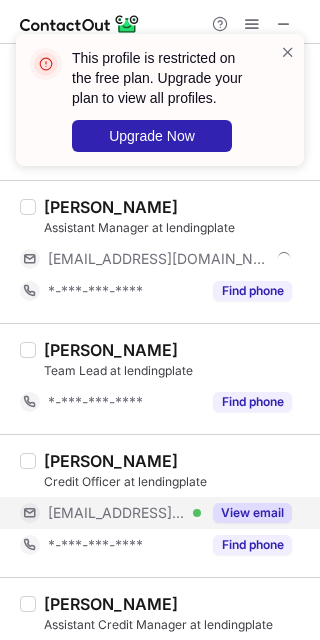 click on "***@lendingplate.com" at bounding box center (117, 513) 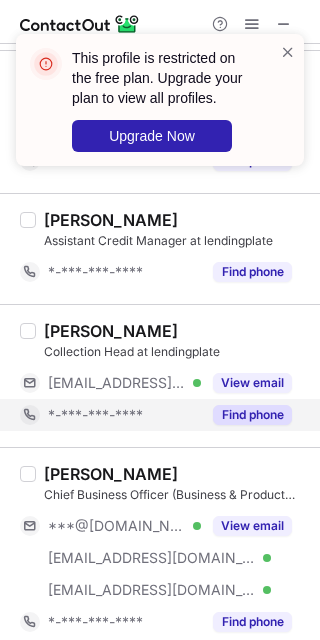 scroll, scrollTop: 2666, scrollLeft: 0, axis: vertical 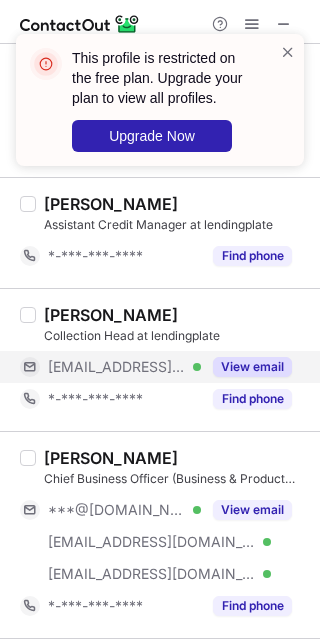 click on "***@lendingplate.com" at bounding box center (117, 367) 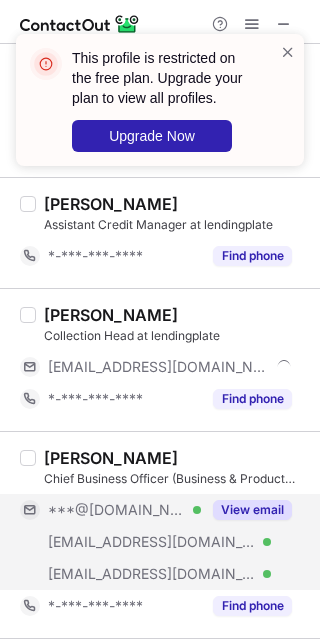 click on "***@[DOMAIN_NAME]" at bounding box center [117, 510] 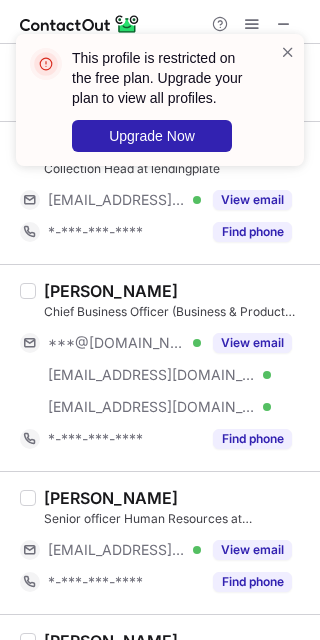 scroll, scrollTop: 2933, scrollLeft: 0, axis: vertical 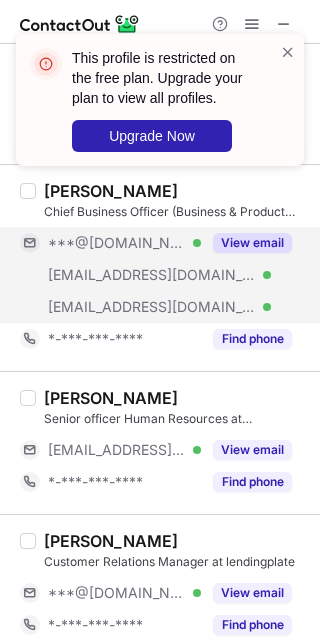click on "***@lendingplate.com" at bounding box center [152, 307] 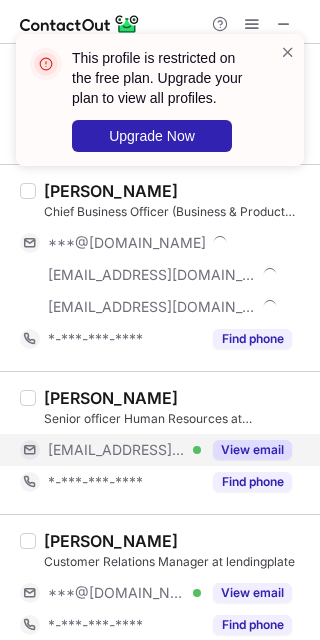 click on "***@privaterelay.appleid.com" at bounding box center [117, 450] 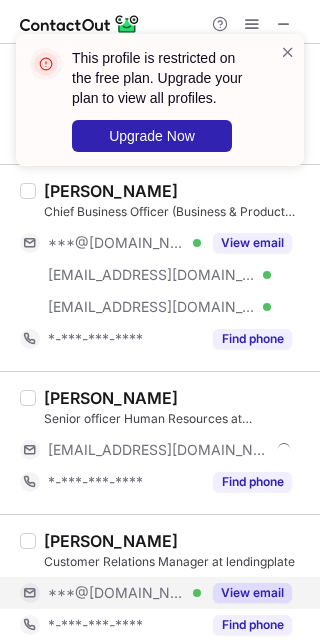 click on "***@[DOMAIN_NAME] Verified" at bounding box center (110, 593) 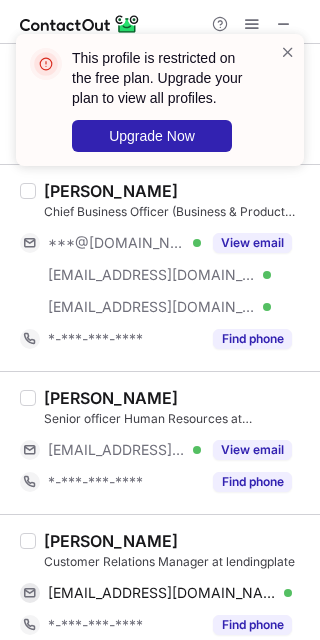 scroll, scrollTop: 2926, scrollLeft: 0, axis: vertical 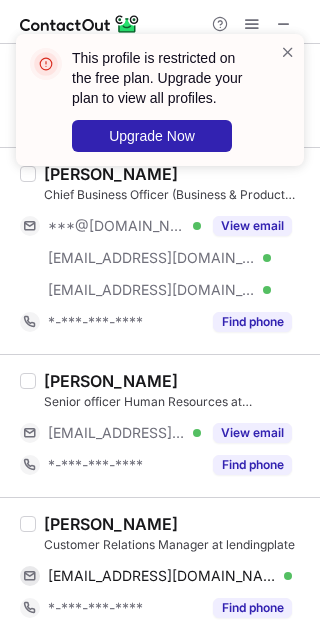 click on "Aakash Sharma" at bounding box center [111, 524] 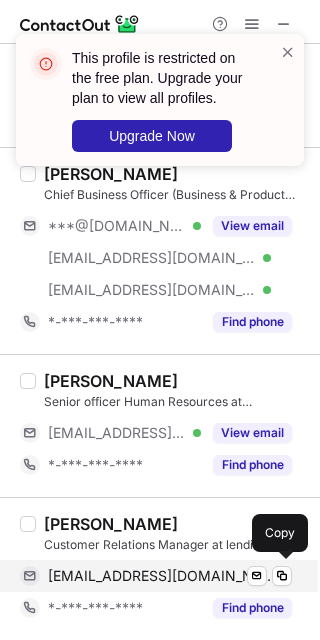 click on "akshsharma8527@gmail.com Verified Send email Copy" at bounding box center (156, 576) 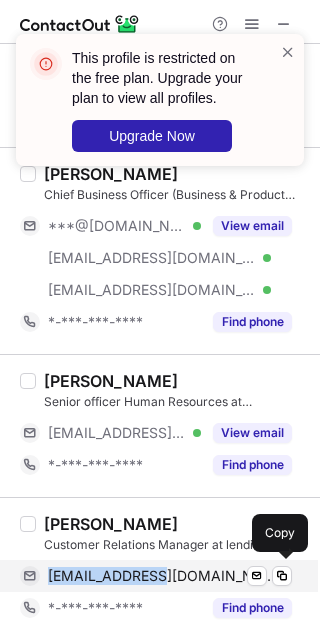 click on "akshsharma8527@gmail.com Verified Send email Copy" at bounding box center [156, 576] 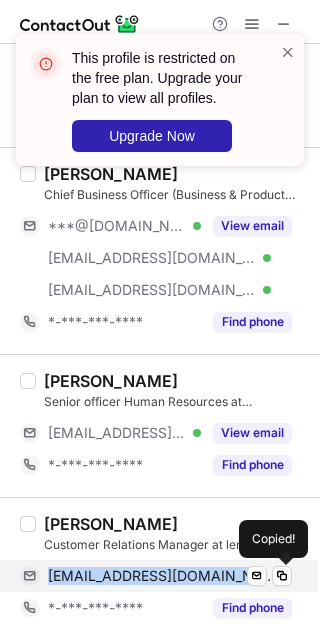 click on "akshsharma8527@gmail.com Verified Send email Copied!" at bounding box center (156, 576) 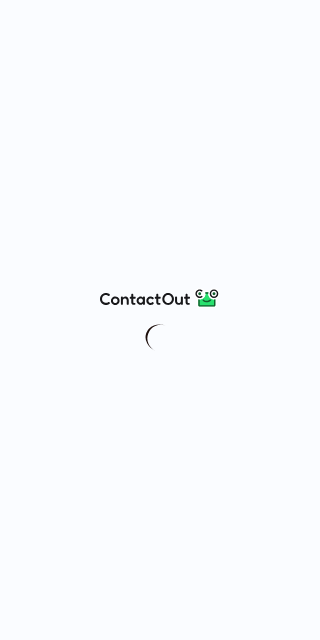 scroll, scrollTop: 0, scrollLeft: 0, axis: both 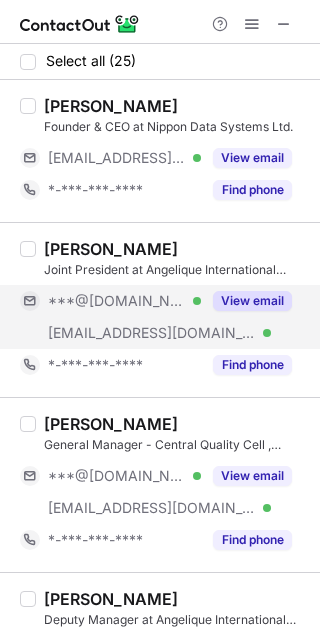 click on "***@[DOMAIN_NAME]" at bounding box center [117, 301] 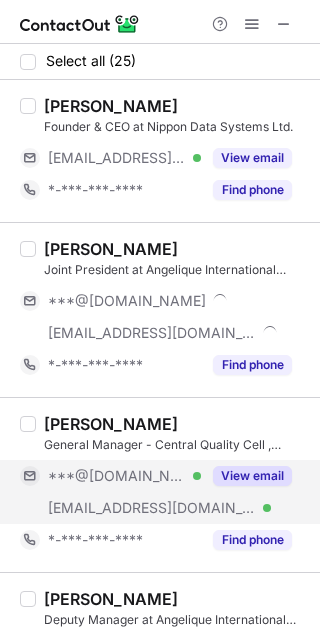 drag, startPoint x: 111, startPoint y: 482, endPoint x: 105, endPoint y: 494, distance: 13.416408 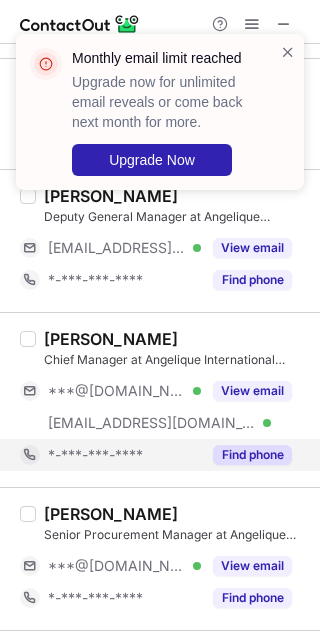 scroll, scrollTop: 533, scrollLeft: 0, axis: vertical 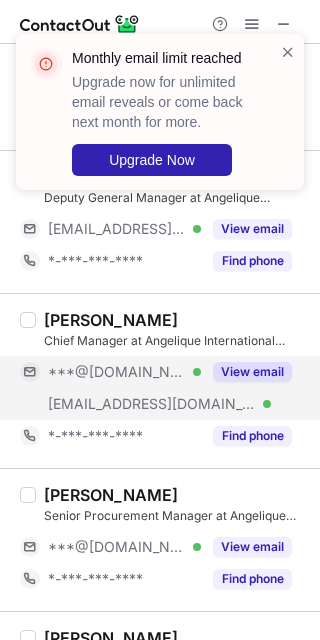 click on "[EMAIL_ADDRESS][DOMAIN_NAME]" at bounding box center [152, 404] 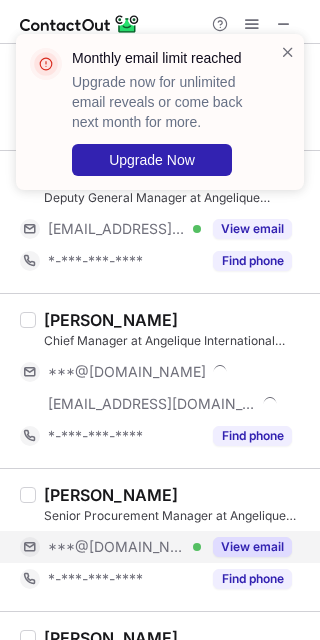 click on "***@[DOMAIN_NAME]" at bounding box center (117, 547) 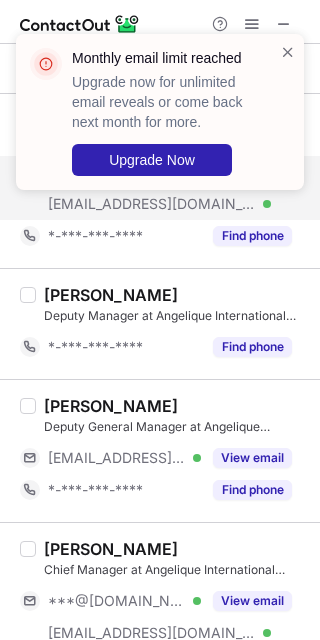 scroll, scrollTop: 133, scrollLeft: 0, axis: vertical 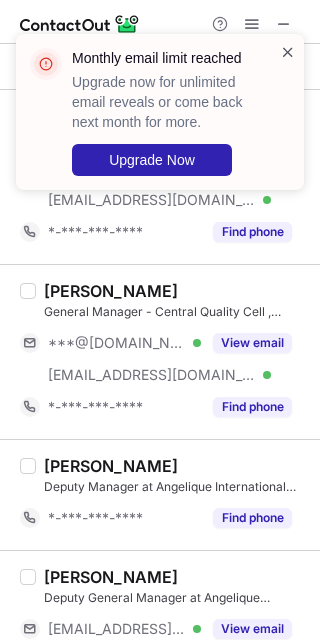 click at bounding box center [288, 52] 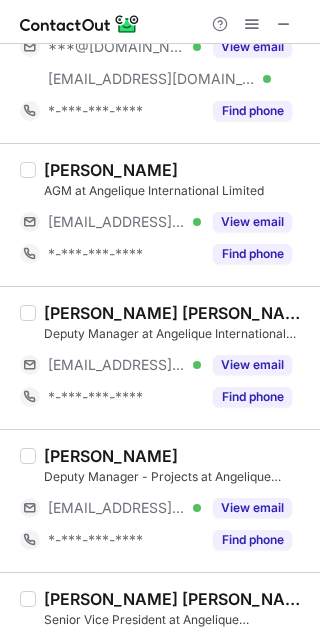 scroll, scrollTop: 3310, scrollLeft: 0, axis: vertical 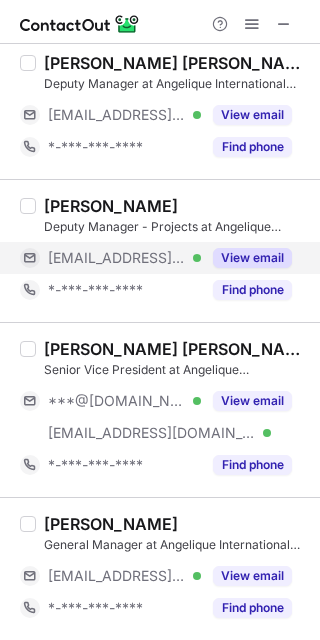 click on "[EMAIL_ADDRESS][DOMAIN_NAME]" at bounding box center [117, 258] 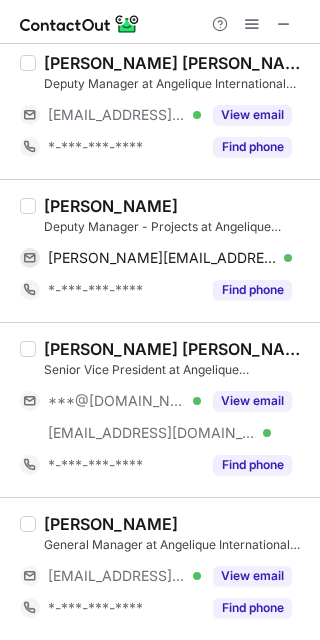 click on "[PERSON_NAME]" at bounding box center [111, 206] 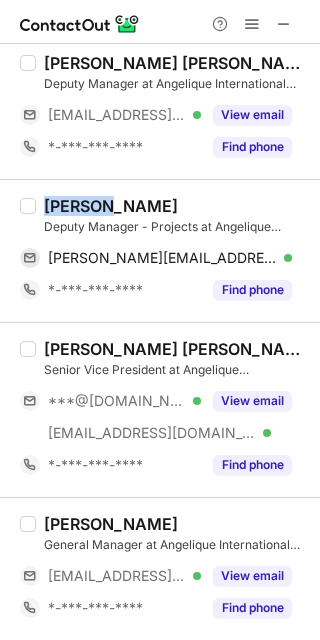 click on "[PERSON_NAME]" at bounding box center [111, 206] 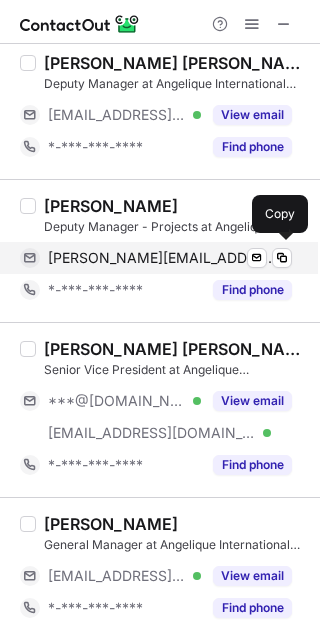 click on "[PERSON_NAME][EMAIL_ADDRESS][DOMAIN_NAME]" at bounding box center [162, 258] 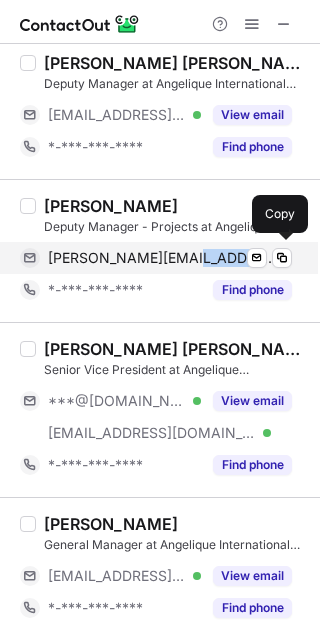 click on "[PERSON_NAME][EMAIL_ADDRESS][DOMAIN_NAME]" at bounding box center (162, 258) 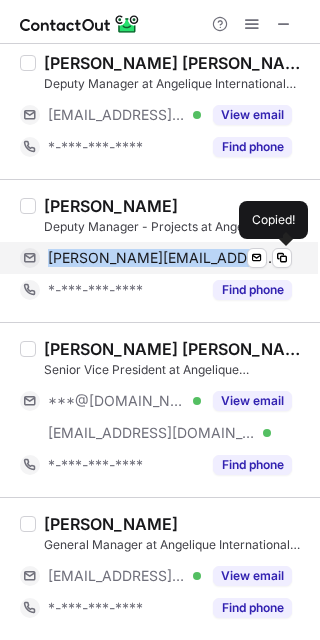 click on "[PERSON_NAME][EMAIL_ADDRESS][DOMAIN_NAME]" at bounding box center (162, 258) 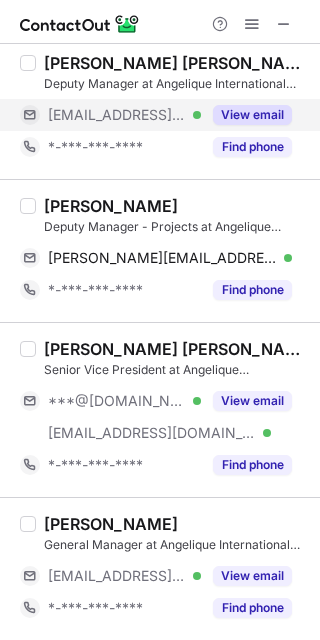 drag, startPoint x: 109, startPoint y: 113, endPoint x: 111, endPoint y: 126, distance: 13.152946 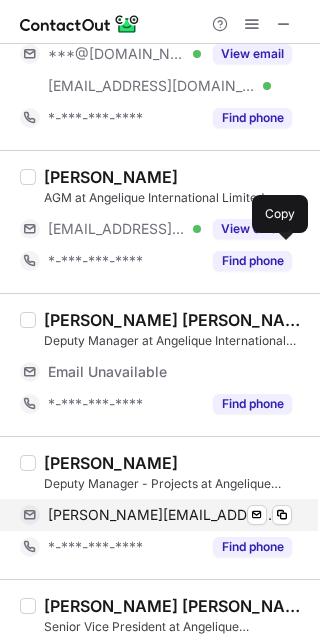 scroll, scrollTop: 3044, scrollLeft: 0, axis: vertical 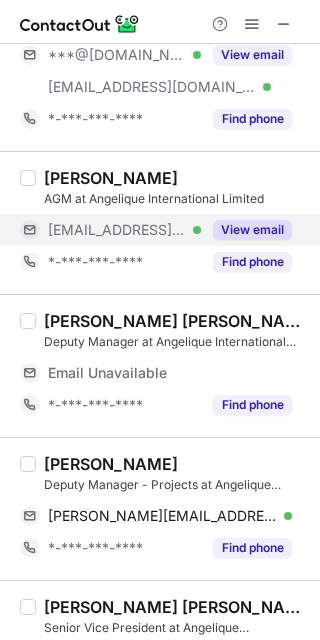 click on "[EMAIL_ADDRESS][DOMAIN_NAME] Verified" at bounding box center (110, 230) 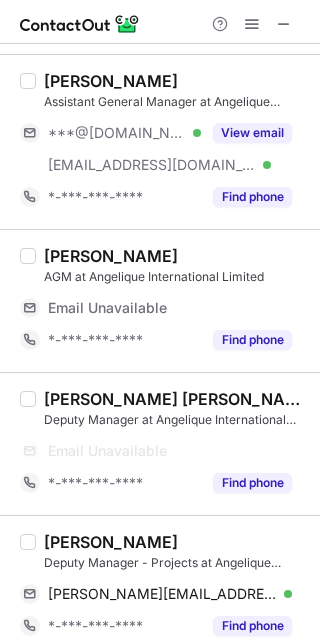 scroll, scrollTop: 2777, scrollLeft: 0, axis: vertical 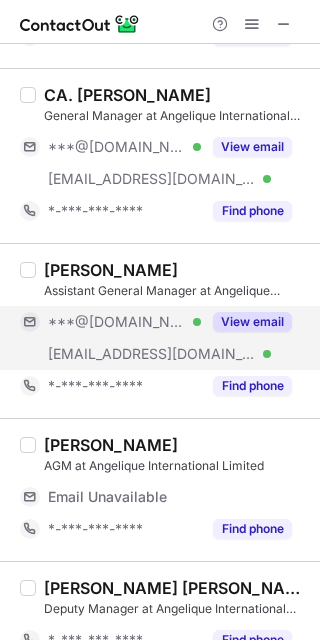 click on "***@[DOMAIN_NAME] Verified" at bounding box center (110, 322) 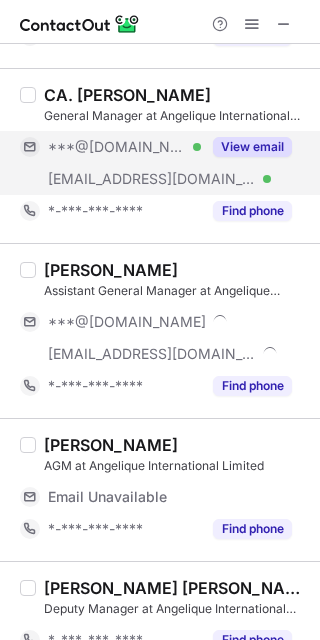 click on "[EMAIL_ADDRESS][DOMAIN_NAME]" at bounding box center [152, 179] 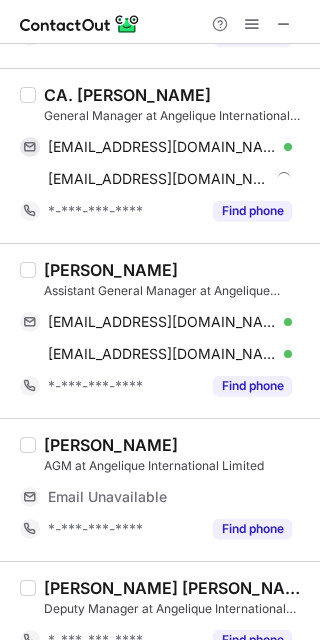 click on "[PERSON_NAME]" at bounding box center (111, 270) 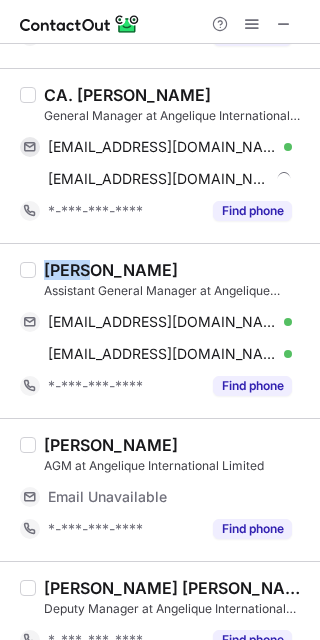 click on "[PERSON_NAME]" at bounding box center [111, 270] 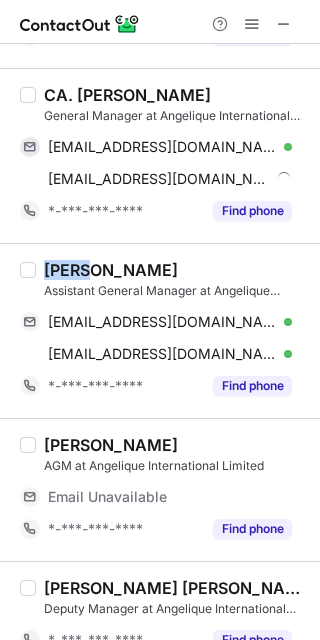 copy on "ATUL" 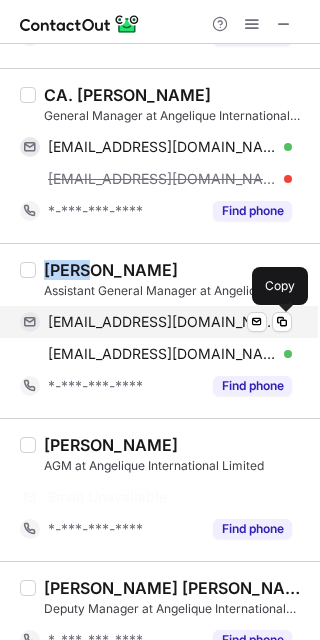 click on "[EMAIL_ADDRESS][DOMAIN_NAME]" at bounding box center [162, 322] 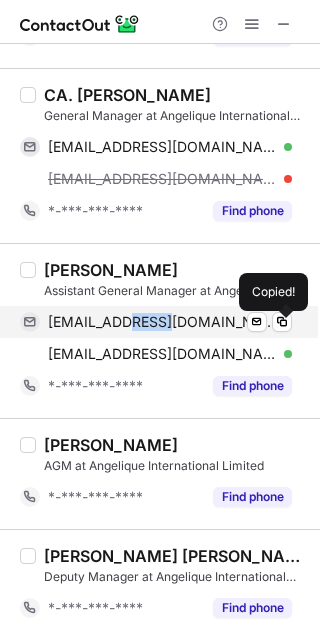 click on "[EMAIL_ADDRESS][DOMAIN_NAME]" at bounding box center [162, 322] 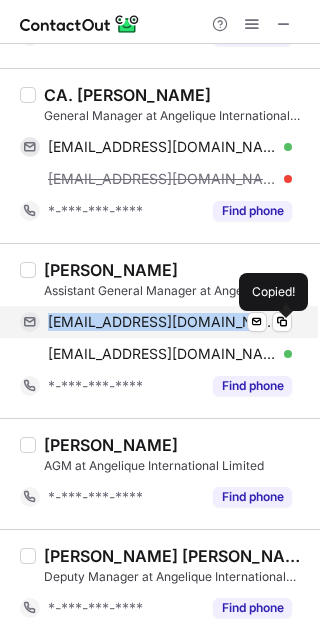 click on "[EMAIL_ADDRESS][DOMAIN_NAME]" at bounding box center (162, 322) 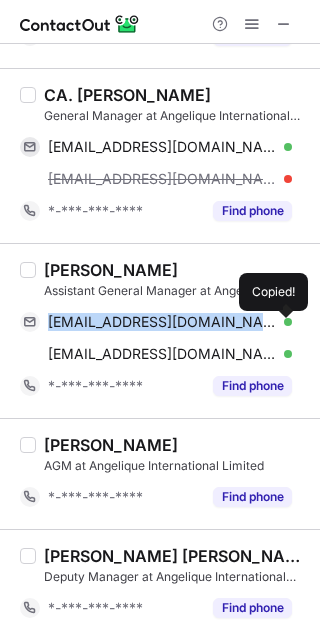 copy on "[EMAIL_ADDRESS][DOMAIN_NAME]" 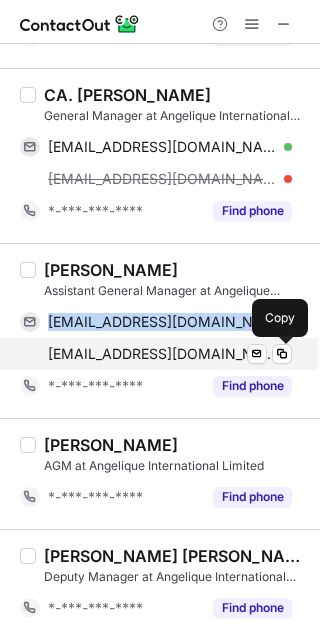 click on "[EMAIL_ADDRESS][DOMAIN_NAME] Verified Send email Copy" at bounding box center [156, 354] 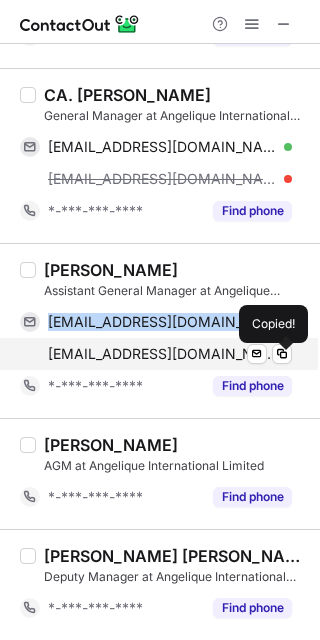 click on "[EMAIL_ADDRESS][DOMAIN_NAME] Verified Send email Copied!" at bounding box center [156, 354] 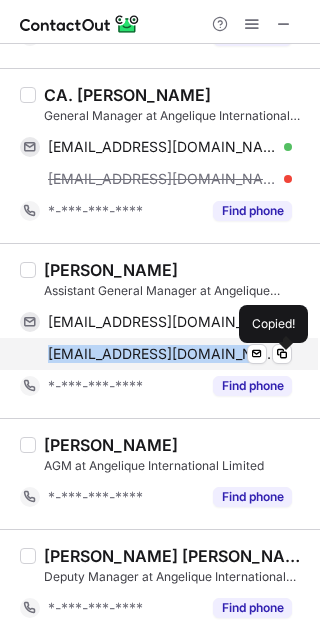 click on "[EMAIL_ADDRESS][DOMAIN_NAME] Verified Send email Copied!" at bounding box center (156, 354) 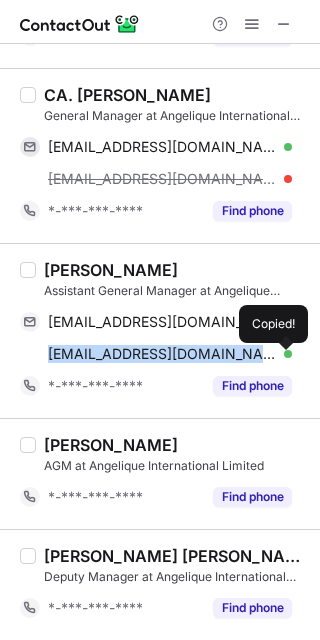 copy on "[EMAIL_ADDRESS][DOMAIN_NAME]" 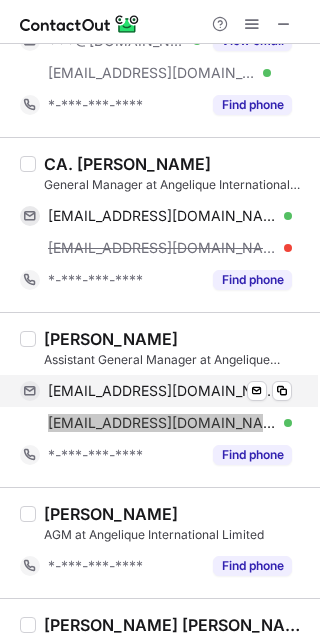scroll, scrollTop: 2644, scrollLeft: 0, axis: vertical 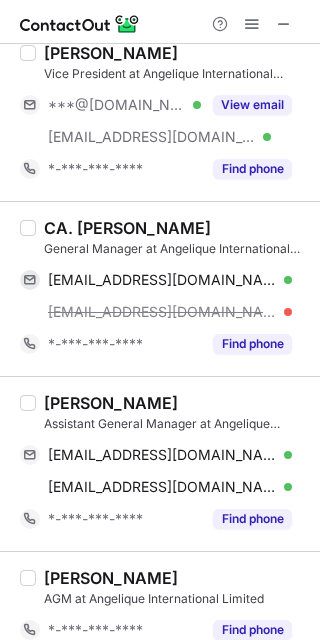 click on "CA. [PERSON_NAME]" at bounding box center (127, 228) 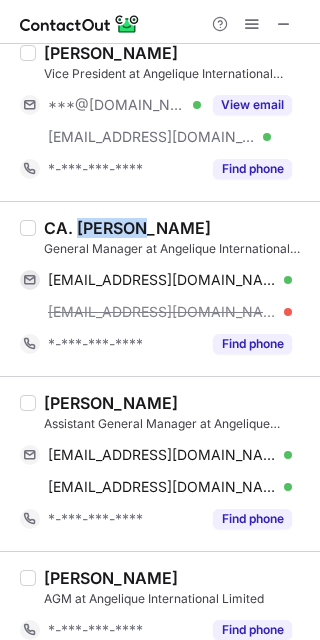 click on "CA. [PERSON_NAME]" at bounding box center [127, 228] 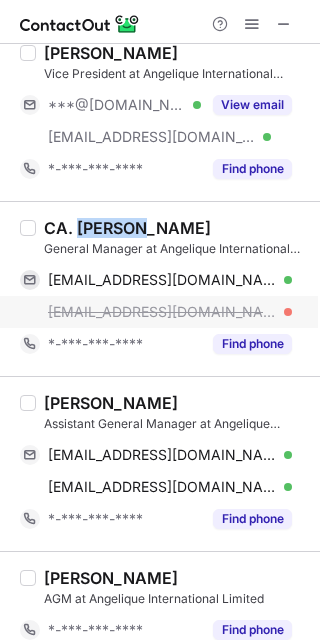 copy on "ARVIND" 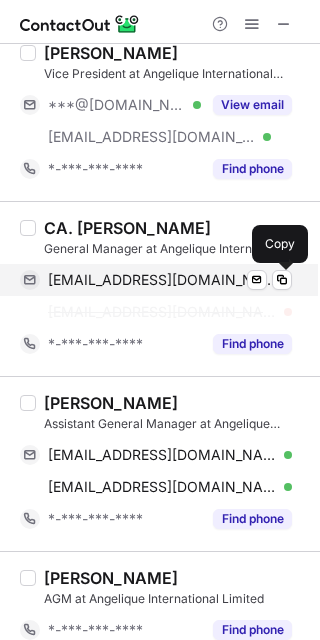 click on "[EMAIL_ADDRESS][DOMAIN_NAME]" at bounding box center (162, 280) 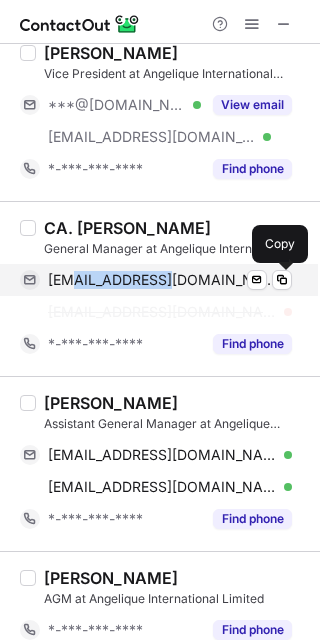 click on "[EMAIL_ADDRESS][DOMAIN_NAME]" at bounding box center [162, 280] 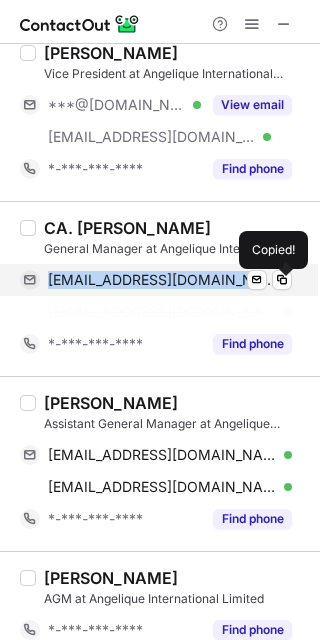 click on "[EMAIL_ADDRESS][DOMAIN_NAME]" at bounding box center [162, 280] 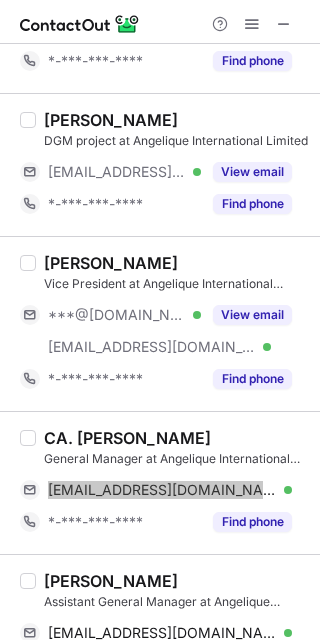 scroll, scrollTop: 2377, scrollLeft: 0, axis: vertical 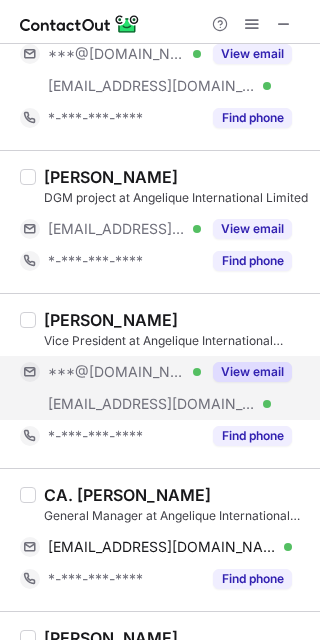 click on "***@[DOMAIN_NAME] Verified" at bounding box center (110, 372) 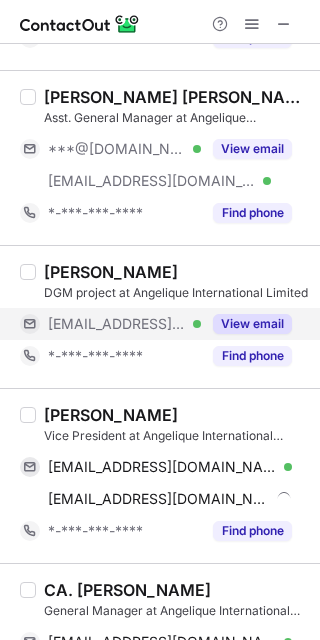 scroll, scrollTop: 2244, scrollLeft: 0, axis: vertical 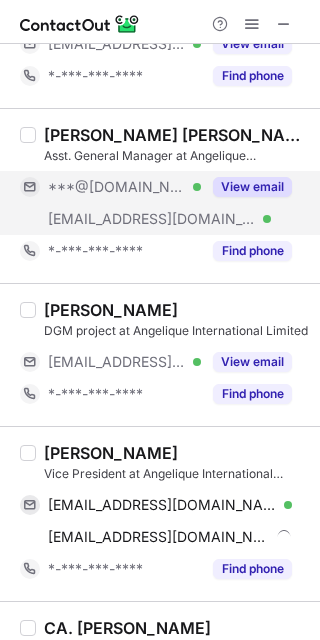 click on "[EMAIL_ADDRESS][DOMAIN_NAME]" at bounding box center (152, 219) 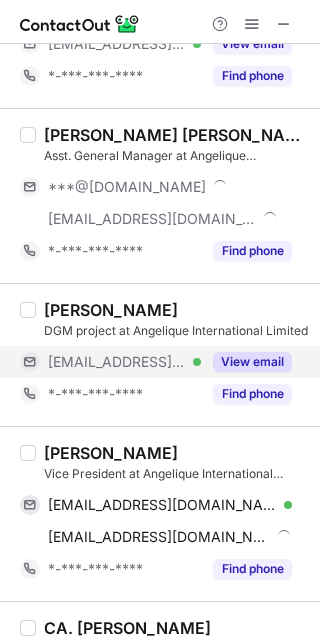 click on "[EMAIL_ADDRESS][DOMAIN_NAME]" at bounding box center (117, 362) 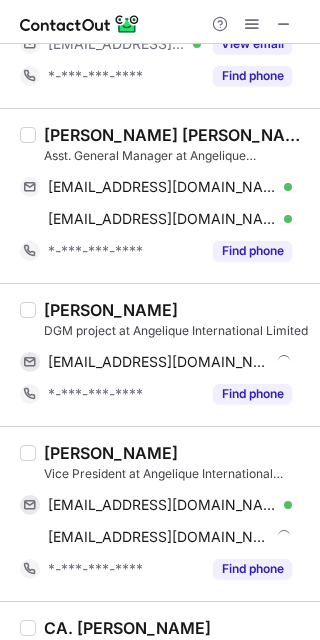 click on "[PERSON_NAME]" at bounding box center (111, 453) 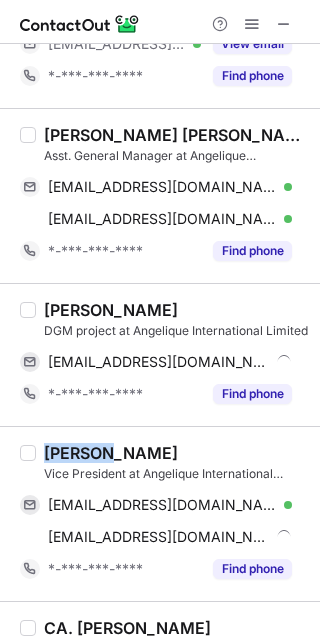 click on "[PERSON_NAME]" at bounding box center [111, 453] 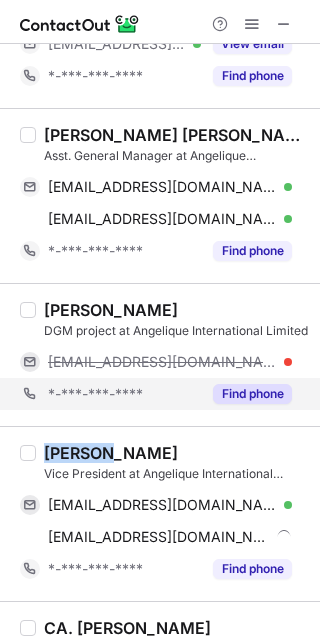 copy on "Yogesh" 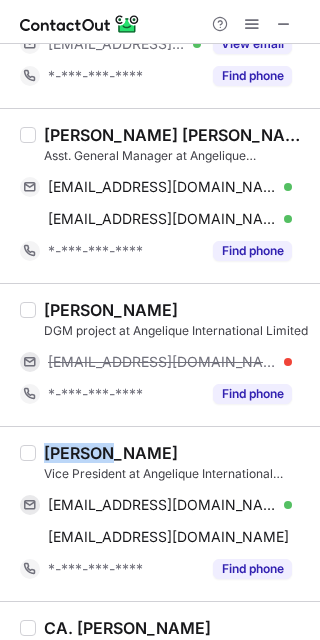 click on "Vice President at Angelique International Limited" at bounding box center [176, 474] 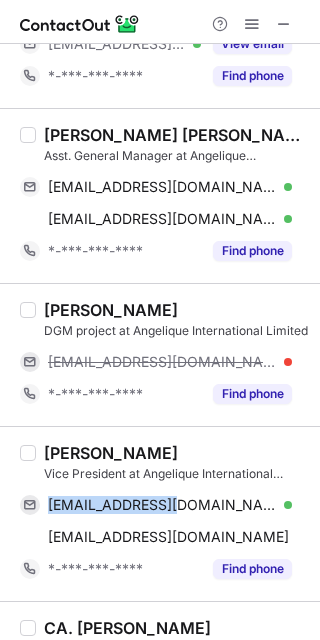 click on "[PERSON_NAME] Vice President at Angelique International Limited [EMAIL_ADDRESS][DOMAIN_NAME] Verified Send email Copy [EMAIL_ADDRESS][DOMAIN_NAME] Send email Copy *-***-***-**** Find phone" at bounding box center [172, 514] 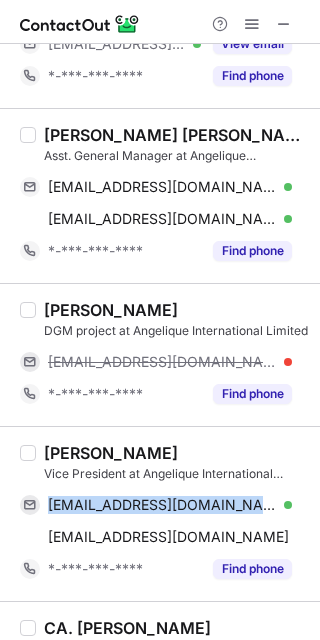 click on "[PERSON_NAME] Vice President at Angelique International Limited [EMAIL_ADDRESS][DOMAIN_NAME] Verified Send email Copy [EMAIL_ADDRESS][DOMAIN_NAME] Send email Copy *-***-***-**** Find phone" at bounding box center (172, 514) 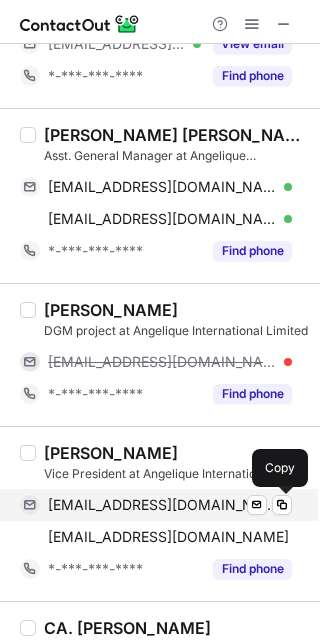 click on "[EMAIL_ADDRESS][DOMAIN_NAME]" at bounding box center [162, 505] 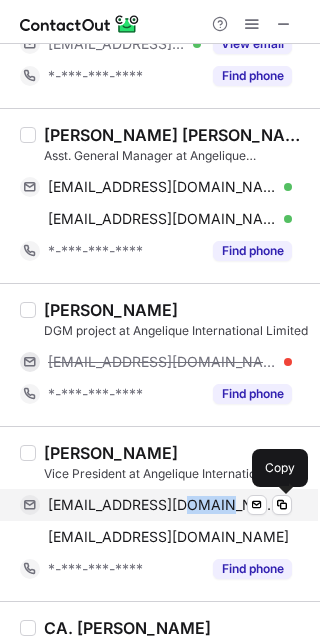 click on "[EMAIL_ADDRESS][DOMAIN_NAME]" at bounding box center (162, 505) 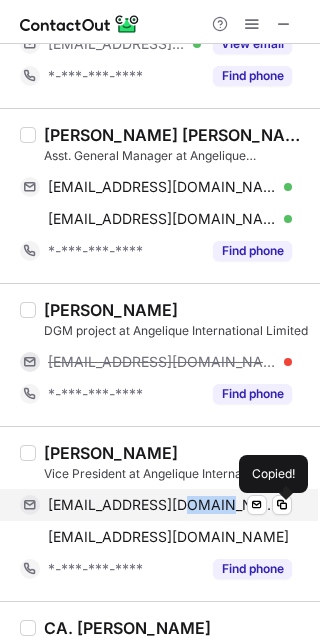 copy on "yahoo" 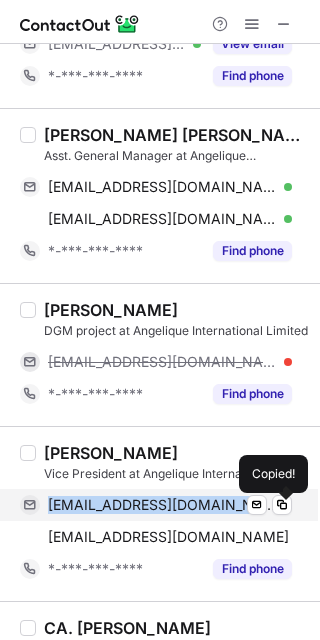 click on "[EMAIL_ADDRESS][DOMAIN_NAME] Verified Send email Copied!" at bounding box center [156, 505] 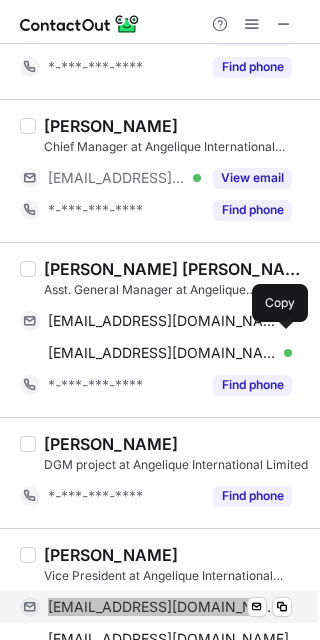 scroll, scrollTop: 1977, scrollLeft: 0, axis: vertical 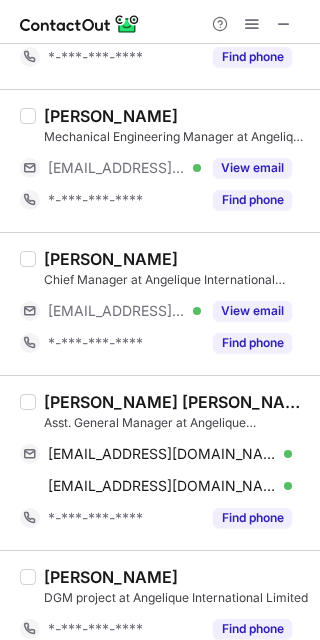 click on "[PERSON_NAME] [PERSON_NAME]" at bounding box center (176, 402) 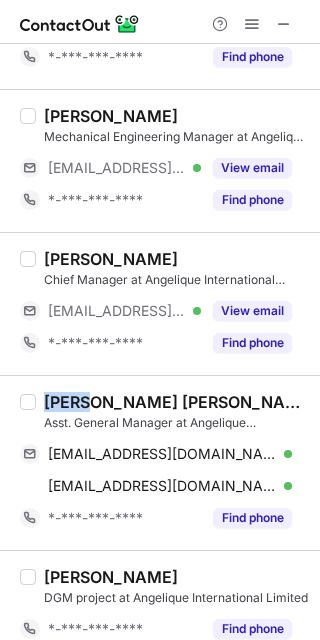 click on "[PERSON_NAME] [PERSON_NAME]" at bounding box center [176, 402] 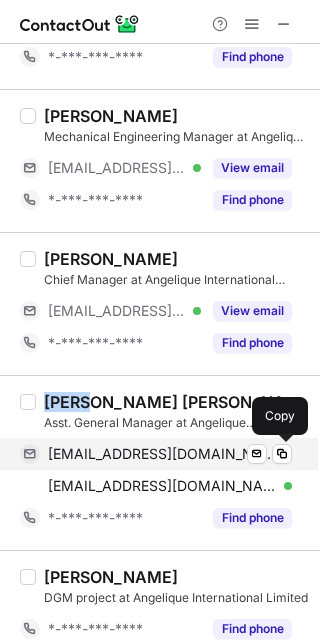 click on "[EMAIL_ADDRESS][DOMAIN_NAME]" at bounding box center (162, 454) 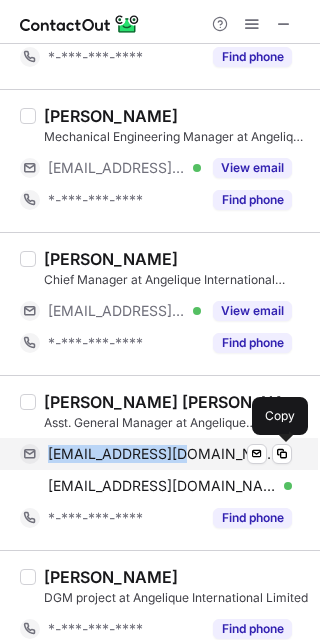 click on "[EMAIL_ADDRESS][DOMAIN_NAME]" at bounding box center (162, 454) 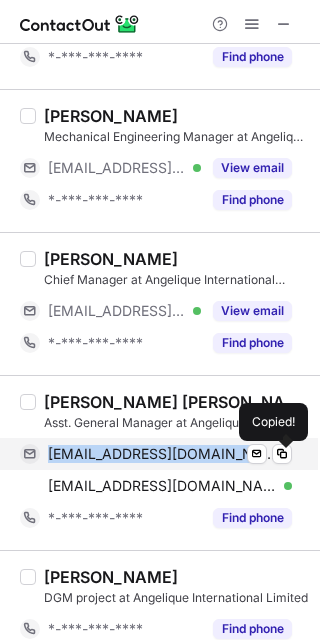 click on "[EMAIL_ADDRESS][DOMAIN_NAME]" at bounding box center [162, 454] 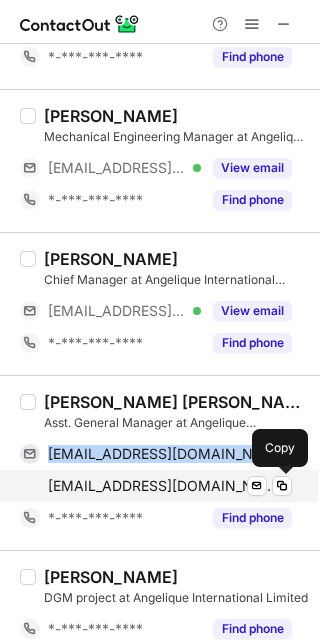 click on "[EMAIL_ADDRESS][DOMAIN_NAME] Verified Send email Copy" at bounding box center [156, 486] 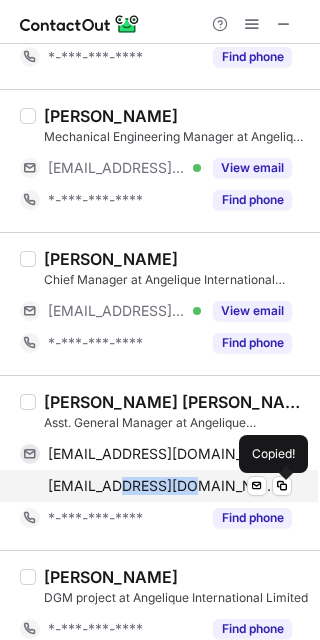 click on "[EMAIL_ADDRESS][DOMAIN_NAME] Verified Send email Copied!" at bounding box center (156, 486) 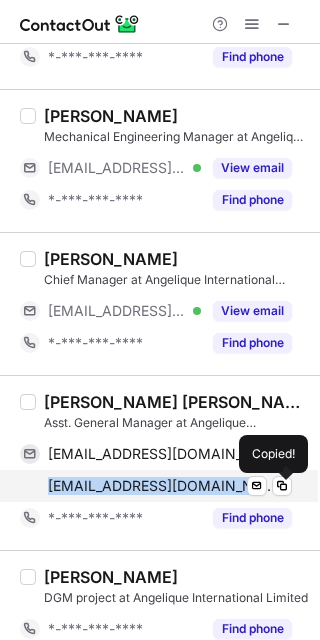 click on "[EMAIL_ADDRESS][DOMAIN_NAME] Verified Send email Copied!" at bounding box center (156, 486) 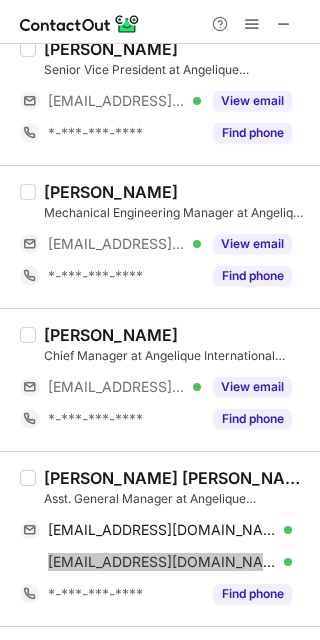 scroll, scrollTop: 1844, scrollLeft: 0, axis: vertical 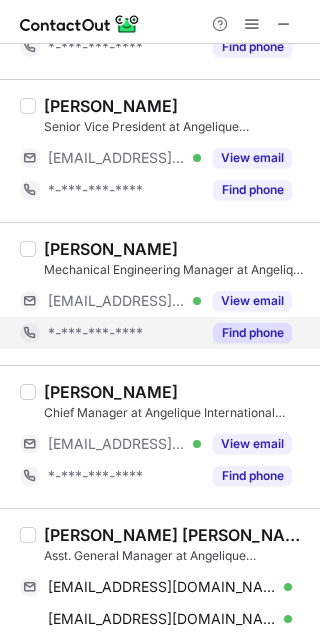 click on "[EMAIL_ADDRESS][DOMAIN_NAME]" at bounding box center [117, 301] 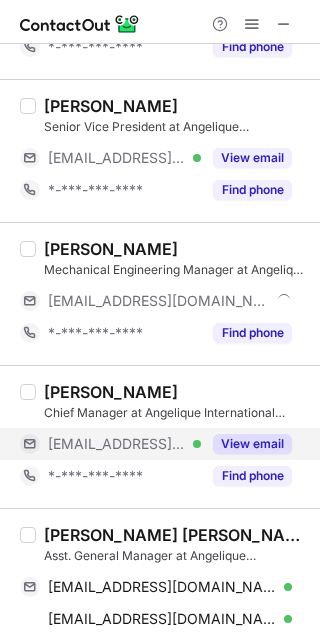 click on "[EMAIL_ADDRESS][DOMAIN_NAME]" at bounding box center (117, 444) 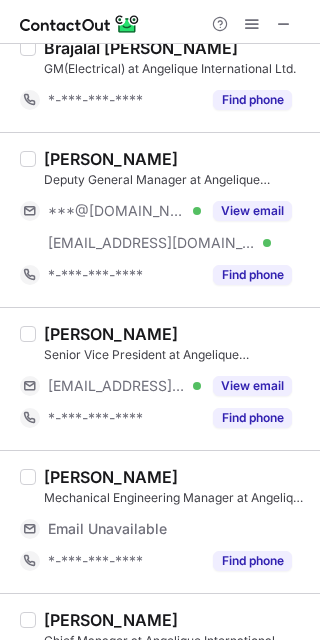 scroll, scrollTop: 1577, scrollLeft: 0, axis: vertical 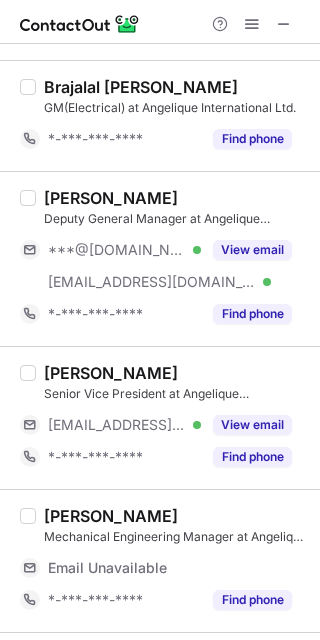 click on "[PERSON_NAME] Senior Vice President at Angelique International Limited [EMAIL_ADDRESS][DOMAIN_NAME] Verified View email *-***-***-**** Find phone" at bounding box center [172, 418] 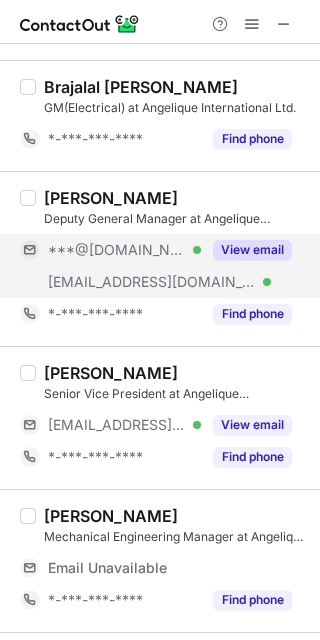 click on "***@[DOMAIN_NAME] Verified" at bounding box center [110, 250] 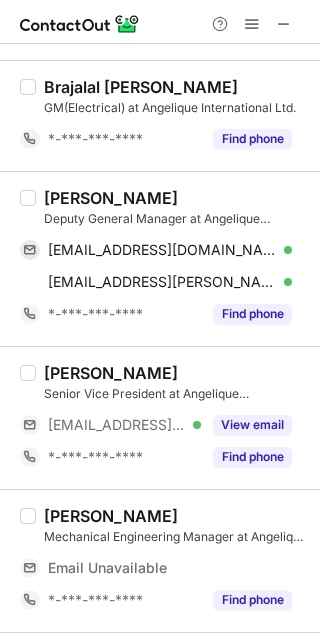 click on "[PERSON_NAME]" at bounding box center (111, 198) 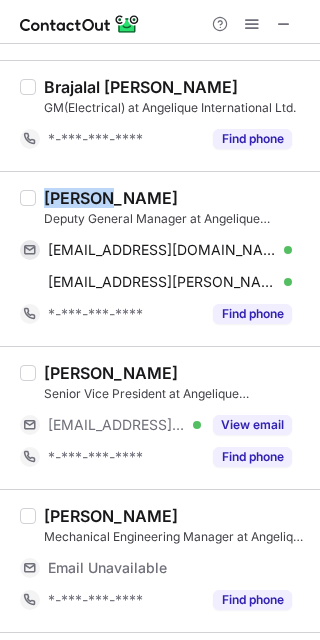click on "[PERSON_NAME]" at bounding box center [111, 198] 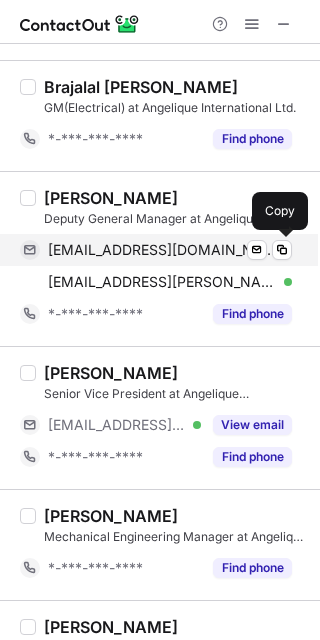 click on "[EMAIL_ADDRESS][DOMAIN_NAME]" at bounding box center [162, 250] 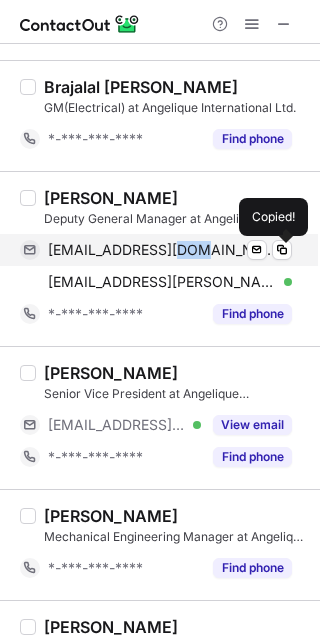 click on "[EMAIL_ADDRESS][DOMAIN_NAME]" at bounding box center (162, 250) 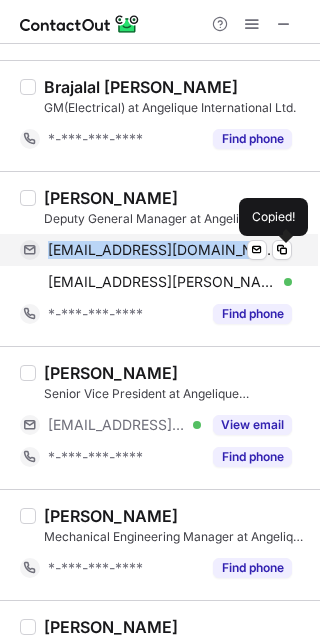 click on "[EMAIL_ADDRESS][DOMAIN_NAME]" at bounding box center [162, 250] 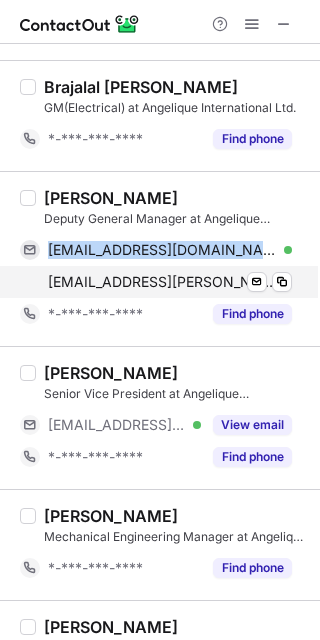 click on "[EMAIL_ADDRESS][PERSON_NAME][PERSON_NAME][DOMAIN_NAME]" at bounding box center (162, 282) 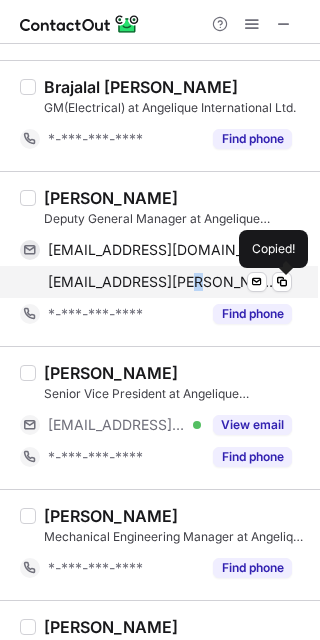 click on "[EMAIL_ADDRESS][PERSON_NAME][PERSON_NAME][DOMAIN_NAME]" at bounding box center [162, 282] 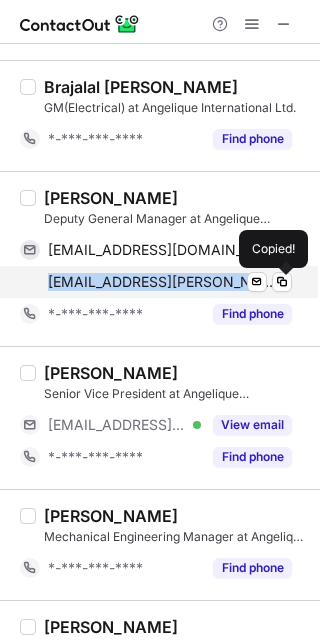 click on "[EMAIL_ADDRESS][PERSON_NAME][PERSON_NAME][DOMAIN_NAME]" at bounding box center [162, 282] 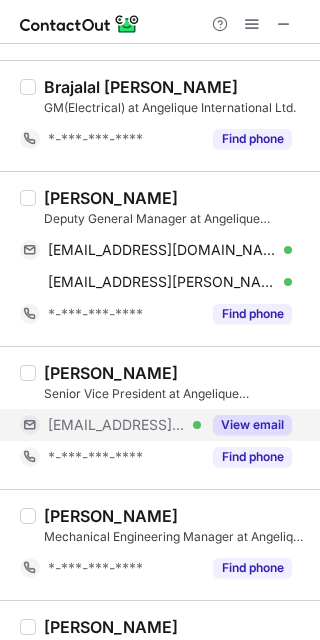click on "[EMAIL_ADDRESS][DOMAIN_NAME]" at bounding box center (117, 425) 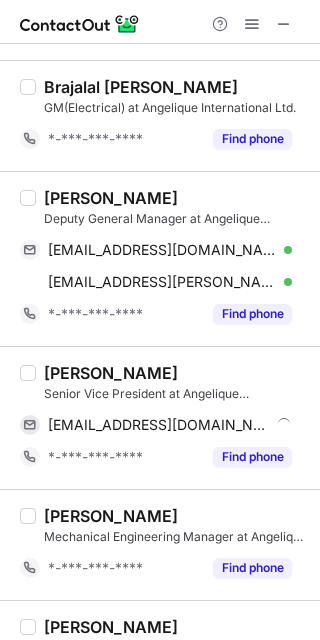 scroll, scrollTop: 1444, scrollLeft: 0, axis: vertical 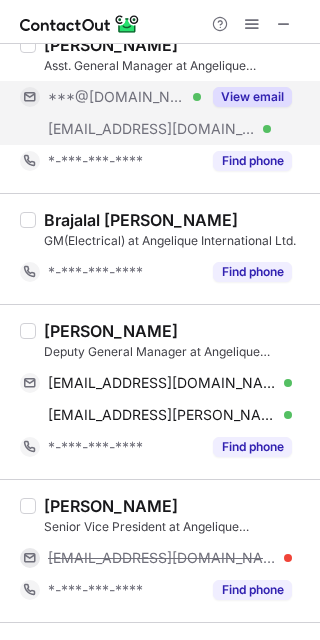 click on "[EMAIL_ADDRESS][DOMAIN_NAME] Verified" at bounding box center (110, 129) 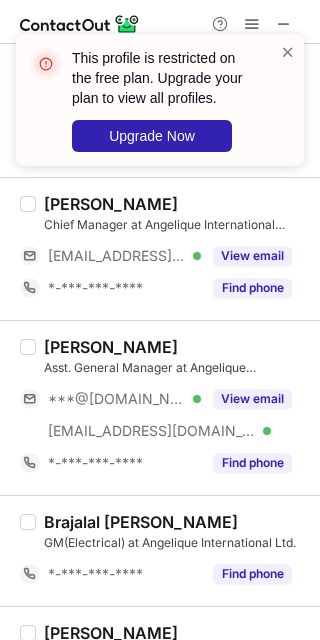 scroll, scrollTop: 1044, scrollLeft: 0, axis: vertical 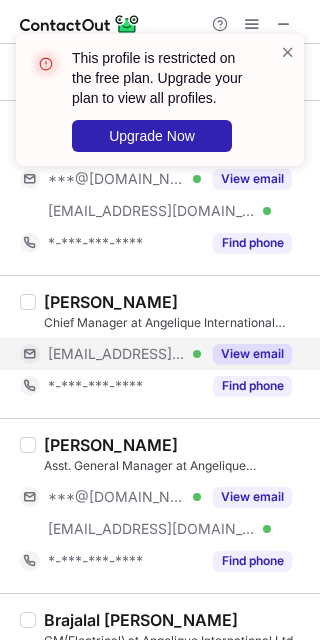 click on "[EMAIL_ADDRESS][DOMAIN_NAME]" at bounding box center (117, 354) 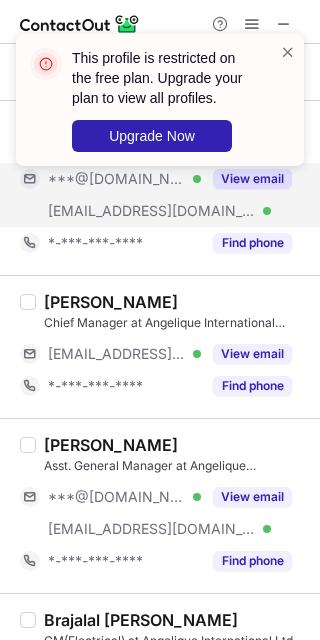 click on "[EMAIL_ADDRESS][DOMAIN_NAME]" at bounding box center (152, 211) 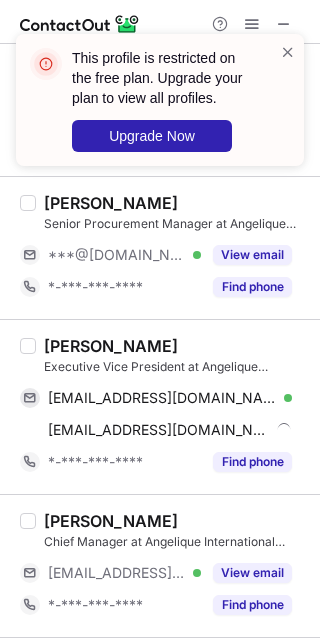 scroll, scrollTop: 777, scrollLeft: 0, axis: vertical 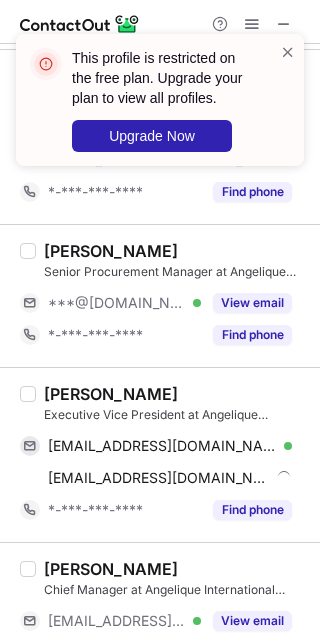 click on "[PERSON_NAME]" at bounding box center [111, 394] 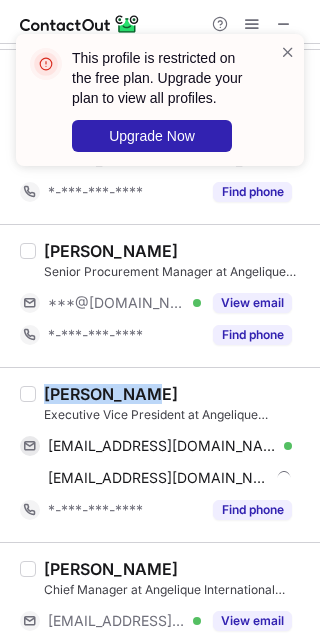 click on "[PERSON_NAME]" at bounding box center (111, 394) 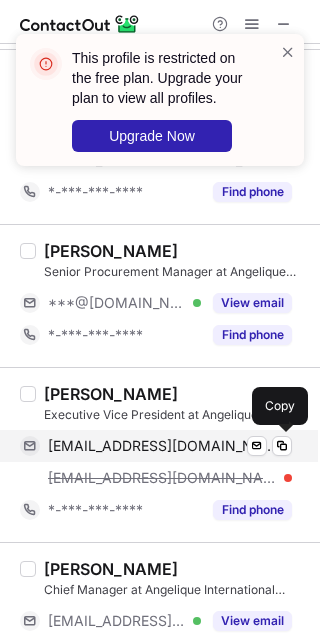 click on "[EMAIL_ADDRESS][DOMAIN_NAME]" at bounding box center [162, 446] 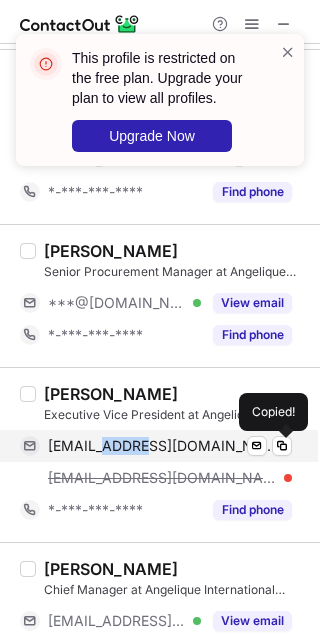 click on "[EMAIL_ADDRESS][DOMAIN_NAME]" at bounding box center [162, 446] 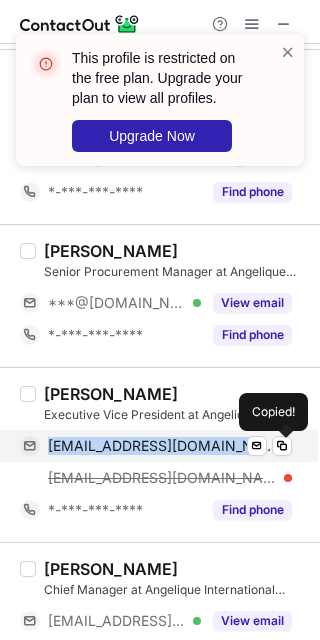 click on "[EMAIL_ADDRESS][DOMAIN_NAME]" at bounding box center (162, 446) 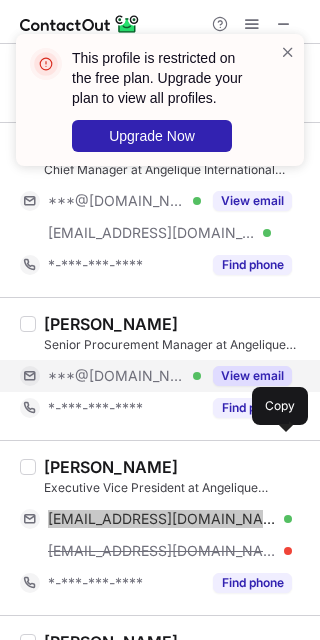 scroll, scrollTop: 644, scrollLeft: 0, axis: vertical 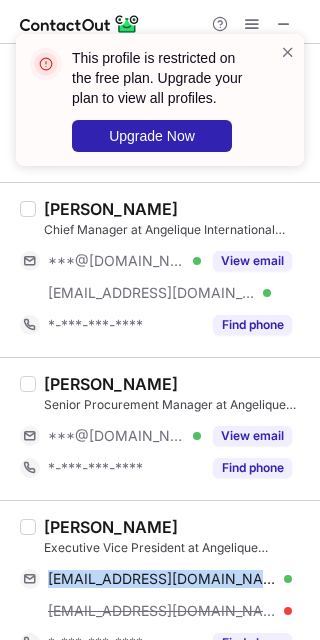 drag, startPoint x: 112, startPoint y: 430, endPoint x: 112, endPoint y: 419, distance: 11 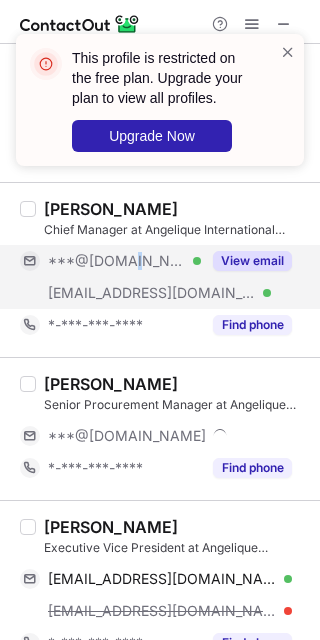 click on "***@[DOMAIN_NAME] Verified" at bounding box center [110, 261] 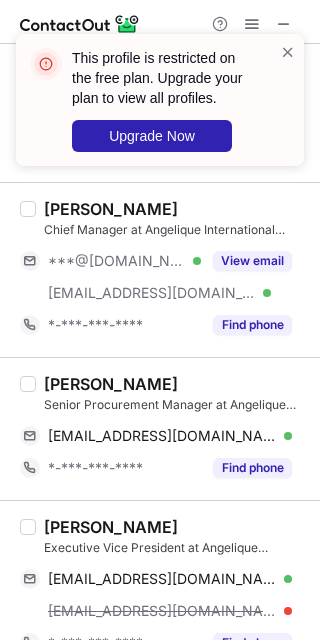 click on "[PERSON_NAME]" at bounding box center (111, 384) 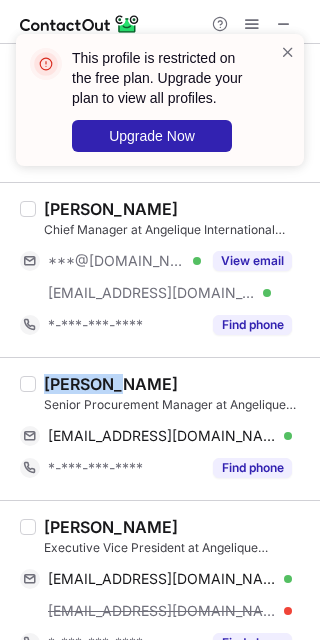 click on "[PERSON_NAME]" at bounding box center [111, 384] 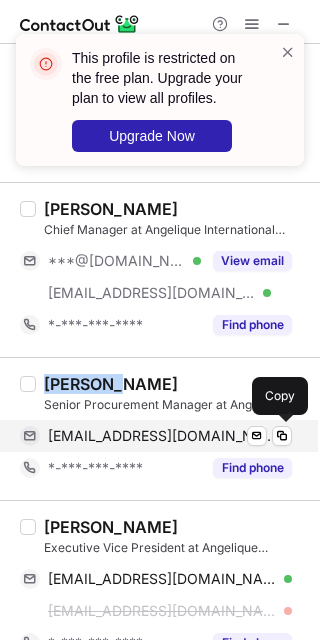 click on "[EMAIL_ADDRESS][DOMAIN_NAME]" at bounding box center [162, 436] 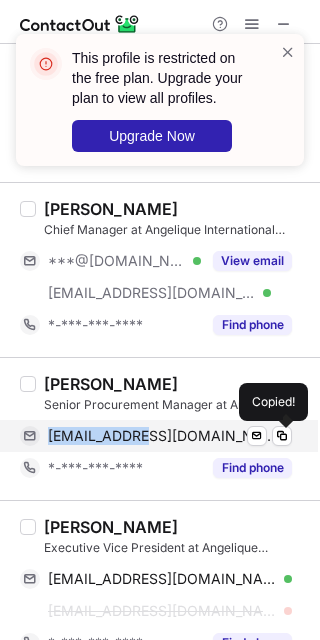 click on "[EMAIL_ADDRESS][DOMAIN_NAME]" at bounding box center [162, 436] 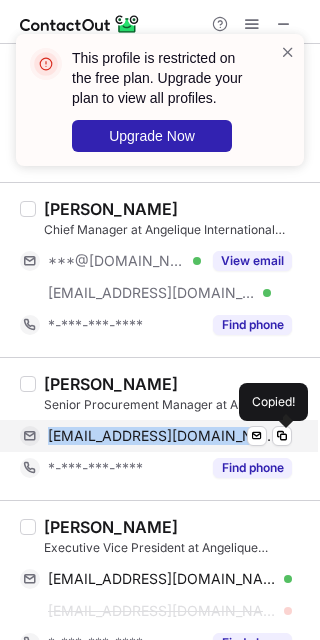 click on "[EMAIL_ADDRESS][DOMAIN_NAME]" at bounding box center (162, 436) 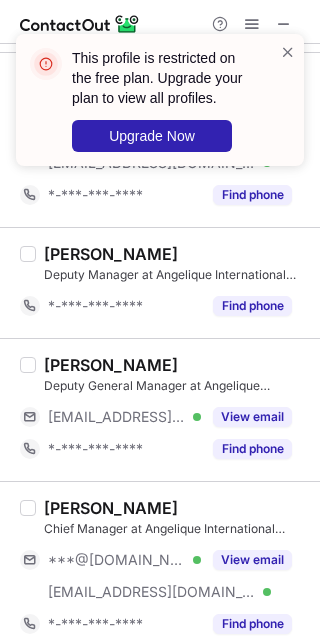 scroll, scrollTop: 244, scrollLeft: 0, axis: vertical 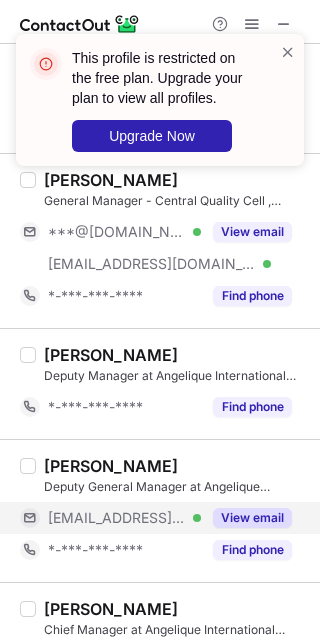 drag, startPoint x: 132, startPoint y: 531, endPoint x: 132, endPoint y: 454, distance: 77 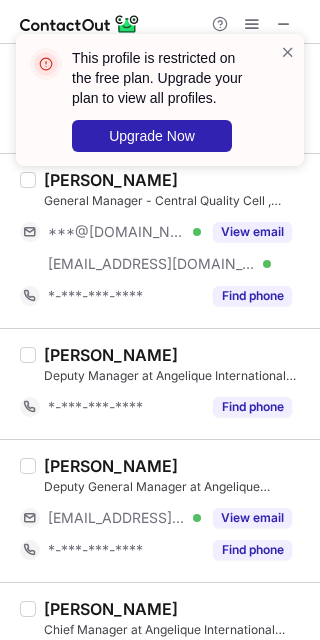 click on "[EMAIL_ADDRESS][DOMAIN_NAME] Verified" at bounding box center [110, 518] 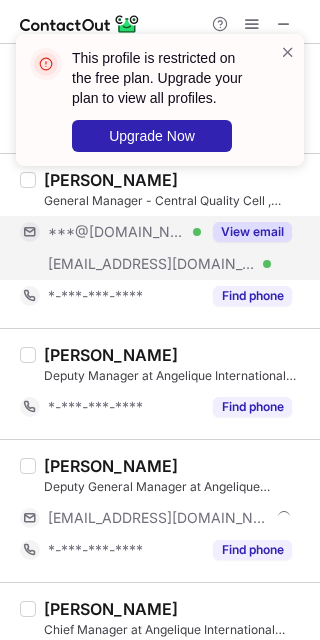click on "[EMAIL_ADDRESS][DOMAIN_NAME] Verified" at bounding box center [110, 264] 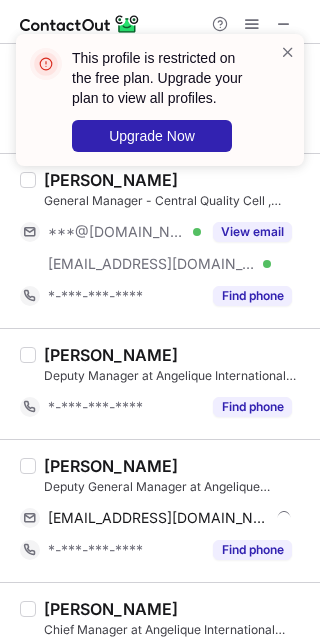 scroll, scrollTop: 377, scrollLeft: 0, axis: vertical 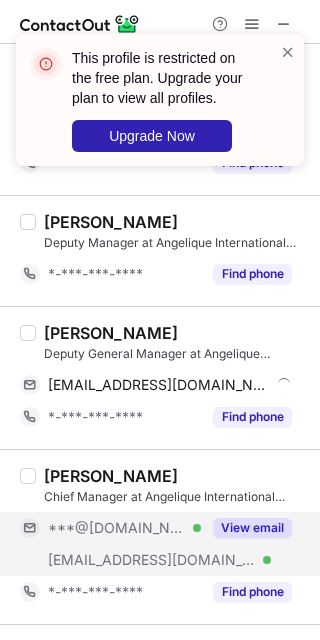 click on "***@[DOMAIN_NAME]" at bounding box center (117, 528) 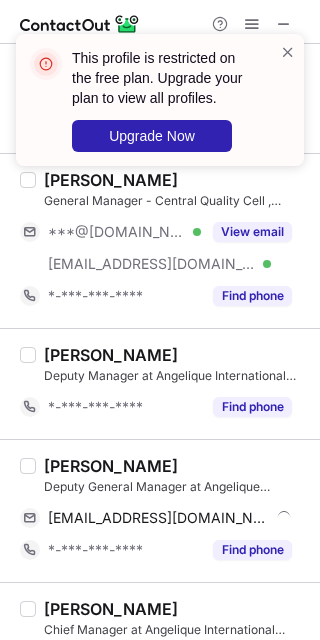 scroll, scrollTop: 110, scrollLeft: 0, axis: vertical 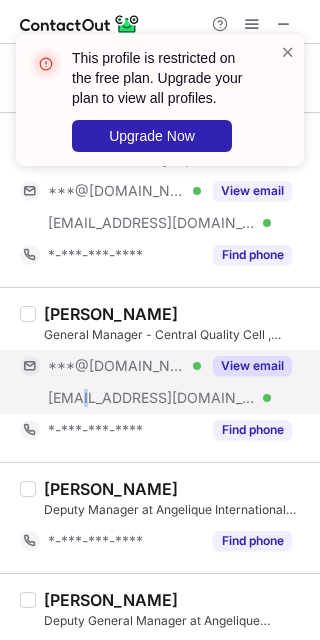 click on "[EMAIL_ADDRESS][DOMAIN_NAME]" at bounding box center [152, 398] 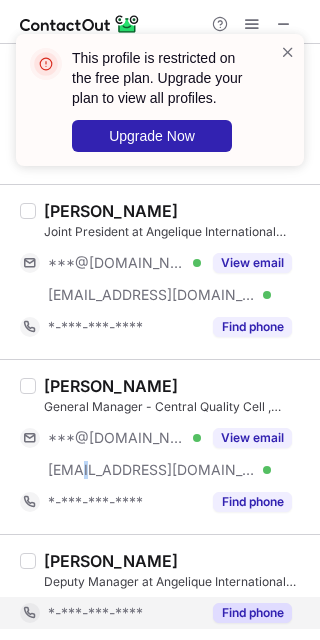 scroll, scrollTop: 0, scrollLeft: 0, axis: both 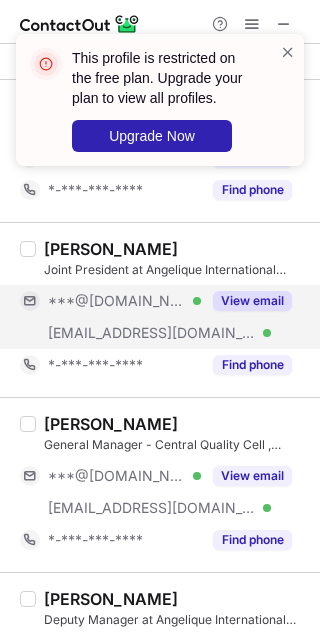 click on "[EMAIL_ADDRESS][DOMAIN_NAME]" at bounding box center [152, 333] 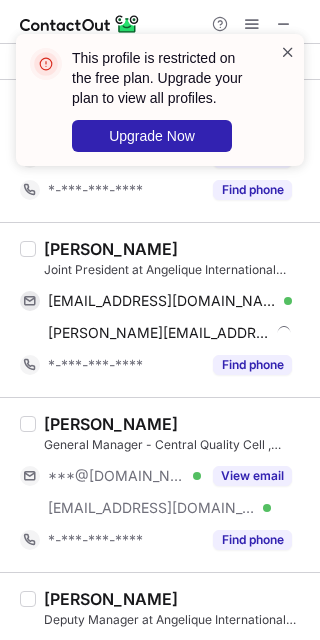 click at bounding box center [288, 52] 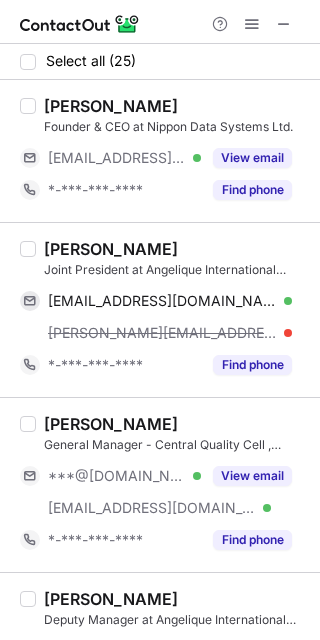 click on "[PERSON_NAME]" at bounding box center [111, 249] 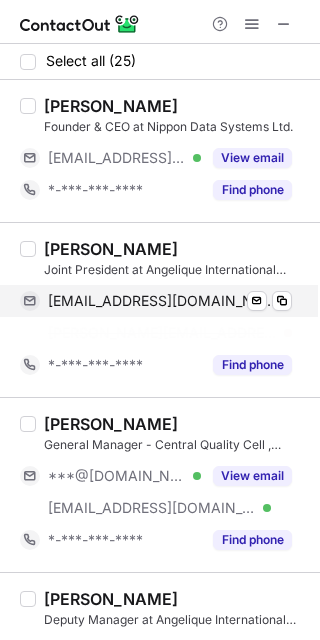 click on "[EMAIL_ADDRESS][DOMAIN_NAME]" at bounding box center [162, 301] 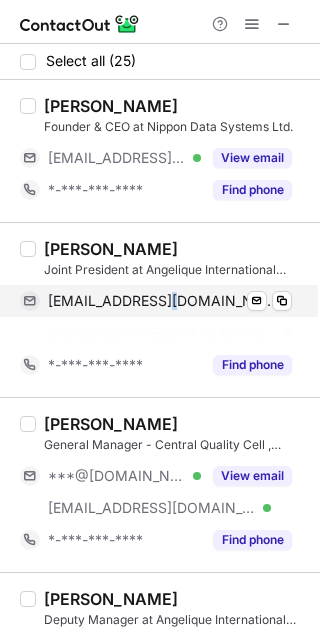 click on "[EMAIL_ADDRESS][DOMAIN_NAME]" at bounding box center [162, 301] 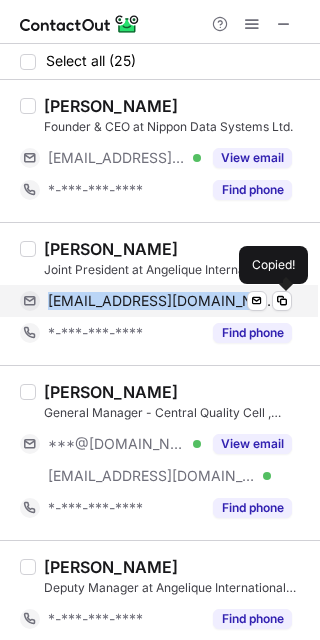 click on "[EMAIL_ADDRESS][DOMAIN_NAME]" at bounding box center [162, 301] 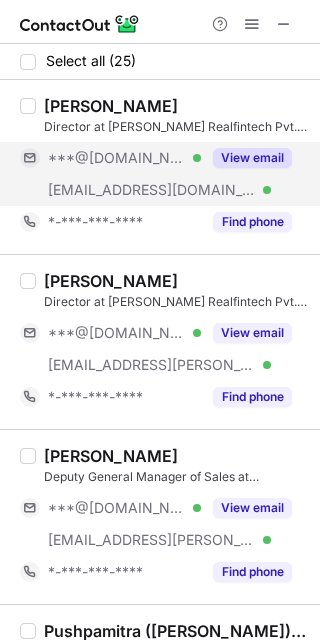 click on "[EMAIL_ADDRESS][DOMAIN_NAME]" at bounding box center (152, 190) 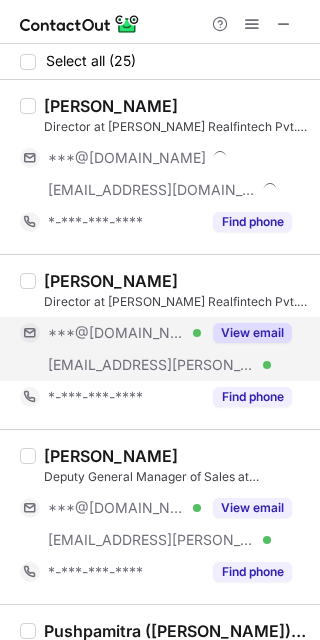 click on "***@[DOMAIN_NAME]" at bounding box center [117, 333] 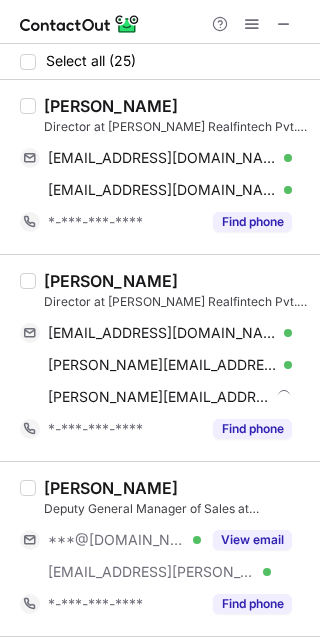 click on "[PERSON_NAME]" at bounding box center [111, 488] 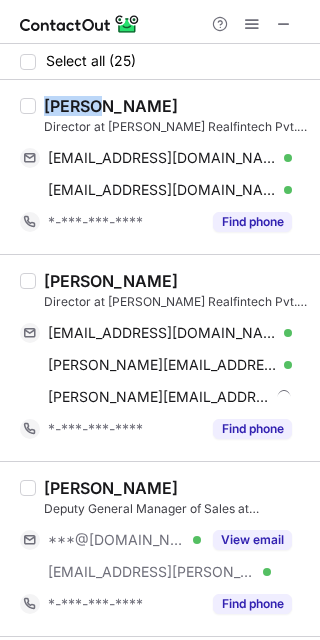 click on "[PERSON_NAME]" at bounding box center [111, 106] 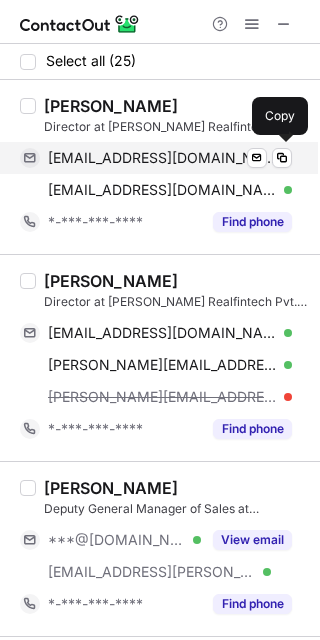 click on "[EMAIL_ADDRESS][DOMAIN_NAME]" at bounding box center [162, 158] 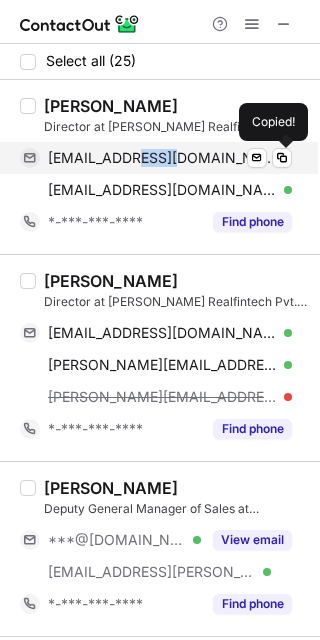 click on "[EMAIL_ADDRESS][DOMAIN_NAME]" at bounding box center (162, 158) 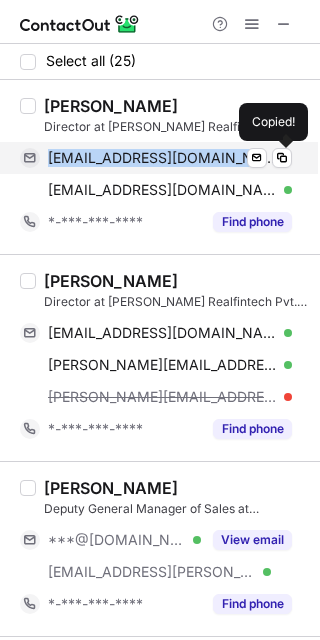 click on "[EMAIL_ADDRESS][DOMAIN_NAME]" at bounding box center [162, 158] 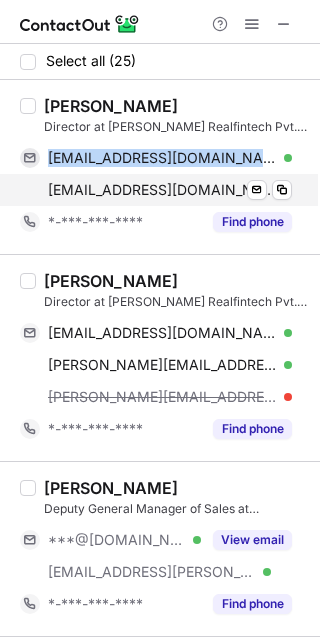 click on "[EMAIL_ADDRESS][DOMAIN_NAME]" at bounding box center (162, 190) 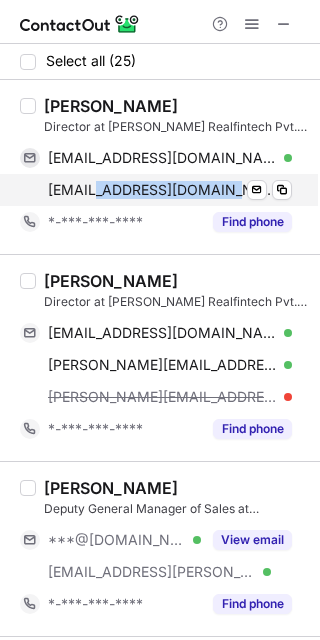 click on "[EMAIL_ADDRESS][DOMAIN_NAME]" at bounding box center [162, 190] 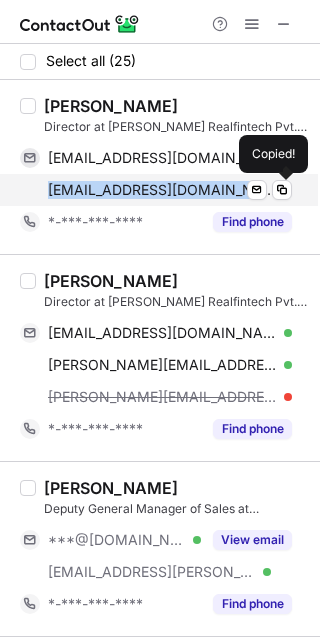 click on "[EMAIL_ADDRESS][DOMAIN_NAME]" at bounding box center (162, 190) 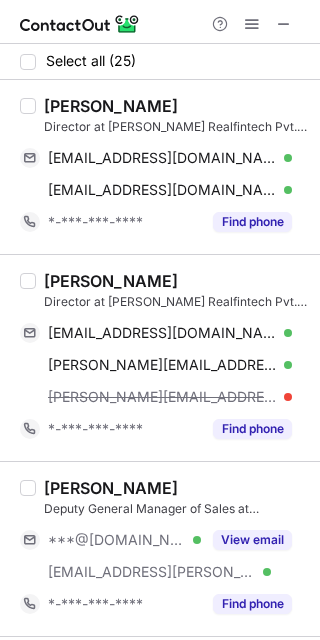 click on "[PERSON_NAME]" at bounding box center (111, 281) 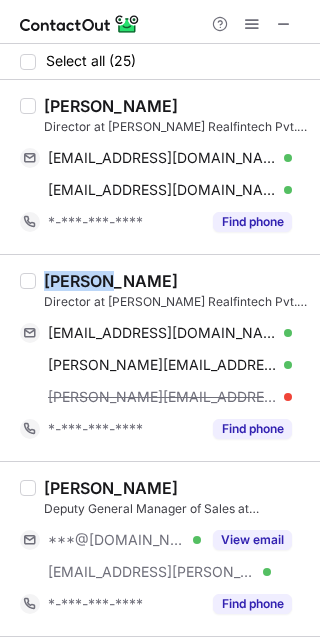 click on "[PERSON_NAME]" at bounding box center [111, 281] 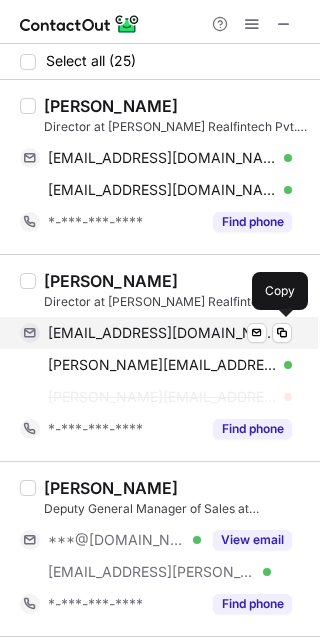 click on "[EMAIL_ADDRESS][DOMAIN_NAME]" at bounding box center (162, 333) 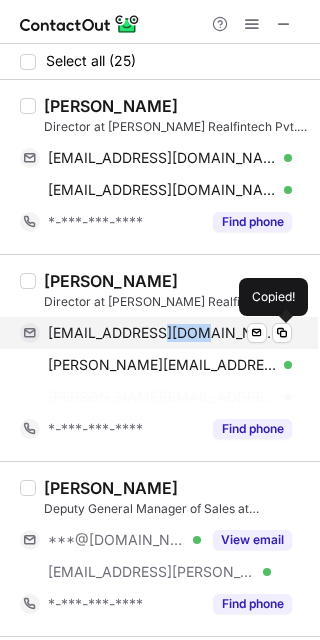 click on "[EMAIL_ADDRESS][DOMAIN_NAME]" at bounding box center [162, 333] 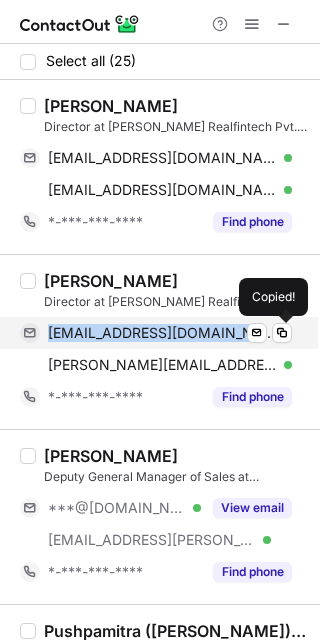 click on "[EMAIL_ADDRESS][DOMAIN_NAME]" at bounding box center (162, 333) 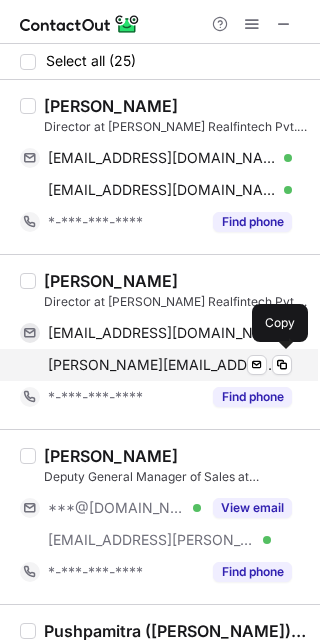 click on "[PERSON_NAME][EMAIL_ADDRESS][DOMAIN_NAME] Verified Send email Copy" at bounding box center [156, 365] 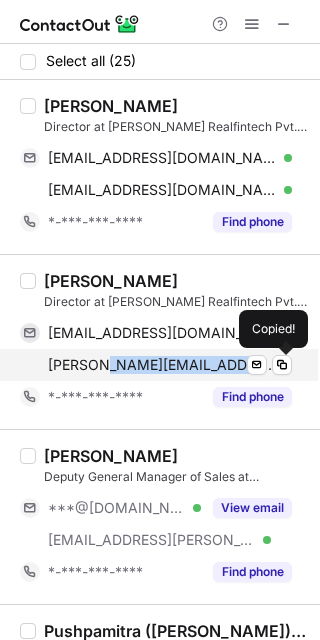 click on "[PERSON_NAME][EMAIL_ADDRESS][DOMAIN_NAME] Verified Send email Copied!" at bounding box center [156, 365] 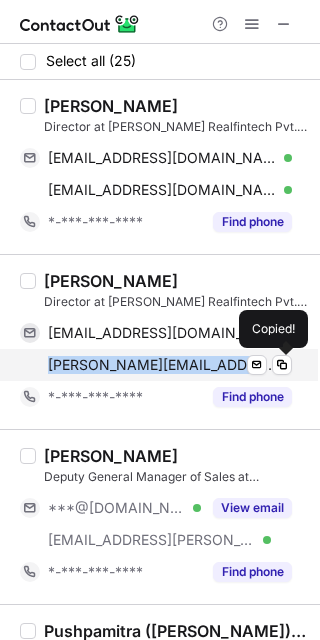 click on "[PERSON_NAME][EMAIL_ADDRESS][DOMAIN_NAME] Verified Send email Copied!" at bounding box center [156, 365] 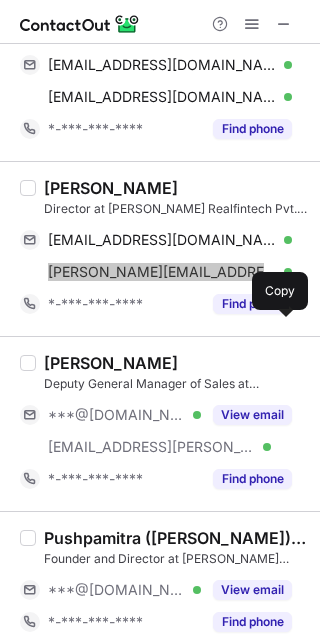 scroll, scrollTop: 133, scrollLeft: 0, axis: vertical 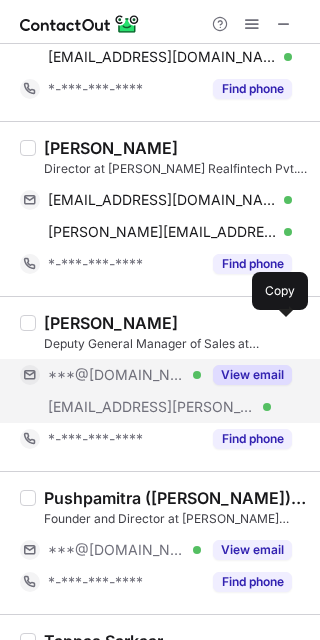 click on "***@[DOMAIN_NAME]" at bounding box center (117, 375) 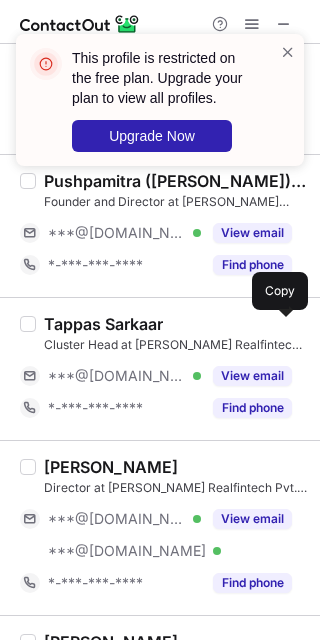 scroll, scrollTop: 533, scrollLeft: 0, axis: vertical 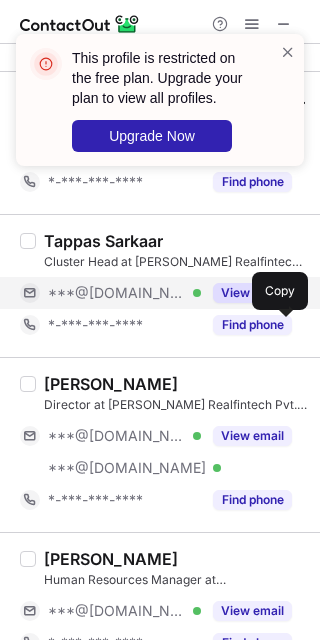 click on "***@[DOMAIN_NAME]" at bounding box center (117, 293) 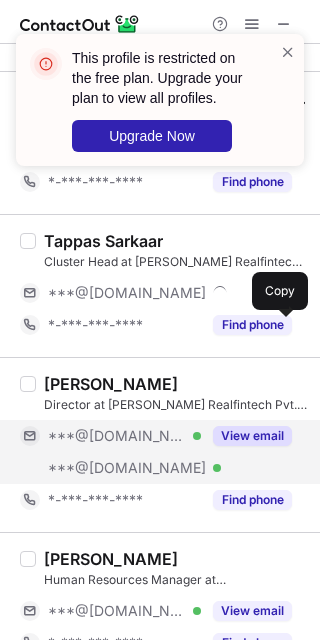 click on "***@[DOMAIN_NAME] Verified" at bounding box center [110, 436] 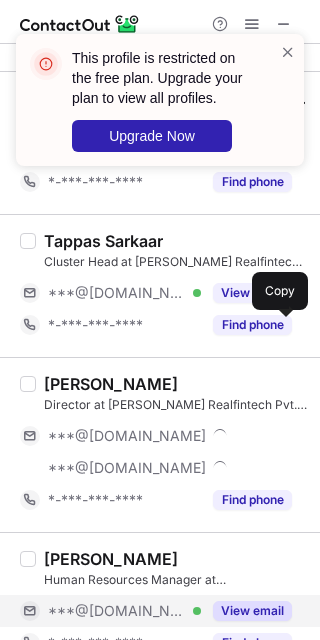click on "***@[DOMAIN_NAME]" at bounding box center [117, 611] 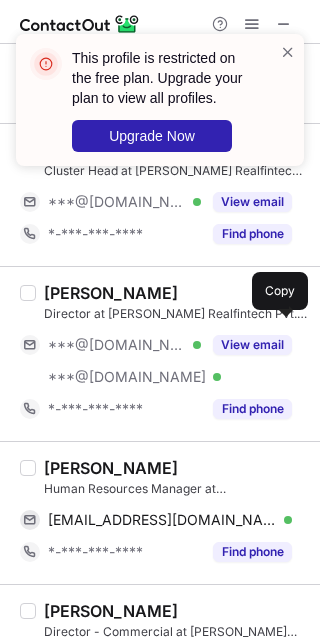 scroll, scrollTop: 666, scrollLeft: 0, axis: vertical 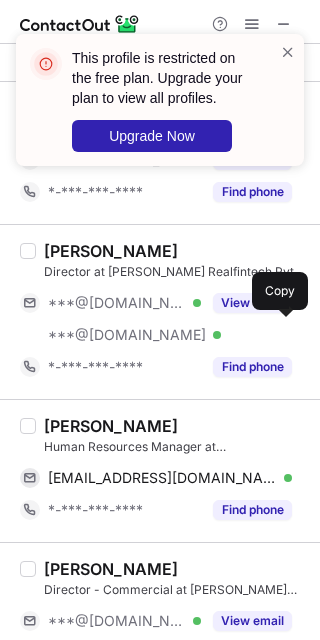 click on "Sandeep Gupta Human Resources Manager at JUSTO Realfintech Pvt. Ltd. sandeepgupta799@gmail.com Verified Send email Copy *-***-***-**** Find phone" at bounding box center (160, 470) 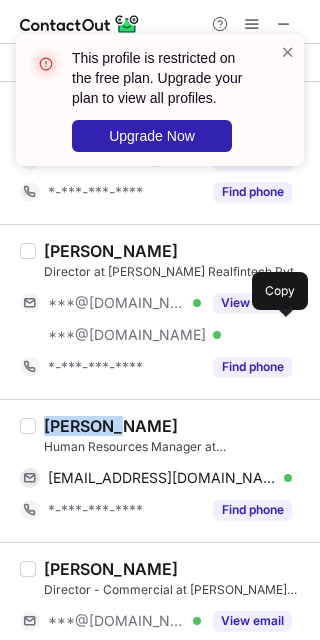 click on "Sandeep Gupta Human Resources Manager at JUSTO Realfintech Pvt. Ltd. sandeepgupta799@gmail.com Verified Send email Copy *-***-***-**** Find phone" at bounding box center (160, 470) 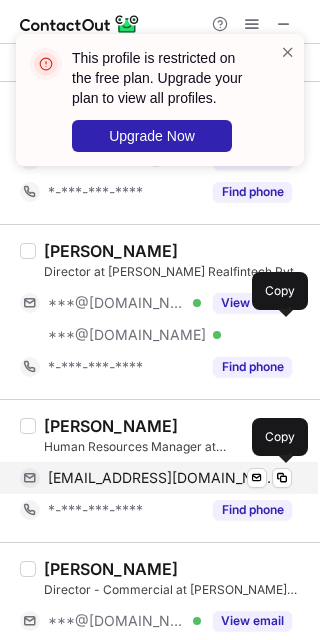 click on "sandeepgupta799@gmail.com" at bounding box center [162, 478] 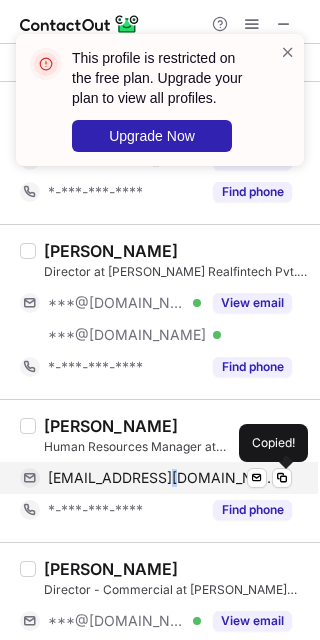 click on "sandeepgupta799@gmail.com" at bounding box center [162, 478] 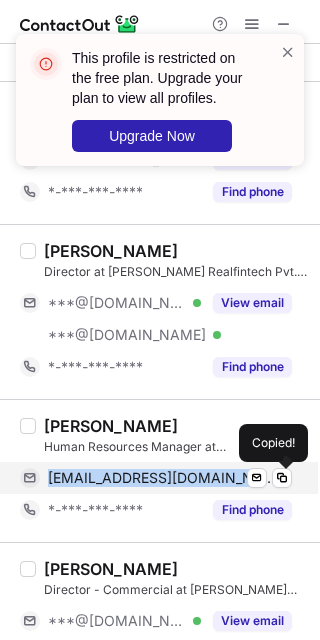 click on "sandeepgupta799@gmail.com" at bounding box center [162, 478] 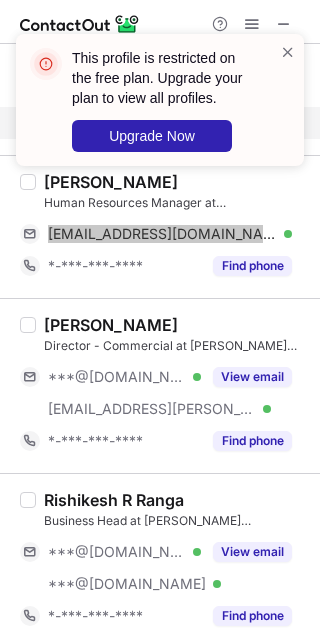 scroll, scrollTop: 933, scrollLeft: 0, axis: vertical 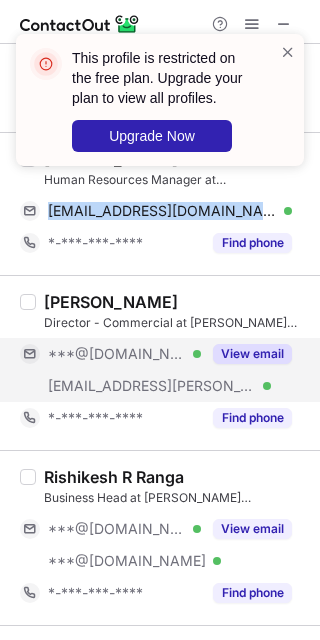 drag, startPoint x: 131, startPoint y: 362, endPoint x: 167, endPoint y: 341, distance: 41.677334 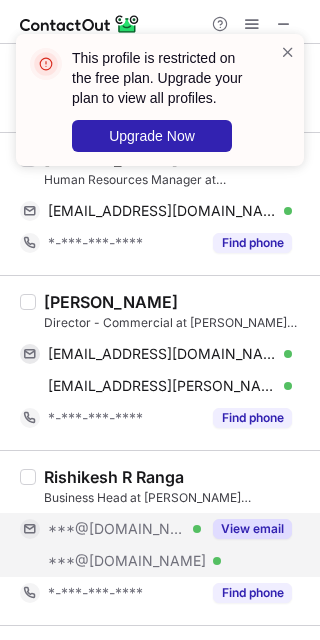 click on "***@yahoo.co.in Verified" at bounding box center (110, 561) 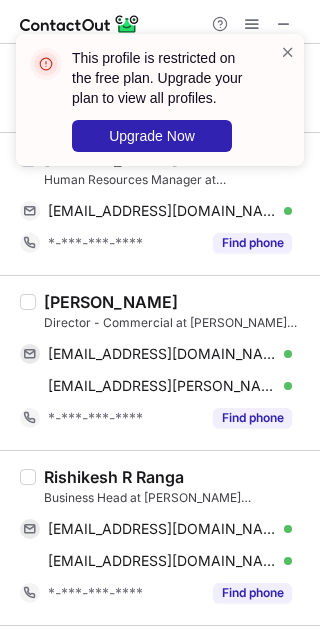 click on "Praveen Apte" at bounding box center (111, 302) 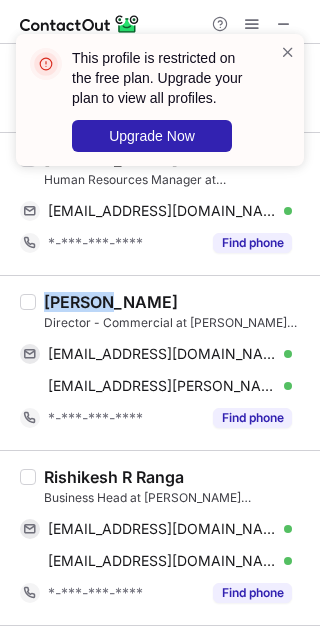 drag, startPoint x: 72, startPoint y: 297, endPoint x: 133, endPoint y: 289, distance: 61.522354 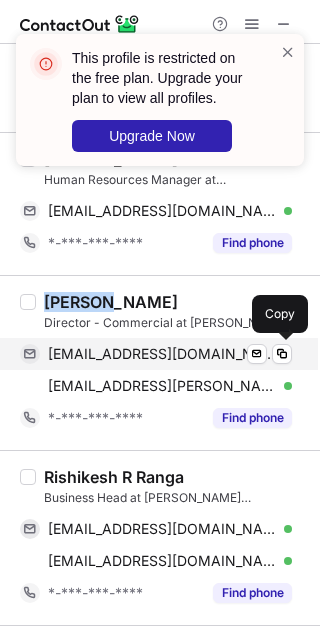 click on "praveenapte@gmail.com" at bounding box center (162, 354) 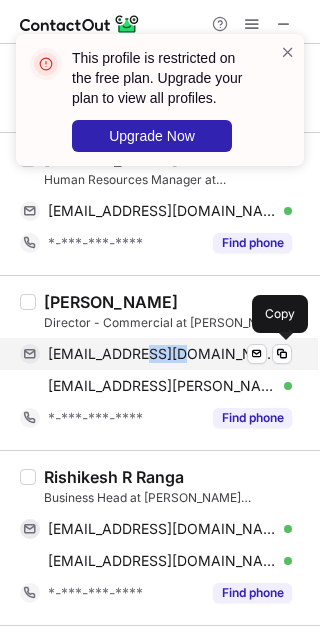 click on "praveenapte@gmail.com" at bounding box center (162, 354) 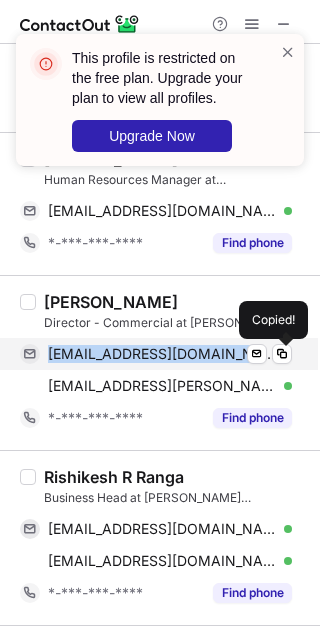 click on "praveenapte@gmail.com" at bounding box center (162, 354) 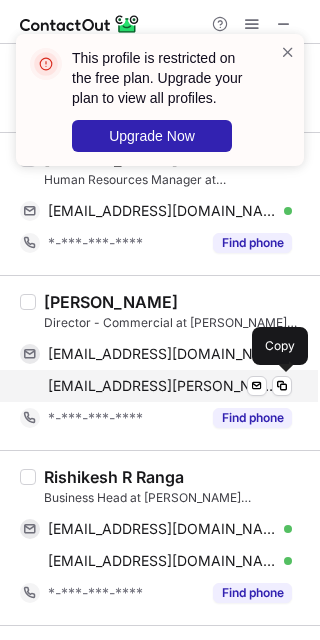click on "praveen.apte@justo.co.in Verified Send email Copy" at bounding box center [156, 386] 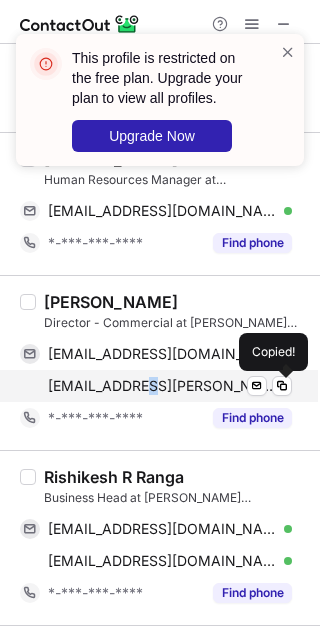 click on "praveen.apte@justo.co.in Verified Send email Copied!" at bounding box center [156, 386] 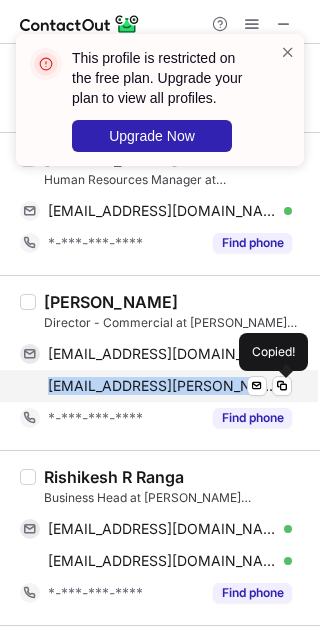 click on "praveen.apte@justo.co.in Verified Send email Copied!" at bounding box center (156, 386) 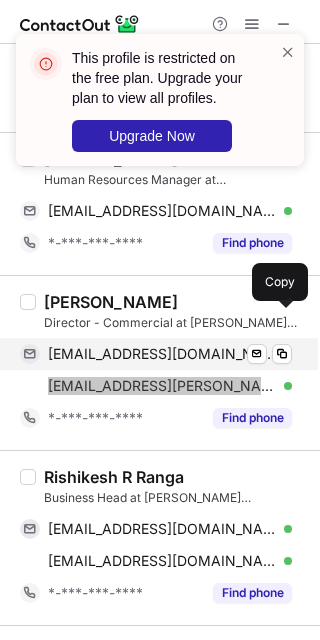 scroll, scrollTop: 1200, scrollLeft: 0, axis: vertical 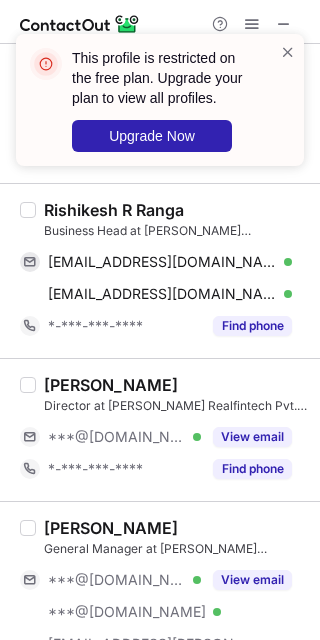 click on "Rishikesh R Ranga" at bounding box center [114, 210] 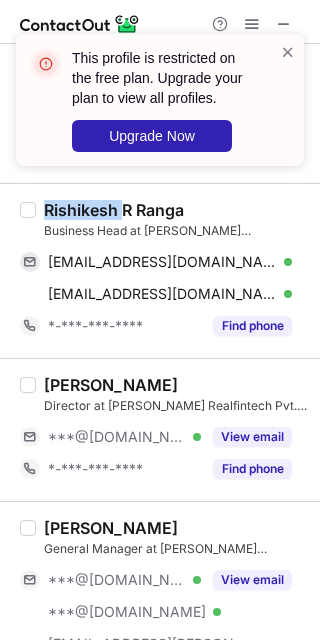 click on "Rishikesh R Ranga" at bounding box center [114, 210] 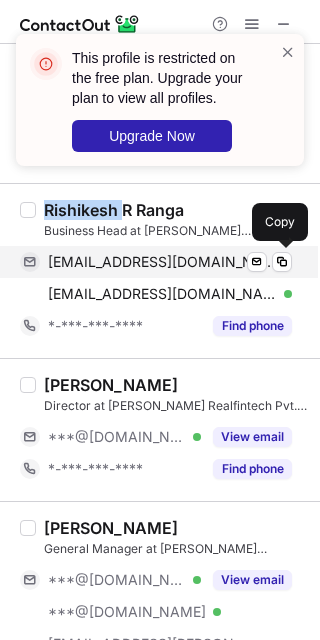 click on "rish1227@gmail.com" at bounding box center (162, 262) 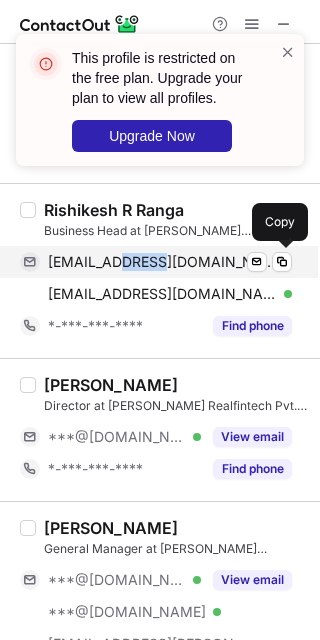 click on "rish1227@gmail.com" at bounding box center [162, 262] 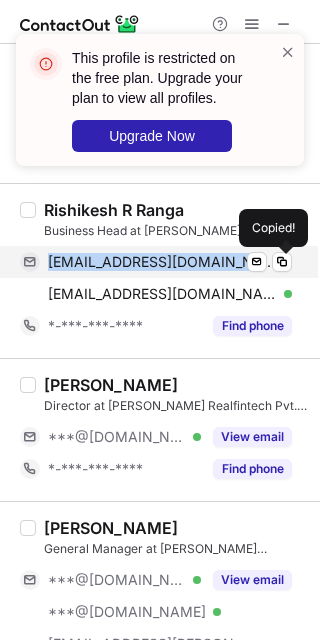 click on "rish1227@gmail.com" at bounding box center (162, 262) 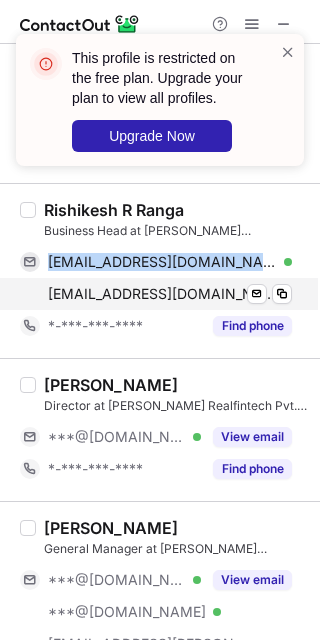click on "rish1227@yahoo.co.in" at bounding box center (162, 294) 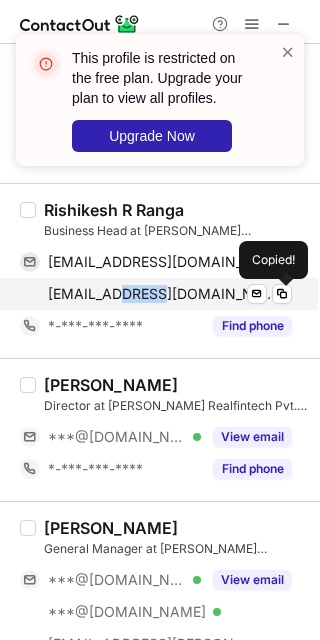 click on "rish1227@yahoo.co.in" at bounding box center [162, 294] 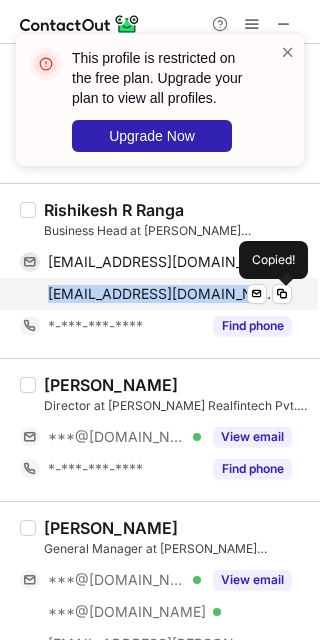 click on "rish1227@yahoo.co.in" at bounding box center (162, 294) 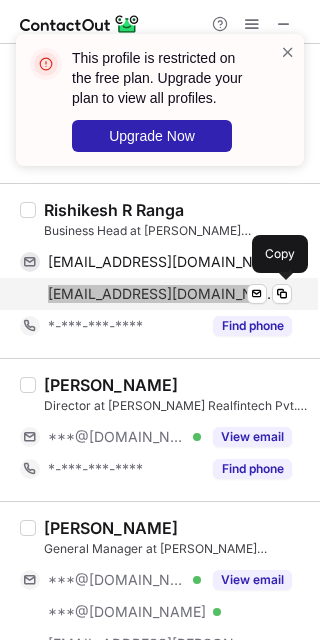 scroll, scrollTop: 1333, scrollLeft: 0, axis: vertical 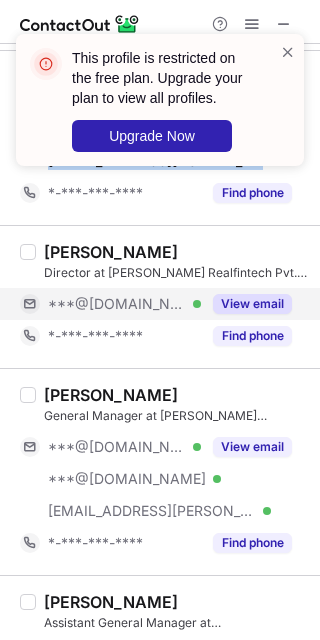 click on "***@hotmail.com" at bounding box center [117, 304] 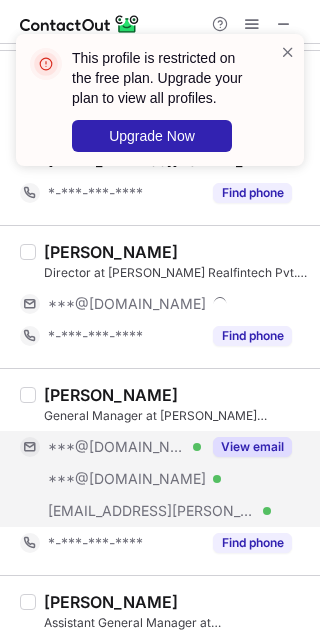 click on "***@[DOMAIN_NAME]" at bounding box center (117, 447) 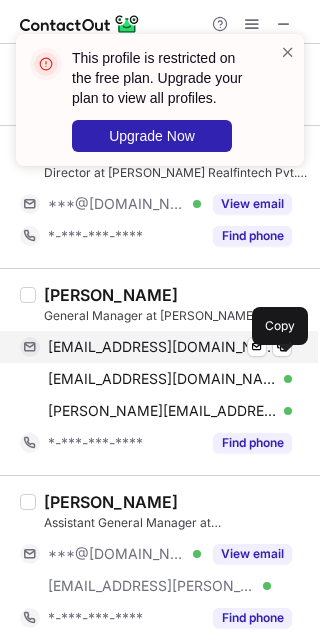 scroll, scrollTop: 1466, scrollLeft: 0, axis: vertical 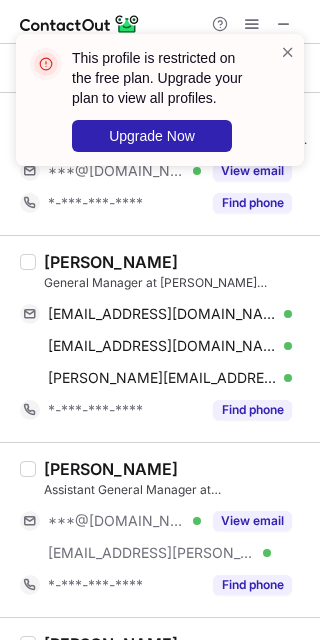 click on "Avishkar Jopulkar" at bounding box center [111, 262] 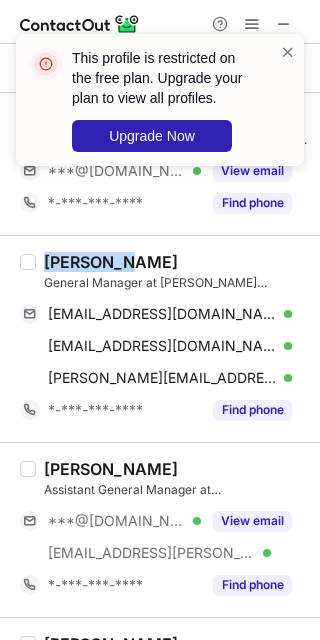 click on "Avishkar Jopulkar" at bounding box center (111, 262) 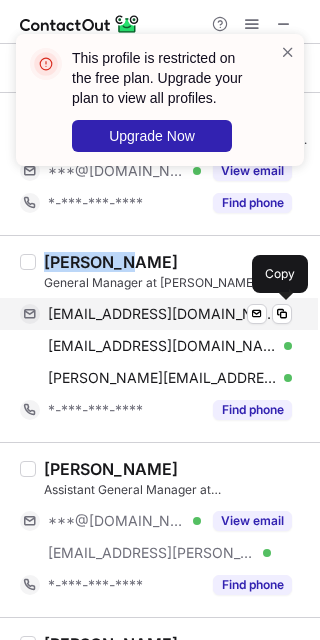 click on "avishkarjopulkar@gmail.com" at bounding box center (162, 314) 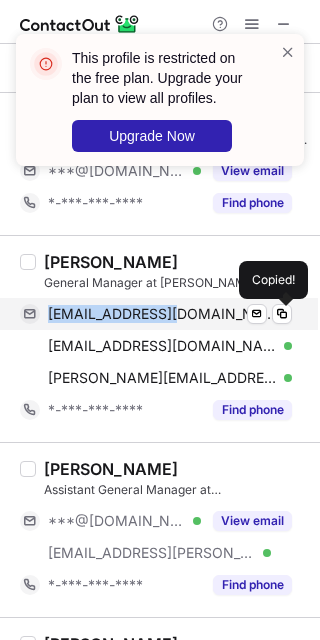 click on "avishkarjopulkar@gmail.com" at bounding box center [162, 314] 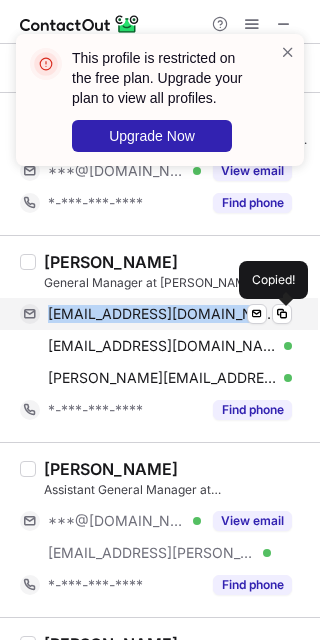 click on "avishkarjopulkar@gmail.com" at bounding box center [162, 314] 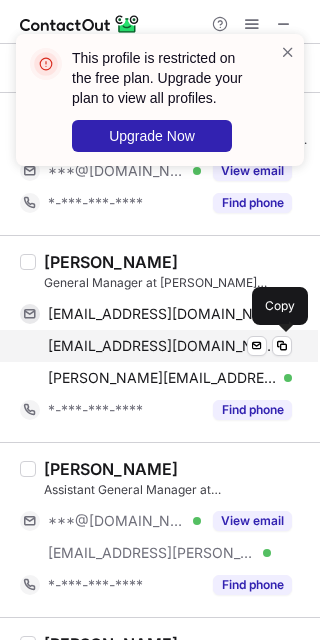 click on "avi_1124@yahoo.com" at bounding box center [162, 346] 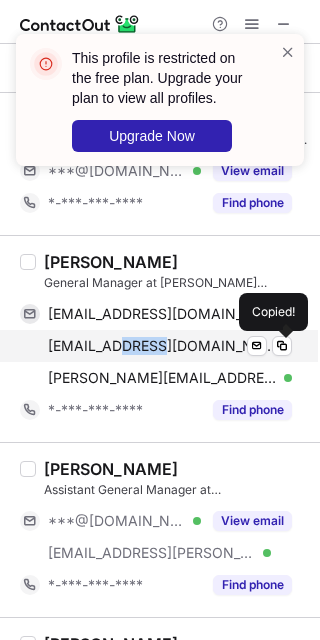 click on "avi_1124@yahoo.com" at bounding box center (162, 346) 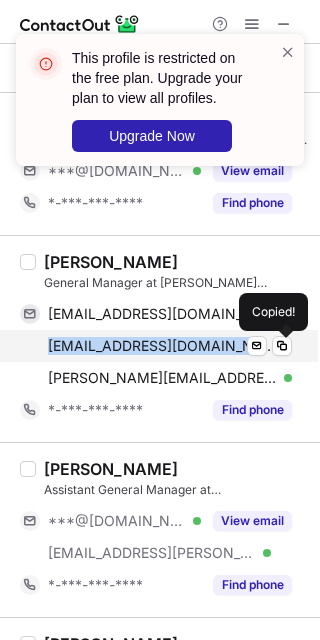 click on "avi_1124@yahoo.com" at bounding box center (162, 346) 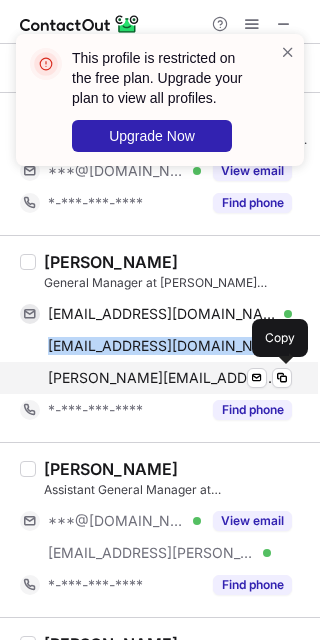 click on "avishkar.jopulkar@justo.co.in Verified Send email Copy" at bounding box center [156, 378] 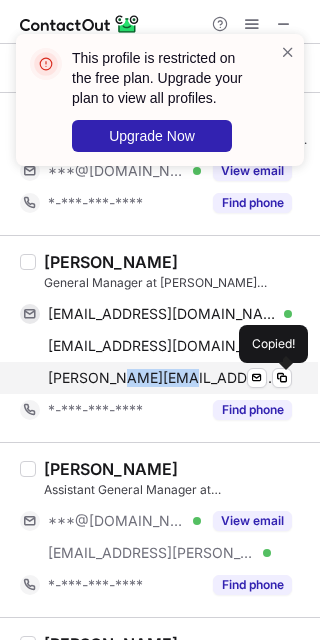 click on "avishkar.jopulkar@justo.co.in Verified Send email Copied!" at bounding box center (156, 378) 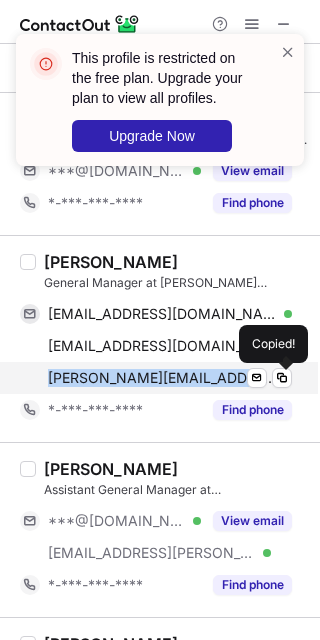 click on "avishkar.jopulkar@justo.co.in Verified Send email Copied!" at bounding box center (156, 378) 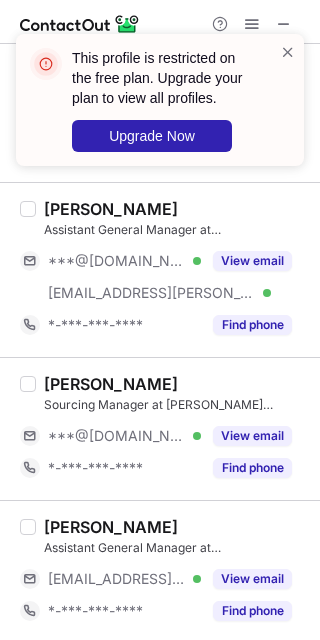 scroll, scrollTop: 1733, scrollLeft: 0, axis: vertical 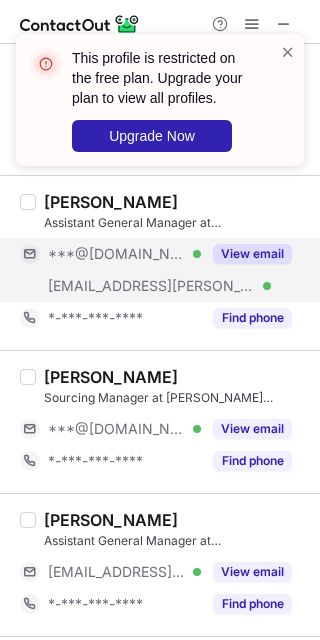 drag, startPoint x: 131, startPoint y: 269, endPoint x: 128, endPoint y: 298, distance: 29.15476 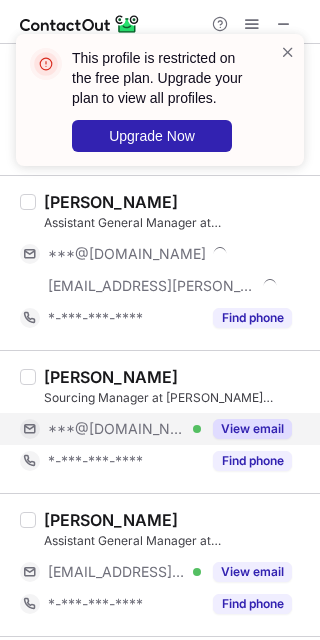 click on "***@[DOMAIN_NAME]" at bounding box center [117, 429] 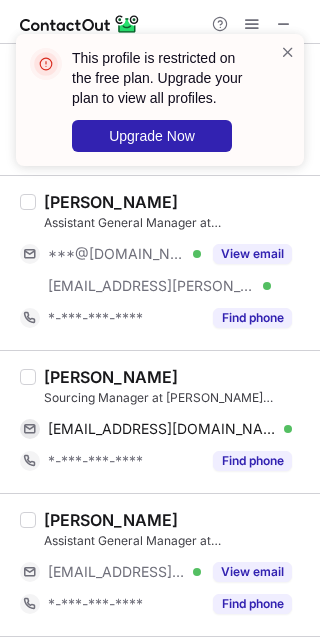 click on "Abhishek Dixit" at bounding box center (111, 377) 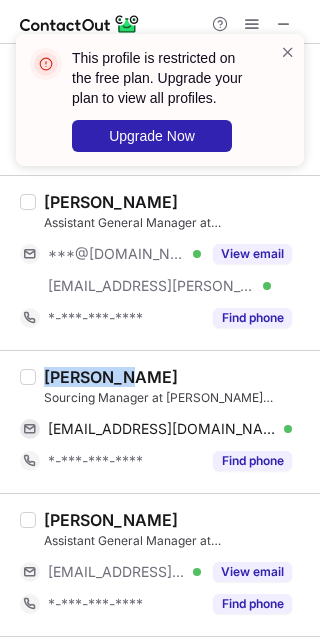 click on "Abhishek Dixit" at bounding box center (111, 377) 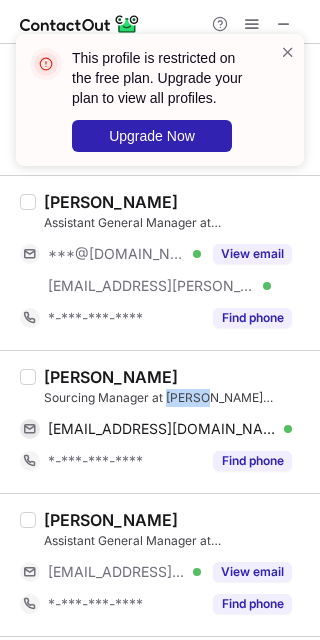 click on "Sourcing Manager at JUSTO Realfintech Pvt. Ltd." at bounding box center (176, 398) 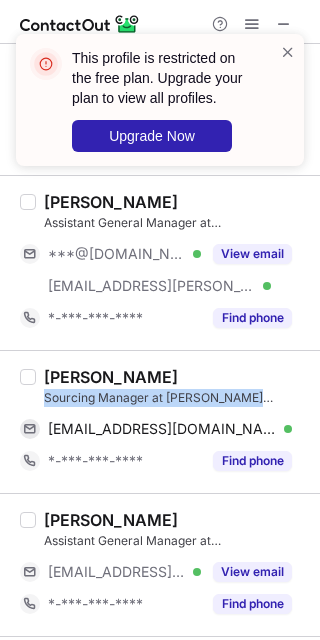 click on "Sourcing Manager at JUSTO Realfintech Pvt. Ltd." at bounding box center (176, 398) 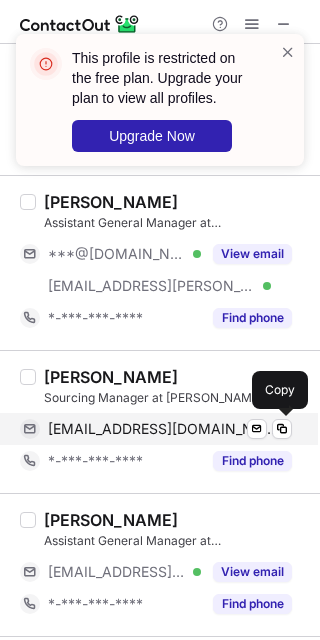 click on "abhishekdixit1811@gmail.com" at bounding box center (162, 429) 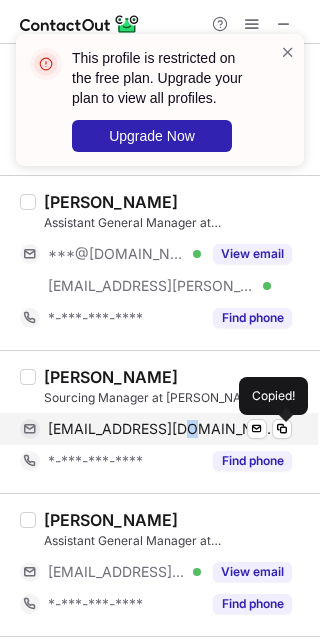 click on "abhishekdixit1811@gmail.com" at bounding box center [162, 429] 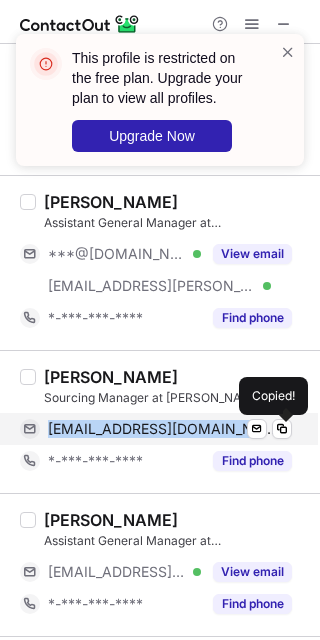 click on "abhishekdixit1811@gmail.com" at bounding box center (162, 429) 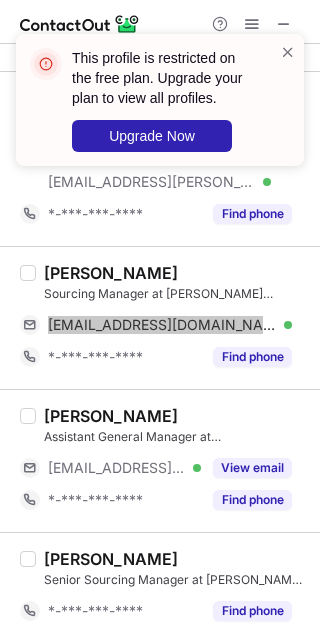 scroll, scrollTop: 2000, scrollLeft: 0, axis: vertical 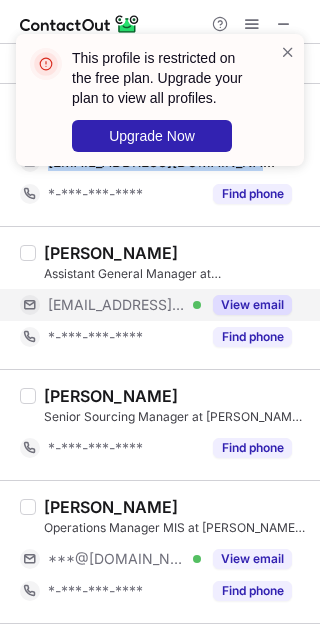 drag, startPoint x: 117, startPoint y: 310, endPoint x: 117, endPoint y: 402, distance: 92 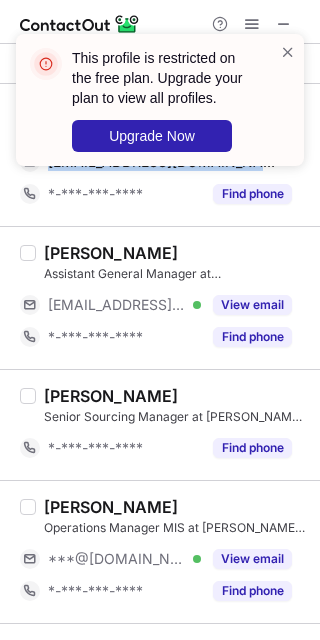 click on "***@justo.co.in" at bounding box center [117, 305] 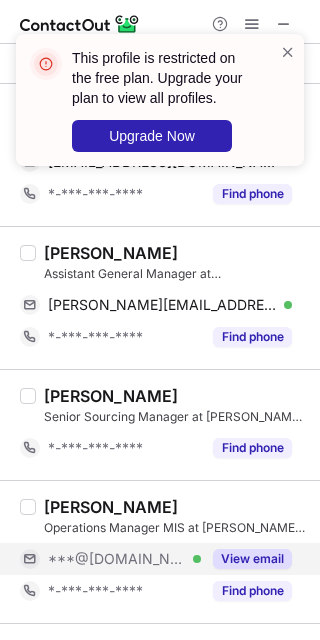 click on "***@[DOMAIN_NAME] Verified" at bounding box center (110, 559) 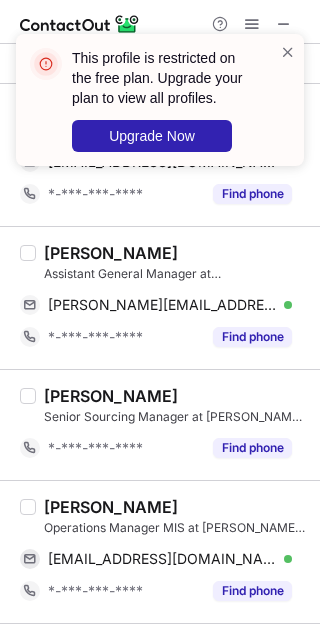 click on "Mrugesh Trivedi" at bounding box center [111, 253] 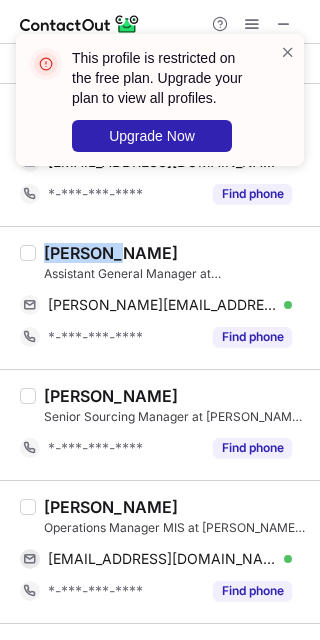 click on "Mrugesh Trivedi" at bounding box center [111, 253] 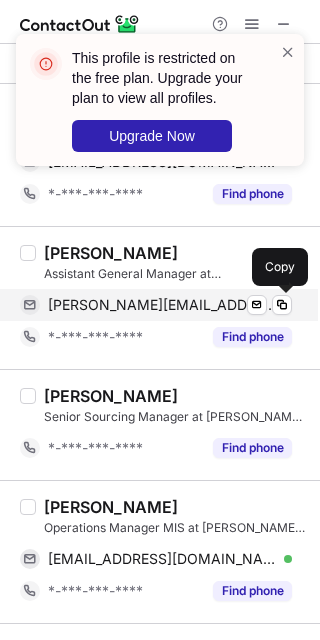 click on "mrugesh.trivedi@justo.co.in Verified Send email Copy" at bounding box center [156, 305] 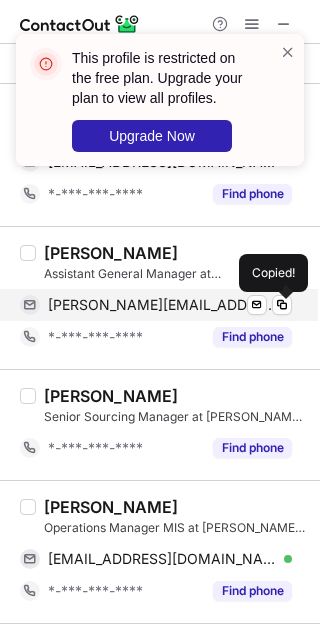 click on "mrugesh.trivedi@justo.co.in Verified Send email Copied!" at bounding box center [156, 305] 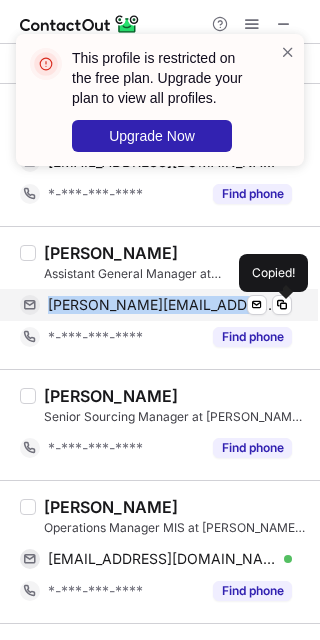 click on "mrugesh.trivedi@justo.co.in Verified Send email Copied!" at bounding box center (156, 305) 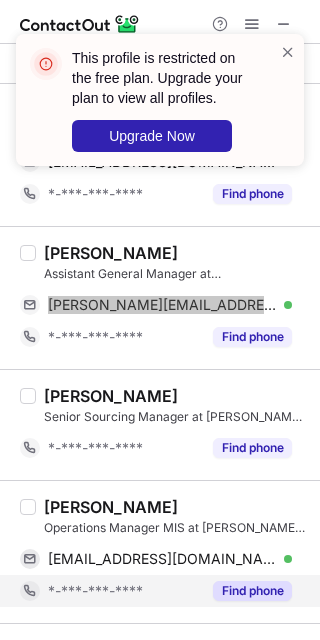 scroll, scrollTop: 2266, scrollLeft: 0, axis: vertical 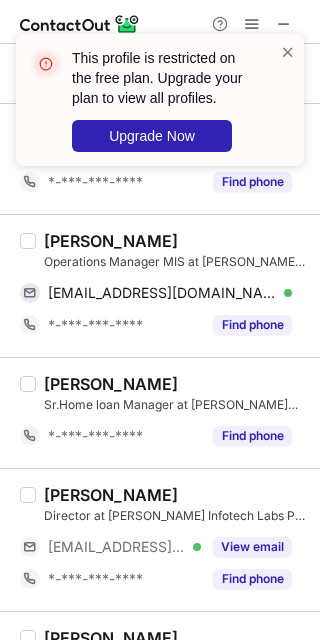 click on "Sunil Naik Operations Manager MIS at JUSTO Realfintech Pvt. Ltd. suneelrnaik@gmail.com Verified Send email Copy *-***-***-**** Find phone" at bounding box center [160, 285] 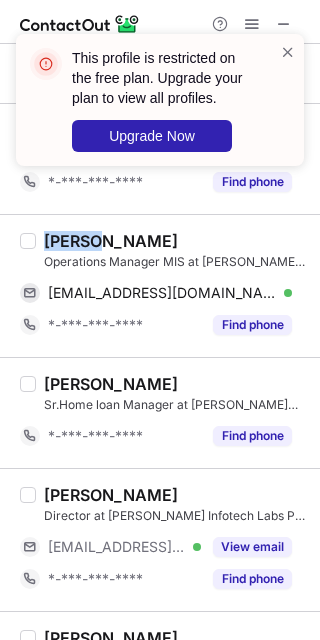 click on "Sunil Naik Operations Manager MIS at JUSTO Realfintech Pvt. Ltd. suneelrnaik@gmail.com Verified Send email Copy *-***-***-**** Find phone" at bounding box center [160, 285] 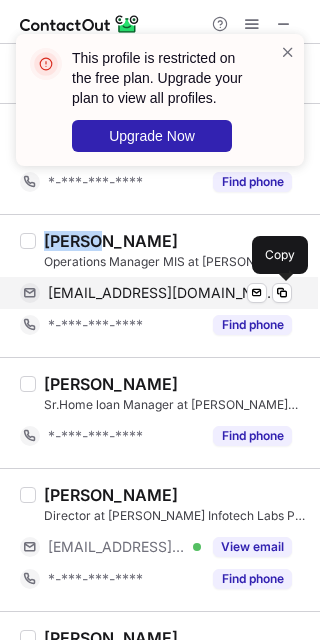 click on "suneelrnaik@gmail.com Verified" at bounding box center (170, 293) 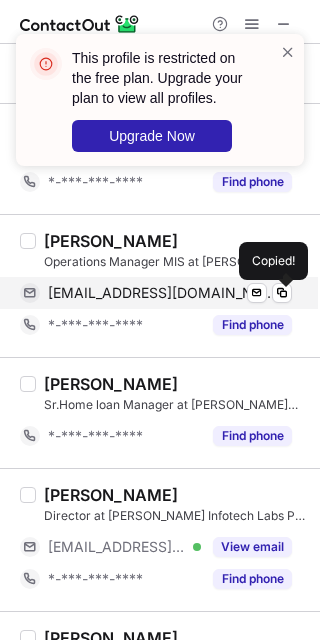 click on "suneelrnaik@gmail.com Verified" at bounding box center (170, 293) 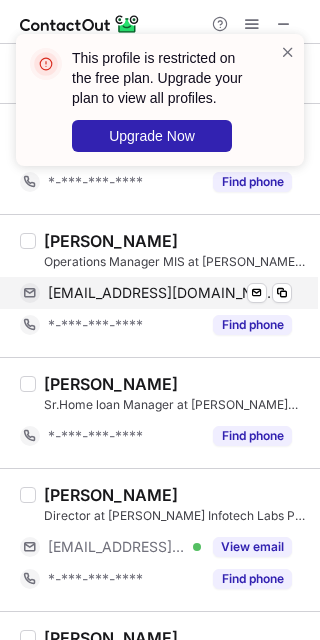 click on "suneelrnaik@gmail.com" at bounding box center [162, 293] 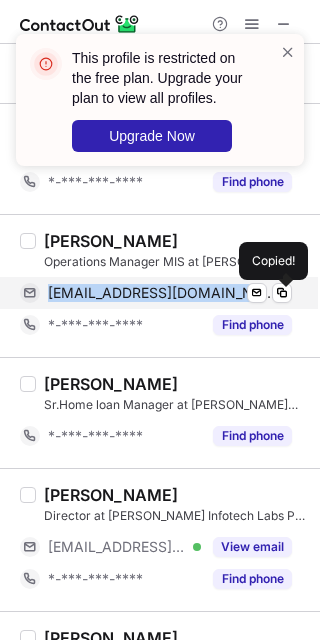 click on "suneelrnaik@gmail.com" at bounding box center (162, 293) 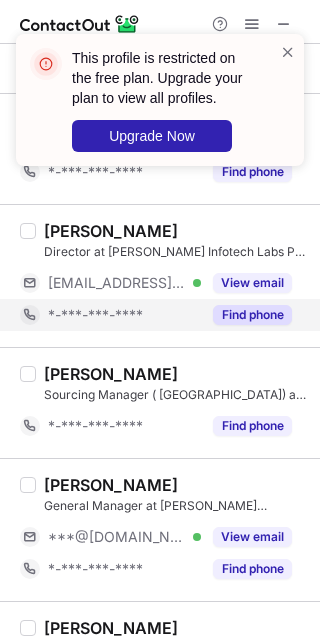 scroll, scrollTop: 2533, scrollLeft: 0, axis: vertical 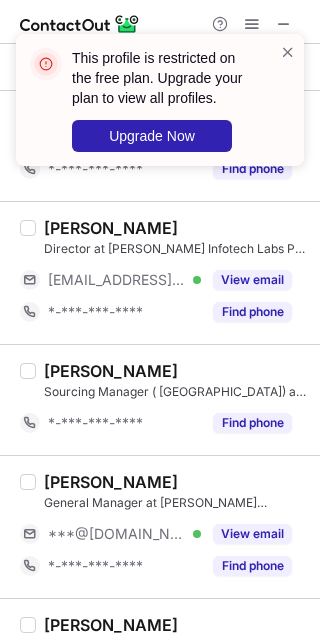 click on "Satya Mahapatra Director at Justo Infotech Labs Pvt Ltd ***@magiclightventures.com Verified View email *-***-***-**** Find phone" at bounding box center (172, 273) 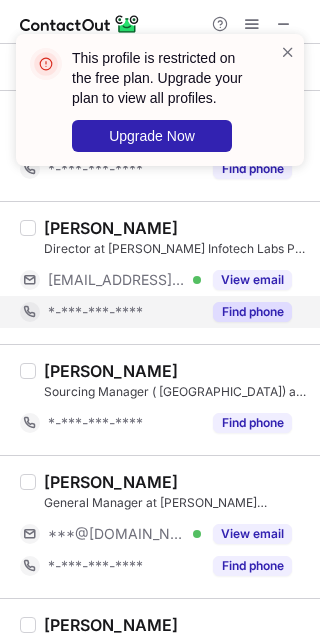 click on "*-***-***-****" at bounding box center (110, 312) 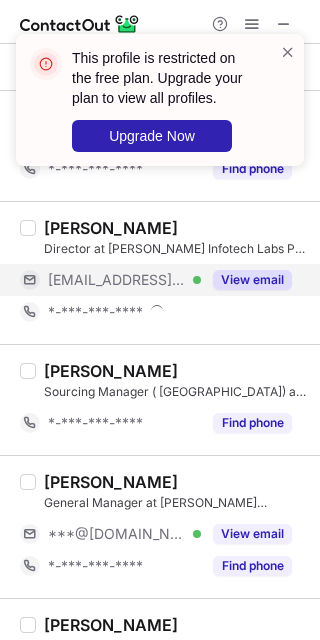 click on "***@magiclightventures.com" at bounding box center [117, 280] 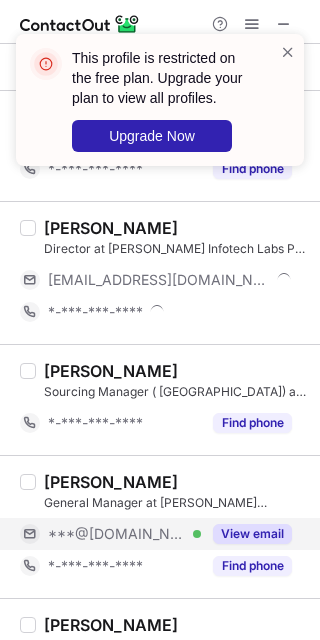 click on "***@[DOMAIN_NAME]" at bounding box center (117, 534) 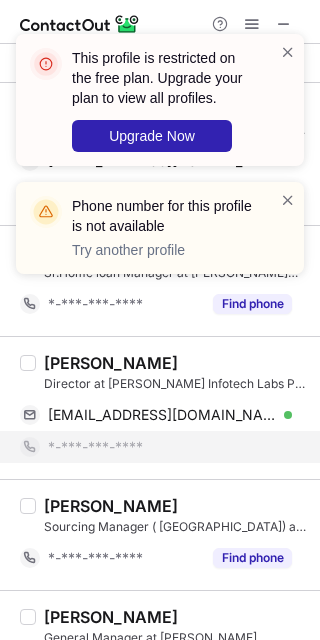 scroll, scrollTop: 2266, scrollLeft: 0, axis: vertical 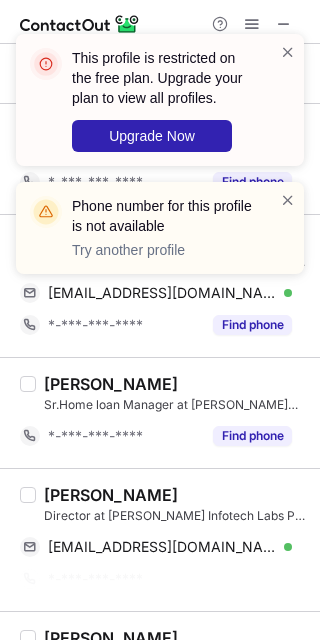 click on "Satya Mahapatra" at bounding box center [111, 495] 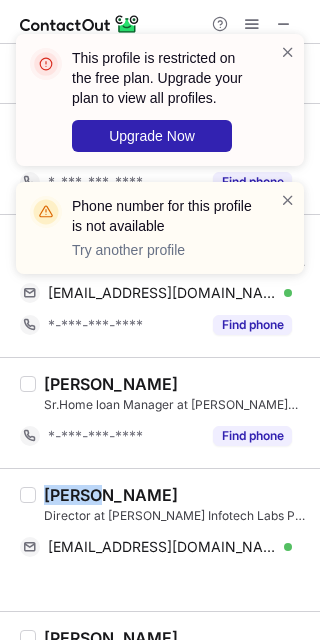 click on "Satya Mahapatra" at bounding box center (111, 495) 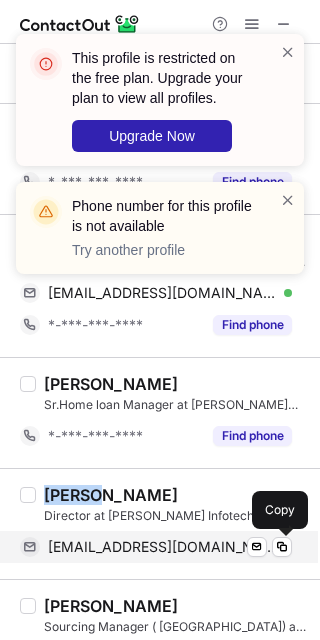 click on "satyamap@magiclightventures.com" at bounding box center [162, 547] 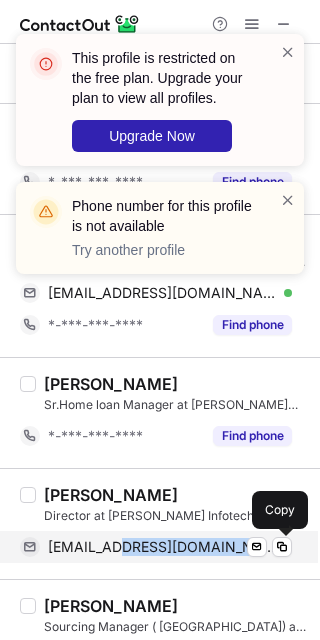 click on "satyamap@magiclightventures.com" at bounding box center (162, 547) 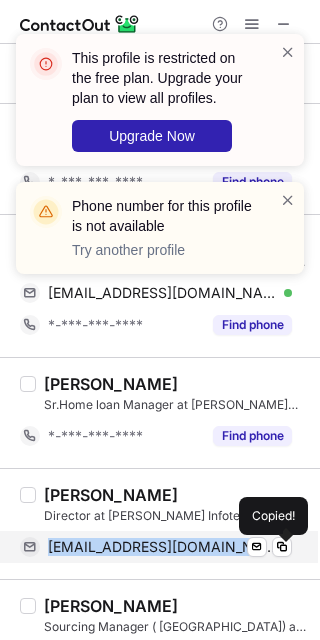 click on "satyamap@magiclightventures.com" at bounding box center (162, 547) 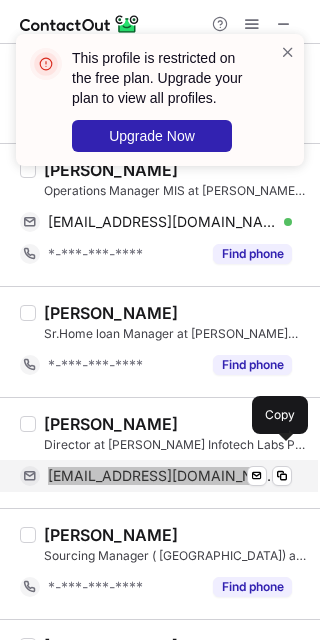 scroll, scrollTop: 2533, scrollLeft: 0, axis: vertical 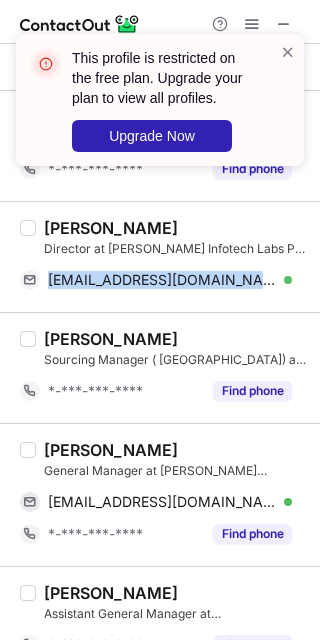 click on "Subhranshu Sahoo" at bounding box center [111, 450] 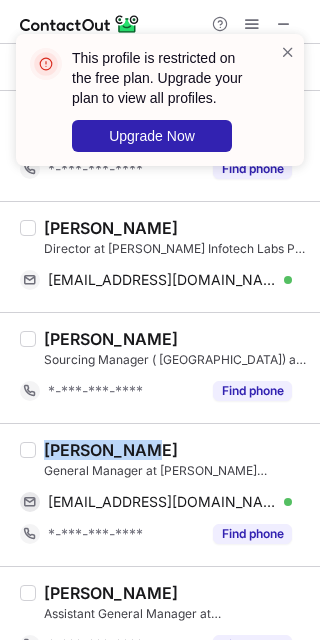 click on "Subhranshu Sahoo" at bounding box center (111, 450) 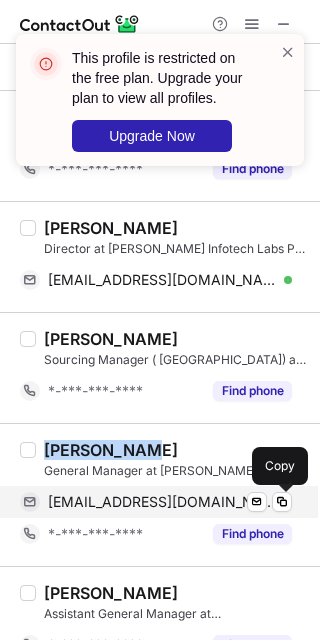 click on "subhransu2011@gmail.com" at bounding box center (162, 502) 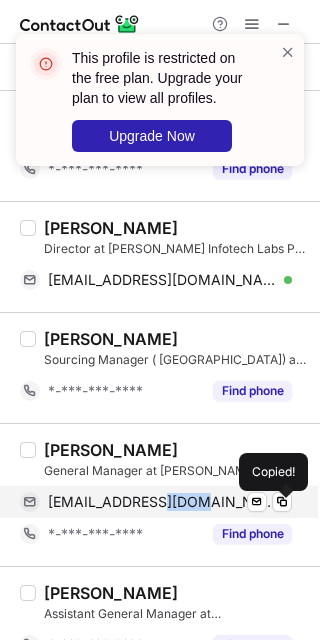 click on "subhransu2011@gmail.com" at bounding box center [162, 502] 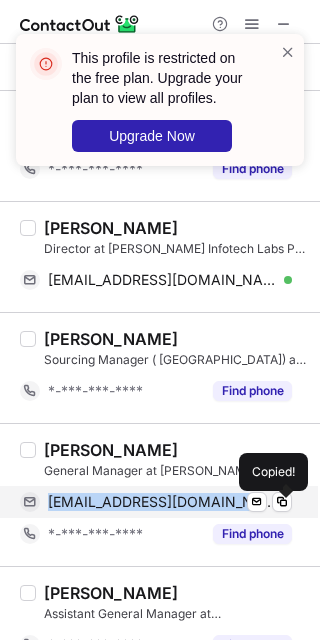 click on "subhransu2011@gmail.com" at bounding box center (162, 502) 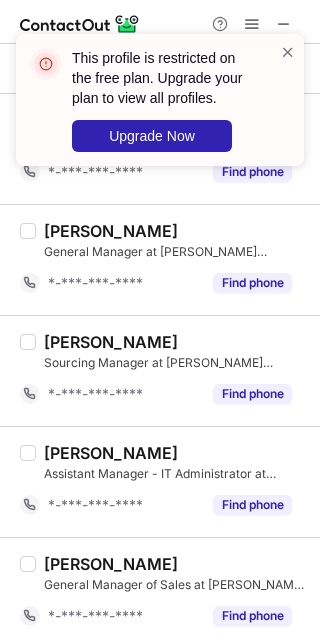 scroll, scrollTop: 3022, scrollLeft: 0, axis: vertical 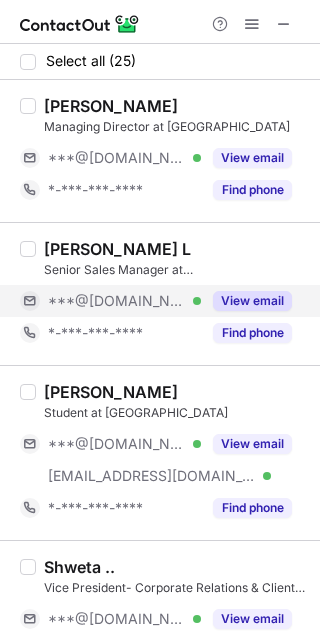click on "***@[DOMAIN_NAME] Verified" at bounding box center (110, 301) 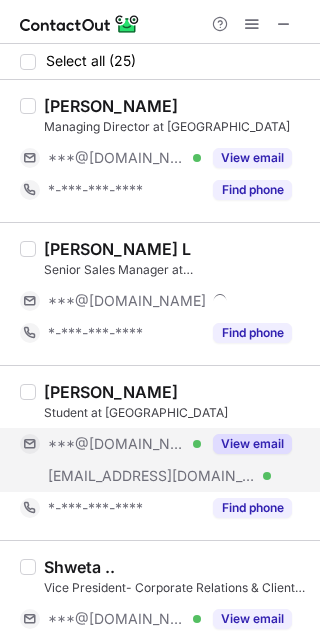 click on "***@[DOMAIN_NAME]" at bounding box center (117, 444) 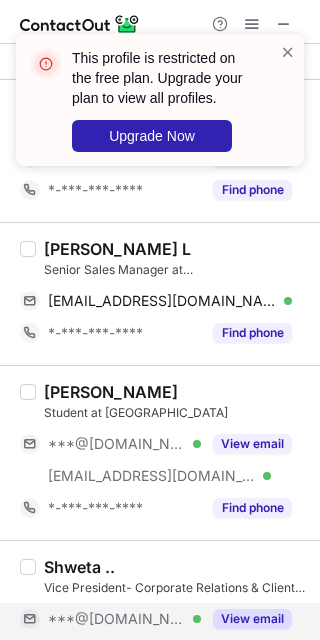 click on "***@[DOMAIN_NAME] Verified" at bounding box center [110, 619] 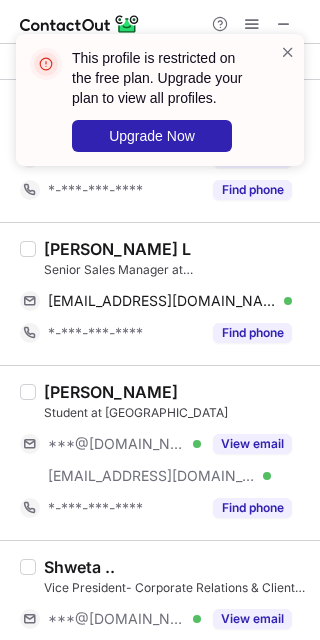 click on "[PERSON_NAME] L" at bounding box center [117, 249] 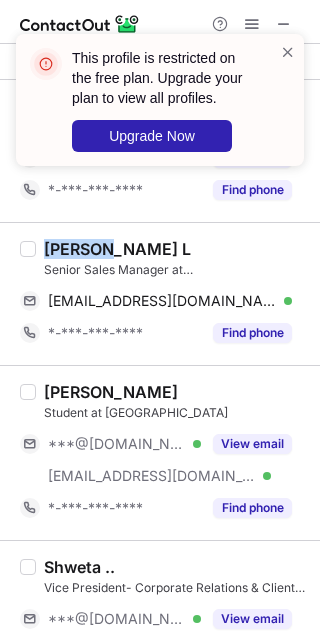 click on "[PERSON_NAME] L" at bounding box center [117, 249] 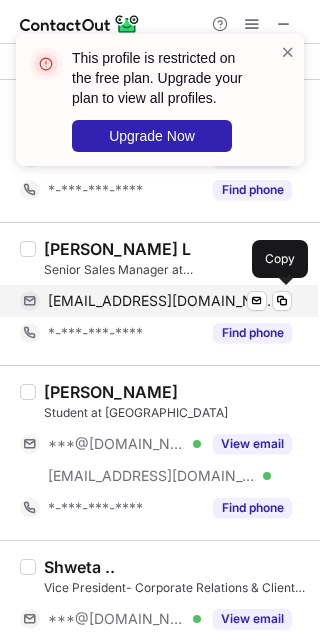 click on "[EMAIL_ADDRESS][DOMAIN_NAME]" at bounding box center [162, 301] 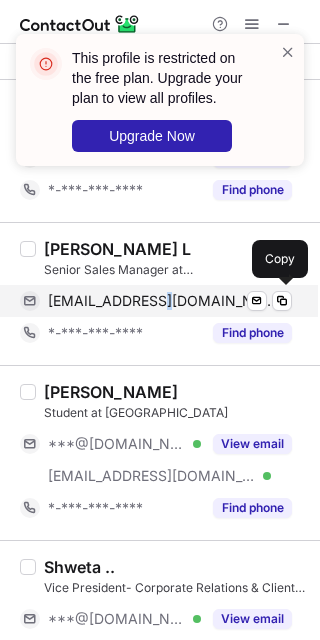 click on "[EMAIL_ADDRESS][DOMAIN_NAME]" at bounding box center (162, 301) 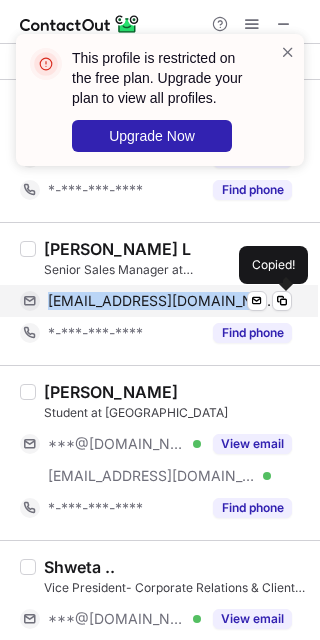 click on "[EMAIL_ADDRESS][DOMAIN_NAME]" at bounding box center [162, 301] 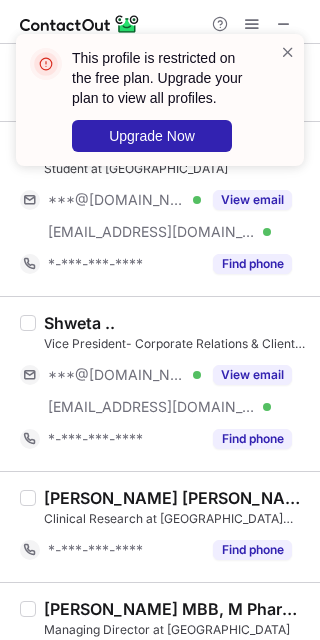 scroll, scrollTop: 266, scrollLeft: 0, axis: vertical 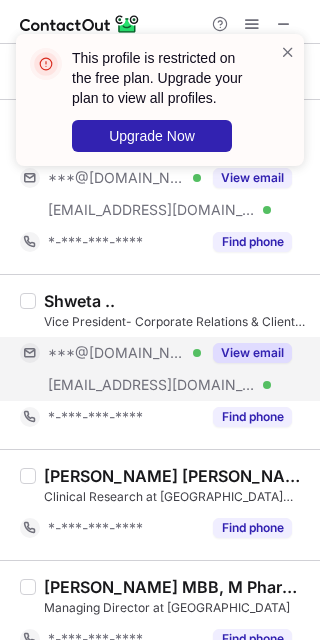 click on "***@[DOMAIN_NAME]" at bounding box center (117, 353) 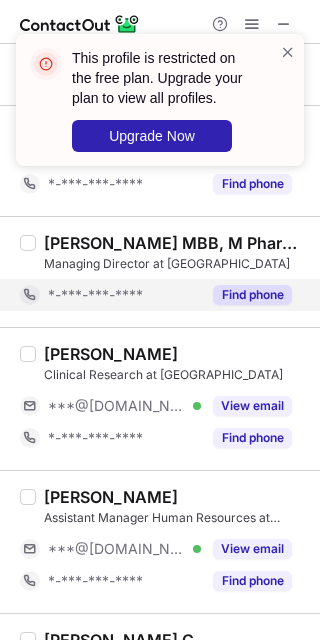 scroll, scrollTop: 666, scrollLeft: 0, axis: vertical 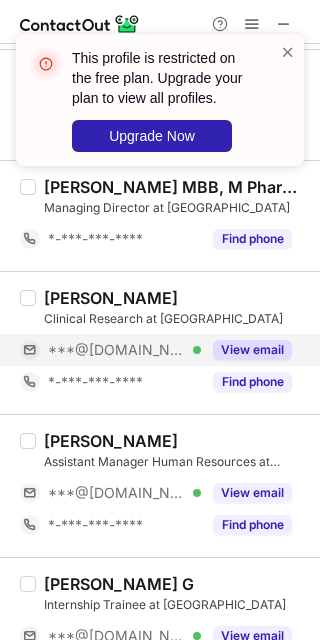 click on "***@[DOMAIN_NAME]" at bounding box center (117, 350) 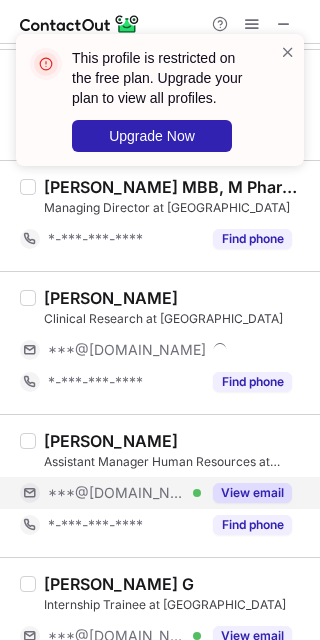 click on "***@[DOMAIN_NAME]" at bounding box center (117, 493) 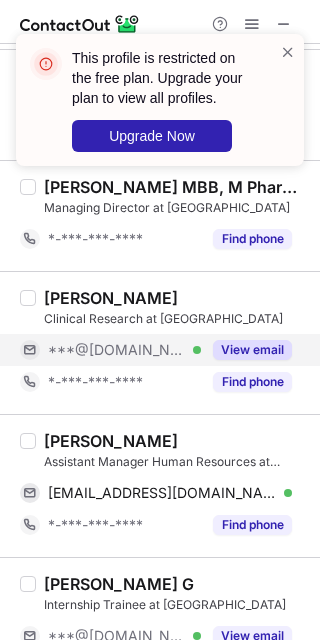 scroll, scrollTop: 800, scrollLeft: 0, axis: vertical 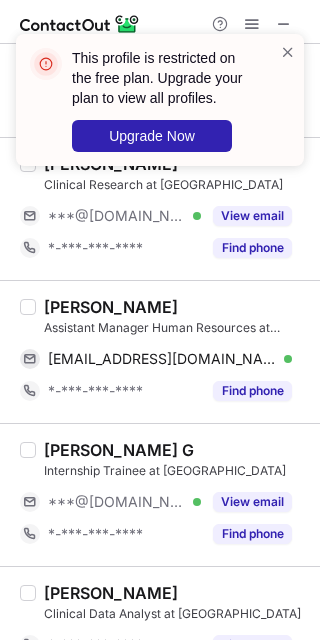 click on "[PERSON_NAME]" at bounding box center (111, 307) 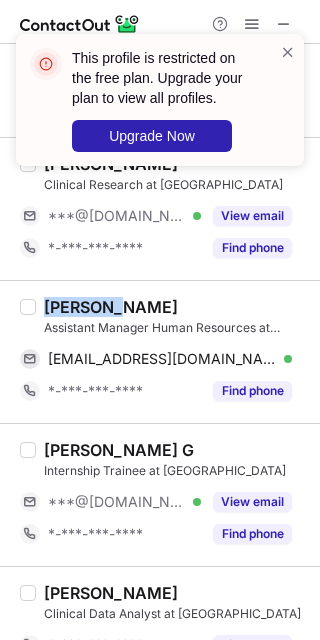 click on "[PERSON_NAME]" at bounding box center [111, 307] 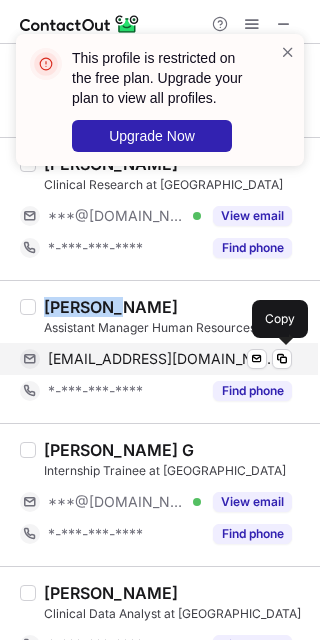 click on "[EMAIL_ADDRESS][DOMAIN_NAME]" at bounding box center (162, 359) 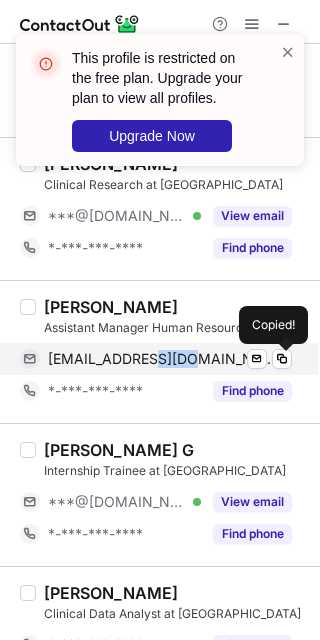 click on "[EMAIL_ADDRESS][DOMAIN_NAME]" at bounding box center (162, 359) 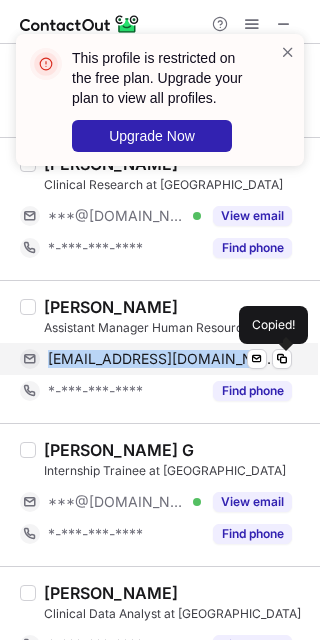 click on "[EMAIL_ADDRESS][DOMAIN_NAME]" at bounding box center [162, 359] 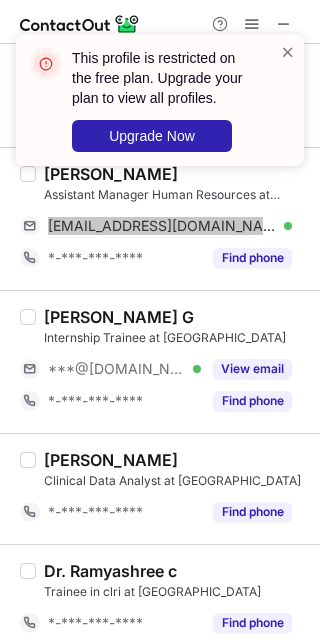 scroll, scrollTop: 1066, scrollLeft: 0, axis: vertical 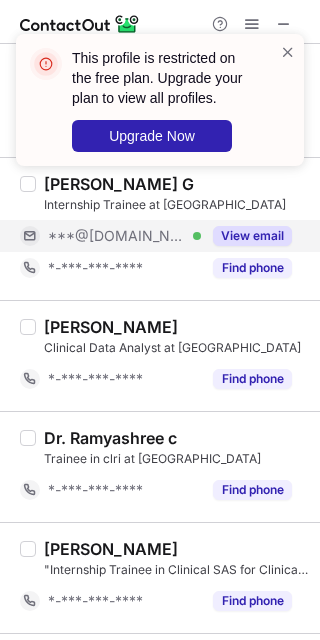 drag, startPoint x: 112, startPoint y: 237, endPoint x: 112, endPoint y: 266, distance: 29 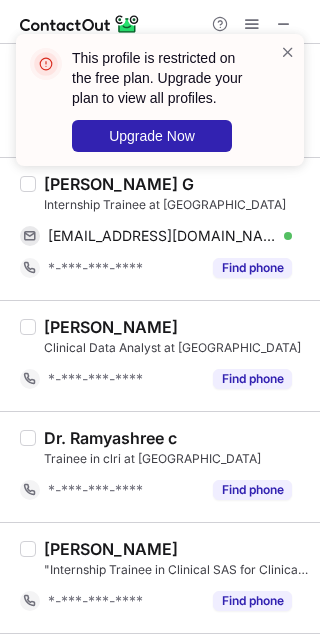 scroll, scrollTop: 933, scrollLeft: 0, axis: vertical 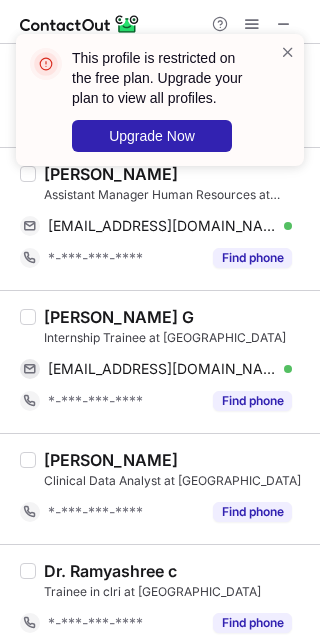 click on "[PERSON_NAME] G" at bounding box center [119, 317] 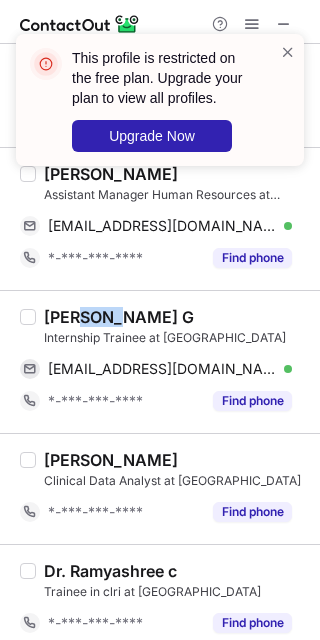 click on "[PERSON_NAME] G" at bounding box center [119, 317] 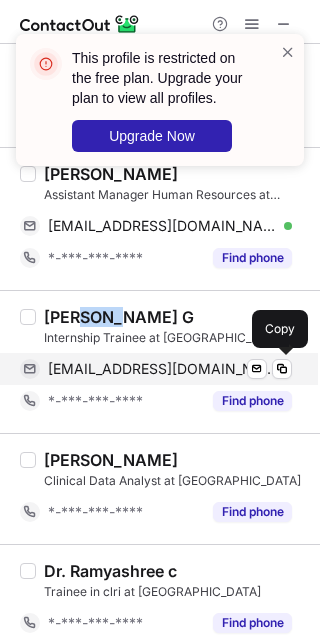 click on "[EMAIL_ADDRESS][DOMAIN_NAME] Verified Send email Copy" at bounding box center [156, 369] 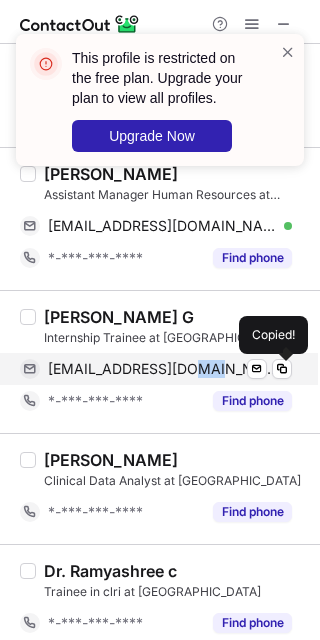 click on "[EMAIL_ADDRESS][DOMAIN_NAME] Verified Send email Copied!" at bounding box center [156, 369] 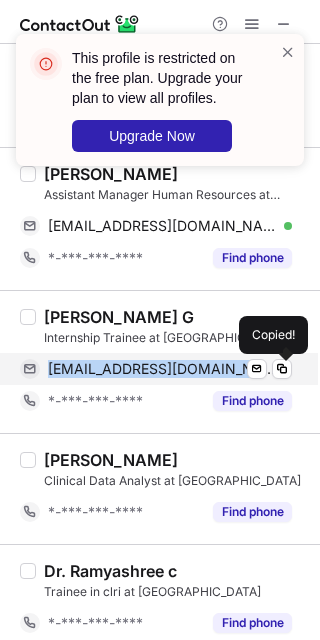 click on "[EMAIL_ADDRESS][DOMAIN_NAME] Verified Send email Copied!" at bounding box center [156, 369] 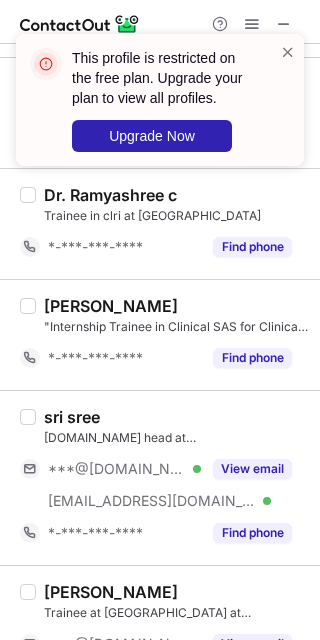 scroll, scrollTop: 1333, scrollLeft: 0, axis: vertical 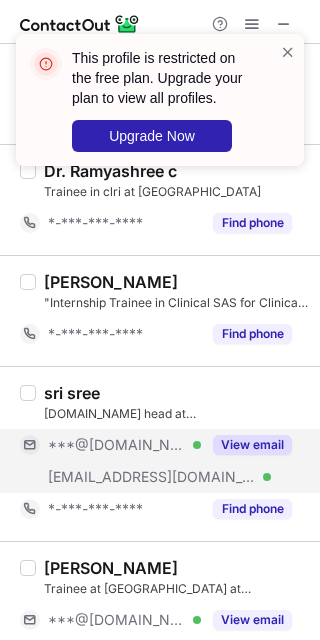 click on "***@[DOMAIN_NAME]" at bounding box center (117, 445) 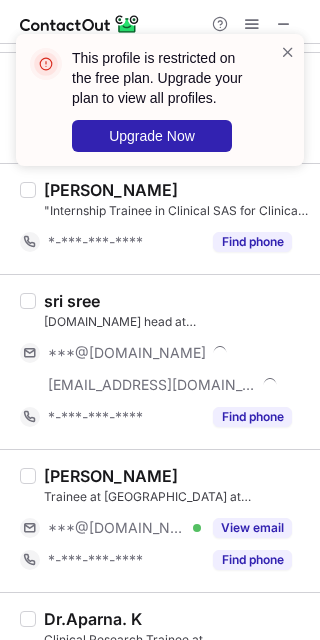 scroll, scrollTop: 1466, scrollLeft: 0, axis: vertical 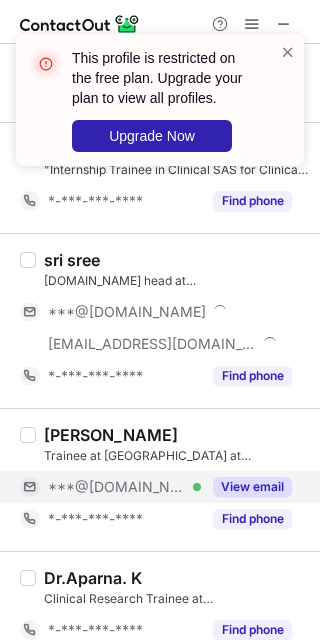 click on "[PERSON_NAME] Trainee at [GEOGRAPHIC_DATA] at [GEOGRAPHIC_DATA] ***@[DOMAIN_NAME] Verified View email *-***-***-**** Find phone" at bounding box center [172, 480] 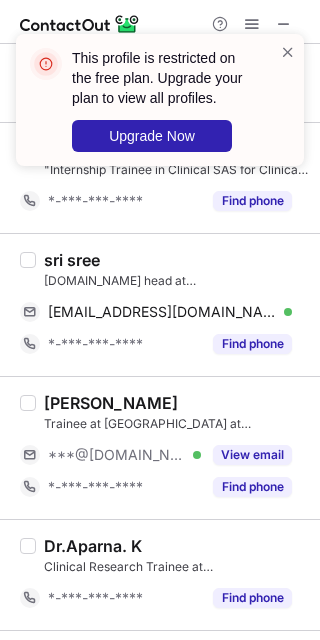 click on "sri sree" at bounding box center [72, 260] 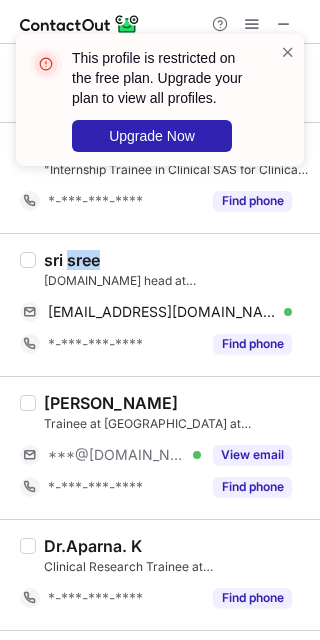 click on "sri sree" at bounding box center (72, 260) 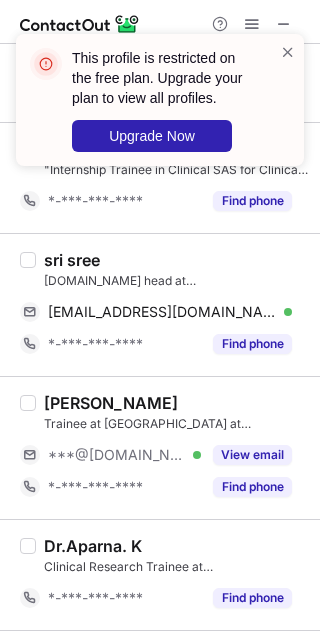 click on "sri sree" at bounding box center [72, 260] 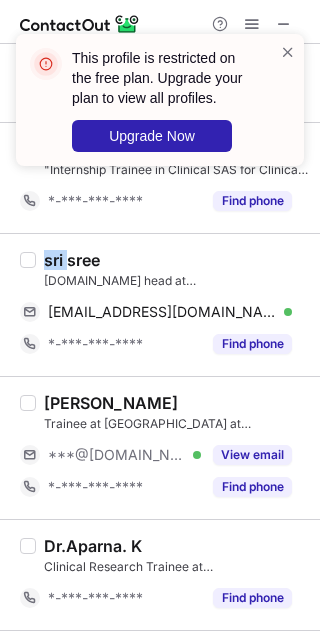 click on "sri sree" at bounding box center [72, 260] 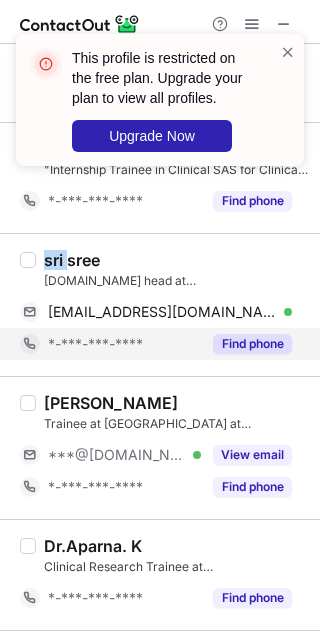 copy on "sri" 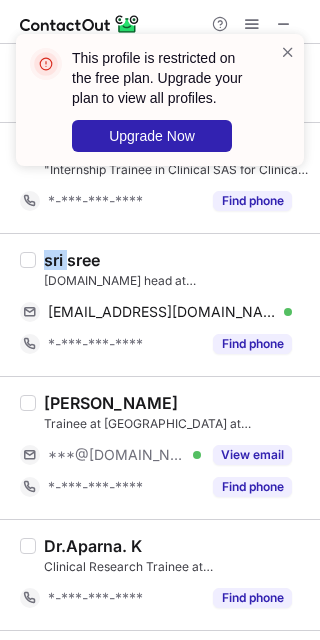 click on "Sr.business head at Clini Launch Research Institute" at bounding box center [176, 281] 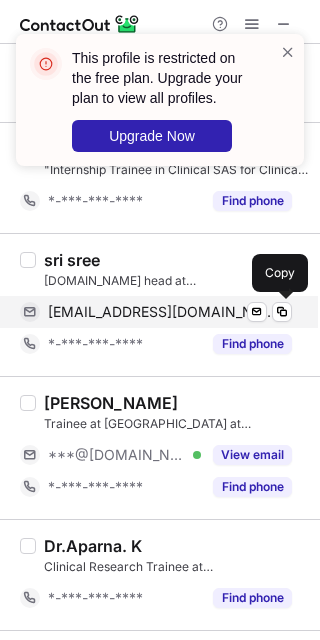click on "puttusrilatha@gmail.com Verified Send email Copy" at bounding box center [156, 312] 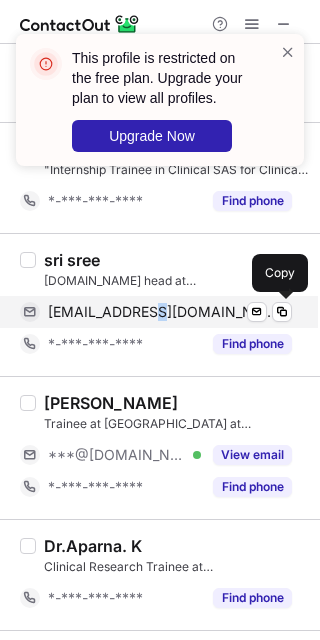 click on "puttusrilatha@gmail.com Verified Send email Copy" at bounding box center [156, 312] 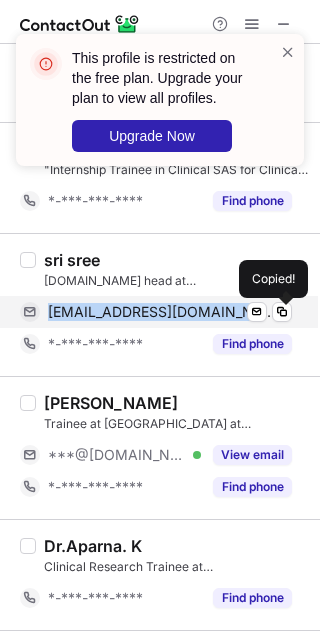 click on "puttusrilatha@gmail.com Verified Send email Copied!" at bounding box center [156, 312] 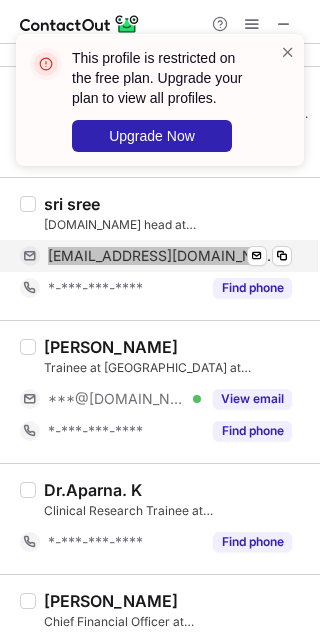 scroll, scrollTop: 1600, scrollLeft: 0, axis: vertical 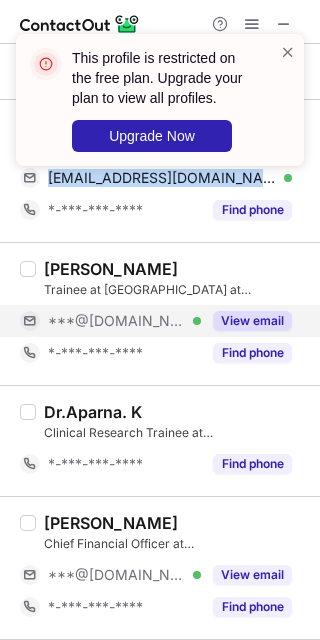 click on "***@[DOMAIN_NAME]" at bounding box center (117, 321) 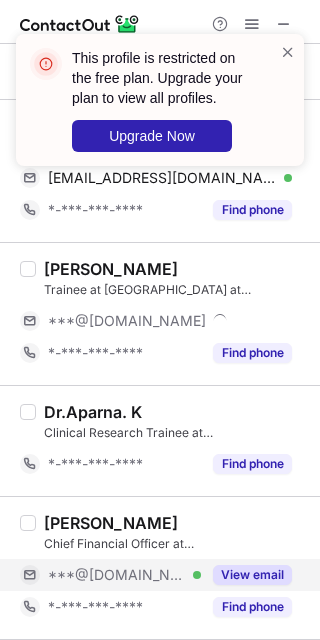 drag, startPoint x: 133, startPoint y: 585, endPoint x: 131, endPoint y: 567, distance: 18.110771 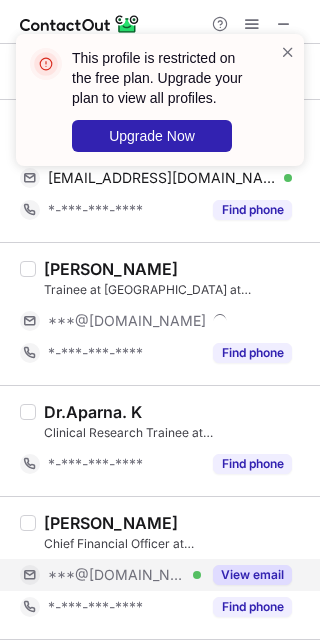 click on "***@[DOMAIN_NAME]" at bounding box center (117, 575) 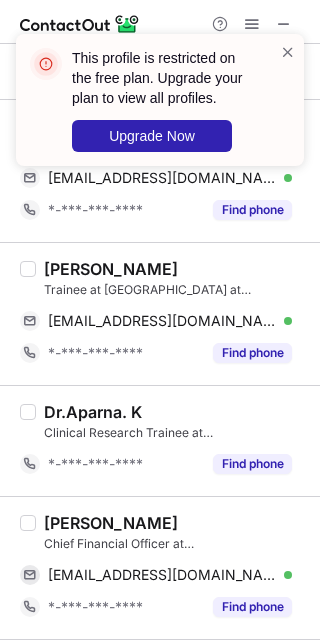 click on "Fenella Cruz Trainee at CLINI launch research institute at Clini Launch Research Institute" at bounding box center (176, 279) 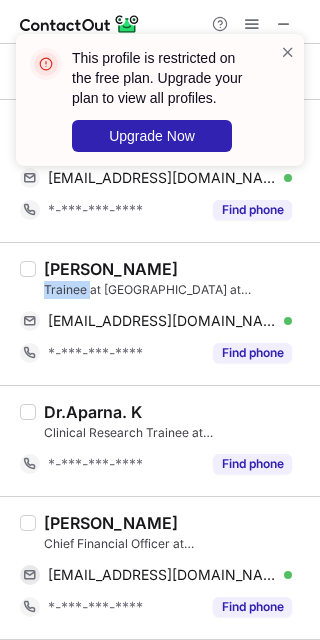 click on "Fenella Cruz Trainee at CLINI launch research institute at Clini Launch Research Institute" at bounding box center [176, 279] 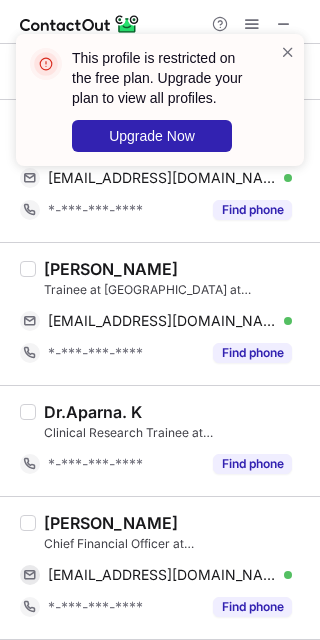 click on "Fenella Cruz" at bounding box center (111, 269) 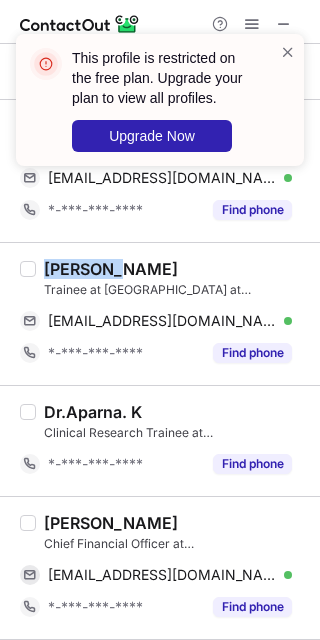 click on "Fenella Cruz" at bounding box center [111, 269] 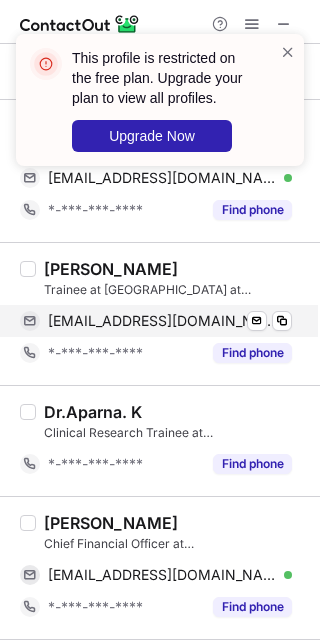 click on "fenellacruz@gmail.com" at bounding box center [162, 321] 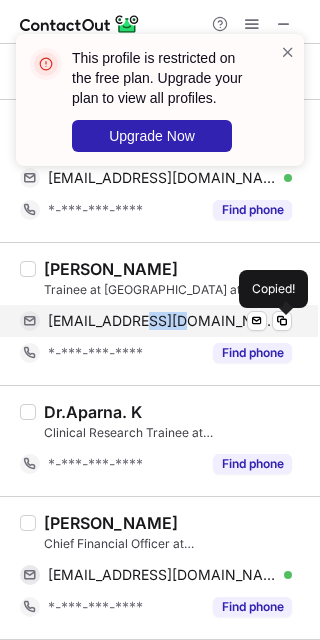 click on "fenellacruz@gmail.com" at bounding box center (162, 321) 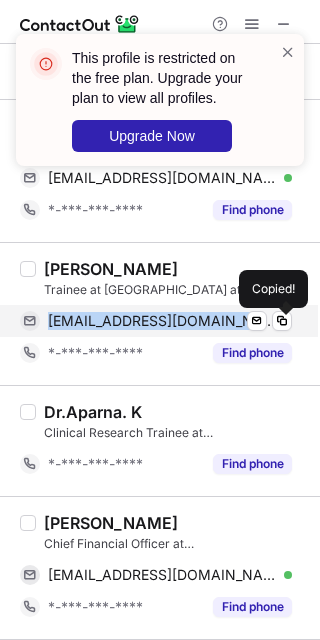 click on "fenellacruz@gmail.com" at bounding box center [162, 321] 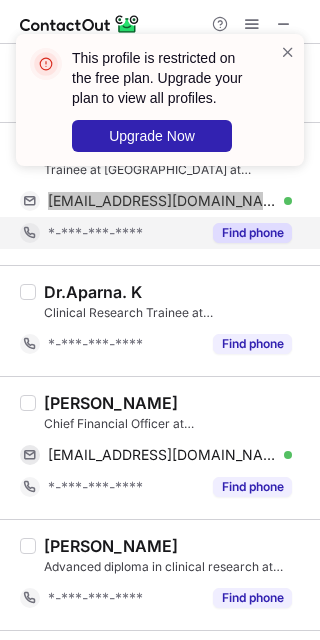 scroll, scrollTop: 1866, scrollLeft: 0, axis: vertical 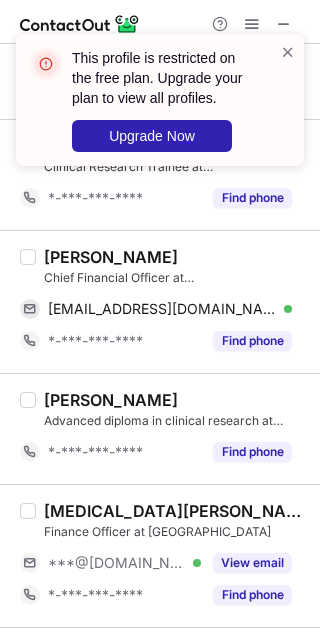 click on "Harrsha Jethani" at bounding box center (111, 257) 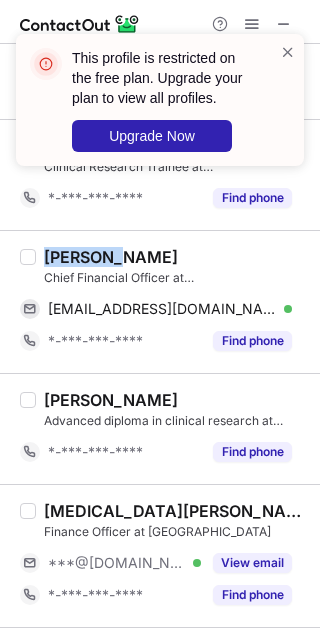 click on "Harrsha Jethani" at bounding box center [111, 257] 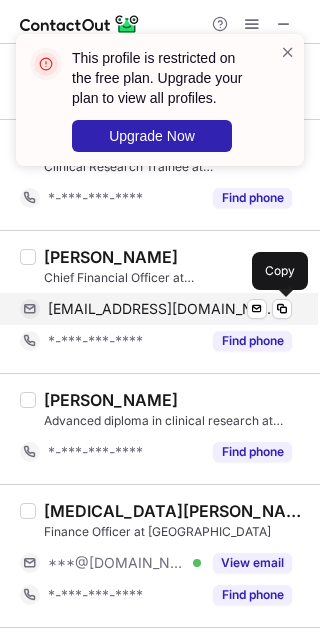 click on "jethaniharsha90@gmail.com" at bounding box center (162, 309) 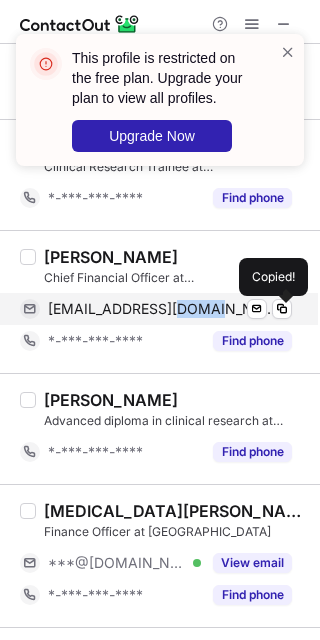 click on "jethaniharsha90@gmail.com" at bounding box center [162, 309] 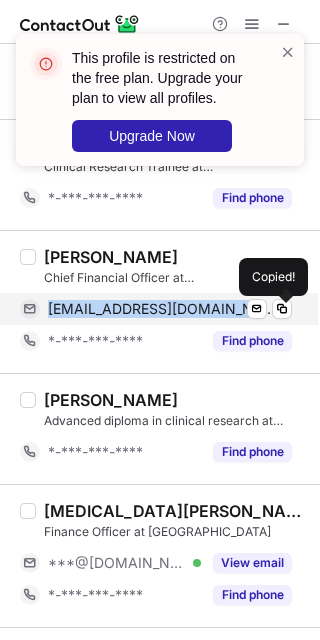 click on "jethaniharsha90@gmail.com" at bounding box center [162, 309] 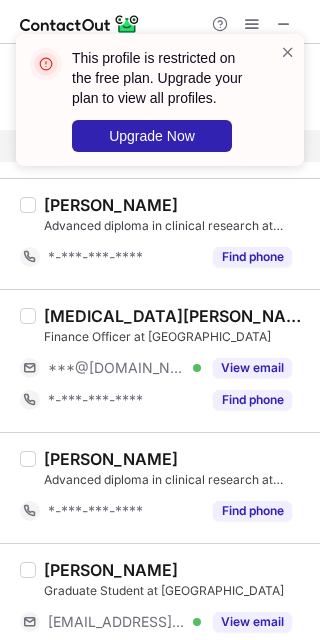 scroll, scrollTop: 2133, scrollLeft: 0, axis: vertical 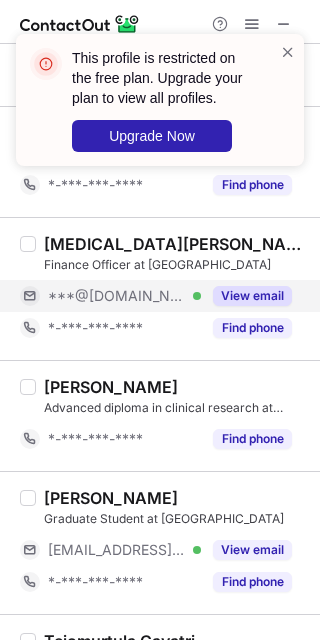 click on "***@[DOMAIN_NAME]" at bounding box center [117, 296] 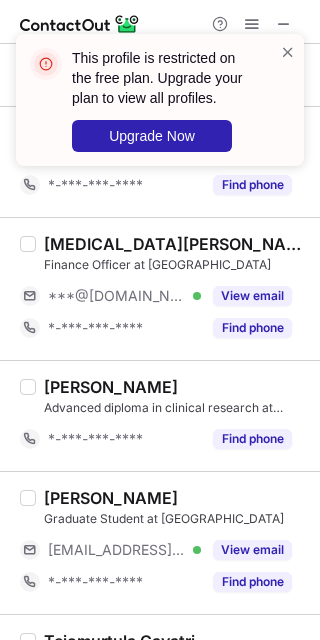 click on "Debangana Chaudhry Graduate Student at Clini Launch Research Institute ***@iliad.fr Verified View email *-***-***-**** Find phone" at bounding box center [172, 543] 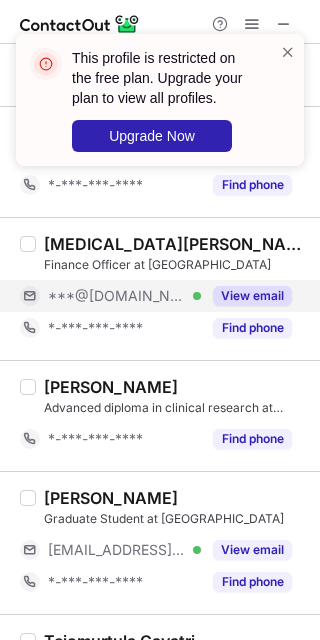 click on "***@[DOMAIN_NAME]" at bounding box center [117, 296] 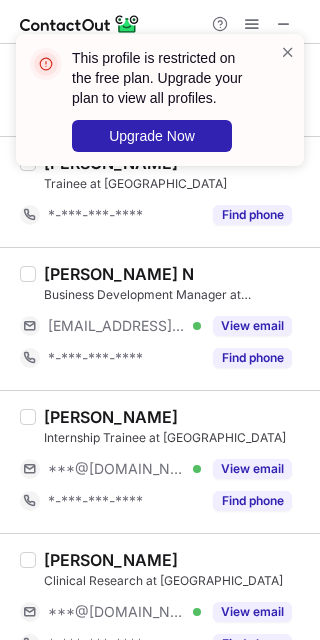scroll, scrollTop: 2766, scrollLeft: 0, axis: vertical 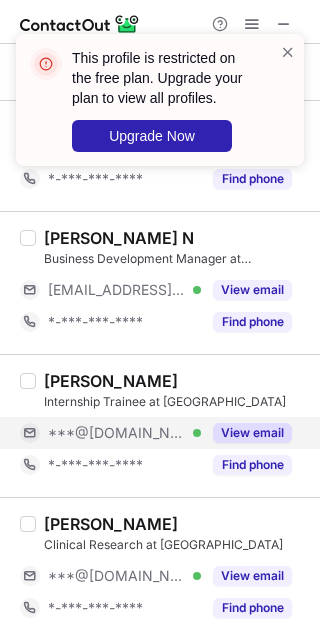 click on "***@[DOMAIN_NAME]" at bounding box center [117, 433] 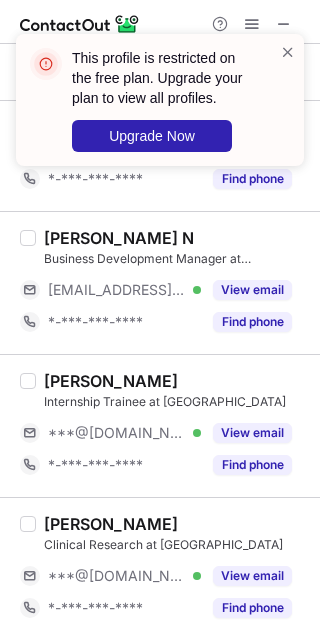 drag, startPoint x: 113, startPoint y: 291, endPoint x: 125, endPoint y: 337, distance: 47.539455 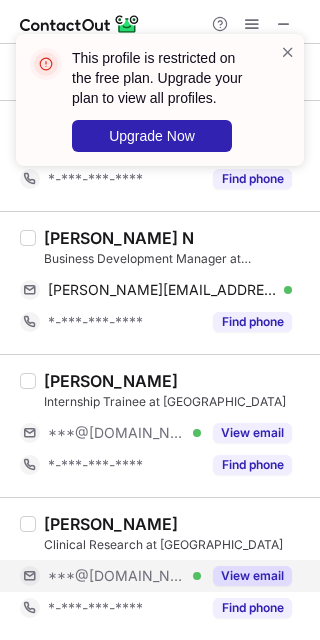 click on "***@[DOMAIN_NAME]" at bounding box center [117, 576] 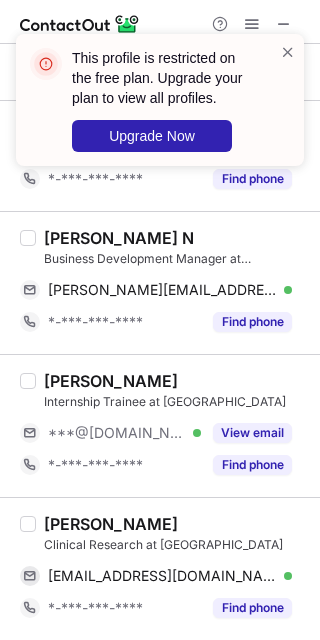 click on "HARIPRASATH N" at bounding box center [119, 238] 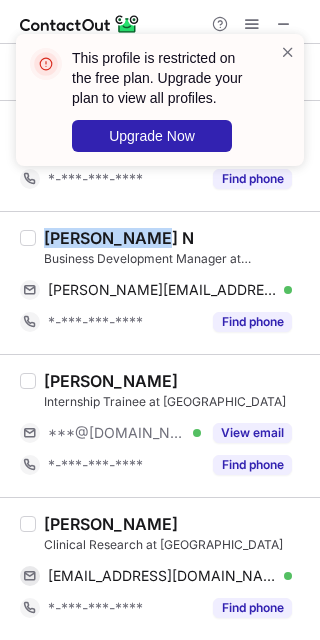 click on "HARIPRASATH N" at bounding box center [119, 238] 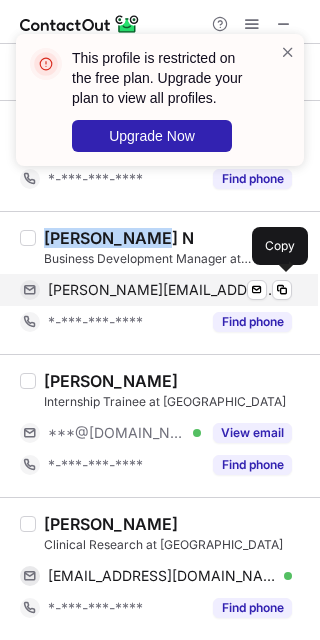 click on "hariprasath.1602050@srec.ac.in" at bounding box center [162, 290] 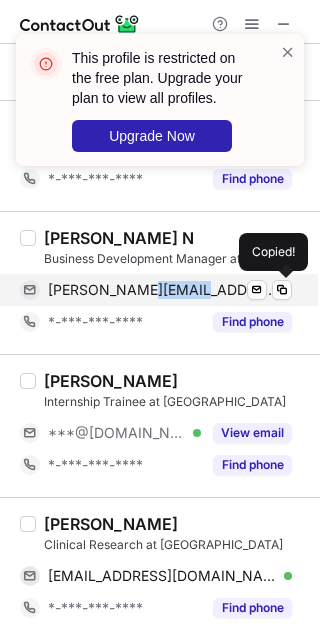 click on "hariprasath.1602050@srec.ac.in" at bounding box center [162, 290] 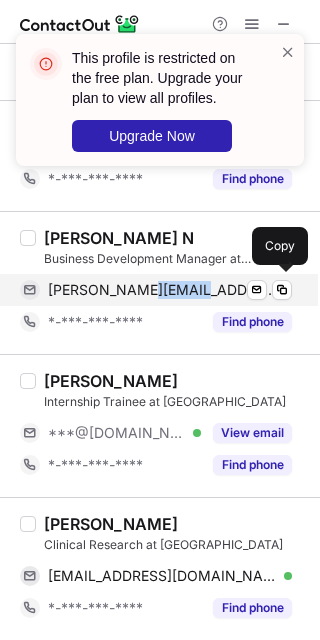 click on "hariprasath.1602050@srec.ac.in" at bounding box center [162, 290] 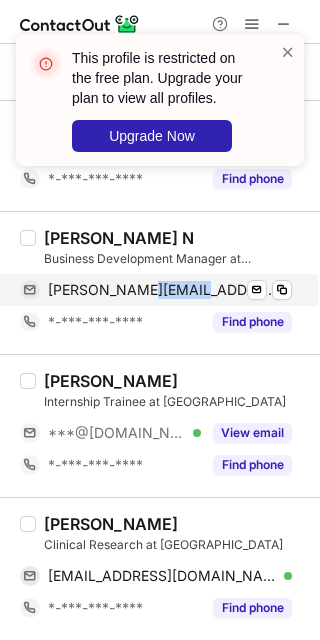 click on "hariprasath.1602050@srec.ac.in" at bounding box center (162, 290) 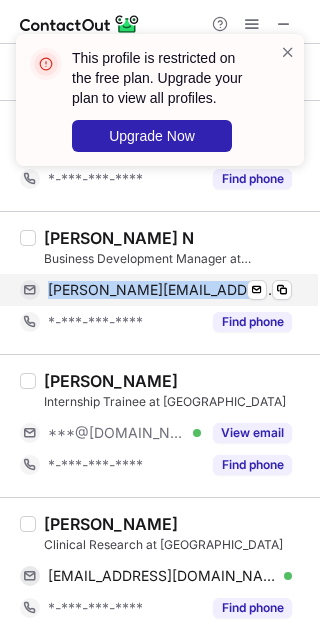 click on "hariprasath.1602050@srec.ac.in" at bounding box center [162, 290] 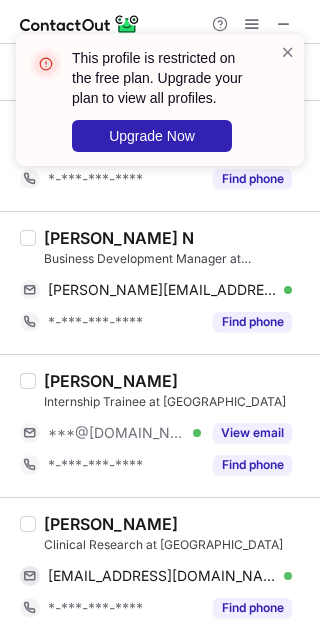 drag, startPoint x: 121, startPoint y: 438, endPoint x: 121, endPoint y: 482, distance: 44 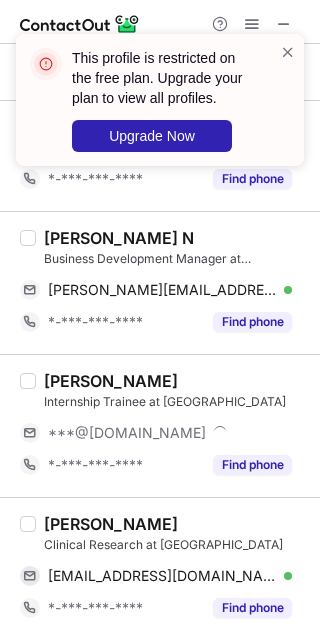 click on "Aiman Fatima" at bounding box center (111, 524) 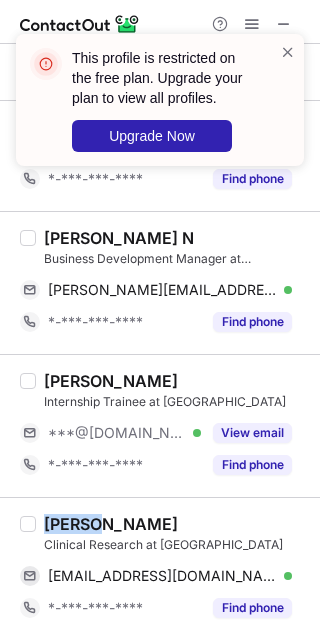 click on "Aiman Fatima" at bounding box center (111, 524) 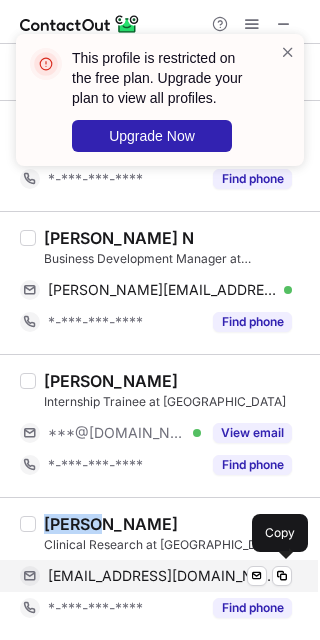 click on "fatimaaiman14471@gmail.com Verified Send email Copy" at bounding box center [156, 576] 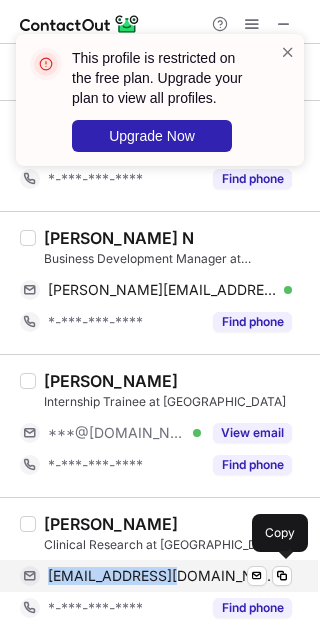 click on "fatimaaiman14471@gmail.com Verified Send email Copy" at bounding box center (156, 576) 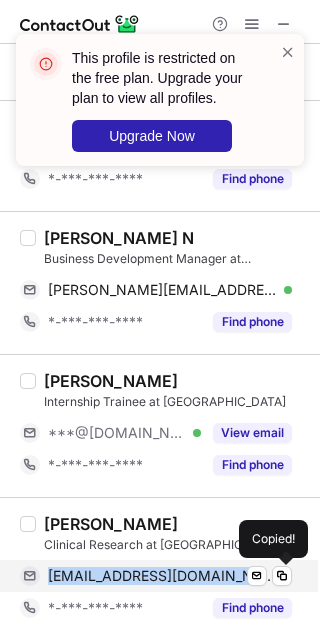 click on "fatimaaiman14471@gmail.com Verified Send email Copied!" at bounding box center [156, 576] 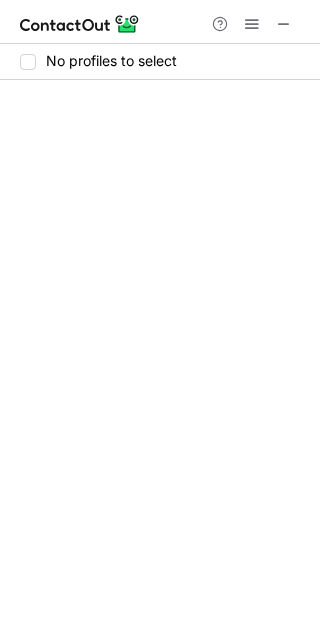 scroll, scrollTop: 0, scrollLeft: 0, axis: both 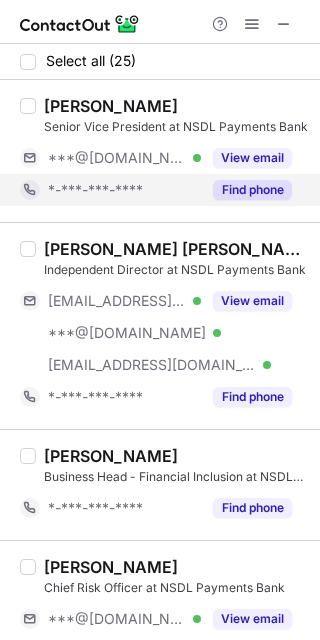 drag, startPoint x: 80, startPoint y: 159, endPoint x: 85, endPoint y: 173, distance: 14.866069 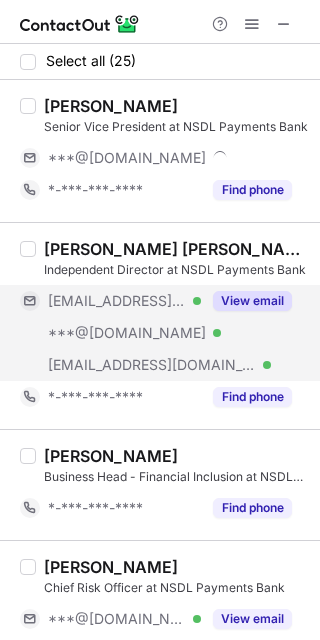 click on "***@[DOMAIN_NAME]" at bounding box center (127, 333) 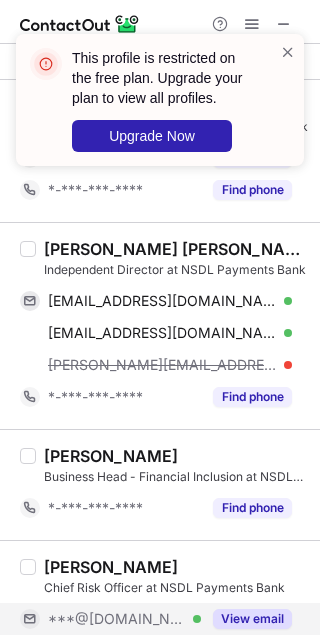 click on "***@[DOMAIN_NAME]" at bounding box center (117, 619) 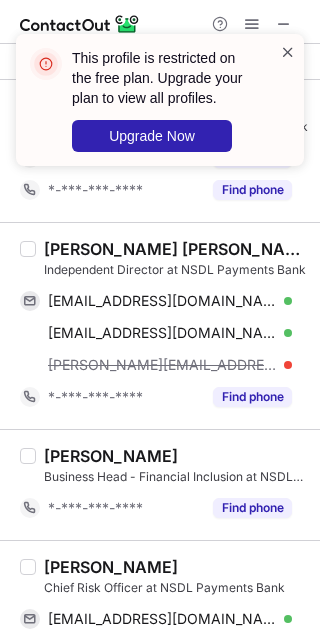 click at bounding box center [288, 52] 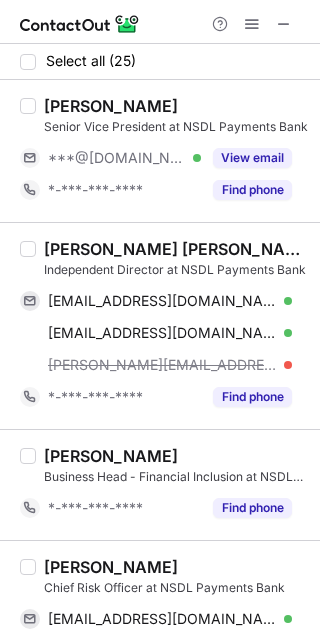 click on "[PERSON_NAME] [PERSON_NAME]" at bounding box center [176, 249] 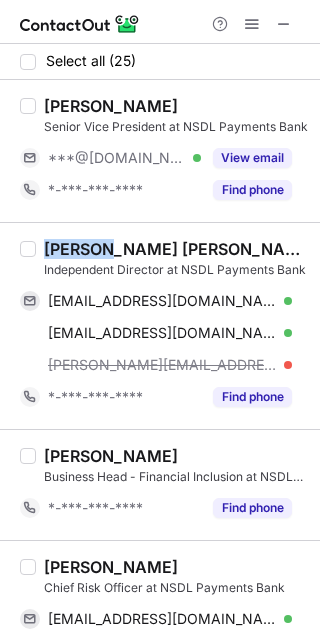 click on "[PERSON_NAME] [PERSON_NAME]" at bounding box center [176, 249] 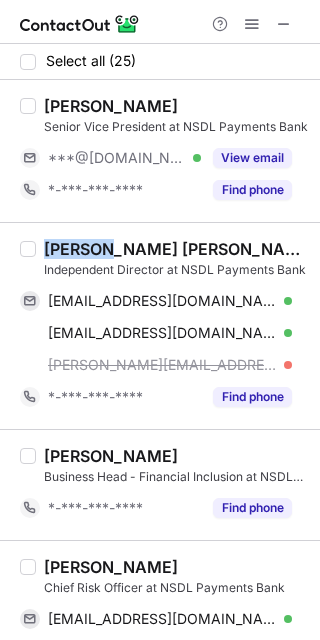 copy on "[PERSON_NAME]" 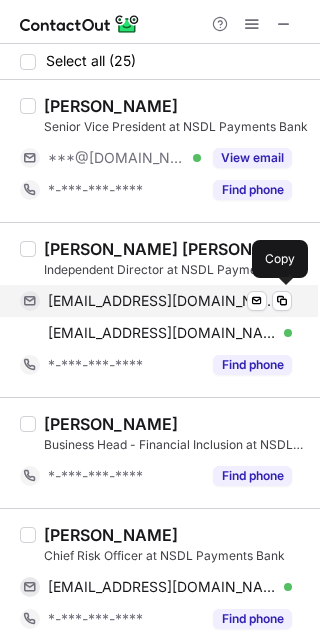 click on "[EMAIL_ADDRESS][DOMAIN_NAME]" at bounding box center [162, 301] 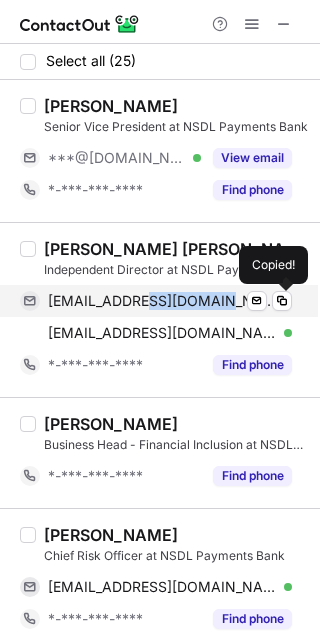 click on "[EMAIL_ADDRESS][DOMAIN_NAME]" at bounding box center (162, 301) 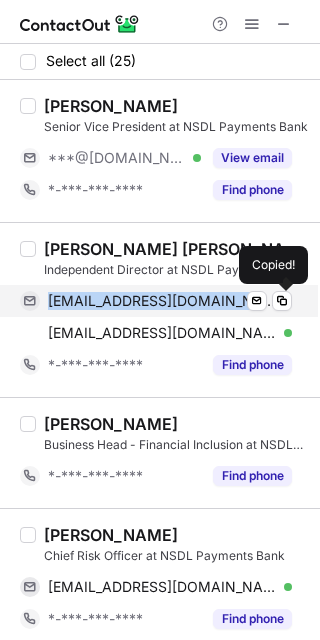 click on "[EMAIL_ADDRESS][DOMAIN_NAME]" at bounding box center [162, 301] 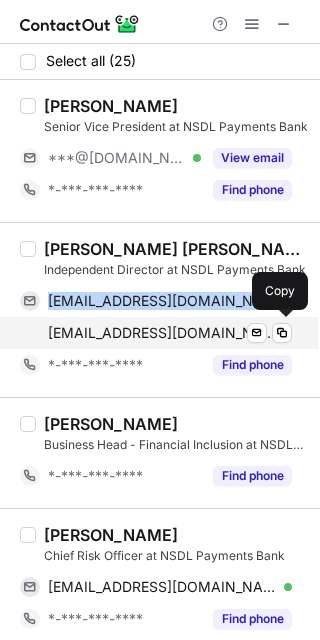 click on "[EMAIL_ADDRESS][DOMAIN_NAME]" at bounding box center [162, 333] 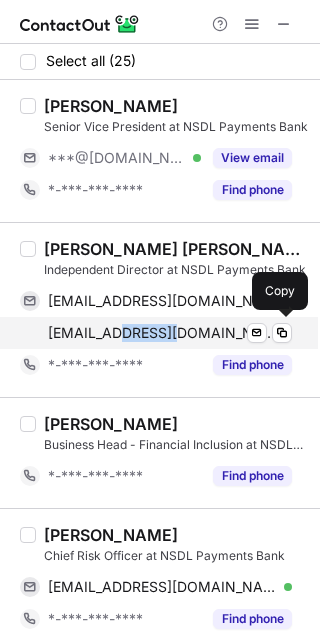 click on "[EMAIL_ADDRESS][DOMAIN_NAME]" at bounding box center [162, 333] 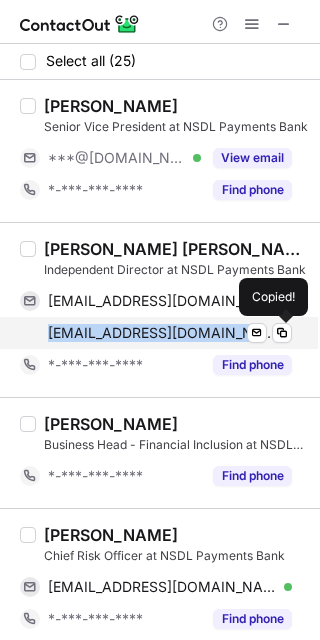 click on "[EMAIL_ADDRESS][DOMAIN_NAME]" at bounding box center [162, 333] 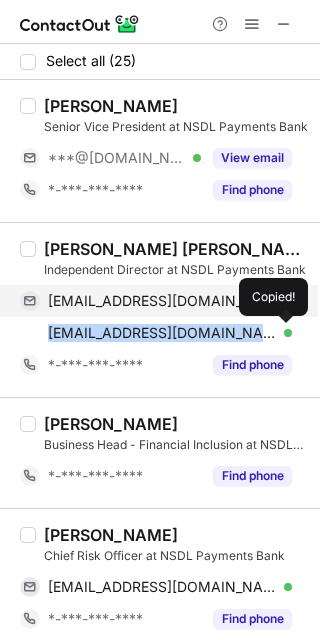 copy on "[EMAIL_ADDRESS][DOMAIN_NAME]" 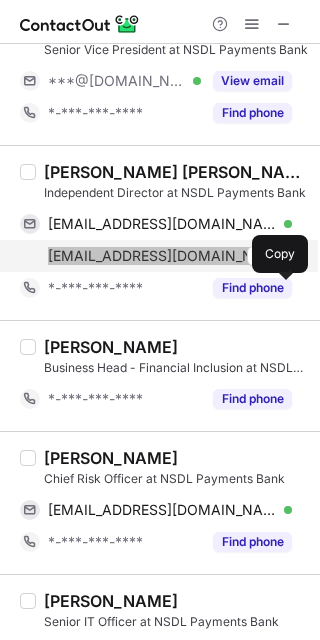 scroll, scrollTop: 266, scrollLeft: 0, axis: vertical 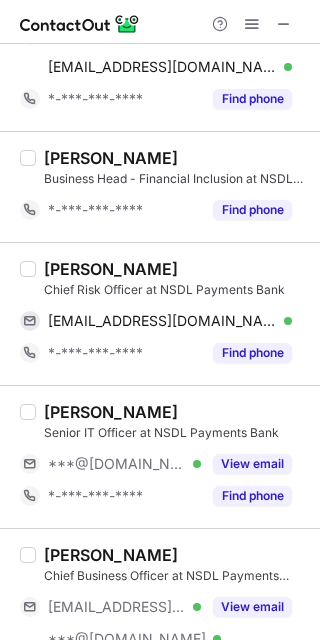 click on "[PERSON_NAME]" at bounding box center (111, 269) 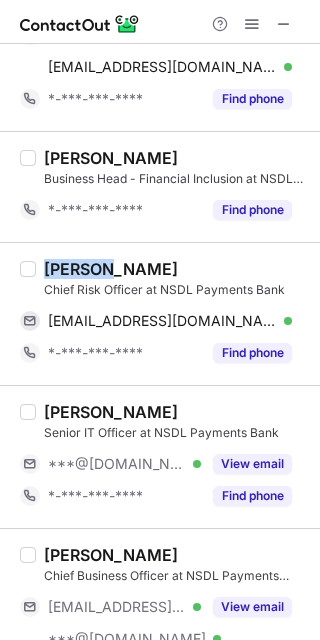 click on "[PERSON_NAME]" at bounding box center [111, 269] 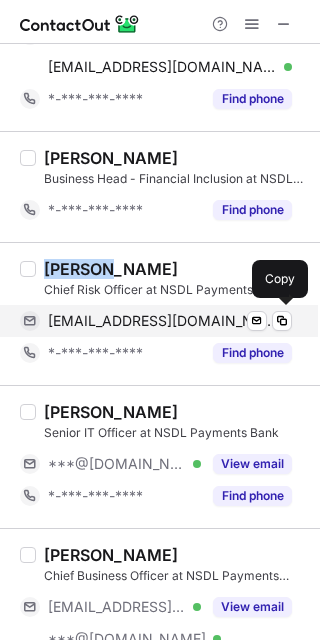 click on "[EMAIL_ADDRESS][DOMAIN_NAME] Verified Send email Copy" at bounding box center (156, 321) 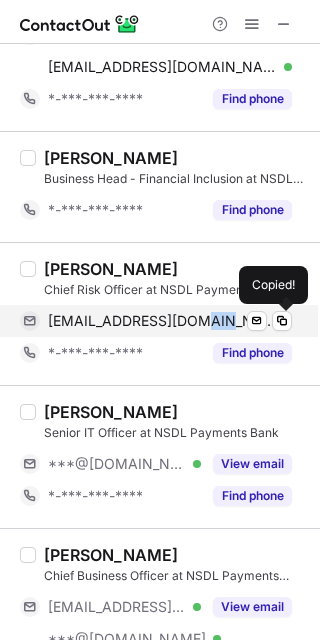 click on "[EMAIL_ADDRESS][DOMAIN_NAME] Verified Send email Copied!" at bounding box center [156, 321] 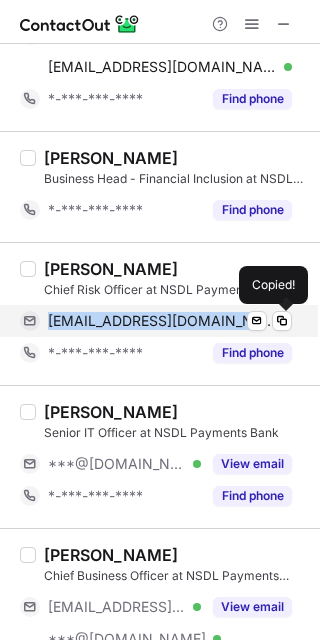 click on "[EMAIL_ADDRESS][DOMAIN_NAME] Verified Send email Copied!" at bounding box center [156, 321] 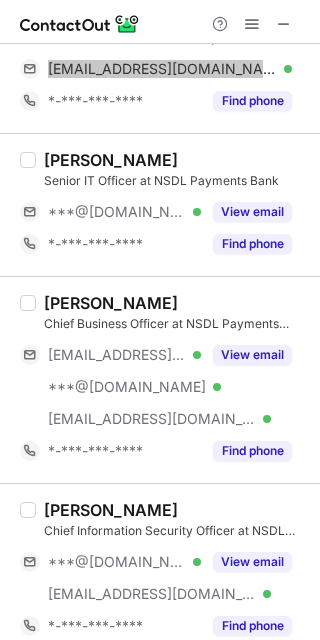 scroll, scrollTop: 533, scrollLeft: 0, axis: vertical 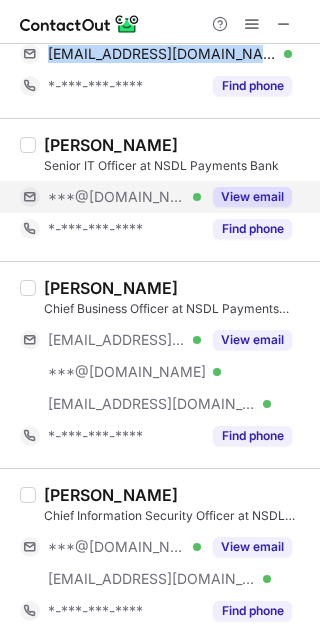 click on "***@[DOMAIN_NAME]" at bounding box center [117, 197] 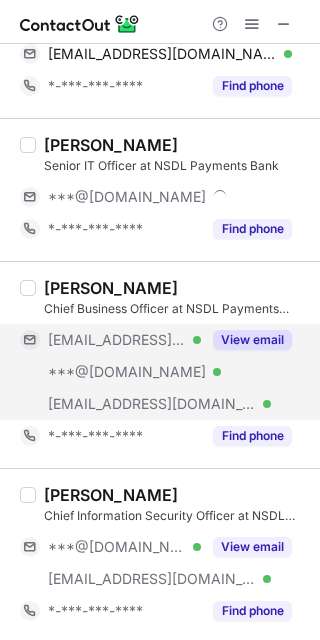 click on "[EMAIL_ADDRESS][DOMAIN_NAME] Verified" at bounding box center (110, 340) 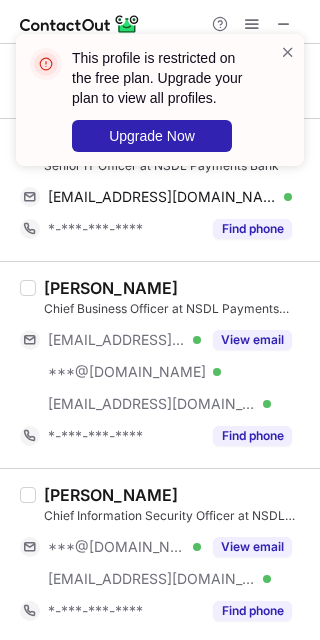 drag, startPoint x: 104, startPoint y: 557, endPoint x: 105, endPoint y: 465, distance: 92.00543 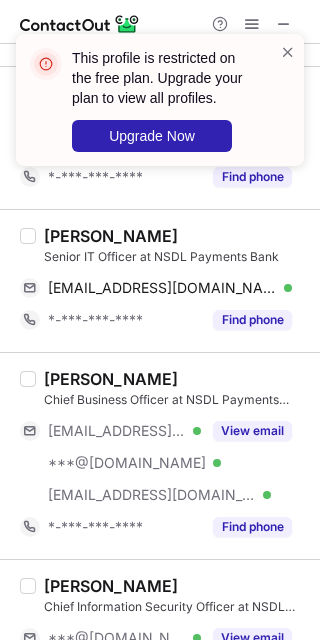 scroll, scrollTop: 400, scrollLeft: 0, axis: vertical 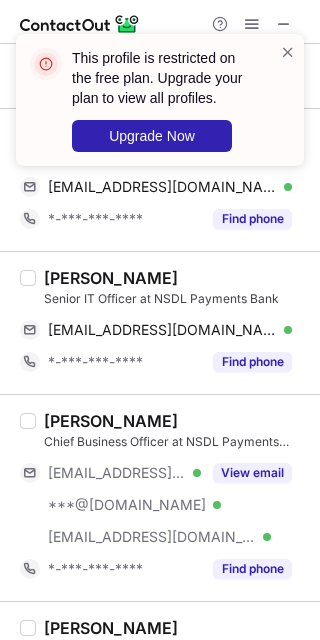 click on "[PERSON_NAME]" at bounding box center (111, 278) 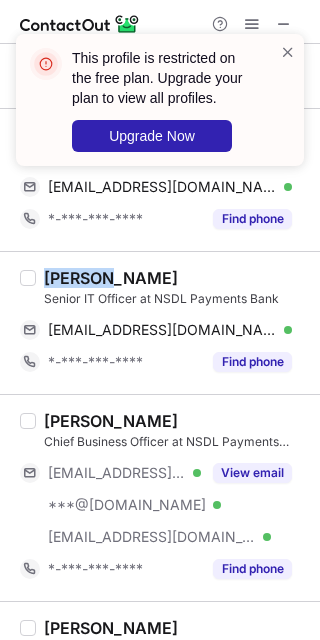 click on "[PERSON_NAME]" at bounding box center (111, 278) 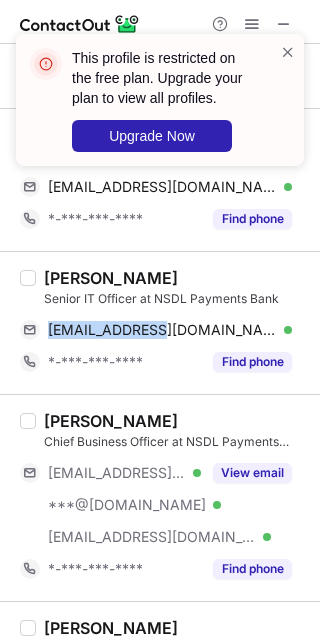 click on "[PERSON_NAME] Senior IT Officer at NSDL Payments Bank [EMAIL_ADDRESS][DOMAIN_NAME] Verified Send email Copy *-***-***-**** Find phone" at bounding box center [172, 323] 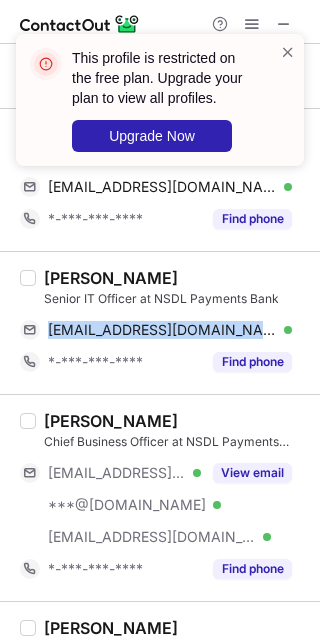 click on "[PERSON_NAME] Senior IT Officer at NSDL Payments Bank [EMAIL_ADDRESS][DOMAIN_NAME] Verified Send email Copy *-***-***-**** Find phone" at bounding box center [172, 323] 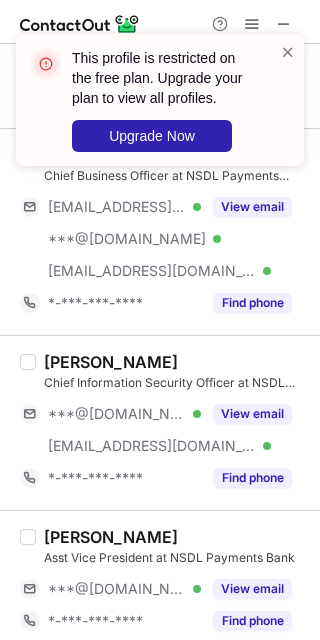 scroll, scrollTop: 800, scrollLeft: 0, axis: vertical 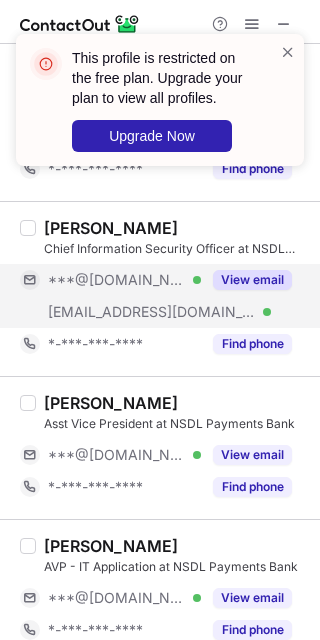 click on "[EMAIL_ADDRESS][DOMAIN_NAME] Verified" at bounding box center [110, 312] 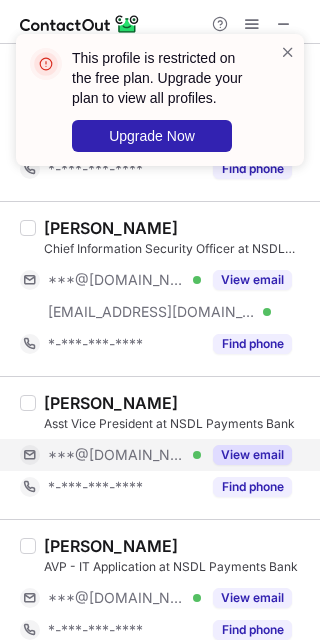 drag, startPoint x: 128, startPoint y: 445, endPoint x: 117, endPoint y: 453, distance: 13.601471 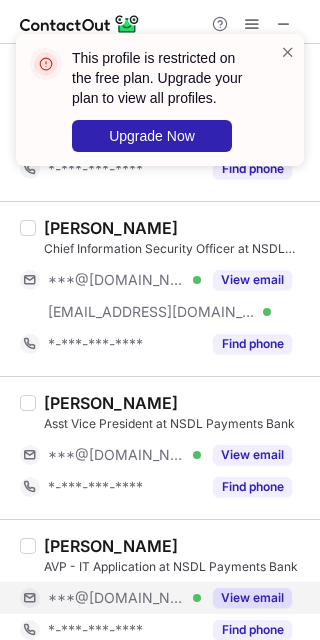 click on "***@[DOMAIN_NAME] Verified" at bounding box center (110, 598) 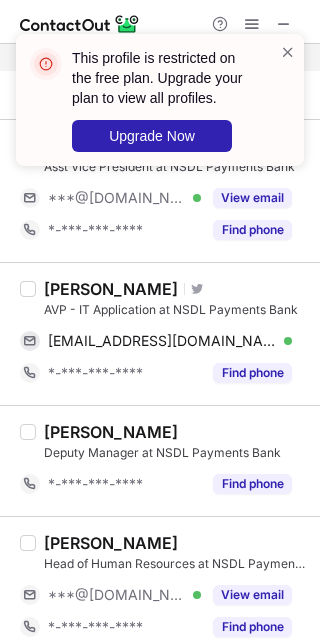 scroll, scrollTop: 1066, scrollLeft: 0, axis: vertical 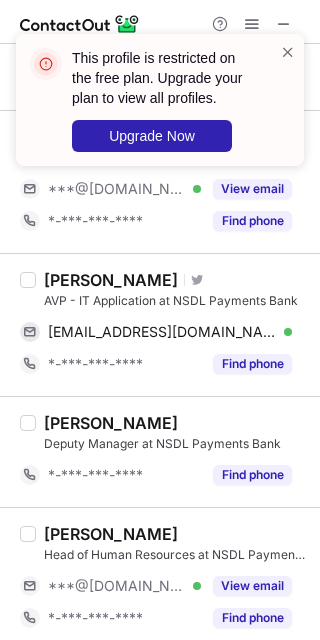 click on "[PERSON_NAME]" at bounding box center [111, 280] 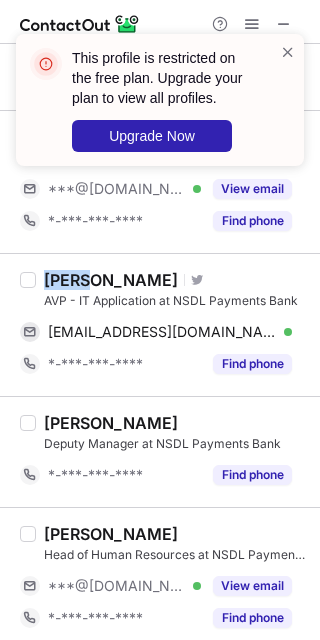 click on "[PERSON_NAME]" at bounding box center (111, 280) 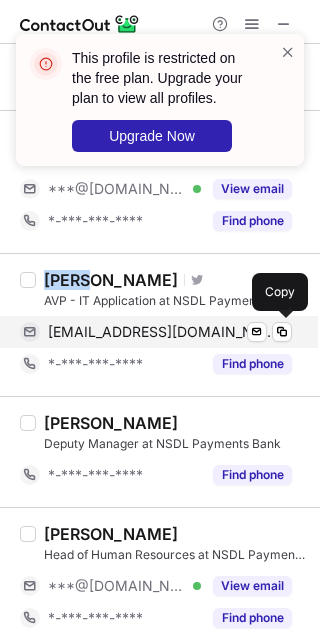 click on "[EMAIL_ADDRESS][DOMAIN_NAME] Verified Send email Copy" at bounding box center [156, 332] 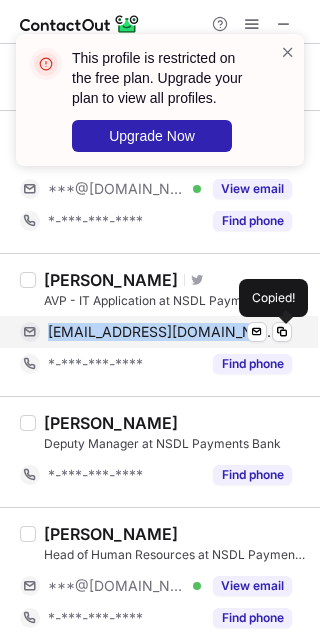 click on "[EMAIL_ADDRESS][DOMAIN_NAME] Verified Send email Copied!" at bounding box center [156, 332] 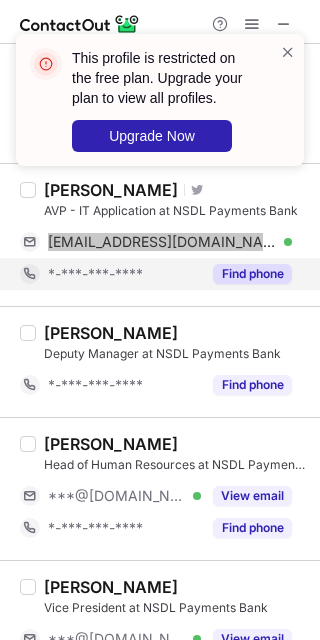 scroll, scrollTop: 1200, scrollLeft: 0, axis: vertical 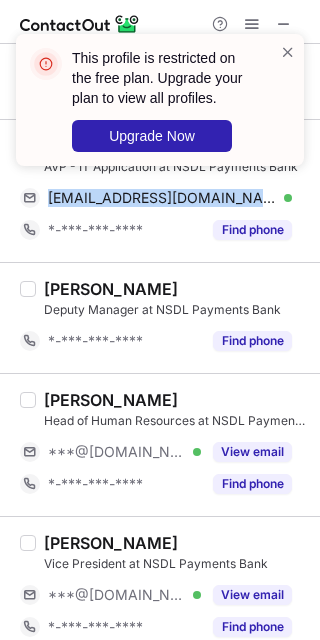 click on "[PERSON_NAME] Head of Human Resources at NSDL Payments Bank ***@[DOMAIN_NAME] Verified View email *-***-***-**** Find phone" at bounding box center (172, 445) 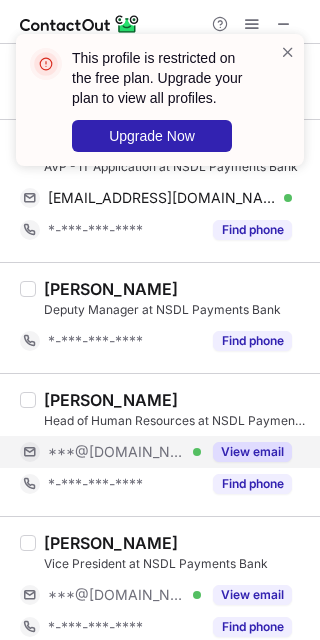 click on "***@[DOMAIN_NAME]" at bounding box center (117, 452) 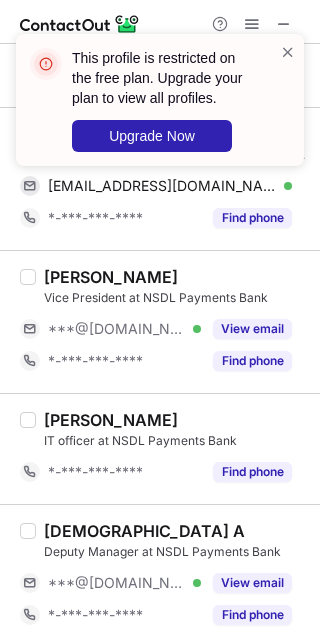 scroll, scrollTop: 1333, scrollLeft: 0, axis: vertical 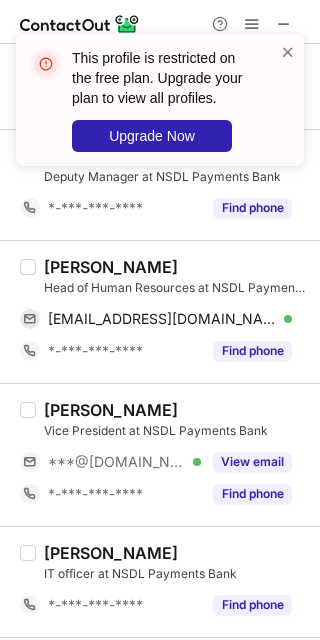 click on "[PERSON_NAME]" at bounding box center [111, 267] 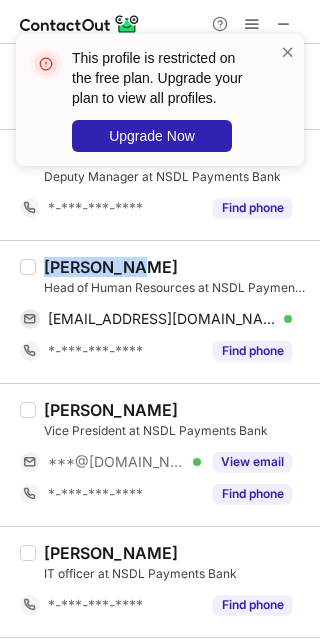 copy on "[PERSON_NAME]" 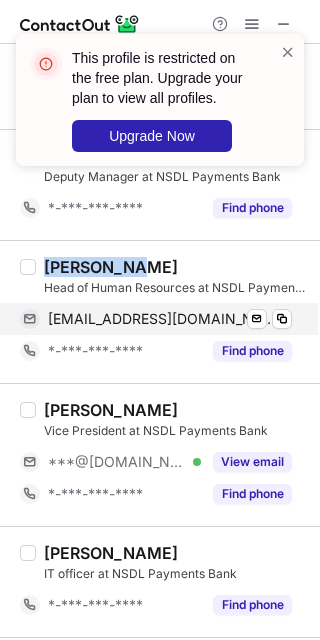 click on "[EMAIL_ADDRESS][DOMAIN_NAME]" at bounding box center [162, 319] 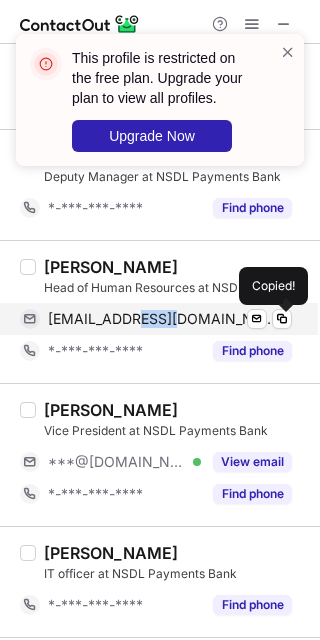 click on "[EMAIL_ADDRESS][DOMAIN_NAME]" at bounding box center (162, 319) 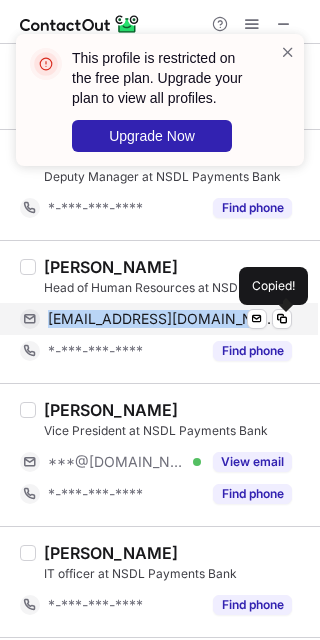 click on "[EMAIL_ADDRESS][DOMAIN_NAME]" at bounding box center [162, 319] 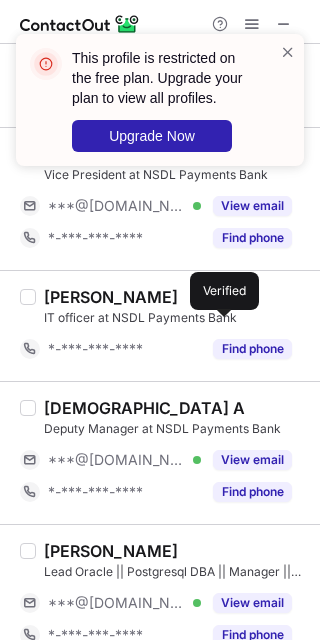 scroll, scrollTop: 1600, scrollLeft: 0, axis: vertical 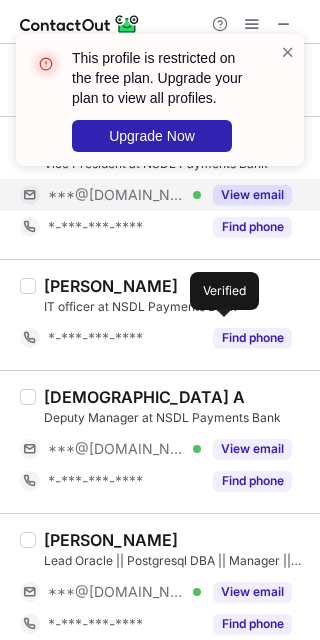 click on "***@[DOMAIN_NAME] Verified" at bounding box center (110, 195) 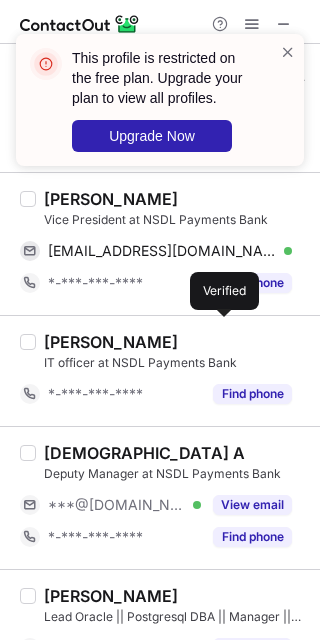 scroll, scrollTop: 1466, scrollLeft: 0, axis: vertical 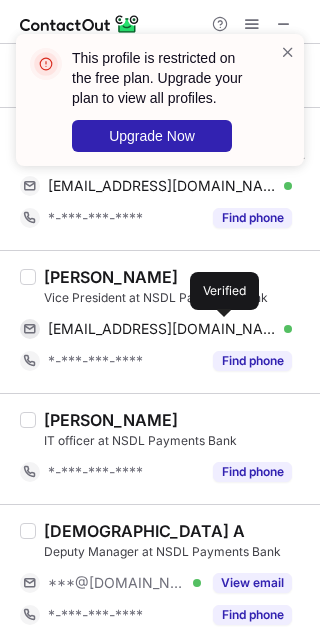 click on "[PERSON_NAME] Vice President at NSDL Payments Bank [EMAIL_ADDRESS][DOMAIN_NAME] Verified Send email Copy *-***-***-**** Find phone" at bounding box center (160, 321) 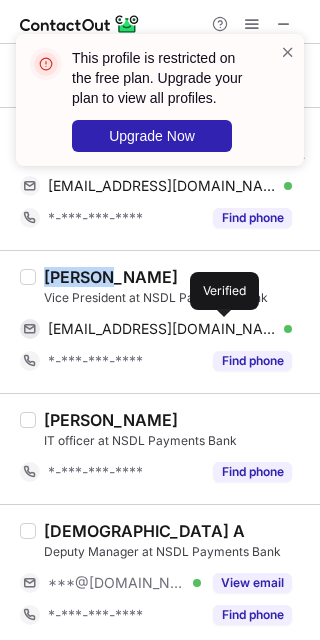 click on "[PERSON_NAME] Vice President at NSDL Payments Bank [EMAIL_ADDRESS][DOMAIN_NAME] Verified Send email Copy *-***-***-**** Find phone" at bounding box center [160, 321] 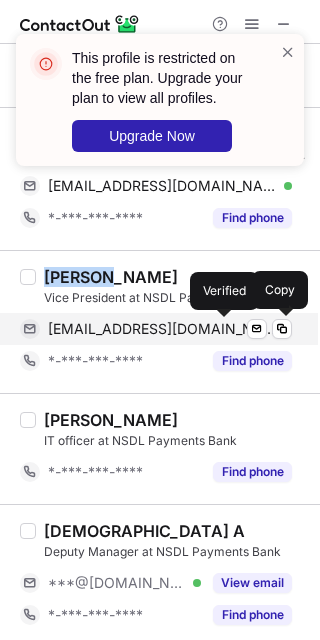 click on "[EMAIL_ADDRESS][DOMAIN_NAME]" at bounding box center [162, 329] 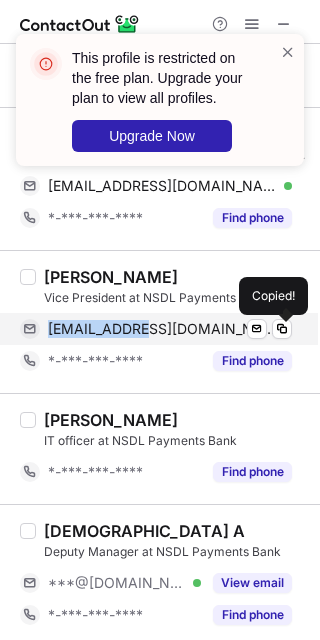 click on "[EMAIL_ADDRESS][DOMAIN_NAME]" at bounding box center (162, 329) 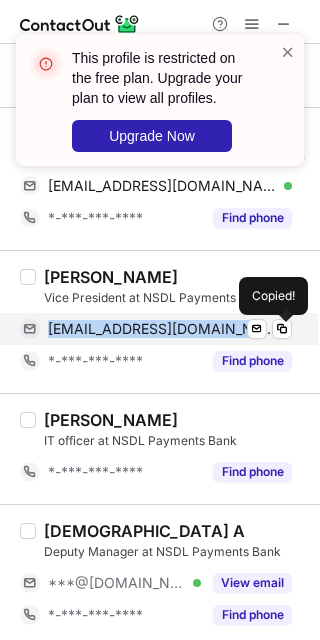 drag, startPoint x: 117, startPoint y: 335, endPoint x: 144, endPoint y: 321, distance: 30.413813 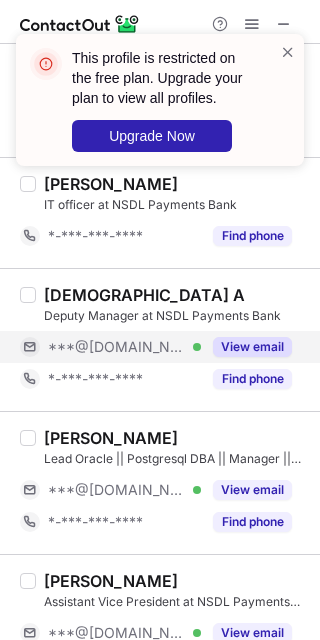 scroll, scrollTop: 1733, scrollLeft: 0, axis: vertical 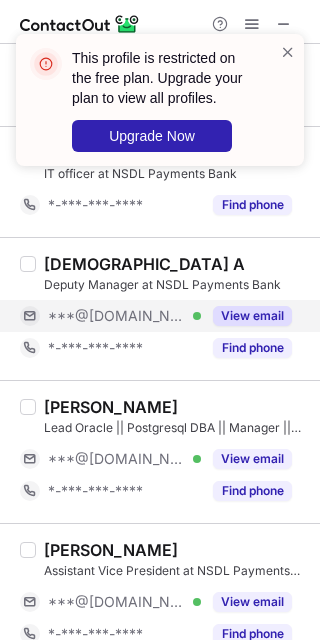 click on "***@[DOMAIN_NAME]" at bounding box center (117, 316) 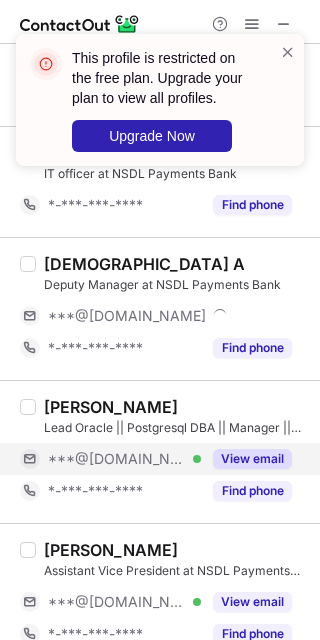 click on "***@[DOMAIN_NAME]" at bounding box center (117, 459) 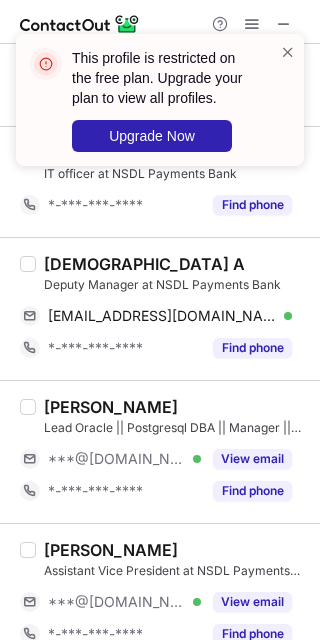 click on "[PERSON_NAME] A Deputy Manager at NSDL Payments Bank [EMAIL_ADDRESS][DOMAIN_NAME] Verified Send email Copy *-***-***-**** Find phone" at bounding box center (160, 308) 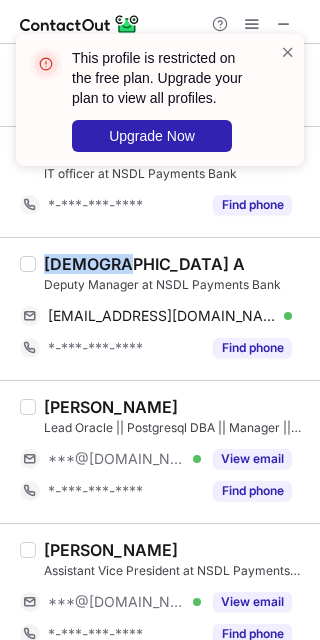 click on "[PERSON_NAME] A Deputy Manager at NSDL Payments Bank [EMAIL_ADDRESS][DOMAIN_NAME] Verified Send email Copy *-***-***-**** Find phone" at bounding box center (160, 308) 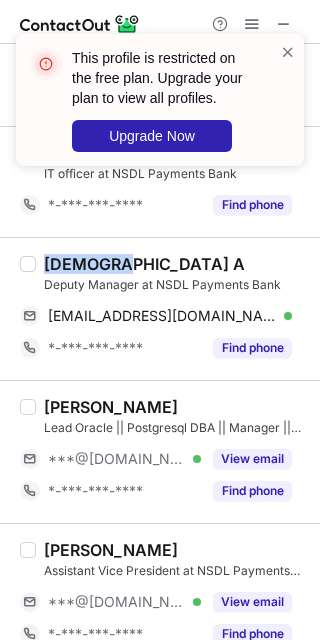 click on "[PERSON_NAME] A Deputy Manager at NSDL Payments Bank [EMAIL_ADDRESS][DOMAIN_NAME] Verified Send email Copy *-***-***-**** Find phone" at bounding box center [172, 309] 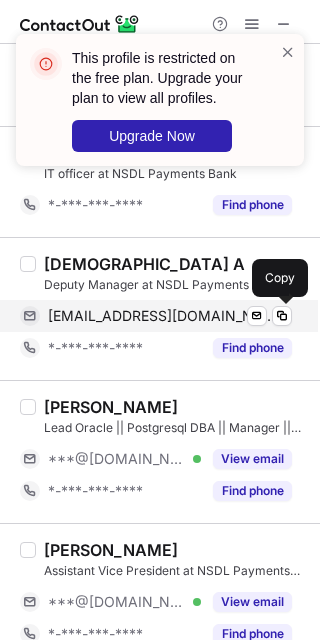 click on "[EMAIL_ADDRESS][DOMAIN_NAME]" at bounding box center (162, 316) 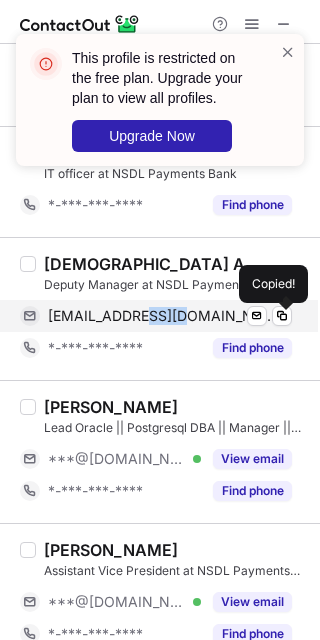 click on "[EMAIL_ADDRESS][DOMAIN_NAME]" at bounding box center (162, 316) 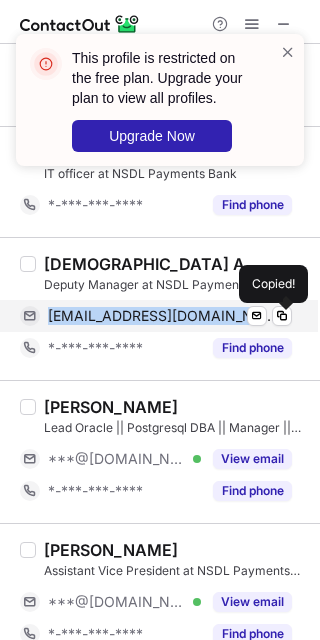 click on "[EMAIL_ADDRESS][DOMAIN_NAME]" at bounding box center (162, 316) 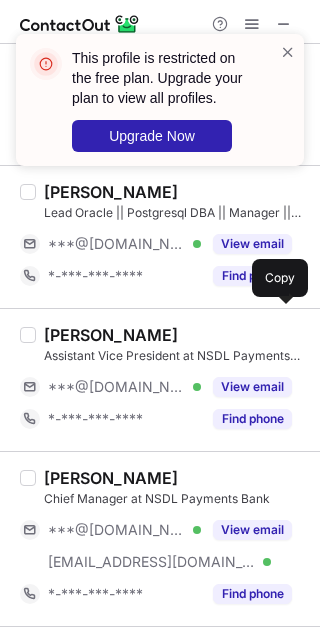 scroll, scrollTop: 2000, scrollLeft: 0, axis: vertical 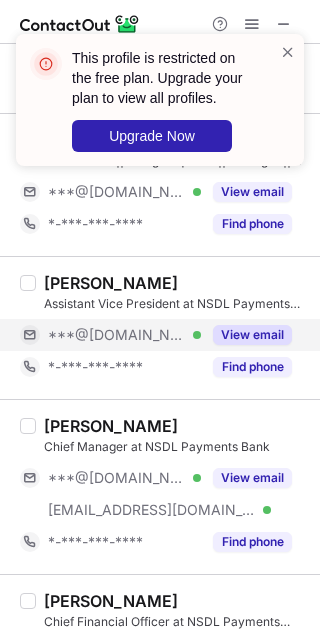 click on "***@[DOMAIN_NAME]" at bounding box center [117, 335] 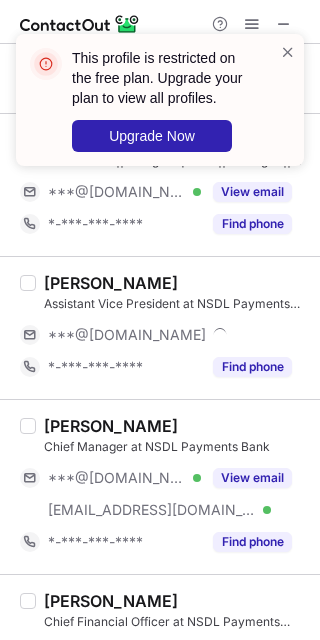 click on "This profile is restricted on the free plan. Upgrade your plan to view all profiles. Upgrade Now" at bounding box center [160, 108] 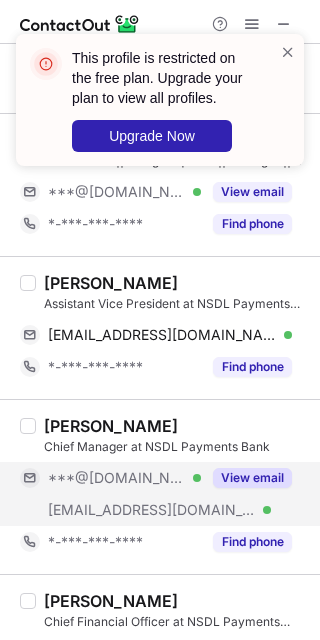 click on "***@[DOMAIN_NAME]" at bounding box center [117, 478] 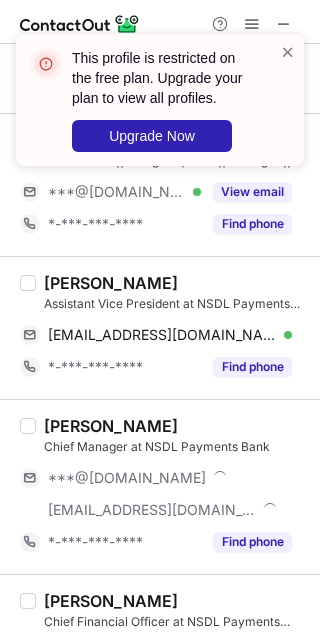 click on "[PERSON_NAME]" at bounding box center [111, 283] 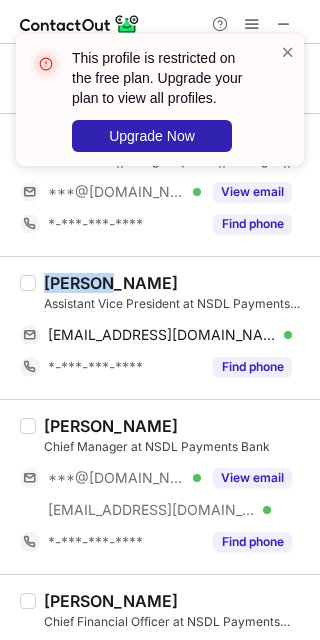 click on "[PERSON_NAME]" at bounding box center (111, 283) 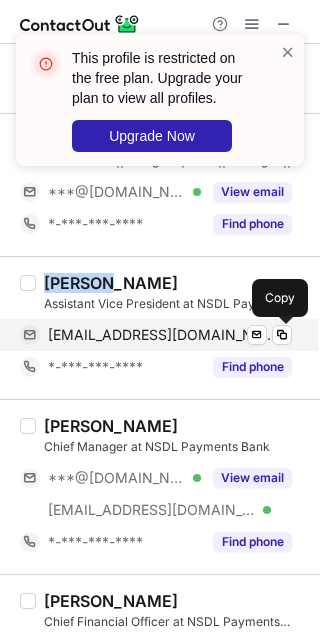 click on "[EMAIL_ADDRESS][DOMAIN_NAME]" at bounding box center [162, 335] 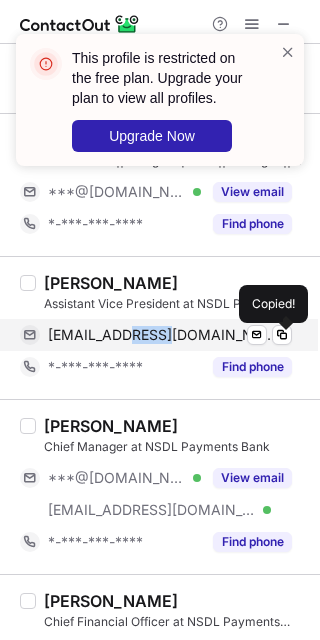 click on "[EMAIL_ADDRESS][DOMAIN_NAME]" at bounding box center [162, 335] 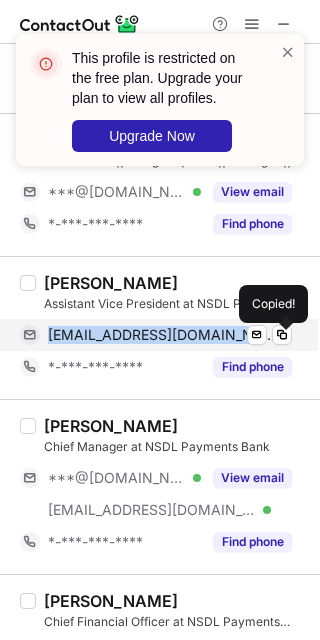 click on "[EMAIL_ADDRESS][DOMAIN_NAME]" at bounding box center [162, 335] 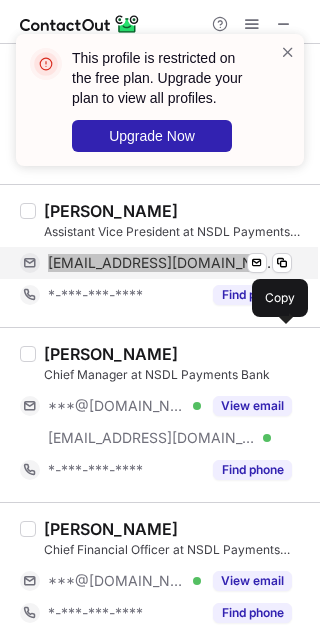 scroll, scrollTop: 2266, scrollLeft: 0, axis: vertical 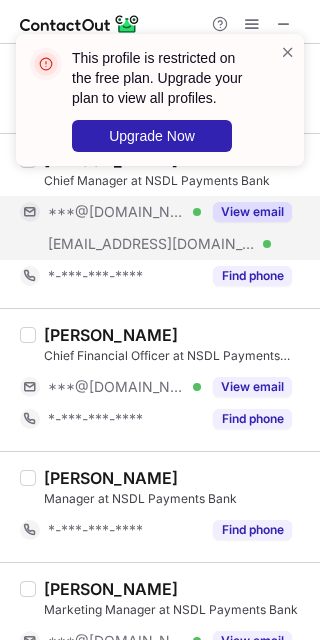 click on "[EMAIL_ADDRESS][DOMAIN_NAME]" at bounding box center (152, 244) 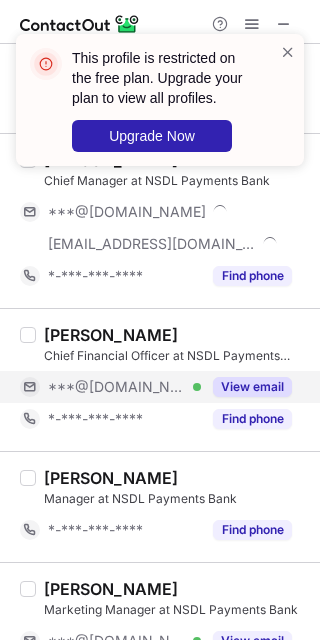 click on "***@[DOMAIN_NAME]" at bounding box center [117, 387] 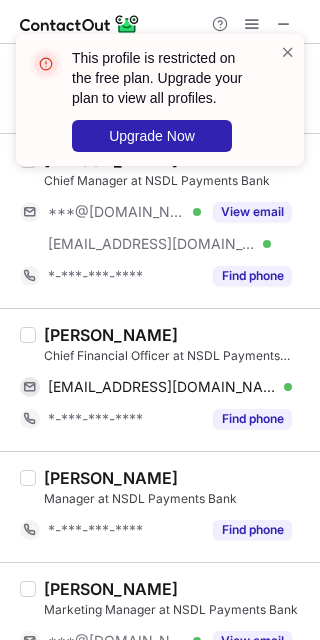 click on "[PERSON_NAME]" at bounding box center [111, 335] 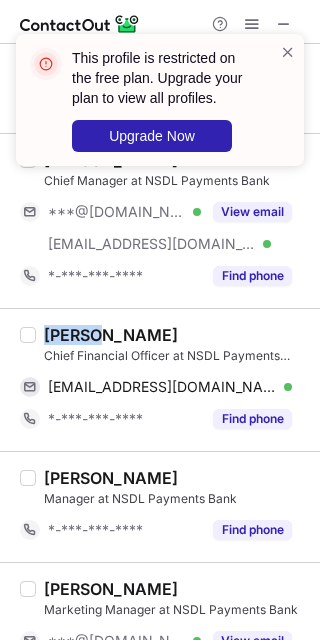 click on "[PERSON_NAME]" at bounding box center [111, 335] 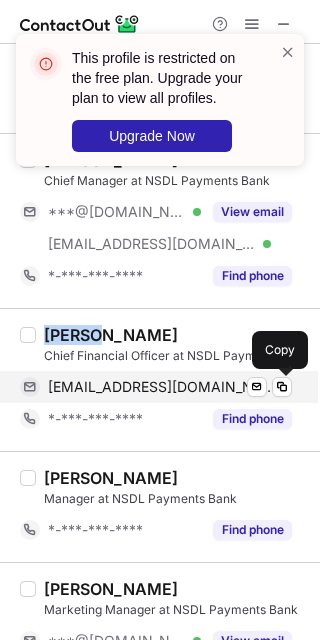 click on "[EMAIL_ADDRESS][DOMAIN_NAME]" at bounding box center [162, 387] 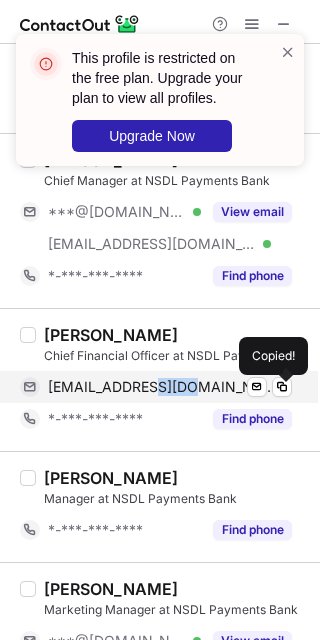 click on "[EMAIL_ADDRESS][DOMAIN_NAME]" at bounding box center [162, 387] 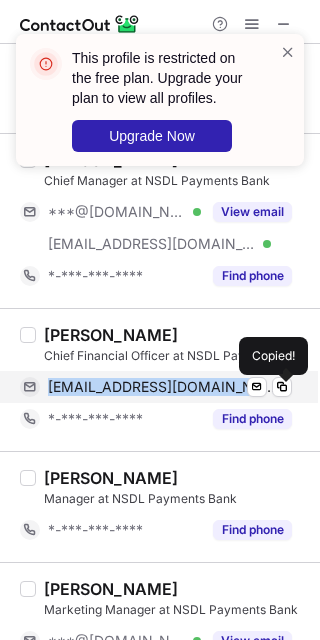 click on "[EMAIL_ADDRESS][DOMAIN_NAME]" at bounding box center [162, 387] 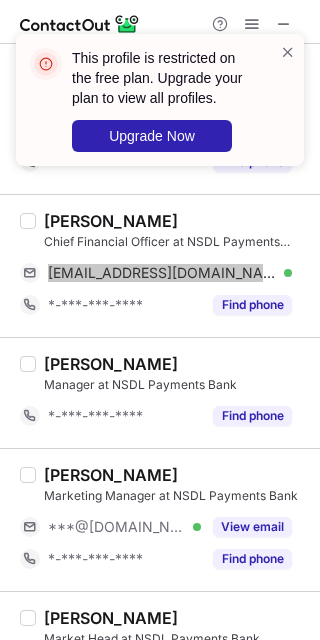 scroll, scrollTop: 2533, scrollLeft: 0, axis: vertical 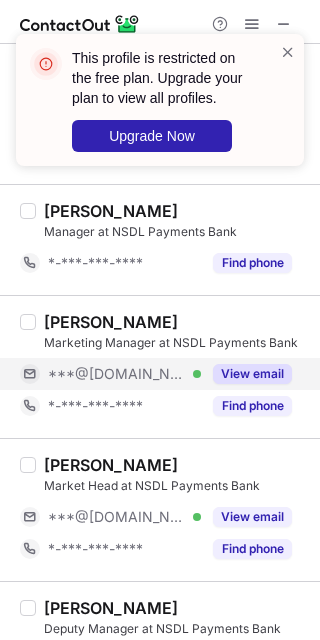 drag, startPoint x: 100, startPoint y: 370, endPoint x: 100, endPoint y: 385, distance: 15 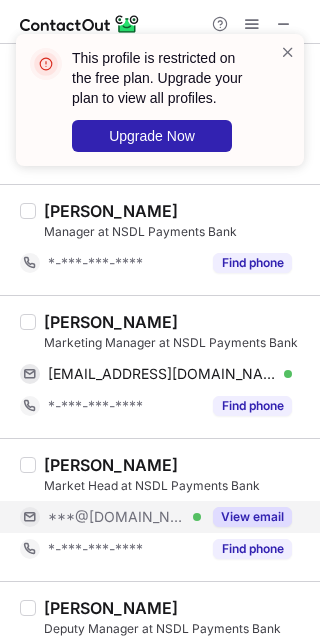 click on "***@[DOMAIN_NAME] Verified" at bounding box center [110, 517] 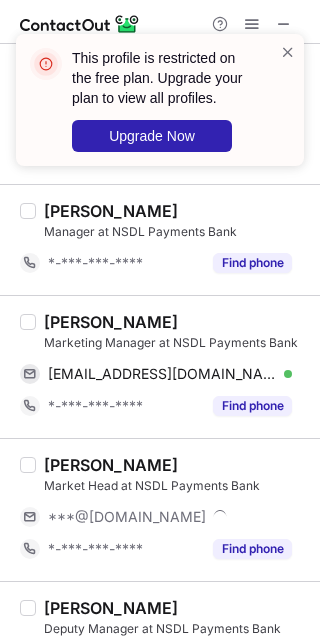 click on "[PERSON_NAME]" at bounding box center [111, 322] 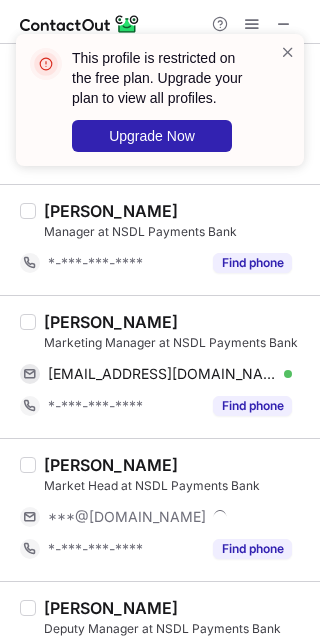click on "[PERSON_NAME]" at bounding box center (111, 322) 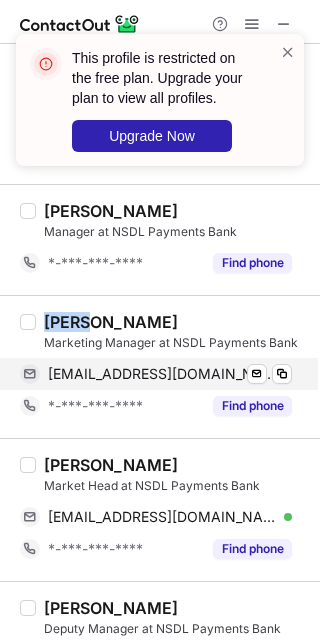 click on "[EMAIL_ADDRESS][DOMAIN_NAME]" at bounding box center [162, 374] 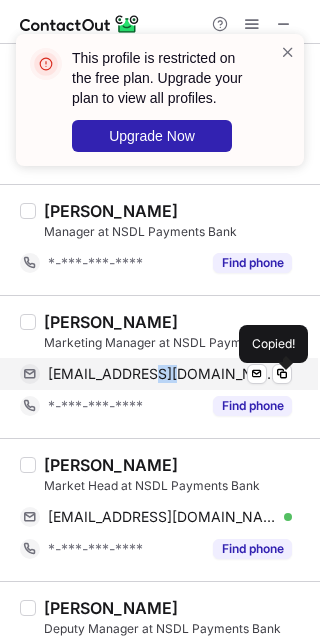 click on "[EMAIL_ADDRESS][DOMAIN_NAME]" at bounding box center (162, 374) 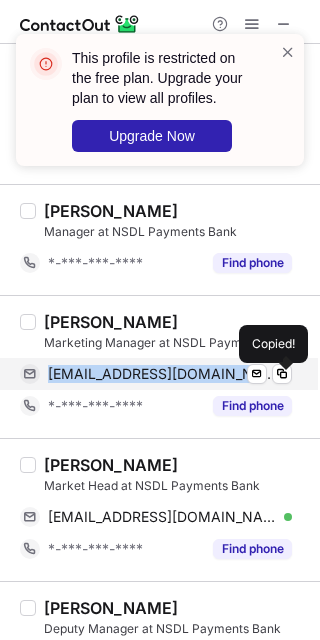 click on "[EMAIL_ADDRESS][DOMAIN_NAME]" at bounding box center [162, 374] 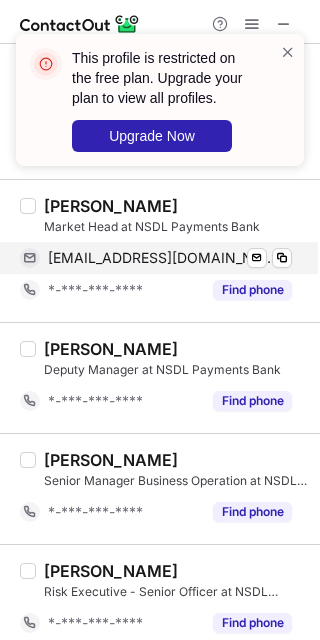 scroll, scrollTop: 2800, scrollLeft: 0, axis: vertical 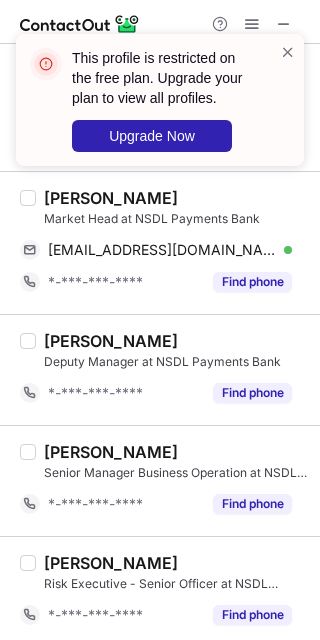 click on "[PERSON_NAME]" at bounding box center (111, 198) 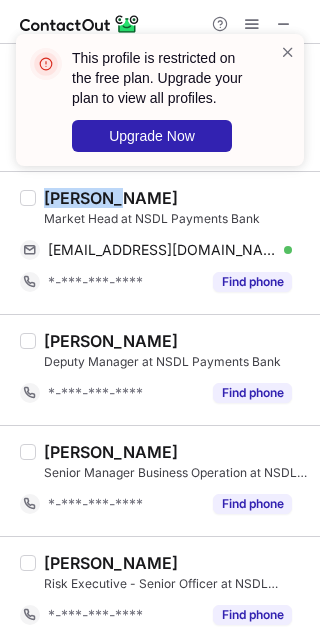 click on "[PERSON_NAME]" at bounding box center (111, 198) 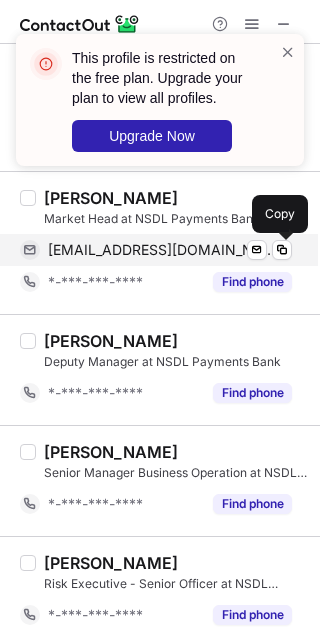 click on "[EMAIL_ADDRESS][DOMAIN_NAME] Verified Send email Copy" at bounding box center (156, 250) 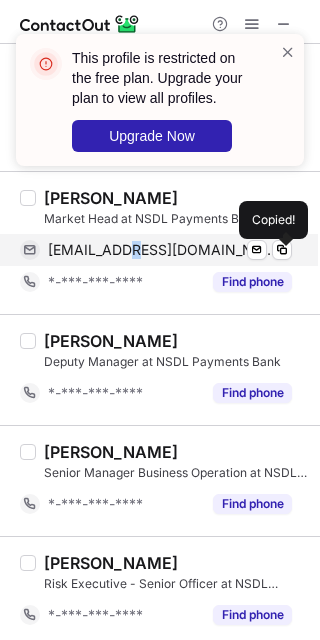 click on "[EMAIL_ADDRESS][DOMAIN_NAME] Verified Send email Copied!" at bounding box center (156, 250) 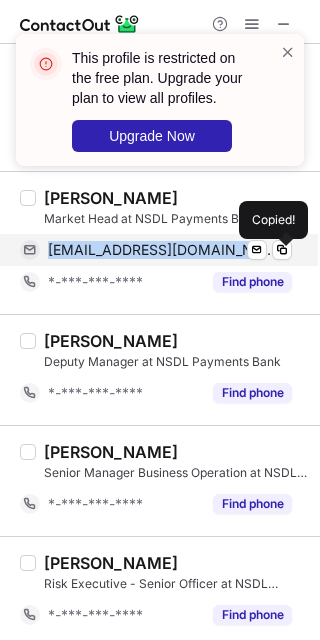 click on "[EMAIL_ADDRESS][DOMAIN_NAME] Verified Send email Copied!" at bounding box center [156, 250] 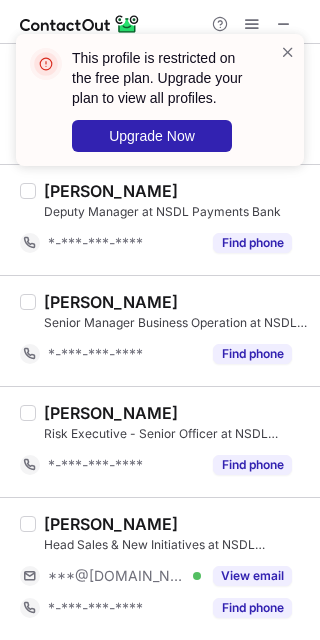 scroll, scrollTop: 2958, scrollLeft: 0, axis: vertical 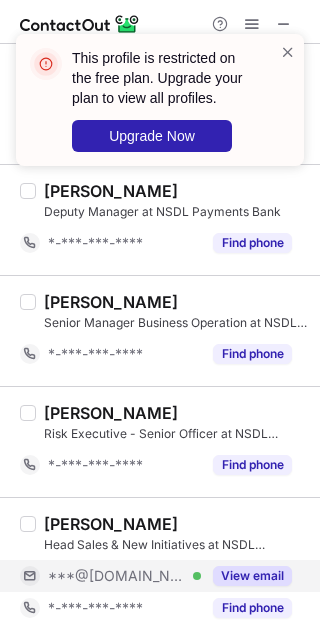 click on "***@[DOMAIN_NAME] Verified" at bounding box center (110, 576) 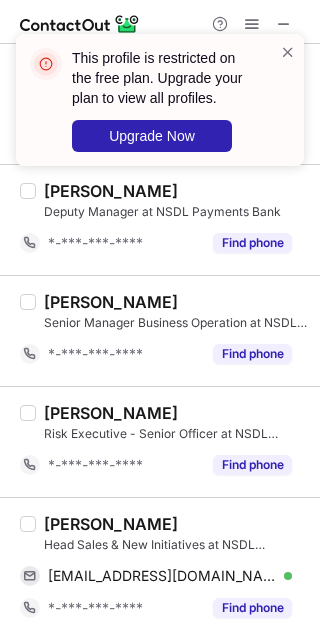 click on "[PERSON_NAME]" at bounding box center [111, 524] 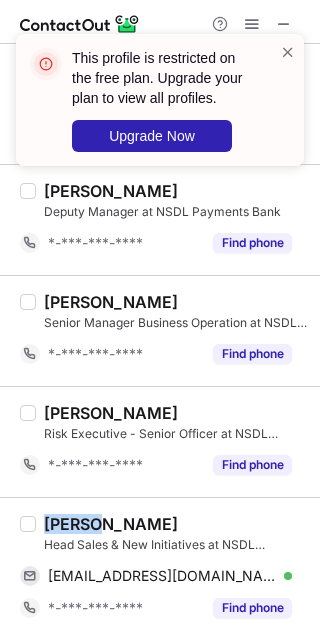 click on "[PERSON_NAME]" at bounding box center [111, 524] 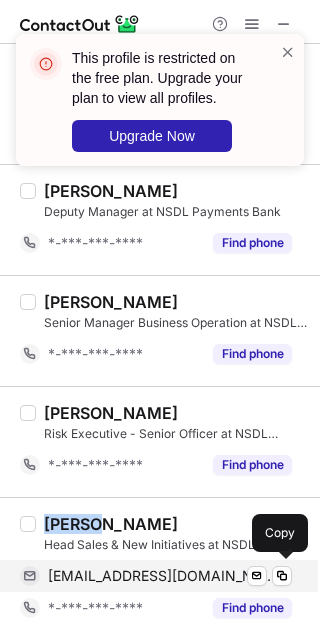 click on "[EMAIL_ADDRESS][DOMAIN_NAME]" at bounding box center [162, 576] 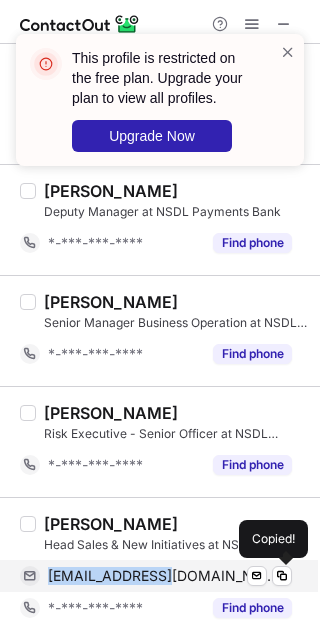 click on "[EMAIL_ADDRESS][DOMAIN_NAME]" at bounding box center [162, 576] 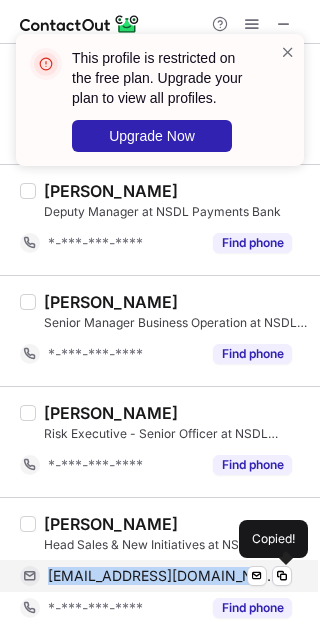click on "[EMAIL_ADDRESS][DOMAIN_NAME]" at bounding box center [162, 576] 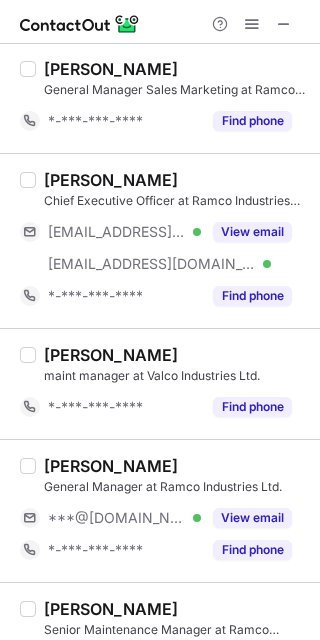scroll, scrollTop: 0, scrollLeft: 0, axis: both 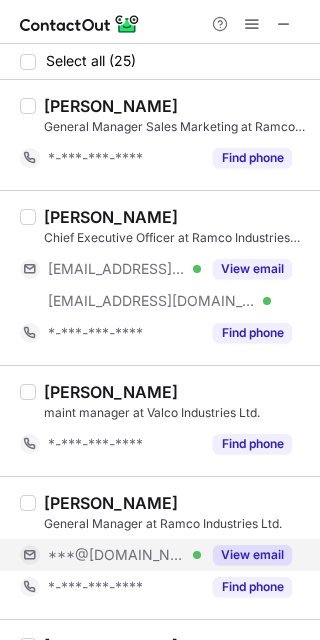 click on "***@[DOMAIN_NAME]" at bounding box center (117, 555) 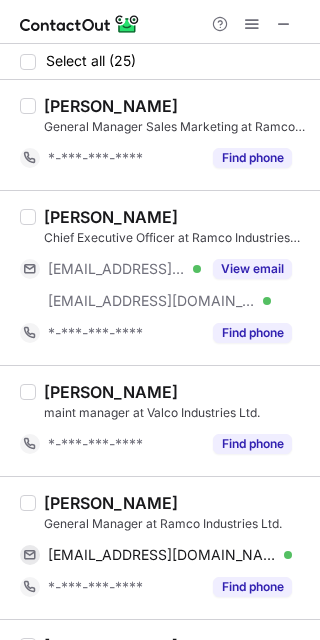 click on "[PERSON_NAME]" at bounding box center [111, 503] 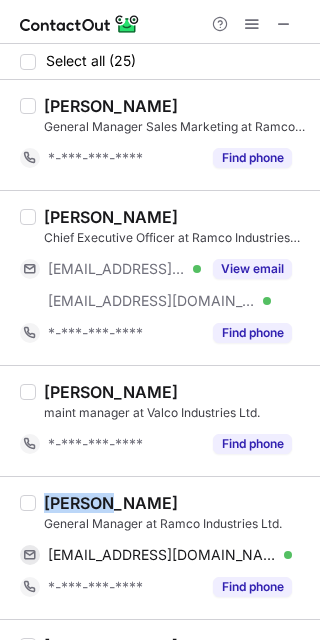 click on "[PERSON_NAME]" at bounding box center [111, 503] 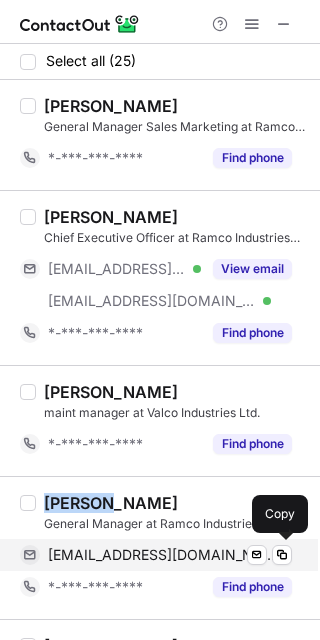 click on "[EMAIL_ADDRESS][DOMAIN_NAME] Verified Send email Copy" at bounding box center [156, 555] 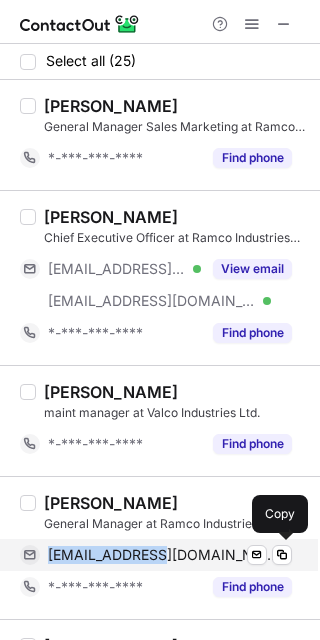 click on "[EMAIL_ADDRESS][DOMAIN_NAME]" at bounding box center [162, 555] 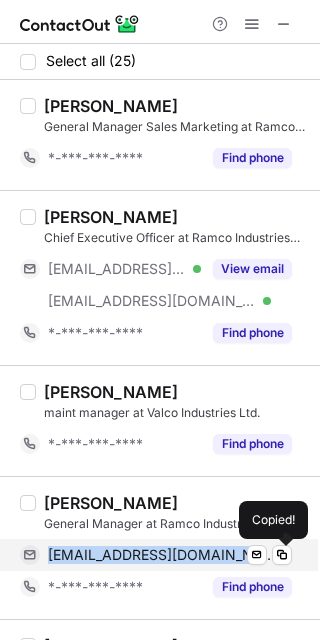click on "[EMAIL_ADDRESS][DOMAIN_NAME]" at bounding box center (162, 555) 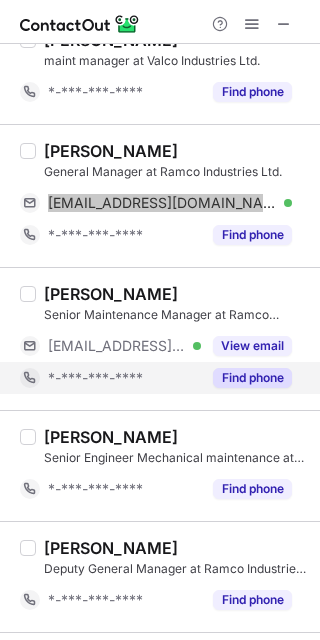 scroll, scrollTop: 400, scrollLeft: 0, axis: vertical 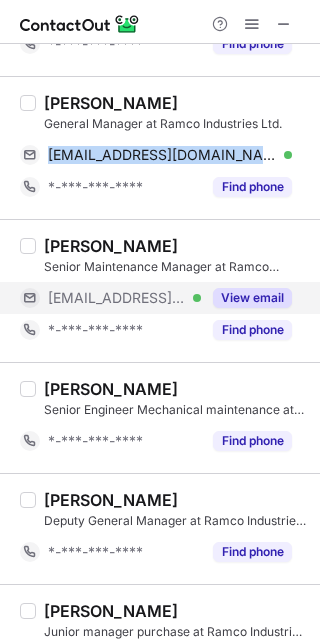 click on "[EMAIL_ADDRESS][DOMAIN_NAME] Verified" at bounding box center [110, 298] 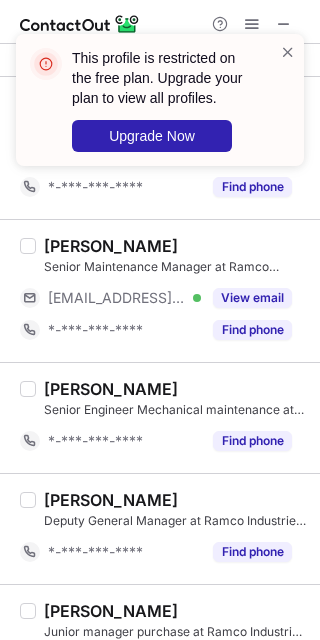 scroll, scrollTop: 800, scrollLeft: 0, axis: vertical 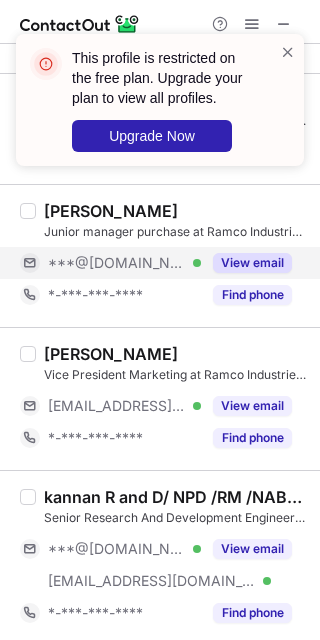 click on "***@[DOMAIN_NAME]" at bounding box center [117, 263] 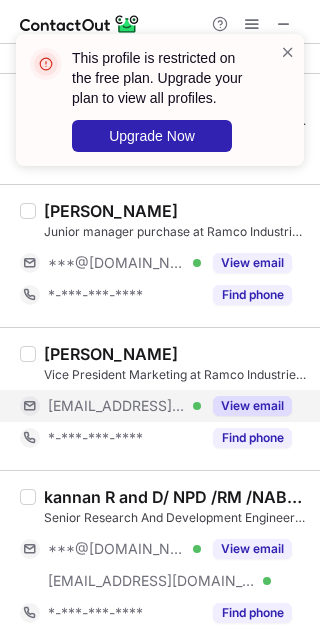 click on "[EMAIL_ADDRESS][DOMAIN_NAME]" at bounding box center (117, 406) 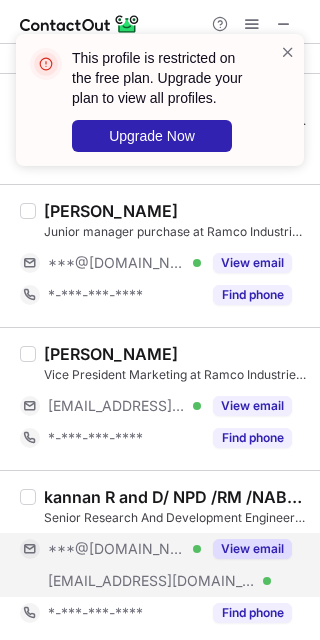 click on "***@[DOMAIN_NAME]" at bounding box center (117, 549) 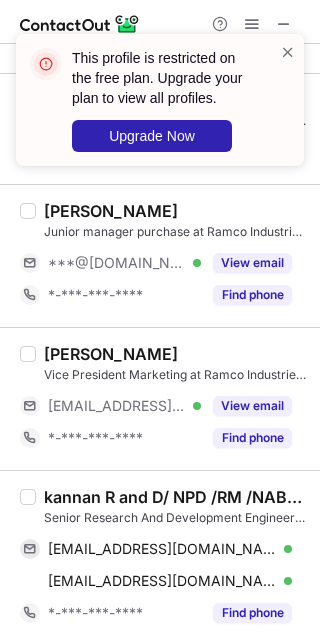 scroll, scrollTop: 933, scrollLeft: 0, axis: vertical 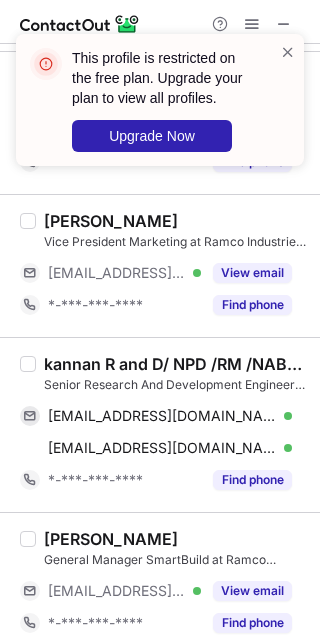 click on "kannan R and D/ NPD /RM /NABL Lab" at bounding box center (176, 364) 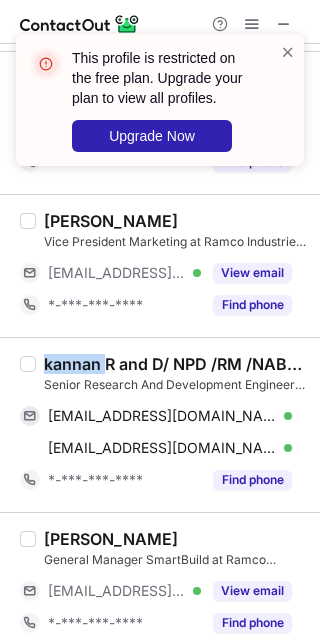 click on "kannan R and D/ NPD /RM /NABL Lab" at bounding box center (176, 364) 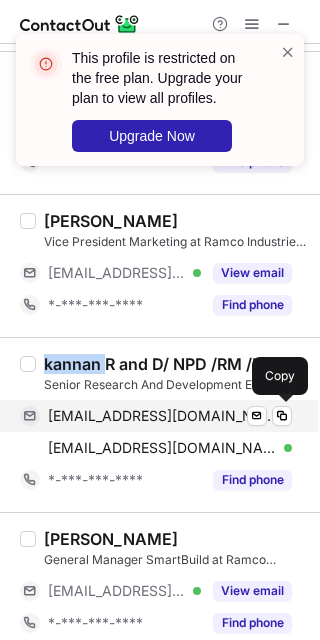 click on "[EMAIL_ADDRESS][DOMAIN_NAME]" at bounding box center (162, 416) 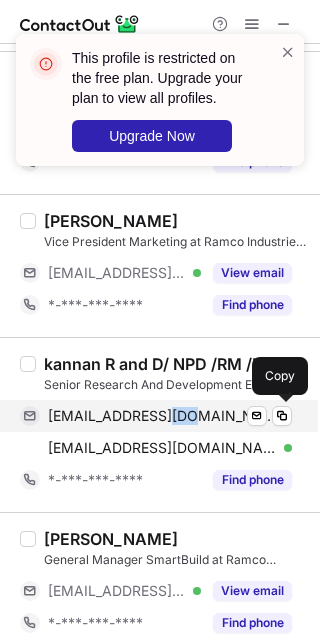 click on "[EMAIL_ADDRESS][DOMAIN_NAME]" at bounding box center [162, 416] 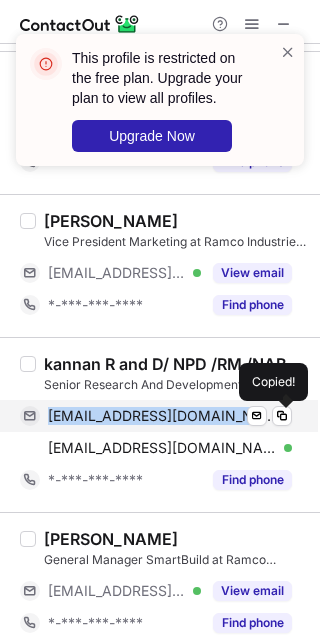 click on "[EMAIL_ADDRESS][DOMAIN_NAME]" at bounding box center (162, 416) 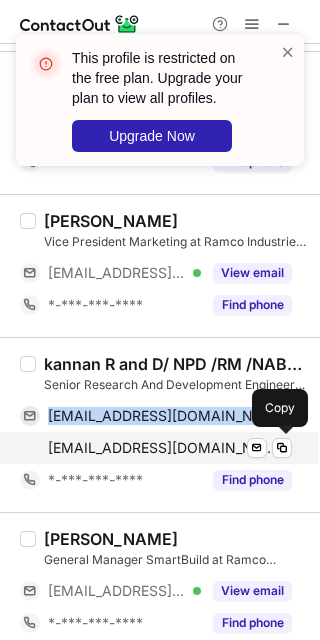 click on "[EMAIL_ADDRESS][DOMAIN_NAME]" at bounding box center [162, 448] 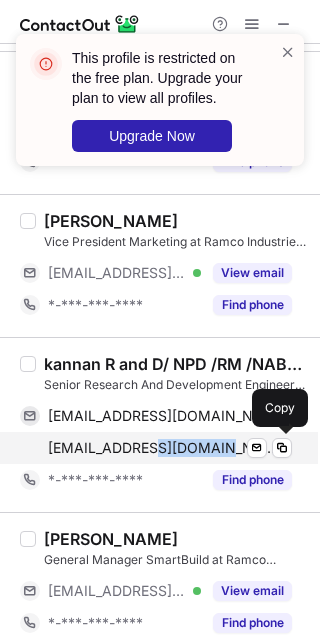 click on "[EMAIL_ADDRESS][DOMAIN_NAME]" at bounding box center [162, 448] 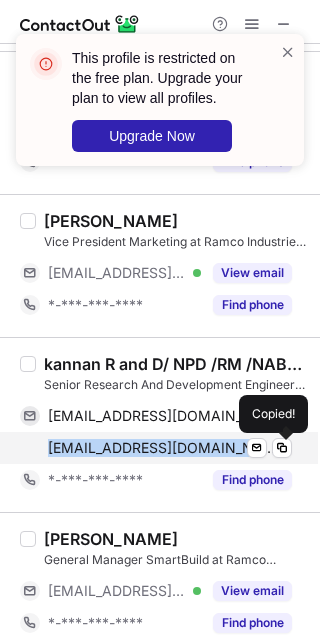click on "[EMAIL_ADDRESS][DOMAIN_NAME]" at bounding box center (162, 448) 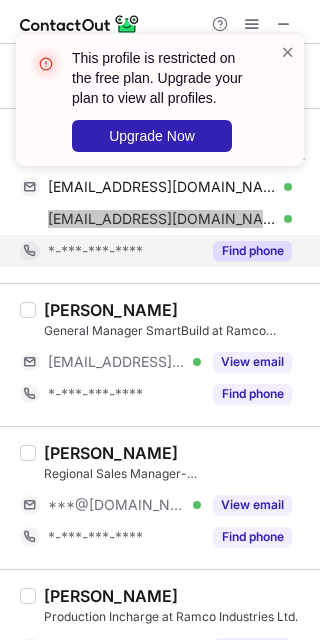 scroll, scrollTop: 1200, scrollLeft: 0, axis: vertical 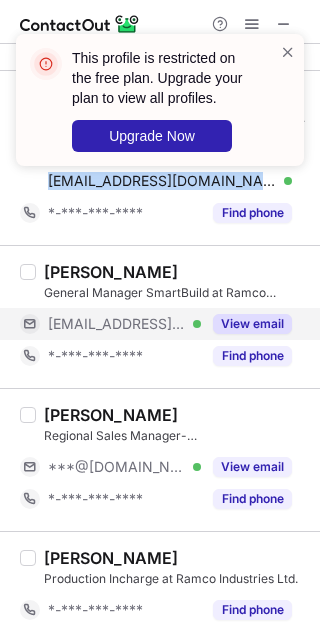click on "[EMAIL_ADDRESS][DOMAIN_NAME] Verified" at bounding box center [110, 324] 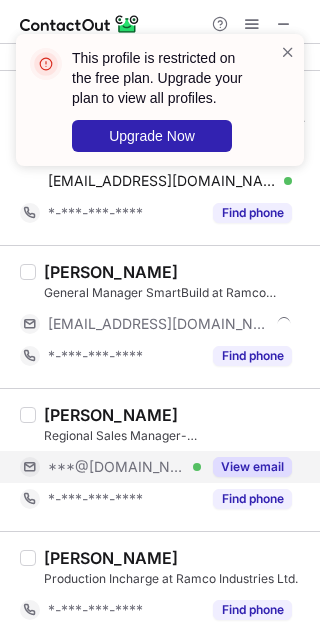 click on "***@[DOMAIN_NAME]" at bounding box center [117, 467] 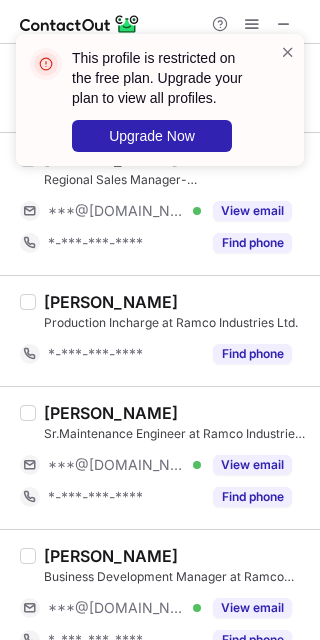 scroll, scrollTop: 1466, scrollLeft: 0, axis: vertical 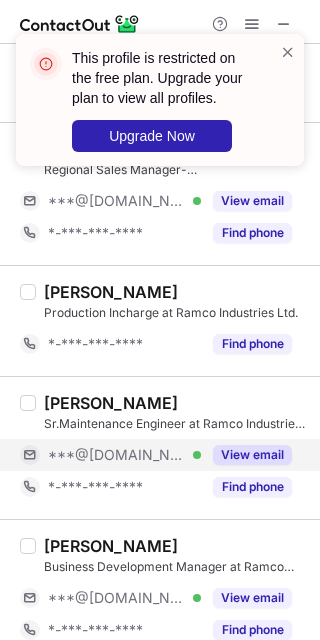 click on "***@[DOMAIN_NAME] Verified" at bounding box center [110, 455] 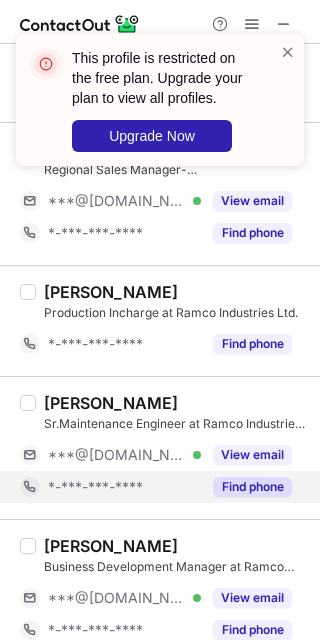 scroll, scrollTop: 1600, scrollLeft: 0, axis: vertical 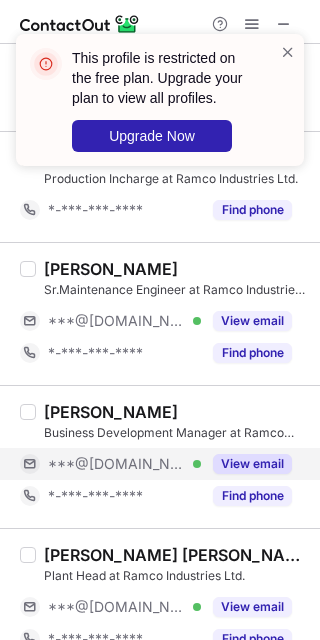 click on "***@[DOMAIN_NAME]" at bounding box center (117, 464) 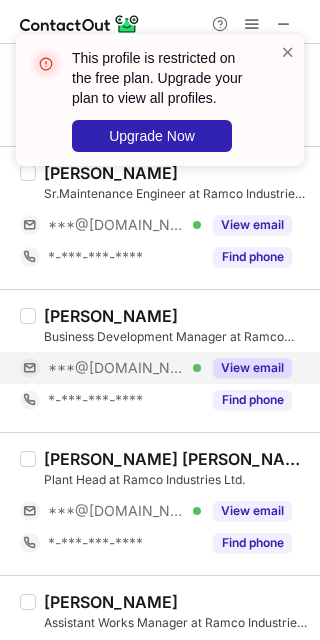 scroll, scrollTop: 1733, scrollLeft: 0, axis: vertical 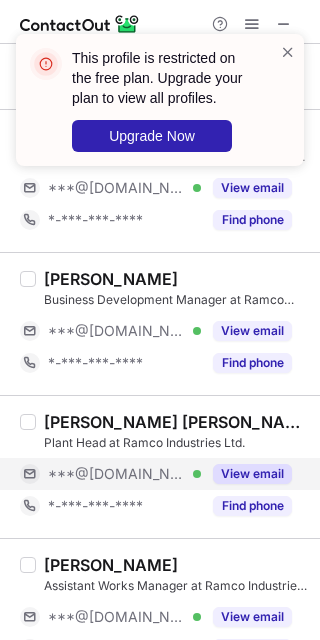 click on "***@[DOMAIN_NAME] Verified" at bounding box center (110, 474) 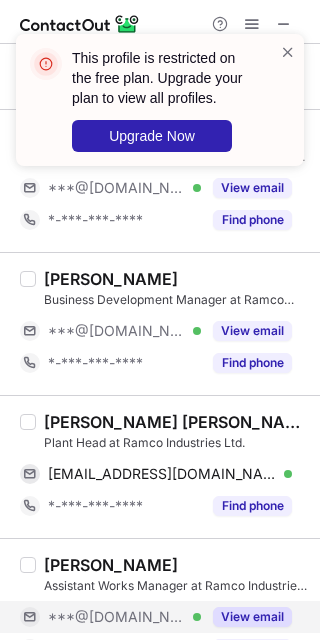 click on "***@[DOMAIN_NAME]" at bounding box center [117, 617] 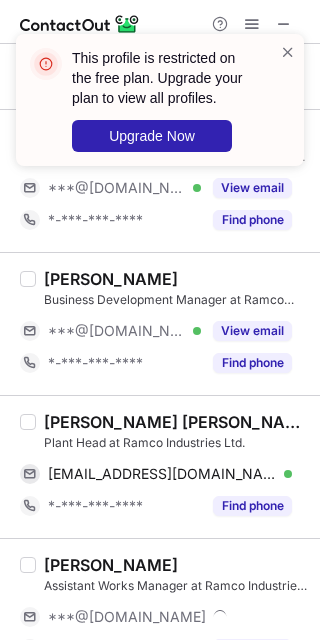 click on "[PERSON_NAME] [PERSON_NAME]" at bounding box center [176, 422] 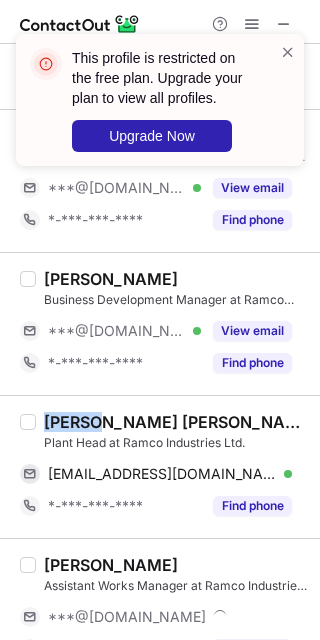 click on "[PERSON_NAME] [PERSON_NAME]" at bounding box center (176, 422) 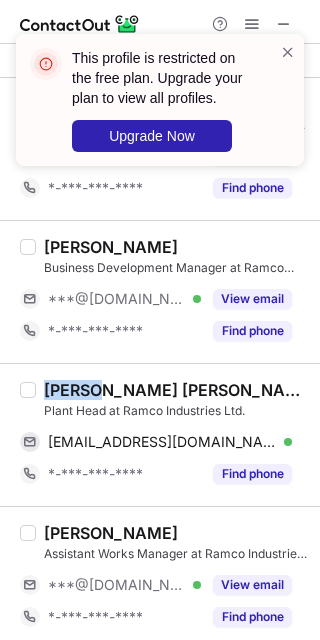 scroll, scrollTop: 1701, scrollLeft: 0, axis: vertical 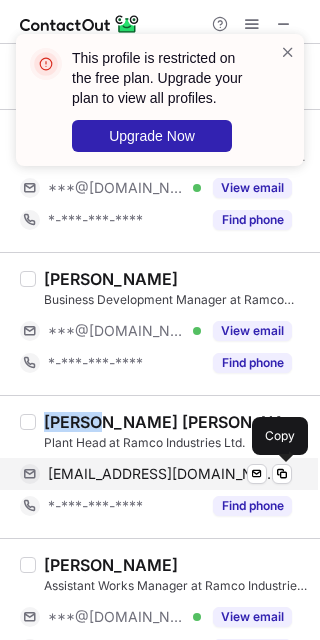 click on "[EMAIL_ADDRESS][DOMAIN_NAME]" at bounding box center (162, 474) 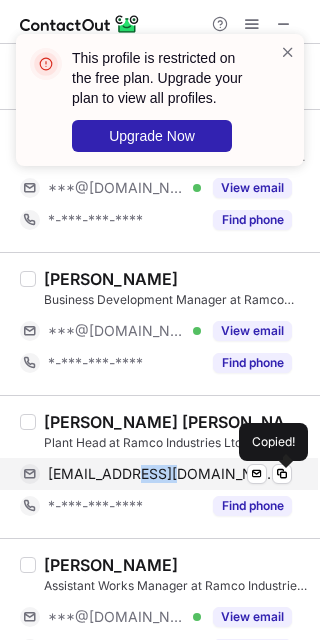 click on "[EMAIL_ADDRESS][DOMAIN_NAME]" at bounding box center [162, 474] 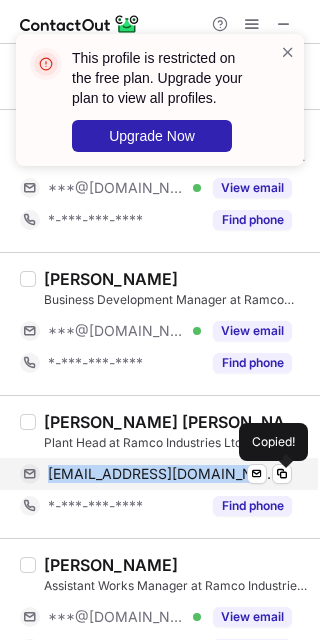 click on "[EMAIL_ADDRESS][DOMAIN_NAME]" at bounding box center (162, 474) 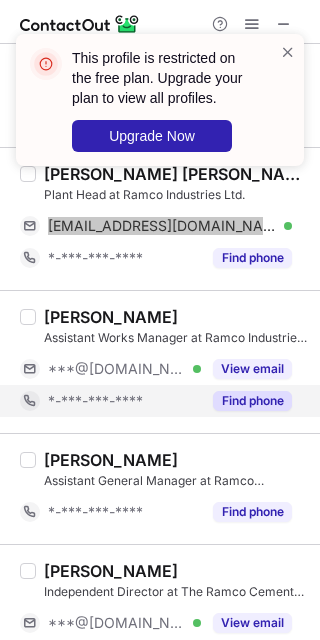 scroll, scrollTop: 1968, scrollLeft: 0, axis: vertical 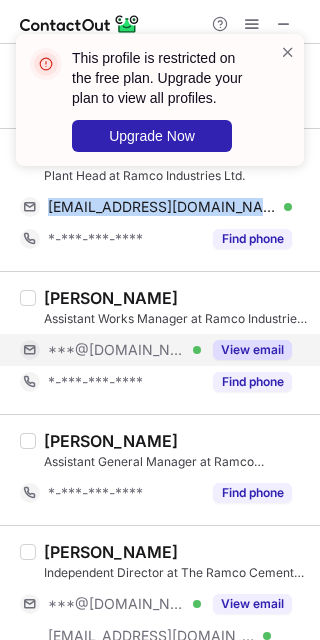 click on "***@[DOMAIN_NAME]" at bounding box center [117, 350] 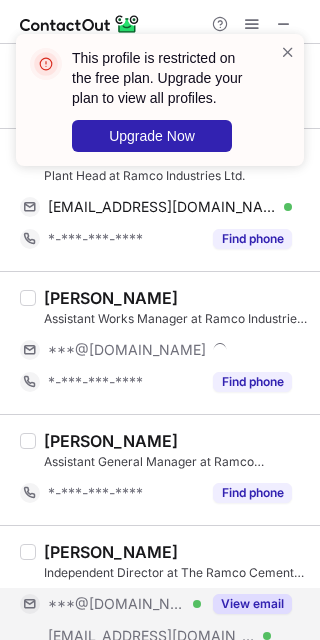 click on "***@[DOMAIN_NAME]" at bounding box center (117, 604) 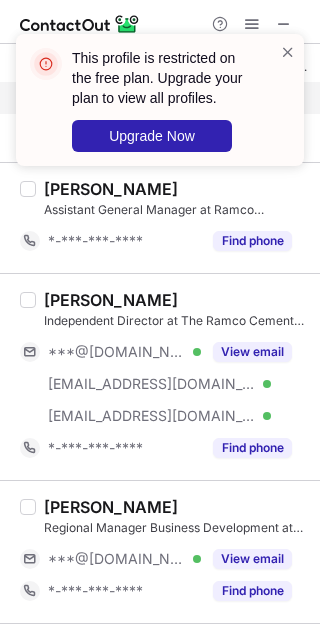 scroll, scrollTop: 2234, scrollLeft: 0, axis: vertical 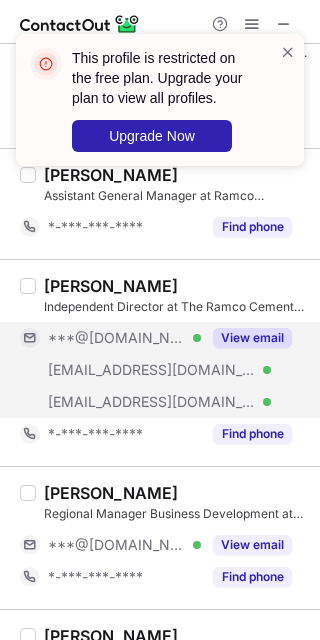 click on "[EMAIL_ADDRESS][DOMAIN_NAME] Verified" at bounding box center [110, 370] 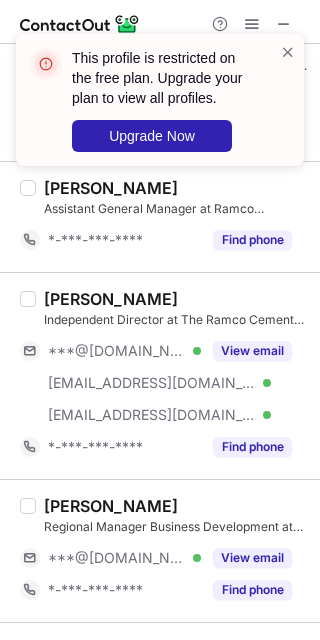 scroll, scrollTop: 2368, scrollLeft: 0, axis: vertical 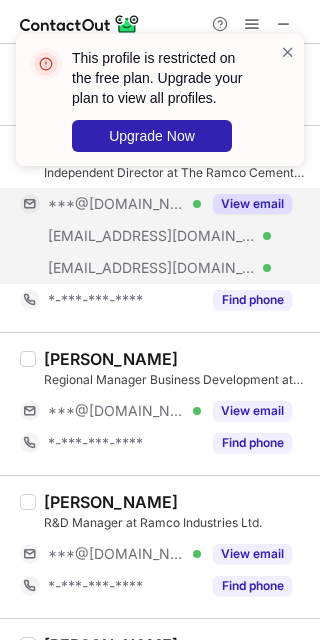 click on "[EMAIL_ADDRESS][DOMAIN_NAME] Verified" at bounding box center [110, 236] 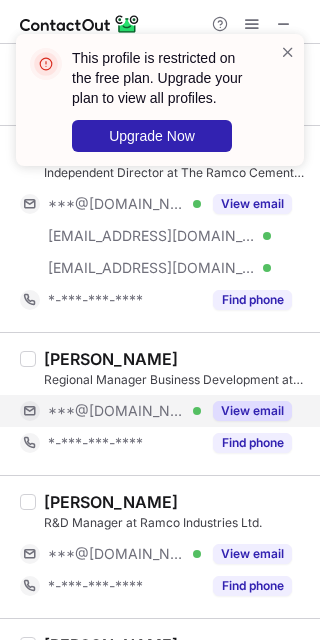 click on "***@[DOMAIN_NAME]" at bounding box center [117, 411] 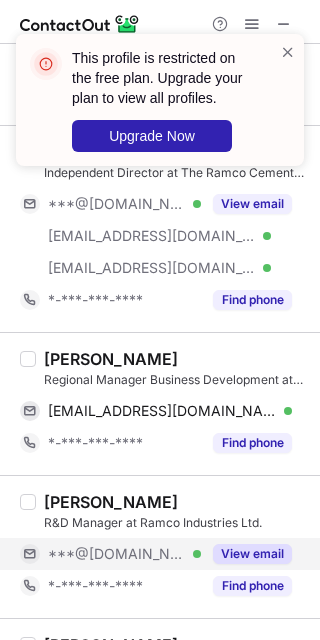 click on "***@[DOMAIN_NAME]" at bounding box center (117, 554) 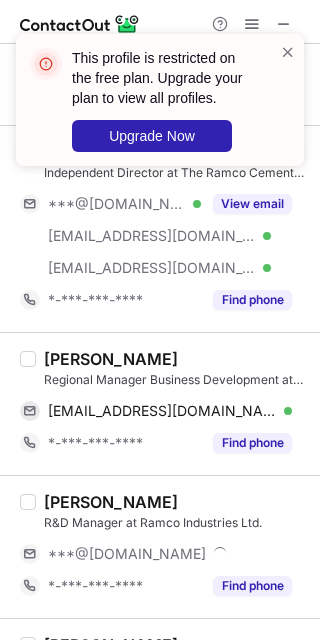 click on "[PERSON_NAME]" at bounding box center [111, 359] 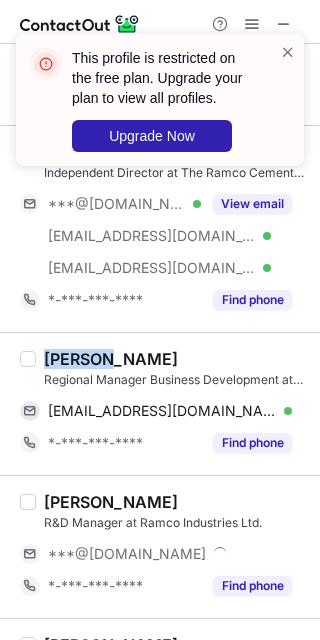 click on "[PERSON_NAME]" at bounding box center [111, 359] 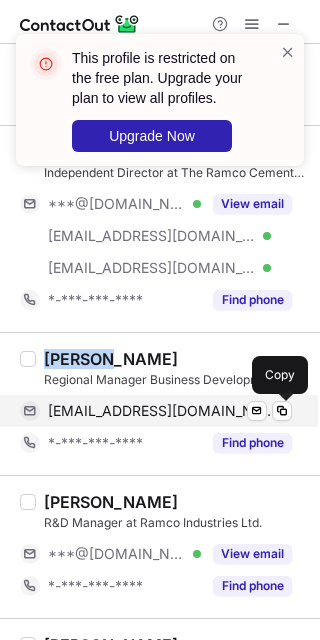 click on "[EMAIL_ADDRESS][DOMAIN_NAME]" at bounding box center (162, 411) 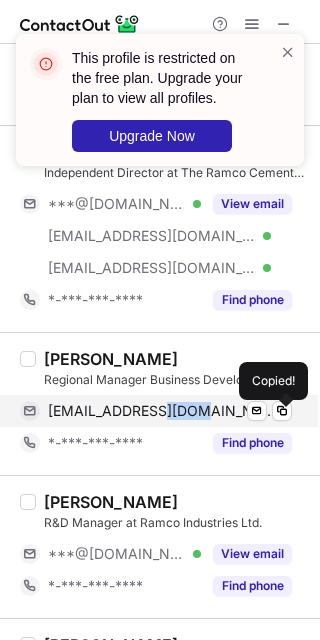click on "[EMAIL_ADDRESS][DOMAIN_NAME]" at bounding box center (162, 411) 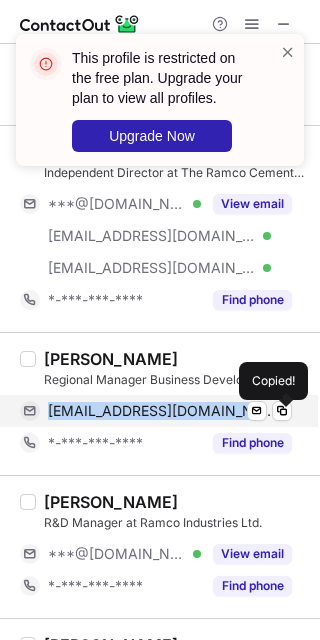 click on "[EMAIL_ADDRESS][DOMAIN_NAME]" at bounding box center (162, 411) 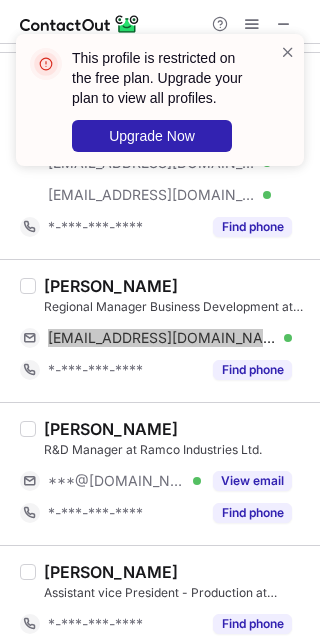 scroll, scrollTop: 2634, scrollLeft: 0, axis: vertical 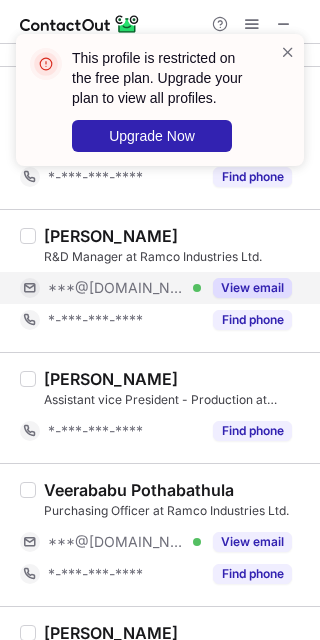 click on "***@[DOMAIN_NAME]" at bounding box center [117, 288] 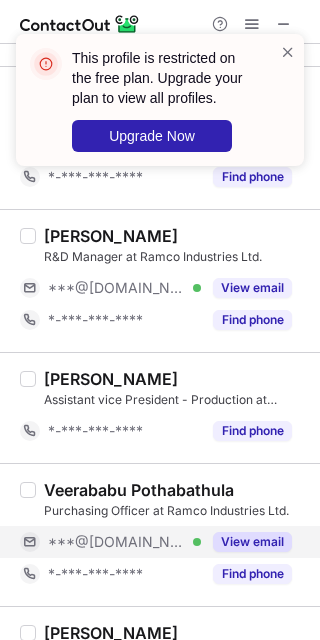 click on "***@[DOMAIN_NAME]" at bounding box center [117, 542] 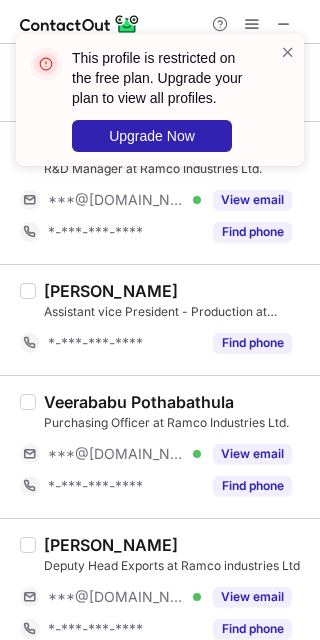 scroll, scrollTop: 2768, scrollLeft: 0, axis: vertical 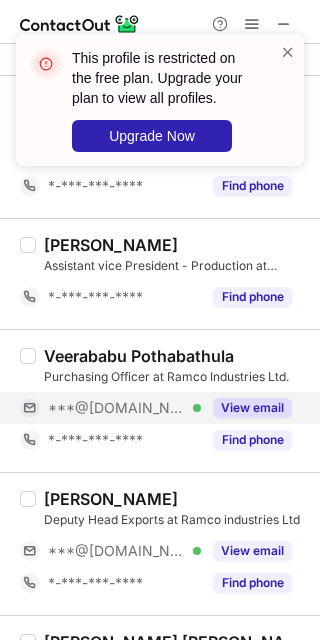 click on "***@[DOMAIN_NAME]" at bounding box center (117, 408) 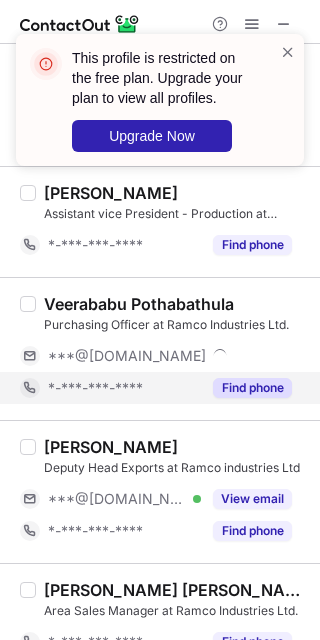 scroll, scrollTop: 2862, scrollLeft: 0, axis: vertical 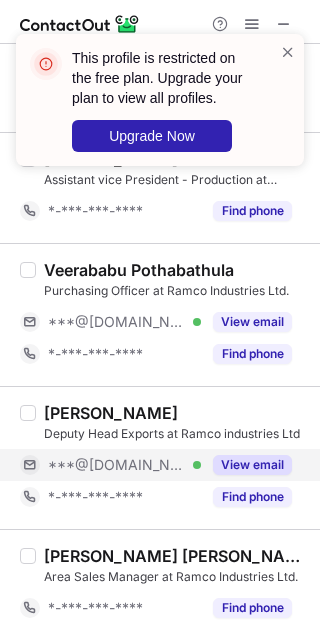 click on "***@[DOMAIN_NAME] Verified" at bounding box center (110, 465) 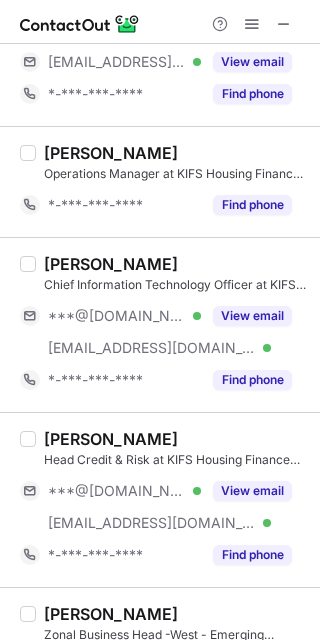 scroll, scrollTop: 0, scrollLeft: 0, axis: both 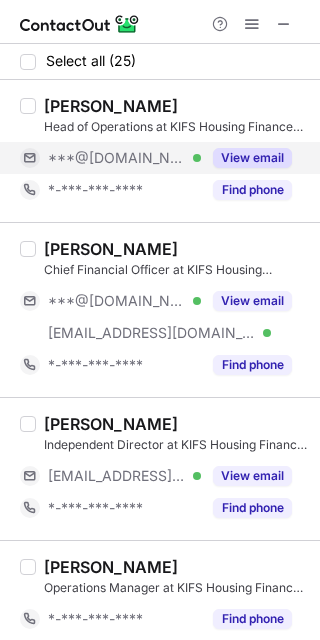 click on "***@[DOMAIN_NAME] Verified" at bounding box center (110, 158) 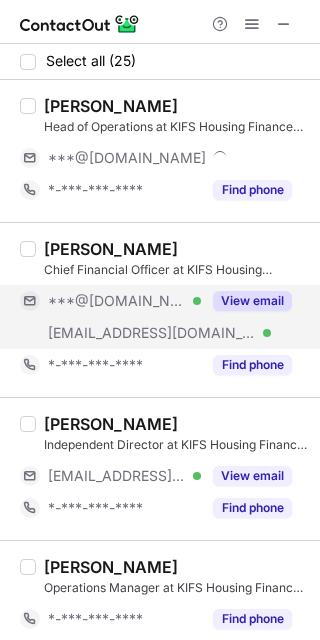 click on "[EMAIL_ADDRESS][DOMAIN_NAME]" at bounding box center [152, 333] 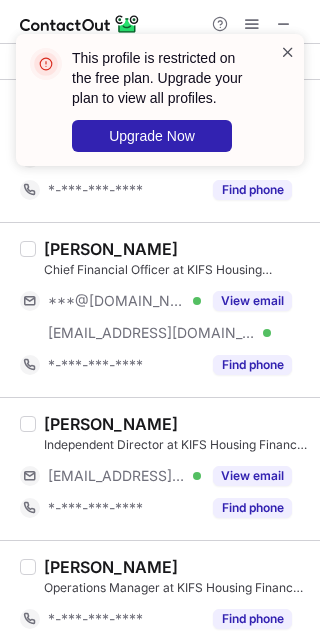 click at bounding box center (288, 52) 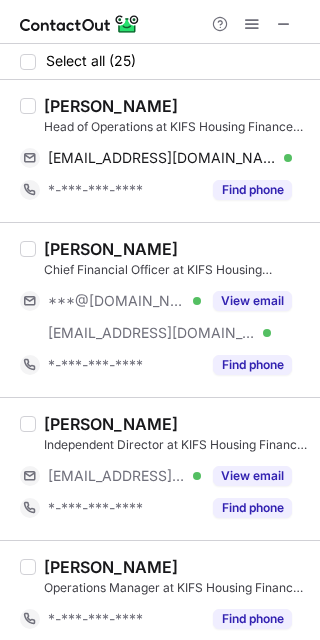 click on "Head of Operations at KIFS Housing Finance Limited" at bounding box center (176, 127) 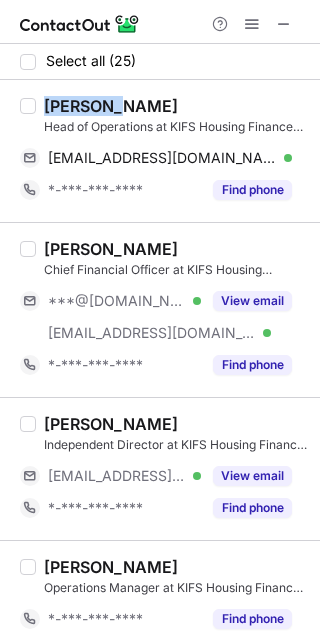 click on "[PERSON_NAME]" at bounding box center [111, 106] 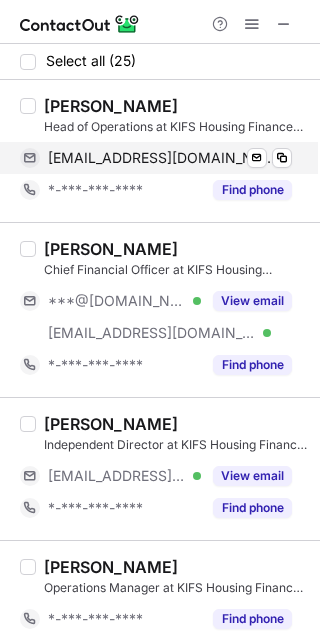 click on "[EMAIL_ADDRESS][DOMAIN_NAME]" at bounding box center (162, 158) 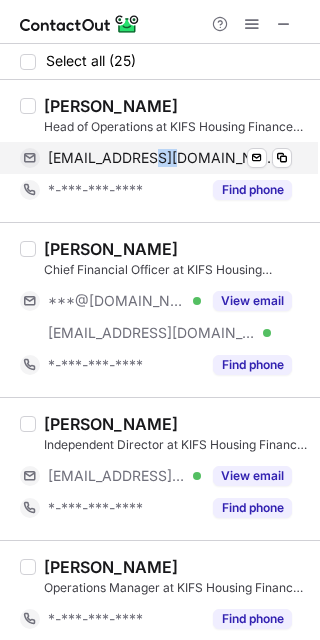 click on "[EMAIL_ADDRESS][DOMAIN_NAME]" at bounding box center [162, 158] 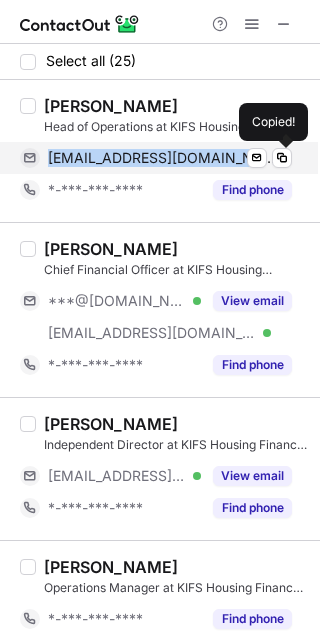 click on "[EMAIL_ADDRESS][DOMAIN_NAME]" at bounding box center (162, 158) 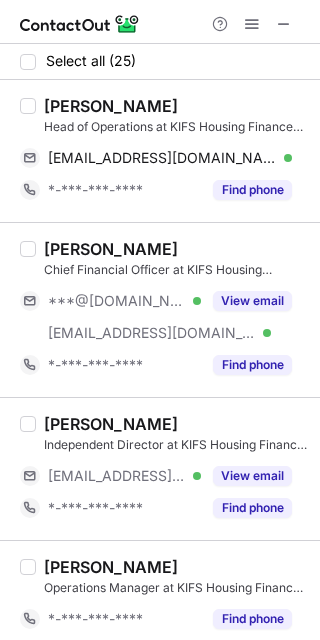 drag, startPoint x: 103, startPoint y: 311, endPoint x: 100, endPoint y: 407, distance: 96.04687 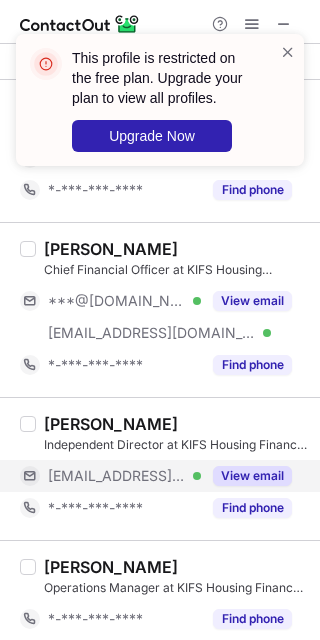 click on "[EMAIL_ADDRESS][DOMAIN_NAME]" at bounding box center [117, 476] 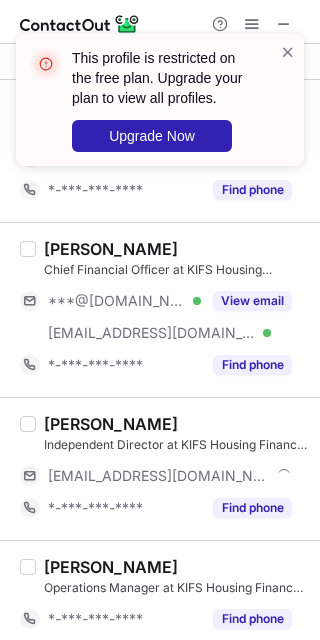 click on "Operations Manager at KIFS Housing Finance Limited" at bounding box center [176, 588] 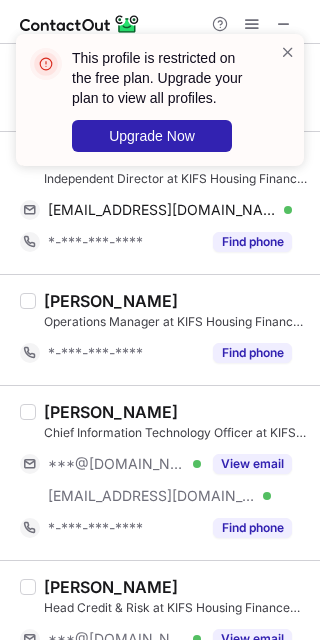 scroll, scrollTop: 133, scrollLeft: 0, axis: vertical 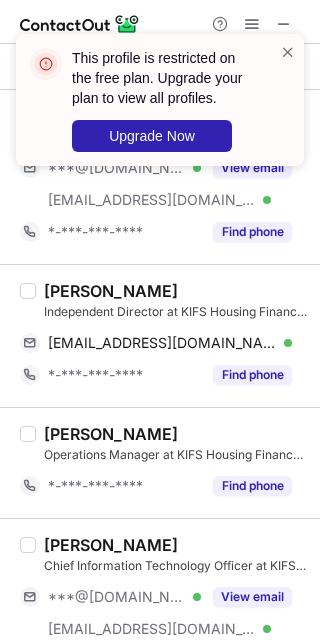 click on "[PERSON_NAME]" at bounding box center (111, 291) 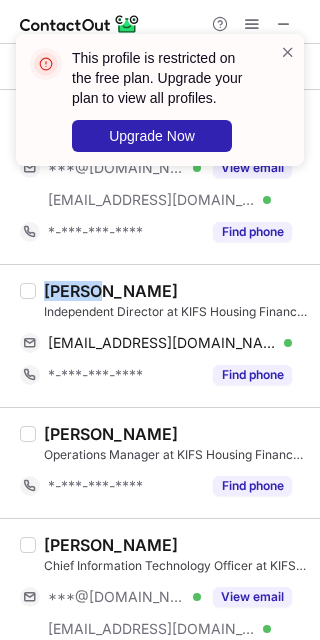 click on "[PERSON_NAME]" at bounding box center (111, 291) 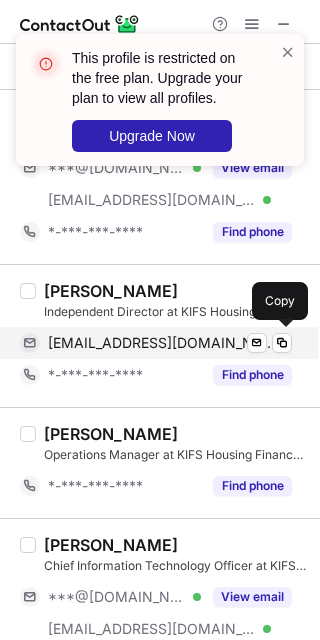 click on "[EMAIL_ADDRESS][DOMAIN_NAME]" at bounding box center [162, 343] 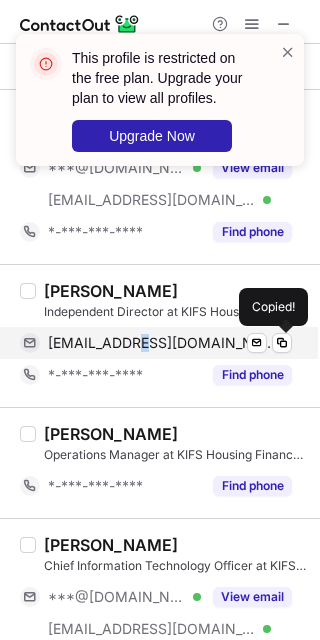 click on "[EMAIL_ADDRESS][DOMAIN_NAME]" at bounding box center [162, 343] 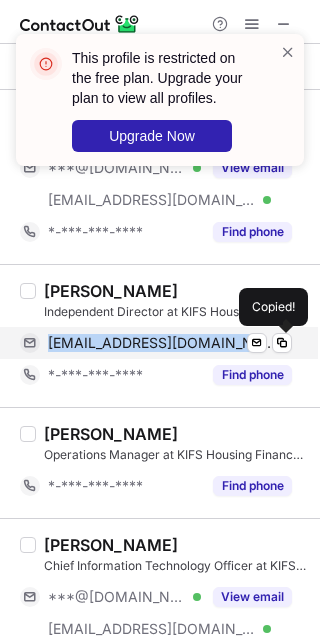 click on "[EMAIL_ADDRESS][DOMAIN_NAME]" at bounding box center [162, 343] 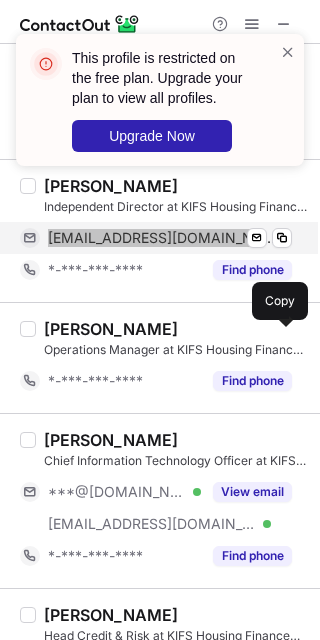 scroll, scrollTop: 400, scrollLeft: 0, axis: vertical 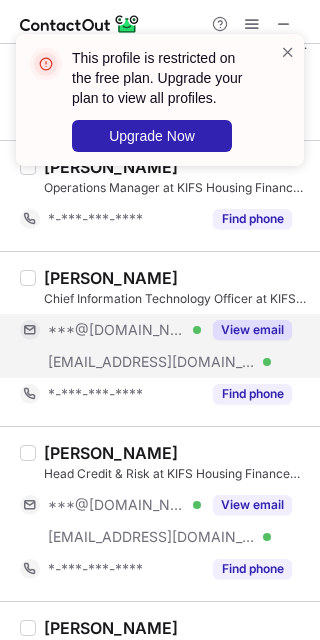 click on "***@[DOMAIN_NAME] Verified" at bounding box center (110, 330) 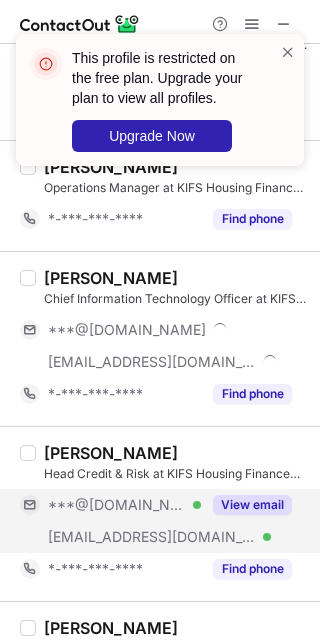 click on "[EMAIL_ADDRESS][DOMAIN_NAME]" at bounding box center [152, 537] 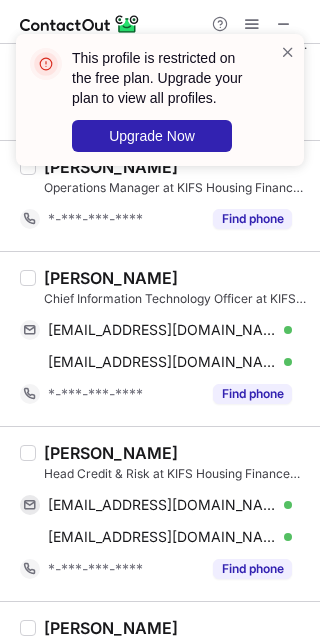 click on "[PERSON_NAME]" at bounding box center (111, 278) 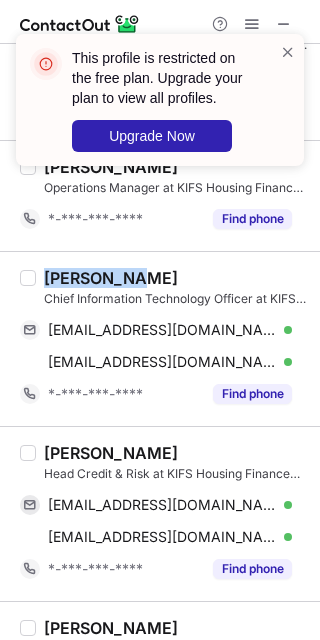 click on "[PERSON_NAME]" at bounding box center (111, 278) 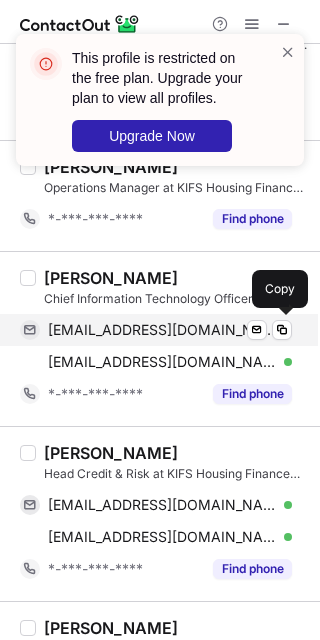 click on "[EMAIL_ADDRESS][DOMAIN_NAME]" at bounding box center (162, 330) 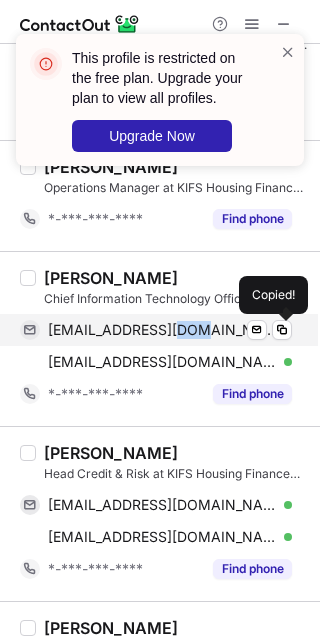 click on "[EMAIL_ADDRESS][DOMAIN_NAME]" at bounding box center [162, 330] 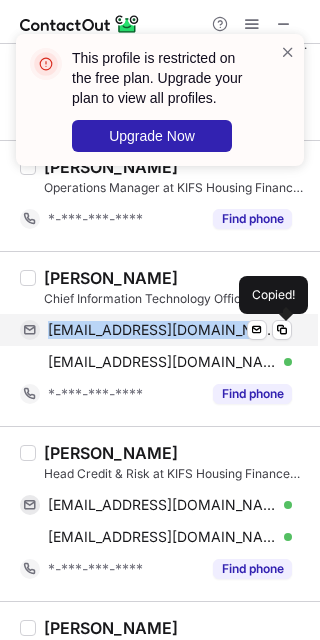 click on "[EMAIL_ADDRESS][DOMAIN_NAME]" at bounding box center [162, 330] 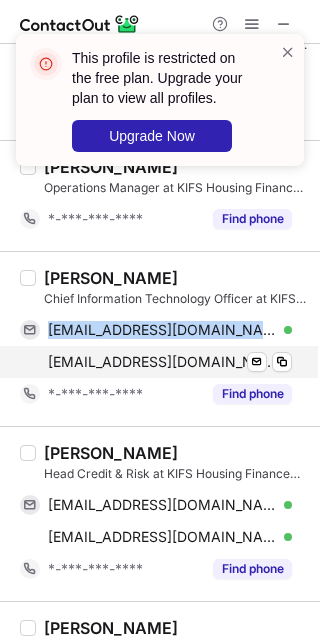 click on "[EMAIL_ADDRESS][DOMAIN_NAME]" at bounding box center (162, 362) 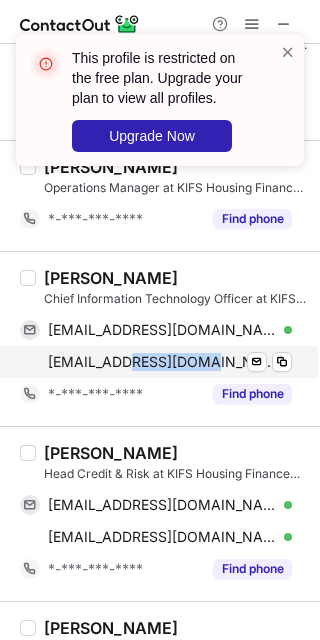 click on "[EMAIL_ADDRESS][DOMAIN_NAME]" at bounding box center [162, 362] 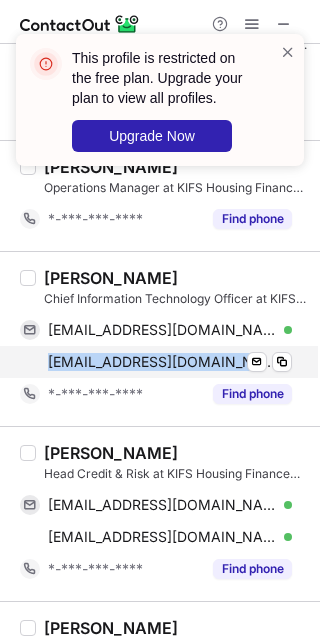 click on "[EMAIL_ADDRESS][DOMAIN_NAME]" at bounding box center (162, 362) 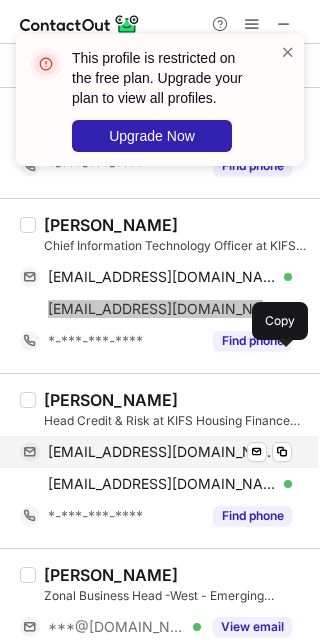 scroll, scrollTop: 533, scrollLeft: 0, axis: vertical 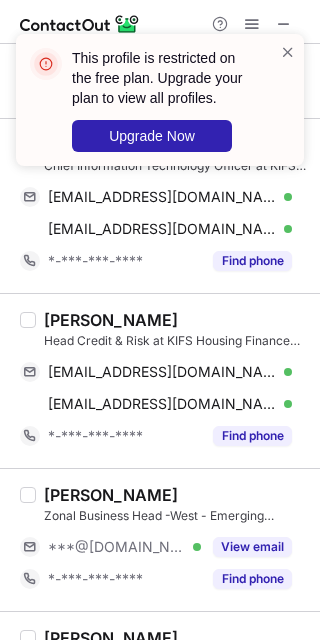 click on "[PERSON_NAME]" at bounding box center (111, 320) 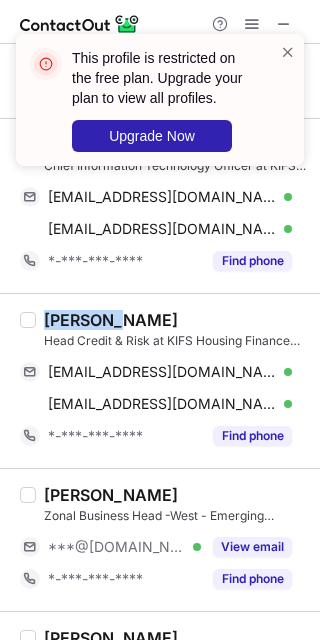 click on "[PERSON_NAME]" at bounding box center (111, 320) 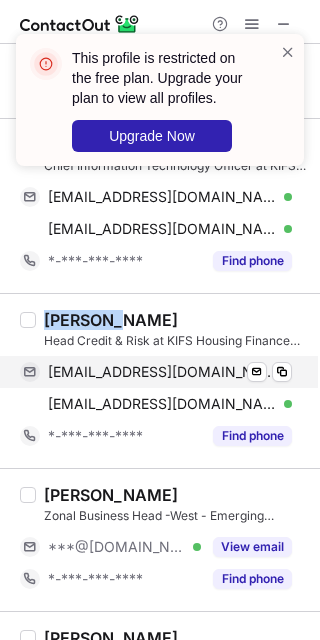 click on "[EMAIL_ADDRESS][DOMAIN_NAME]" at bounding box center (162, 372) 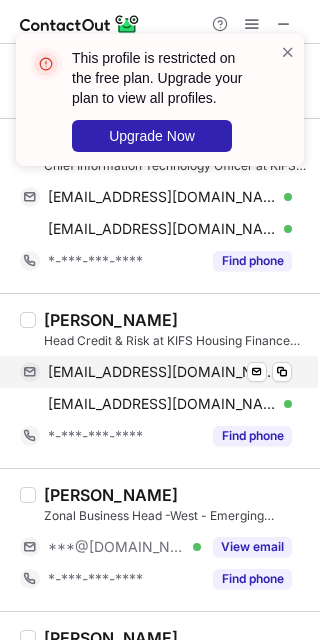 click on "[EMAIL_ADDRESS][DOMAIN_NAME]" at bounding box center [162, 372] 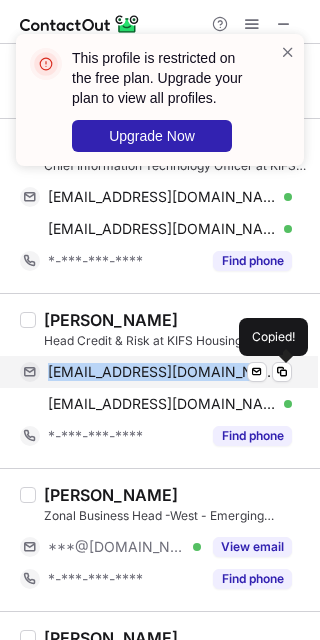 click on "[EMAIL_ADDRESS][DOMAIN_NAME]" at bounding box center [162, 372] 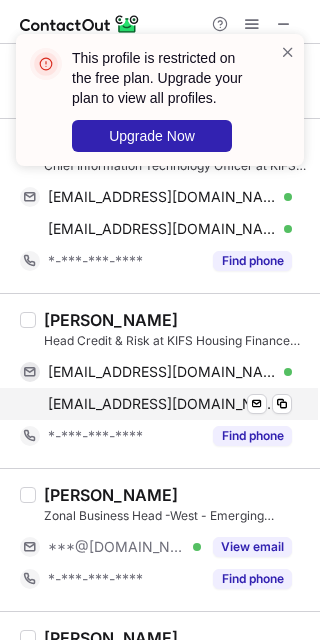 click on "[EMAIL_ADDRESS][DOMAIN_NAME]" at bounding box center [162, 404] 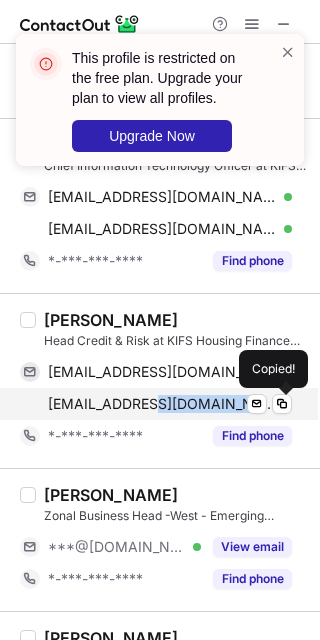 click on "[EMAIL_ADDRESS][DOMAIN_NAME]" at bounding box center [162, 404] 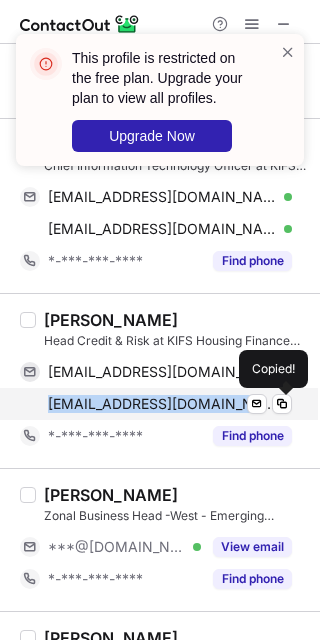 click on "[EMAIL_ADDRESS][DOMAIN_NAME]" at bounding box center (162, 404) 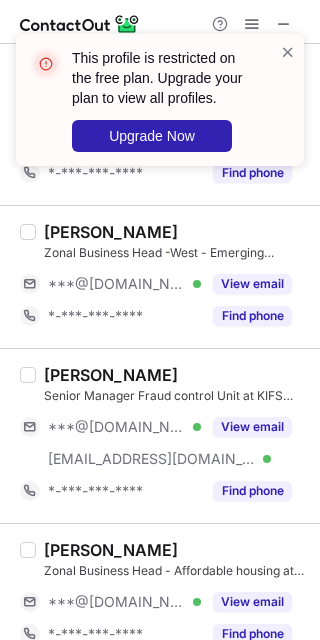 scroll, scrollTop: 800, scrollLeft: 0, axis: vertical 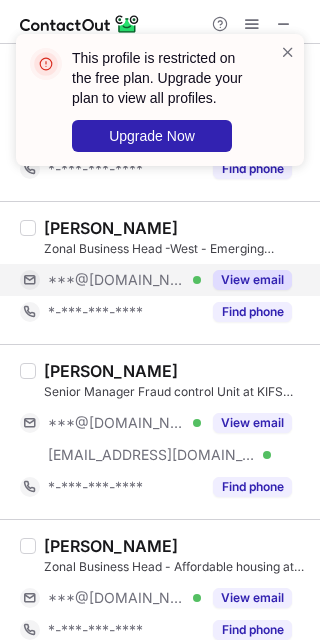 drag, startPoint x: 113, startPoint y: 290, endPoint x: 261, endPoint y: 293, distance: 148.0304 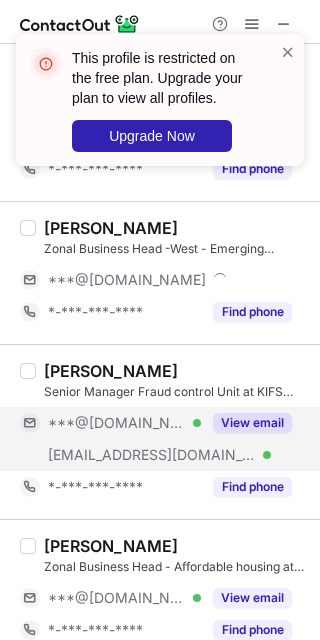 click on "***@[DOMAIN_NAME]" at bounding box center [117, 423] 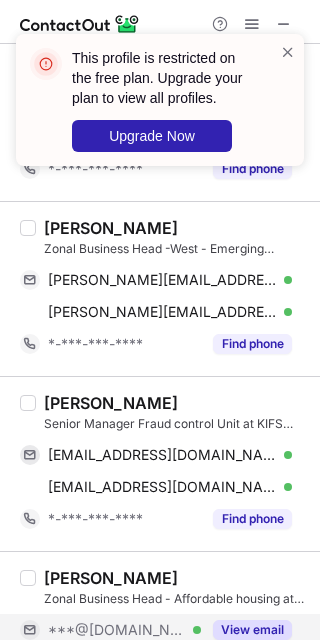 click on "***@[DOMAIN_NAME] Verified" at bounding box center (110, 630) 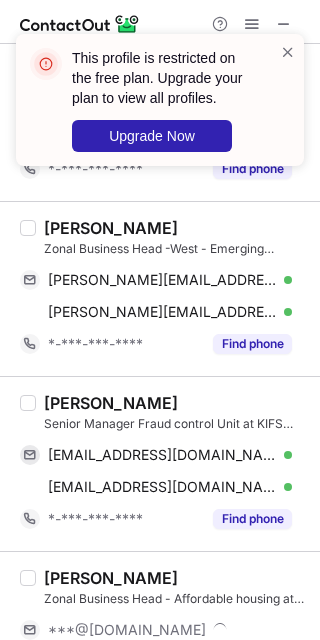 click on "[PERSON_NAME]" at bounding box center [111, 228] 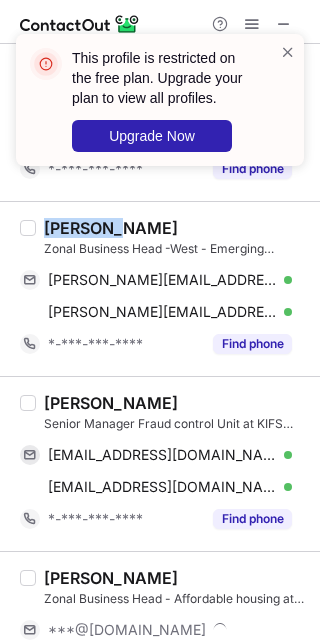 click on "[PERSON_NAME]" at bounding box center [111, 228] 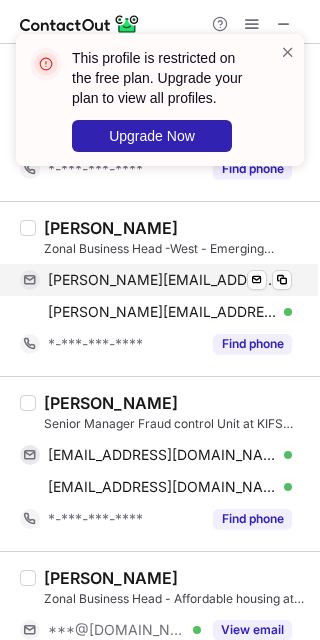 click on "[PERSON_NAME][EMAIL_ADDRESS][PERSON_NAME][DOMAIN_NAME]" at bounding box center [162, 280] 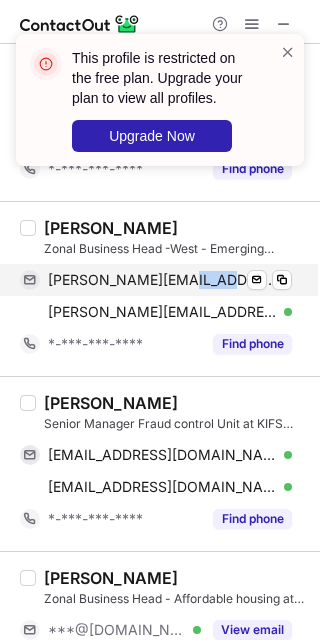click on "[PERSON_NAME][EMAIL_ADDRESS][PERSON_NAME][DOMAIN_NAME]" at bounding box center [162, 280] 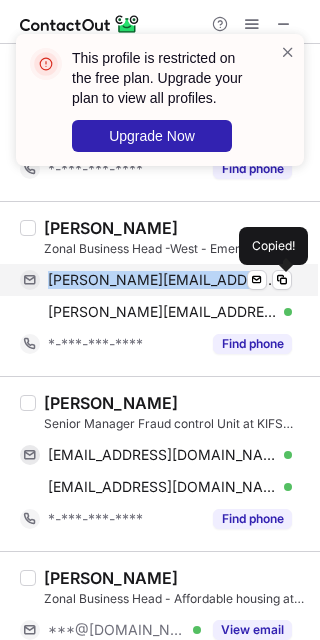 click on "[PERSON_NAME][EMAIL_ADDRESS][PERSON_NAME][DOMAIN_NAME]" at bounding box center [162, 280] 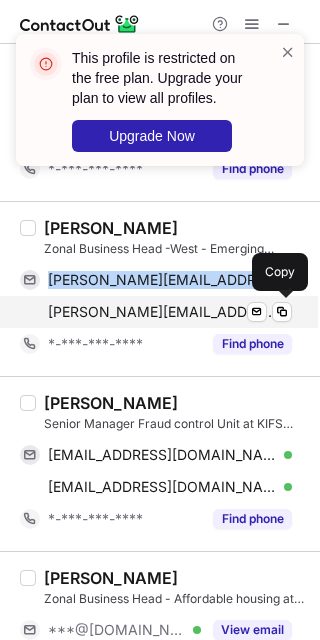 click on "[PERSON_NAME][EMAIL_ADDRESS][PERSON_NAME][DOMAIN_NAME]" at bounding box center (162, 312) 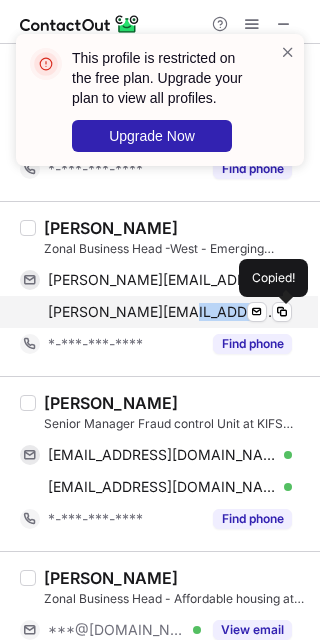 click on "[PERSON_NAME][EMAIL_ADDRESS][PERSON_NAME][DOMAIN_NAME]" at bounding box center (162, 312) 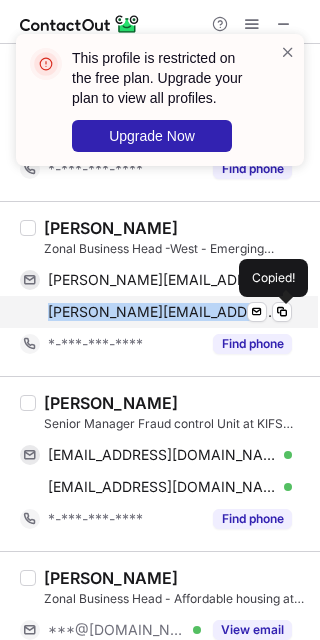 click on "[PERSON_NAME][EMAIL_ADDRESS][PERSON_NAME][DOMAIN_NAME]" at bounding box center [162, 312] 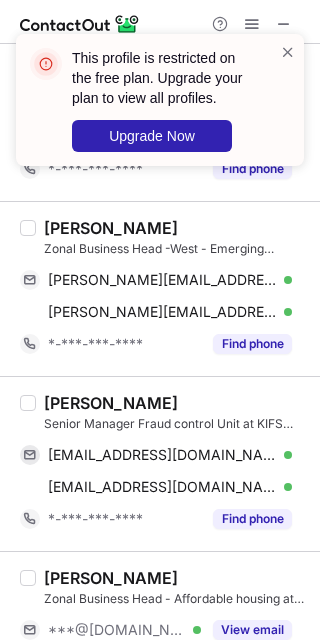 click on "[PERSON_NAME] Senior Manager Fraud control Unit at KIFS Housing Finance Limited [EMAIL_ADDRESS][DOMAIN_NAME] Verified Send email Copy [EMAIL_ADDRESS][DOMAIN_NAME] Verified Send email Copy *-***-***-**** Find phone" at bounding box center (160, 463) 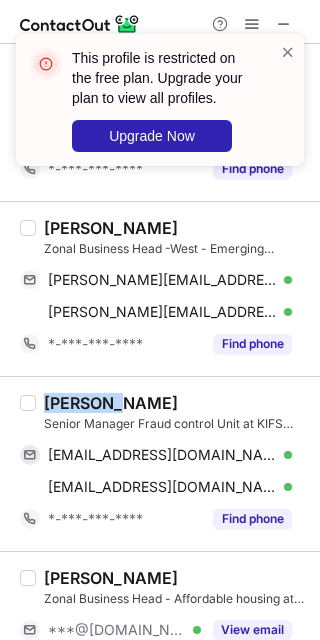 click on "[PERSON_NAME] Senior Manager Fraud control Unit at KIFS Housing Finance Limited [EMAIL_ADDRESS][DOMAIN_NAME] Verified Send email Copy [EMAIL_ADDRESS][DOMAIN_NAME] Verified Send email Copy *-***-***-**** Find phone" at bounding box center (160, 463) 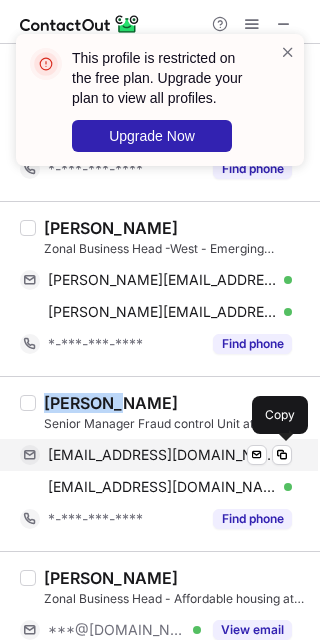 click on "[EMAIL_ADDRESS][DOMAIN_NAME]" at bounding box center (162, 455) 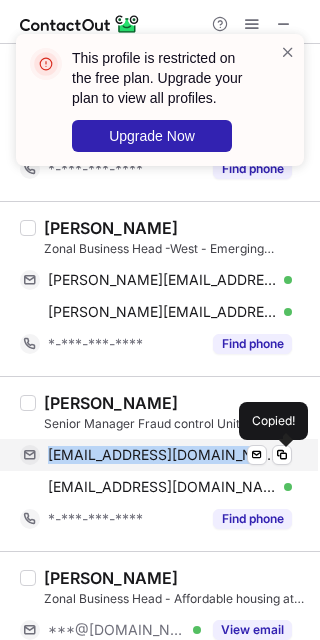 click on "[EMAIL_ADDRESS][DOMAIN_NAME]" at bounding box center [162, 455] 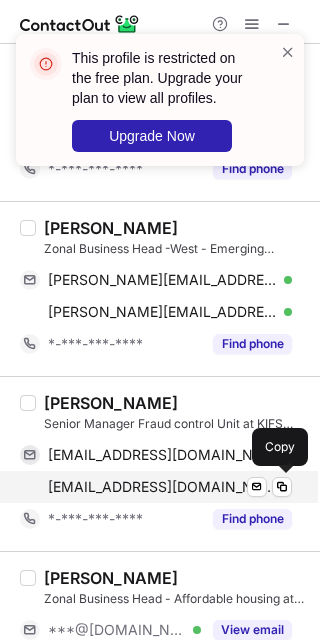 click on "[EMAIL_ADDRESS][DOMAIN_NAME] Verified Send email Copy" at bounding box center (156, 487) 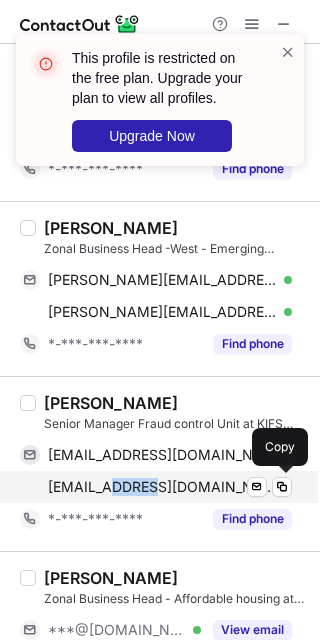 click on "[EMAIL_ADDRESS][DOMAIN_NAME] Verified Send email Copy" at bounding box center (156, 487) 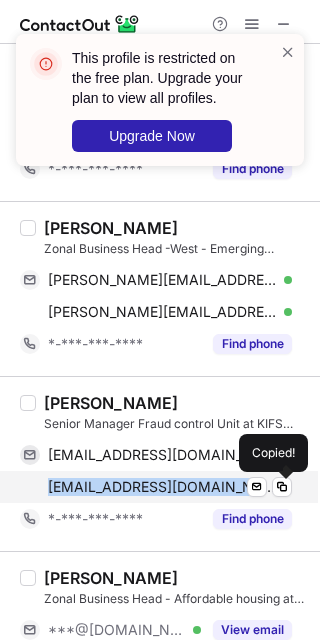 click on "[EMAIL_ADDRESS][DOMAIN_NAME] Verified Send email Copied!" at bounding box center [156, 487] 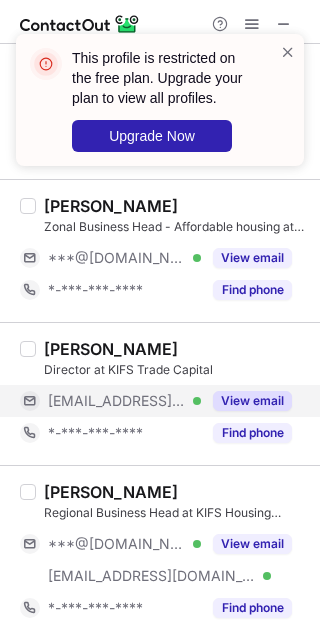 scroll, scrollTop: 1200, scrollLeft: 0, axis: vertical 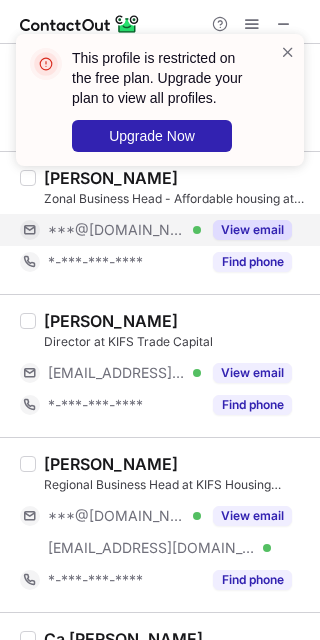 click on "***@[DOMAIN_NAME]" at bounding box center [117, 230] 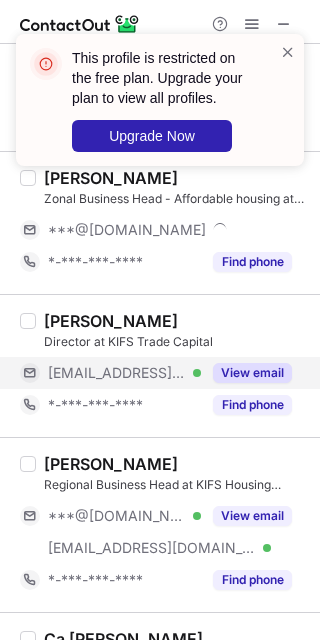 click on "[EMAIL_ADDRESS][DOMAIN_NAME]" at bounding box center (117, 373) 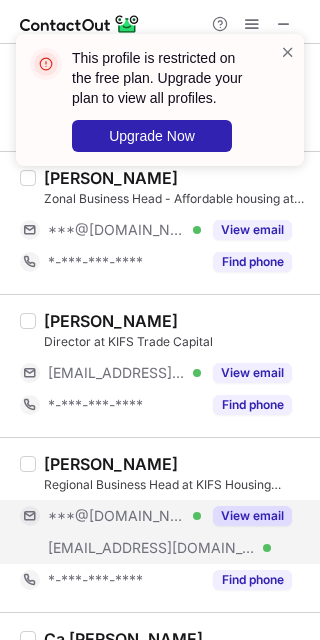 click on "***@[DOMAIN_NAME] Verified" at bounding box center (110, 516) 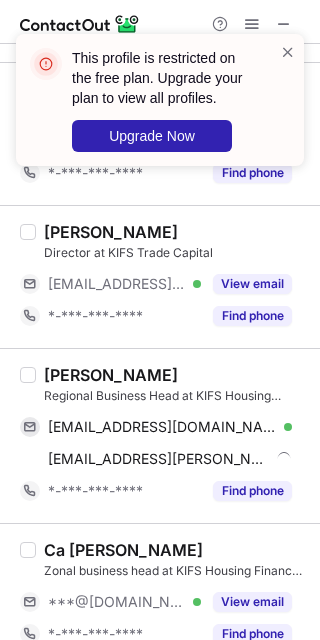scroll, scrollTop: 1333, scrollLeft: 0, axis: vertical 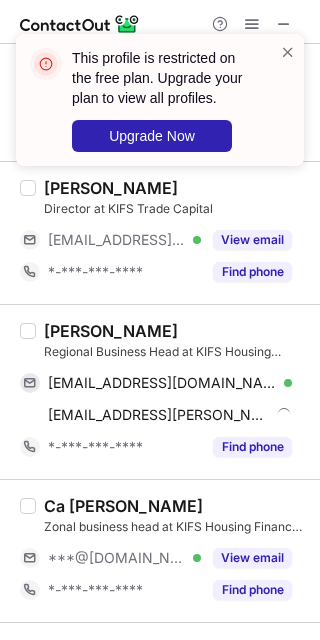 click on "[PERSON_NAME]" at bounding box center (111, 331) 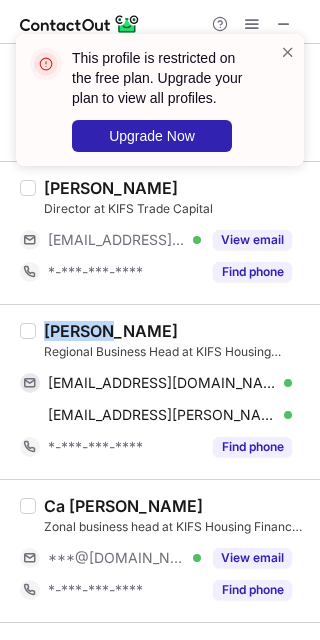 click on "[PERSON_NAME]" at bounding box center (111, 331) 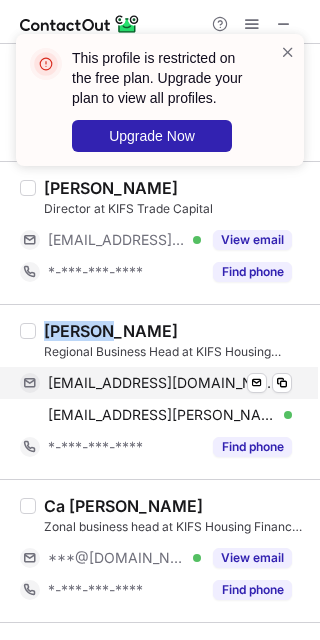 click on "[EMAIL_ADDRESS][DOMAIN_NAME]" at bounding box center (162, 383) 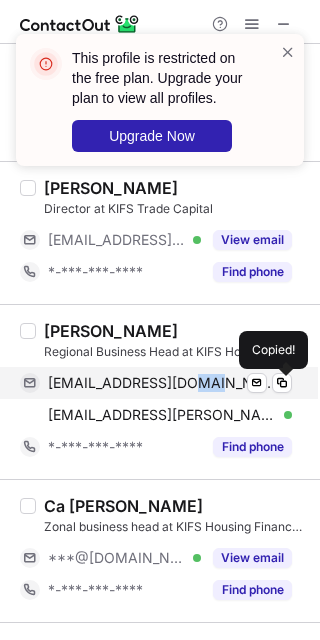 click on "[EMAIL_ADDRESS][DOMAIN_NAME]" at bounding box center (162, 383) 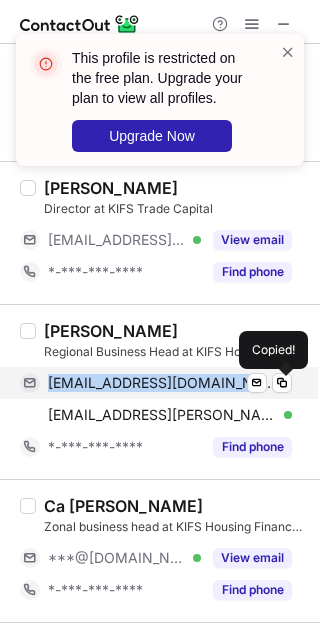 click on "[EMAIL_ADDRESS][DOMAIN_NAME]" at bounding box center [162, 383] 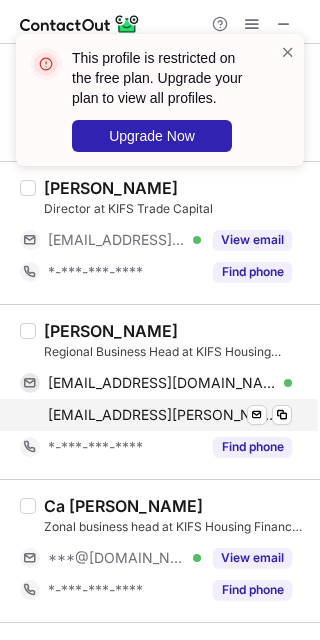 click on "[EMAIL_ADDRESS][PERSON_NAME][DOMAIN_NAME]" at bounding box center (162, 415) 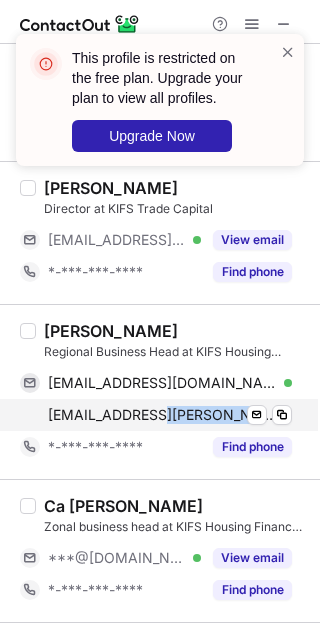 click on "[EMAIL_ADDRESS][PERSON_NAME][DOMAIN_NAME]" at bounding box center [162, 415] 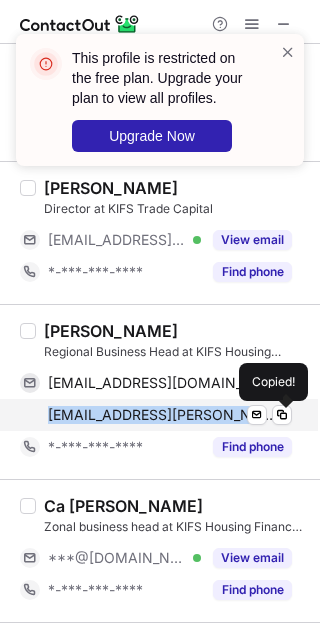click on "[EMAIL_ADDRESS][PERSON_NAME][DOMAIN_NAME]" at bounding box center (162, 415) 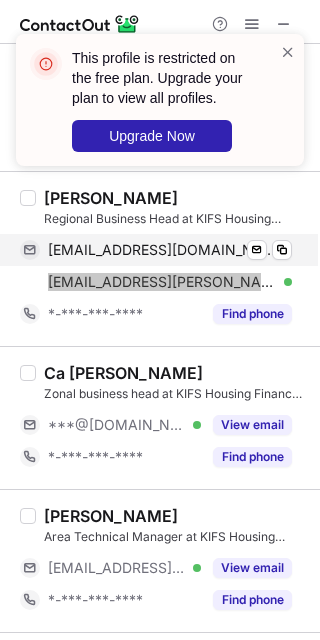scroll, scrollTop: 1600, scrollLeft: 0, axis: vertical 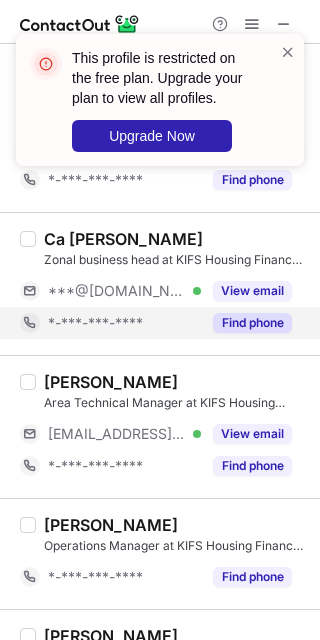 drag, startPoint x: 117, startPoint y: 298, endPoint x: 116, endPoint y: 327, distance: 29.017237 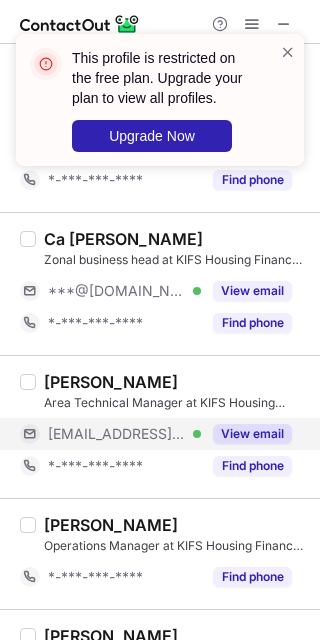 click on "[EMAIL_ADDRESS][DOMAIN_NAME]" at bounding box center (117, 434) 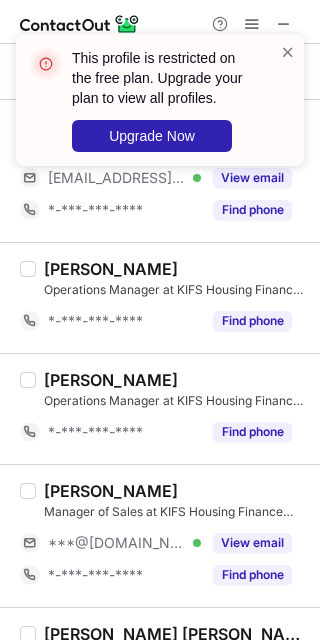 scroll, scrollTop: 1866, scrollLeft: 0, axis: vertical 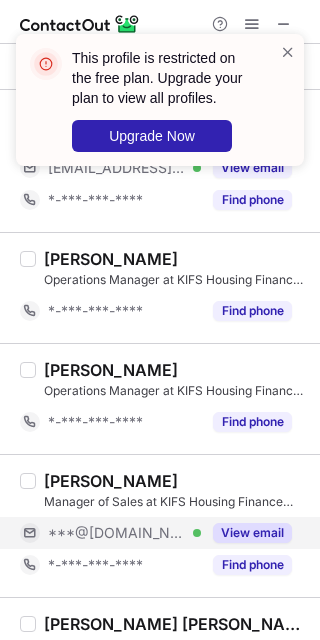 click on "***@[DOMAIN_NAME]" at bounding box center (117, 533) 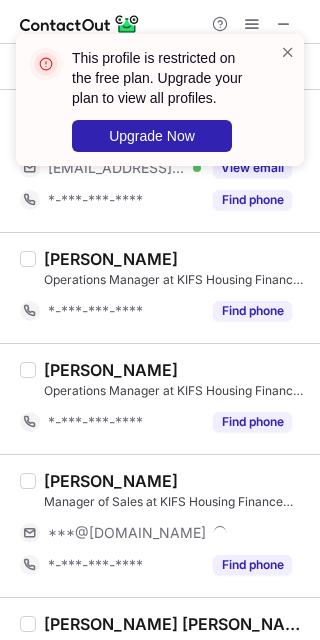 scroll, scrollTop: 2133, scrollLeft: 0, axis: vertical 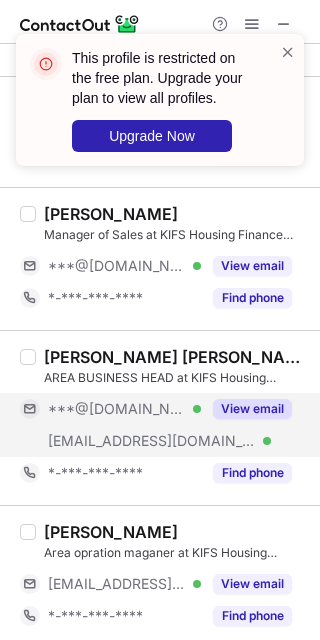 click on "***@[DOMAIN_NAME]" at bounding box center [117, 409] 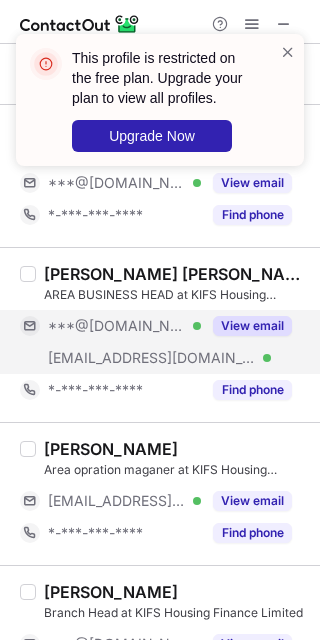 scroll, scrollTop: 2266, scrollLeft: 0, axis: vertical 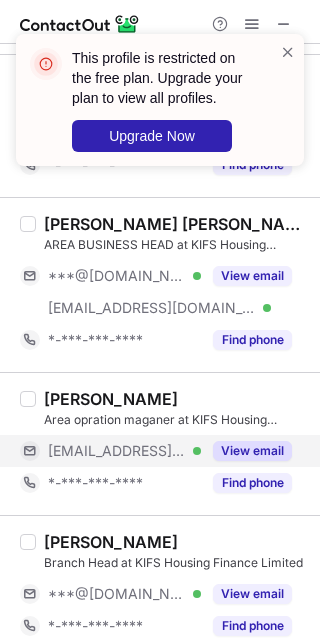 click on "[EMAIL_ADDRESS][DOMAIN_NAME]" at bounding box center [117, 451] 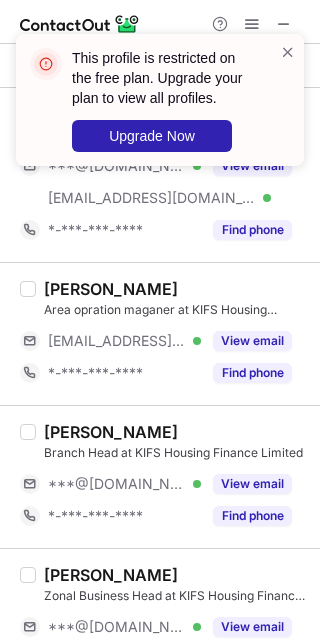 scroll, scrollTop: 2400, scrollLeft: 0, axis: vertical 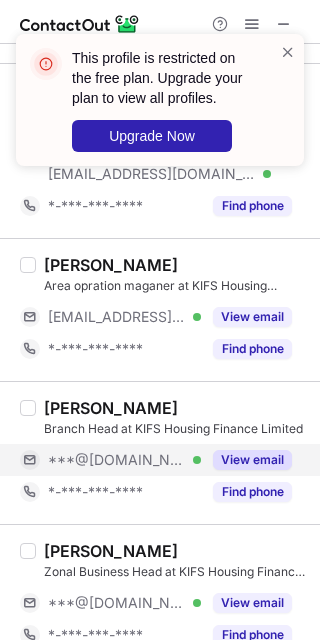 click on "***@[DOMAIN_NAME]" at bounding box center [117, 460] 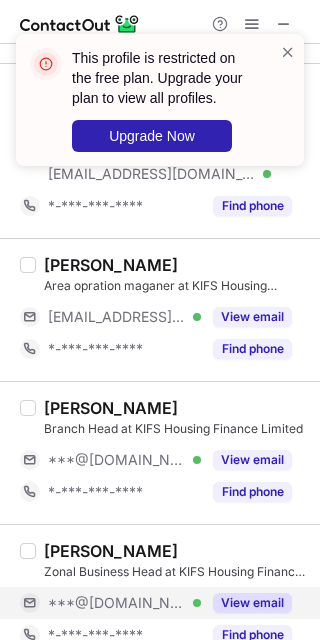 click on "***@[DOMAIN_NAME]" at bounding box center (117, 603) 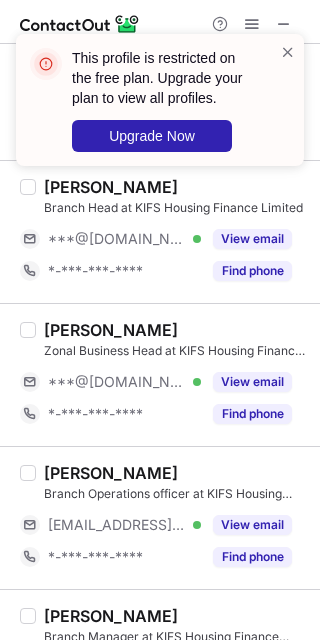 scroll, scrollTop: 2666, scrollLeft: 0, axis: vertical 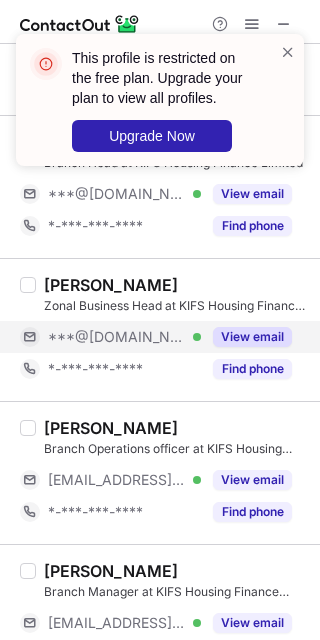click on "***@[DOMAIN_NAME] Verified" at bounding box center (110, 337) 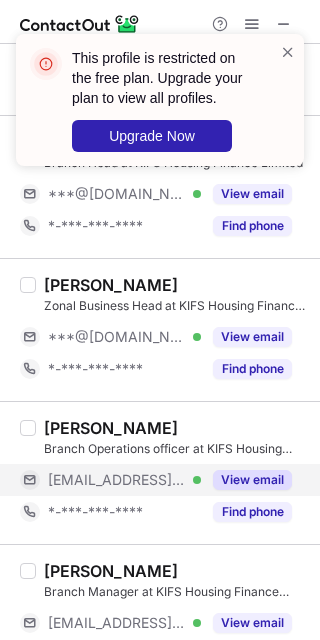 click on "[EMAIL_ADDRESS][DOMAIN_NAME]" at bounding box center [117, 480] 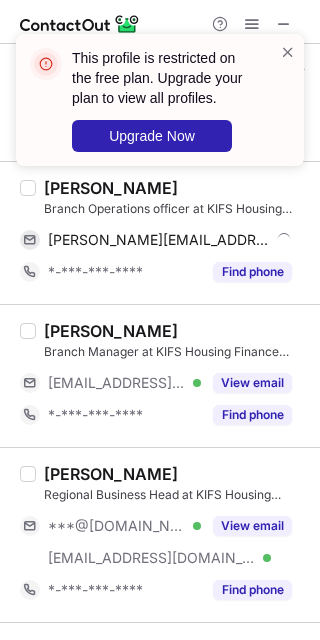 scroll, scrollTop: 2933, scrollLeft: 0, axis: vertical 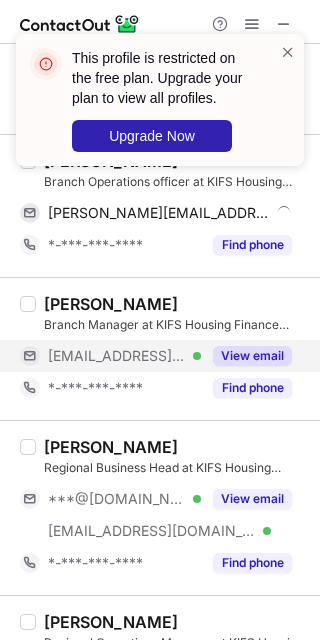 click on "[EMAIL_ADDRESS][DOMAIN_NAME]" at bounding box center [117, 356] 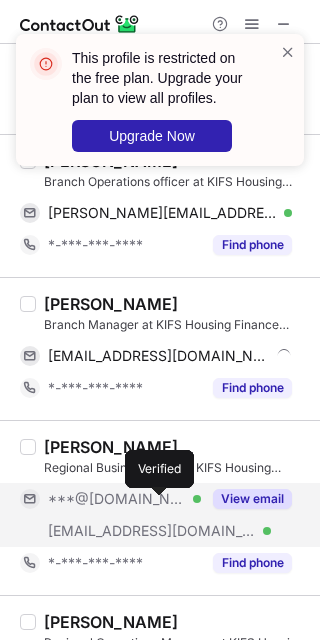 click on "***@[DOMAIN_NAME] Verified" at bounding box center [124, 499] 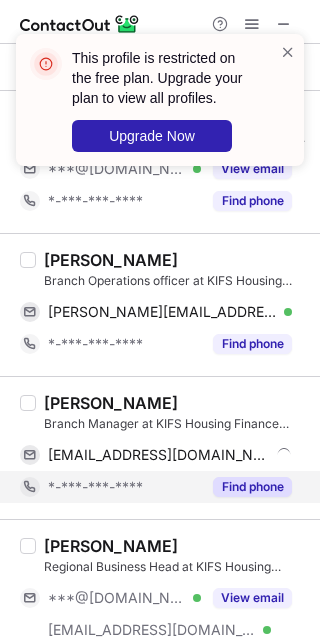 scroll, scrollTop: 2800, scrollLeft: 0, axis: vertical 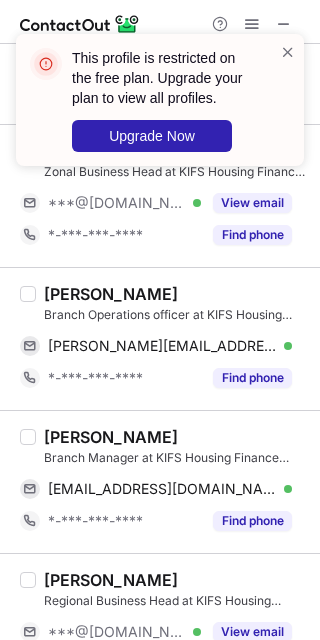 click on "[PERSON_NAME]" at bounding box center (111, 294) 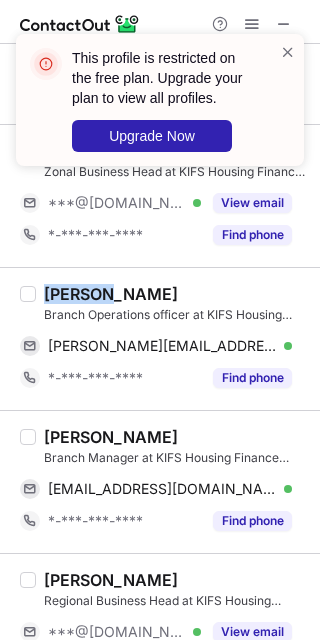 click on "[PERSON_NAME]" at bounding box center [111, 294] 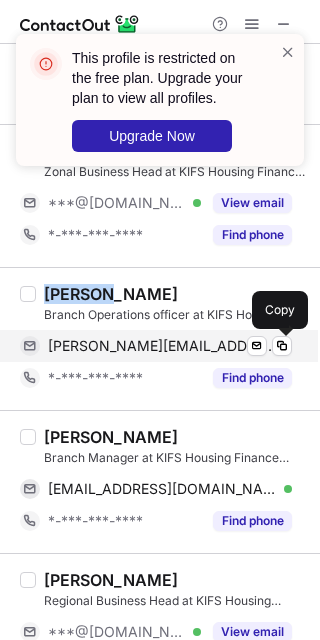 click on "[PERSON_NAME][EMAIL_ADDRESS][DOMAIN_NAME]" at bounding box center (162, 346) 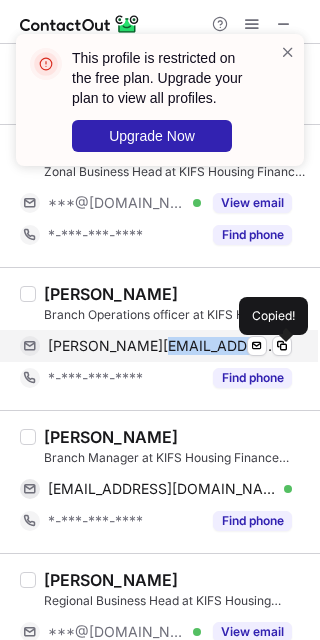 click on "[PERSON_NAME][EMAIL_ADDRESS][DOMAIN_NAME]" at bounding box center [162, 346] 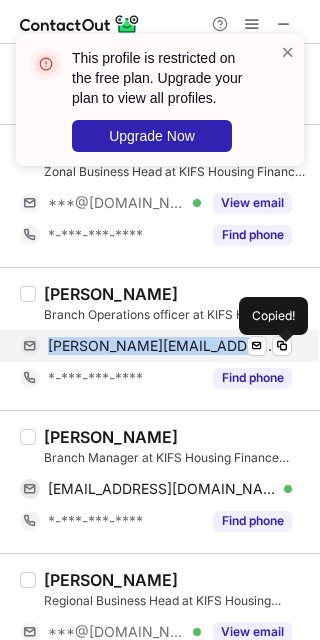 click on "[PERSON_NAME][EMAIL_ADDRESS][DOMAIN_NAME]" at bounding box center (162, 346) 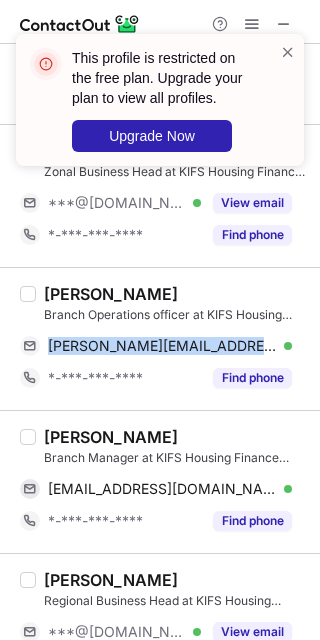 click on "[PERSON_NAME]" at bounding box center [111, 437] 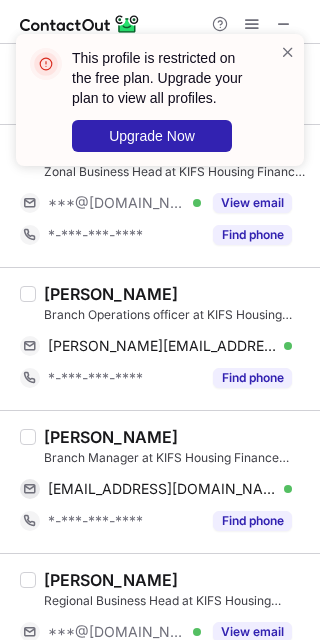 click on "[PERSON_NAME]" at bounding box center (111, 437) 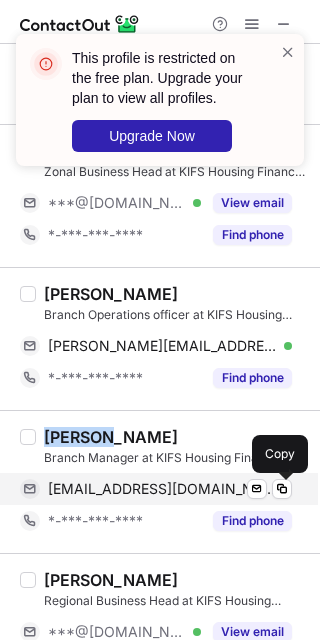 click on "[EMAIL_ADDRESS][DOMAIN_NAME]" at bounding box center (162, 489) 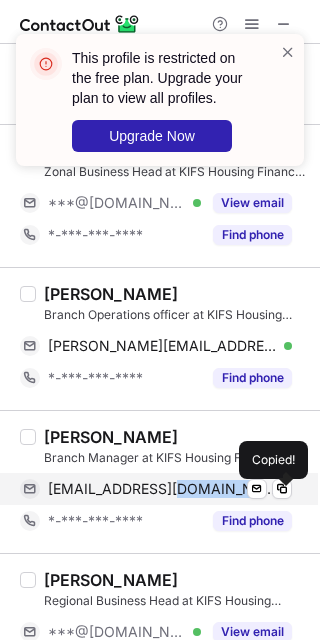 click on "[EMAIL_ADDRESS][DOMAIN_NAME]" at bounding box center (162, 489) 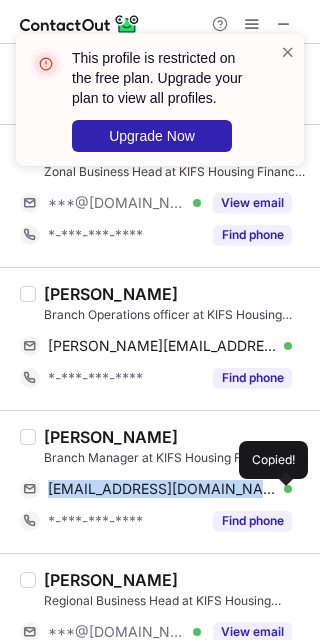 drag, startPoint x: 177, startPoint y: 498, endPoint x: 220, endPoint y: 443, distance: 69.81404 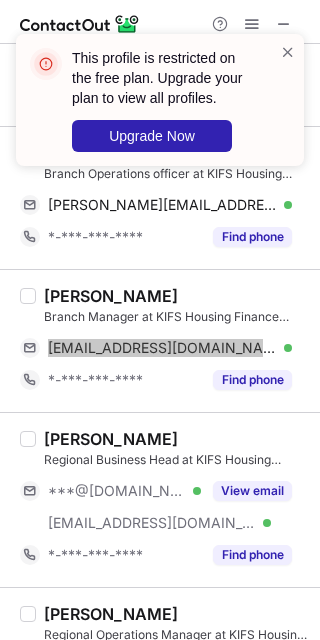 scroll, scrollTop: 3066, scrollLeft: 0, axis: vertical 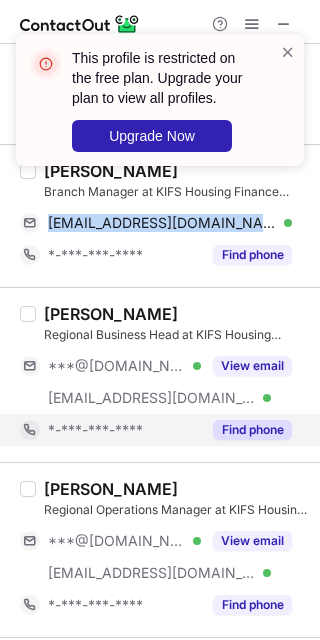 drag, startPoint x: 140, startPoint y: 386, endPoint x: 123, endPoint y: 431, distance: 48.104053 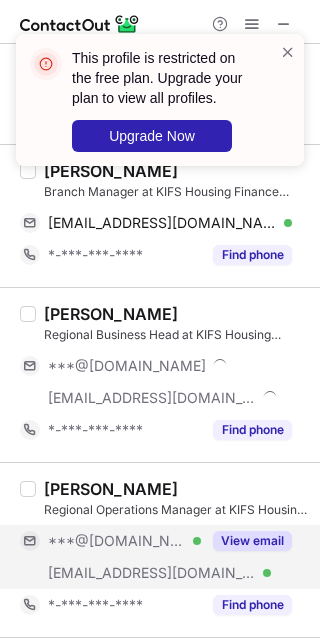 click on "***@[DOMAIN_NAME]" at bounding box center [117, 541] 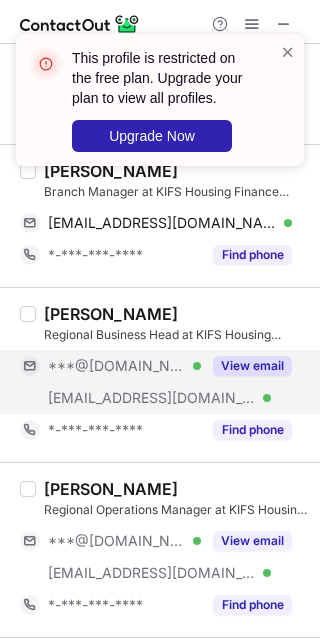 scroll, scrollTop: 3246, scrollLeft: 0, axis: vertical 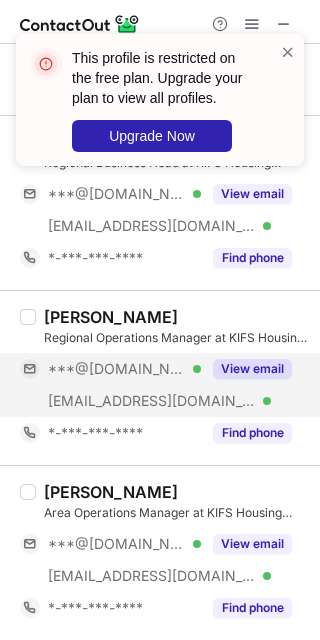 click on "[EMAIL_ADDRESS][DOMAIN_NAME] Verified" at bounding box center [110, 401] 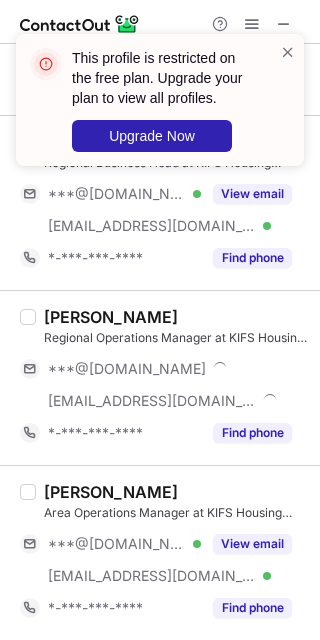 click on "This profile is restricted on the free plan. Upgrade your plan to view all profiles. Upgrade Now" at bounding box center [160, 108] 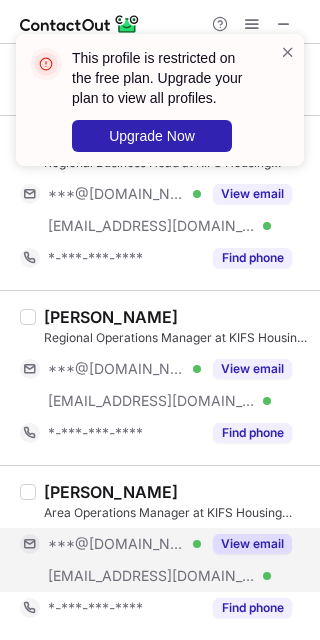 click on "***@[DOMAIN_NAME]" at bounding box center (117, 544) 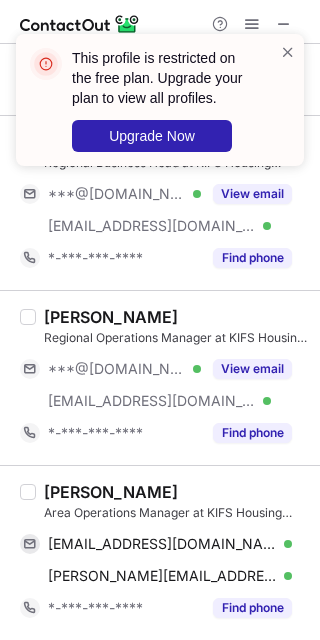 click on "[PERSON_NAME] Area Operations Manager at KIFS Housing Finance Limited [EMAIL_ADDRESS][DOMAIN_NAME] Verified Send email Copy [PERSON_NAME][EMAIL_ADDRESS][PERSON_NAME][DOMAIN_NAME] Verified Send email Copy *-***-***-**** Find phone" at bounding box center [160, 552] 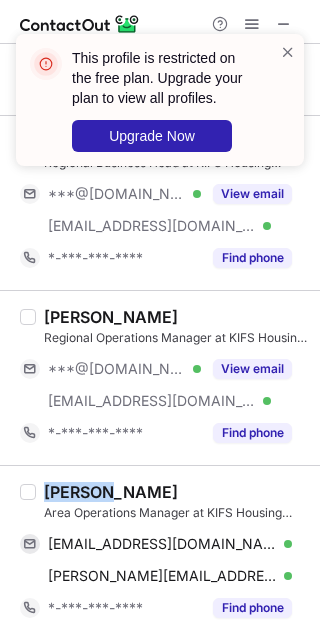 click on "[PERSON_NAME] Area Operations Manager at KIFS Housing Finance Limited [EMAIL_ADDRESS][DOMAIN_NAME] Verified Send email Copy [PERSON_NAME][EMAIL_ADDRESS][PERSON_NAME][DOMAIN_NAME] Verified Send email Copy *-***-***-**** Find phone" at bounding box center [160, 552] 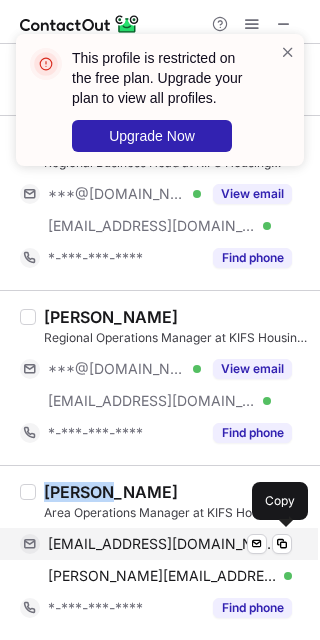 click on "[EMAIL_ADDRESS][DOMAIN_NAME] Verified Send email Copy" at bounding box center (156, 544) 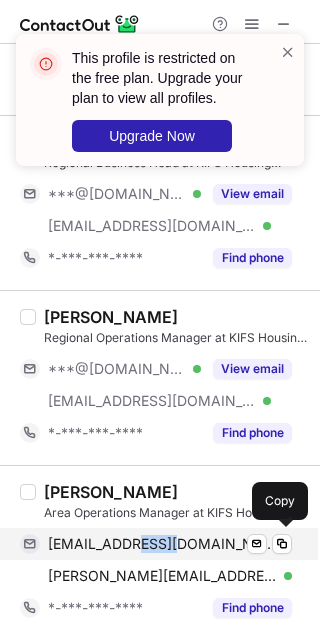 click on "[EMAIL_ADDRESS][DOMAIN_NAME] Verified Send email Copy" at bounding box center [156, 544] 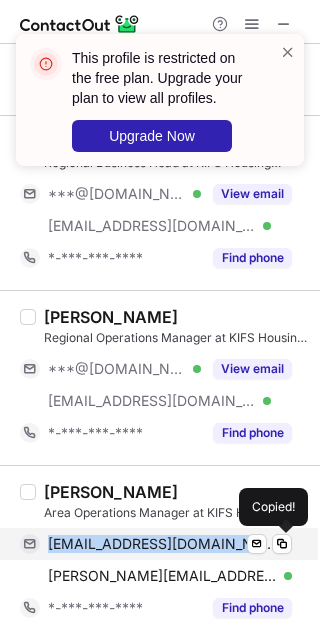 click on "[EMAIL_ADDRESS][DOMAIN_NAME] Verified Send email Copied!" at bounding box center [156, 544] 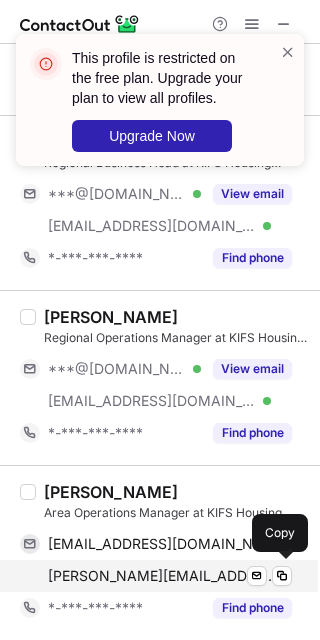click on "[PERSON_NAME][EMAIL_ADDRESS][PERSON_NAME][DOMAIN_NAME]" at bounding box center [162, 576] 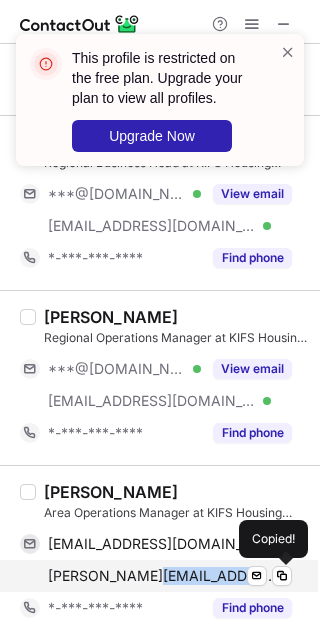 click on "[PERSON_NAME][EMAIL_ADDRESS][PERSON_NAME][DOMAIN_NAME]" at bounding box center [162, 576] 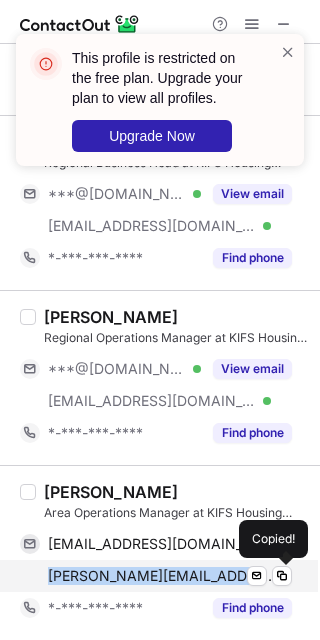 click on "[PERSON_NAME][EMAIL_ADDRESS][PERSON_NAME][DOMAIN_NAME]" at bounding box center [162, 576] 